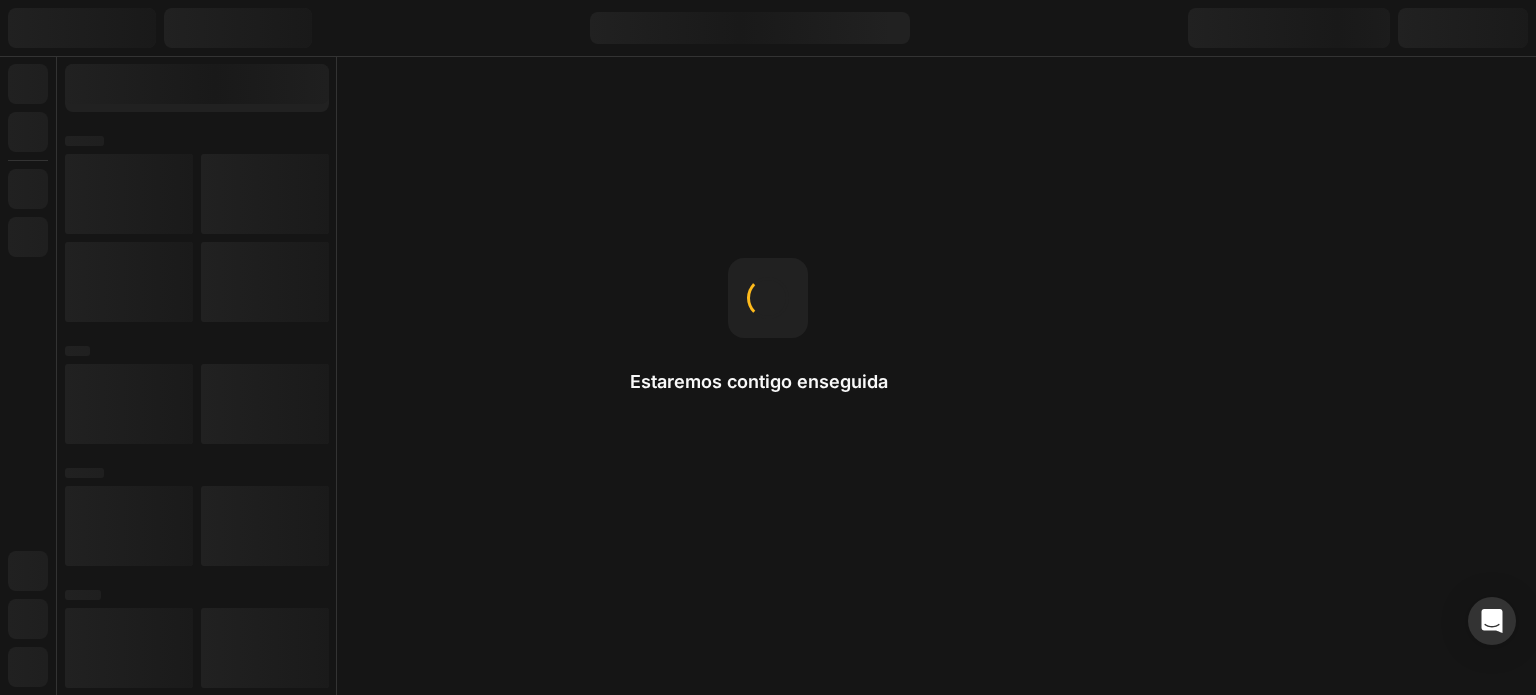 scroll, scrollTop: 0, scrollLeft: 0, axis: both 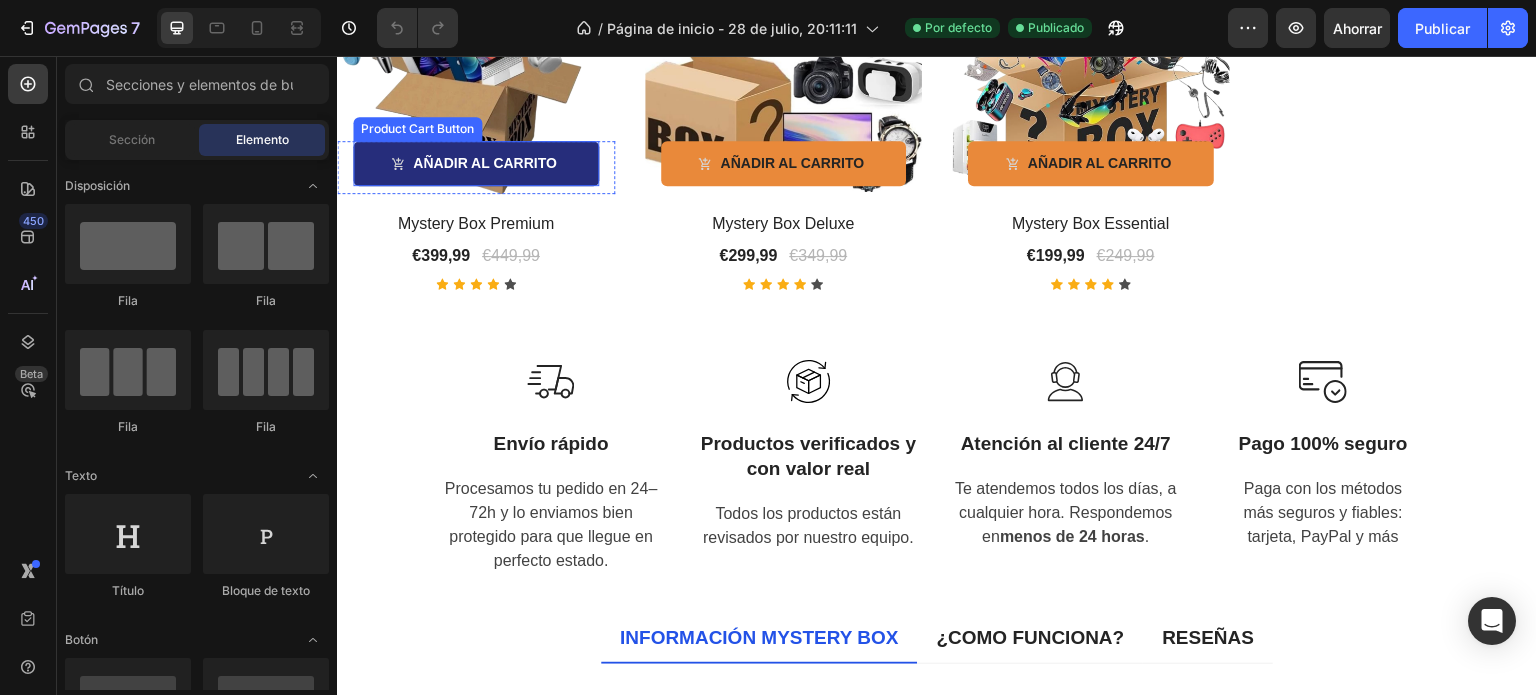 click on "AÑADIR AL CARRITO" at bounding box center [476, 163] 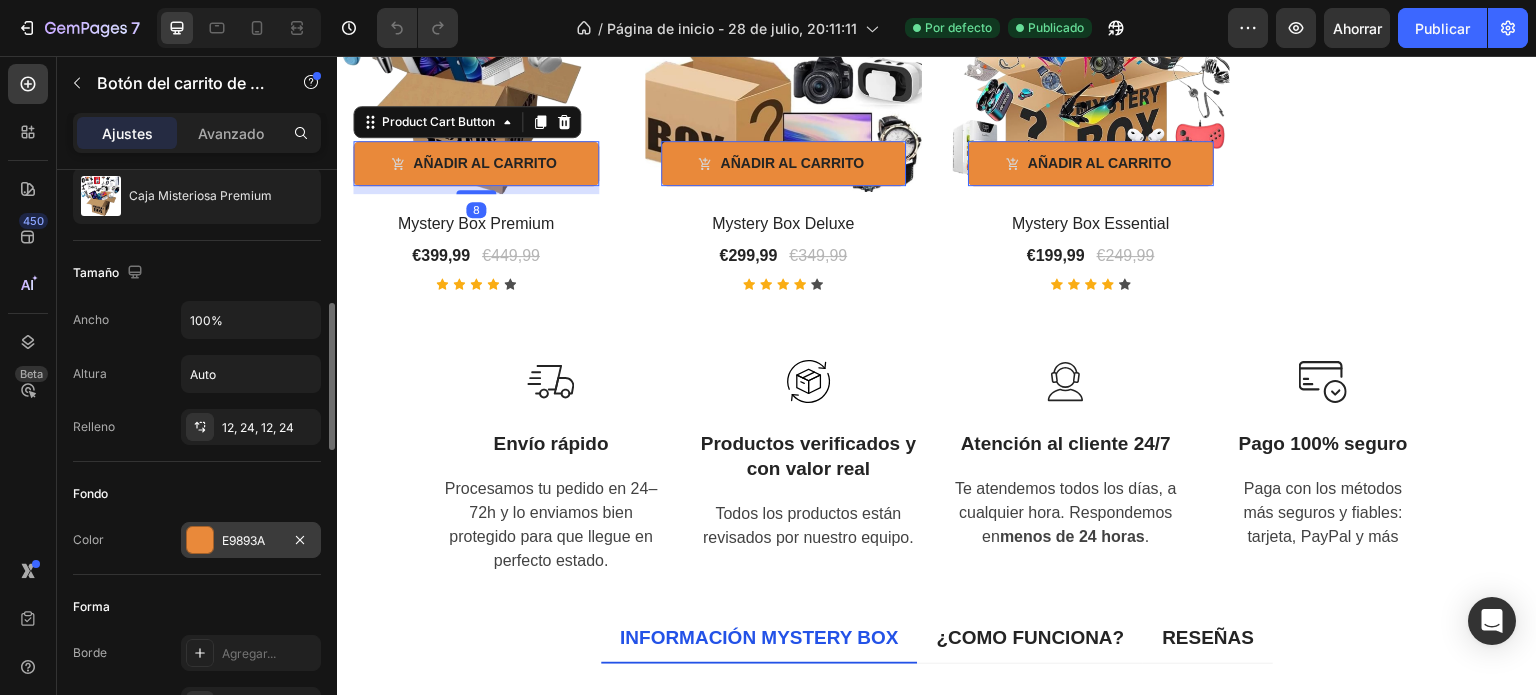 scroll, scrollTop: 265, scrollLeft: 0, axis: vertical 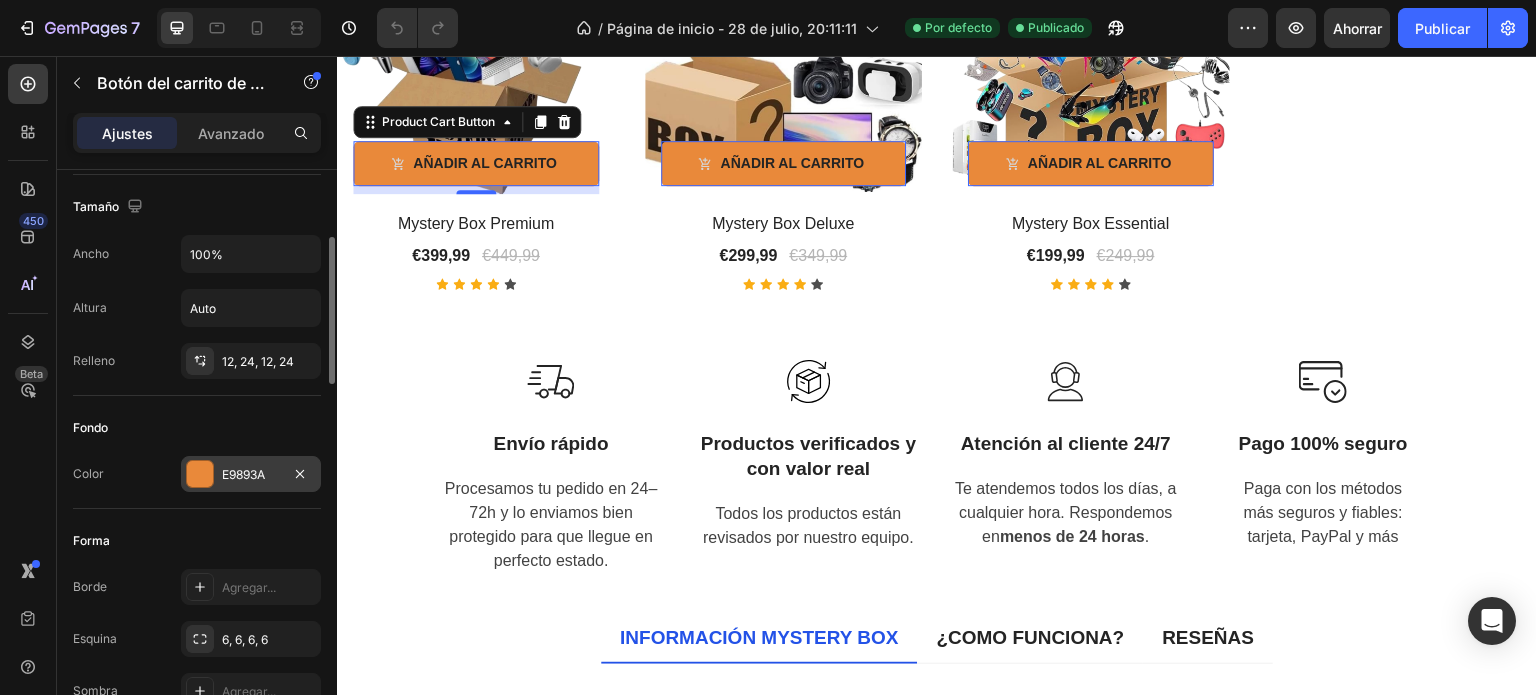 click at bounding box center (200, 474) 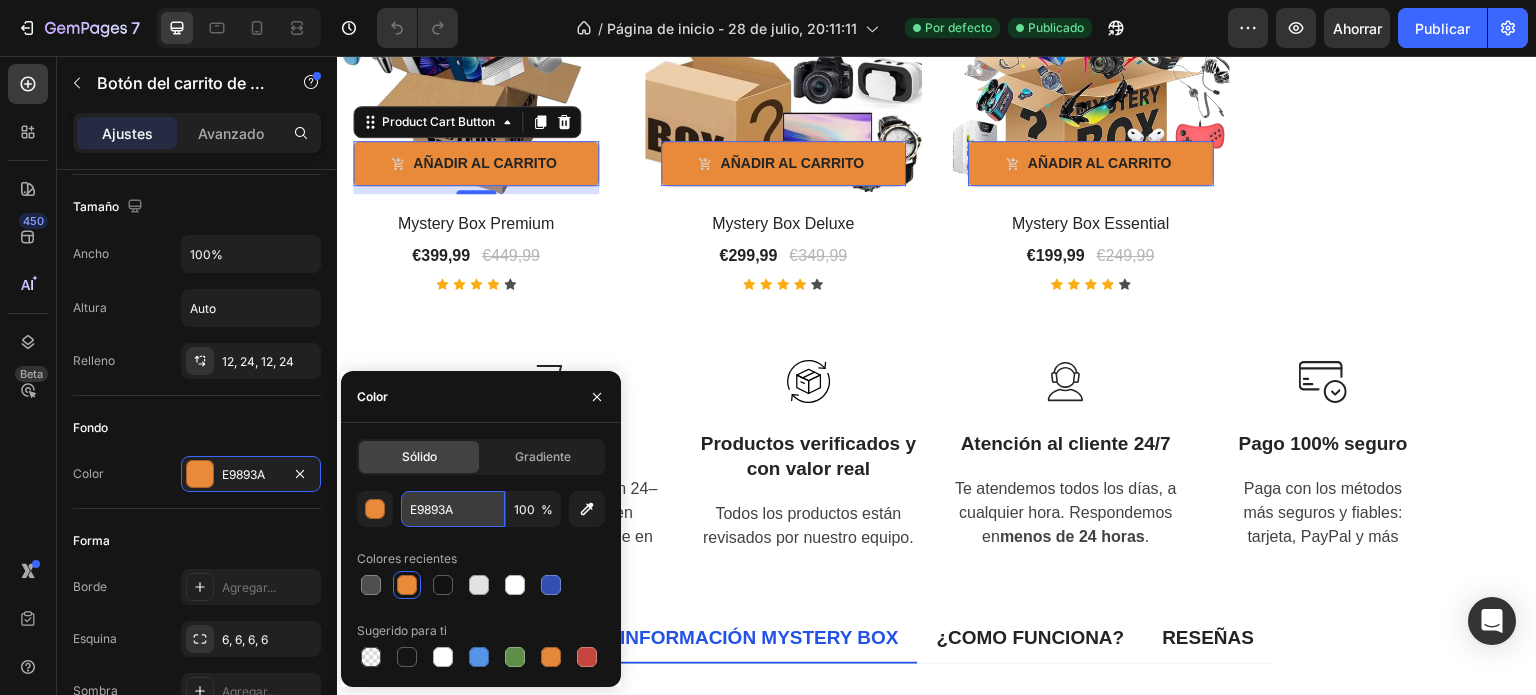 click on "E9893A" at bounding box center (453, 509) 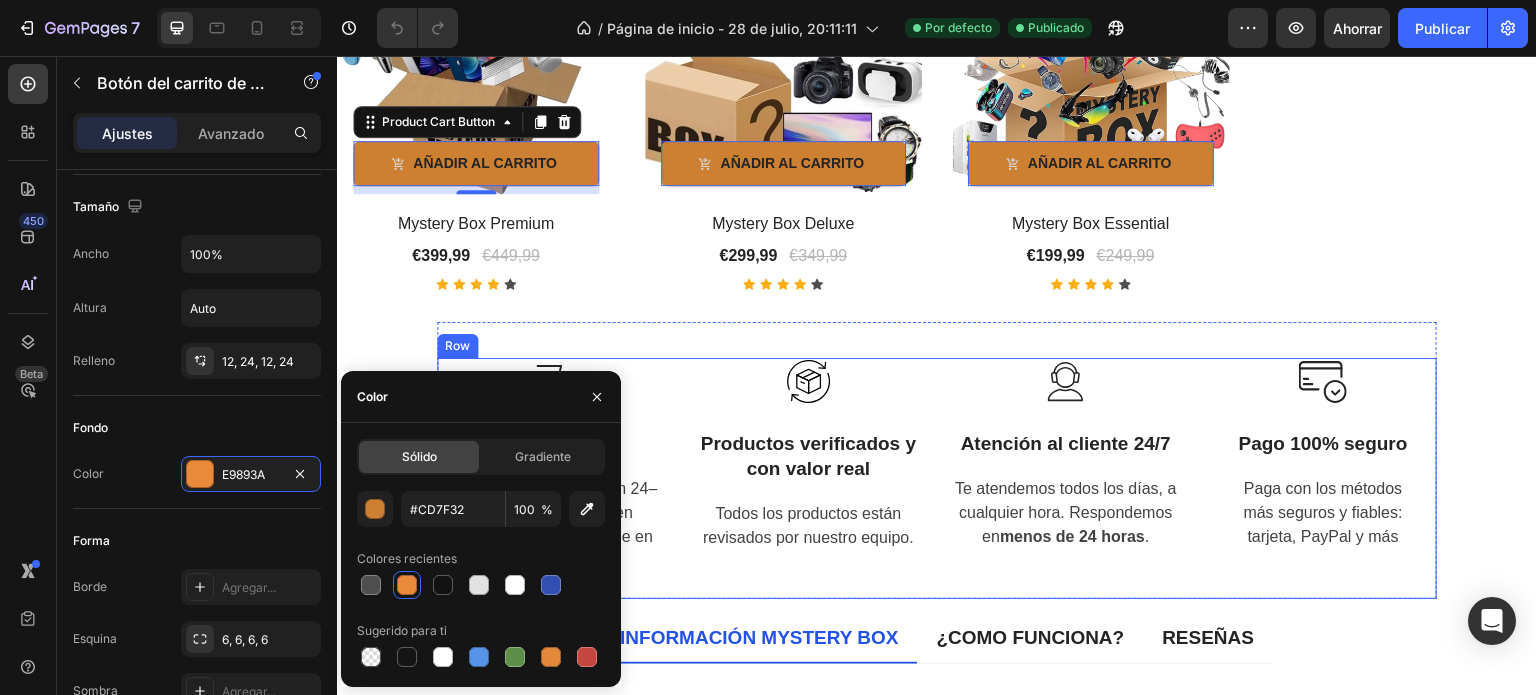 click on "Image Envío rápido  Text block Procesamos tu pedido en 24–72h y lo enviamos bien protegido para que llegue en perfecto estado. Text block Row Image Productos verificados y con valor real Text block Todos los productos están revisados por nuestro equipo.  Text block Row Image Atención al cliente 24/7 Text block Te atendemos todos los días, a cualquier hora. Respondemos en  menos de 24 horas . Text block Row Image Pago 100% seguro Text block Paga con los métodos más seguros y fiables: tarjeta, PayPal y más Text block Row Row" at bounding box center (937, 478) 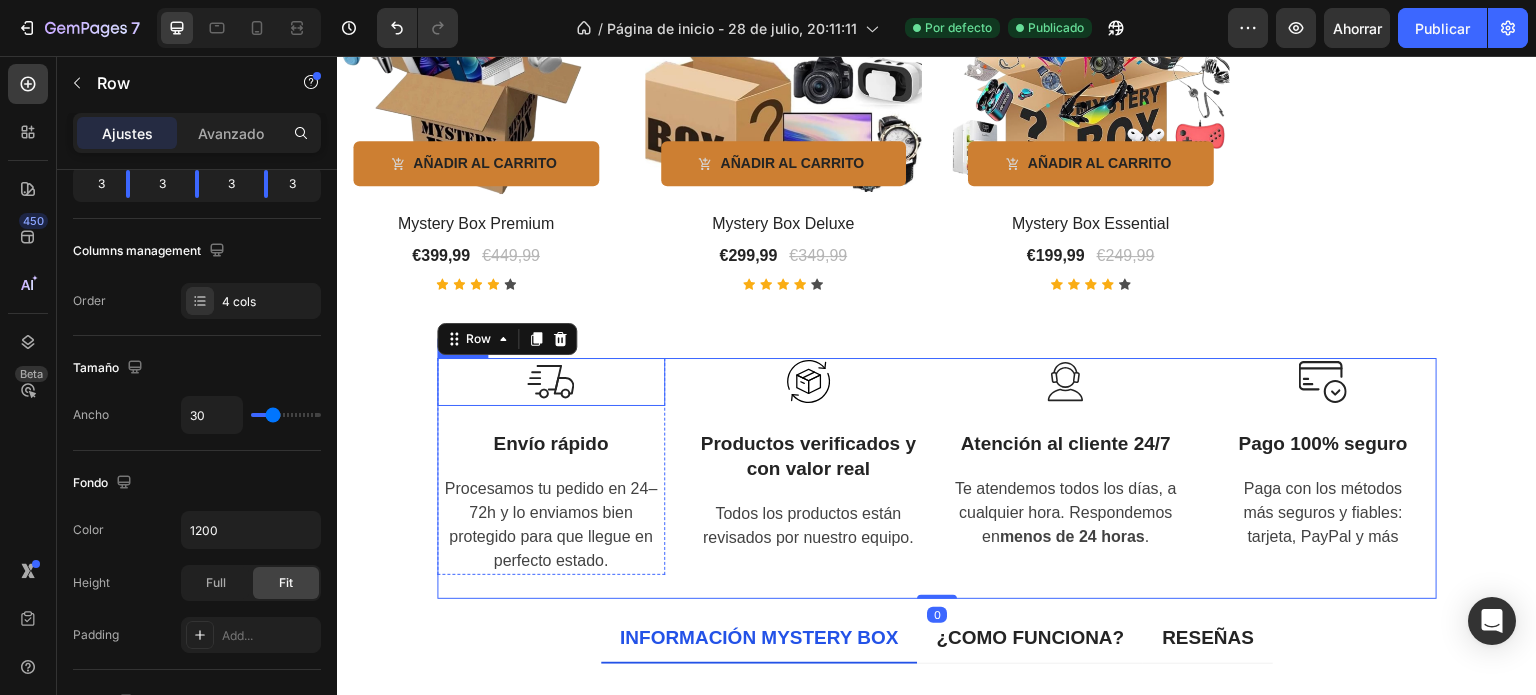 scroll, scrollTop: 0, scrollLeft: 0, axis: both 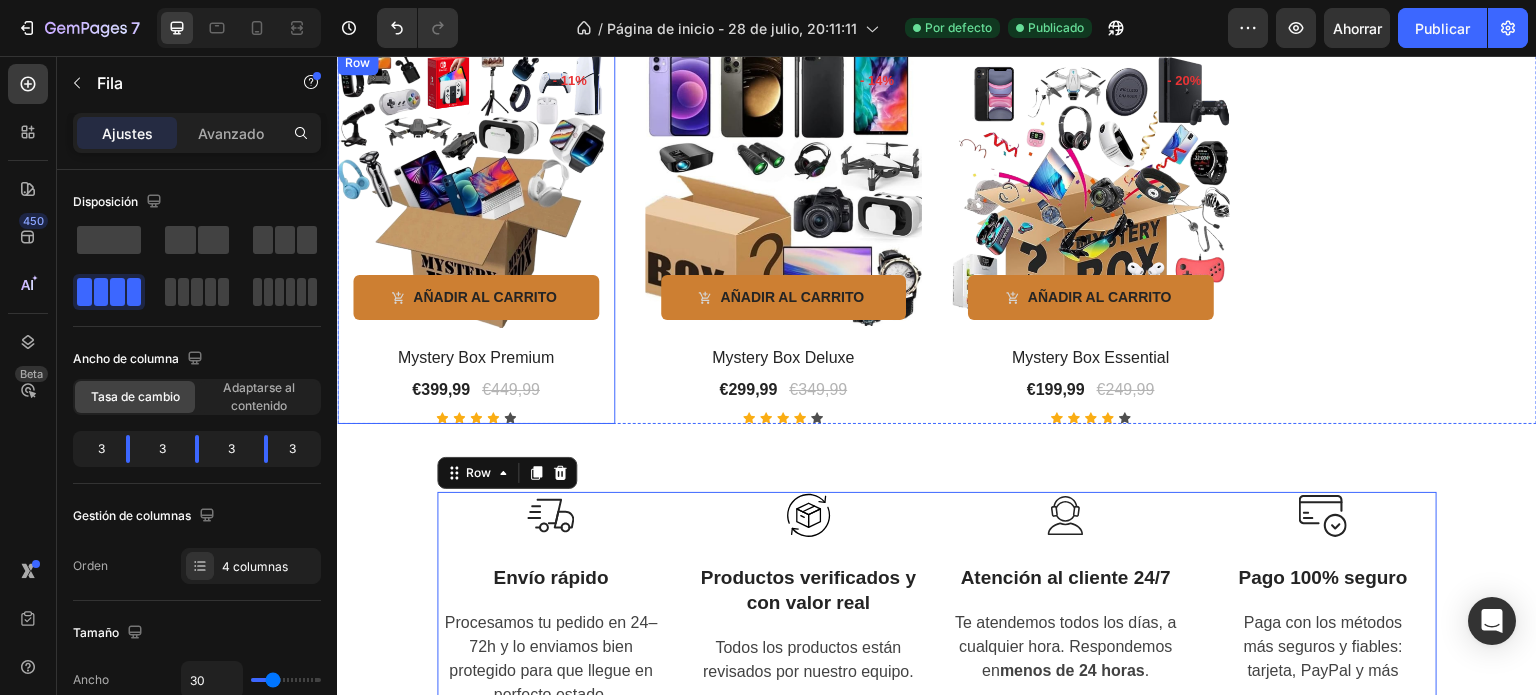 click on "AÑADIR AL CARRITO Product Cart Button" at bounding box center (476, 301) 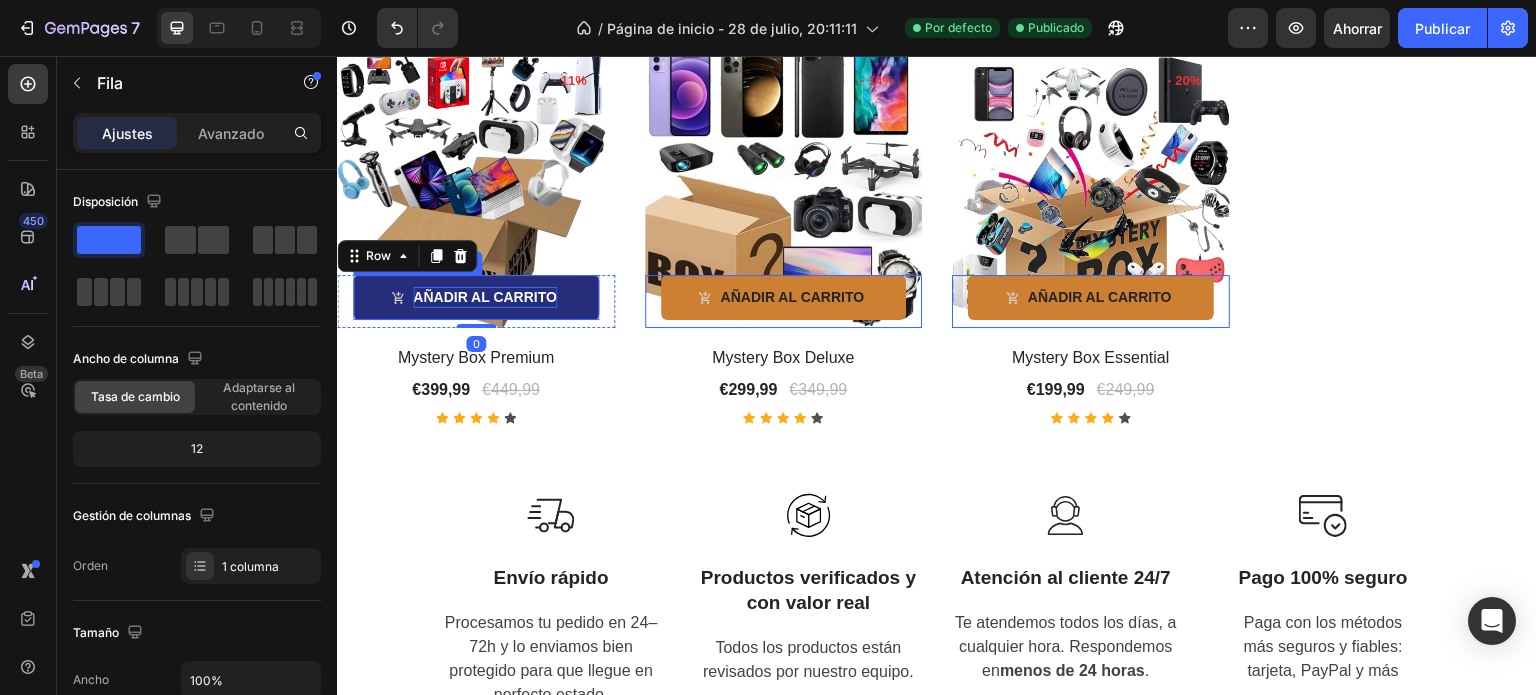 click on "AÑADIR AL CARRITO" at bounding box center [485, 297] 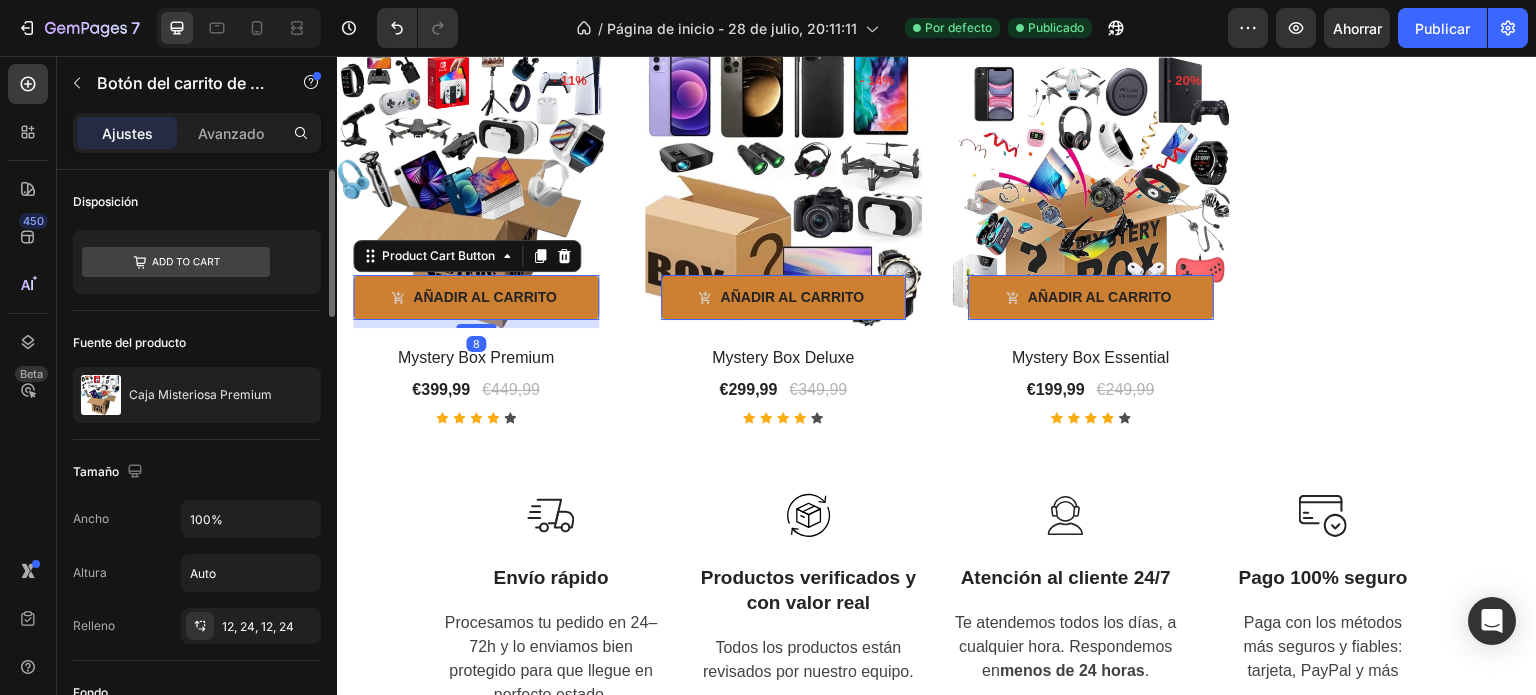 scroll, scrollTop: 266, scrollLeft: 0, axis: vertical 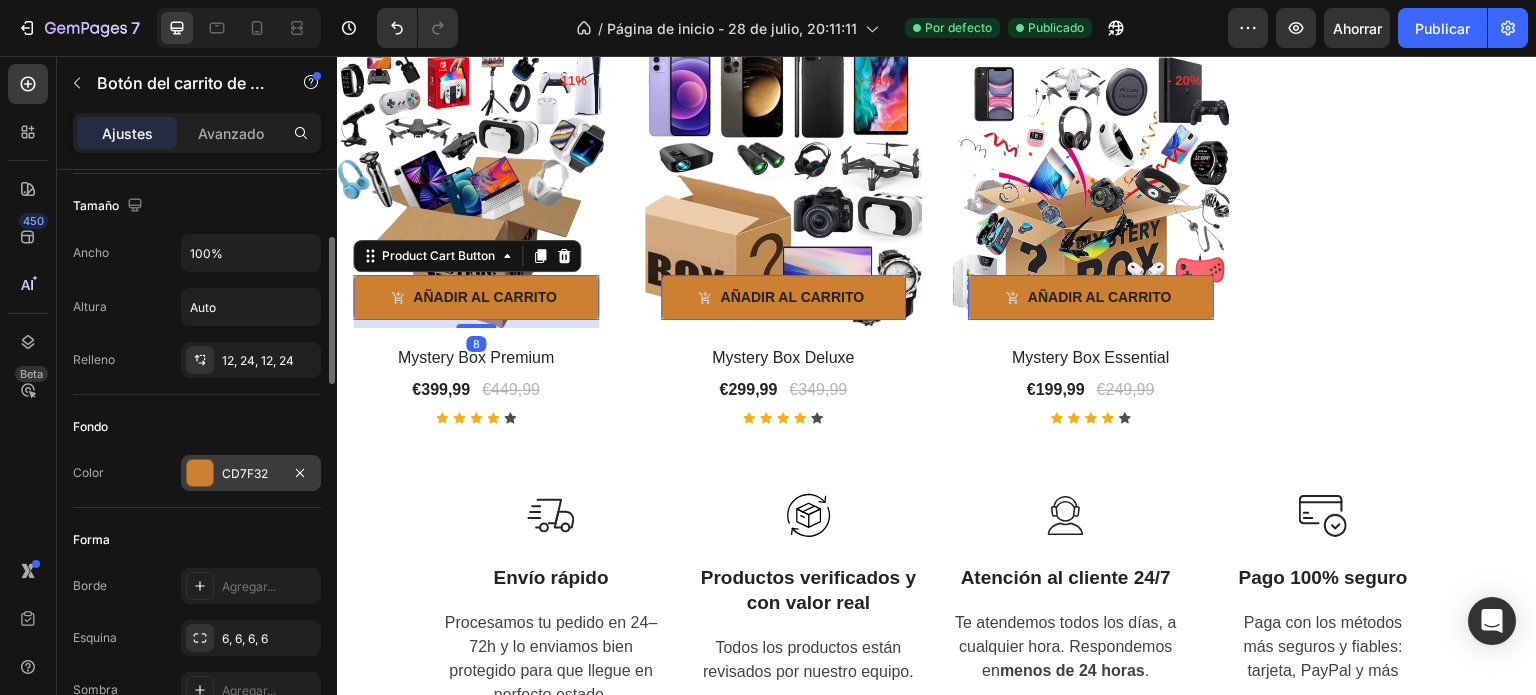 click on "CD7F32" at bounding box center [245, 473] 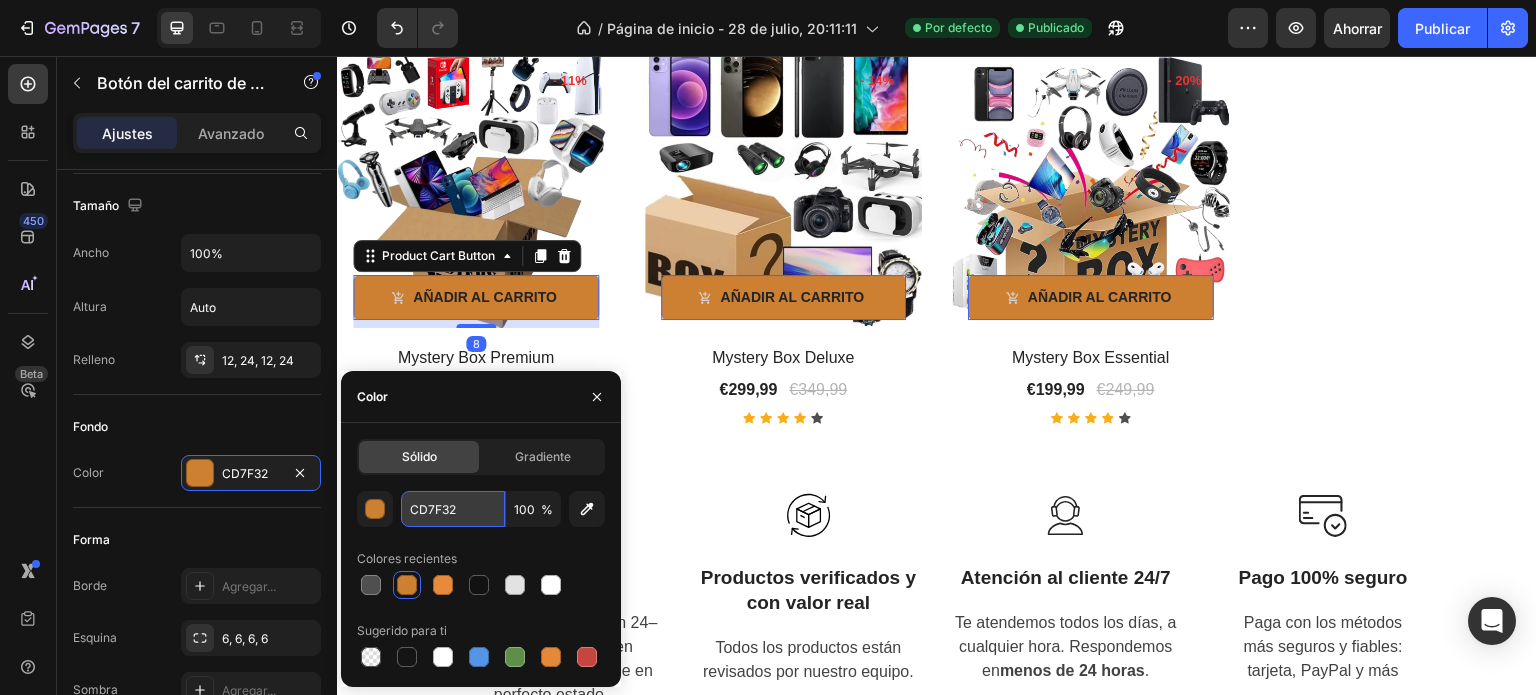 click on "CD7F32" at bounding box center (453, 509) 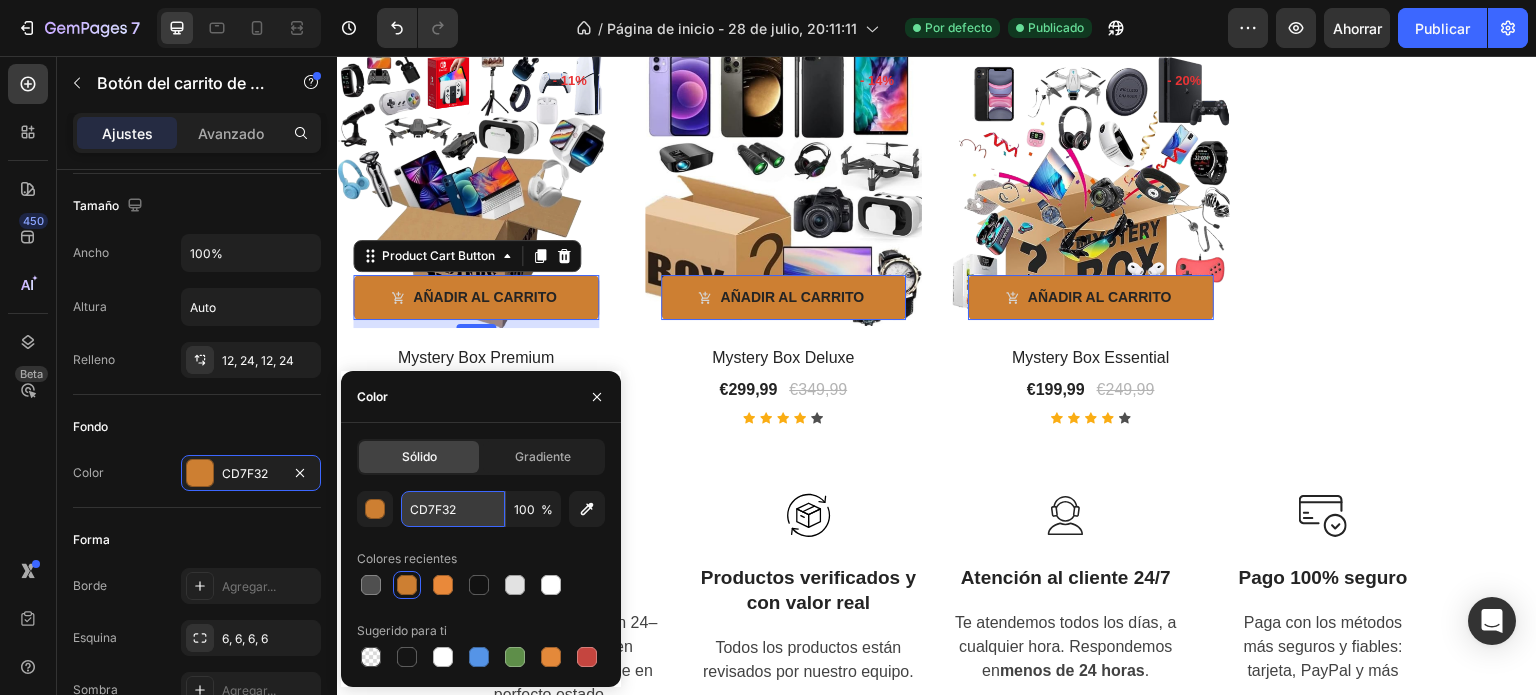 click on "CD7F32" at bounding box center [453, 509] 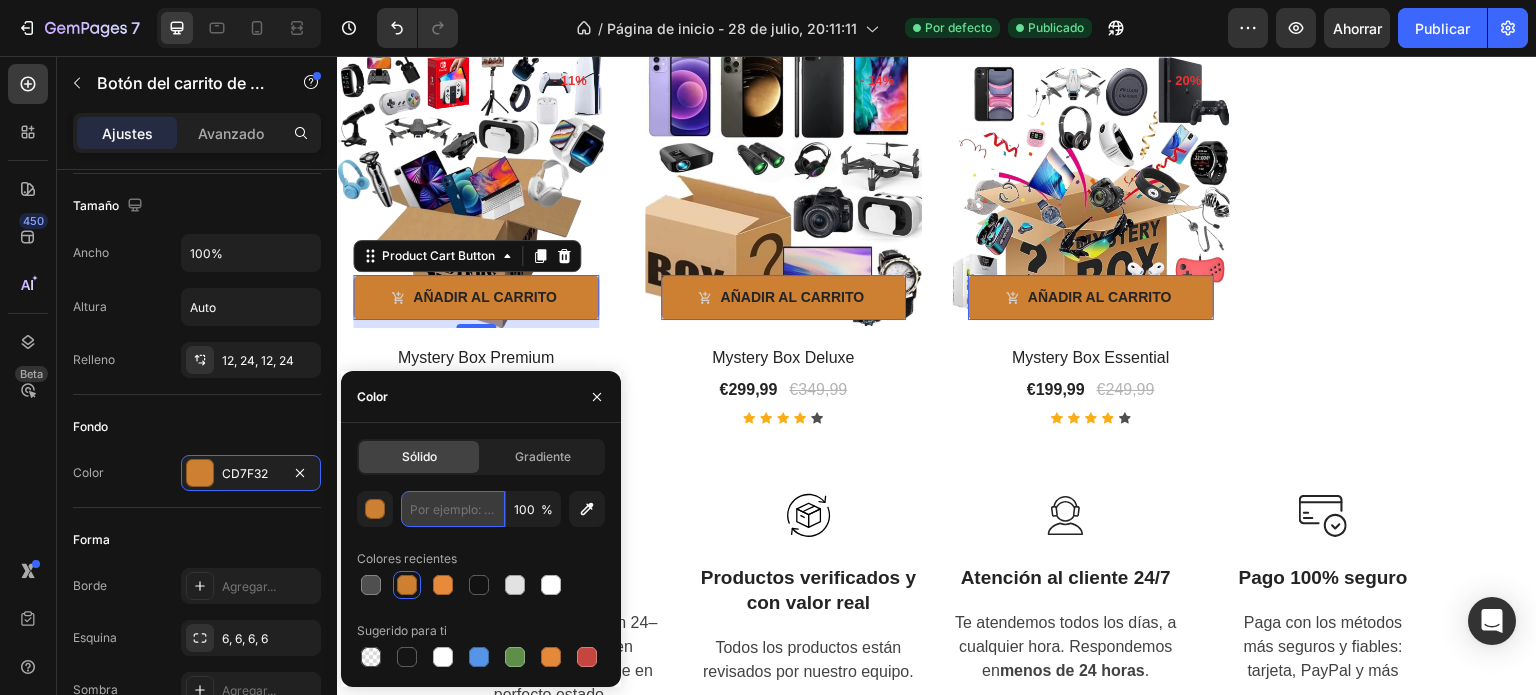 paste on "#CD7F32" 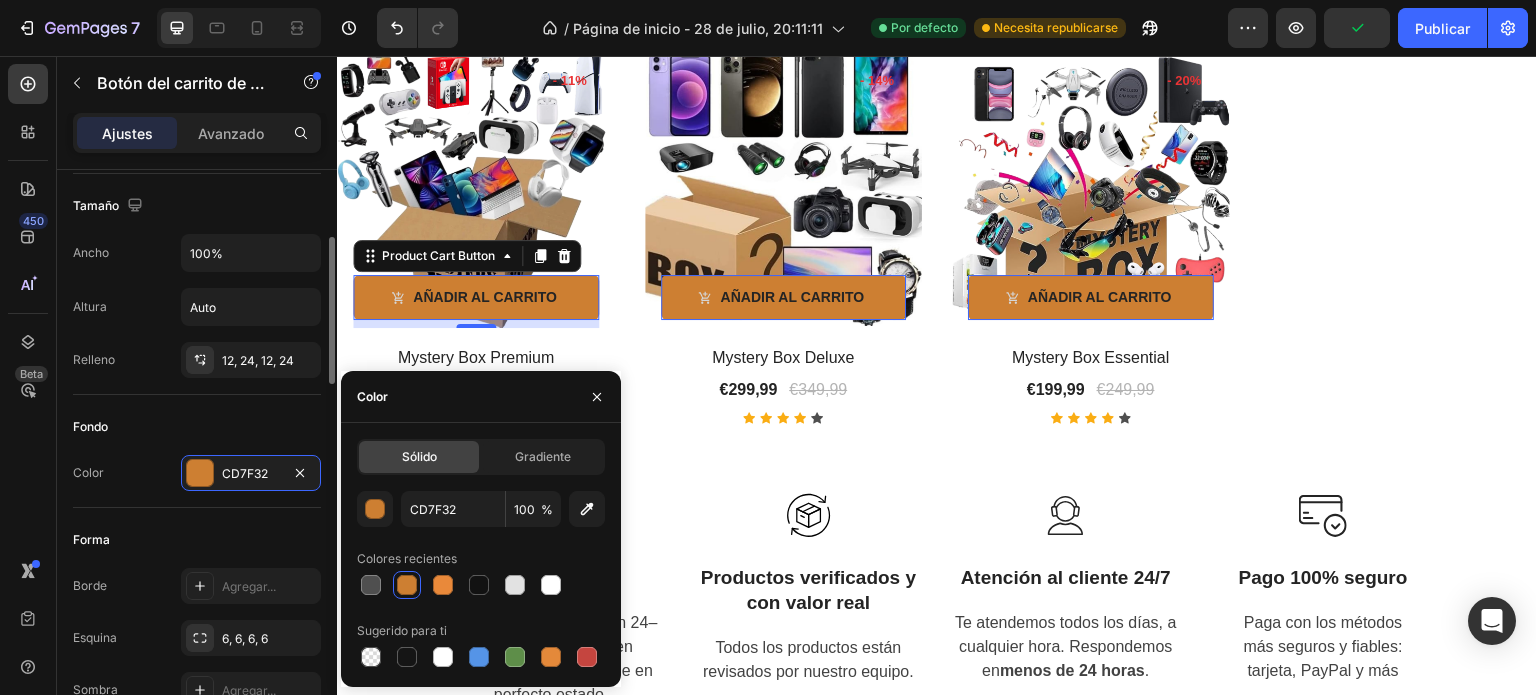 click on "Forma" at bounding box center (197, 540) 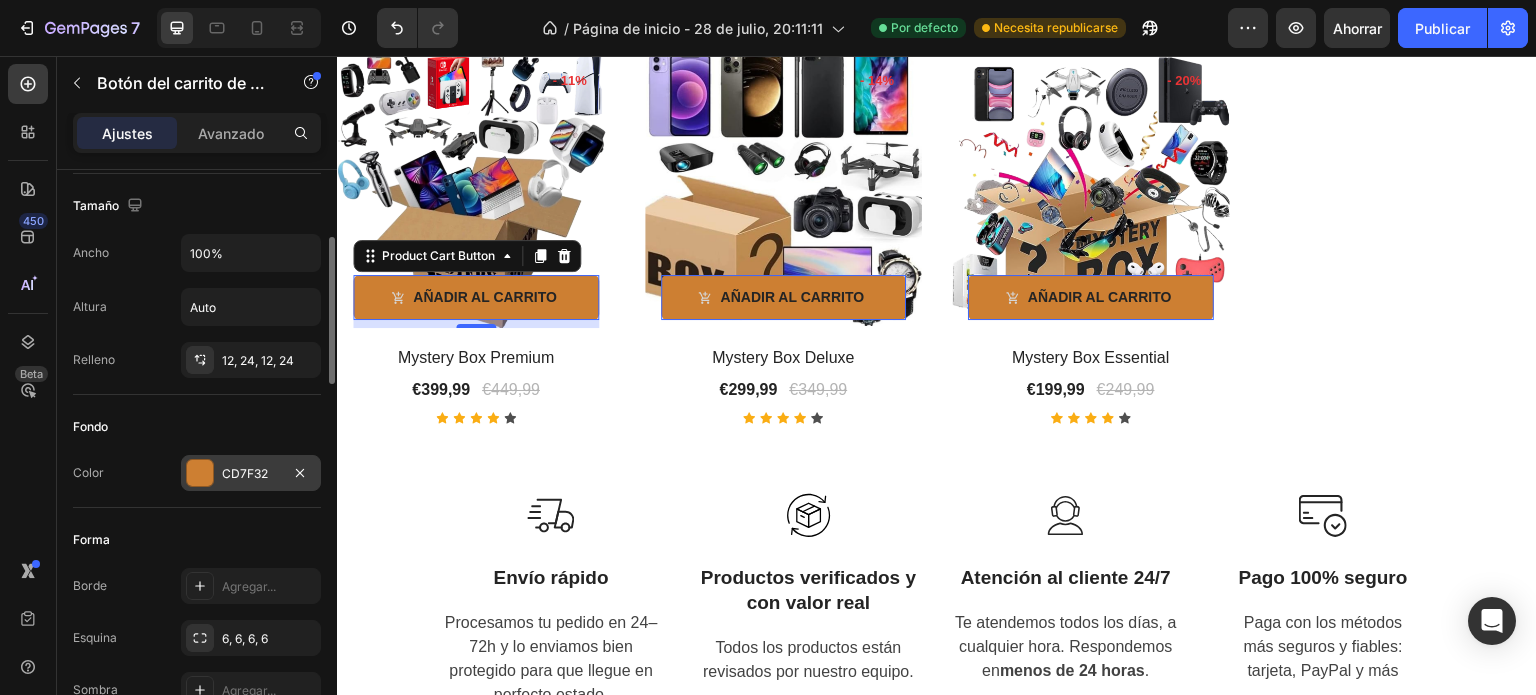 click on "CD7F32" at bounding box center [251, 473] 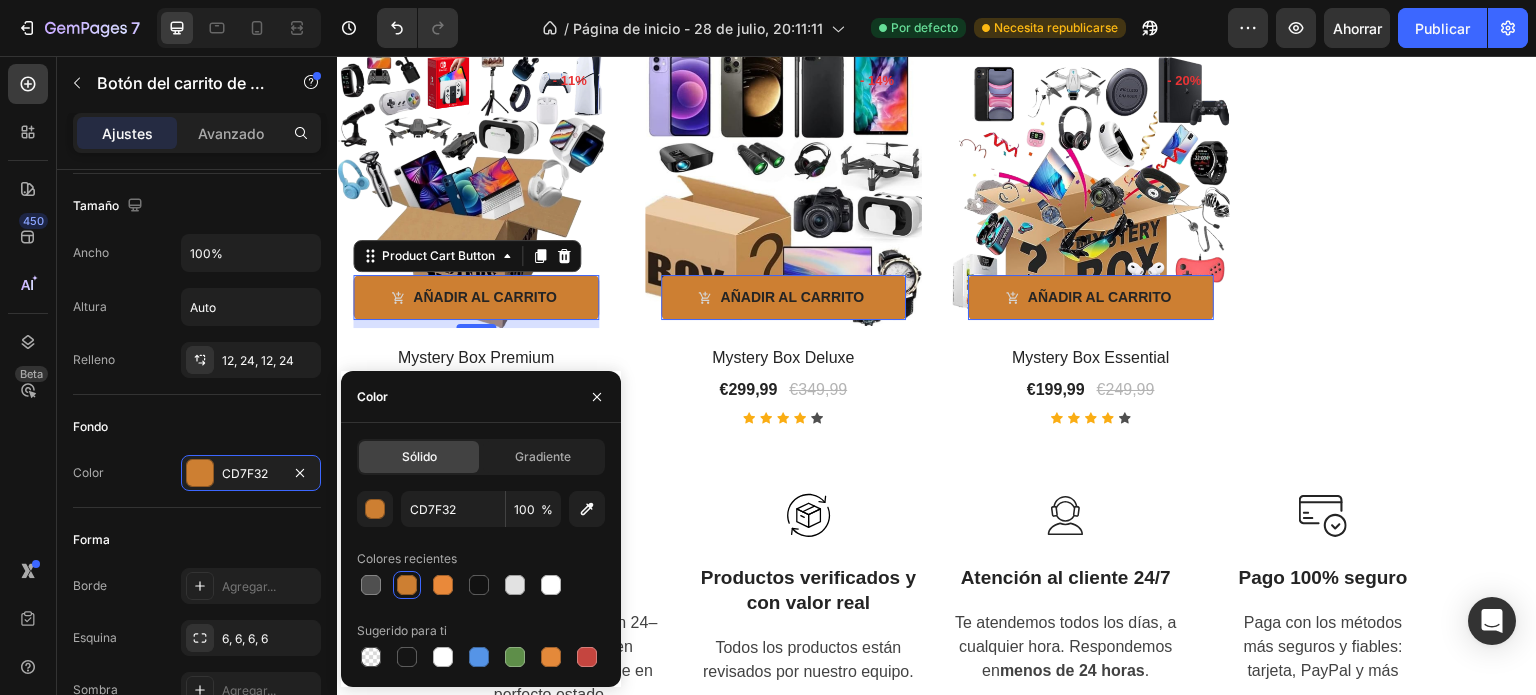click at bounding box center (407, 585) 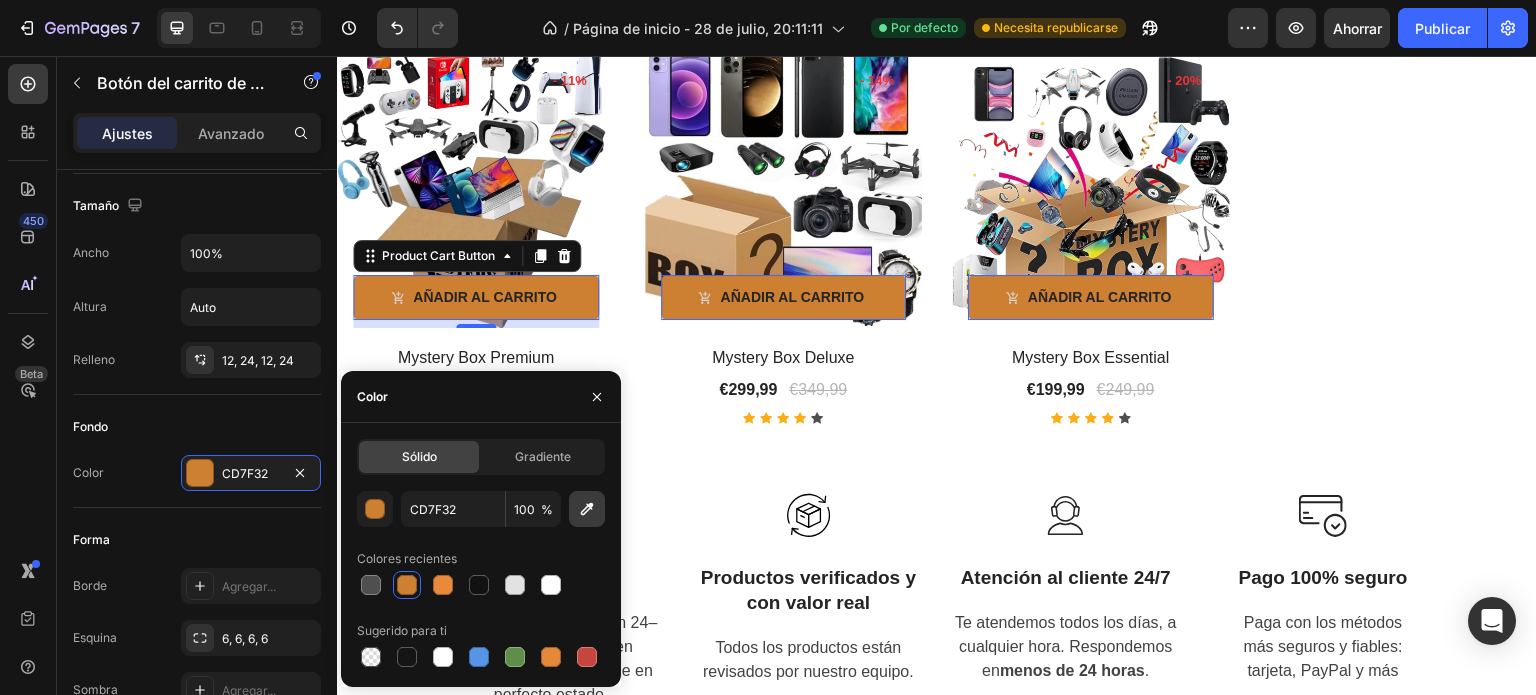 click 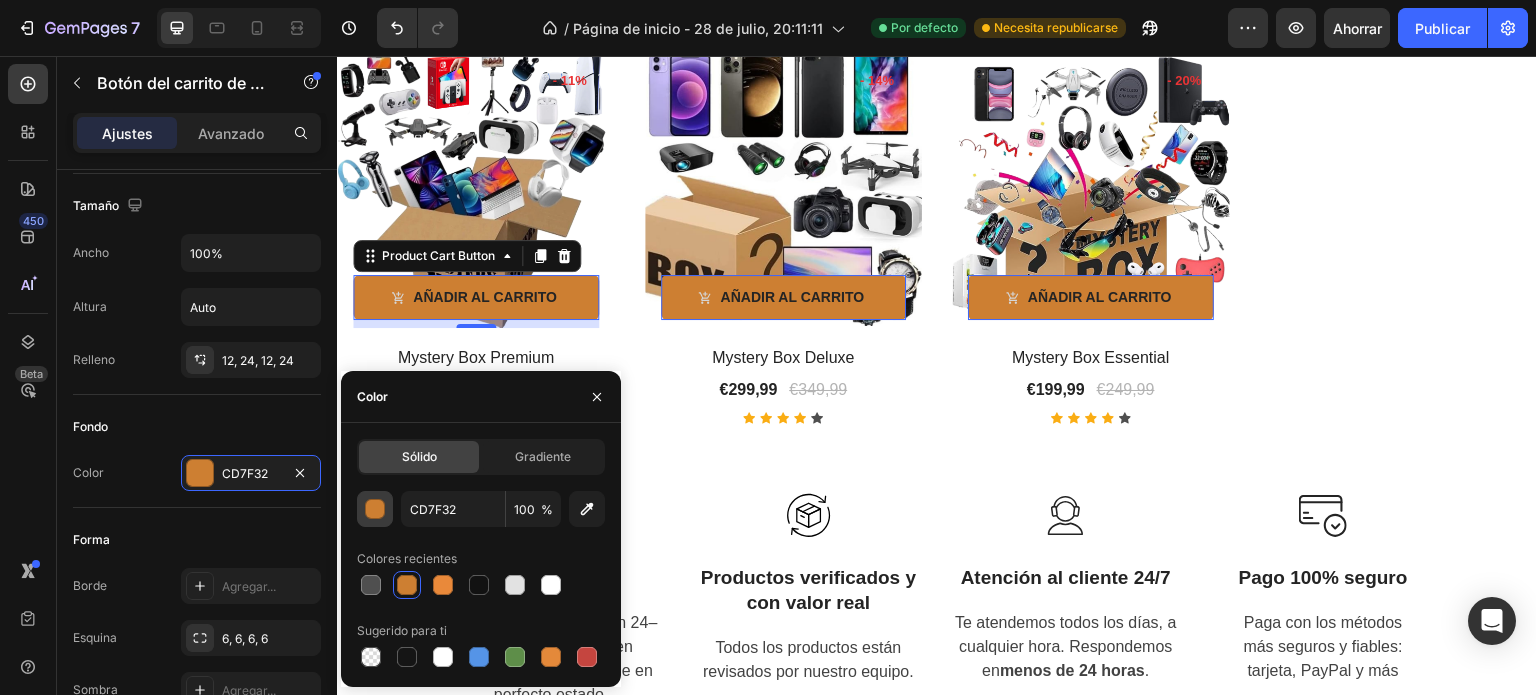 click at bounding box center [375, 509] 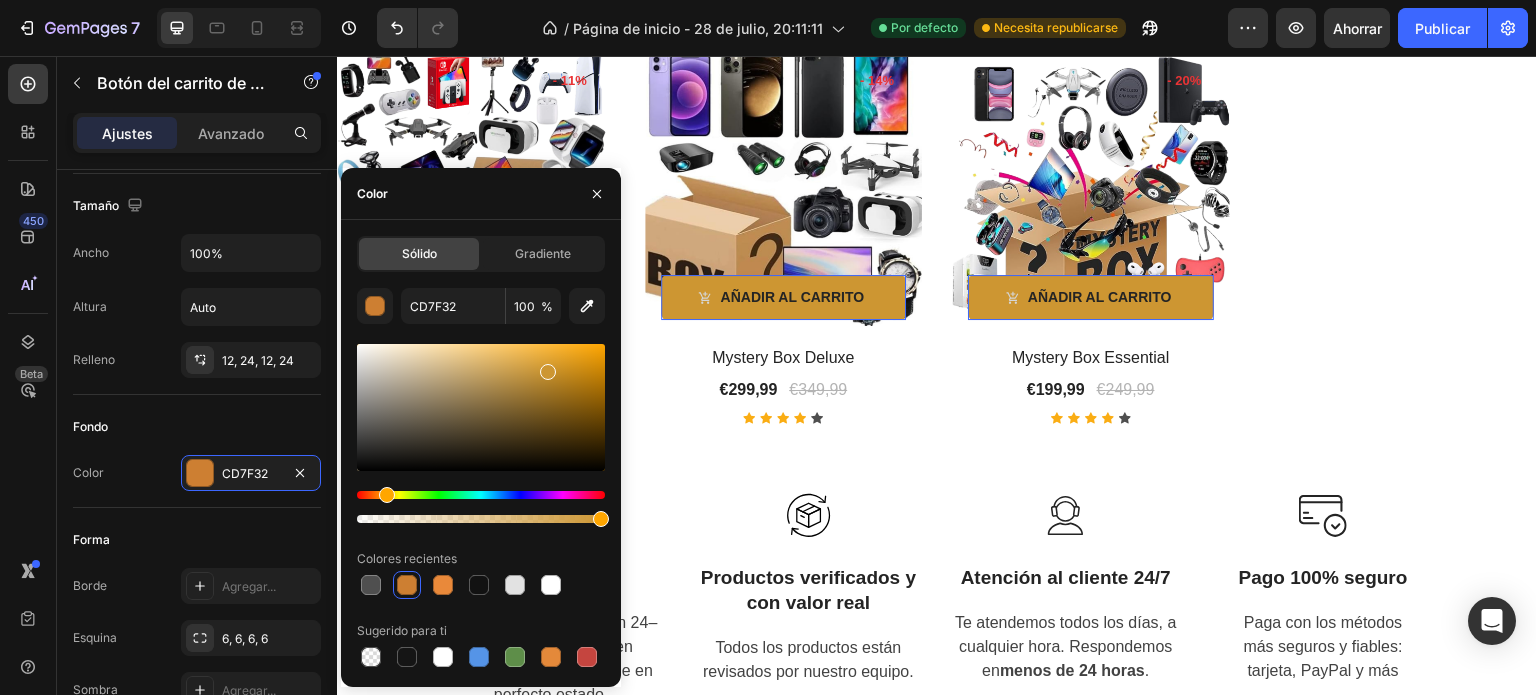 click at bounding box center [387, 495] 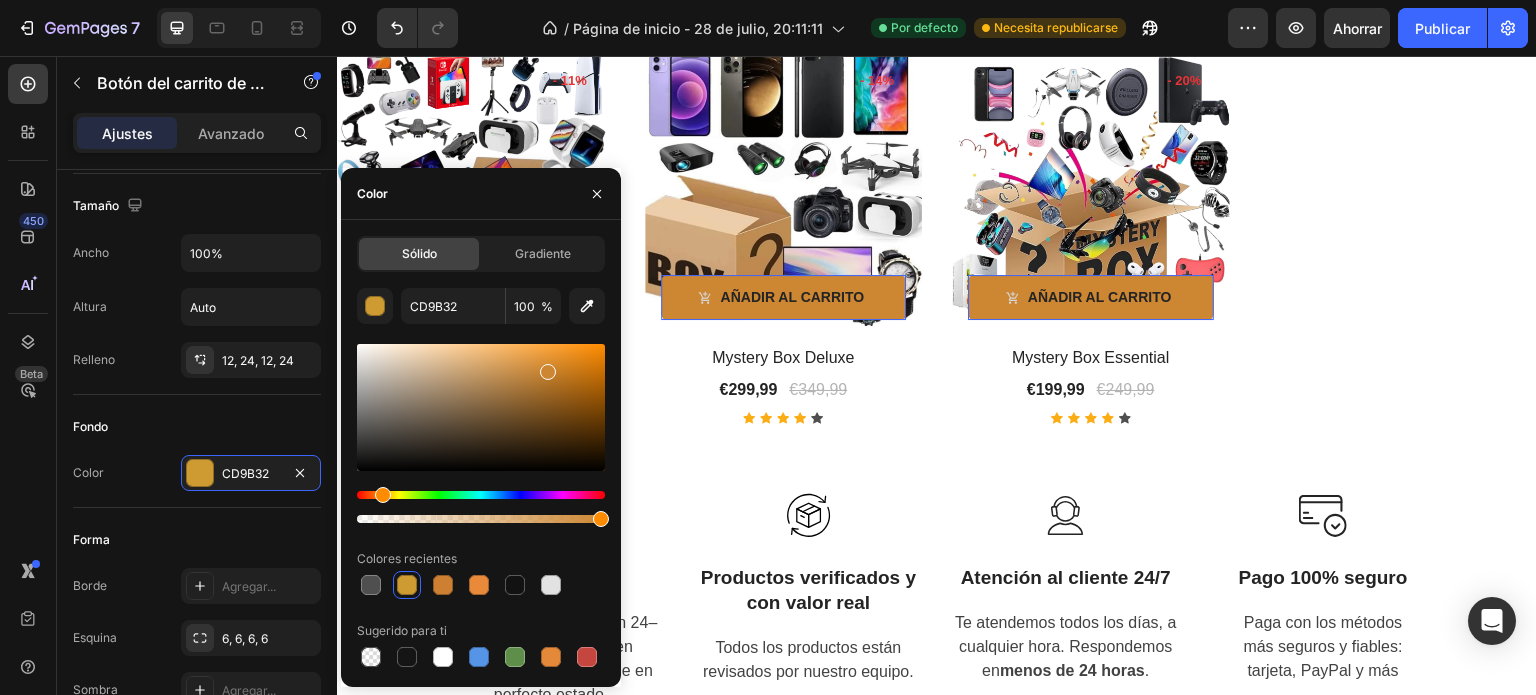 click at bounding box center (383, 495) 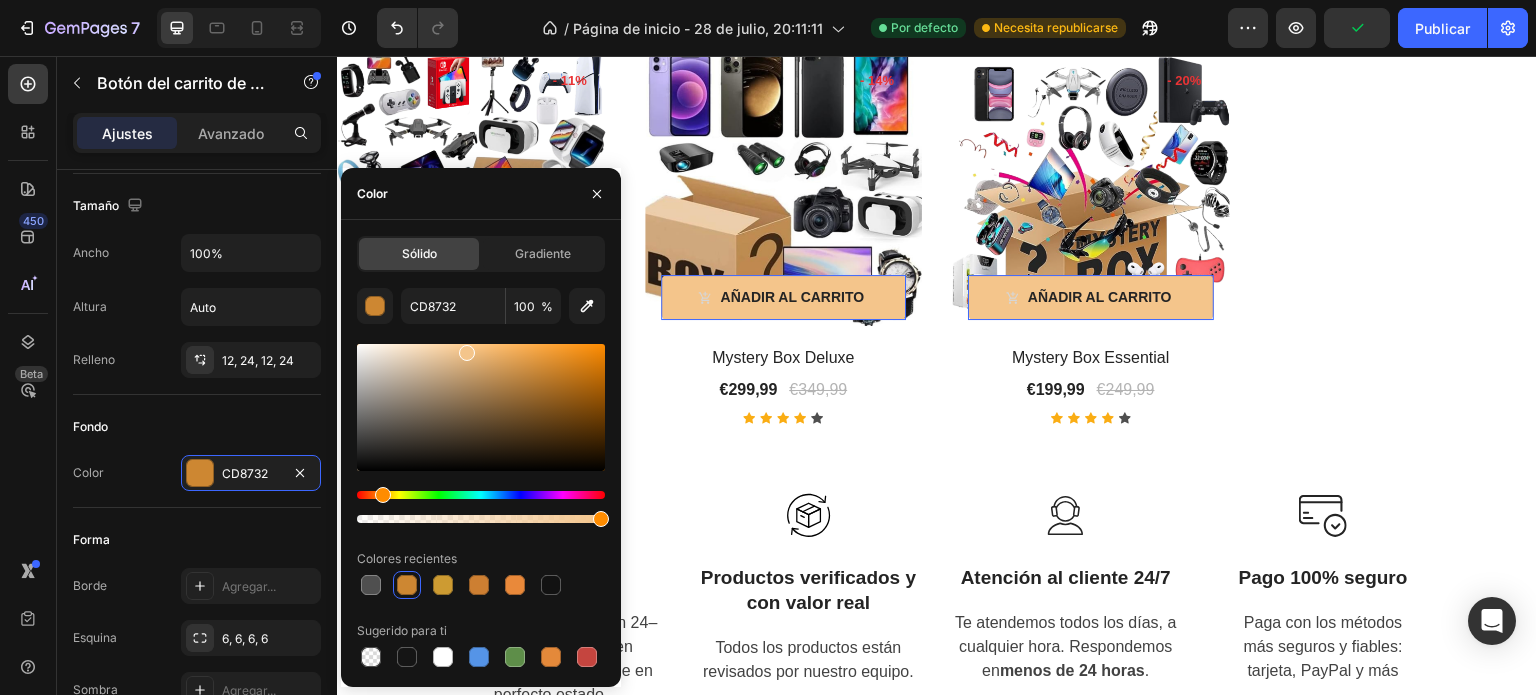 drag, startPoint x: 499, startPoint y: 356, endPoint x: 465, endPoint y: 349, distance: 34.713108 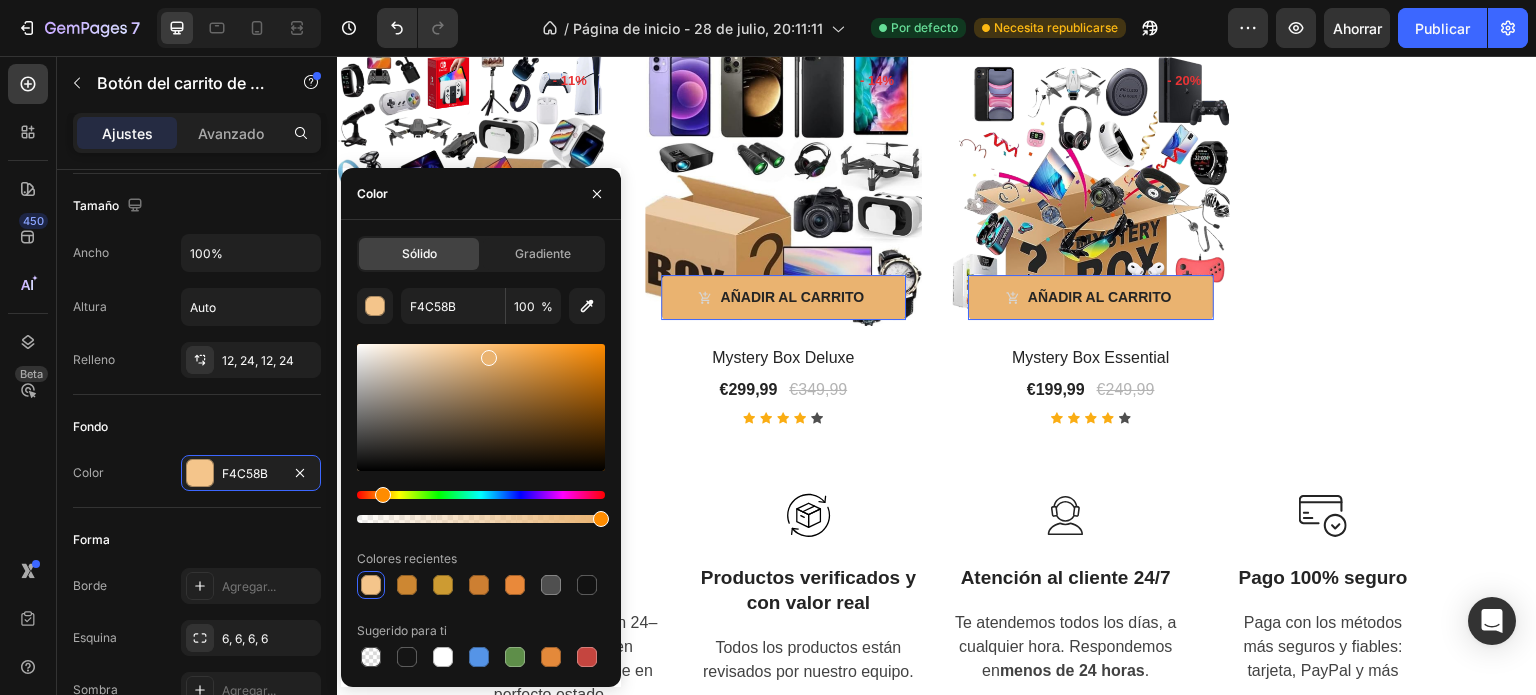 drag, startPoint x: 465, startPoint y: 349, endPoint x: 487, endPoint y: 354, distance: 22.561028 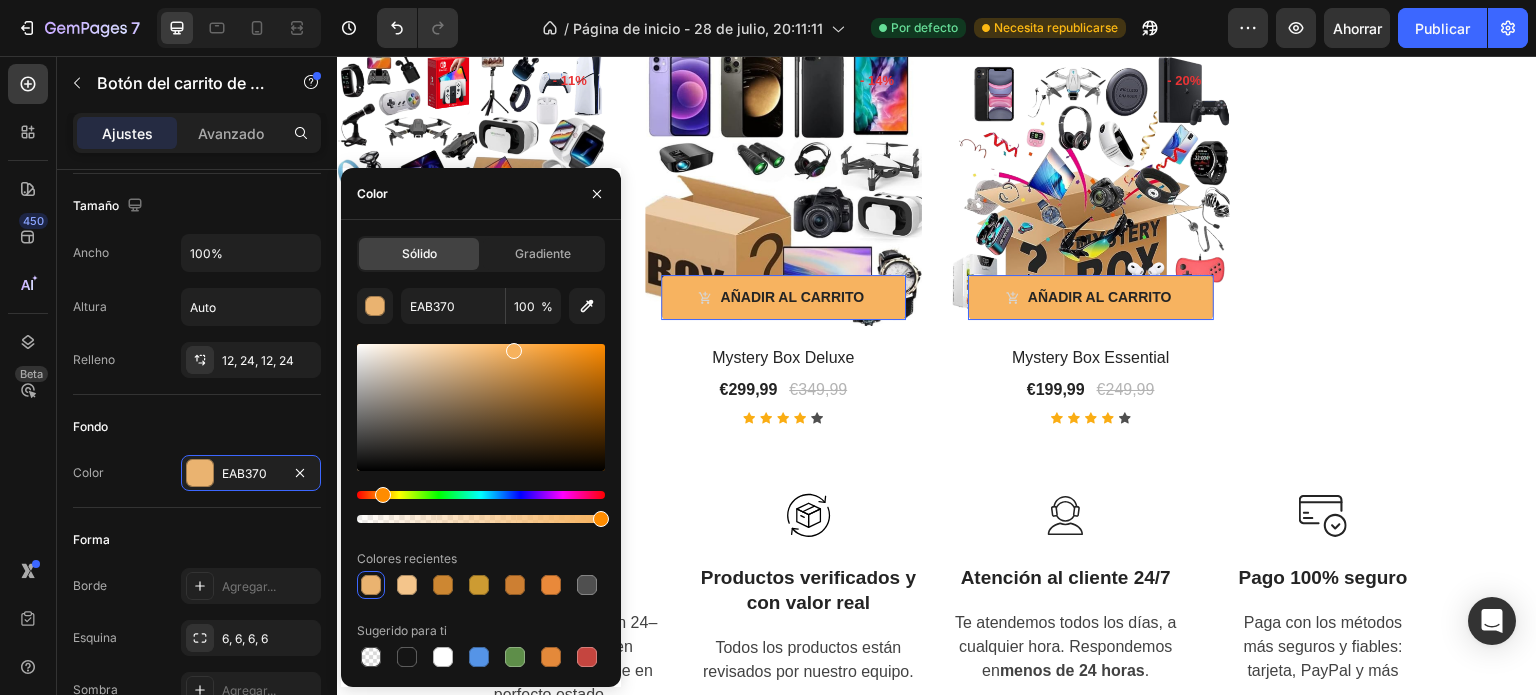 drag, startPoint x: 487, startPoint y: 354, endPoint x: 512, endPoint y: 348, distance: 25.70992 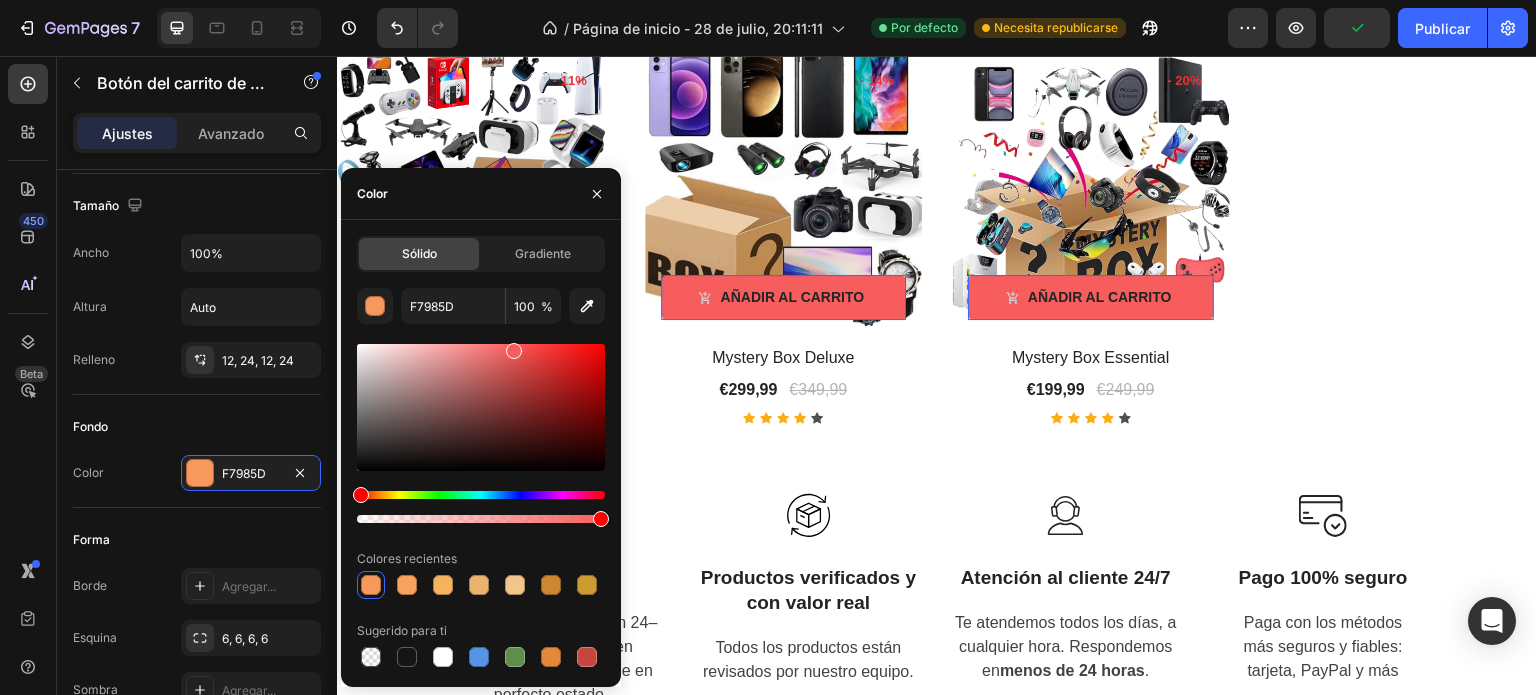 drag, startPoint x: 379, startPoint y: 490, endPoint x: 356, endPoint y: 514, distance: 33.24154 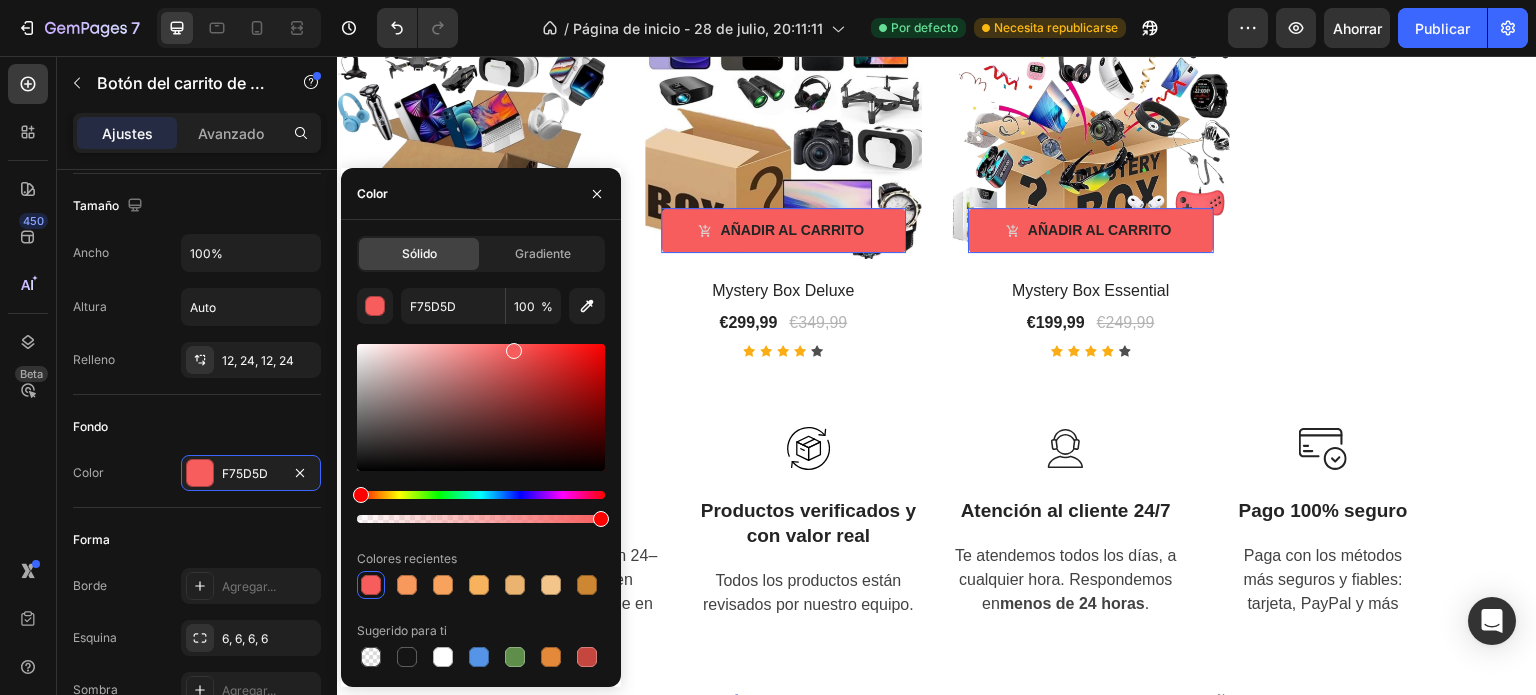scroll, scrollTop: 1666, scrollLeft: 0, axis: vertical 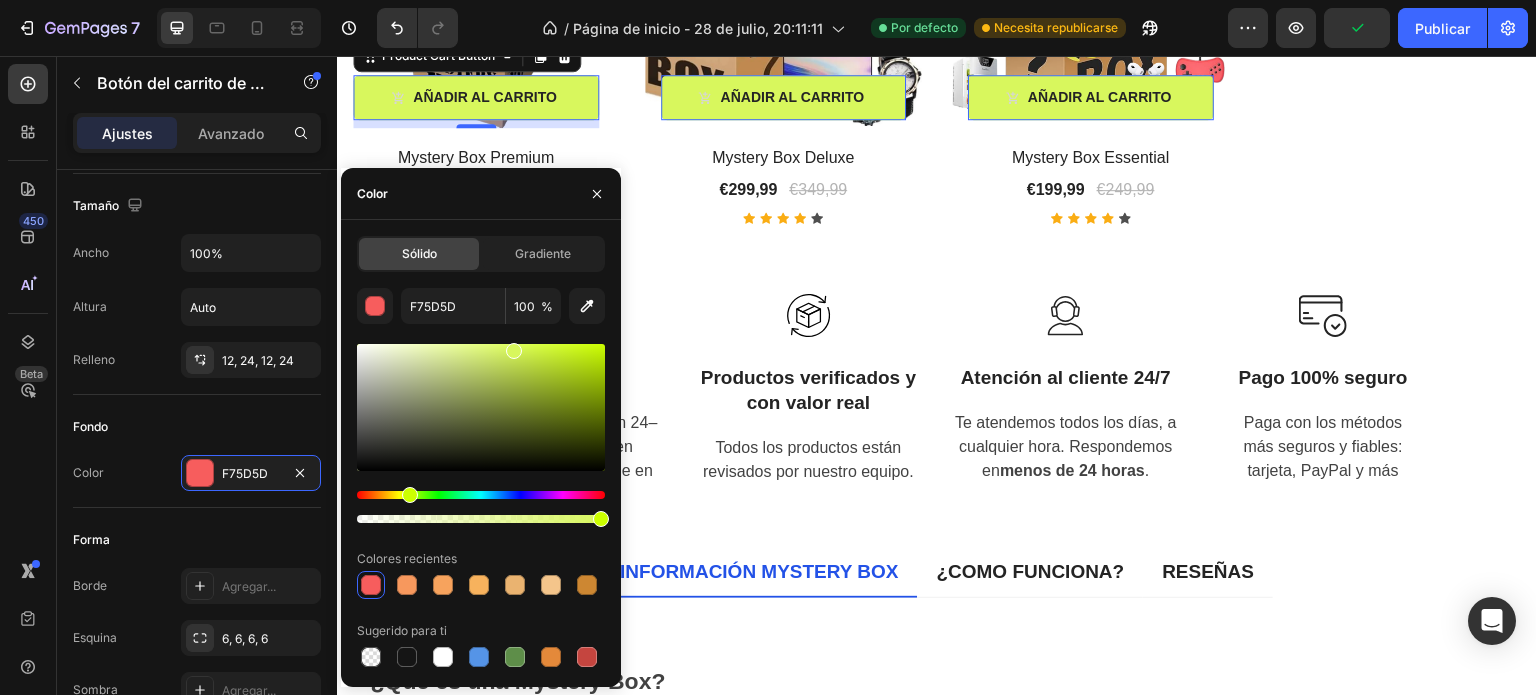 click at bounding box center (410, 495) 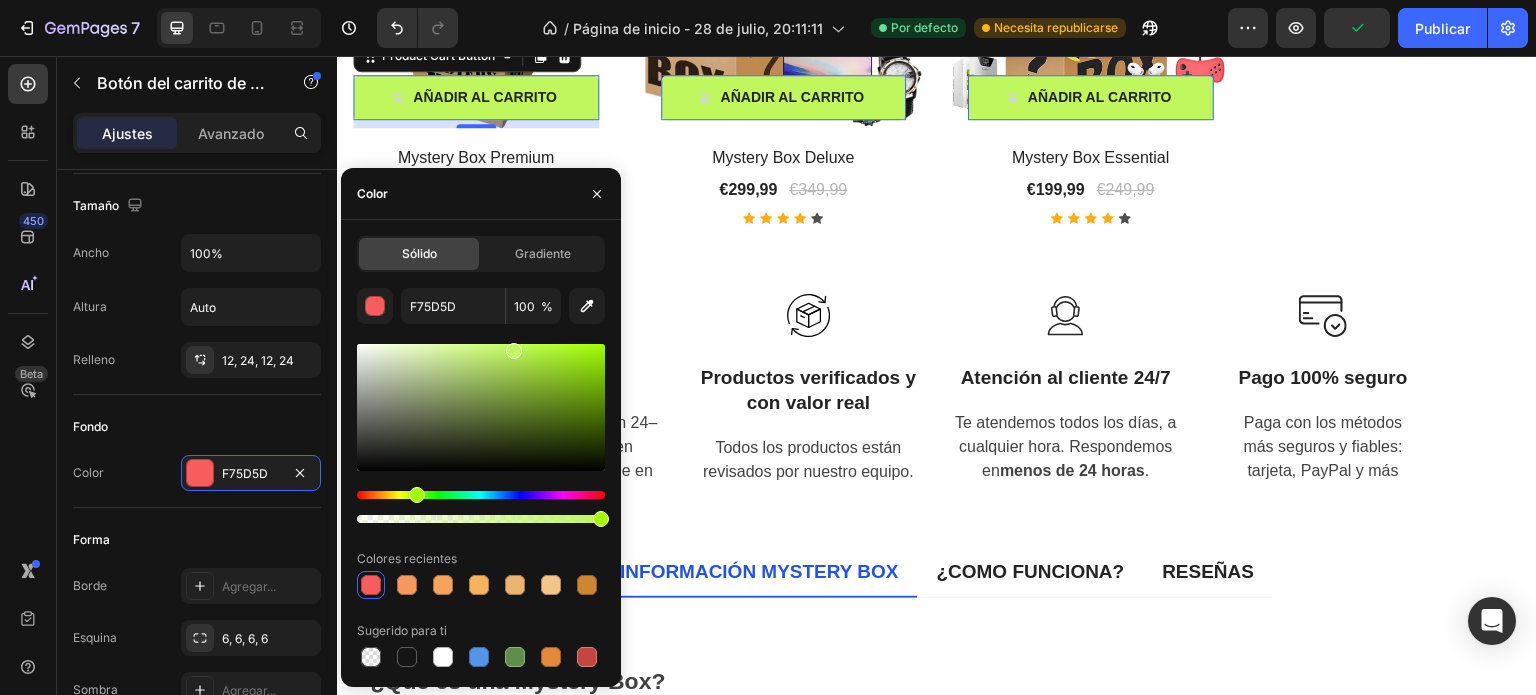 type on "BFF75D" 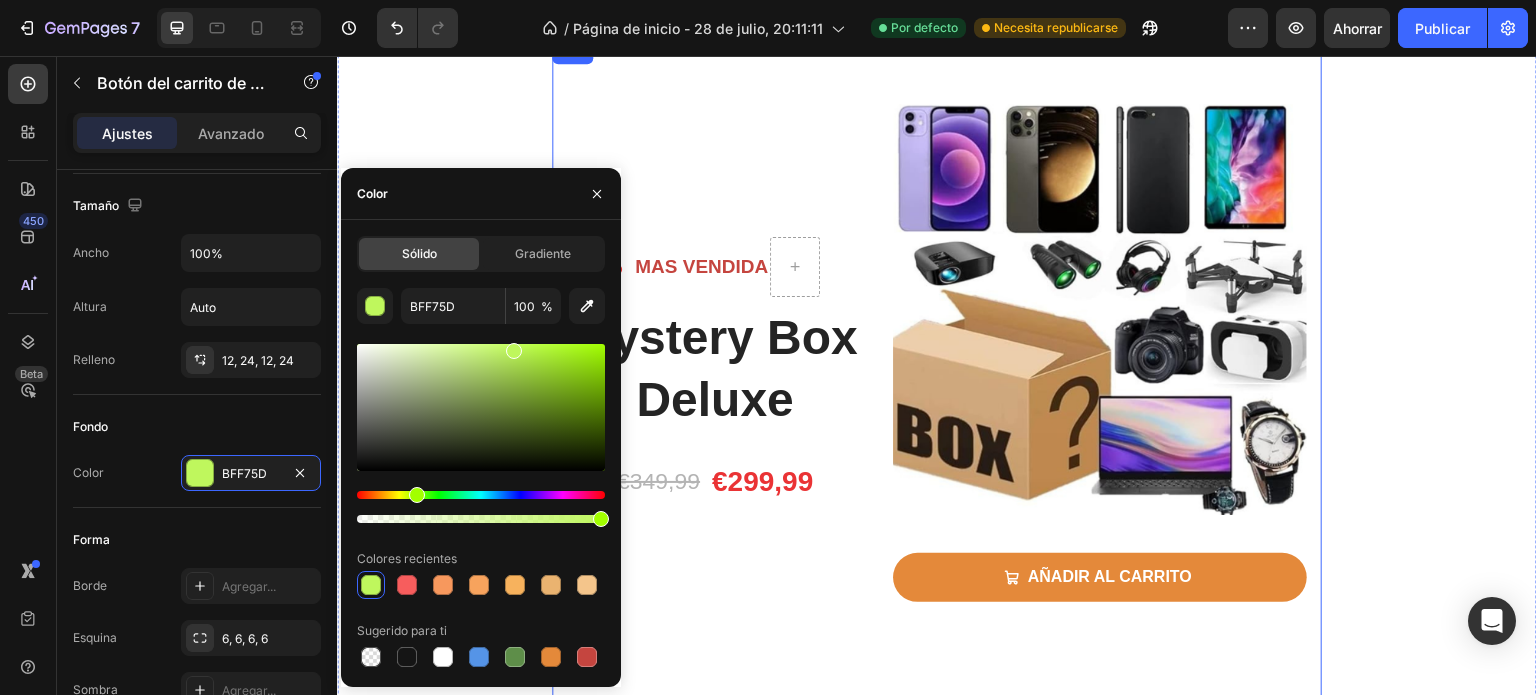 scroll, scrollTop: 84, scrollLeft: 0, axis: vertical 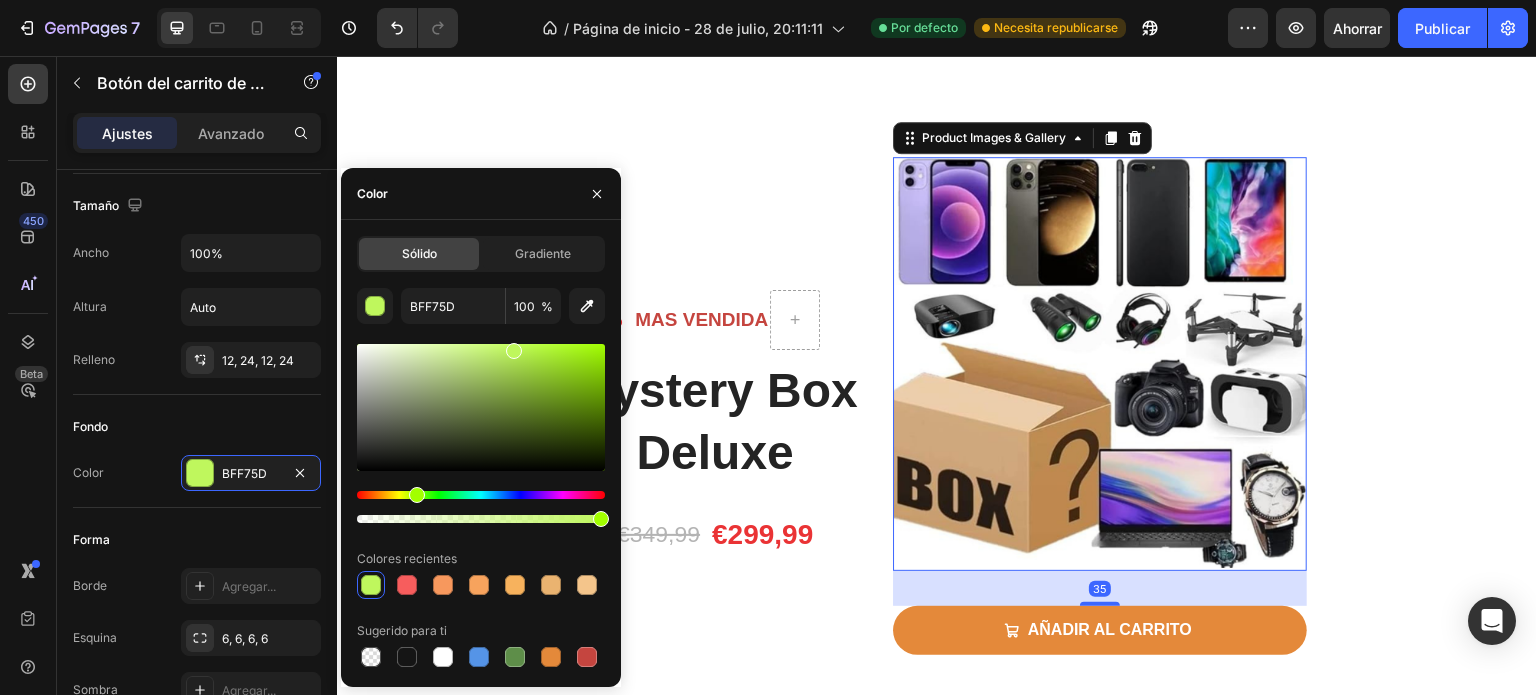 click at bounding box center [1100, 364] 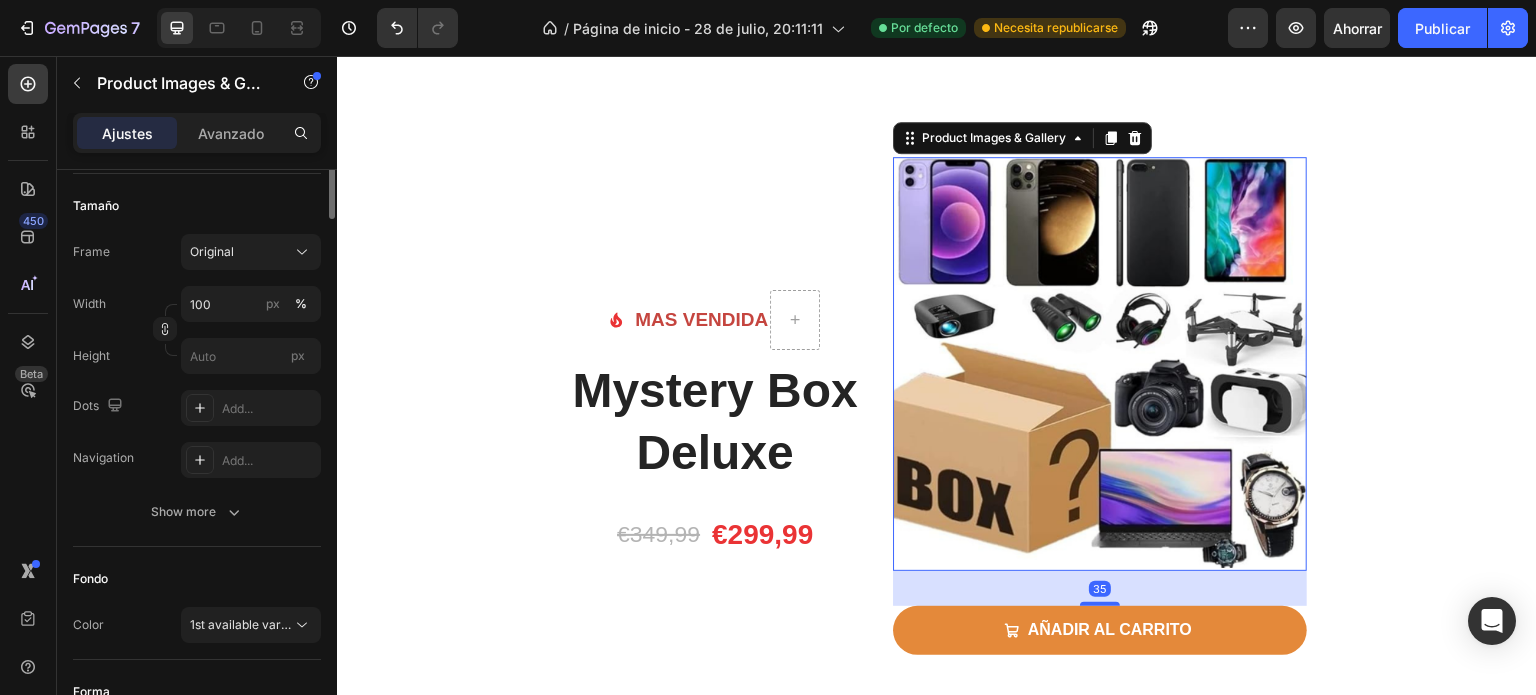 scroll, scrollTop: 0, scrollLeft: 0, axis: both 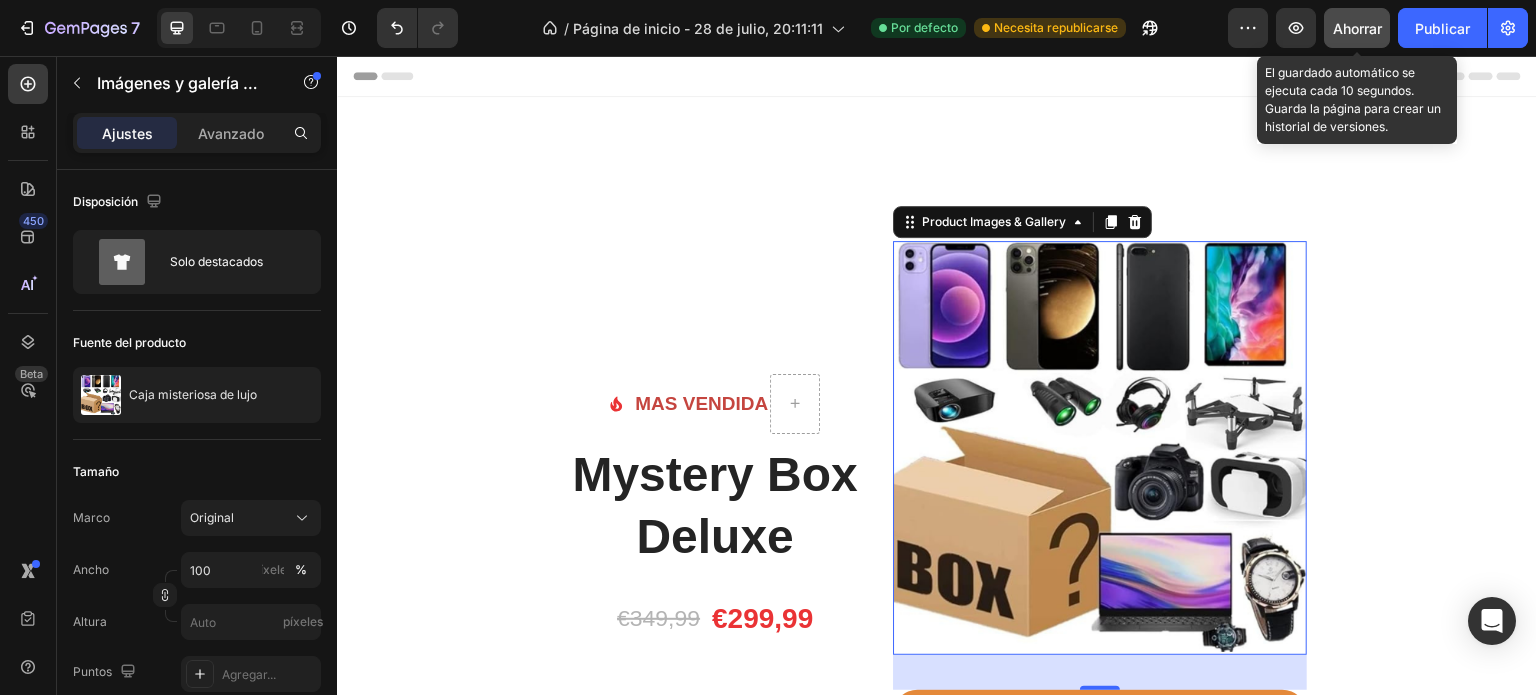 click on "Ahorrar" at bounding box center [1357, 28] 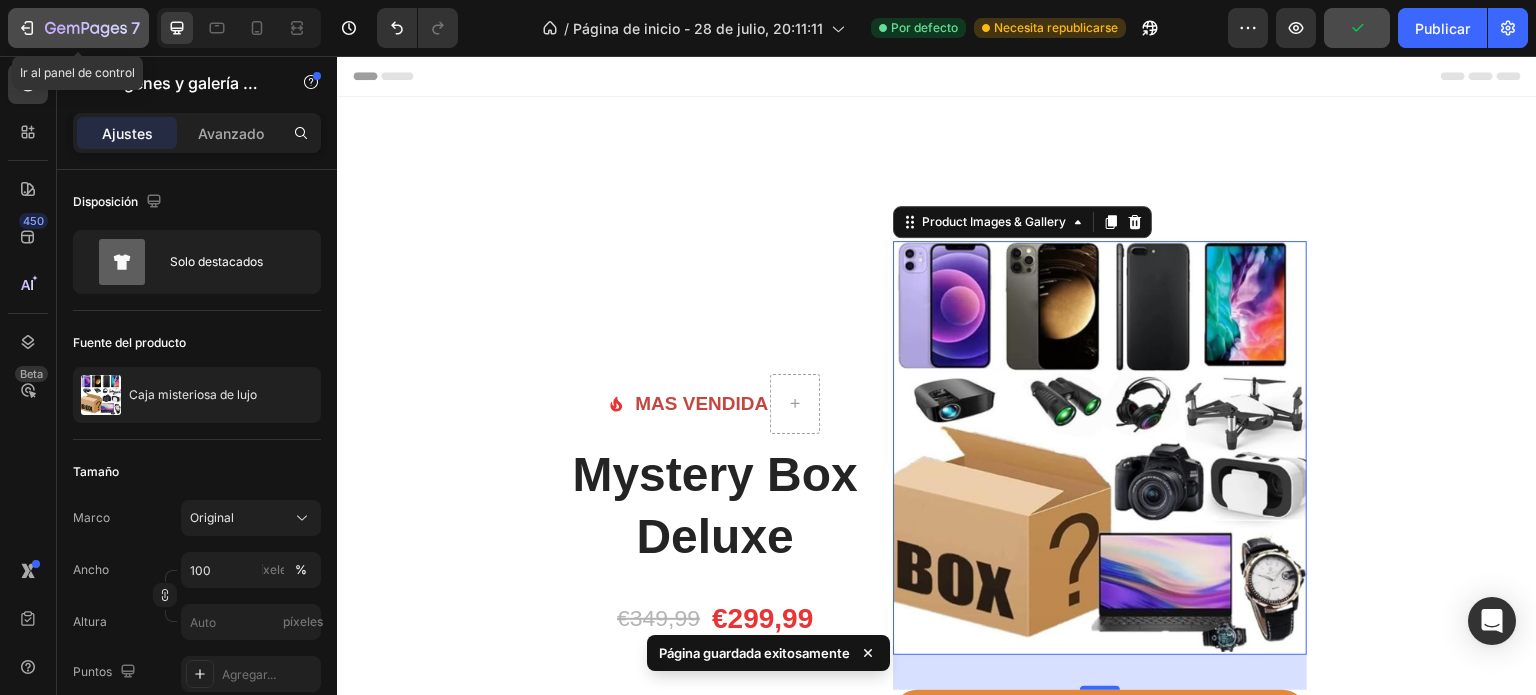 click 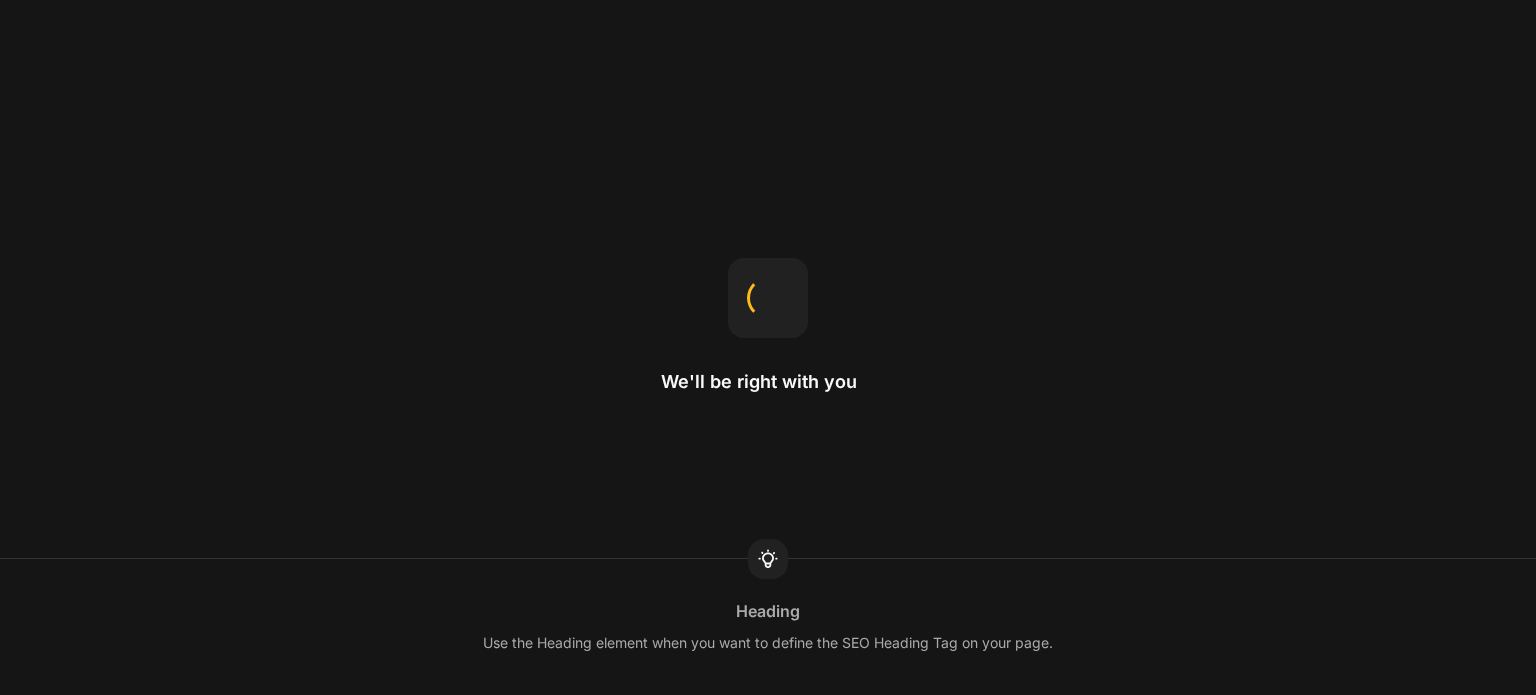 scroll, scrollTop: 0, scrollLeft: 0, axis: both 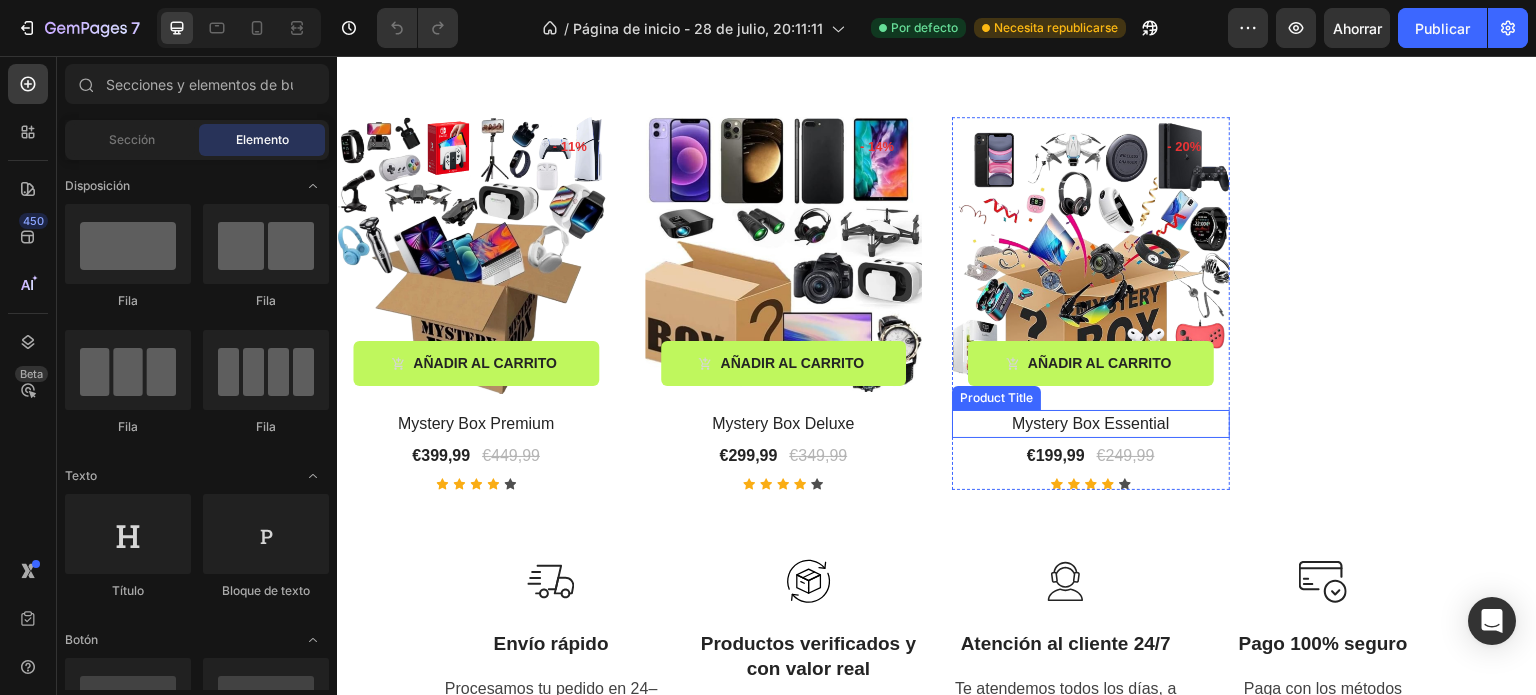 click on "Mystery Box Essential" at bounding box center (476, 424) 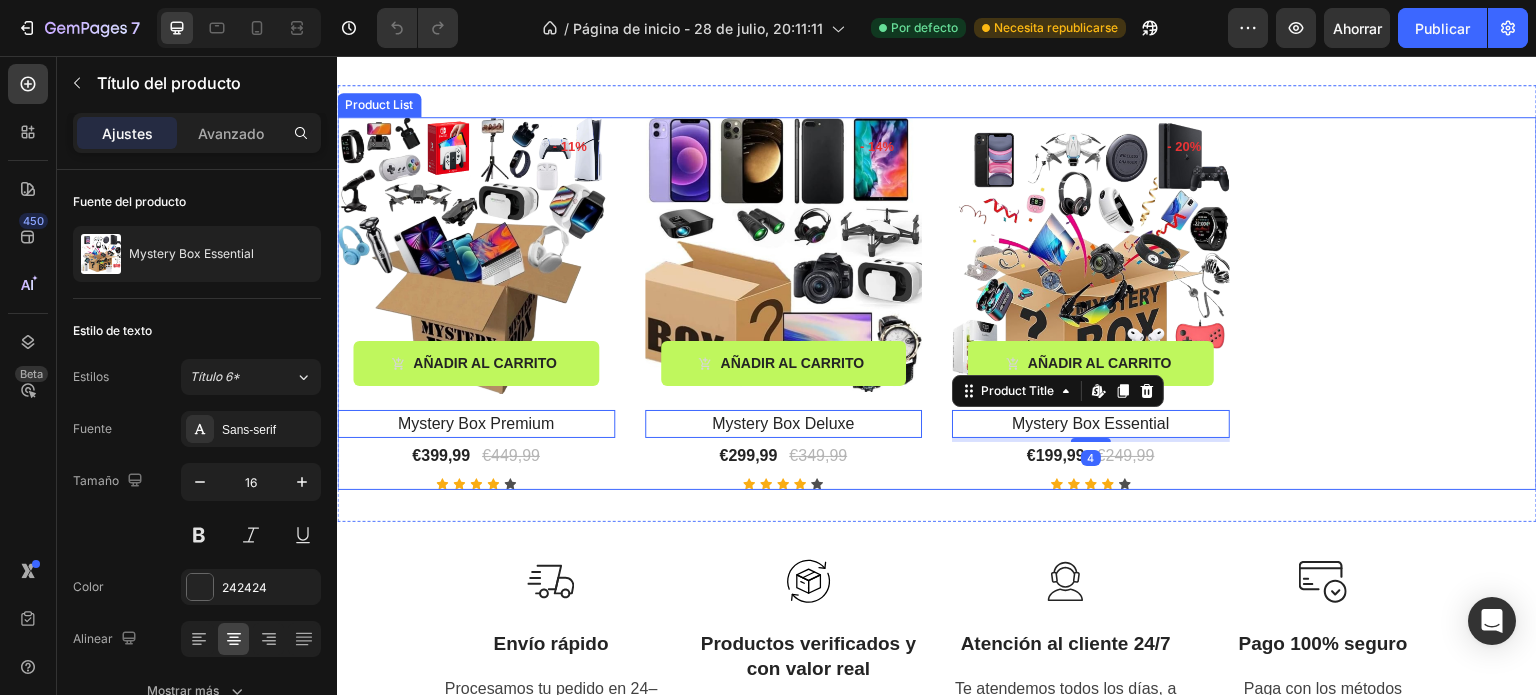 click on "Product Images & Gallery - 11% Product Badge AÑADIR AL CARRITO Product Cart Button Row Row Mystery Box Premium Product Title   Edit content in Shopify 0 €399,99 Product Price Product Price €449,99 Product Price Product Price Row                Icon                Icon                Icon                Icon
Icon Icon List Hoz Row Product List Product Images & Gallery - 14% Product Badge AÑADIR AL CARRITO Product Cart Button Row Row Mystery Box Deluxe Product Title   Edit content in Shopify 0 €299,99 Product Price Product Price €349,99 Product Price Product Price Row                Icon                Icon                Icon                Icon
Icon Icon List Hoz Row Product List Product Images & Gallery - 20% Product Badge AÑADIR AL CARRITO Product Cart Button Row Row Mystery Box Essential Product Title   Edit content in Shopify 4 €199,99 Product Price Product Price €249,99 Product Price Product Price Row                Icon                Icon" at bounding box center (937, 304) 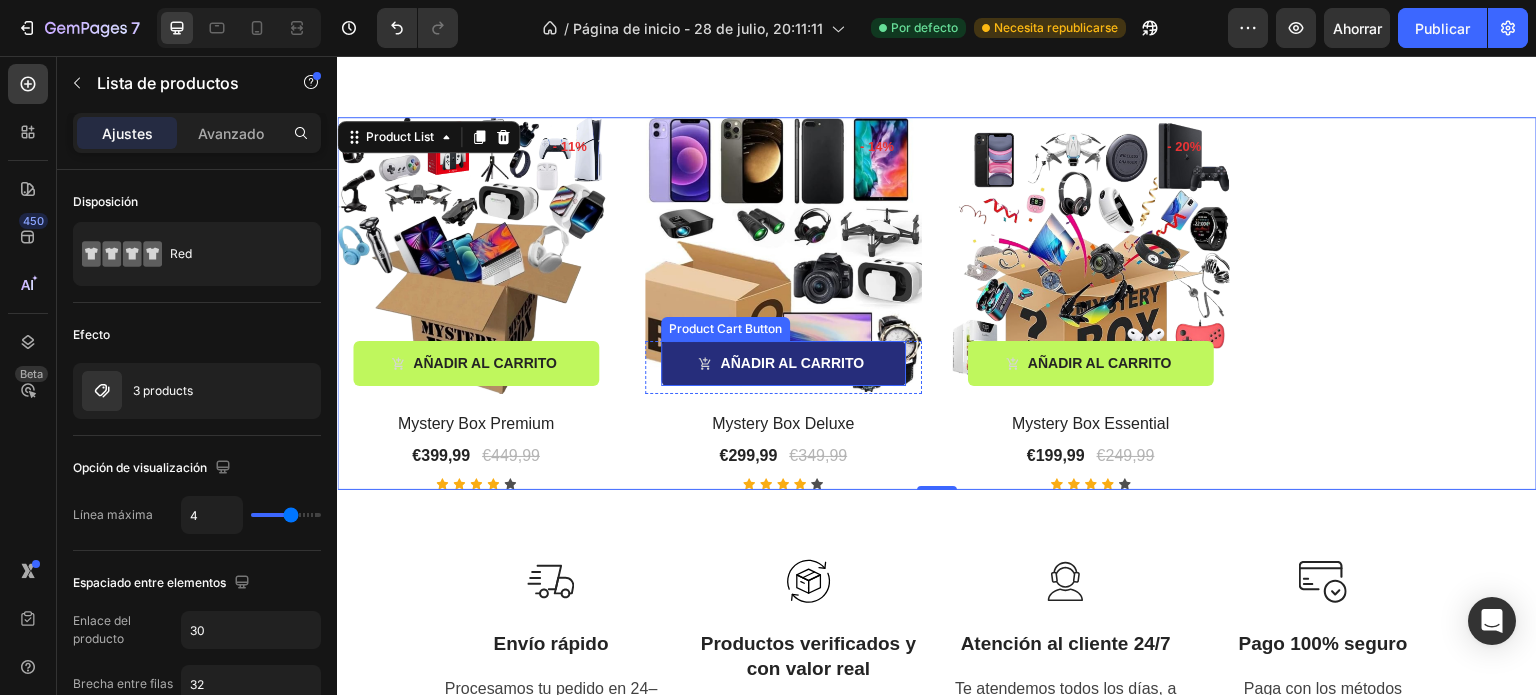 click on "AÑADIR AL CARRITO" at bounding box center [476, 363] 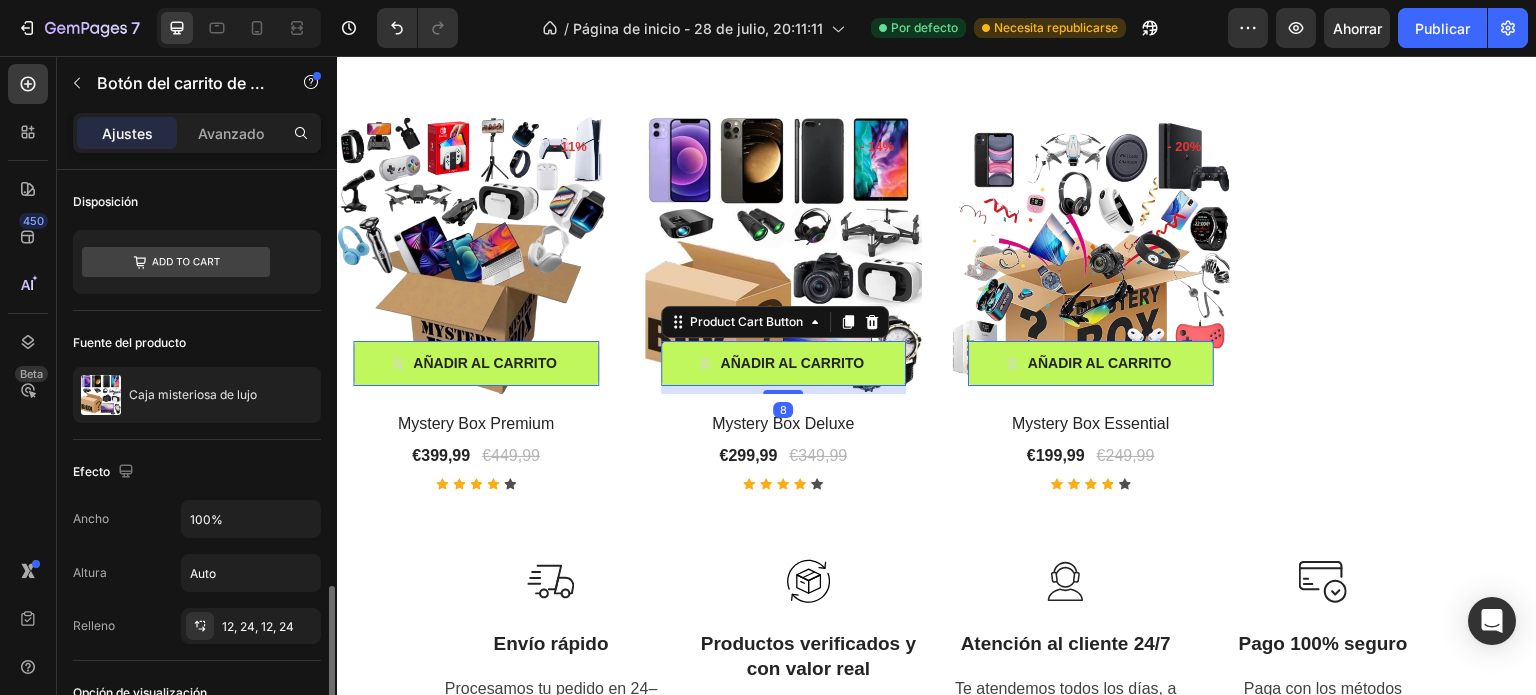 scroll, scrollTop: 332, scrollLeft: 0, axis: vertical 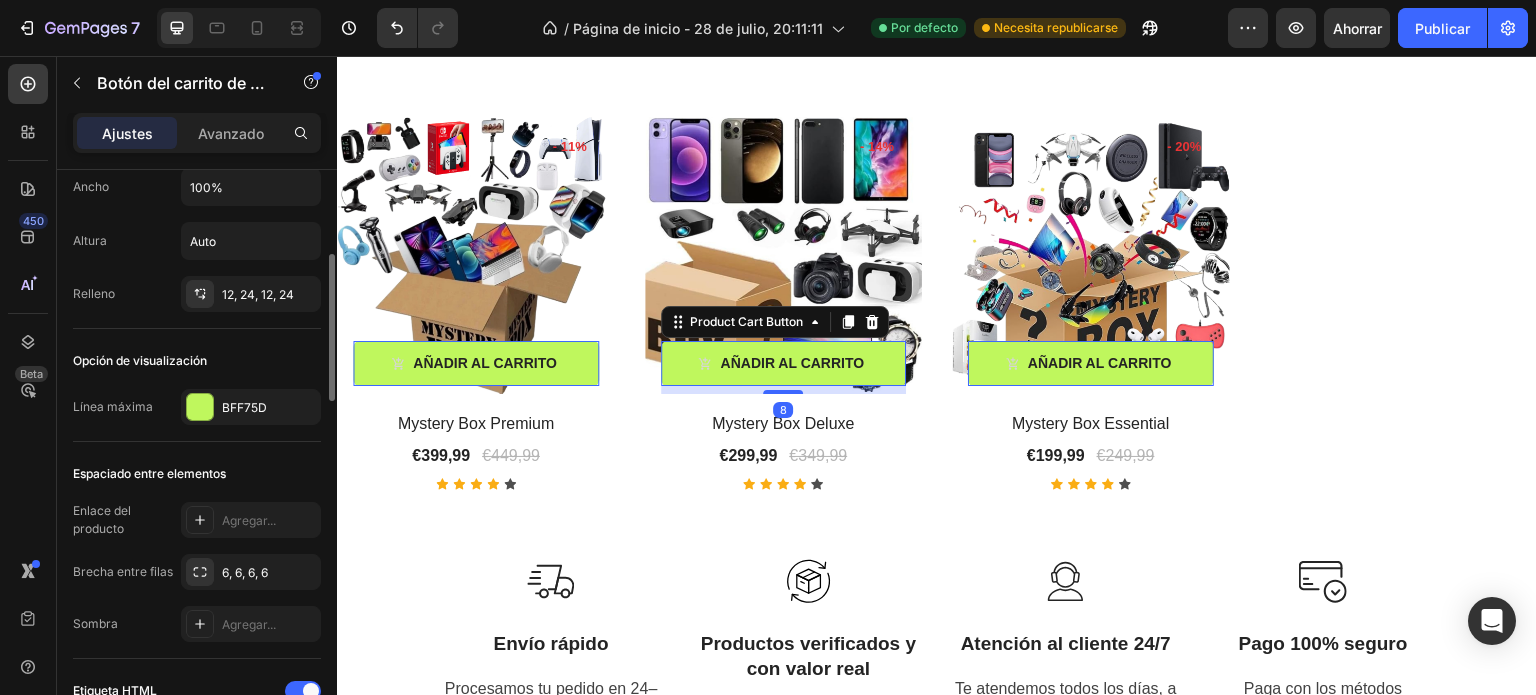 click on "Opción de visualización" at bounding box center [197, 361] 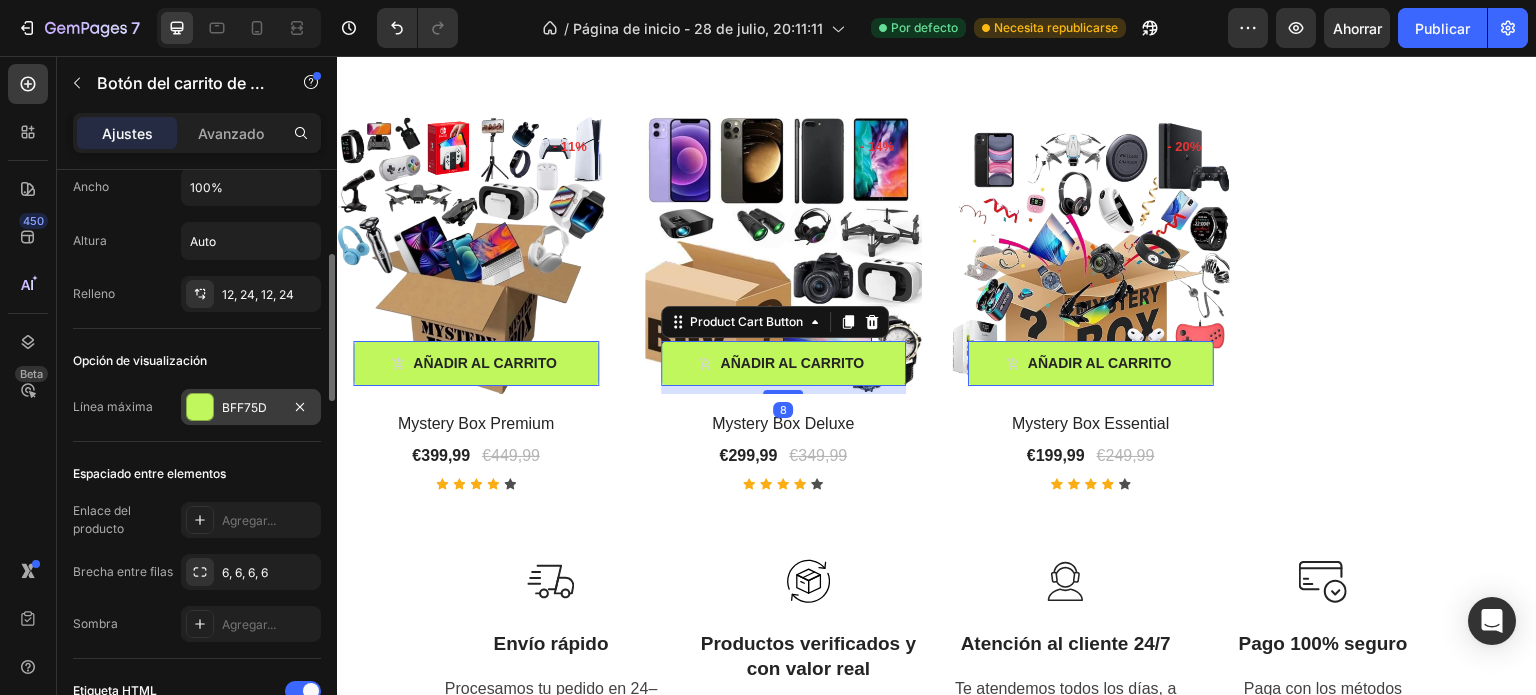 click on "BFF75D" at bounding box center (244, 407) 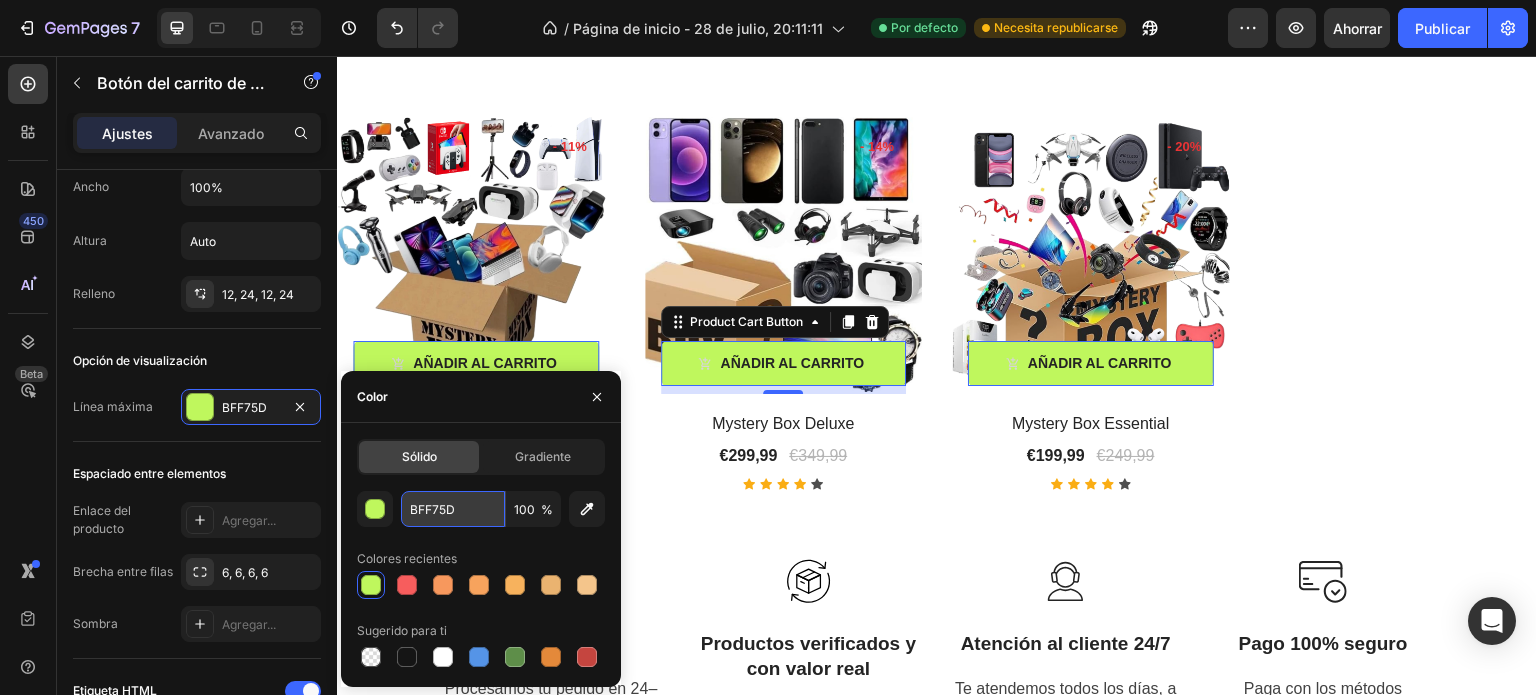 click on "BFF75D" at bounding box center (453, 509) 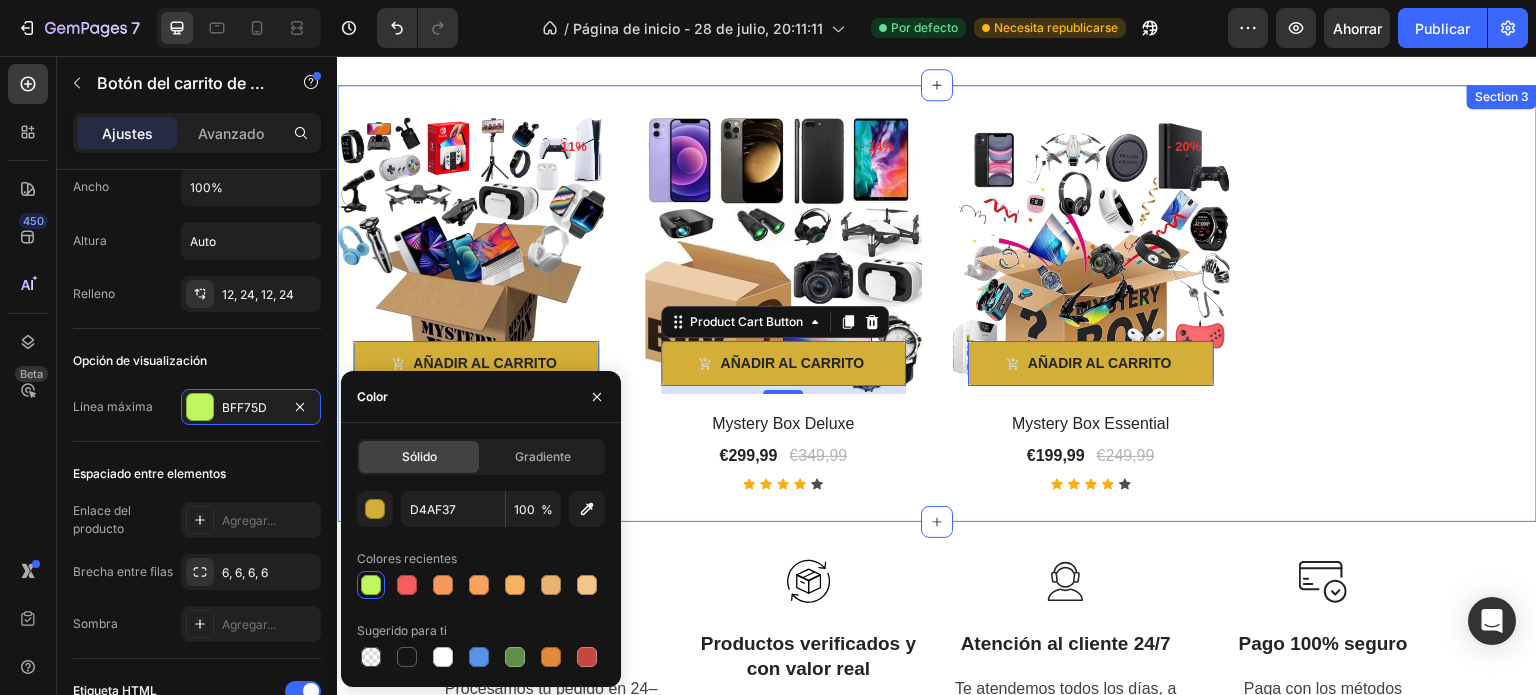 click on "Product Images & Gallery - 11% Product Badge AÑADIR AL CARRITO Product Cart Button   0 Row Row Mystery Box Premium Product Title €399,99 Product Price Product Price €449,99 Product Price Product Price Row                Icon                Icon                Icon                Icon
Icon Icon List Hoz Row Product List Product Images & Gallery - 14% Product Badge AÑADIR AL CARRITO Product Cart Button   8 Row Row Mystery Box Deluxe Product Title €299,99 Product Price Product Price €349,99 Product Price Product Price Row                Icon                Icon                Icon                Icon
Icon Icon List Hoz Row Product List Product Images & Gallery - 20% Product Badge AÑADIR AL CARRITO Product Cart Button   0 Row Row Mystery Box Essential Product Title €199,99 Product Price Product Price €249,99 Product Price Product Price Row                Icon                Icon                Icon                Icon
Icon Icon List Hoz Row Section 3" at bounding box center [937, 304] 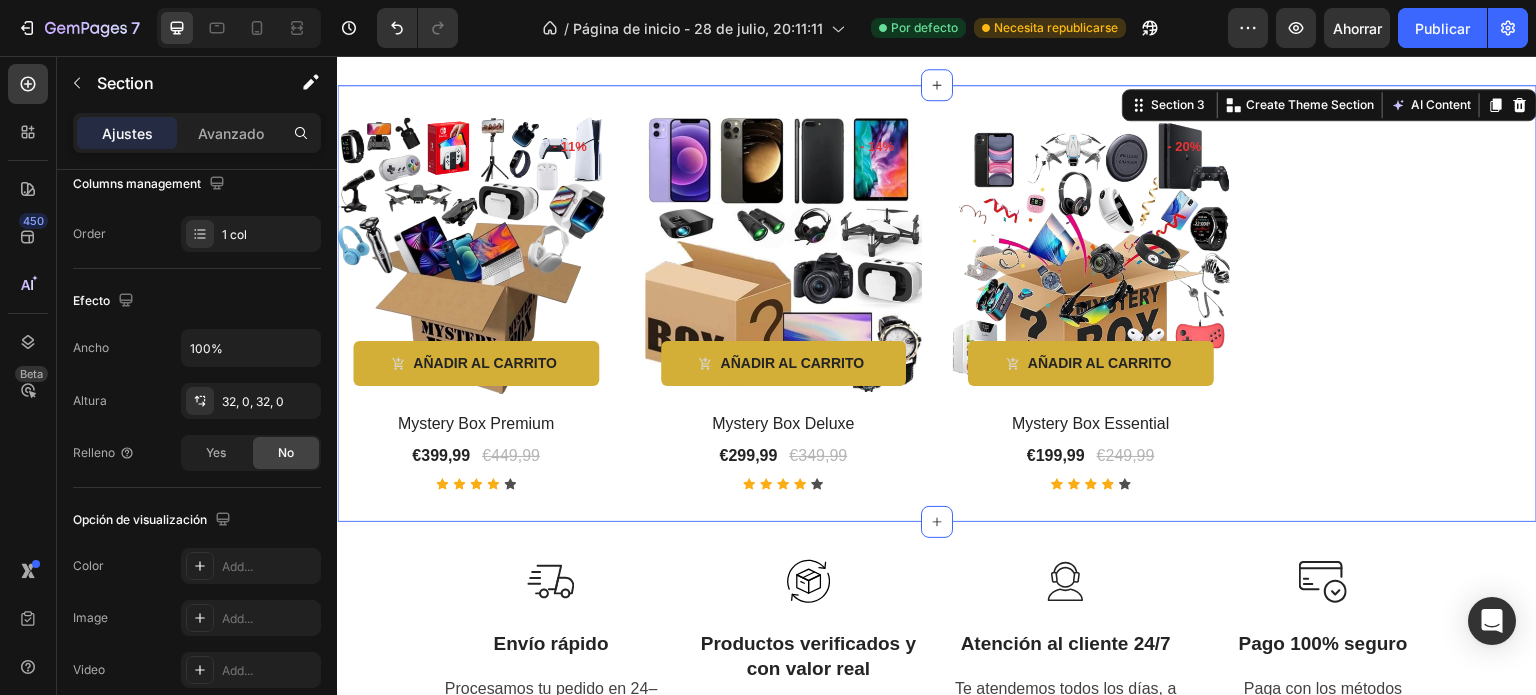 scroll, scrollTop: 0, scrollLeft: 0, axis: both 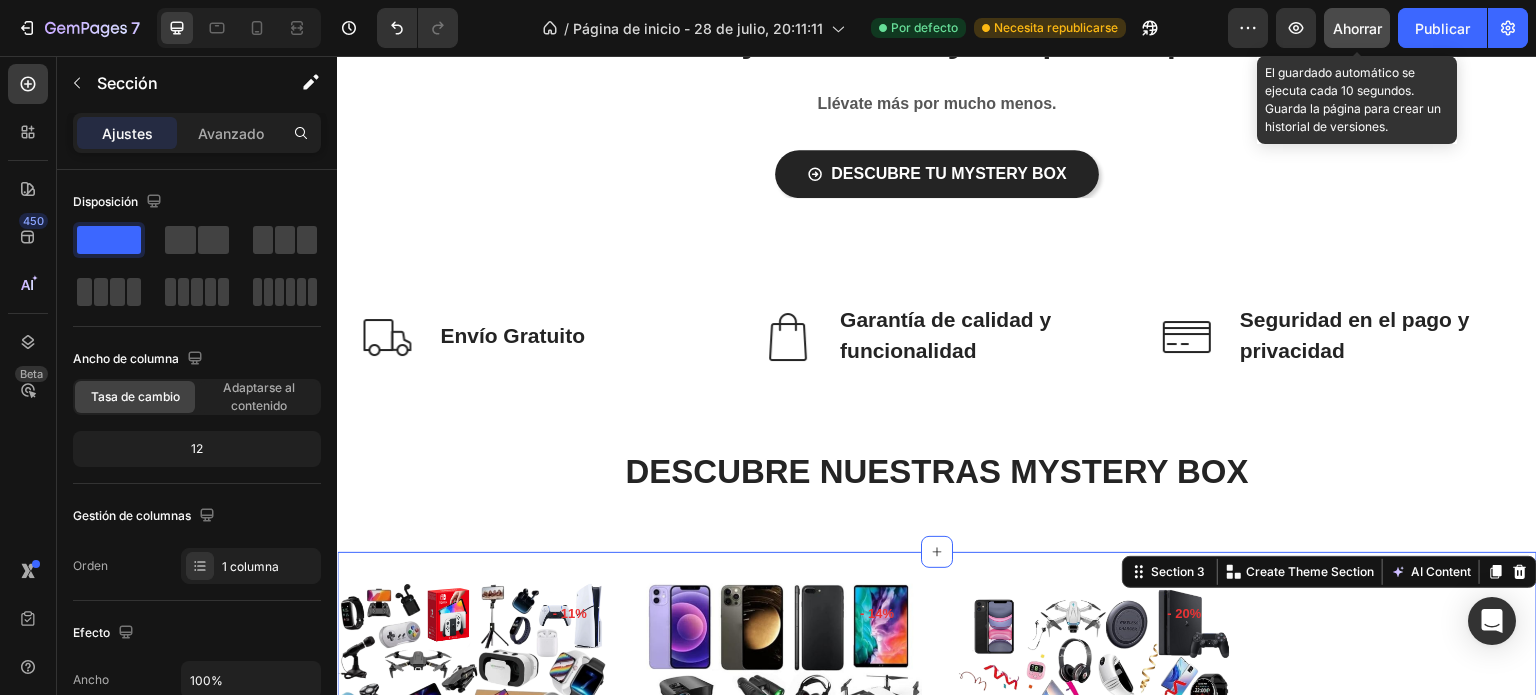 click on "Ahorrar" 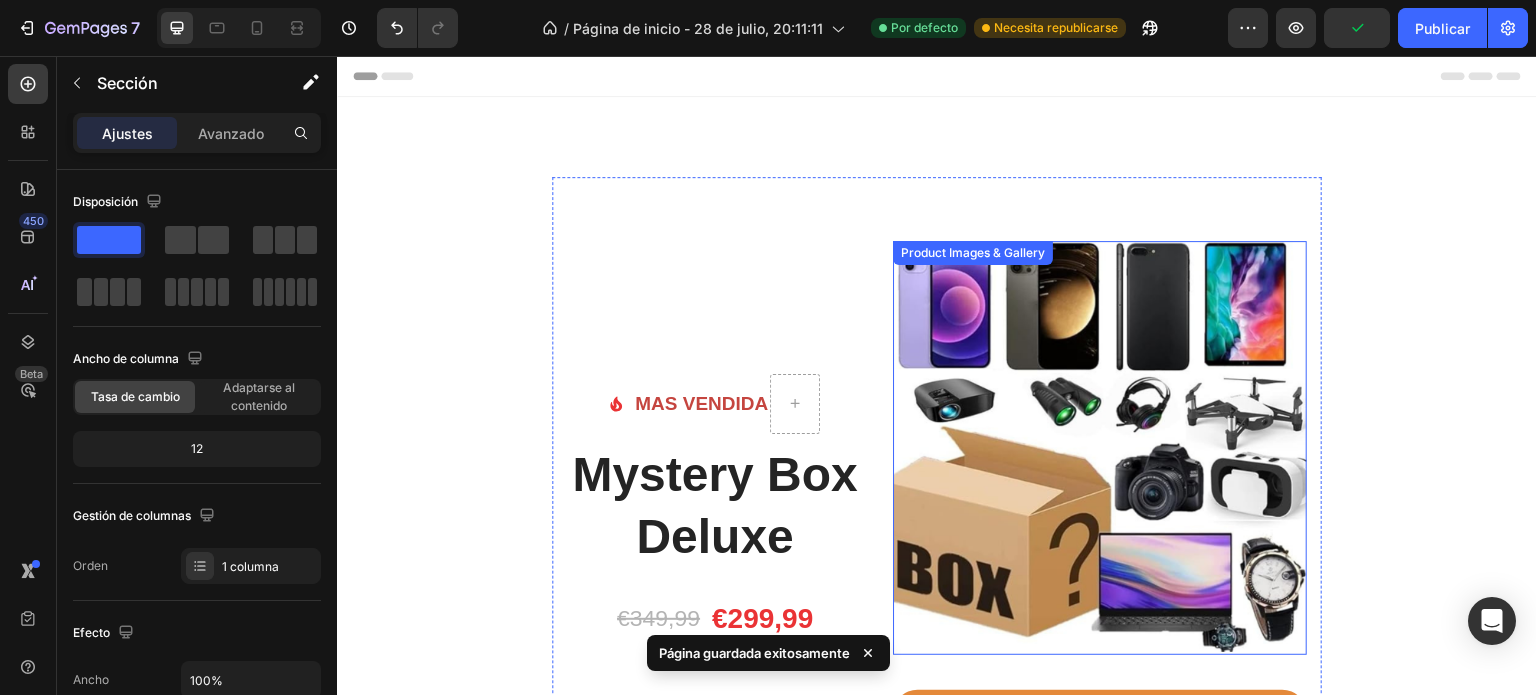 scroll, scrollTop: 400, scrollLeft: 0, axis: vertical 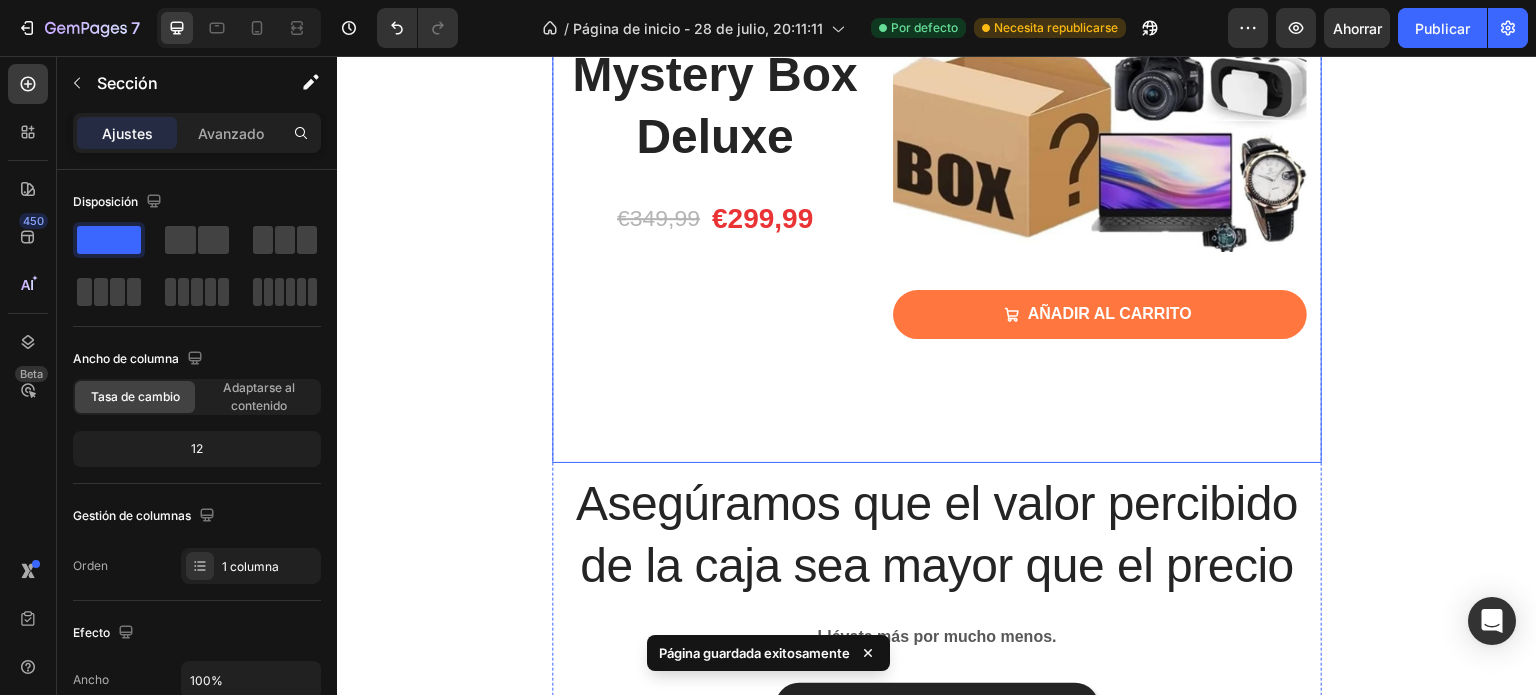 click on "AÑADIR AL CARRITO" at bounding box center [1100, 314] 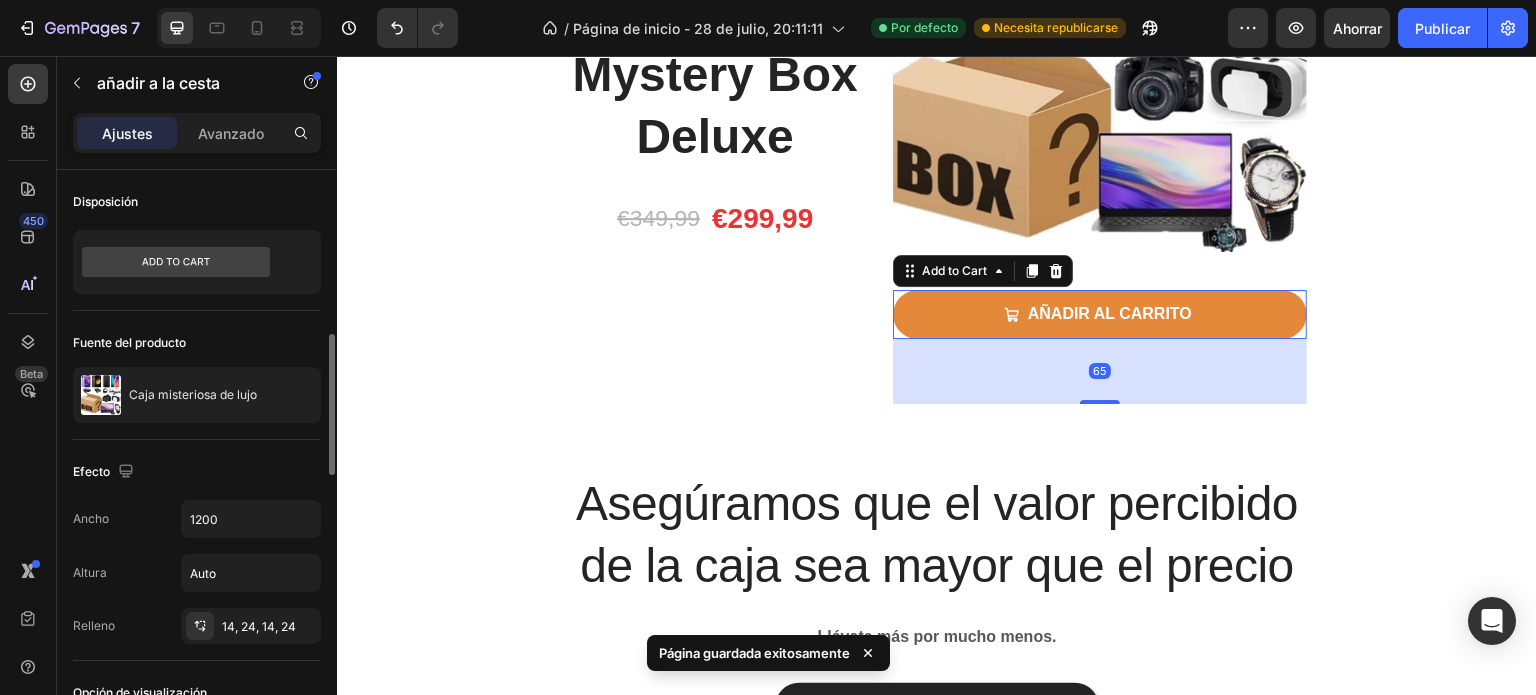 scroll, scrollTop: 265, scrollLeft: 0, axis: vertical 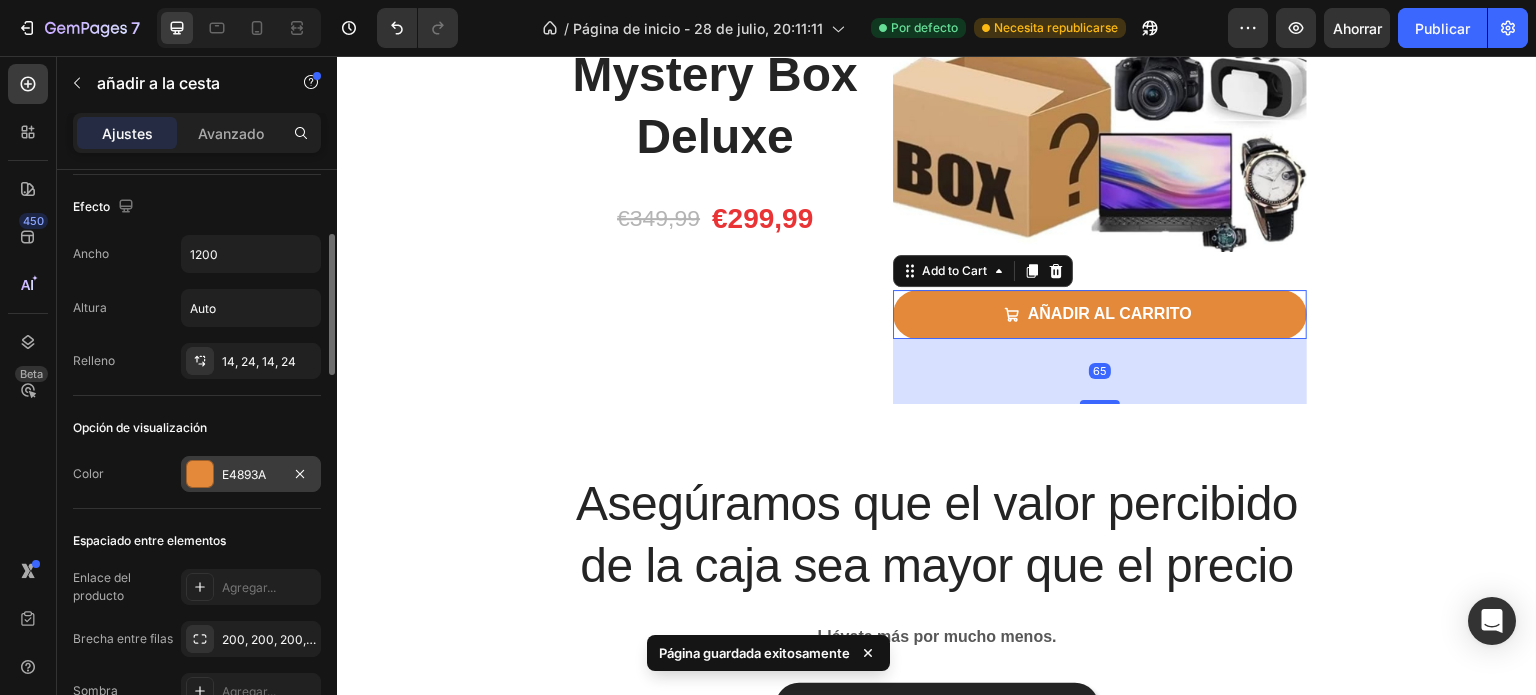 click on "E4893A" at bounding box center [244, 474] 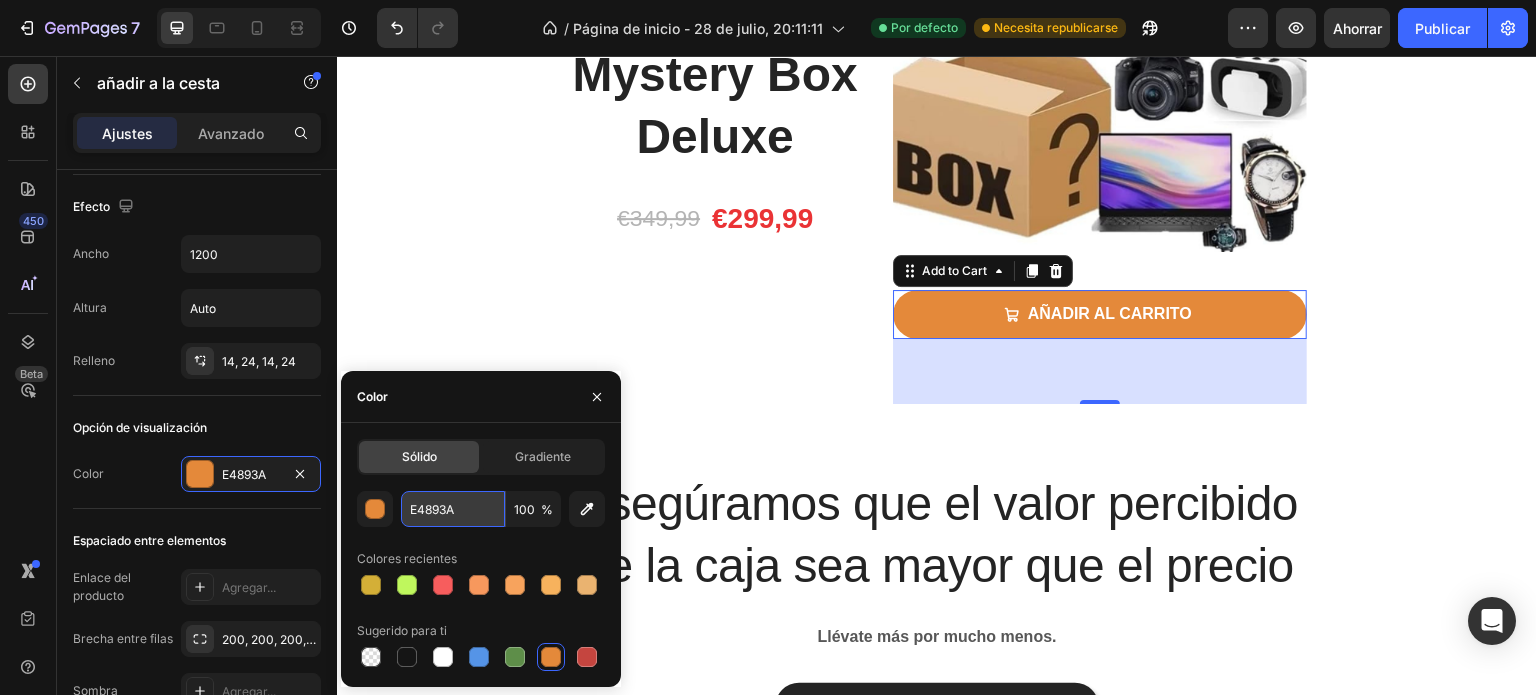 click on "E4893A" at bounding box center [453, 509] 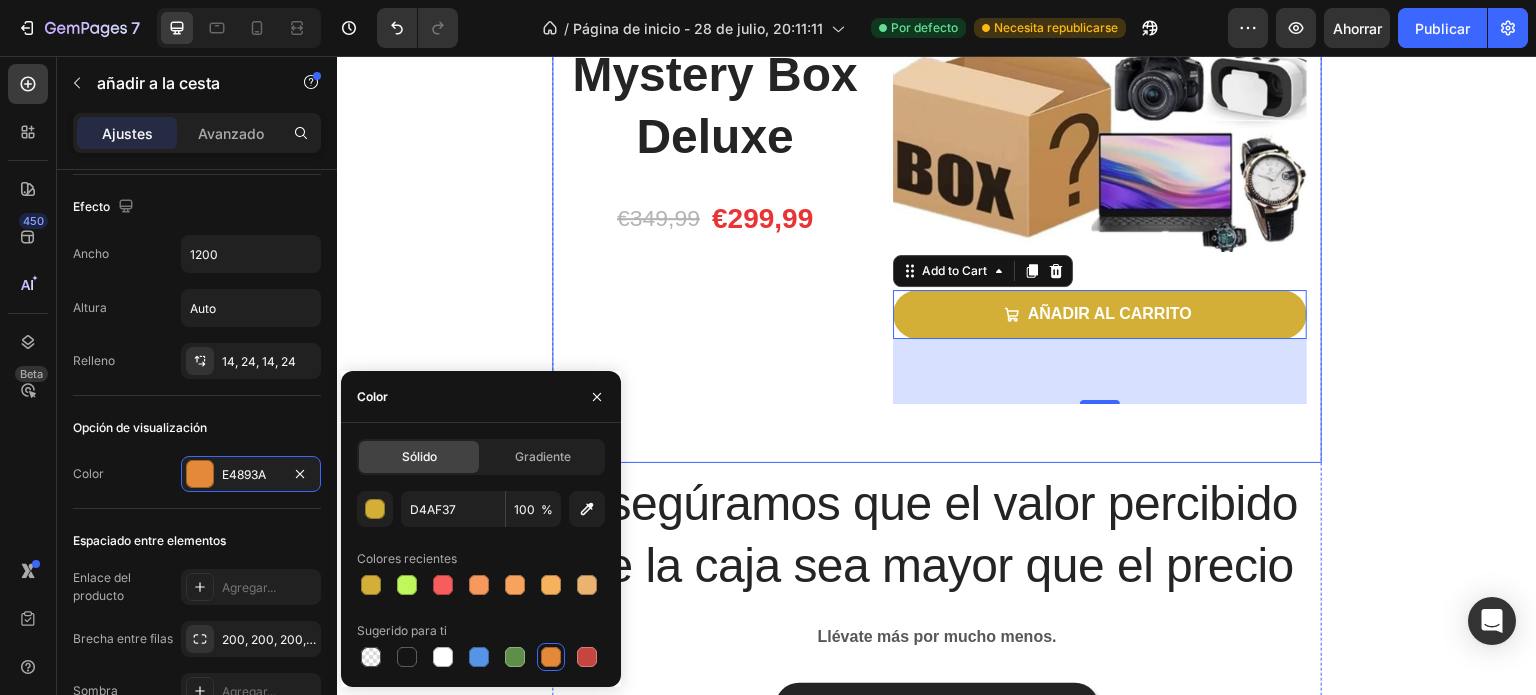 click on "Image MAS VENDIDA Text block
Row Icon List Mystery Box Deluxe Product Title Heading €349,99 Product Price Product Price €299,99 Product Price Product Price Row" at bounding box center [715, 122] 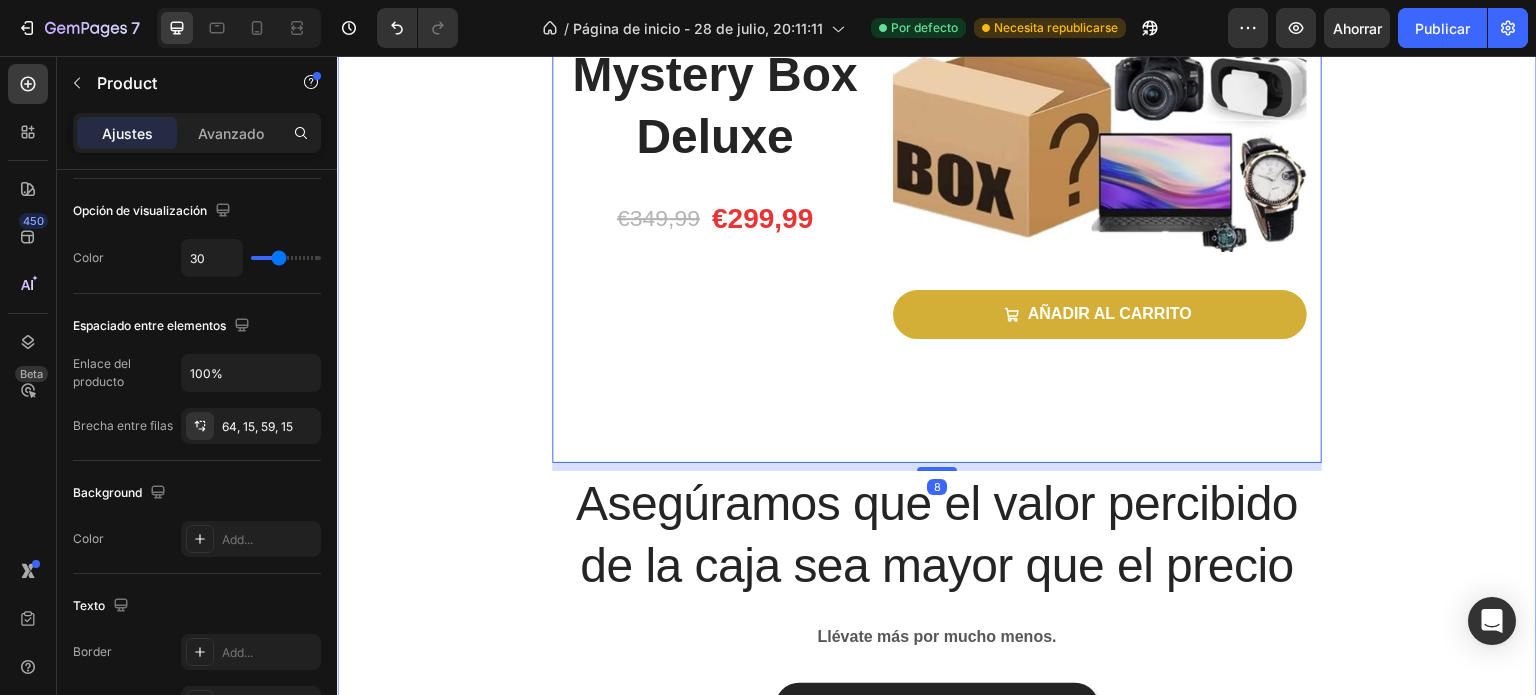 scroll, scrollTop: 0, scrollLeft: 0, axis: both 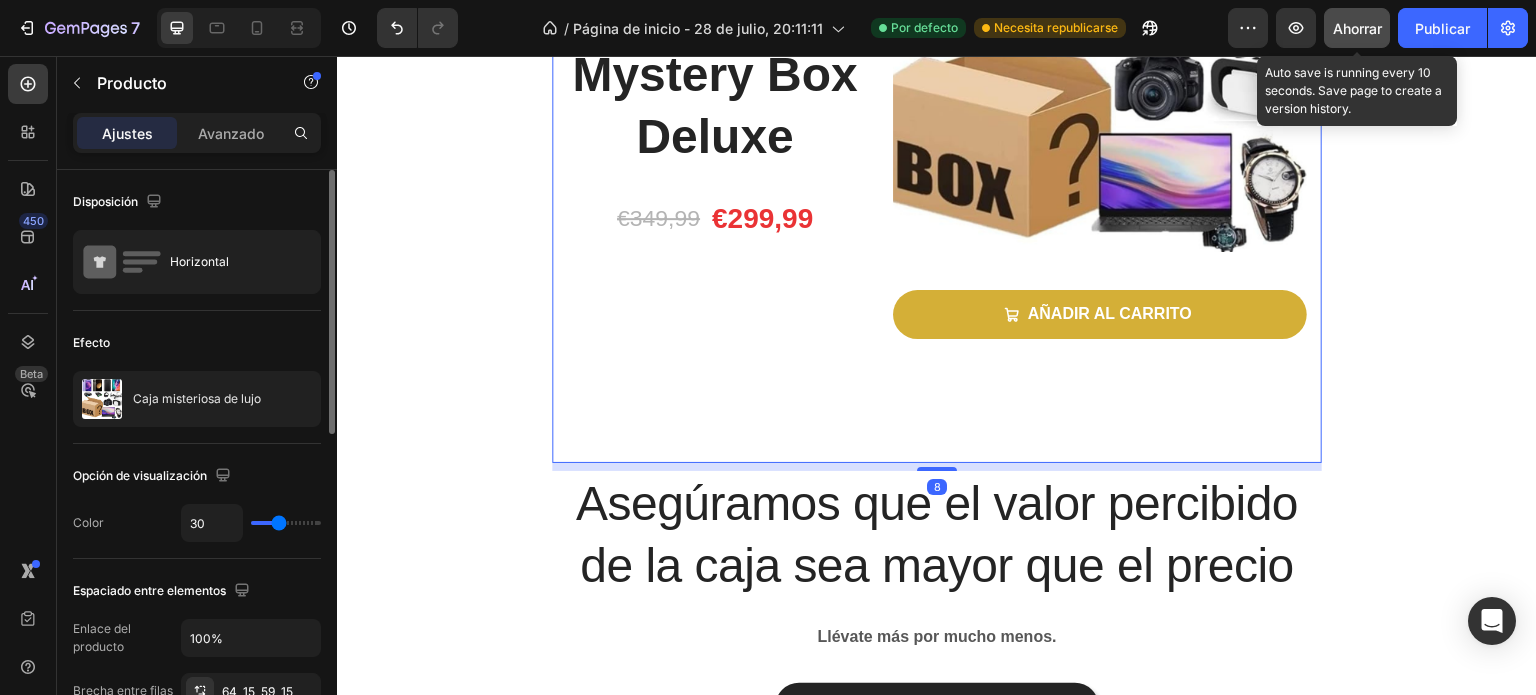 click on "Ahorrar" 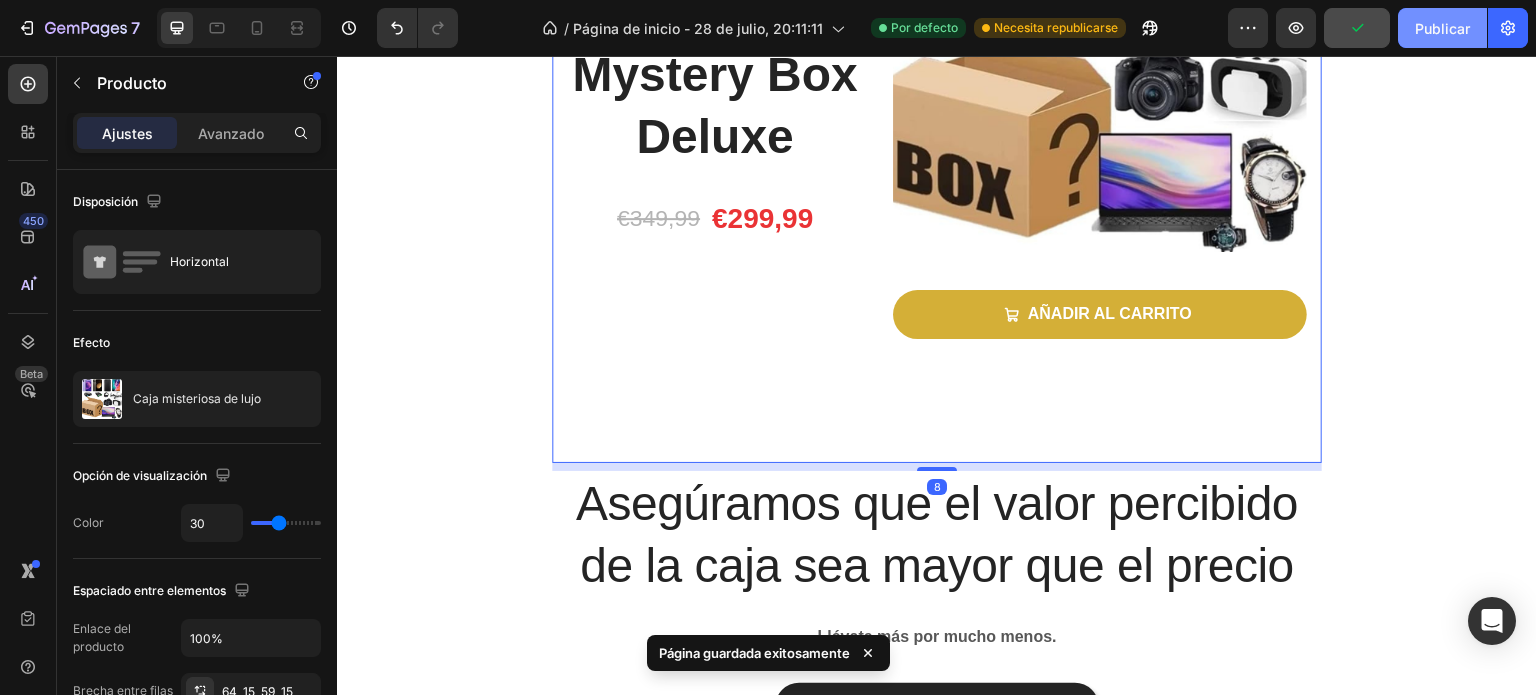 click on "Publicar" at bounding box center [1442, 28] 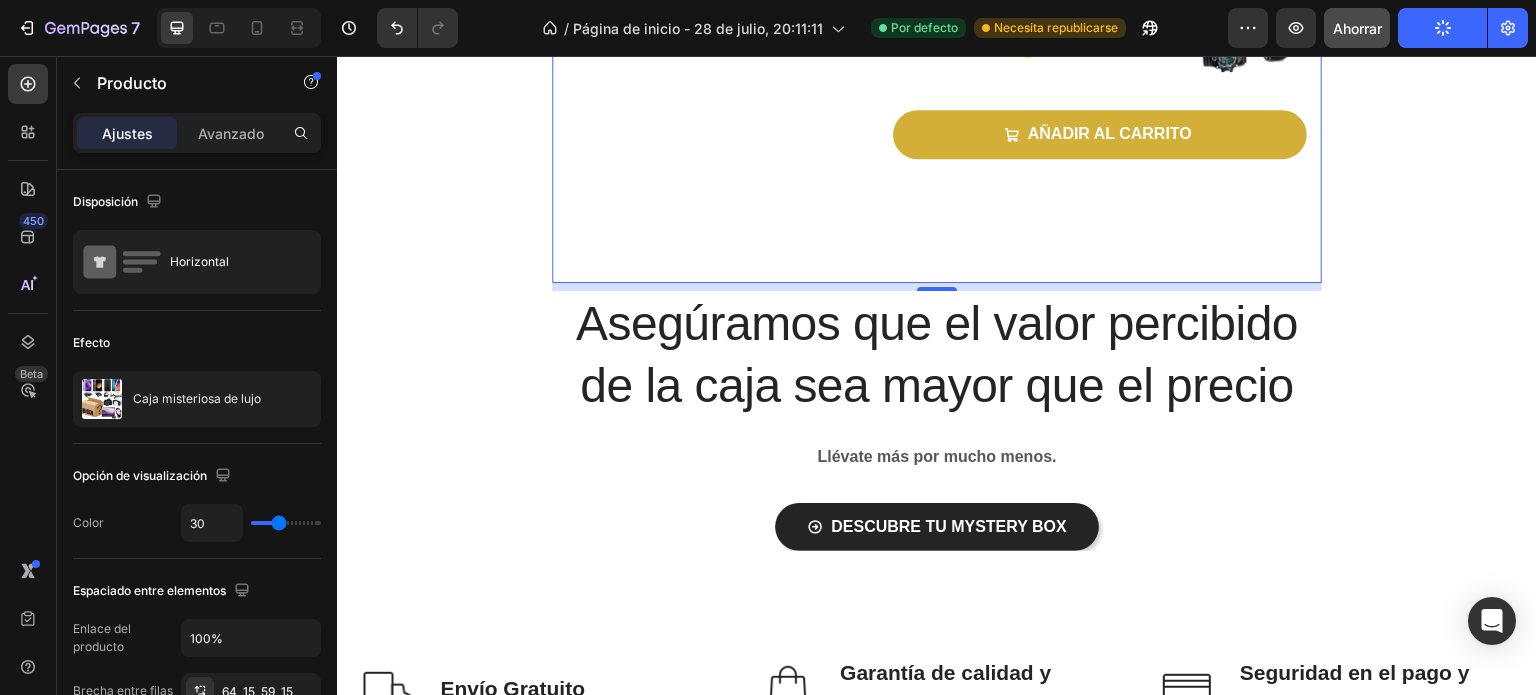scroll, scrollTop: 333, scrollLeft: 0, axis: vertical 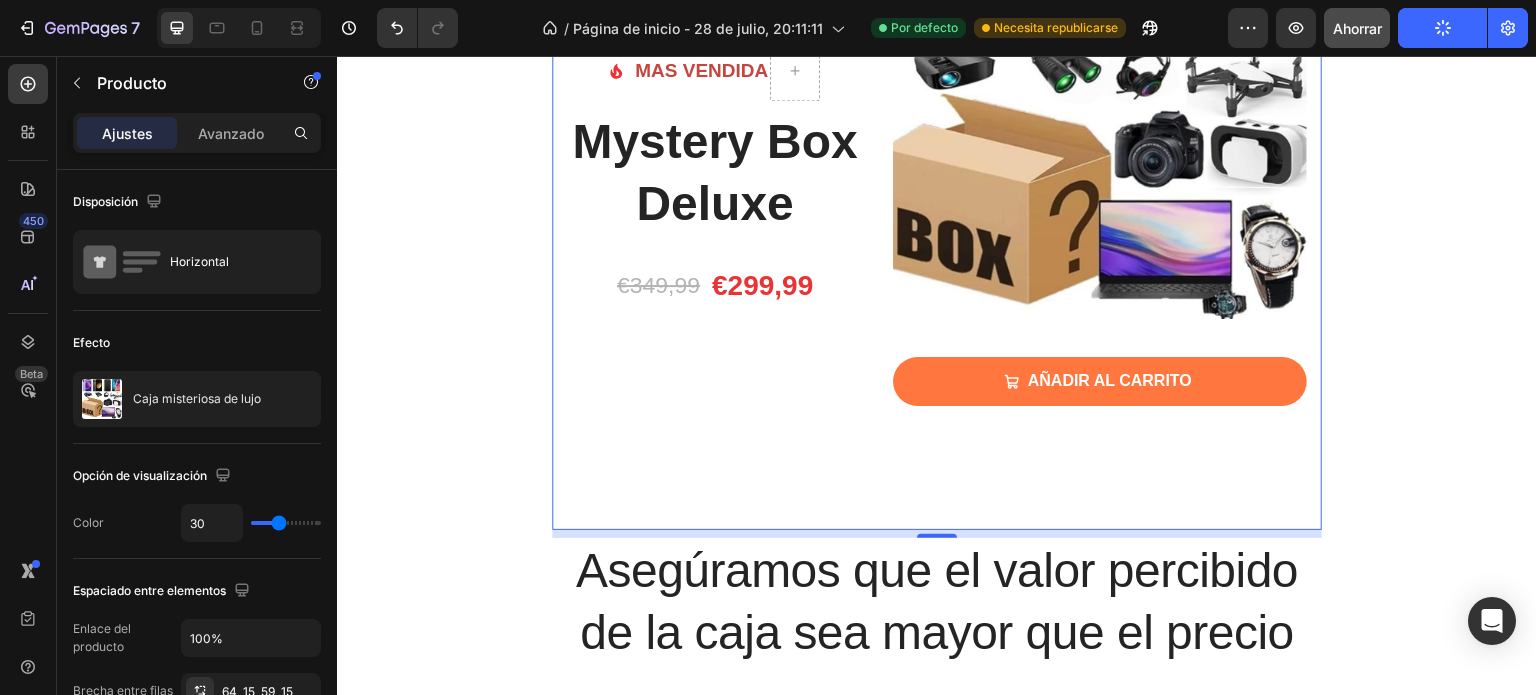 click on "AÑADIR AL CARRITO" at bounding box center [1100, 381] 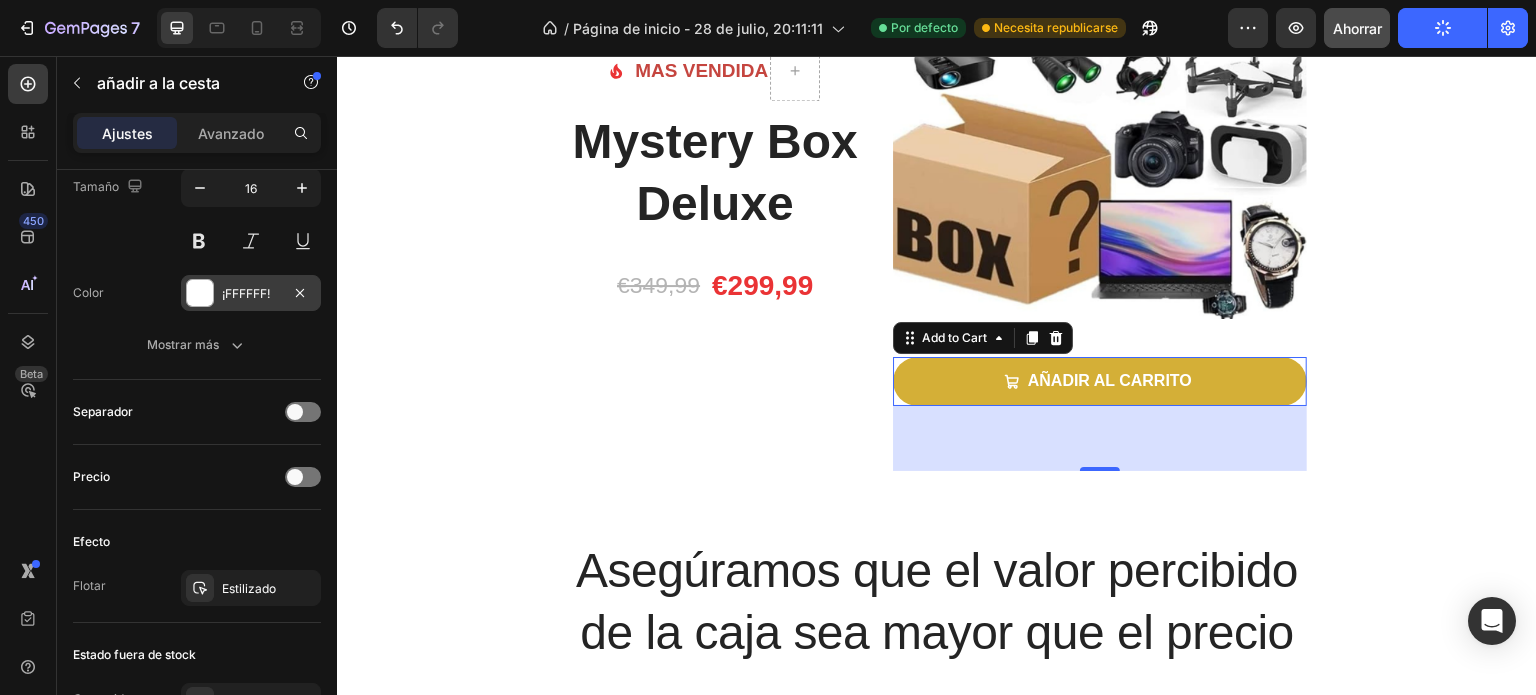 scroll, scrollTop: 1527, scrollLeft: 0, axis: vertical 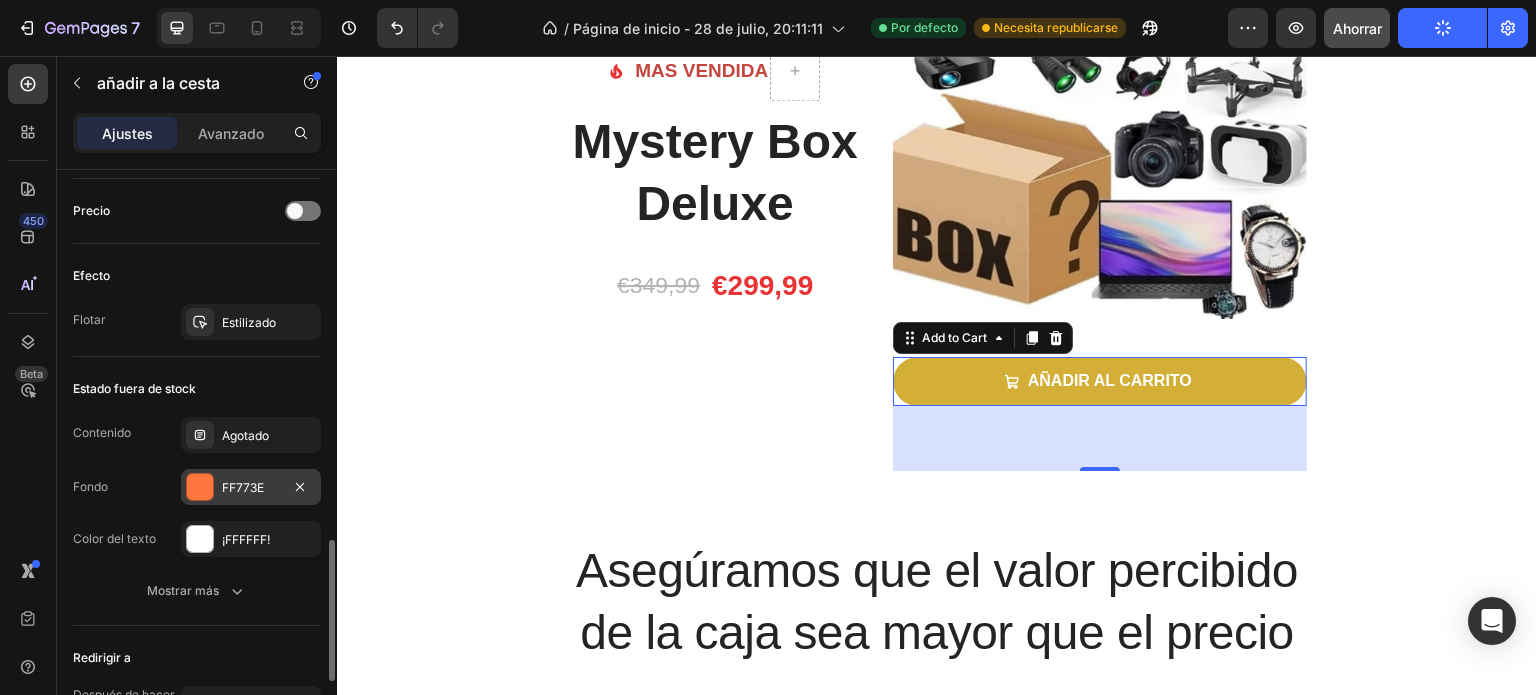 click on "FF773E" at bounding box center [243, 487] 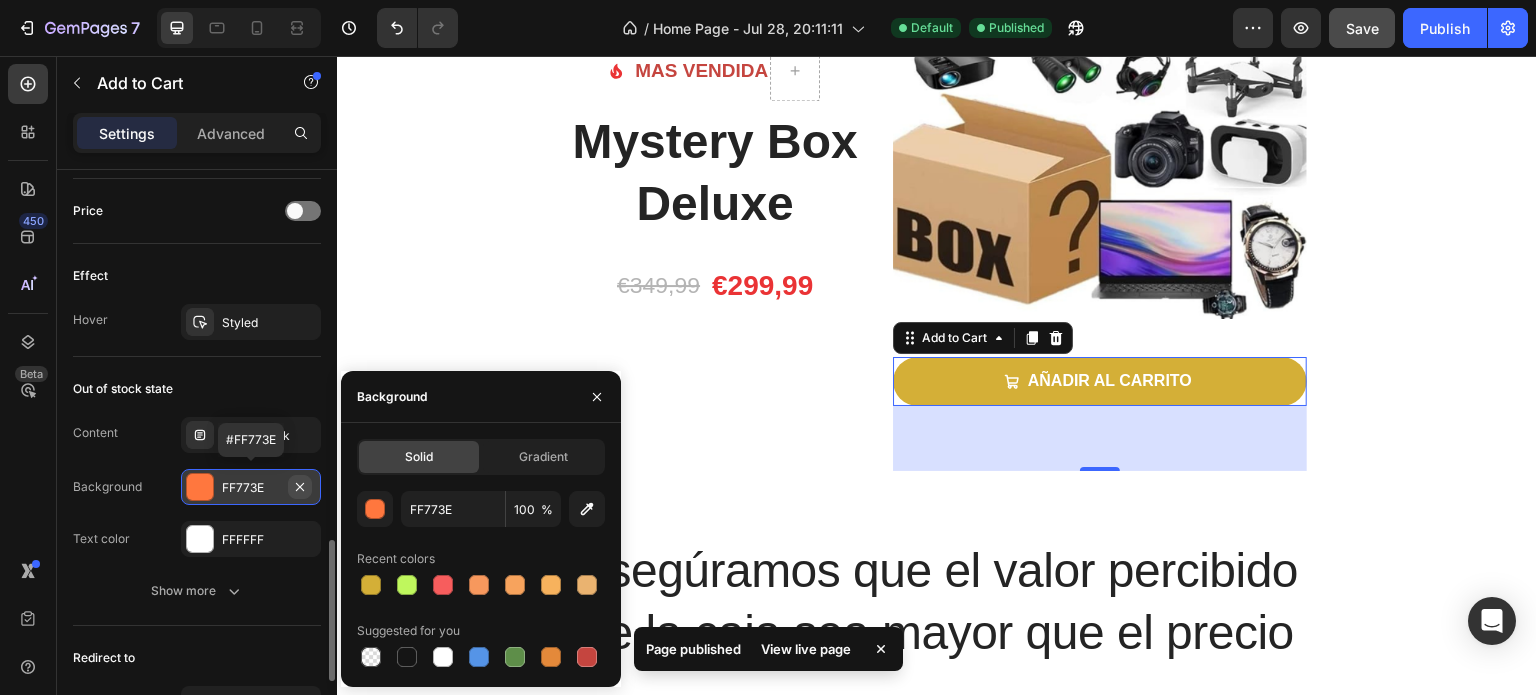 click 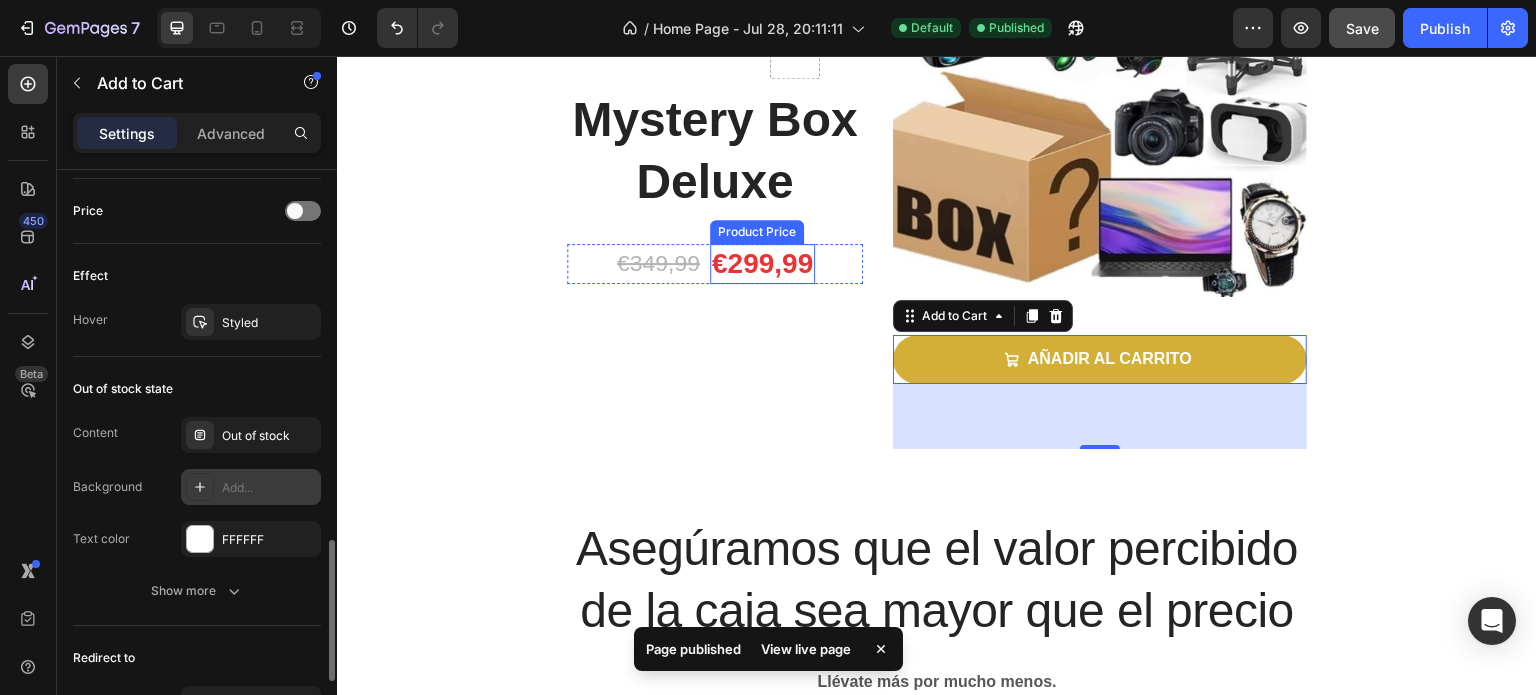 scroll, scrollTop: 333, scrollLeft: 0, axis: vertical 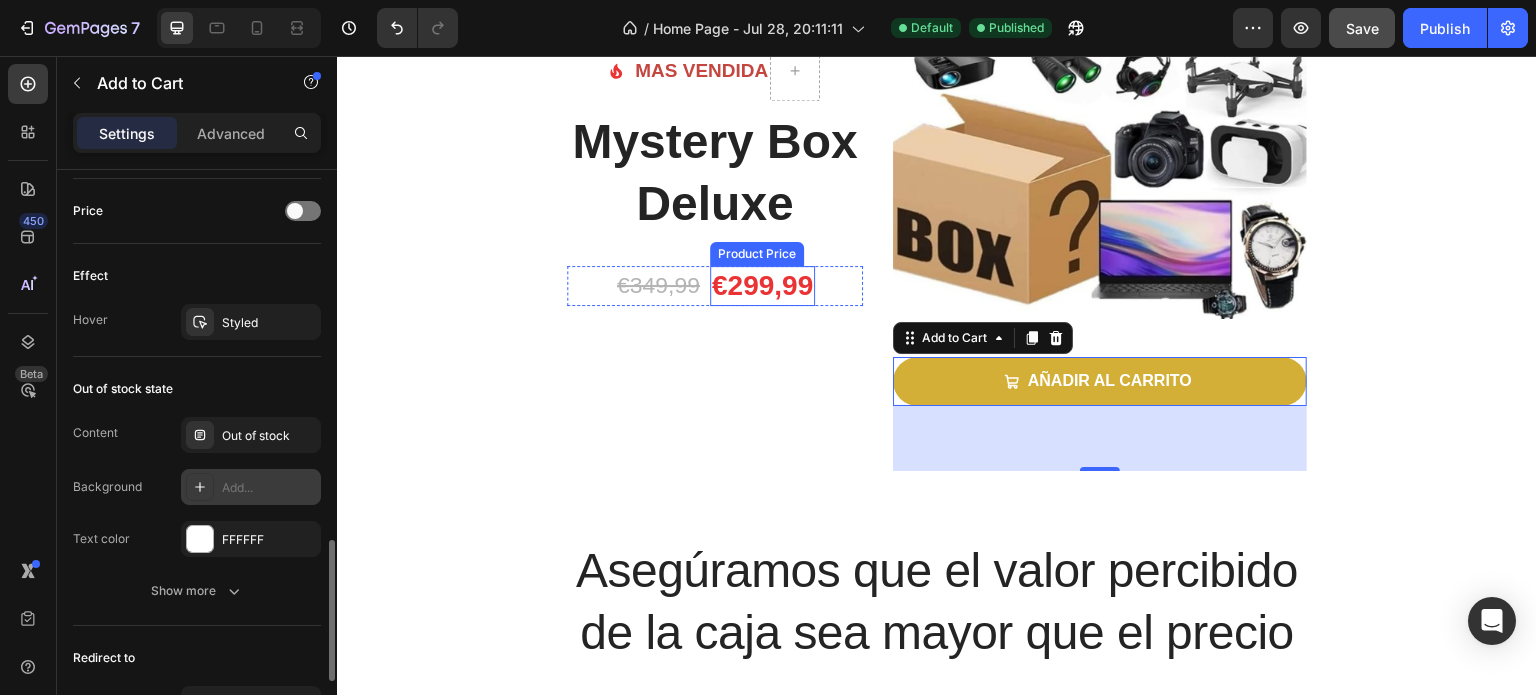 click on "€299,99" at bounding box center (762, 286) 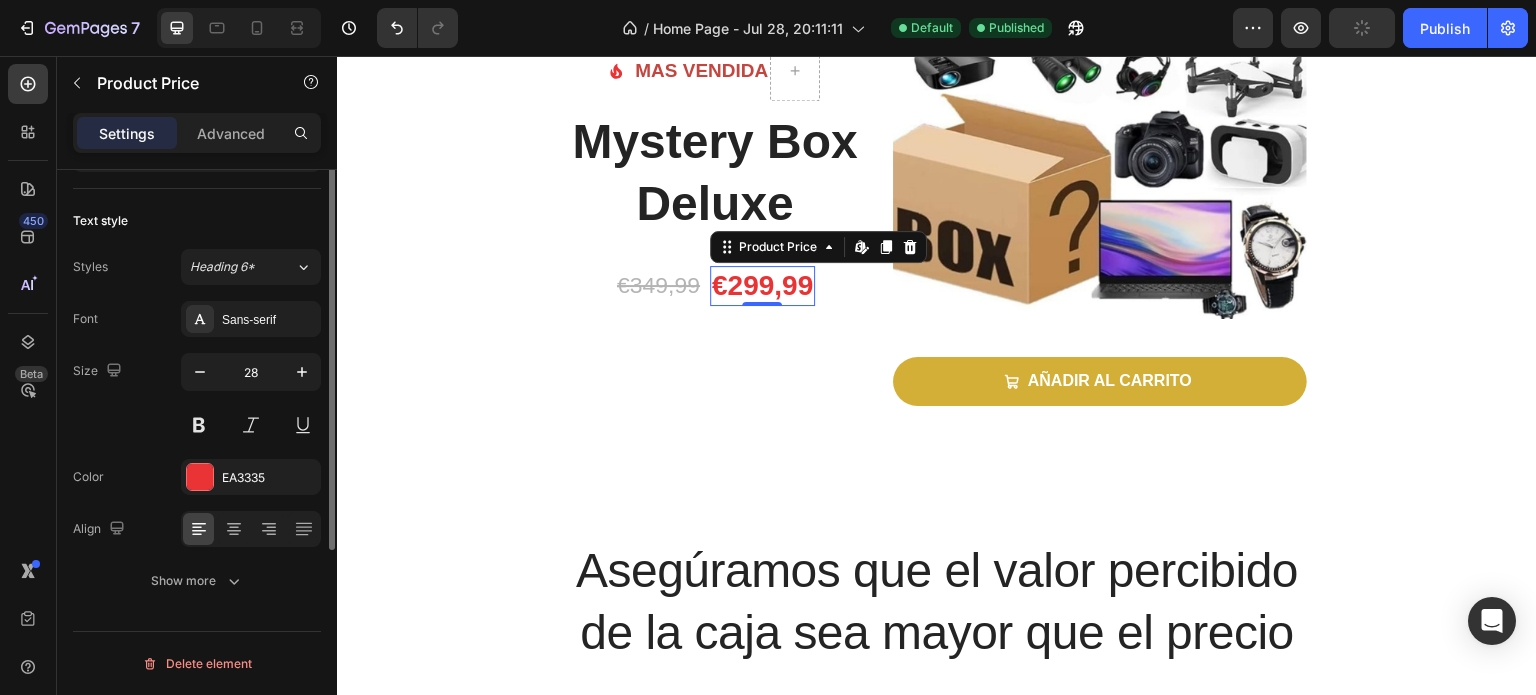 scroll, scrollTop: 0, scrollLeft: 0, axis: both 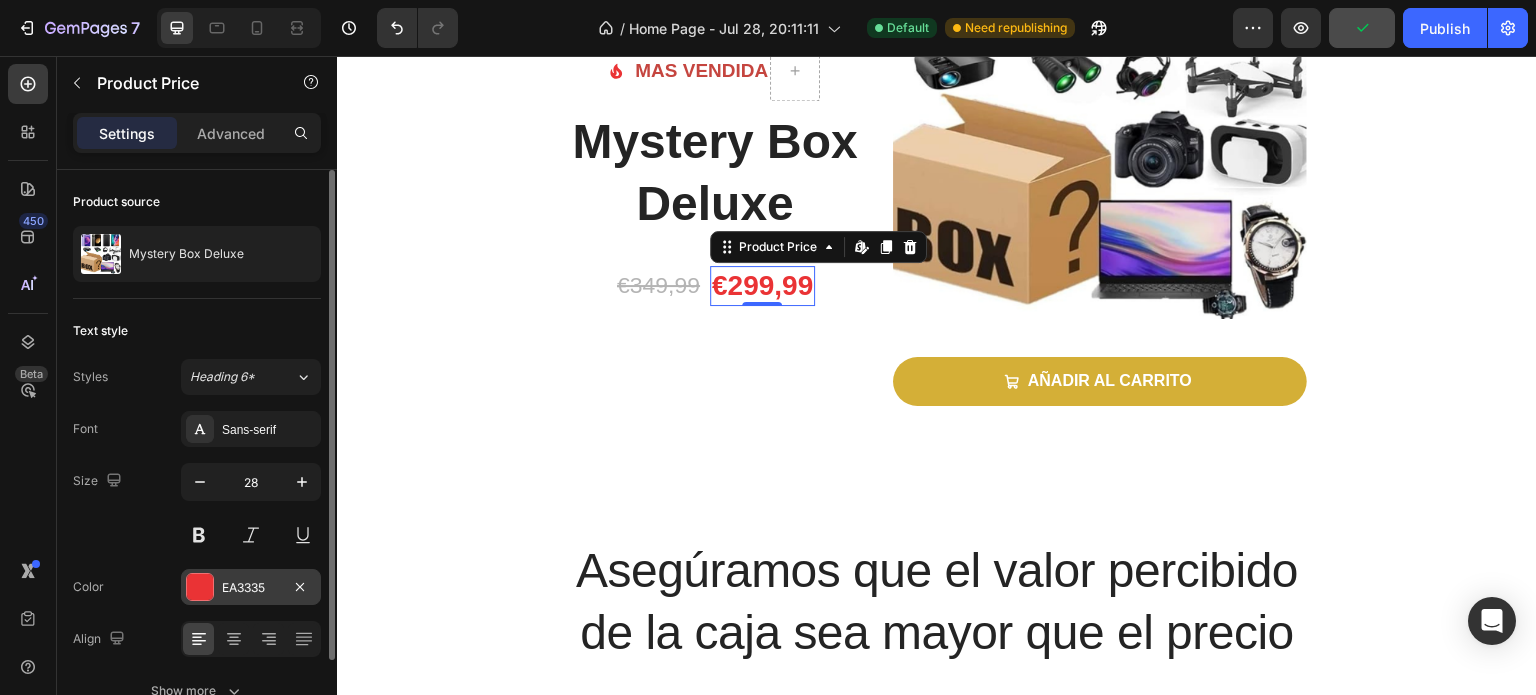 click at bounding box center [200, 587] 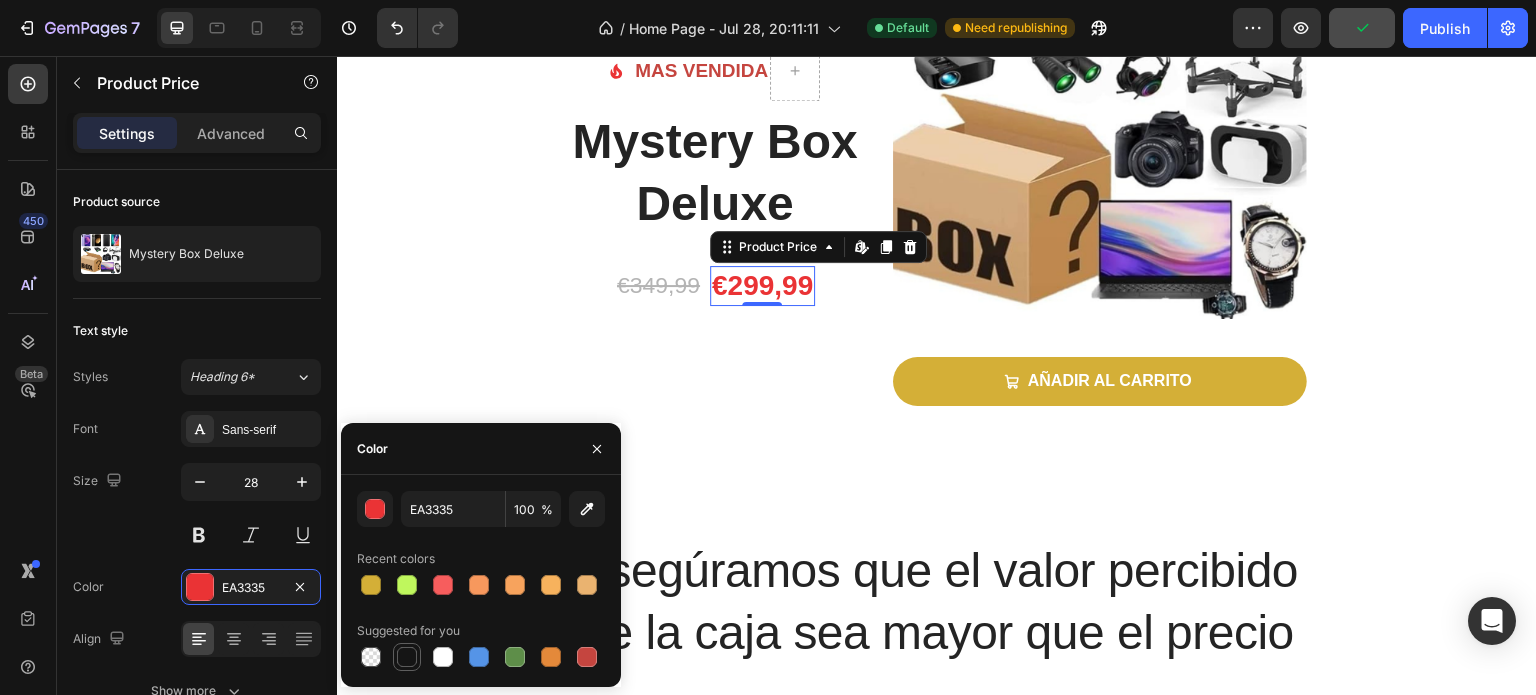 click at bounding box center [407, 657] 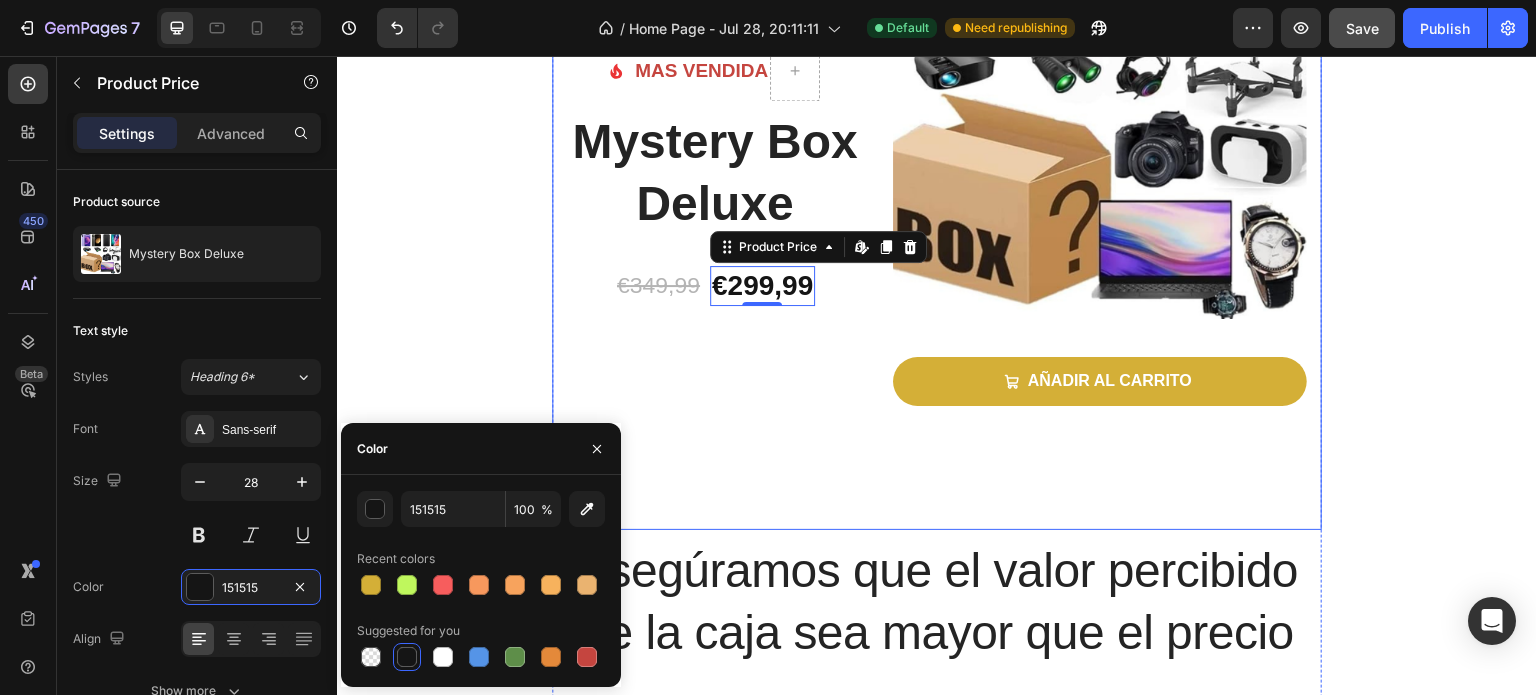 click on "Image MAS VENDIDA Text block
Row Icon List Mystery Box Deluxe Product Title Heading €349,99 Product Price Product Price €299,99 Product Price   Edit content in Shopify 0 Product Price   Edit content in Shopify 0 Row" at bounding box center (715, 189) 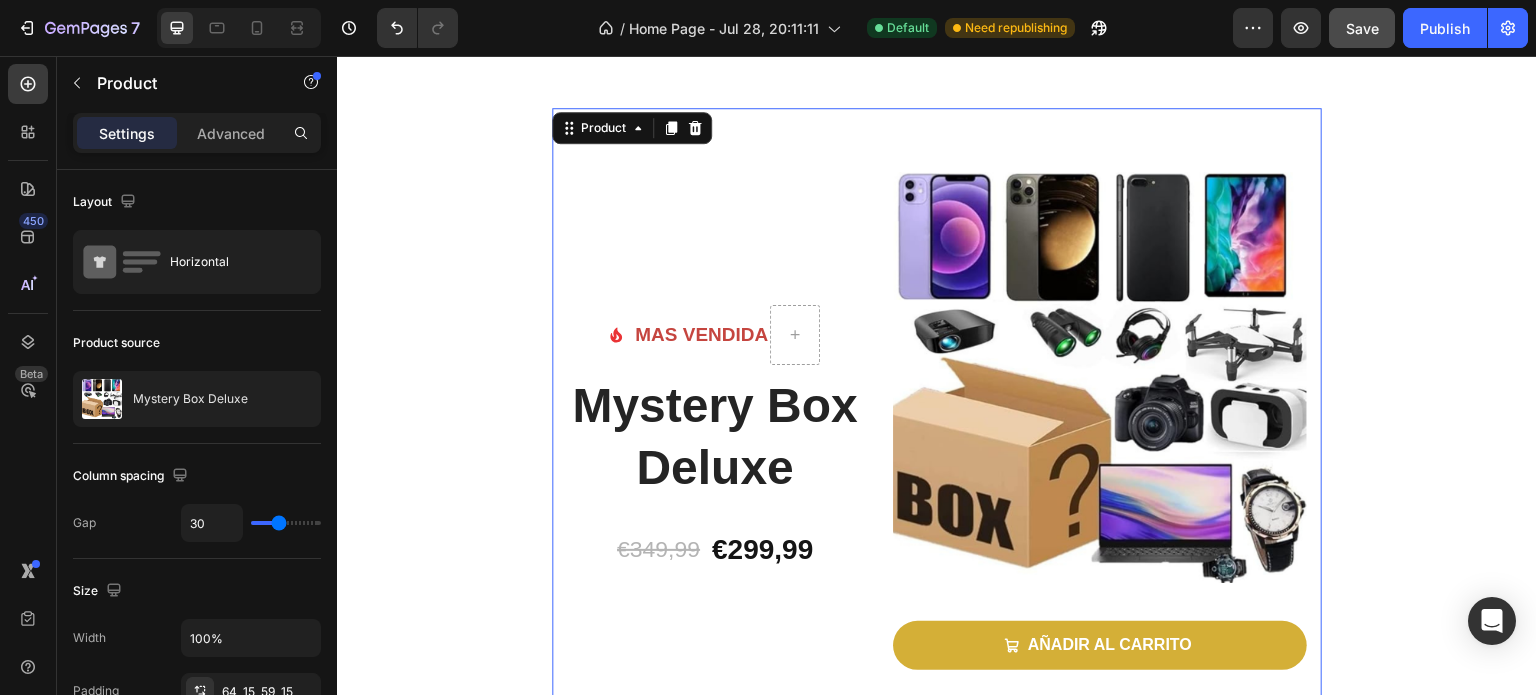 scroll, scrollTop: 66, scrollLeft: 0, axis: vertical 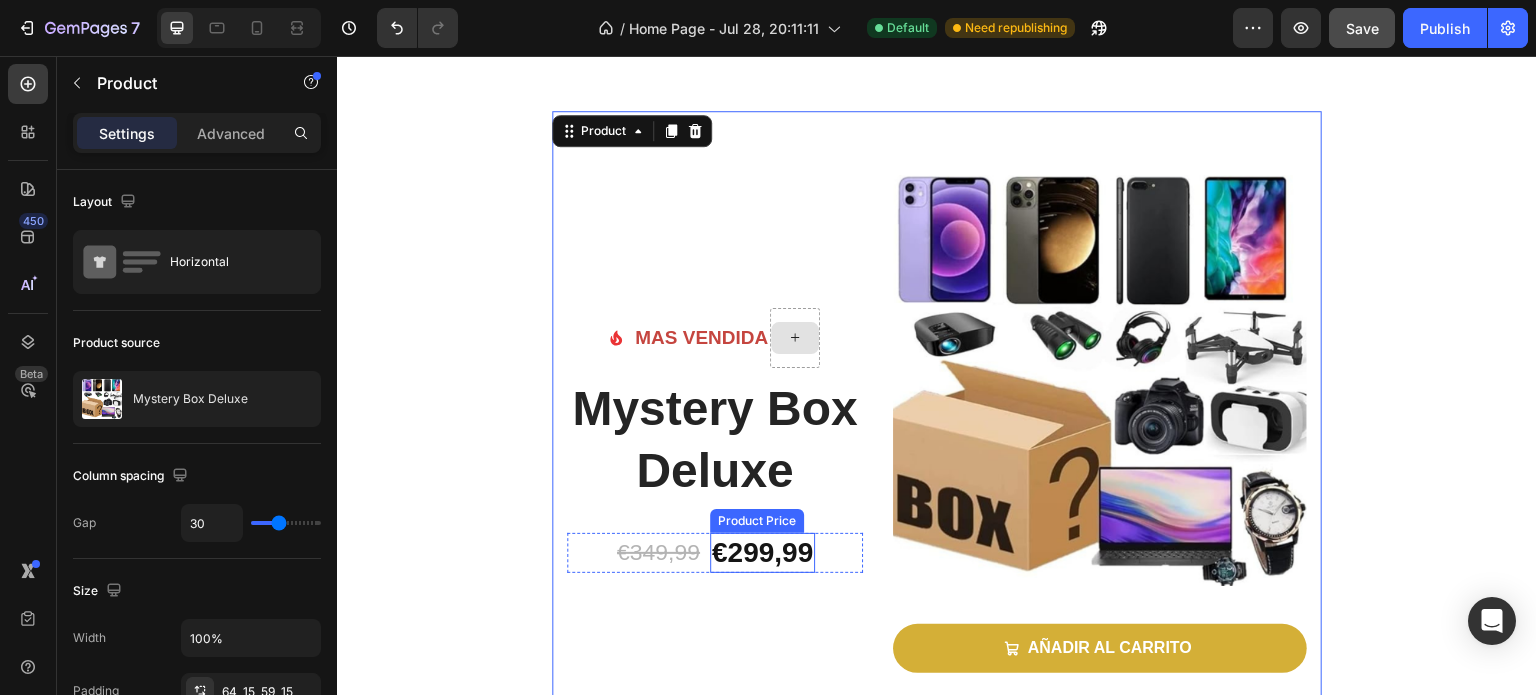 click on "€299,99" at bounding box center [762, 553] 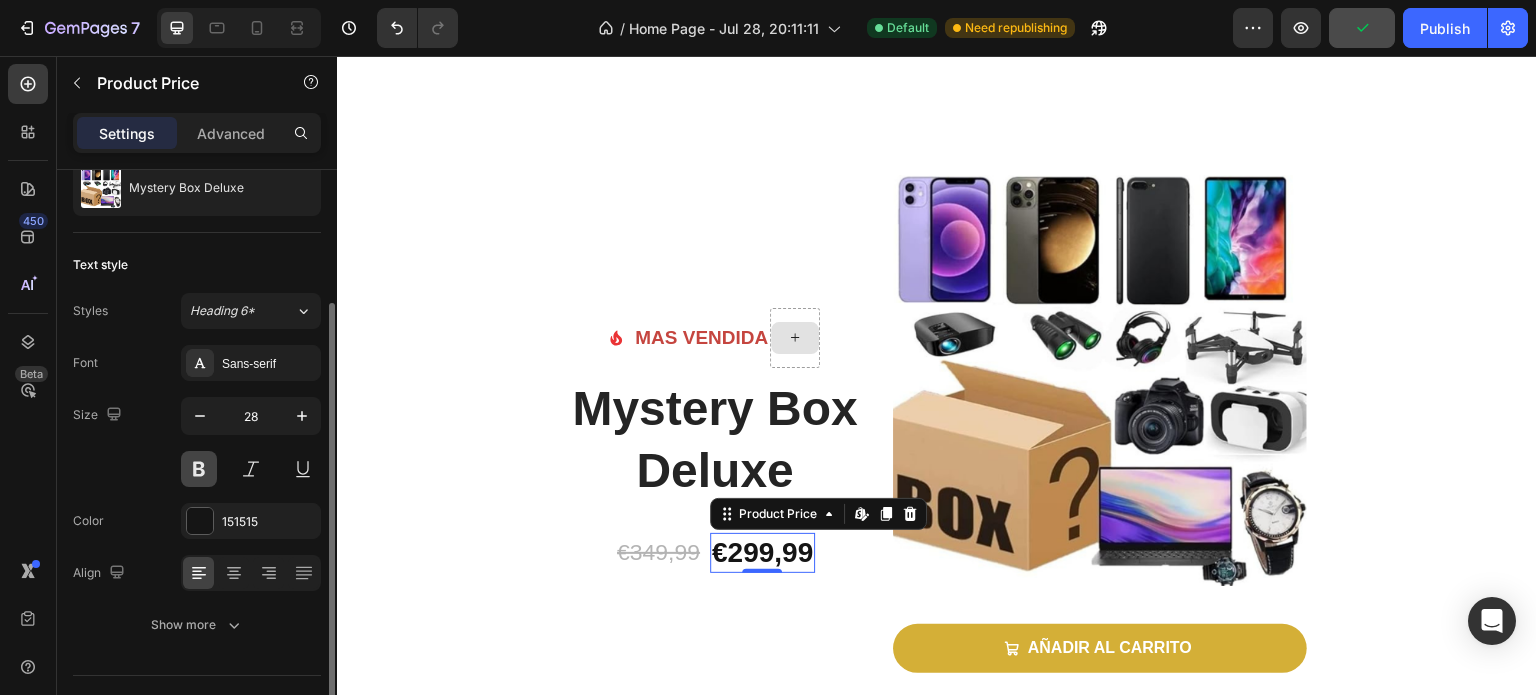 scroll, scrollTop: 108, scrollLeft: 0, axis: vertical 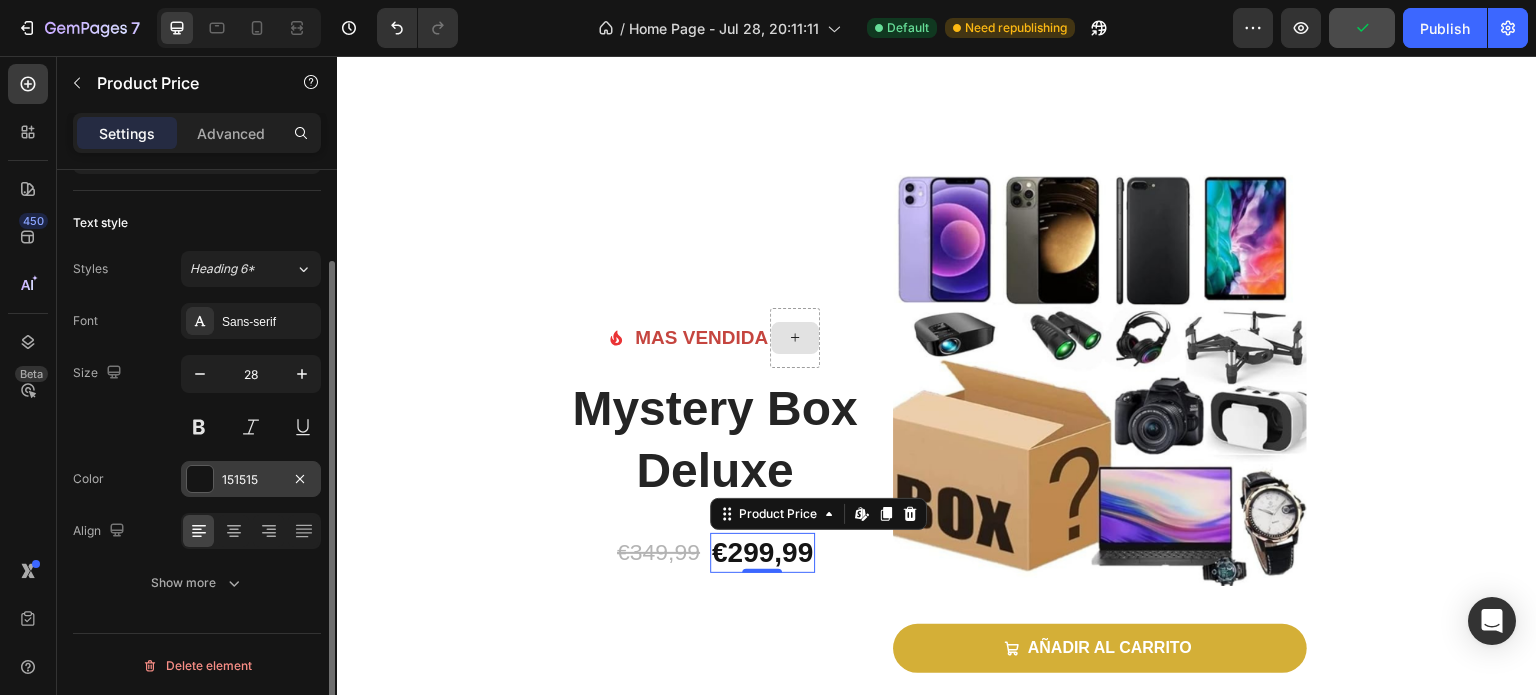 click at bounding box center (200, 479) 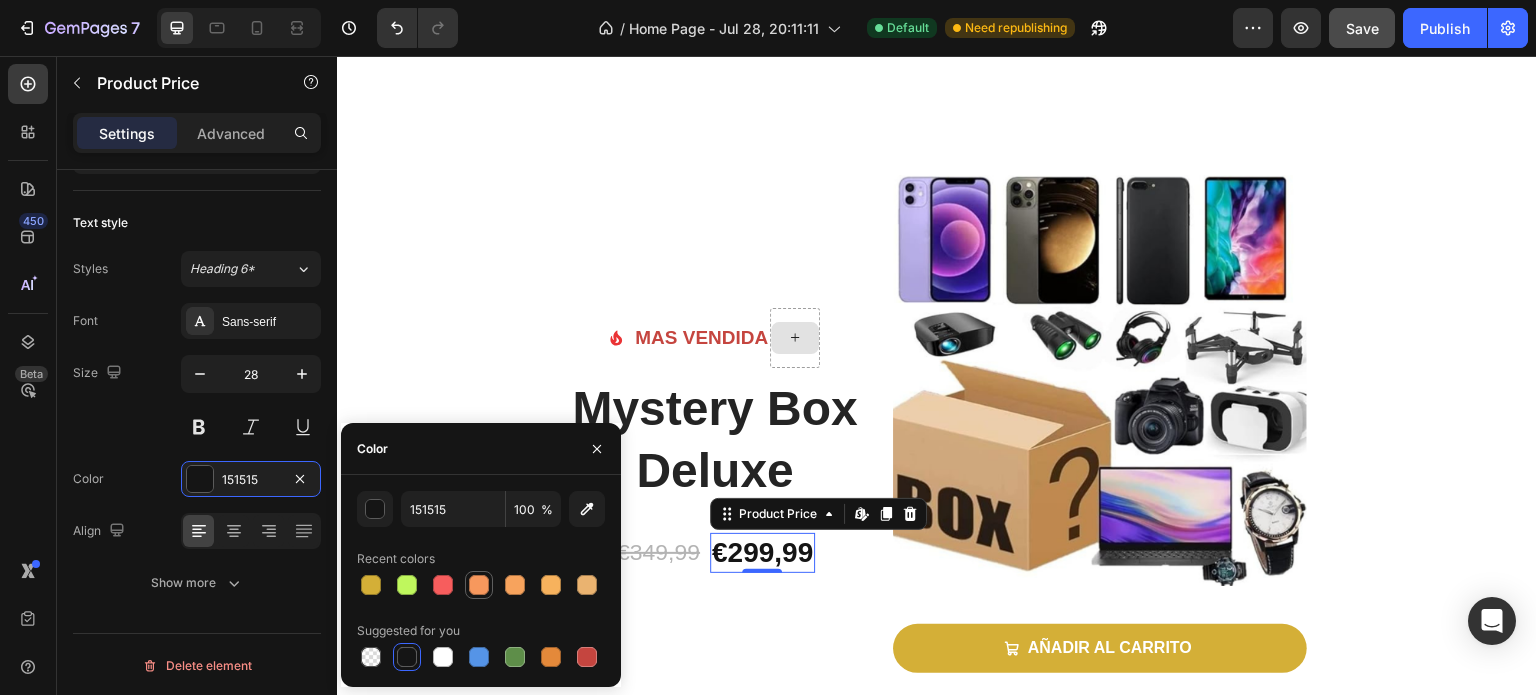 type on "EA3335" 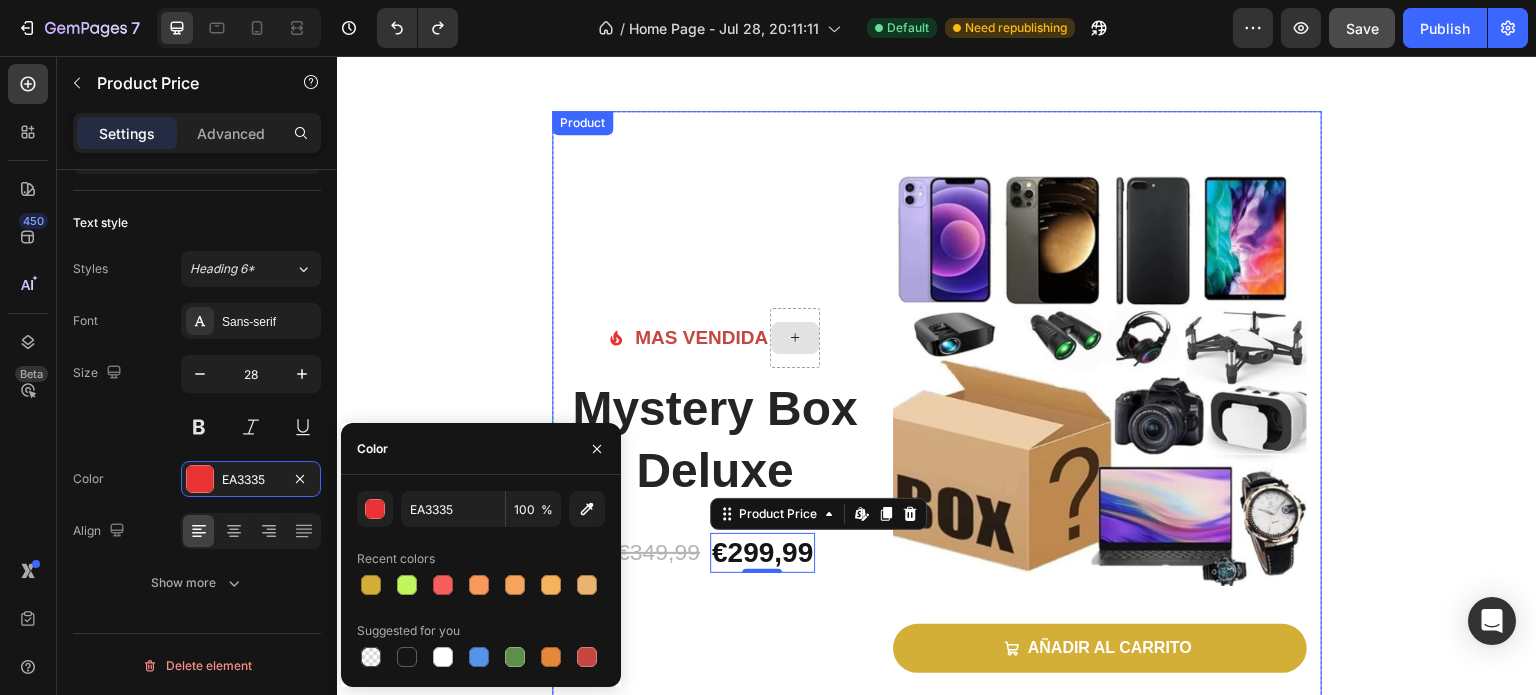 click on "Image MAS VENDIDA Text block
Row Icon List Mystery Box Deluxe Product Title Heading €349,99 Product Price Product Price €299,99 Product Price   Edit content in Shopify 0 Product Price   Edit content in Shopify 0 Row" at bounding box center [715, 456] 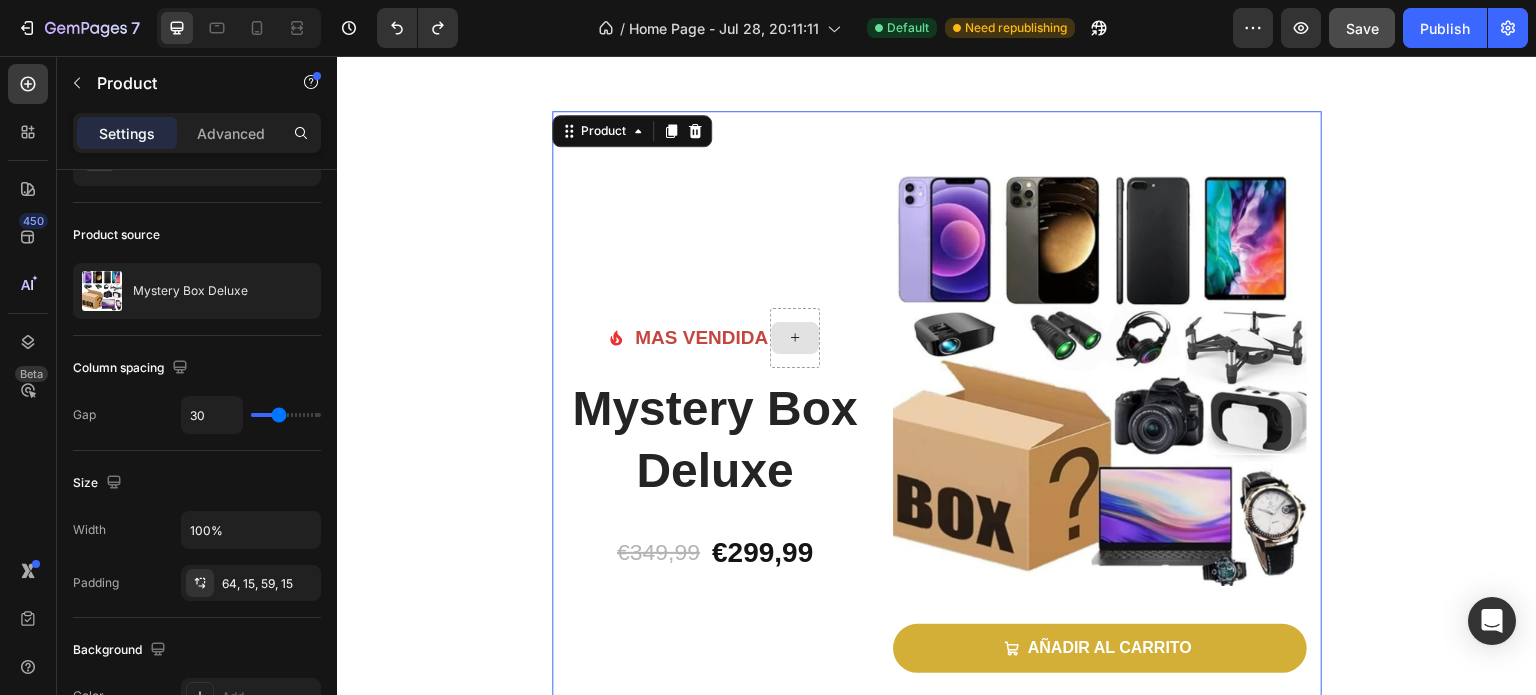 scroll, scrollTop: 0, scrollLeft: 0, axis: both 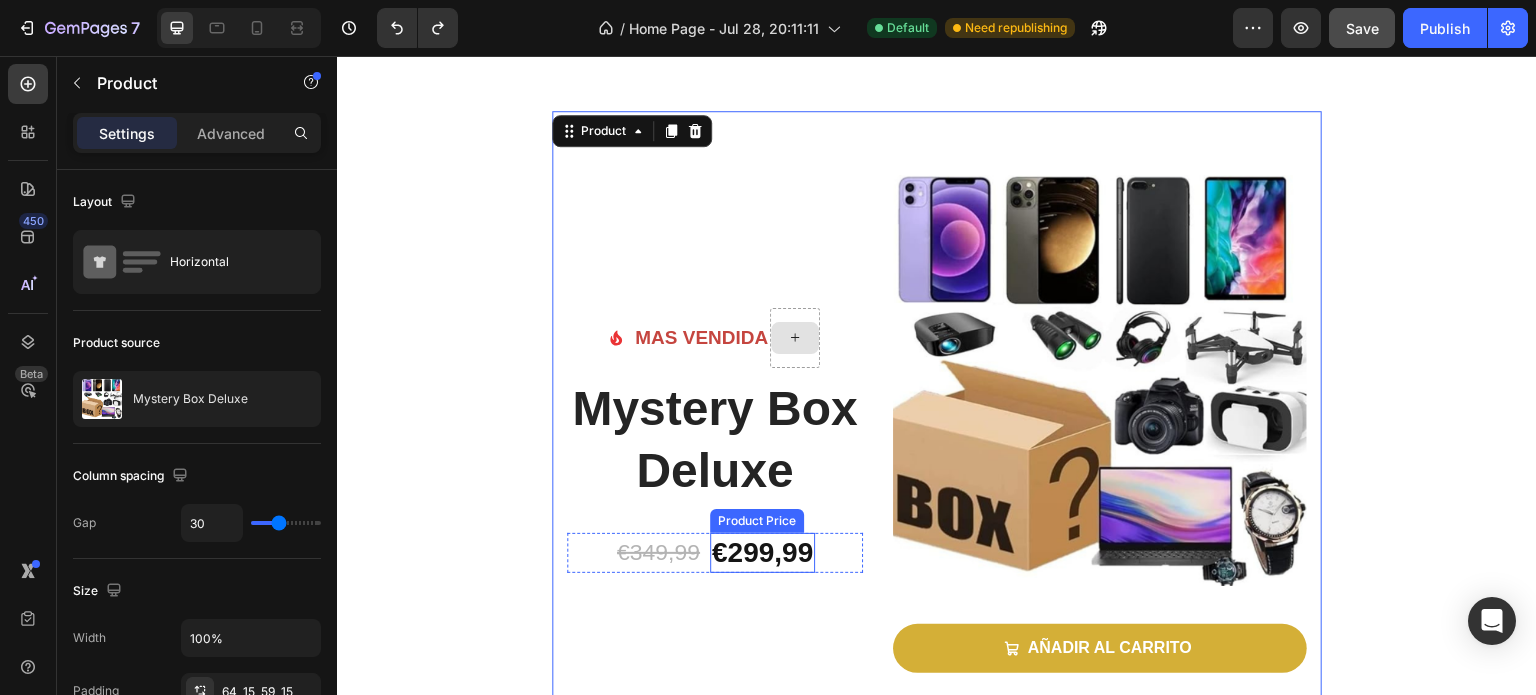 click on "€299,99" at bounding box center [762, 553] 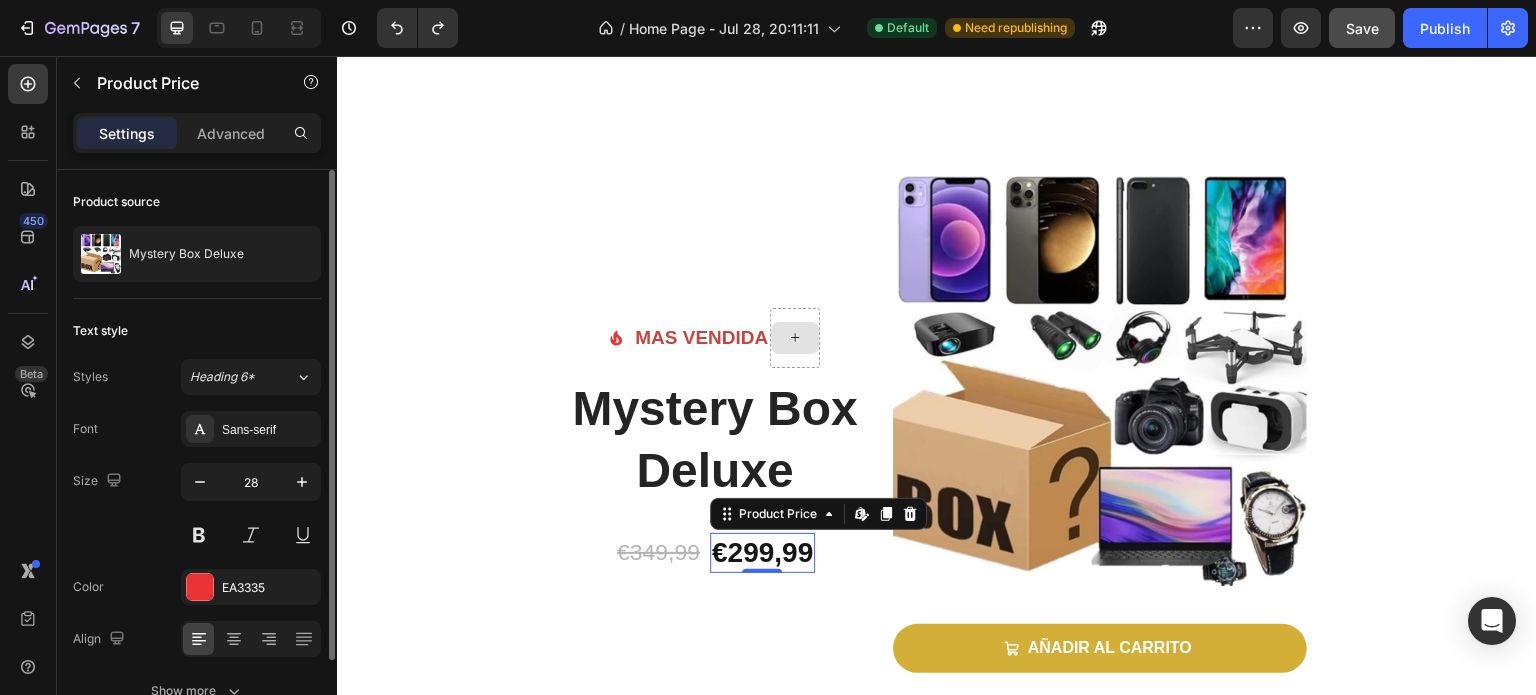 scroll, scrollTop: 66, scrollLeft: 0, axis: vertical 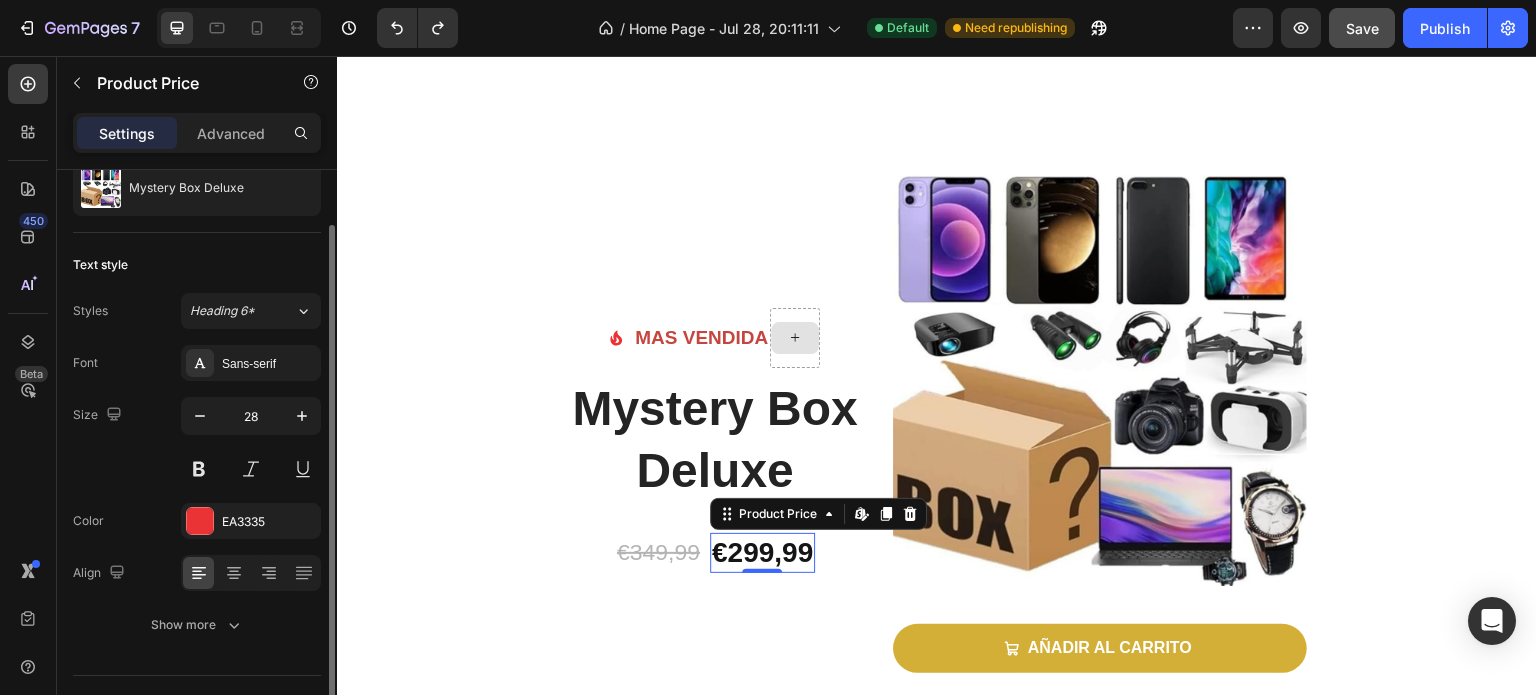 click on "Color EA3335" at bounding box center (197, 521) 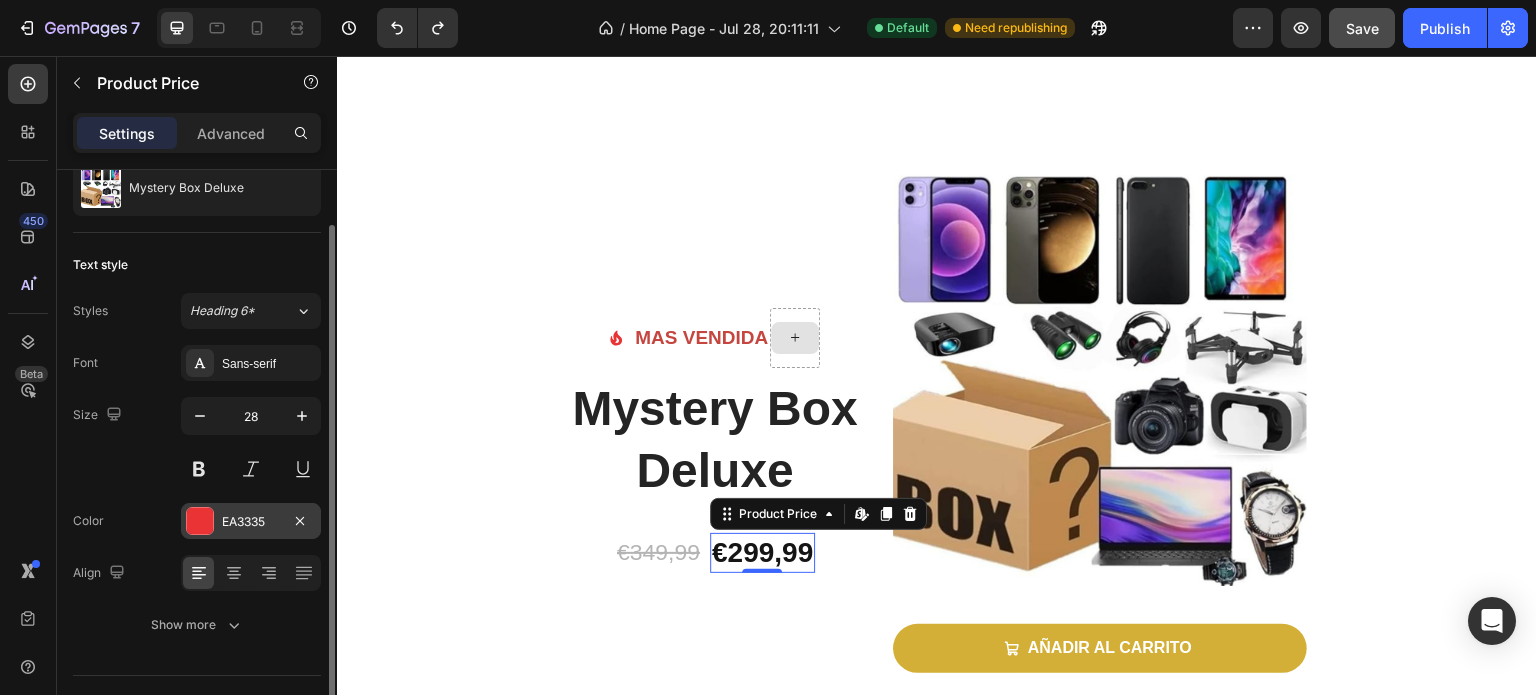 click on "EA3335" at bounding box center (251, 522) 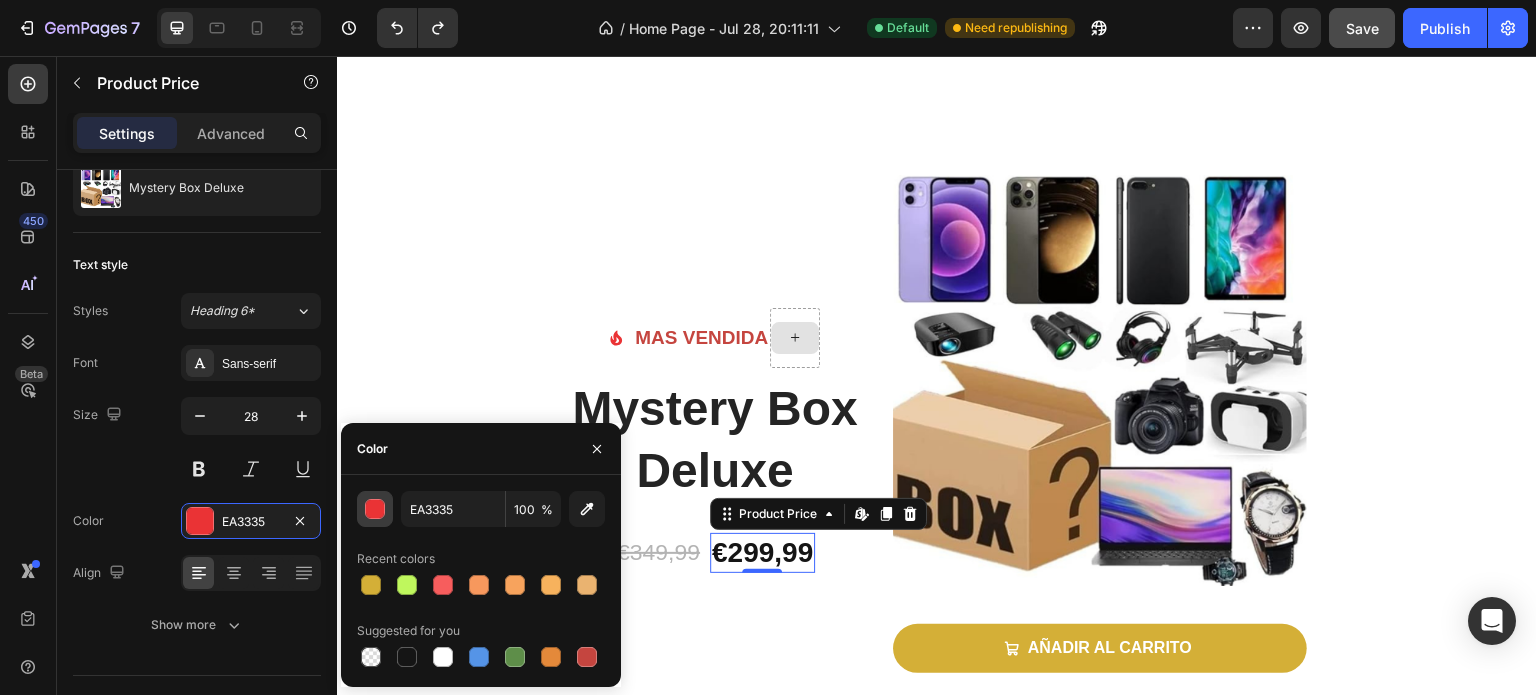 click at bounding box center (376, 510) 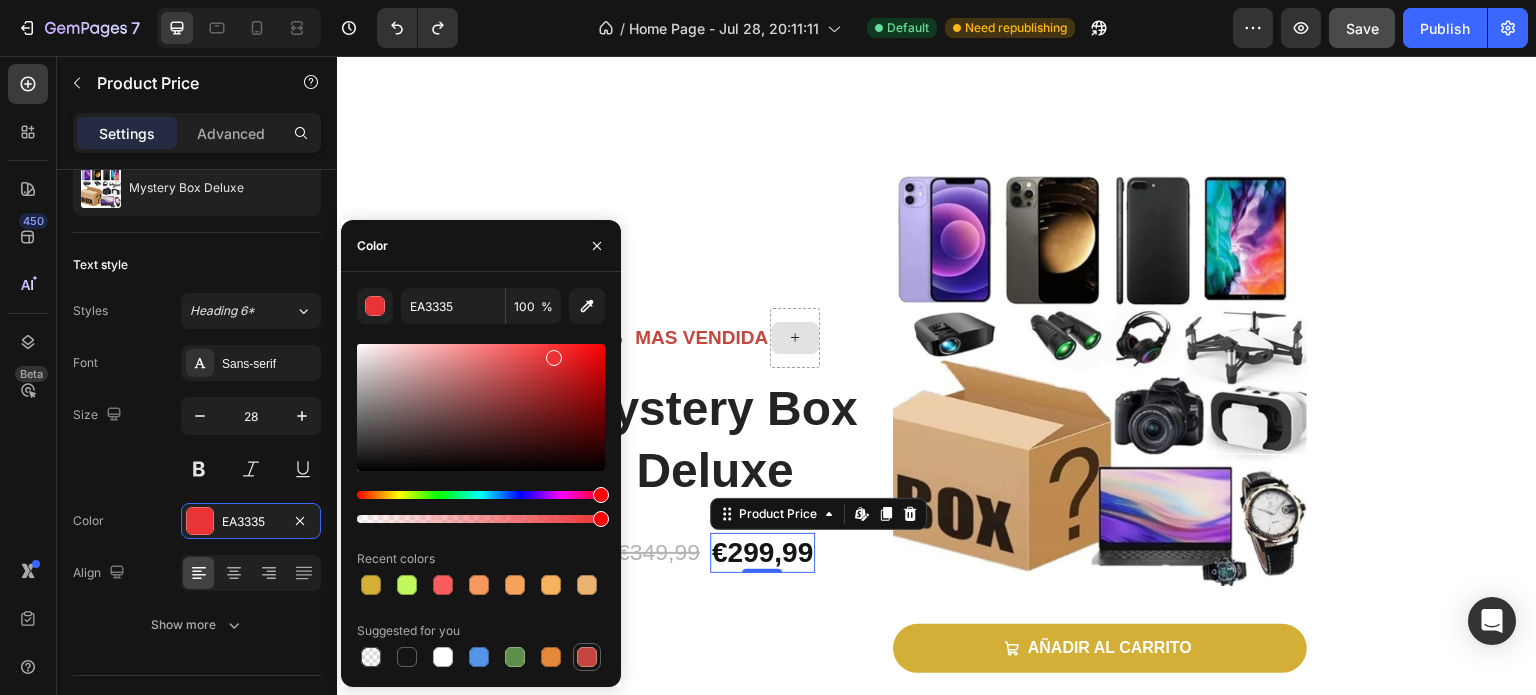 click at bounding box center [587, 657] 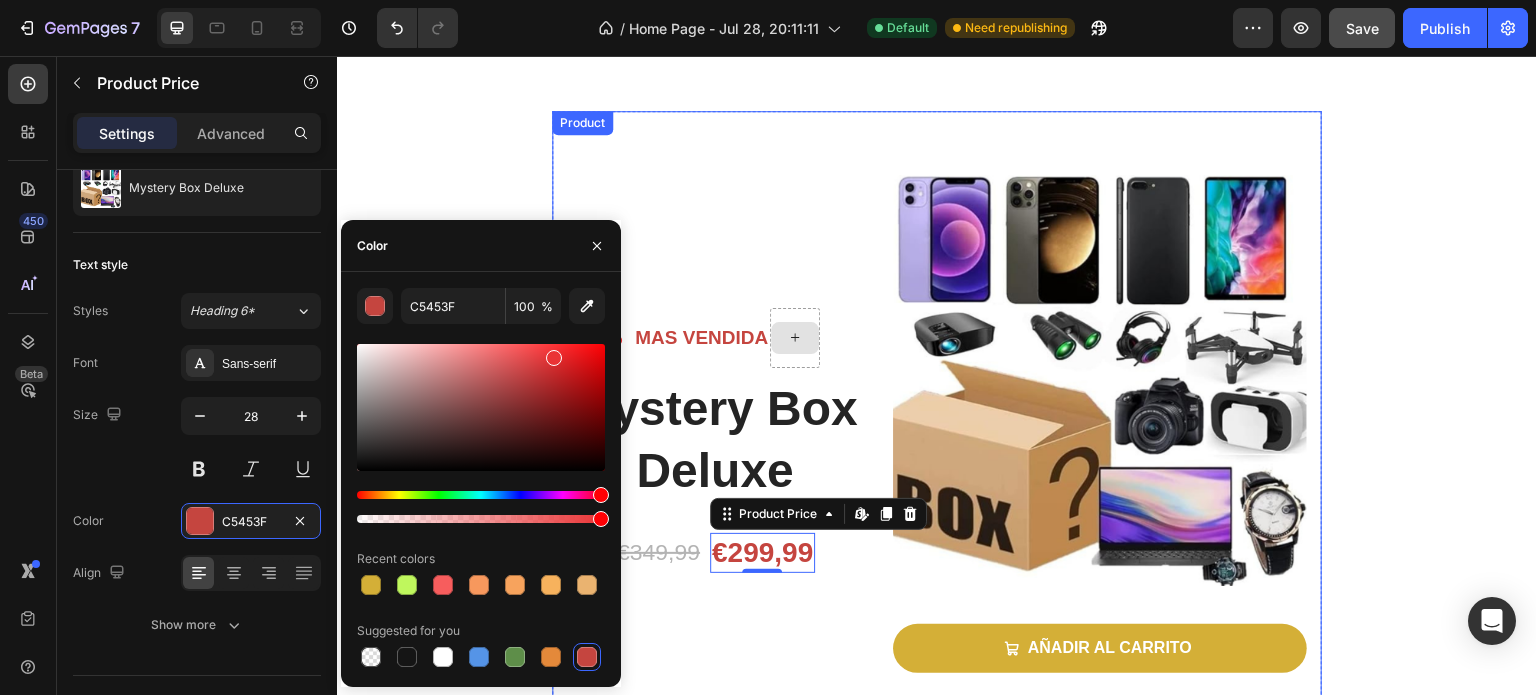 click on "Image MAS VENDIDA Text block
Row Icon List Mystery Box Deluxe Product Title Heading €349,99 Product Price Product Price €299,99 Product Price   Edit content in Shopify 0 Product Price   Edit content in Shopify 0 Row" at bounding box center [715, 456] 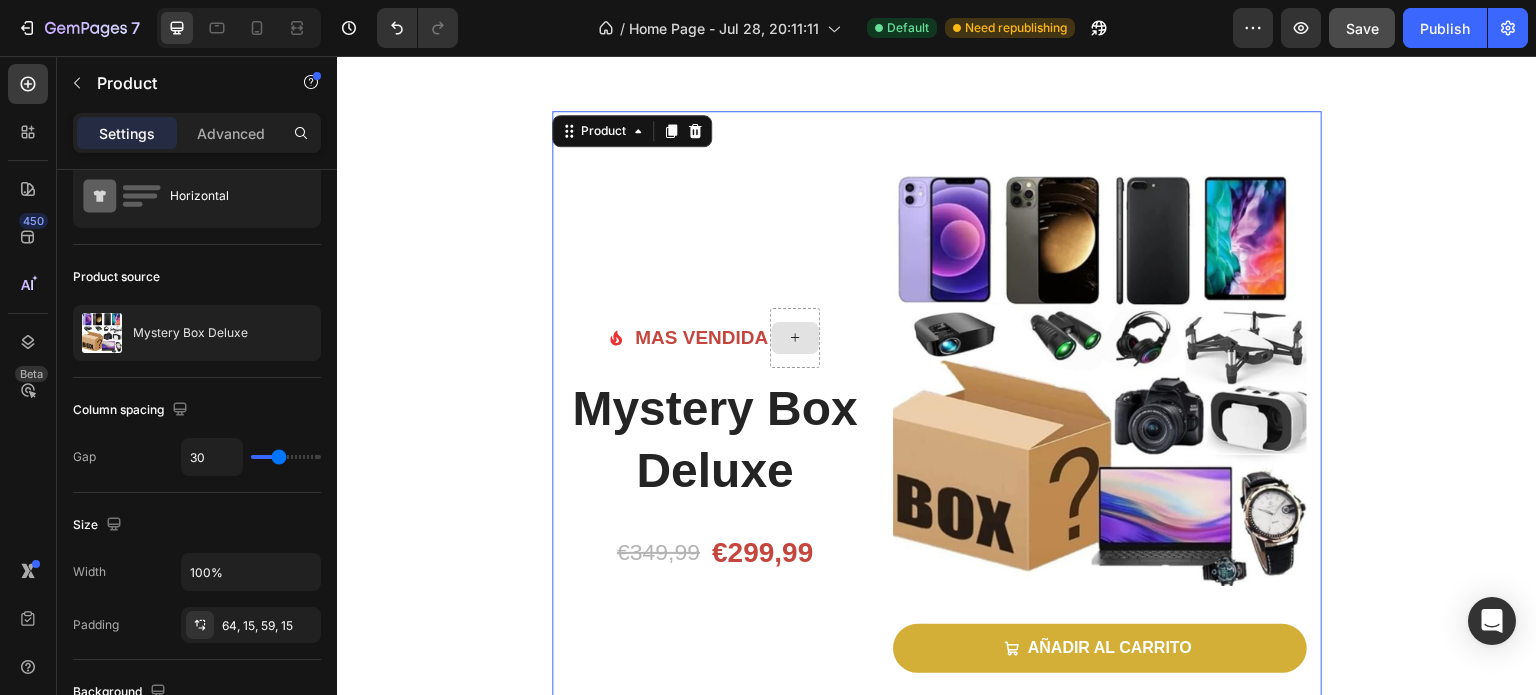 scroll, scrollTop: 0, scrollLeft: 0, axis: both 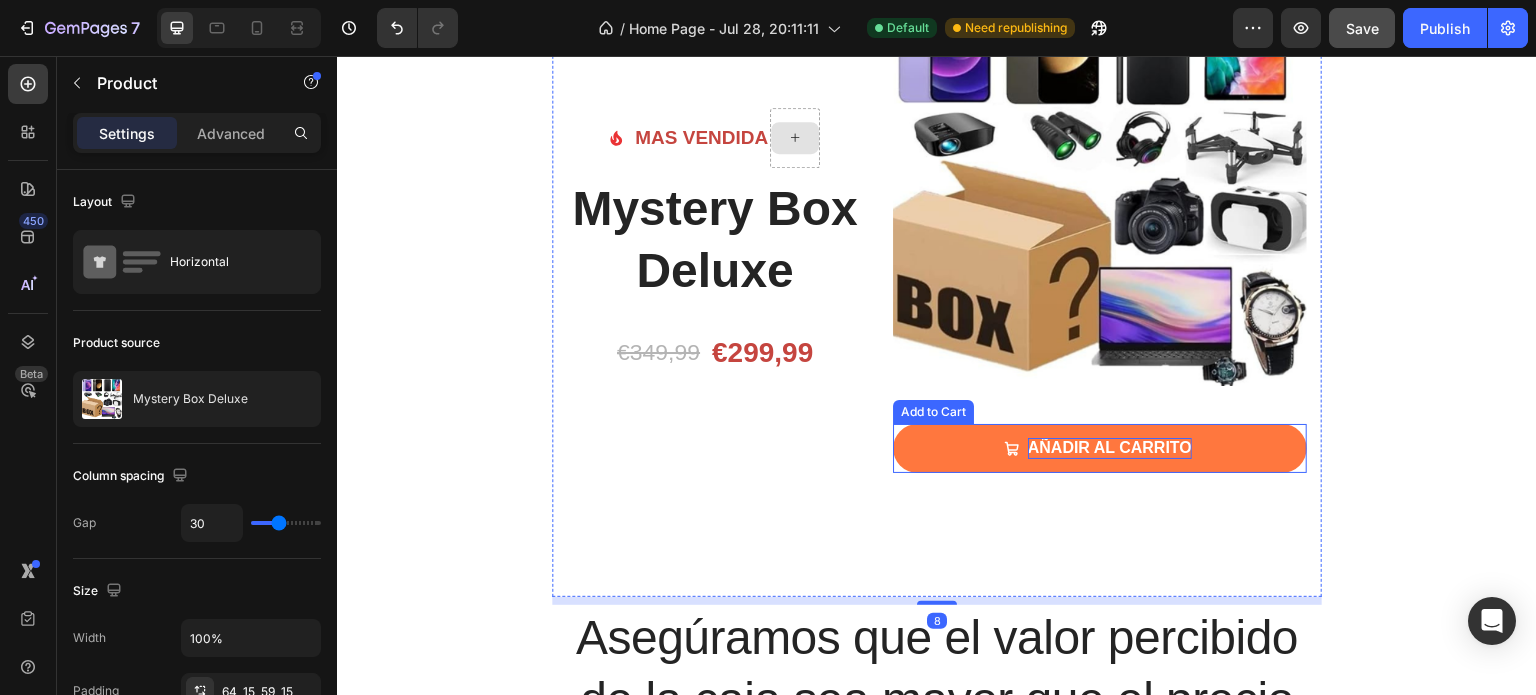 click on "AÑADIR AL CARRITO" at bounding box center [1110, 448] 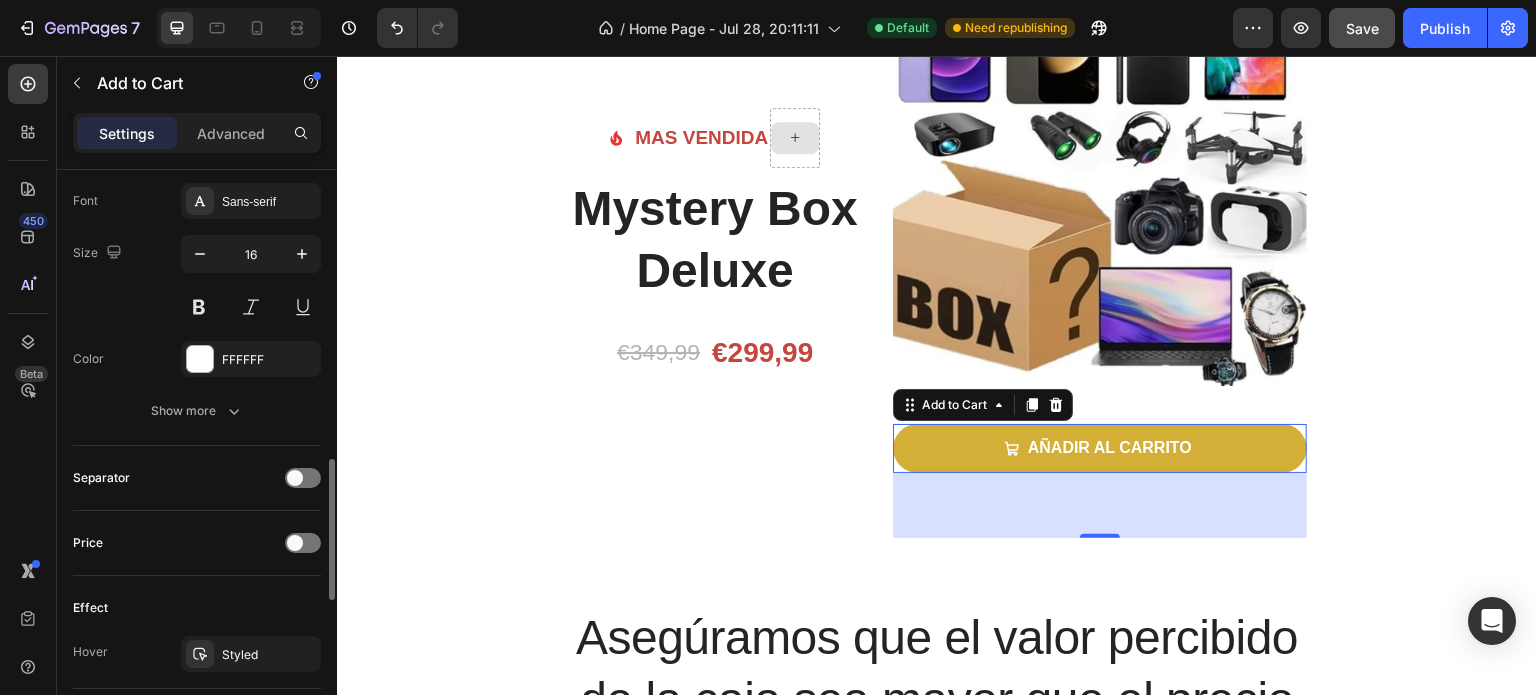 scroll, scrollTop: 1062, scrollLeft: 0, axis: vertical 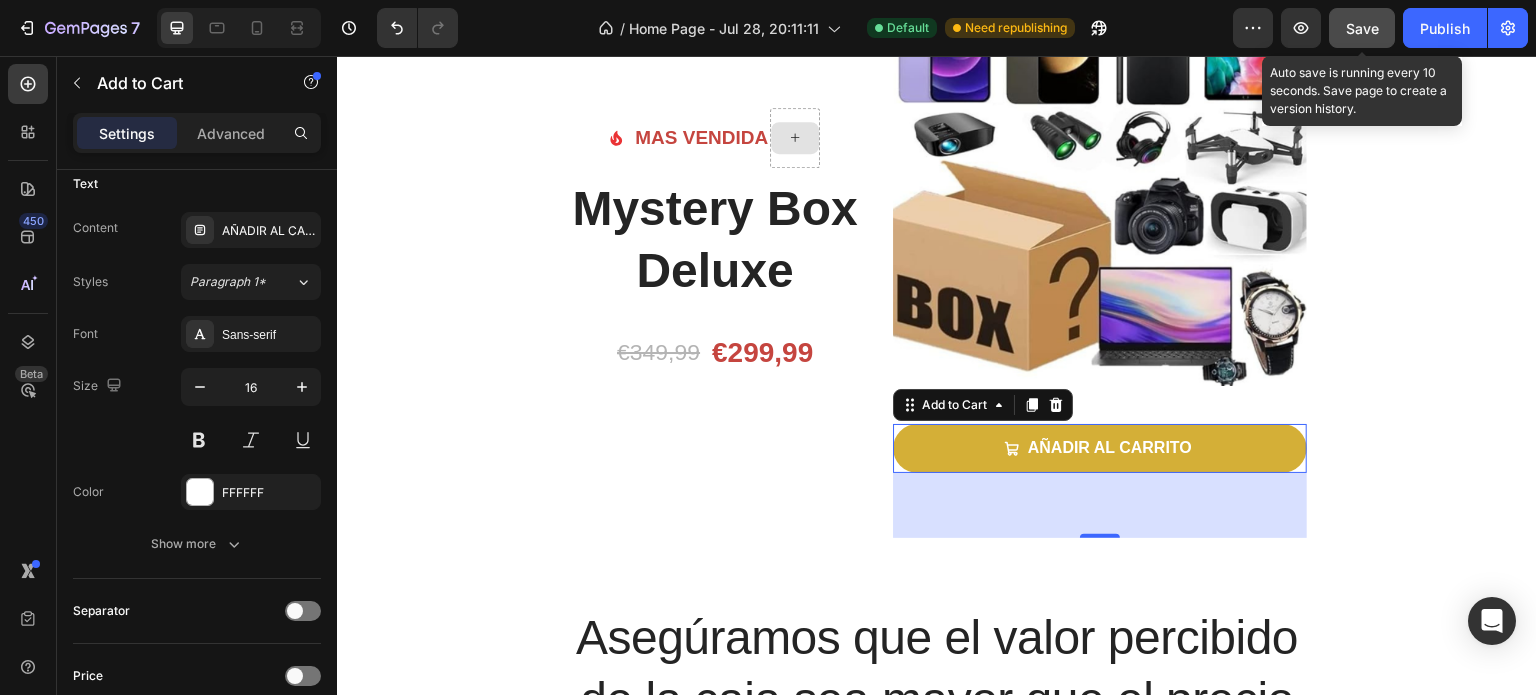click on "Save" 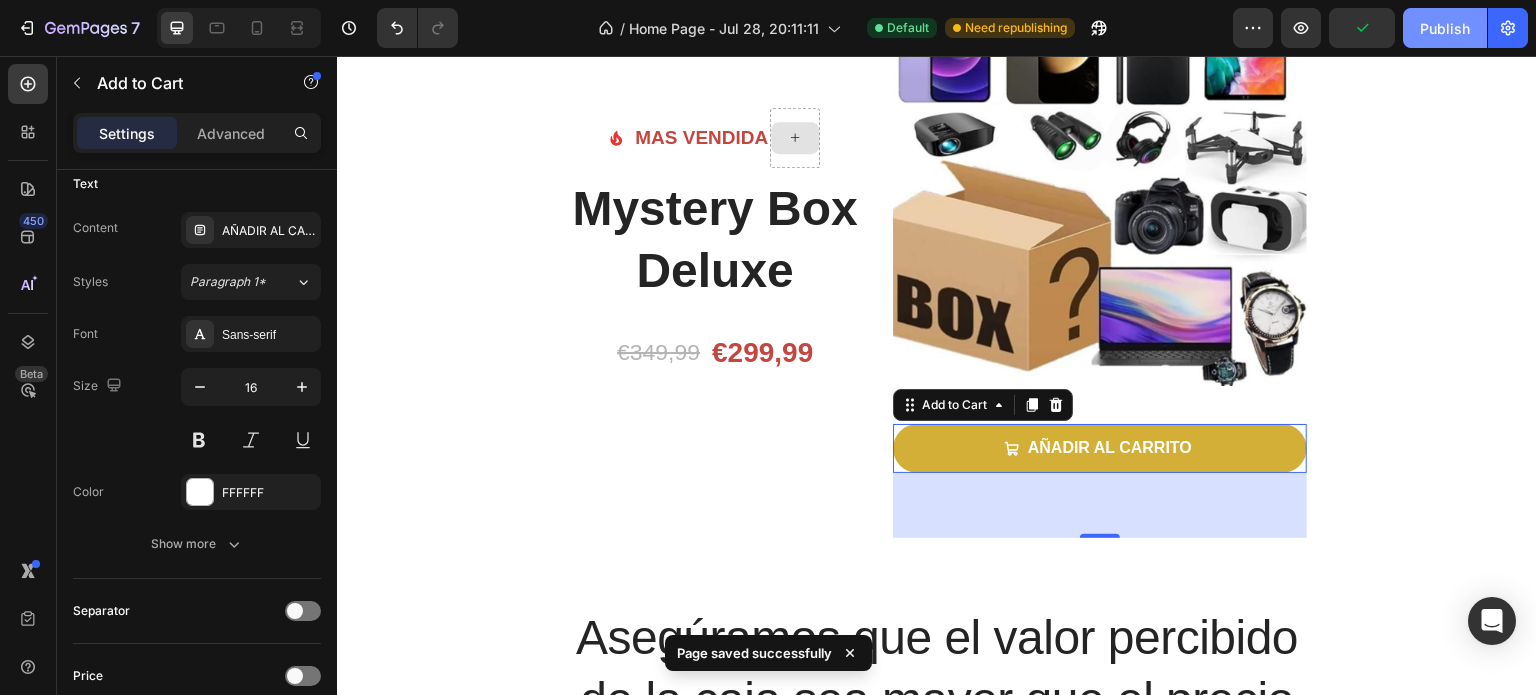 click on "Publish" at bounding box center [1445, 28] 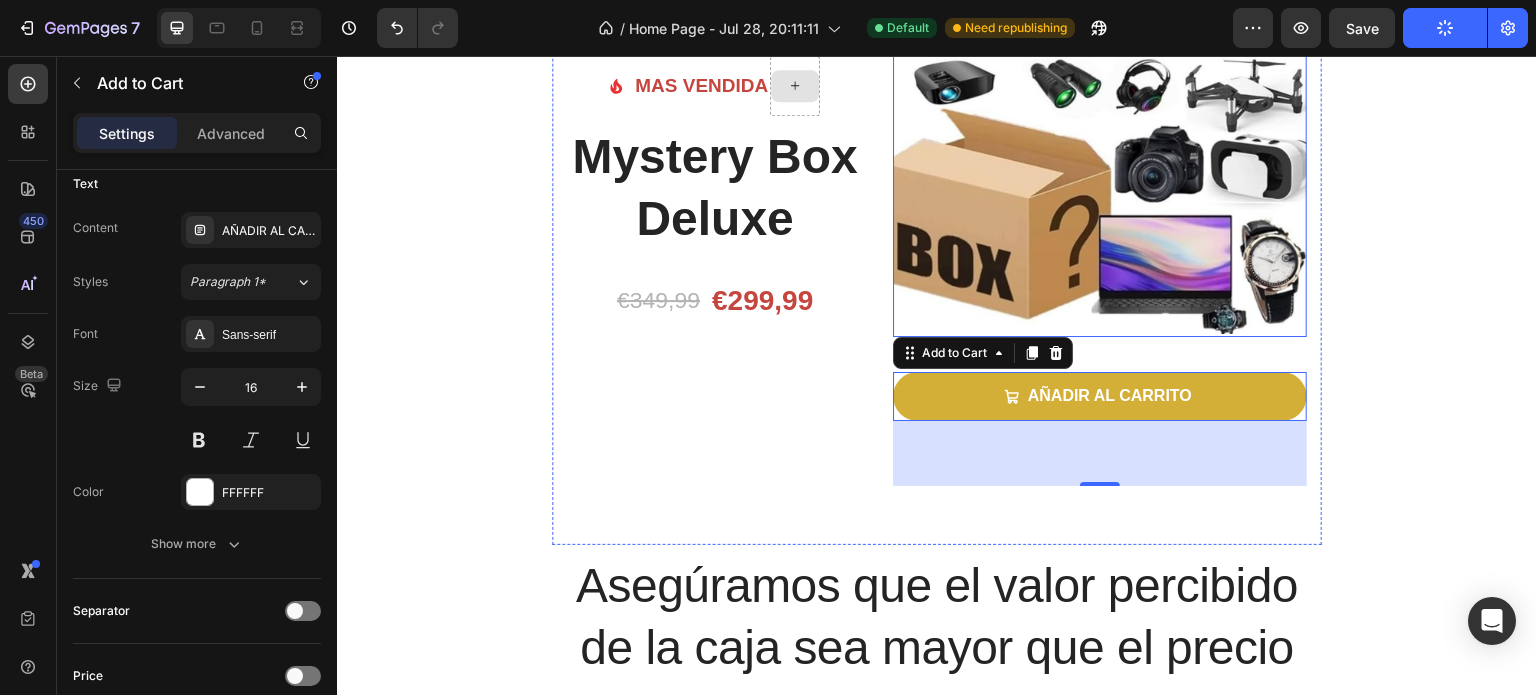 scroll, scrollTop: 333, scrollLeft: 0, axis: vertical 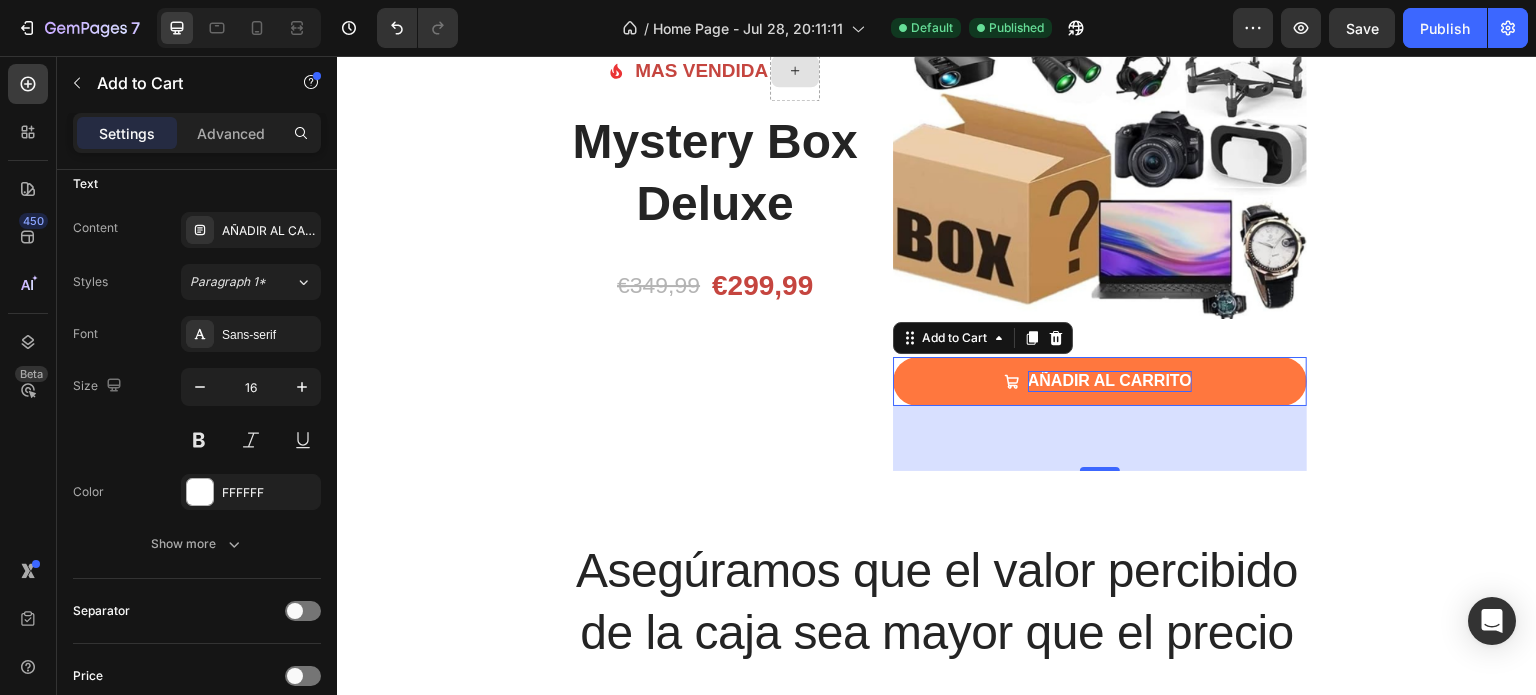 click on "AÑADIR AL CARRITO" at bounding box center [1110, 381] 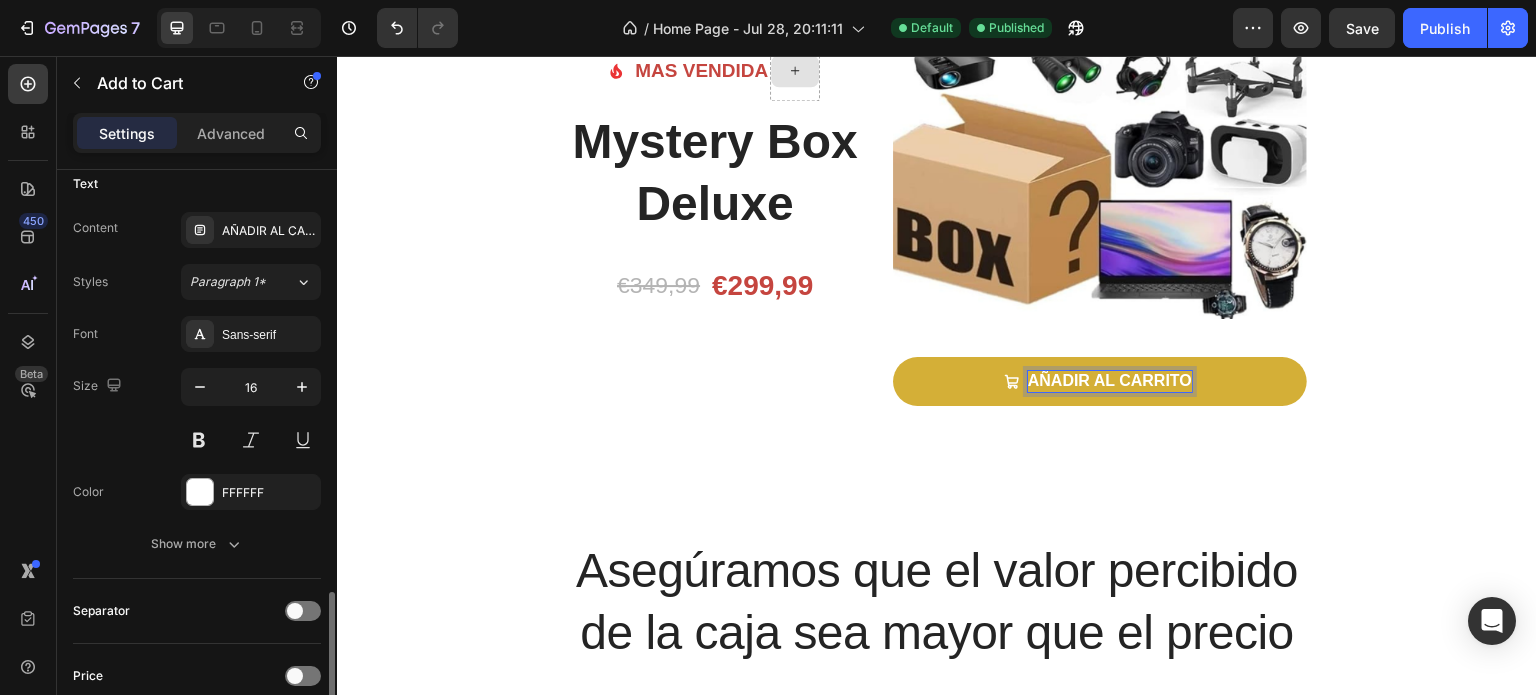 scroll, scrollTop: 1261, scrollLeft: 0, axis: vertical 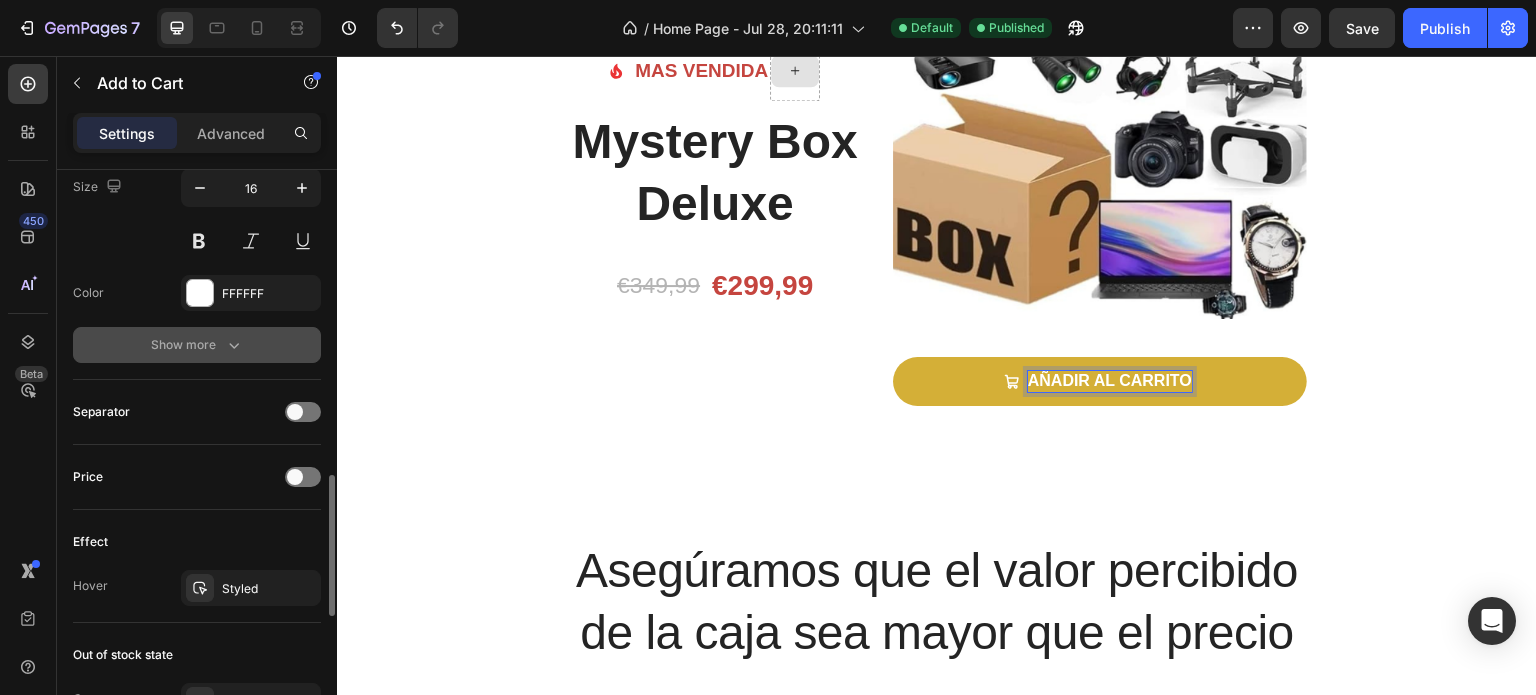 click on "Show more" at bounding box center (197, 345) 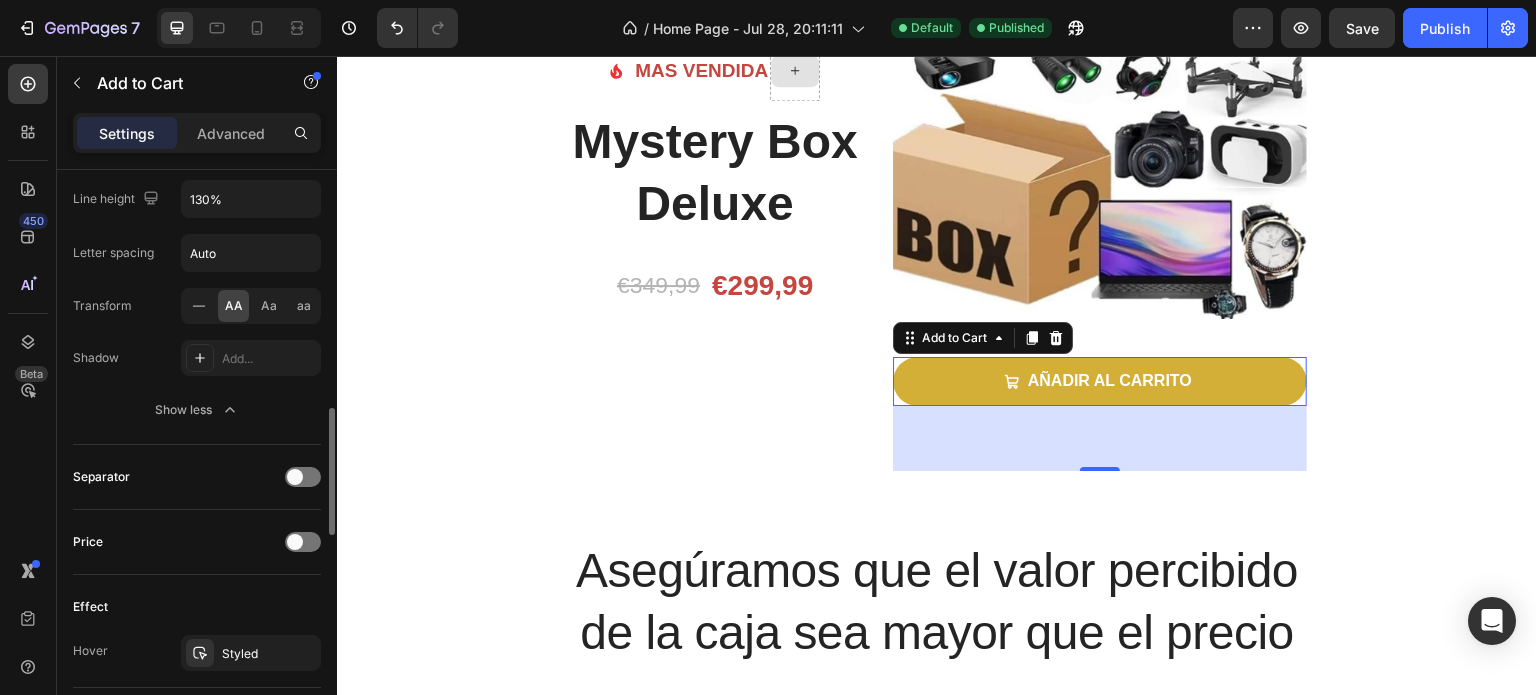 scroll, scrollTop: 1527, scrollLeft: 0, axis: vertical 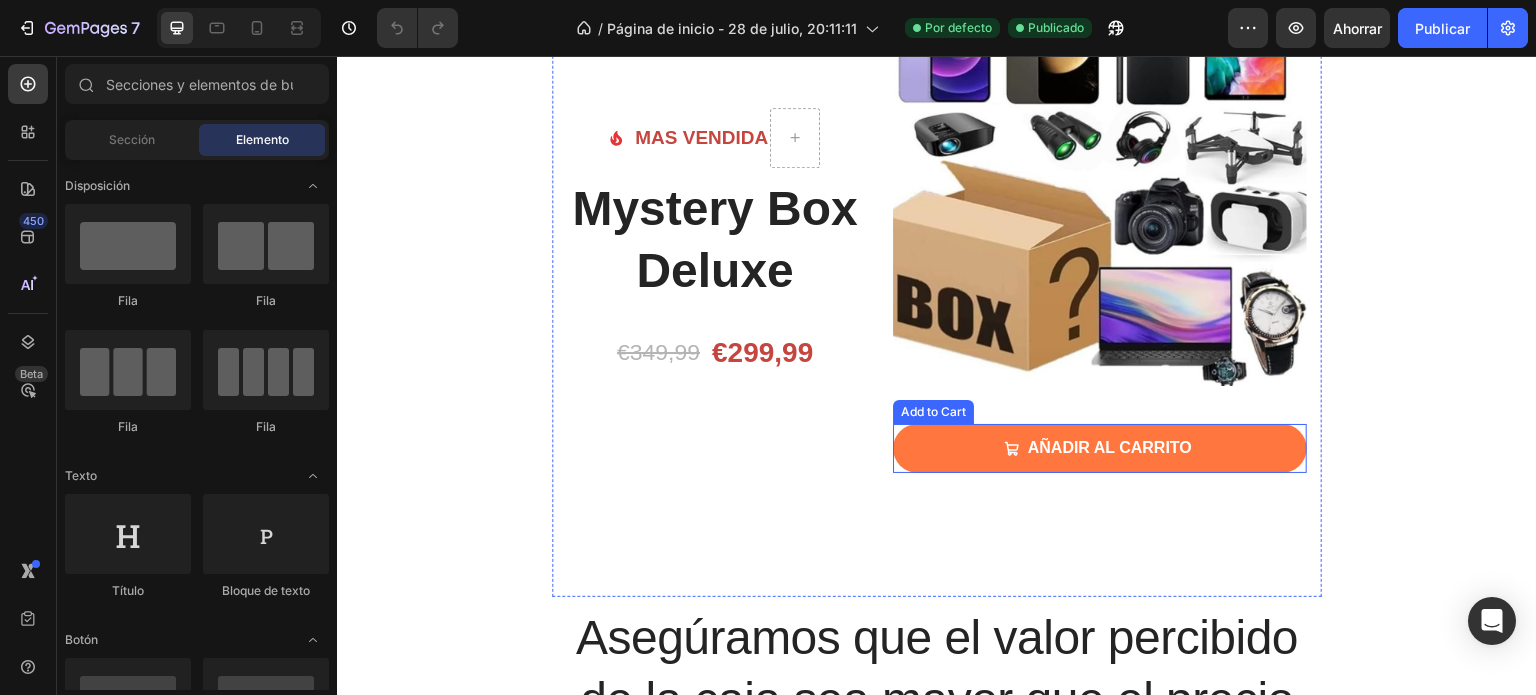 click on "AÑADIR AL CARRITO" at bounding box center [1100, 448] 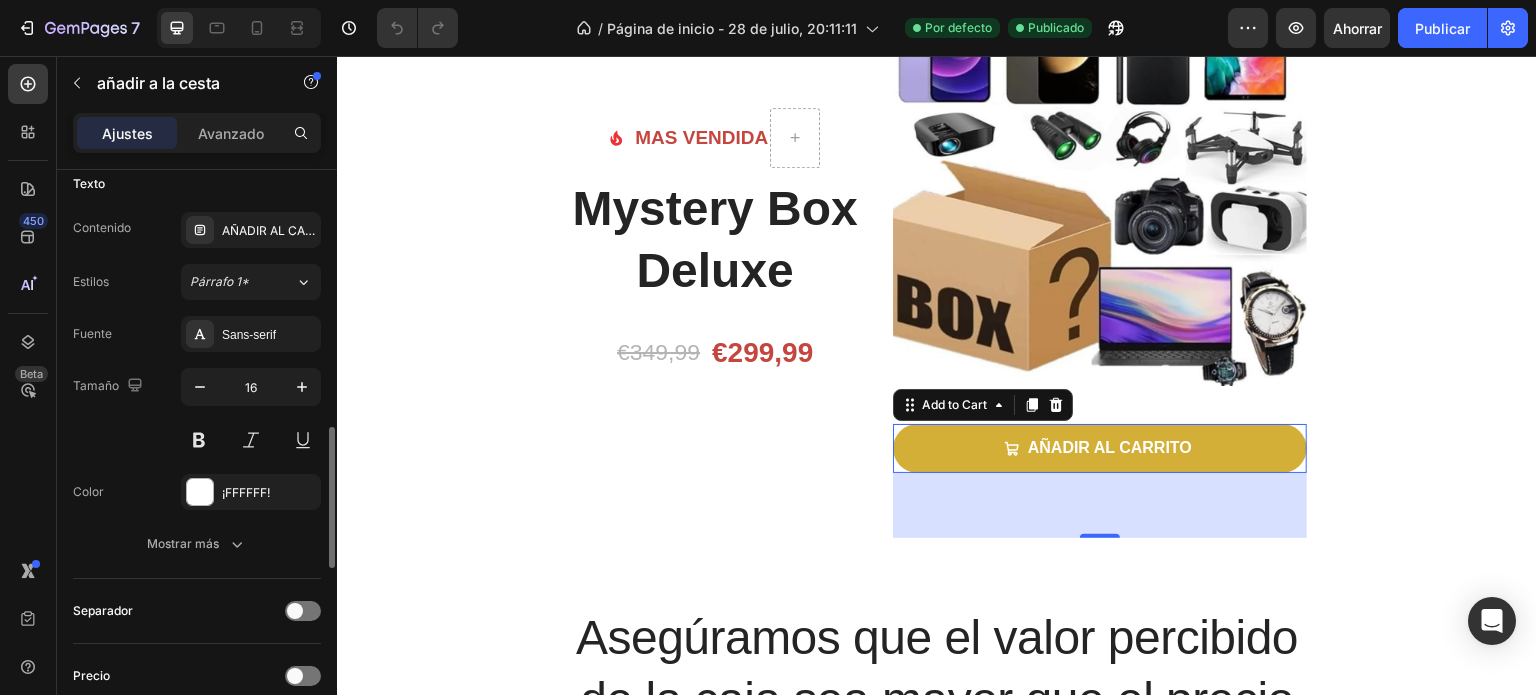 scroll, scrollTop: 1128, scrollLeft: 0, axis: vertical 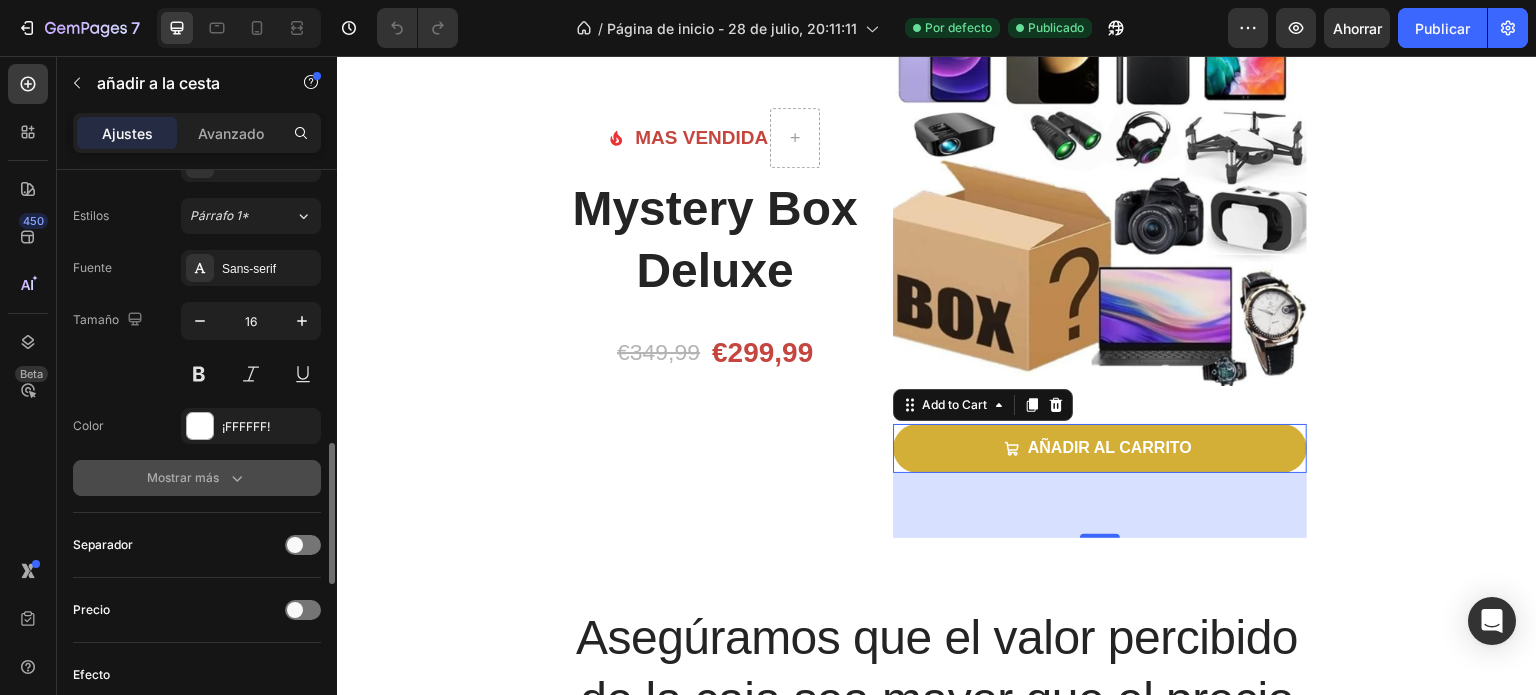 click 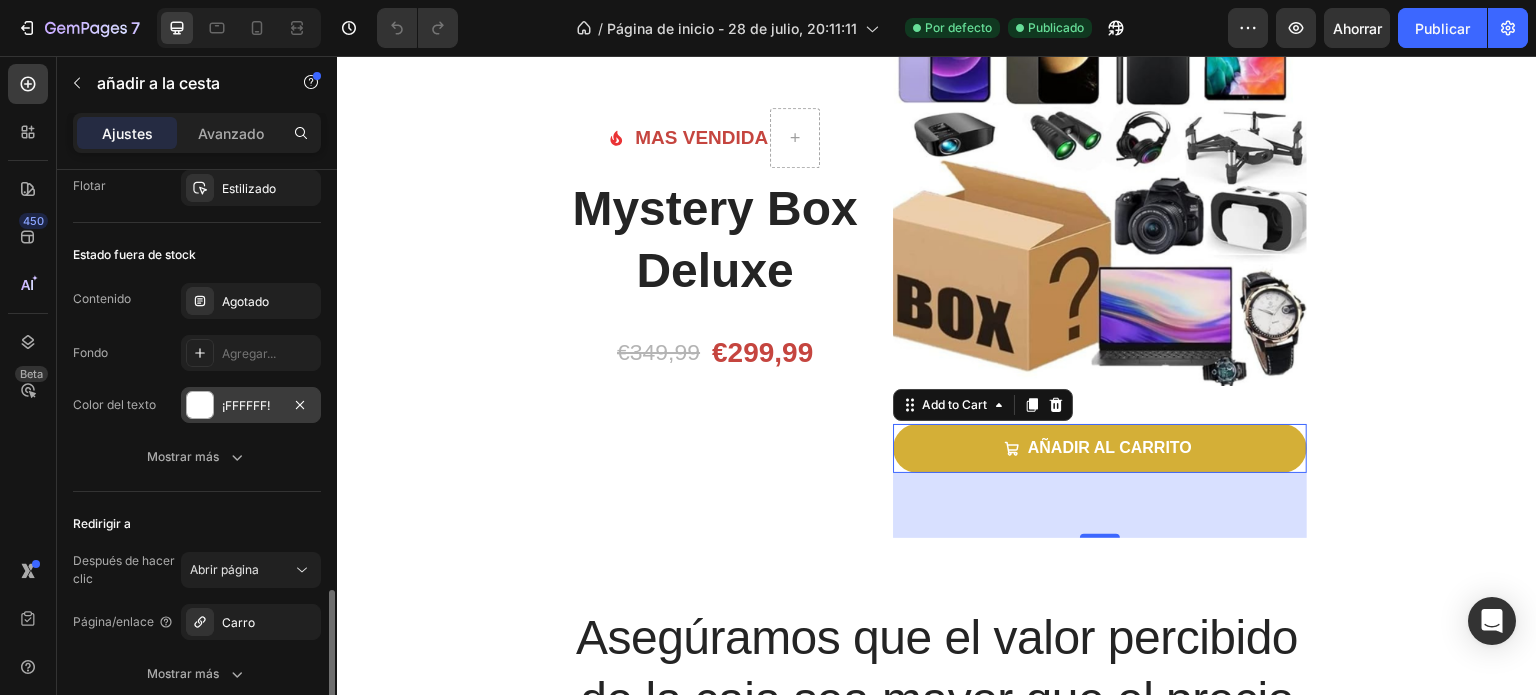 scroll, scrollTop: 2081, scrollLeft: 0, axis: vertical 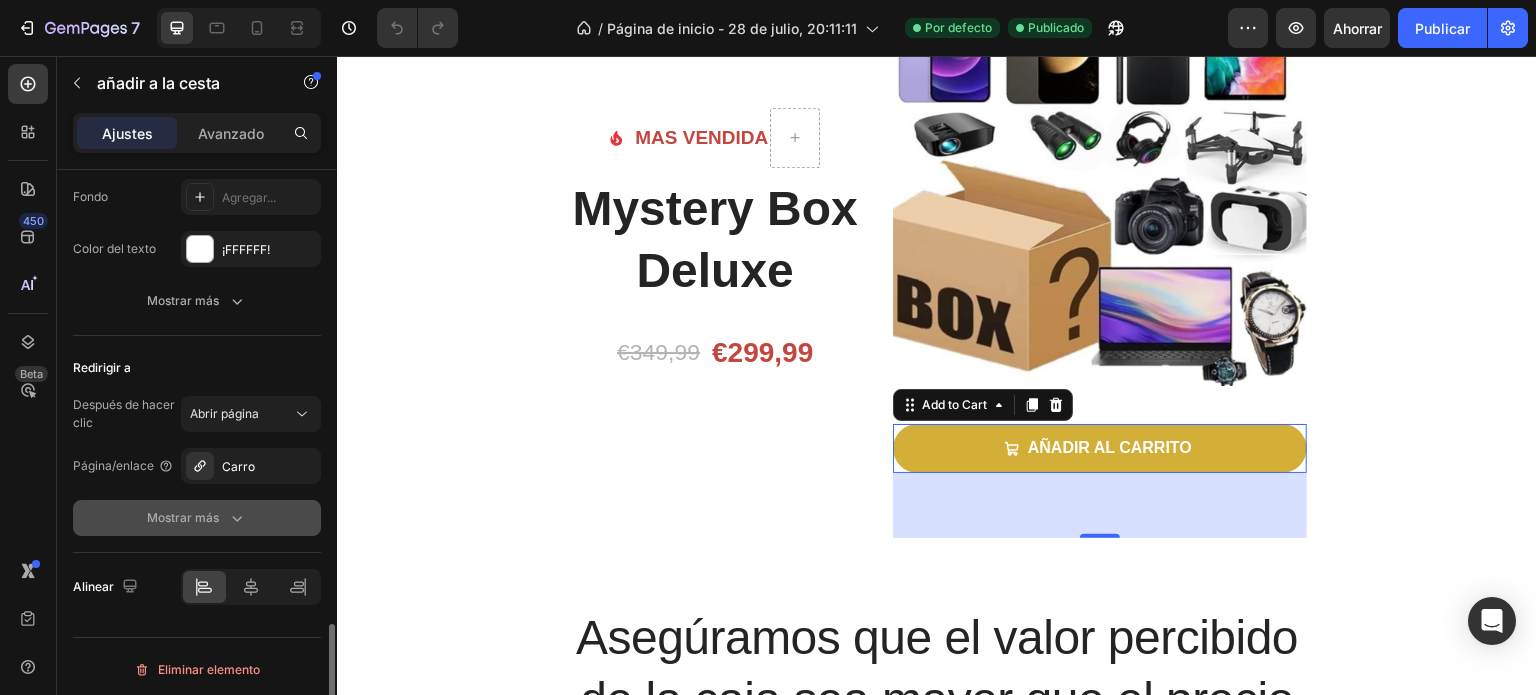click 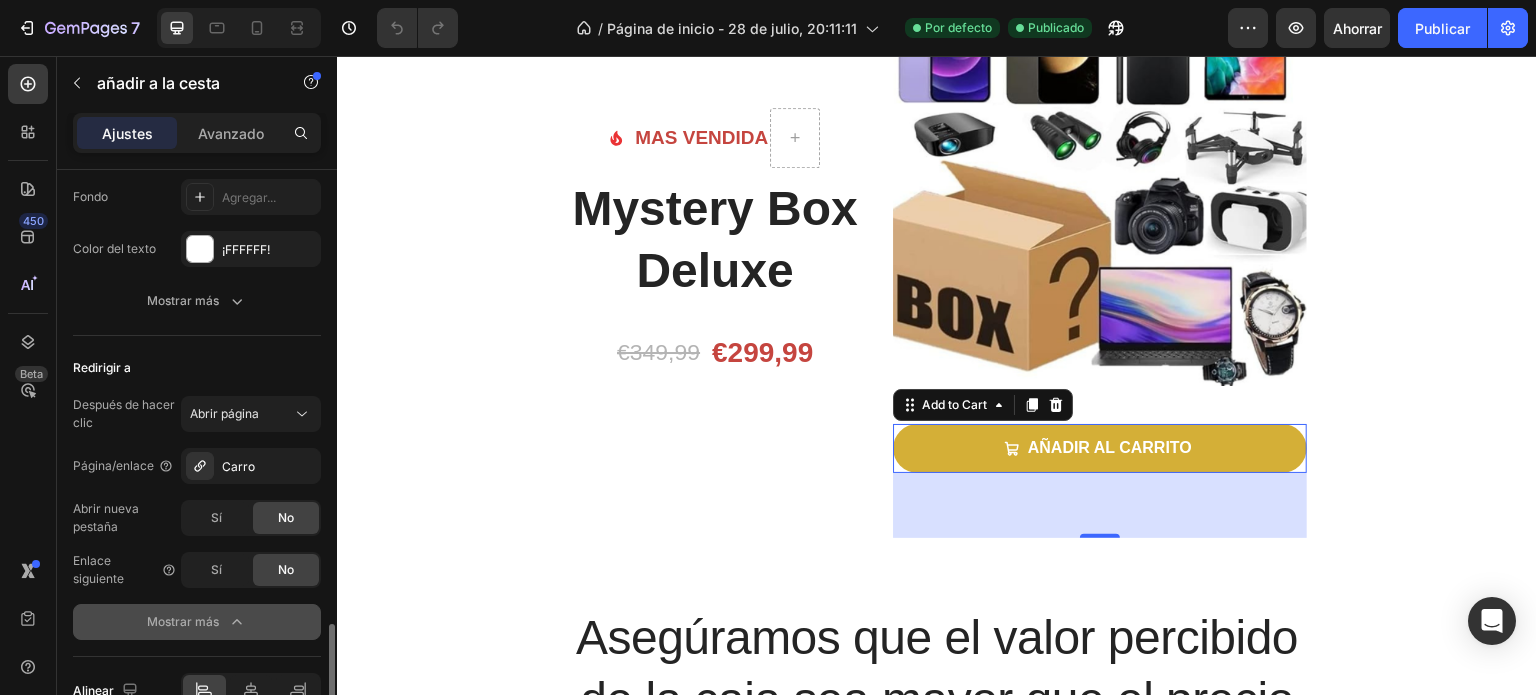 scroll, scrollTop: 2185, scrollLeft: 0, axis: vertical 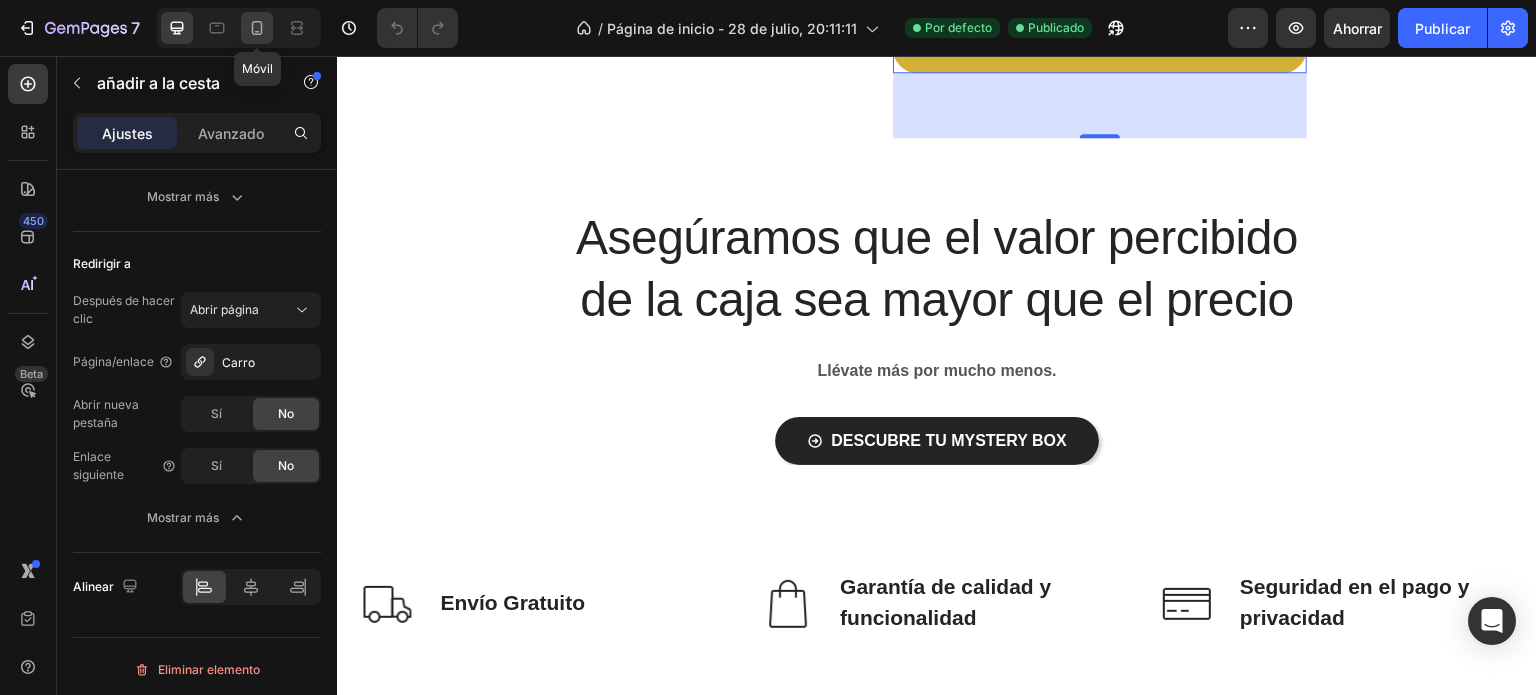 click 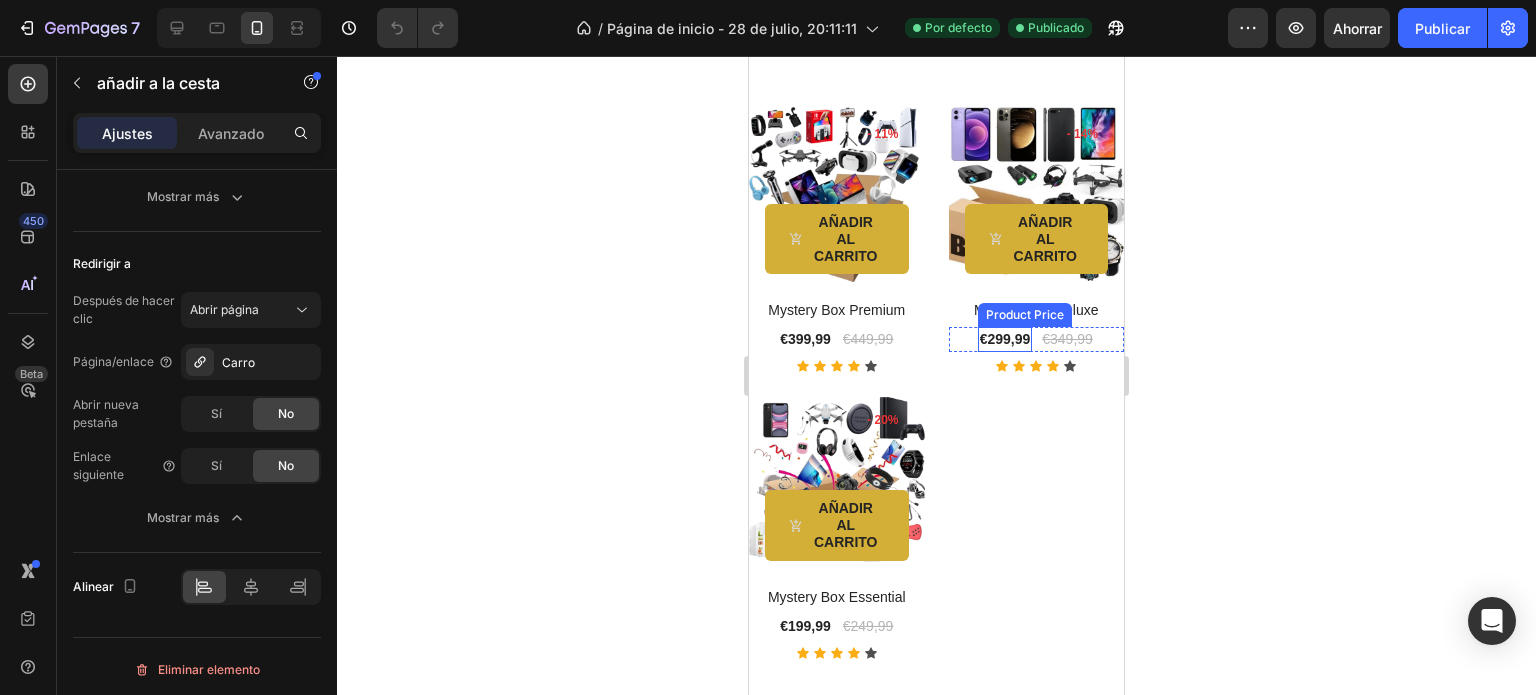 scroll, scrollTop: 1796, scrollLeft: 0, axis: vertical 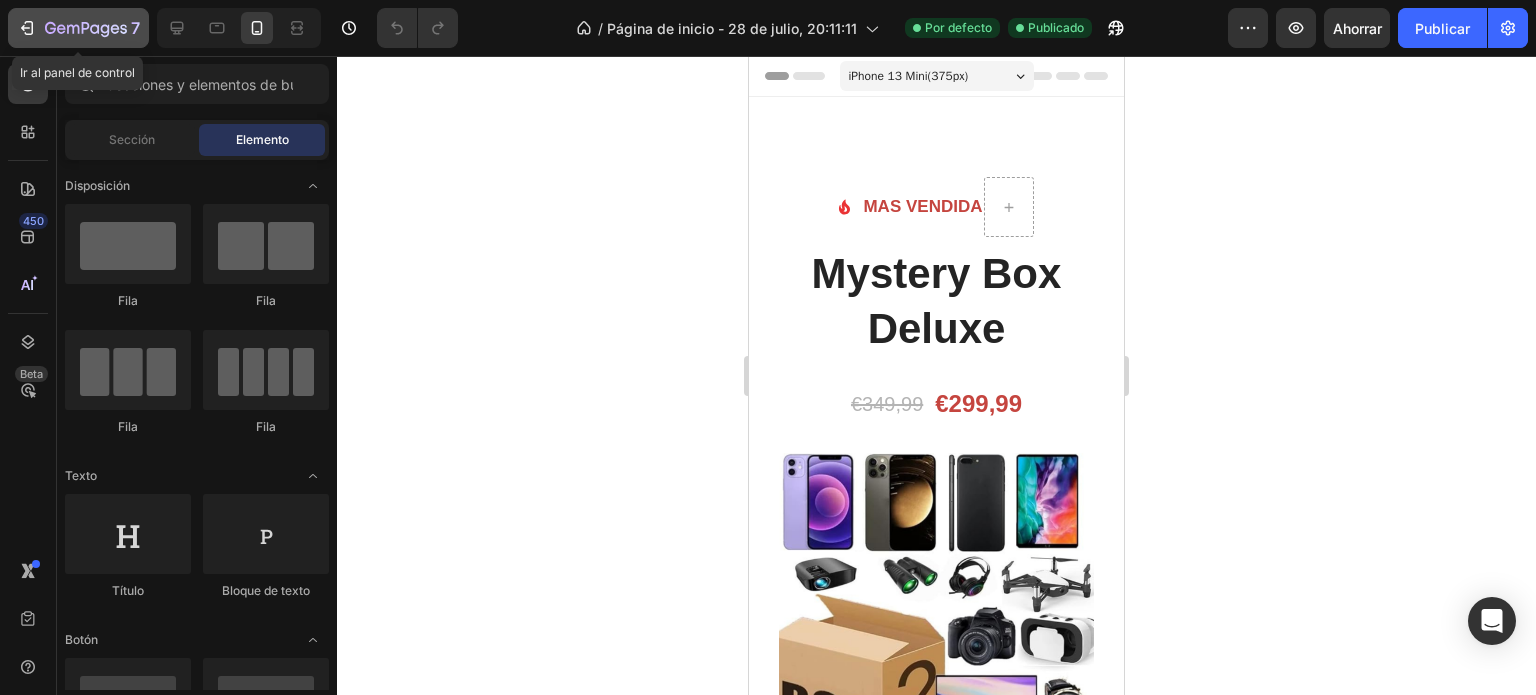 click on "7" 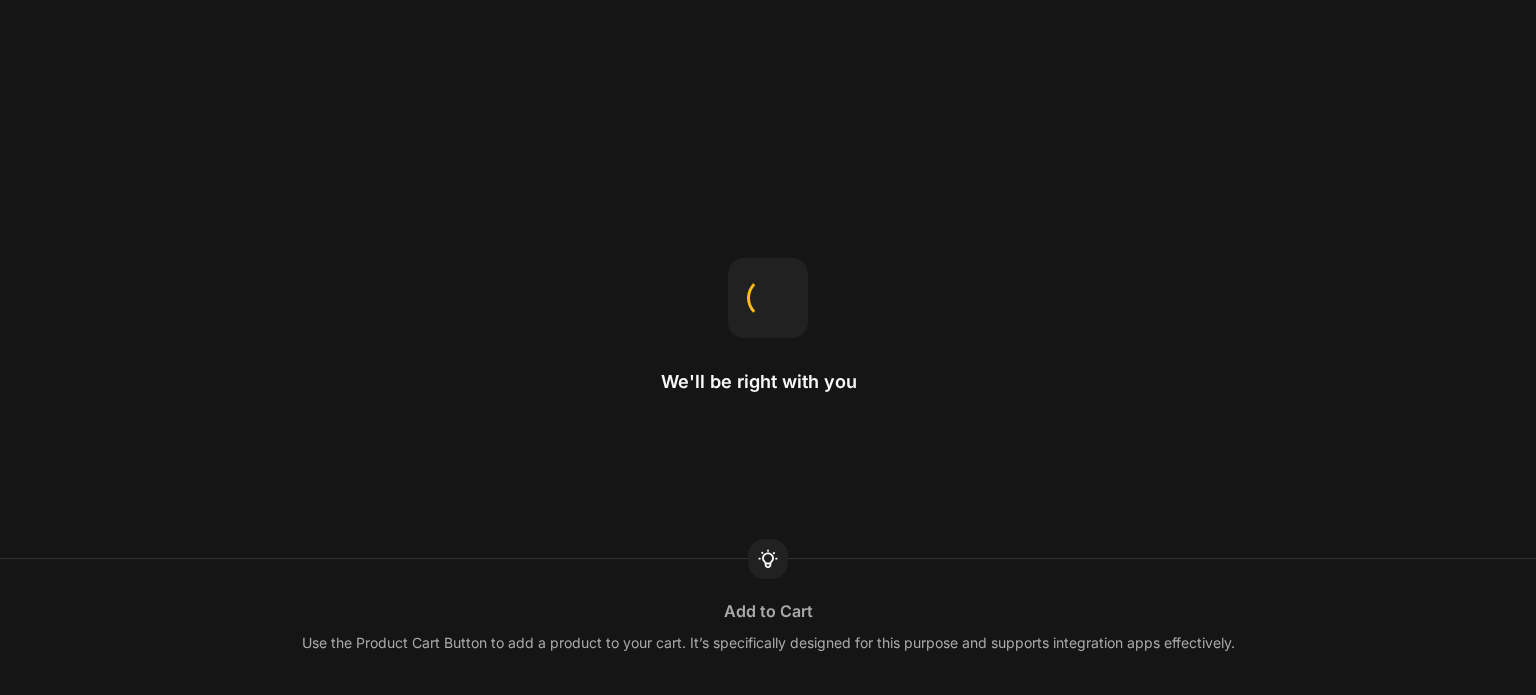 scroll, scrollTop: 0, scrollLeft: 0, axis: both 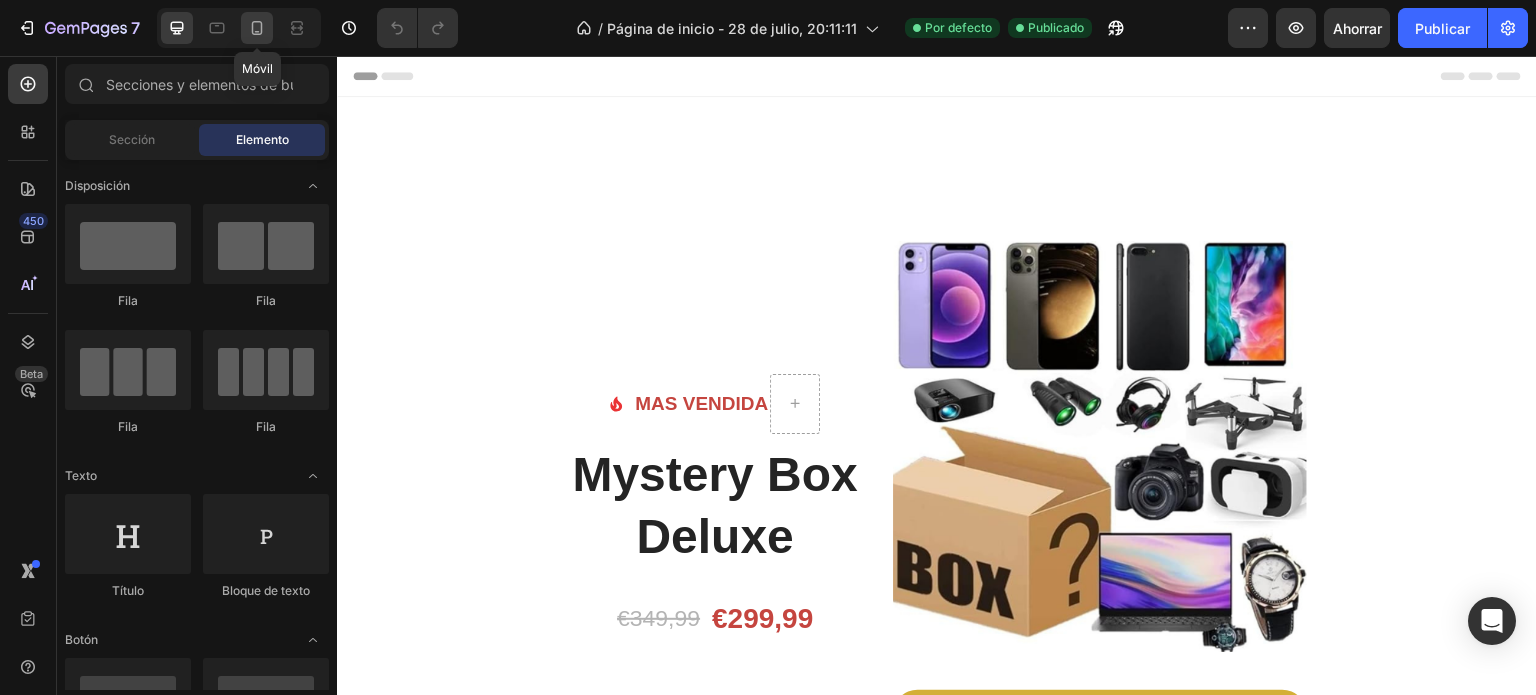 click 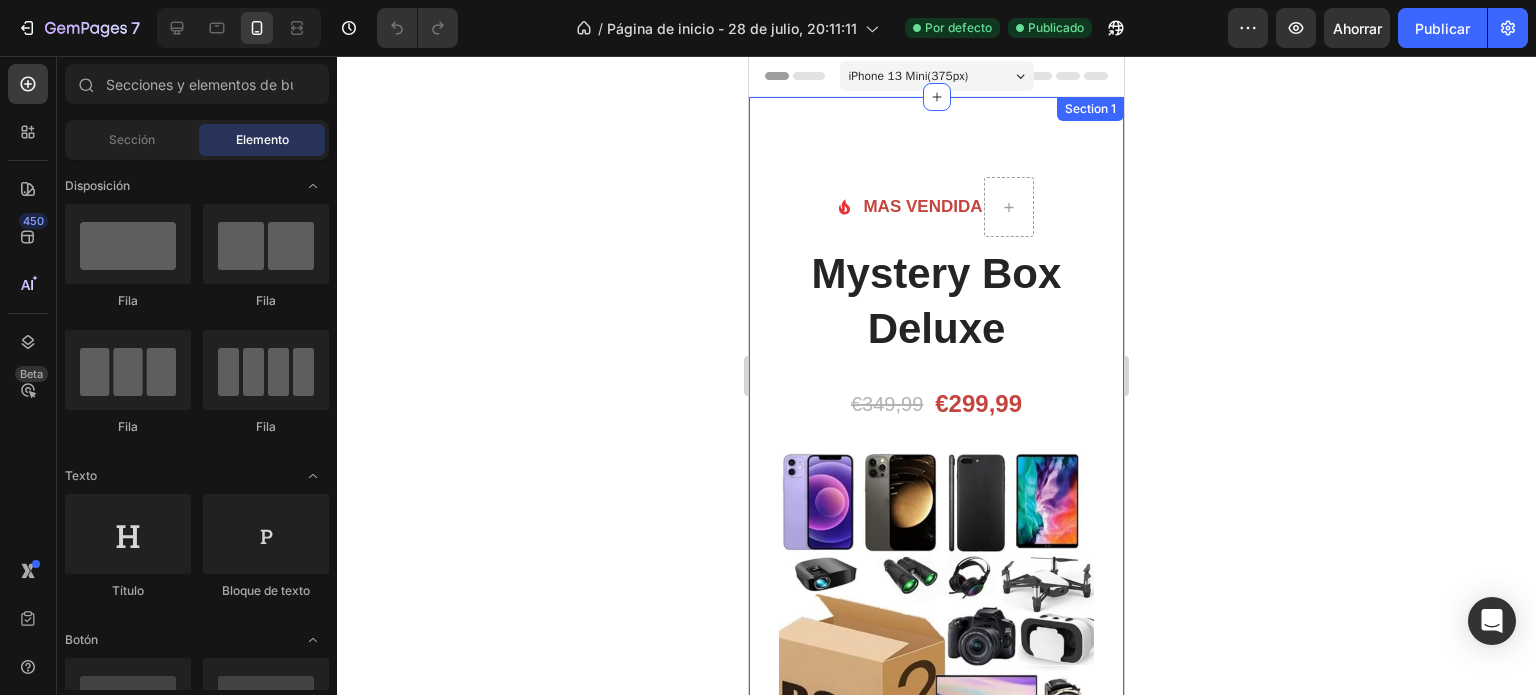 click on "Image MAS VENDIDA Text block
Row Icon List Mystery Box Deluxe Product Title Heading €349,99 Product Price Product Price €299,99 Product Price Product Price Row Product Images & Gallery
AÑADIR AL CARRITO Add to Cart Product Asegúramos que el valor percibido de la caja sea mayor que el precio Heading Llévate más por mucho menos. Text block
Descubre tu MYSTERY BOX Button Row Section 1" at bounding box center (936, 663) 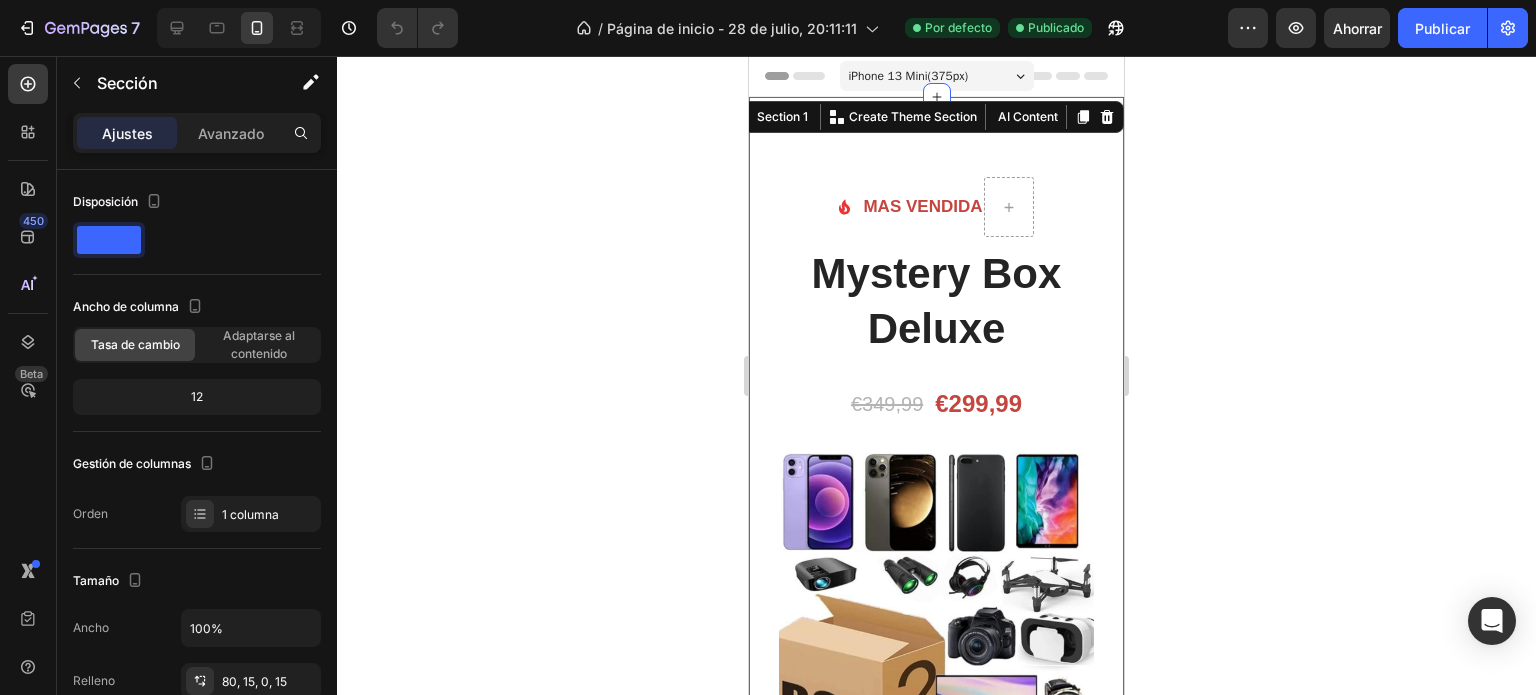 click on "MAS VENDIDA Text block" at bounding box center (922, 207) 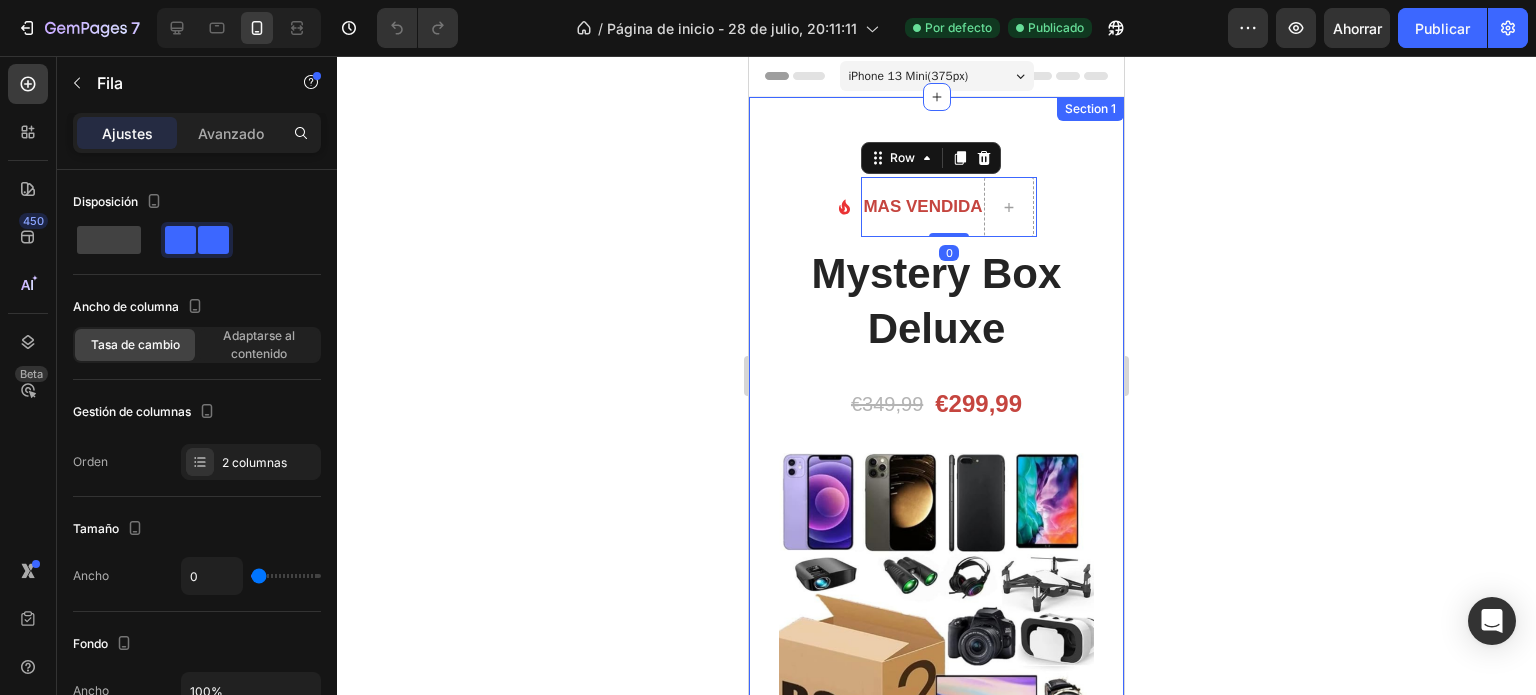 click on "Icon List" at bounding box center (811, 165) 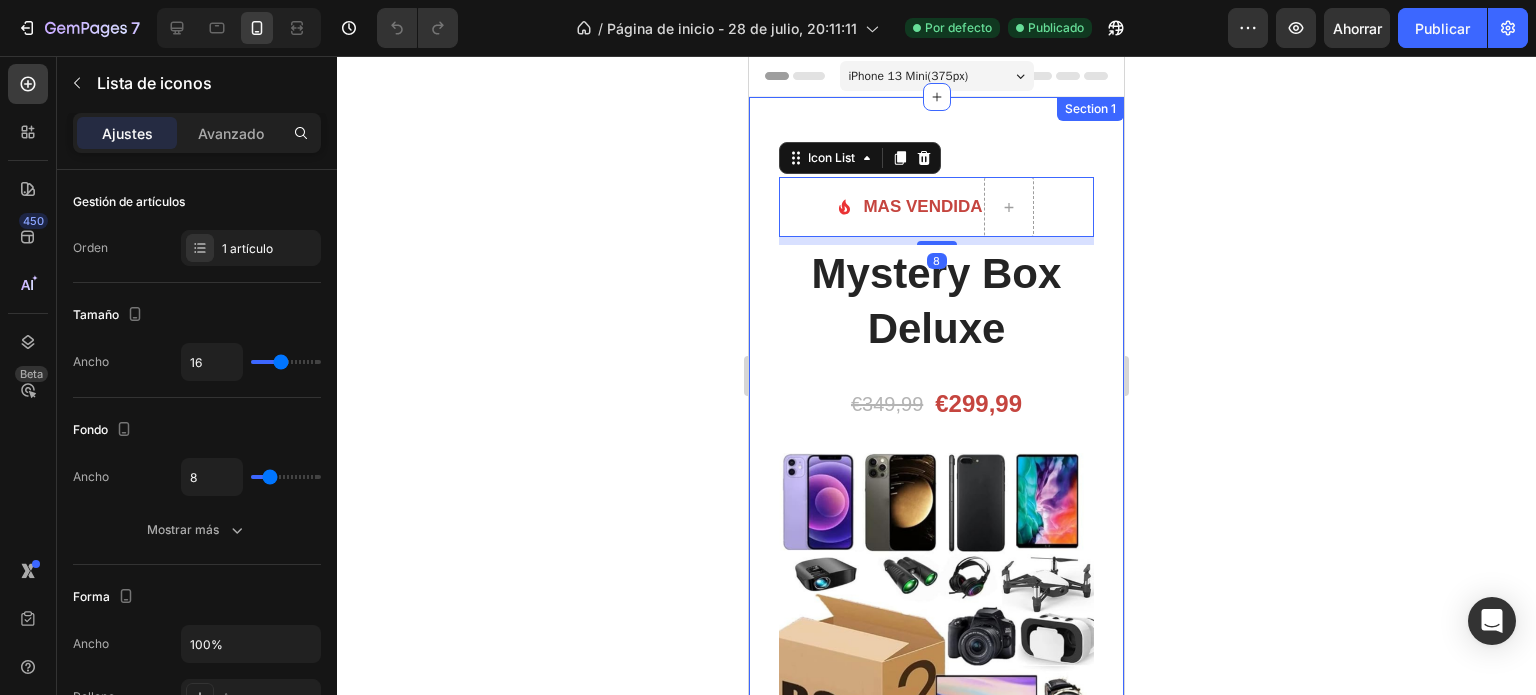 click on "Image MAS VENDIDA Text block
Row Icon List   8 Mystery Box Deluxe Product Title Heading €349,99 Product Price Product Price €299,99 Product Price Product Price Row Product Images & Gallery
AÑADIR AL CARRITO Add to Cart Product Asegúramos que el valor percibido de la caja sea mayor que el precio Heading Llévate más por mucho menos. Text block
Descubre tu MYSTERY BOX Button Row Section 1" at bounding box center (936, 663) 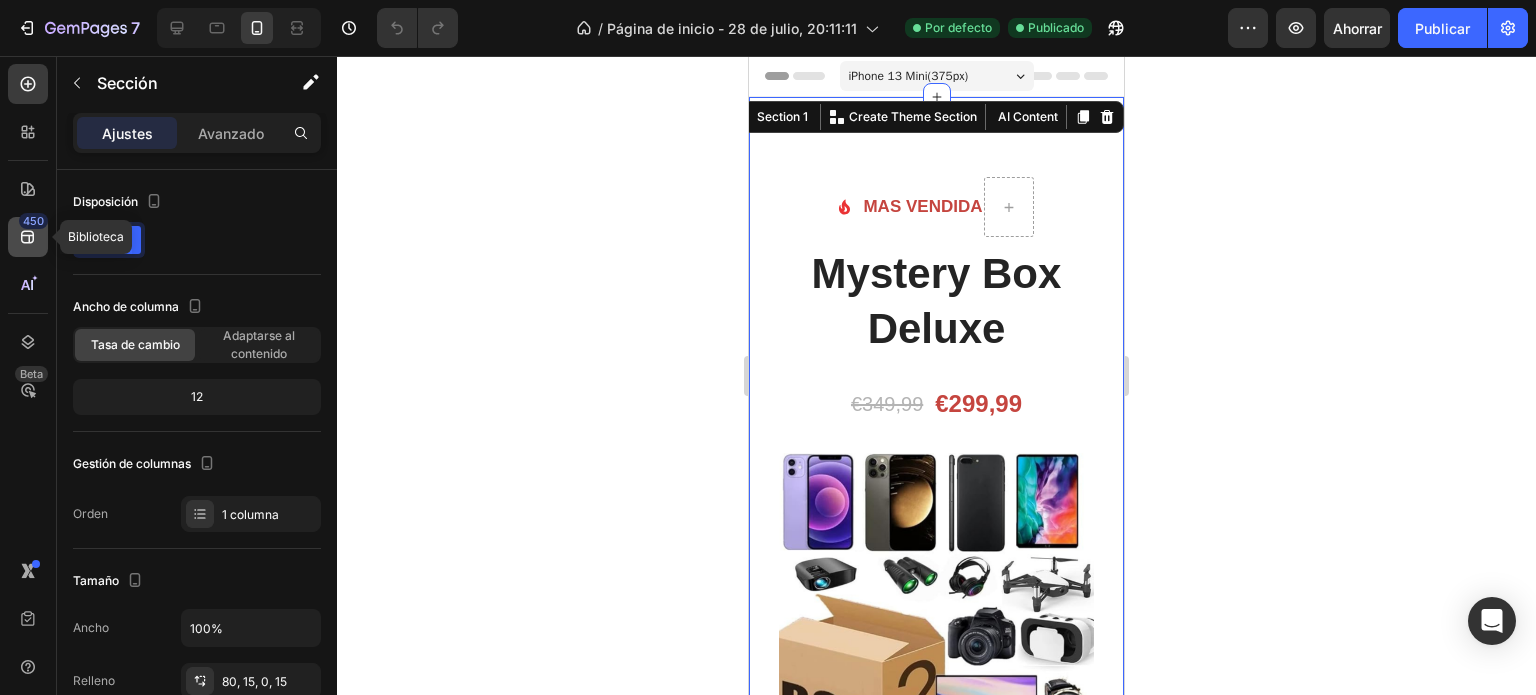 click 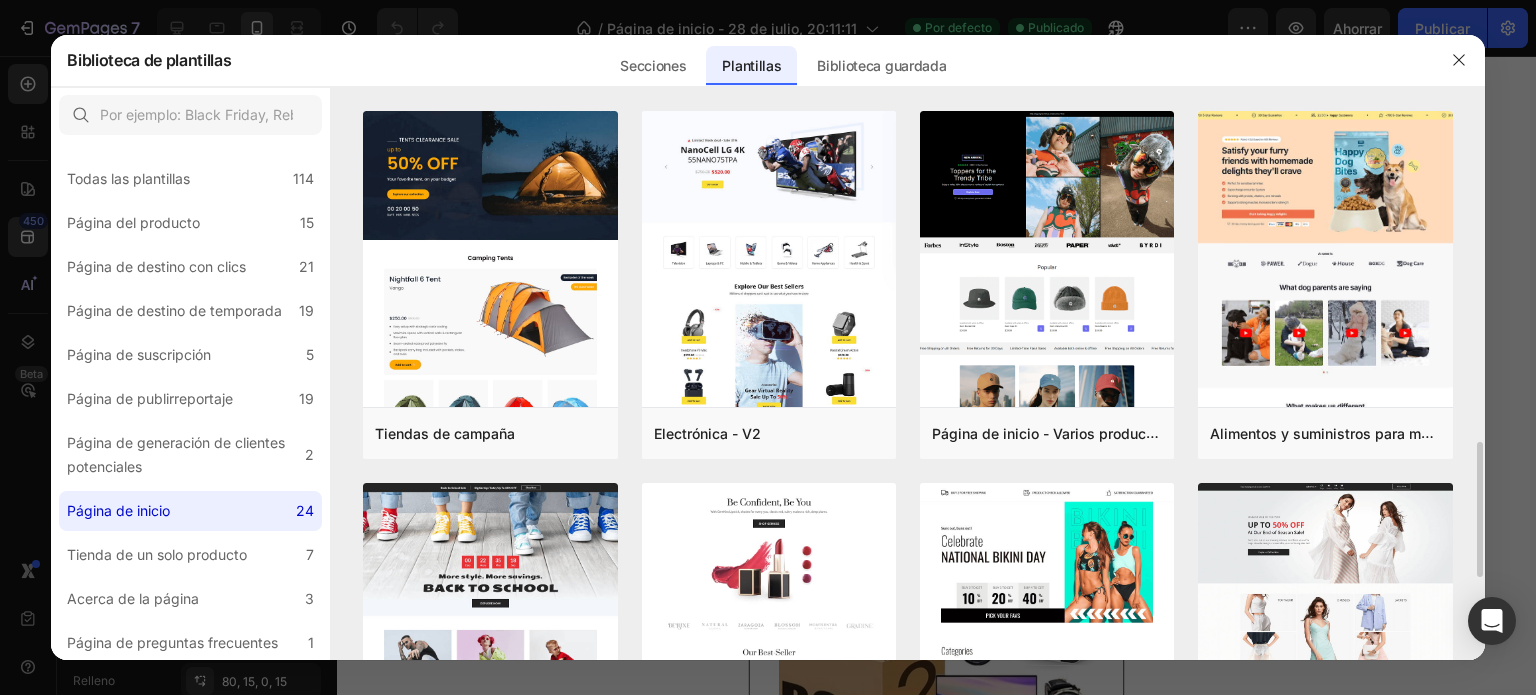 scroll, scrollTop: 266, scrollLeft: 0, axis: vertical 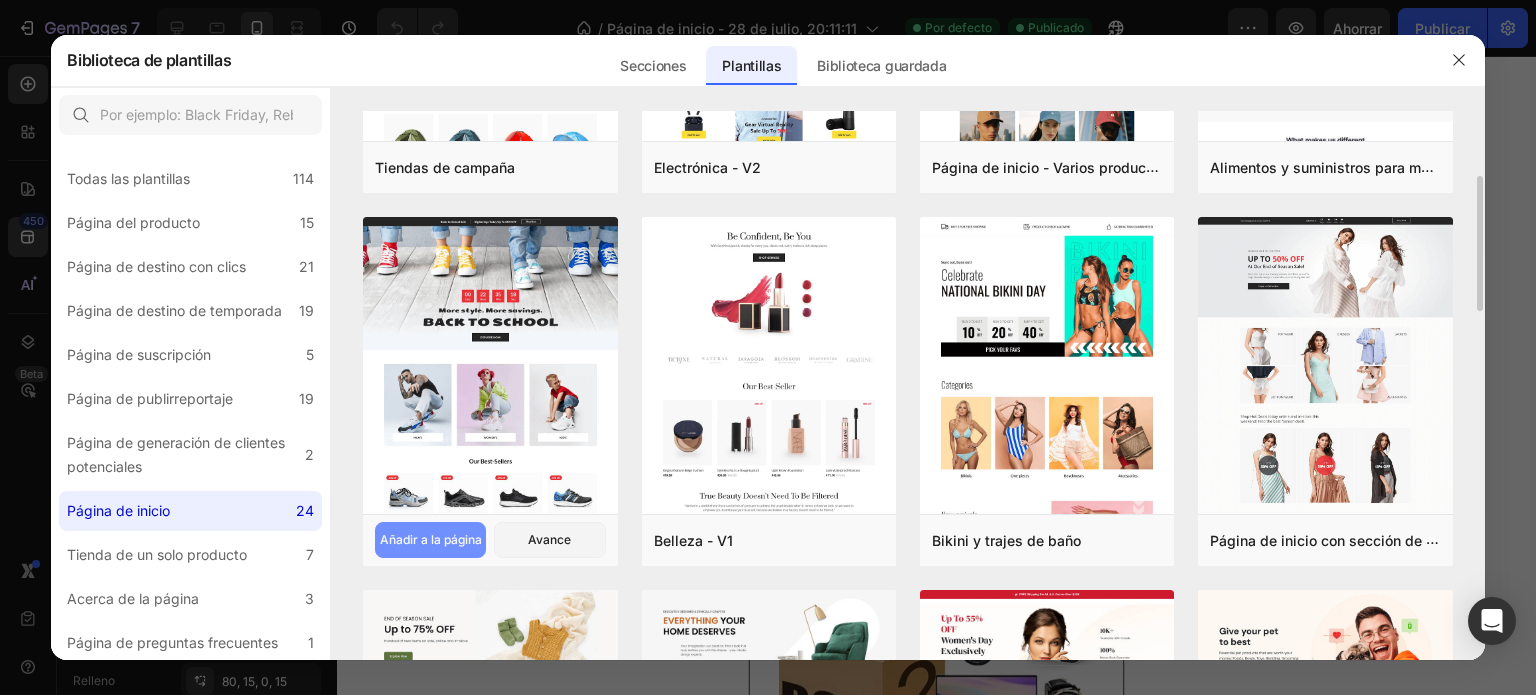 click on "Añadir a la página" at bounding box center [431, 539] 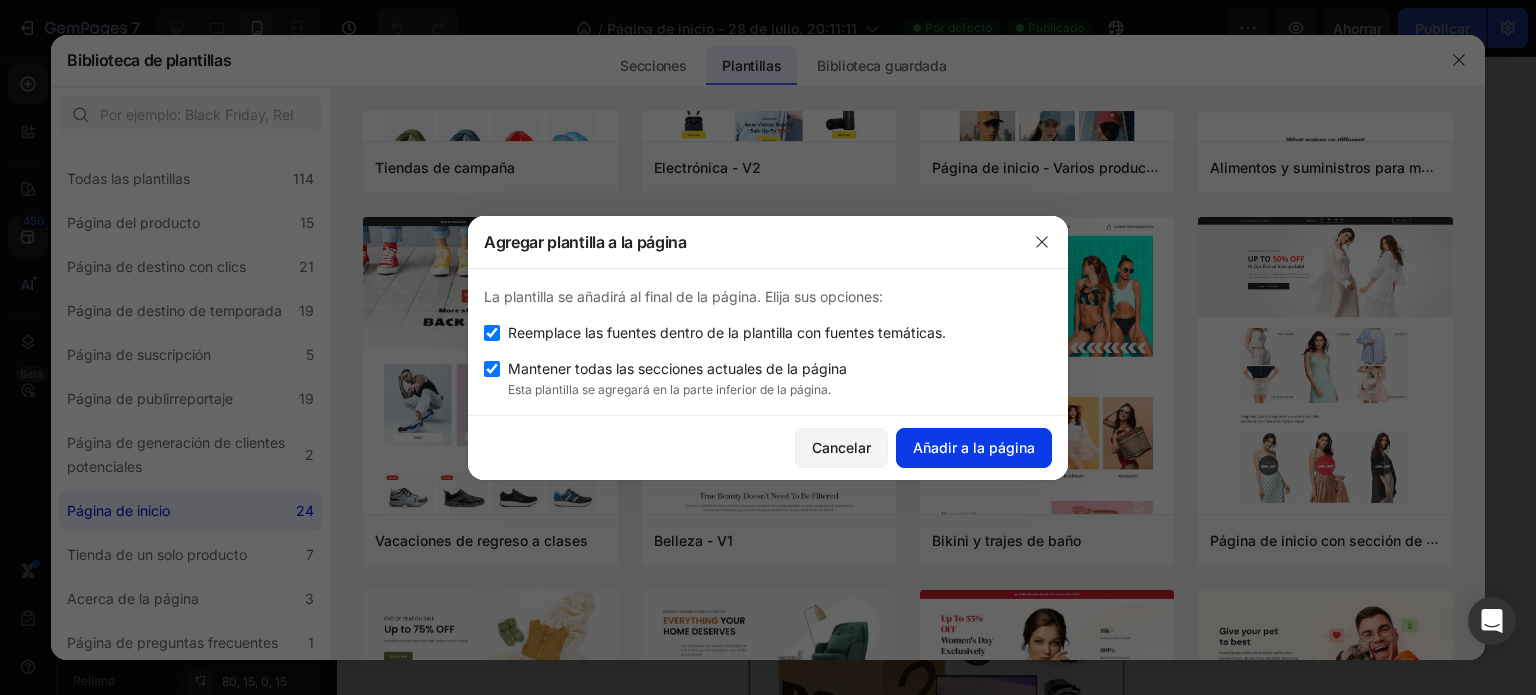 click on "Añadir a la página" 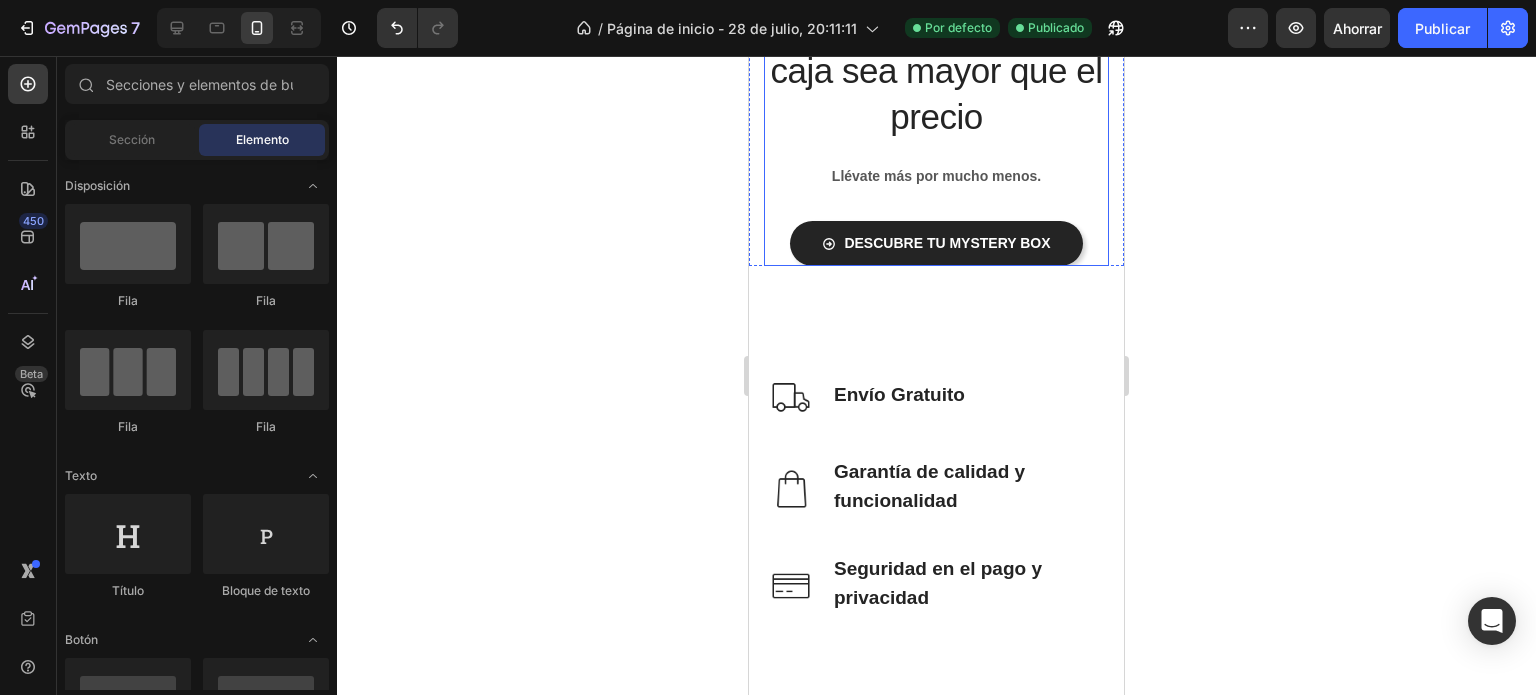 scroll, scrollTop: 714, scrollLeft: 0, axis: vertical 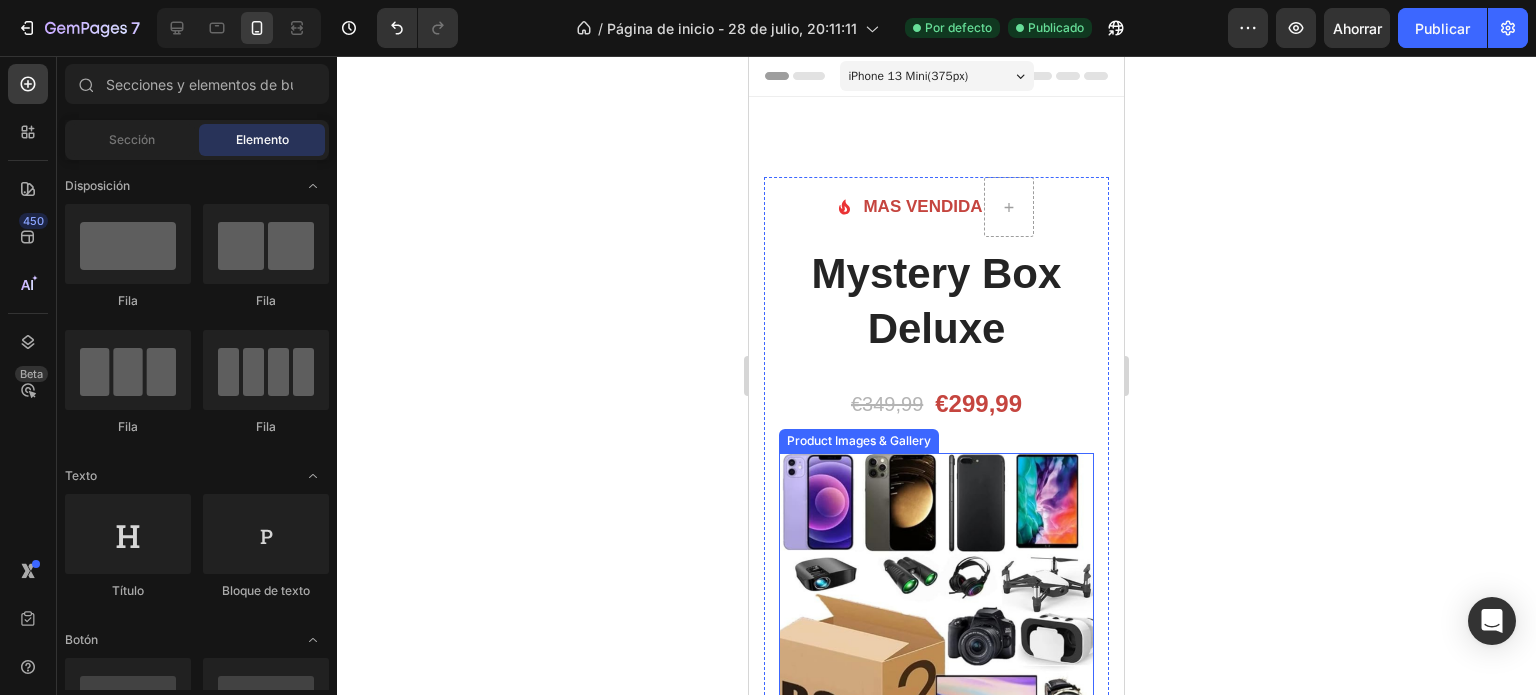 click at bounding box center (936, 610) 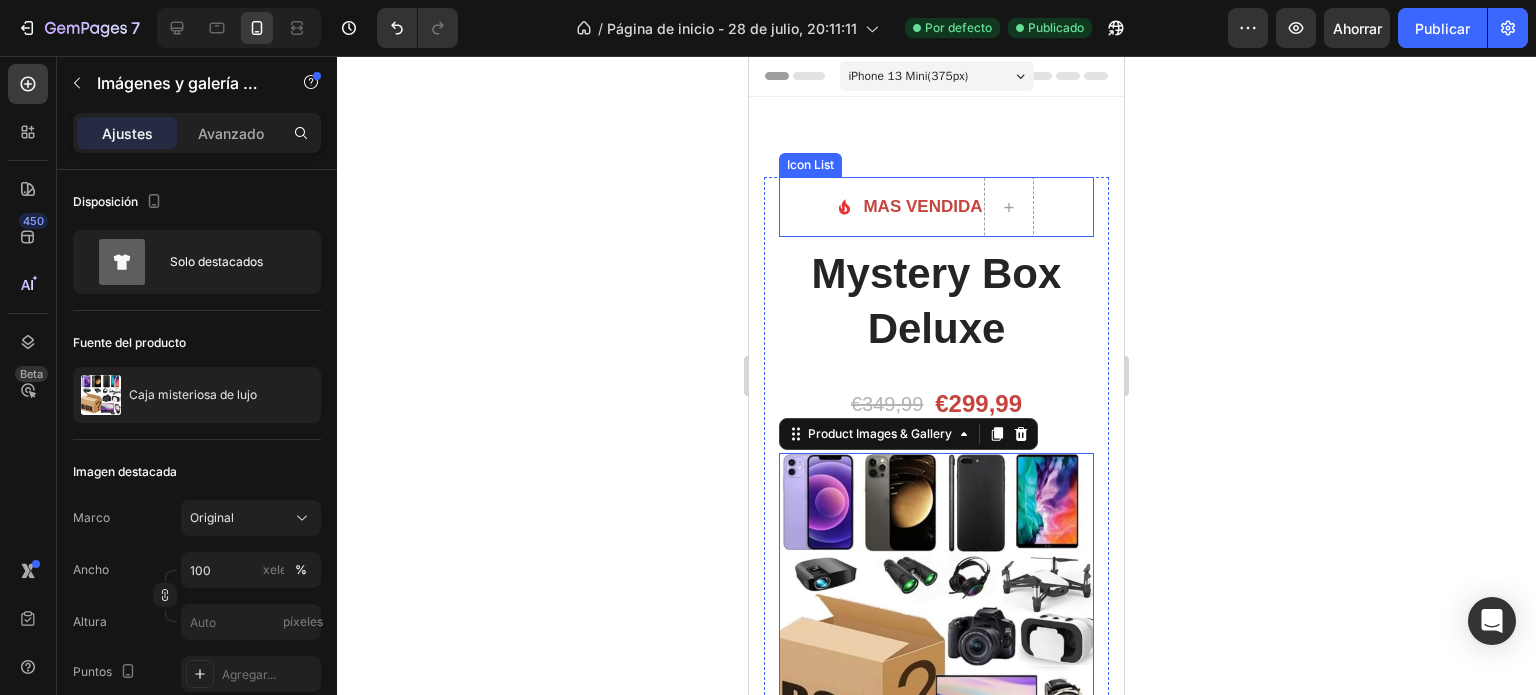 click on "Image MAS VENDIDA Text block
Row Icon List Mystery Box Deluxe Product Title Heading €349,99 Product Price Product Price €299,99 Product Price Product Price Row Product Images & Gallery   35
AÑADIR AL CARRITO Add to Cart Product" at bounding box center (936, 543) 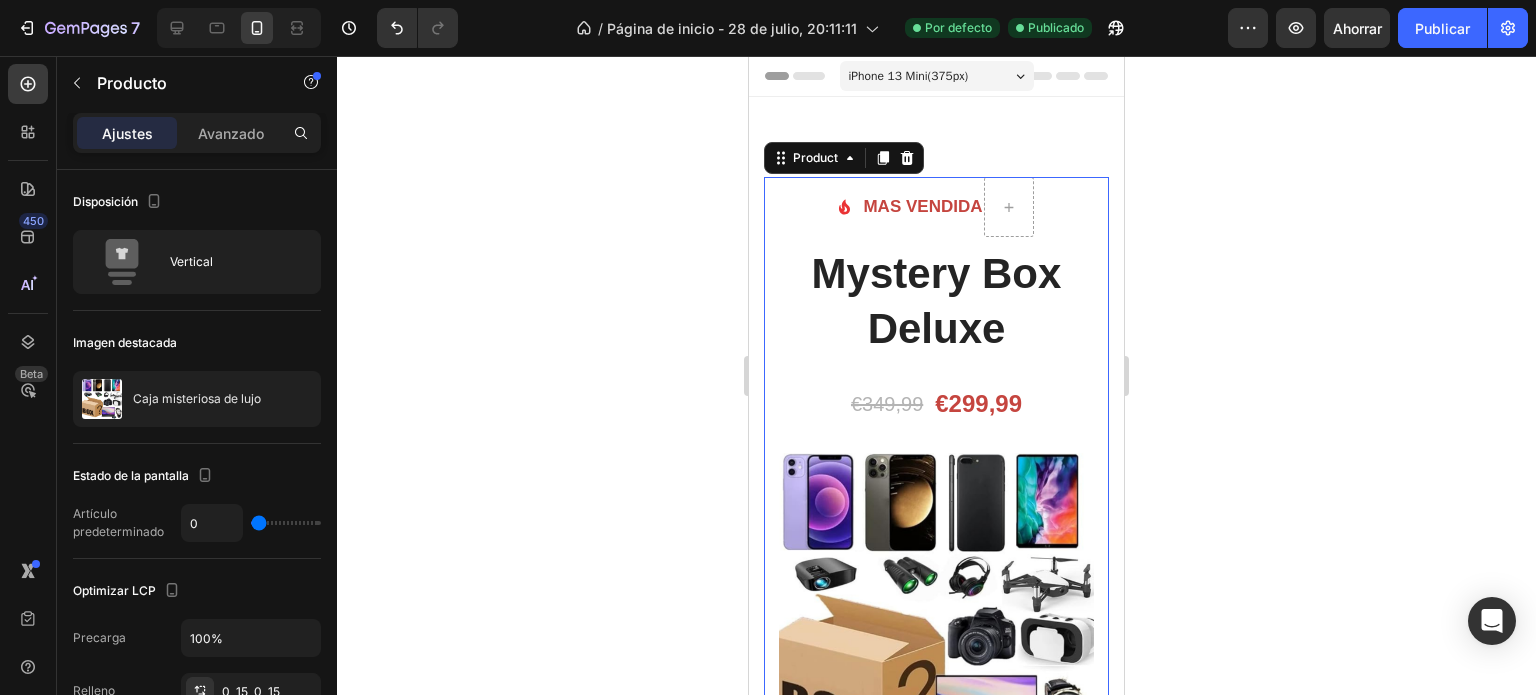 click on "Product" at bounding box center (844, 158) 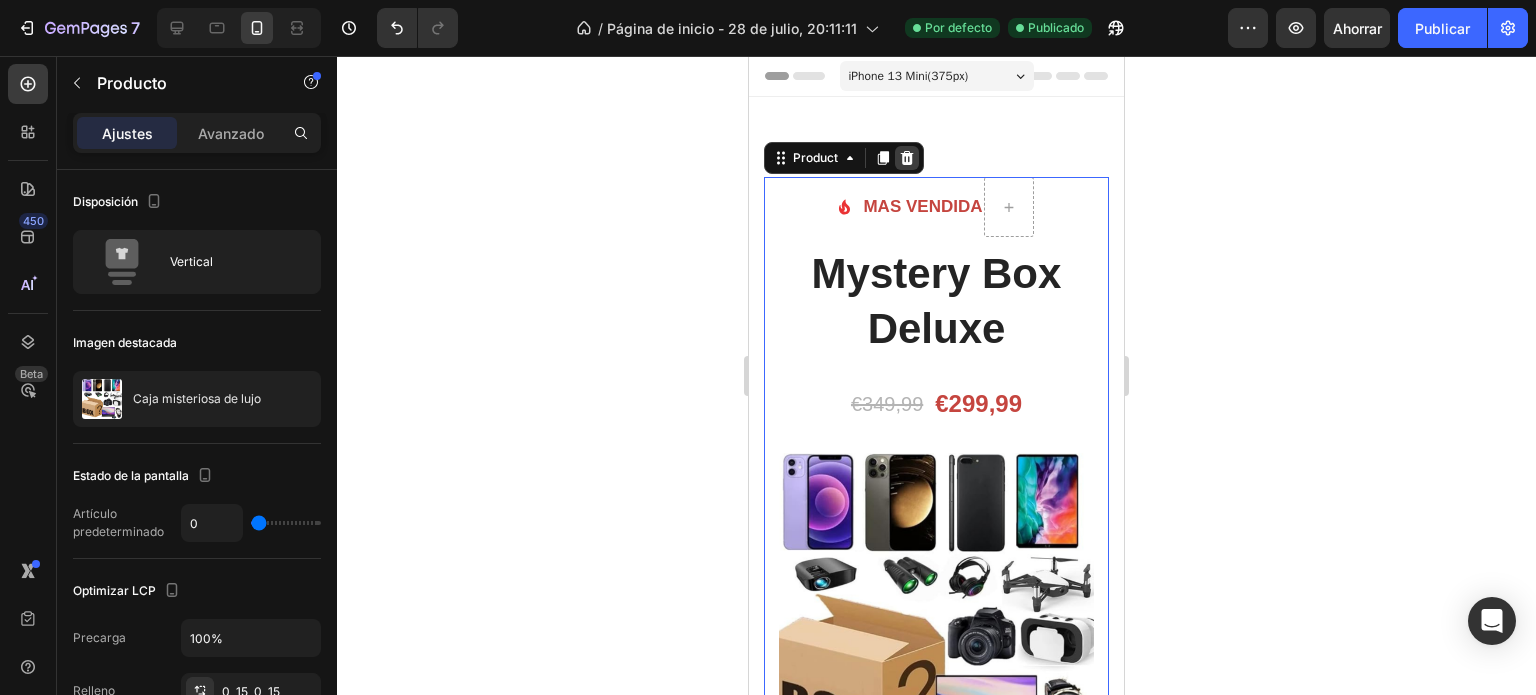click 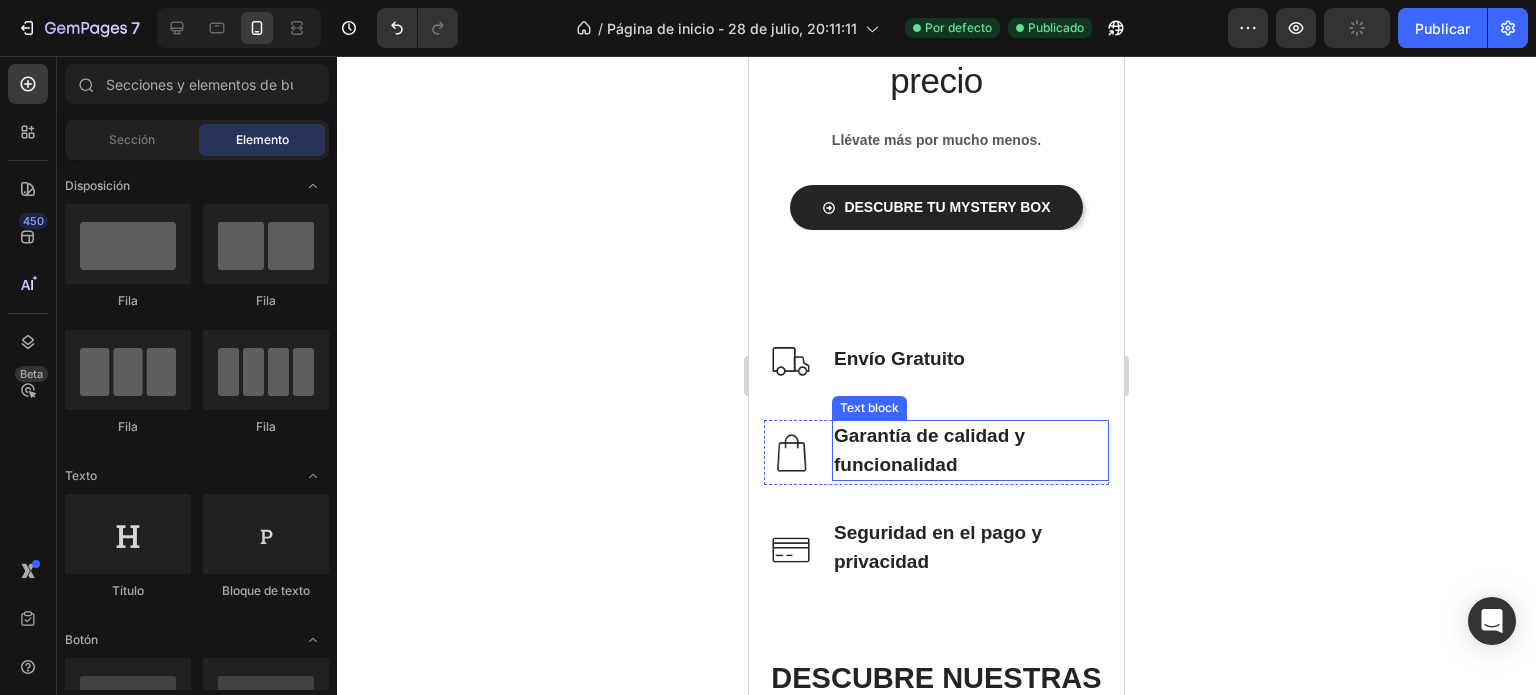 scroll, scrollTop: 733, scrollLeft: 0, axis: vertical 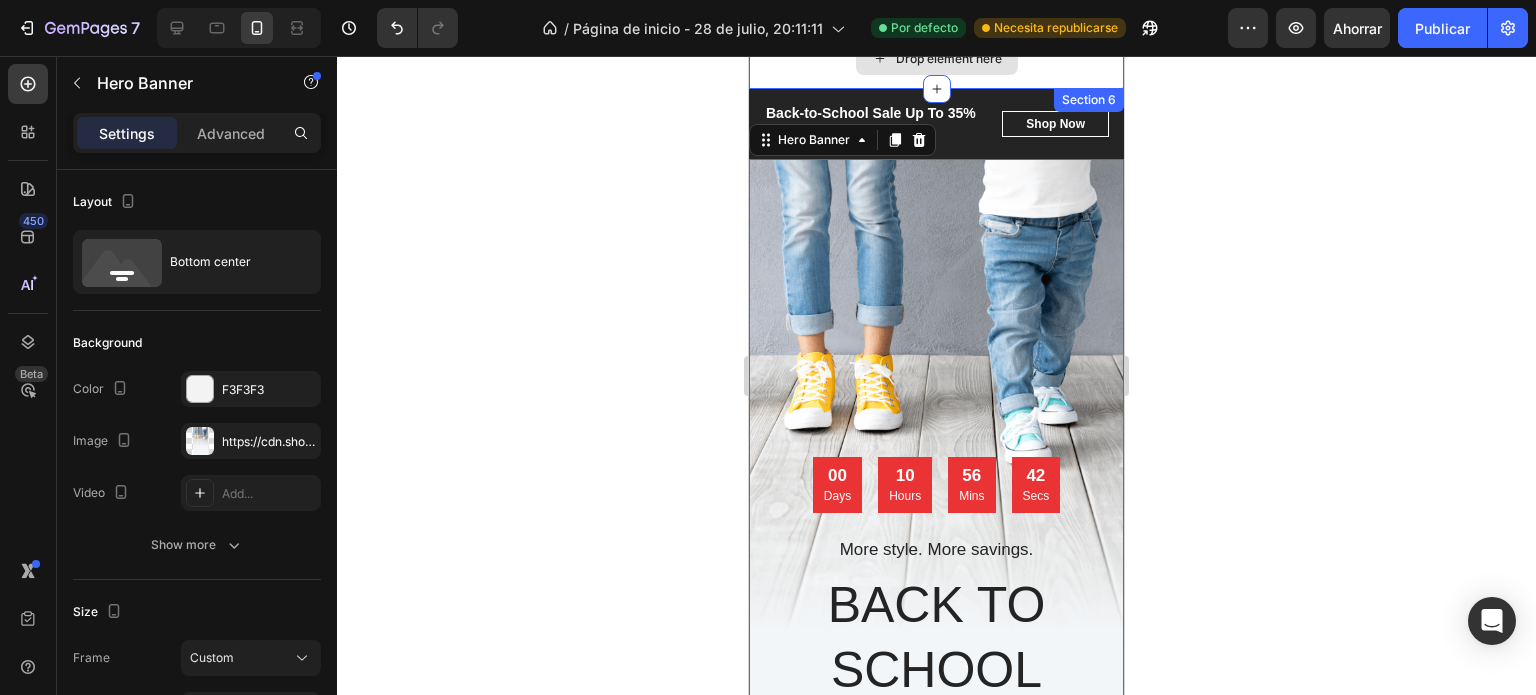 click on "Drop element here" at bounding box center [937, 59] 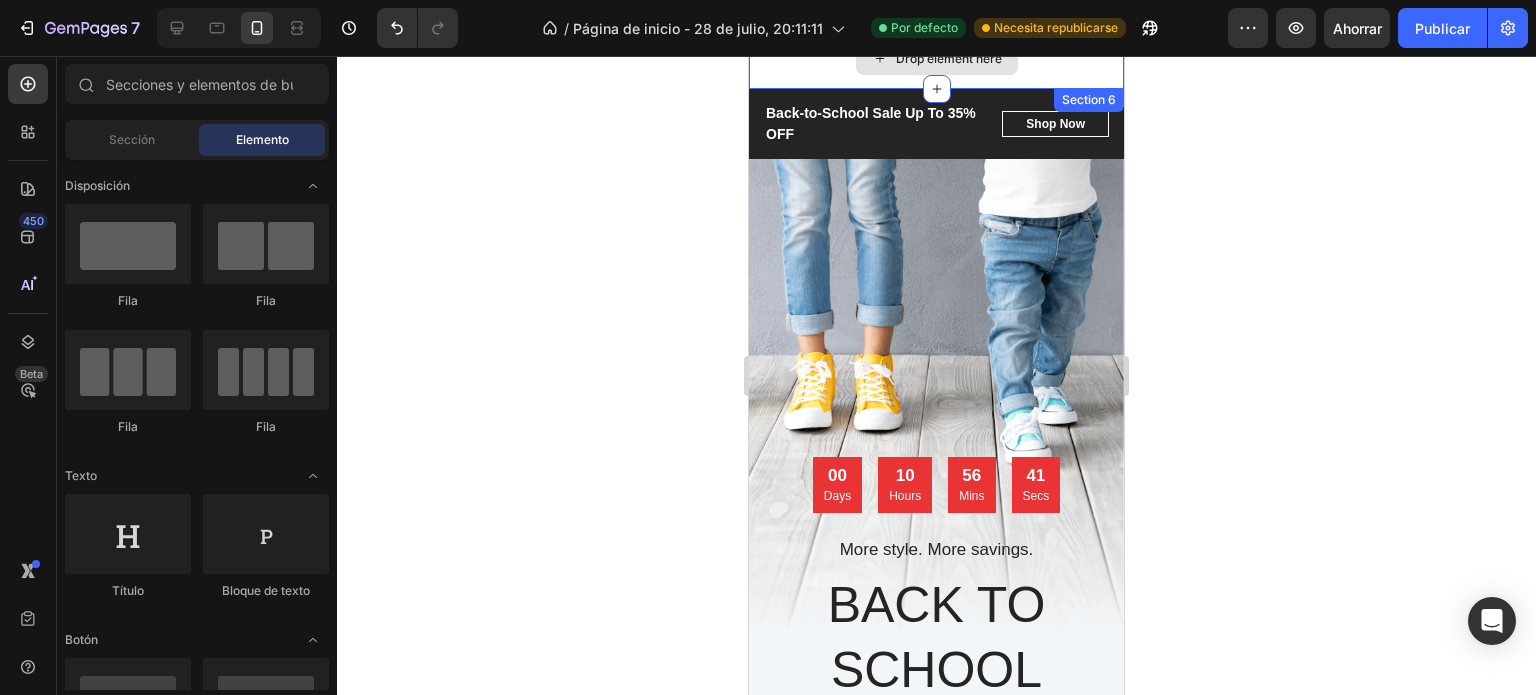 click on "Drop element here" at bounding box center [936, 59] 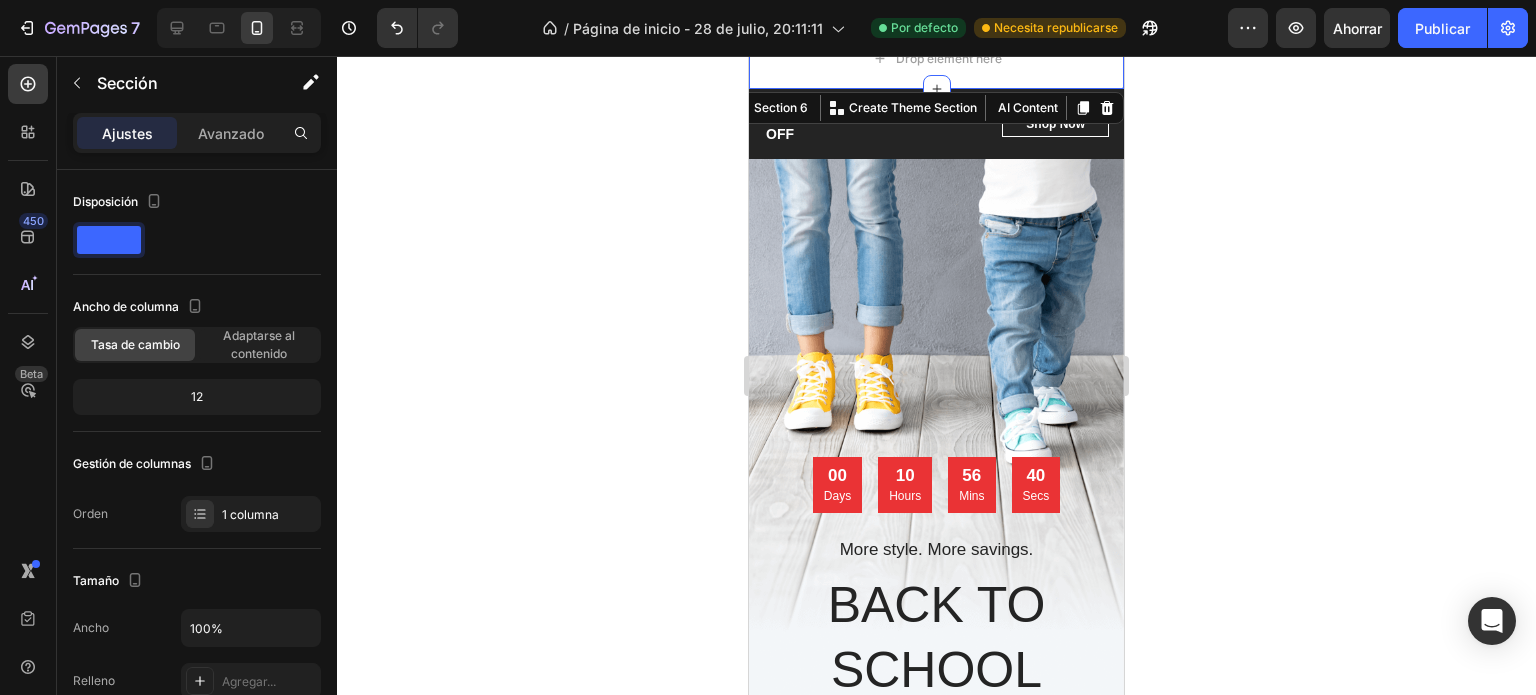 click 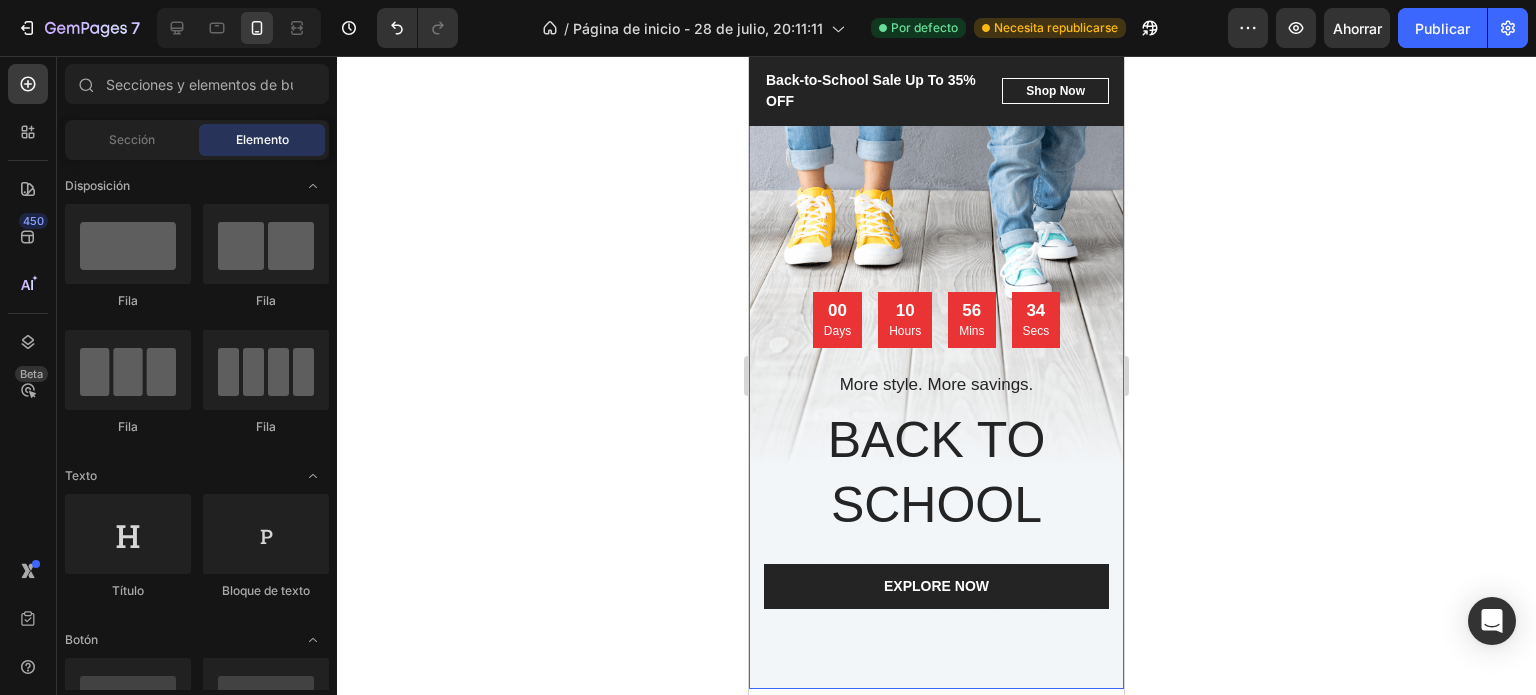 scroll, scrollTop: 5557, scrollLeft: 0, axis: vertical 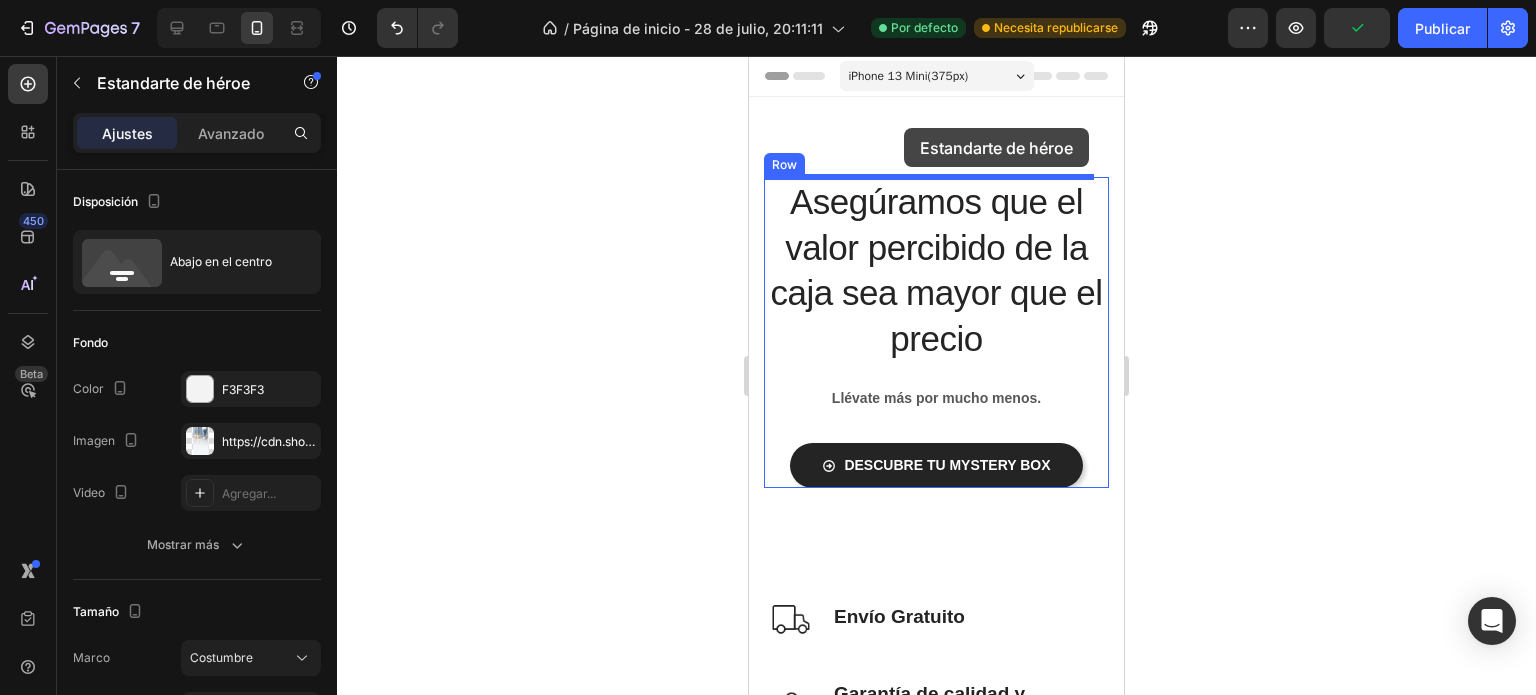 drag, startPoint x: 1080, startPoint y: 619, endPoint x: 904, endPoint y: 128, distance: 521.5908 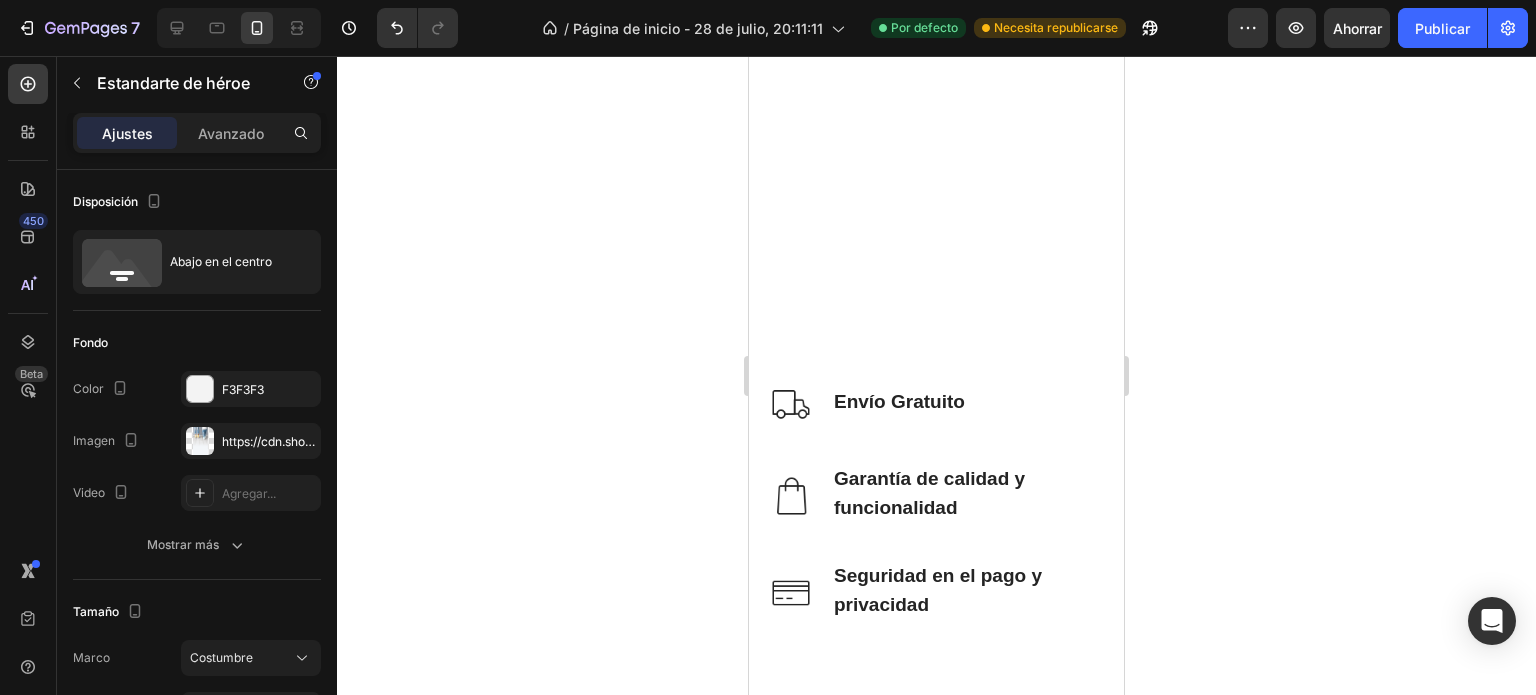 scroll, scrollTop: 1333, scrollLeft: 0, axis: vertical 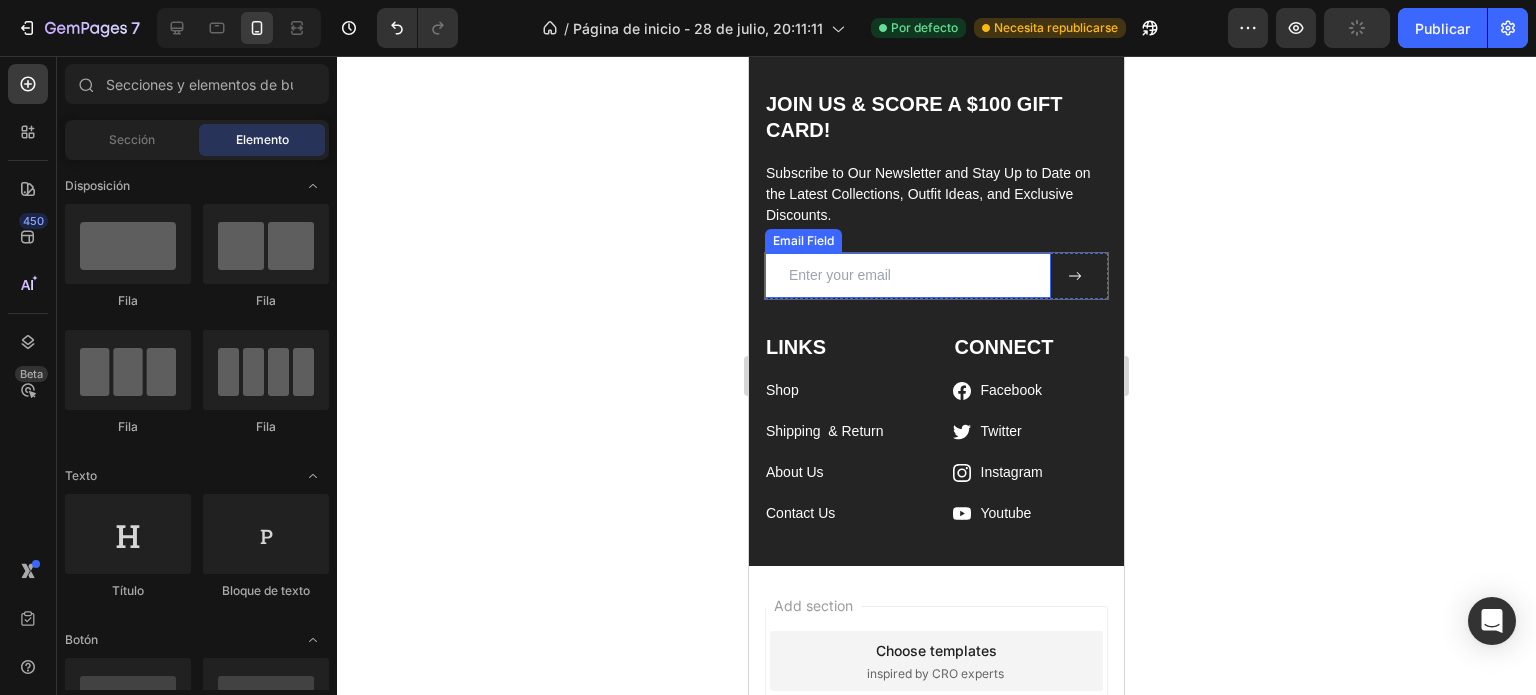 drag, startPoint x: 798, startPoint y: 629, endPoint x: 998, endPoint y: 331, distance: 358.89273 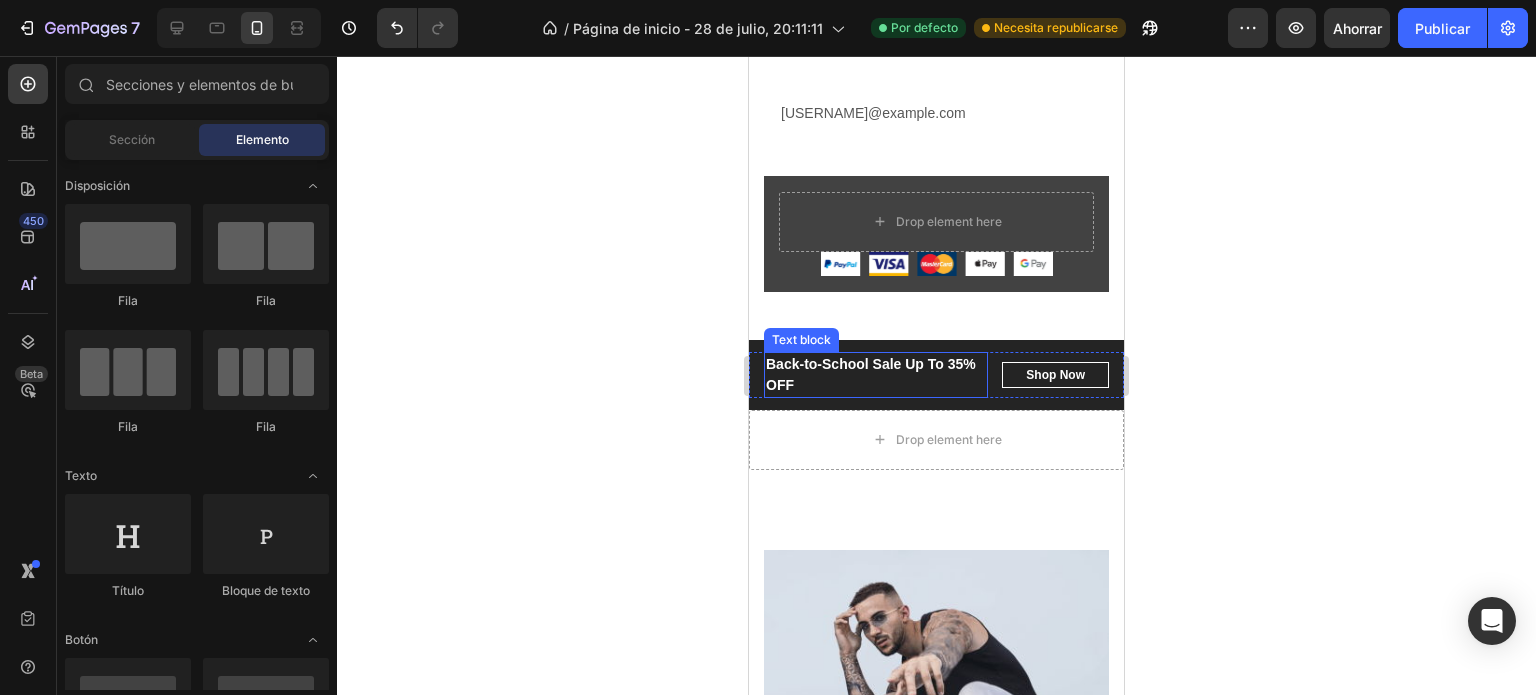 scroll, scrollTop: 5824, scrollLeft: 0, axis: vertical 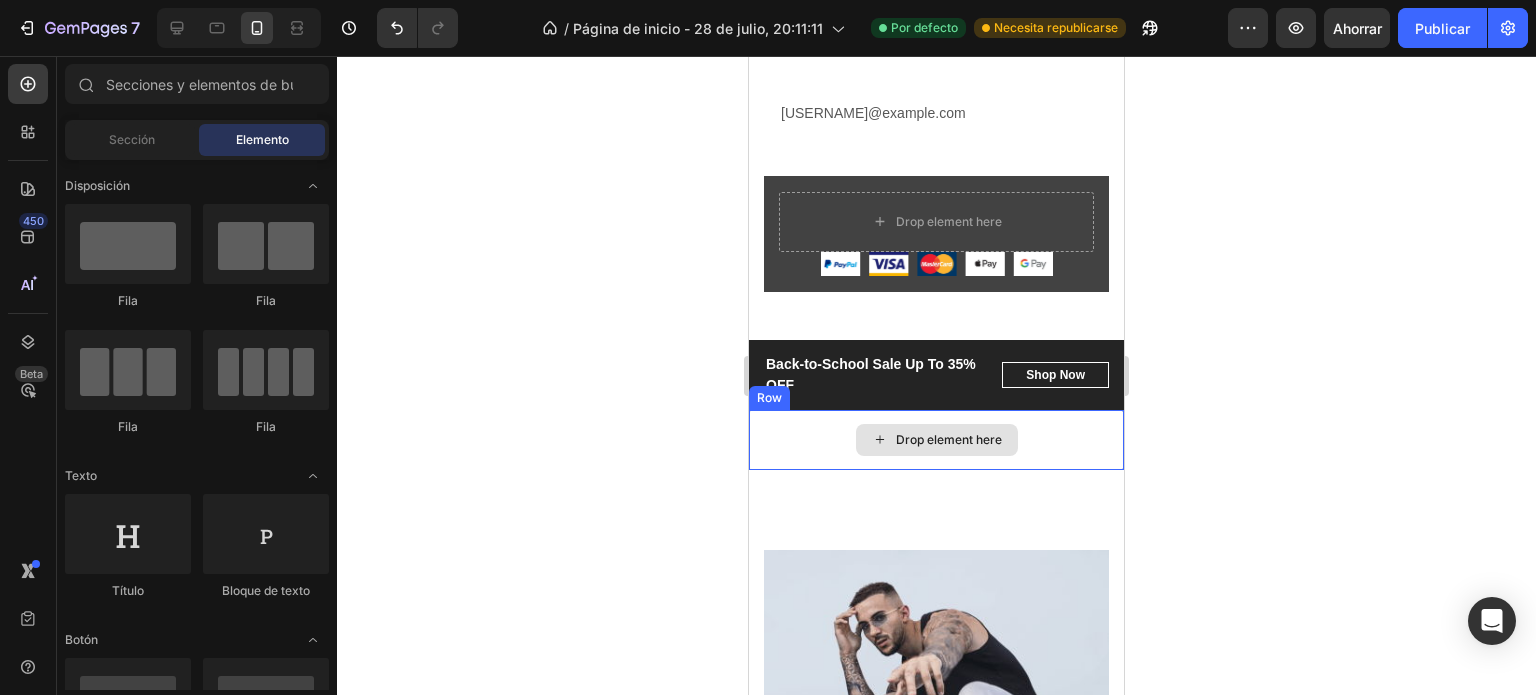 click on "Drop element here" at bounding box center [936, 440] 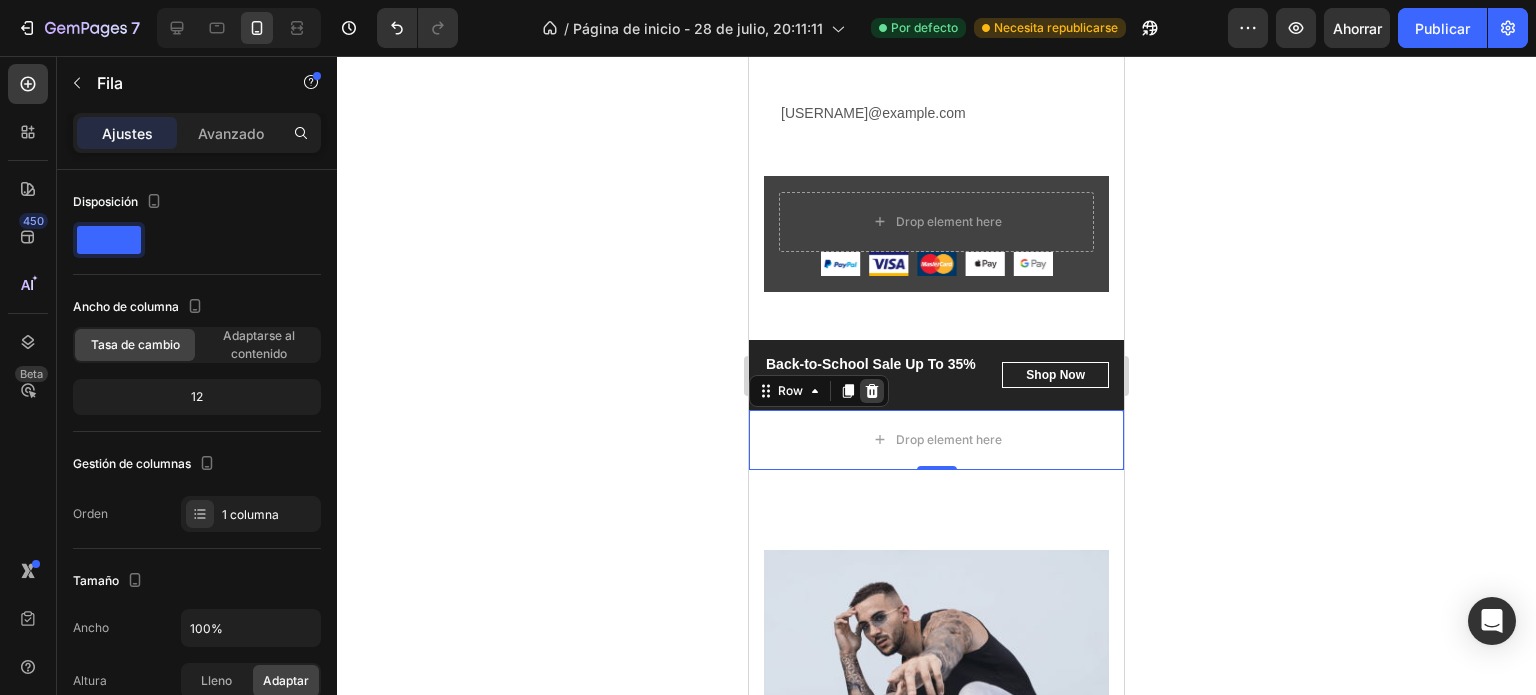 click 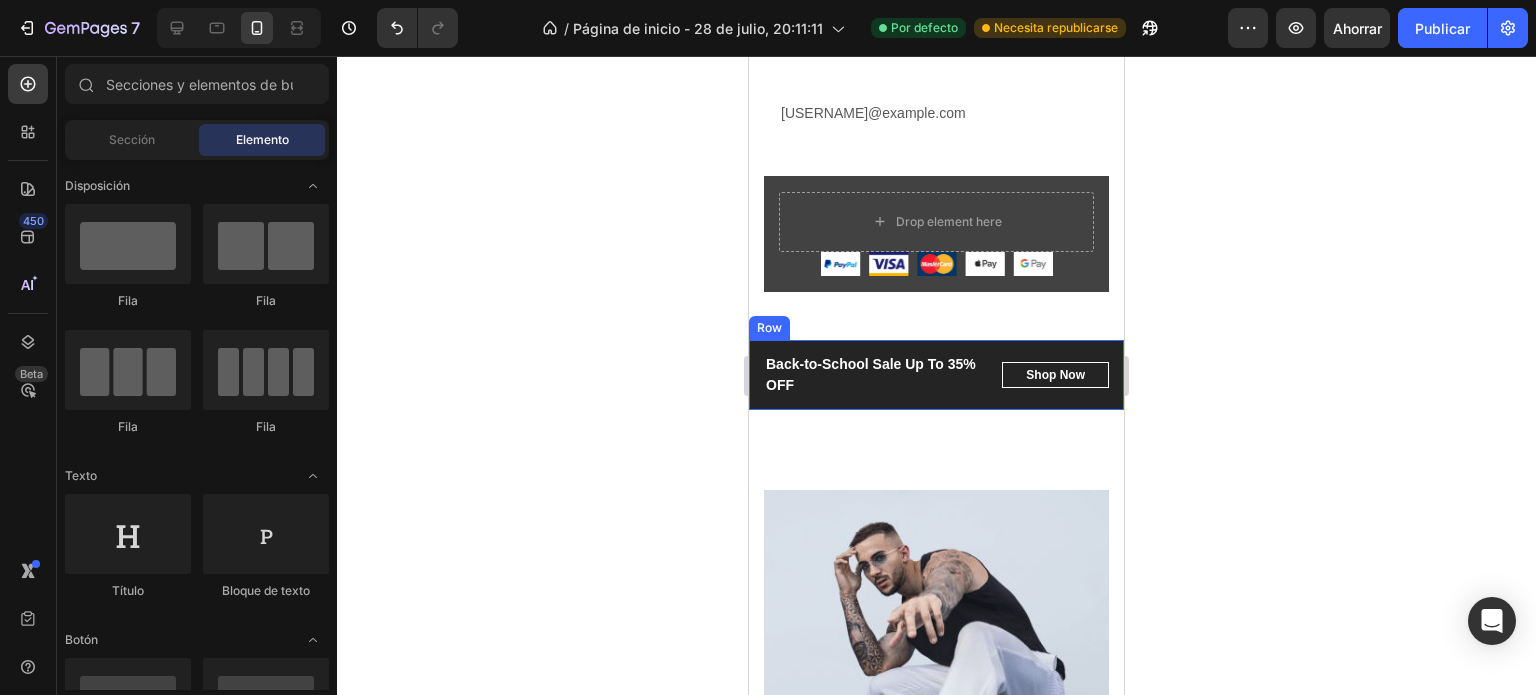 click on "Back-to-School Sale Text block Big Savings Today Up To 35% OFF  Text block Row Back-to-School Sale Up To 35% OFF  Text block Shop Now Button Row Row" at bounding box center (936, 375) 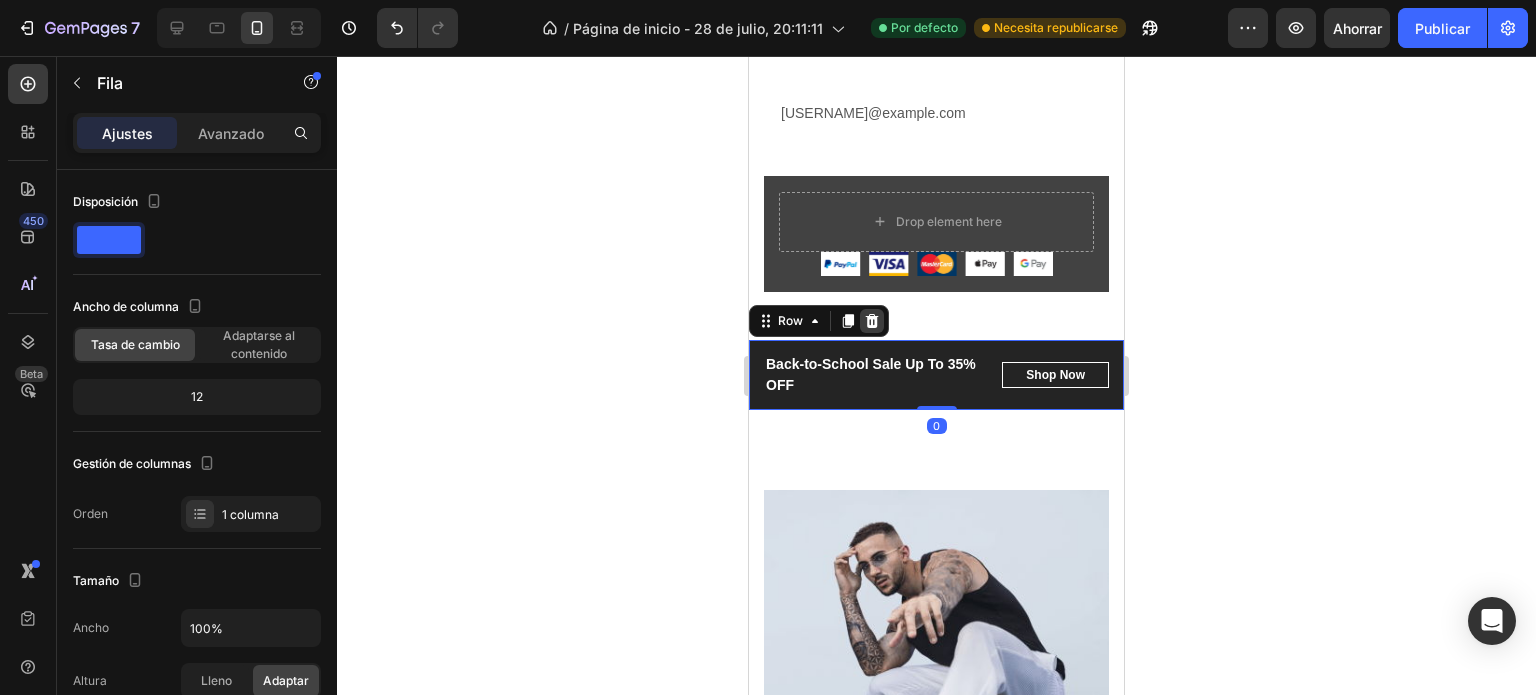 click 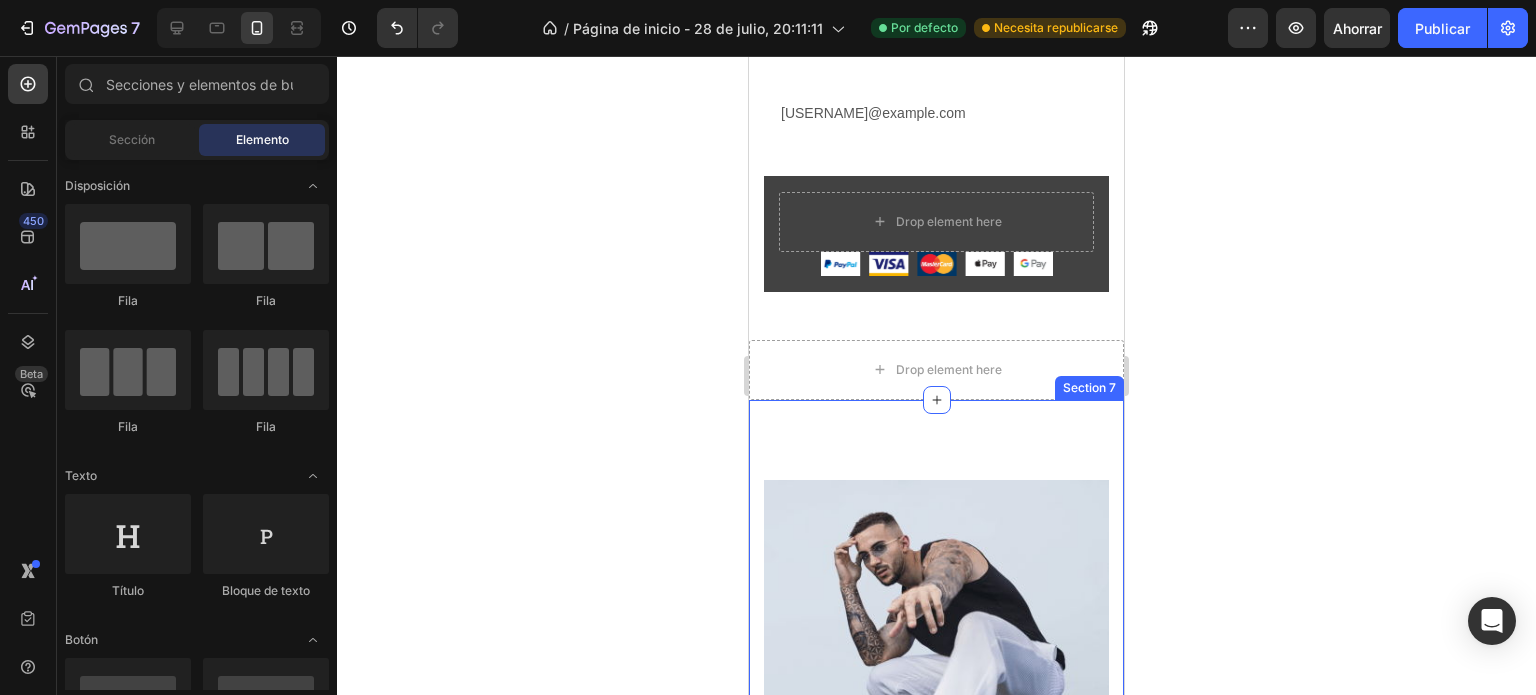 click on "MEN’S Text block Row Row Hero Banner WOMEN’S Text block Row Row Hero Banner KID’S Text block Row Row Hero Banner Row Section 7" at bounding box center (936, 1160) 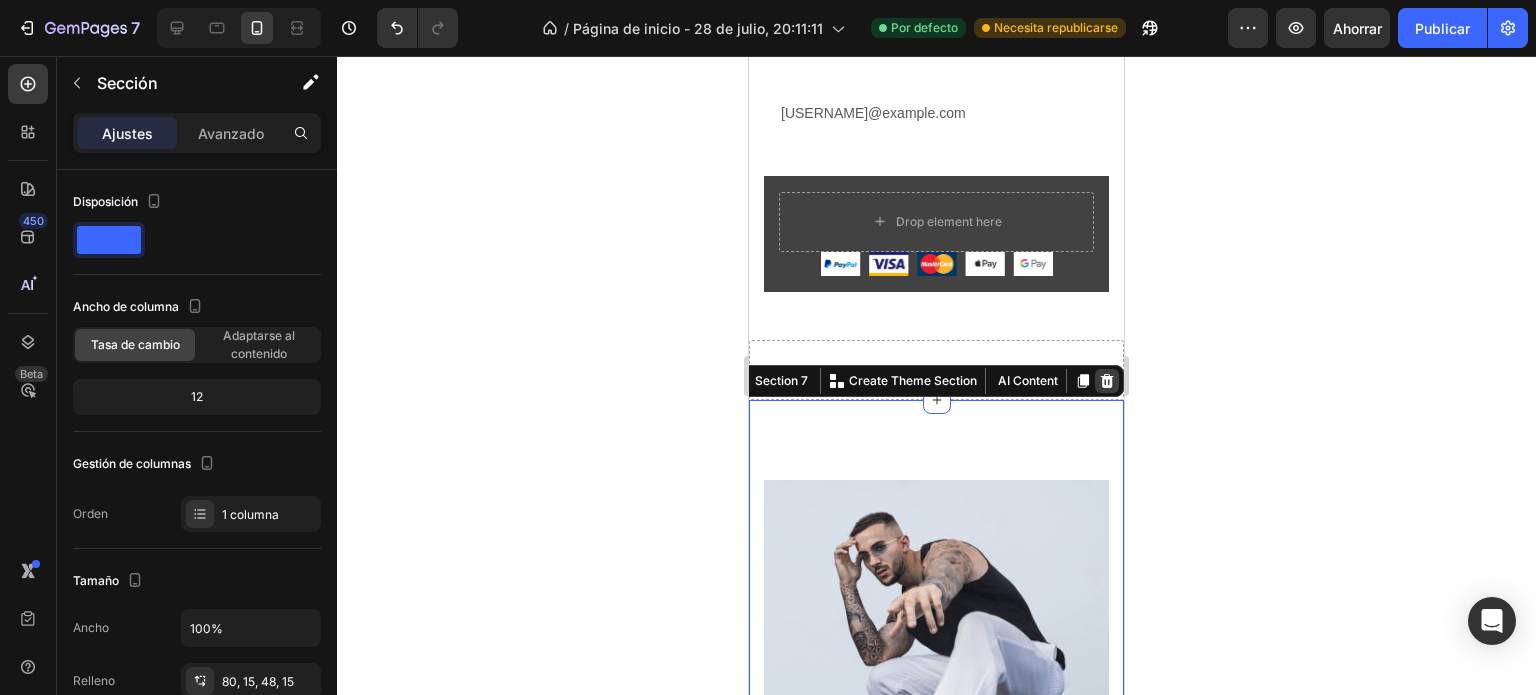 click 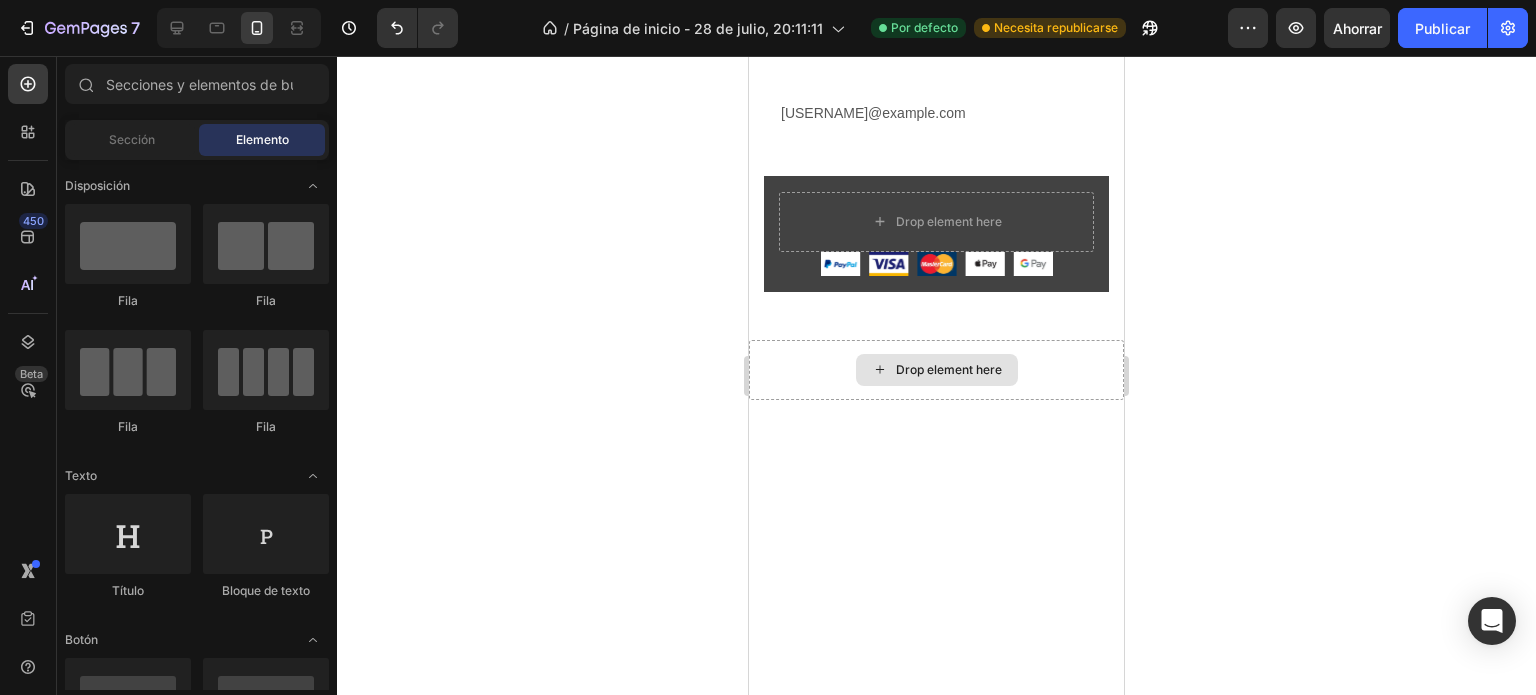 click on "Drop element here" at bounding box center [936, 370] 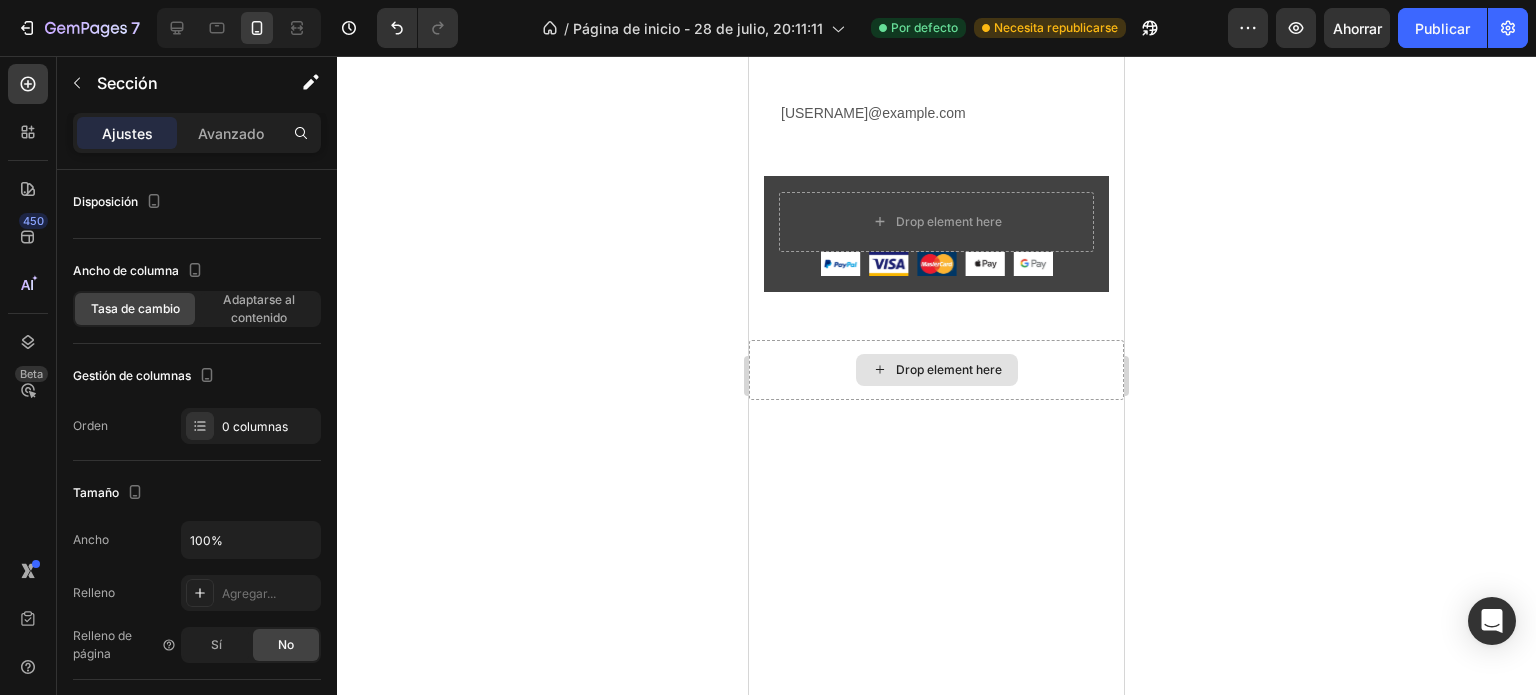 click on "Drop element here" at bounding box center (936, 370) 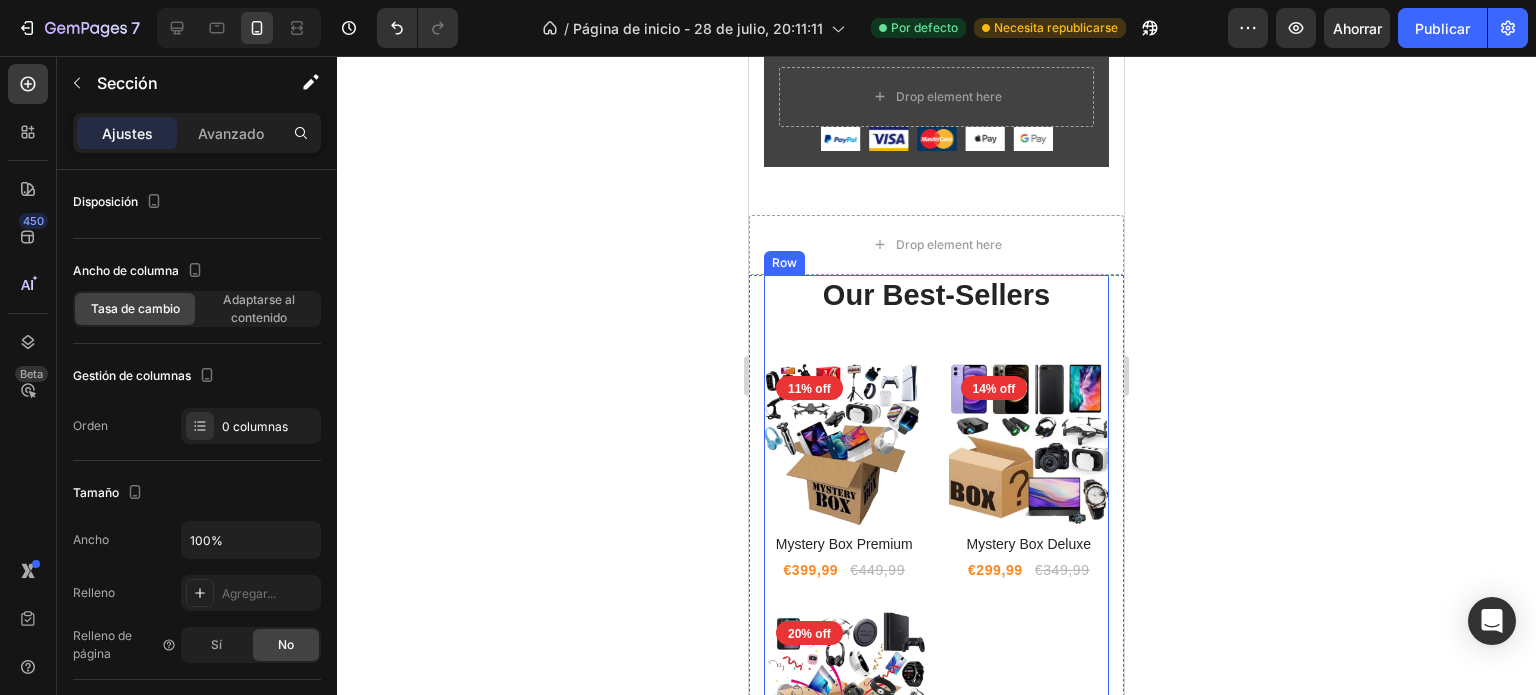 scroll, scrollTop: 5958, scrollLeft: 0, axis: vertical 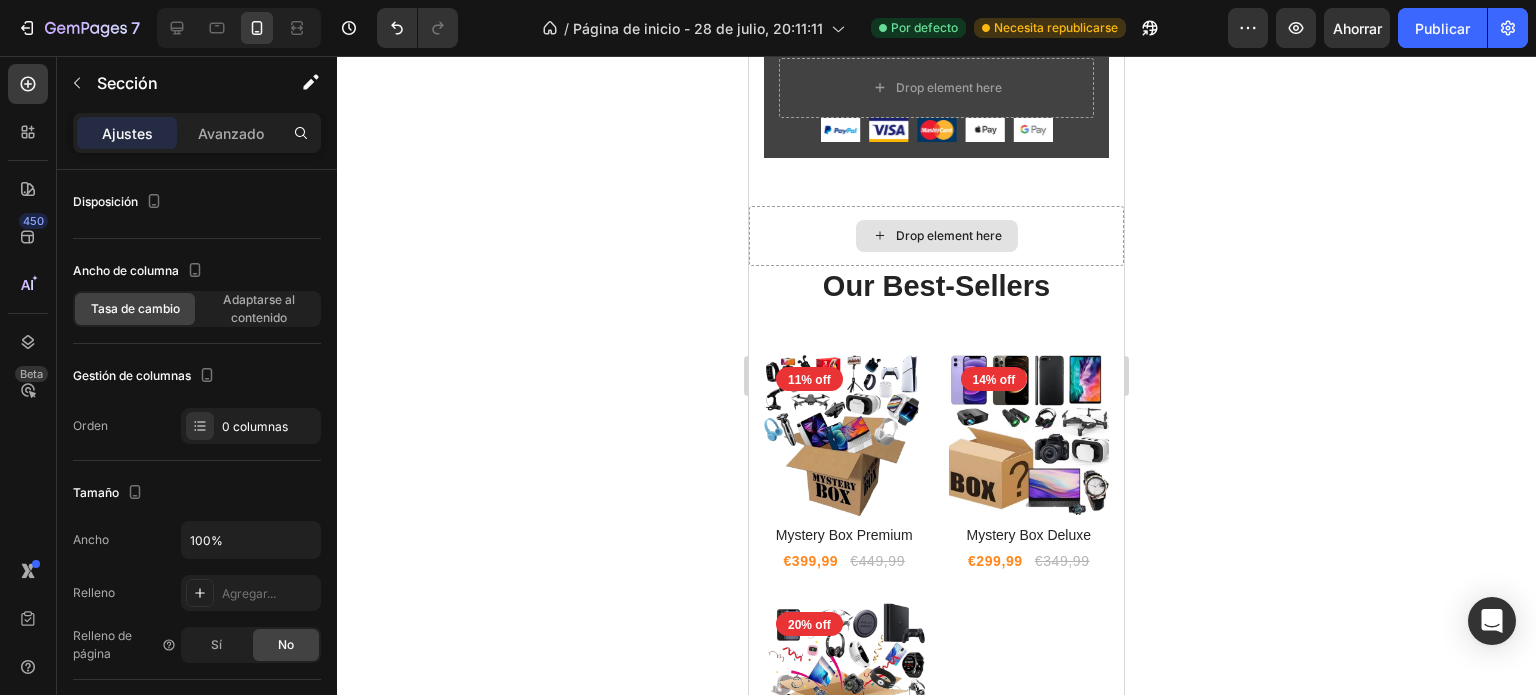 click on "Drop element here" at bounding box center (936, 236) 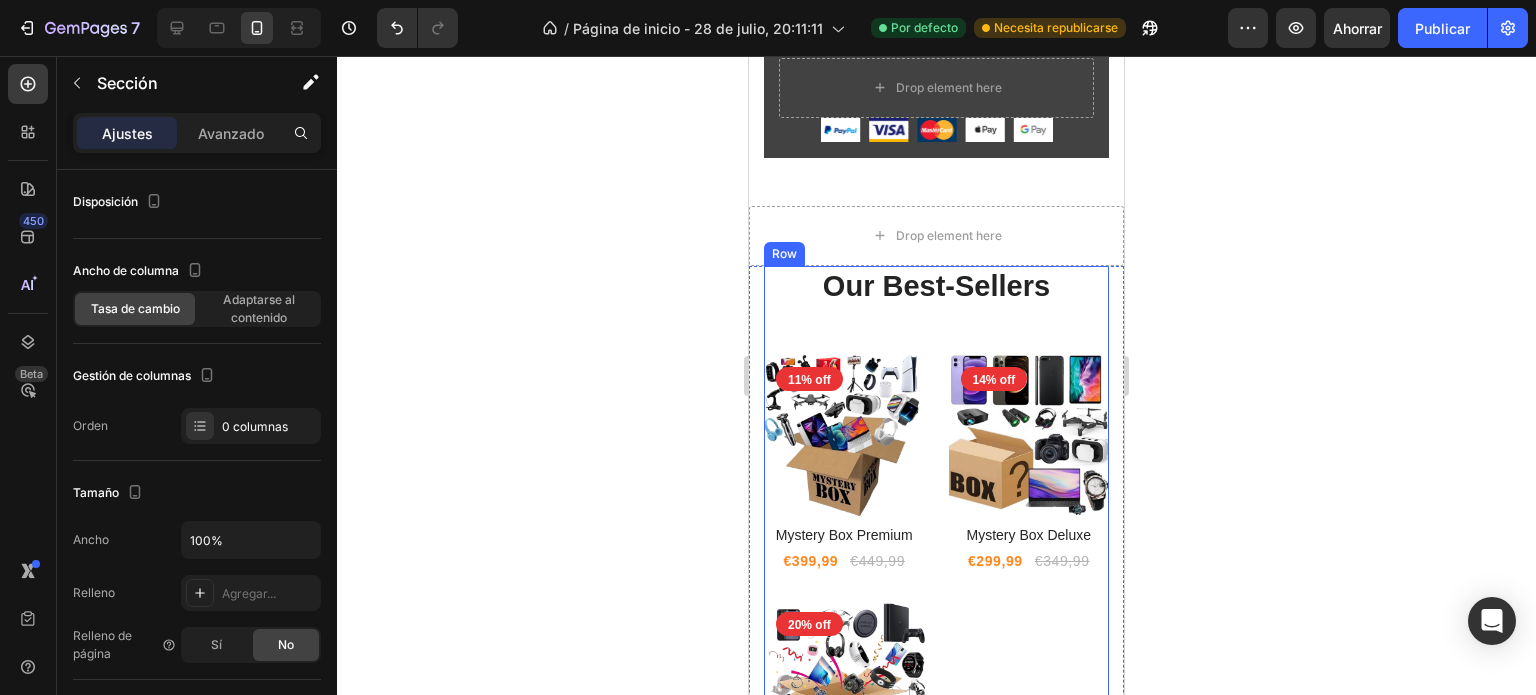 click on "Our Best-Sellers Heading Product Images 11% off Product Badge Row Mystery Box Premium Product Title €399,99 Product Price Product Price €449,99 Product Price Product Price Row Product List Product Images 14% off Product Badge Row Mystery Box Deluxe Product Title €299,99 Product Price Product Price €349,99 Product Price Product Price Row Product List Product Images 20% off Product Badge Row Mystery Box Essential Product Title €199,99 Product Price Product Price €249,99 Product Price Product Price Row Product List Product List" at bounding box center [936, 542] 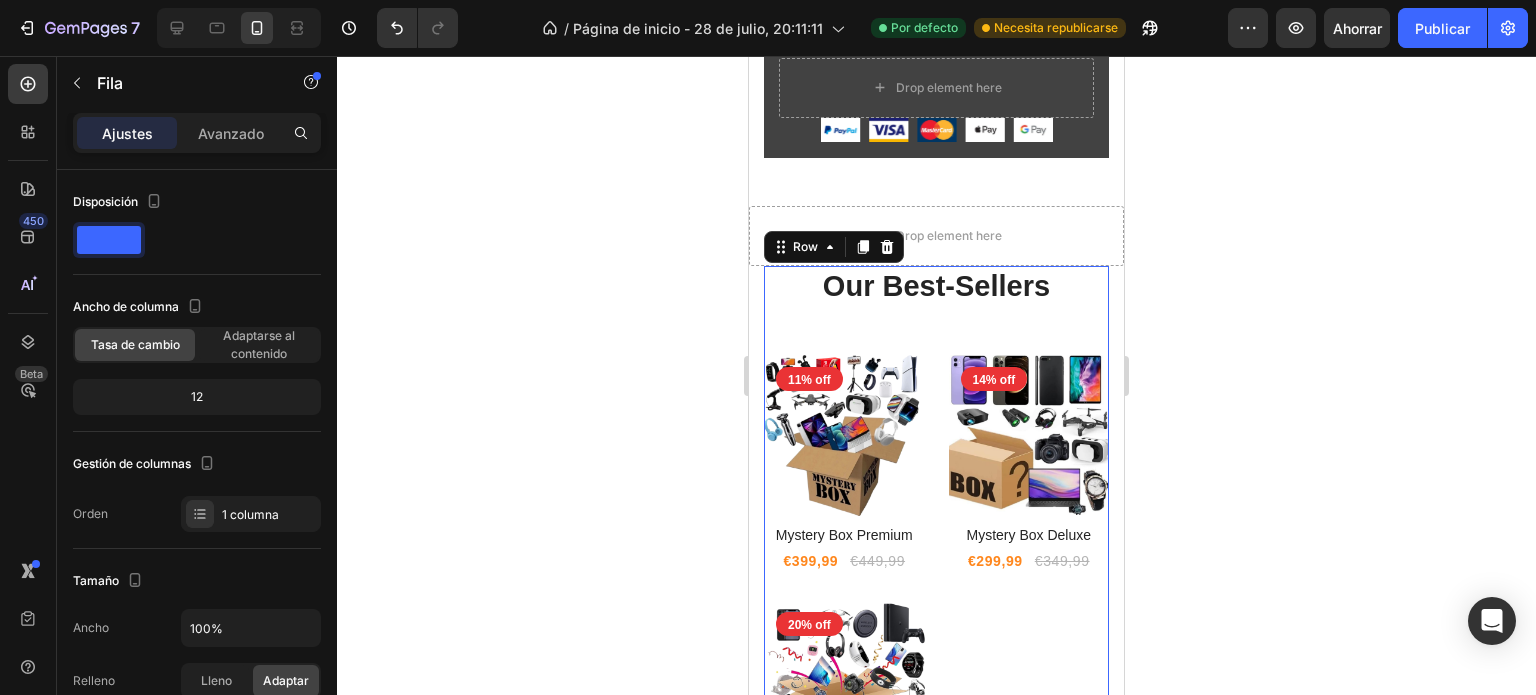 click on "Row" at bounding box center [834, 247] 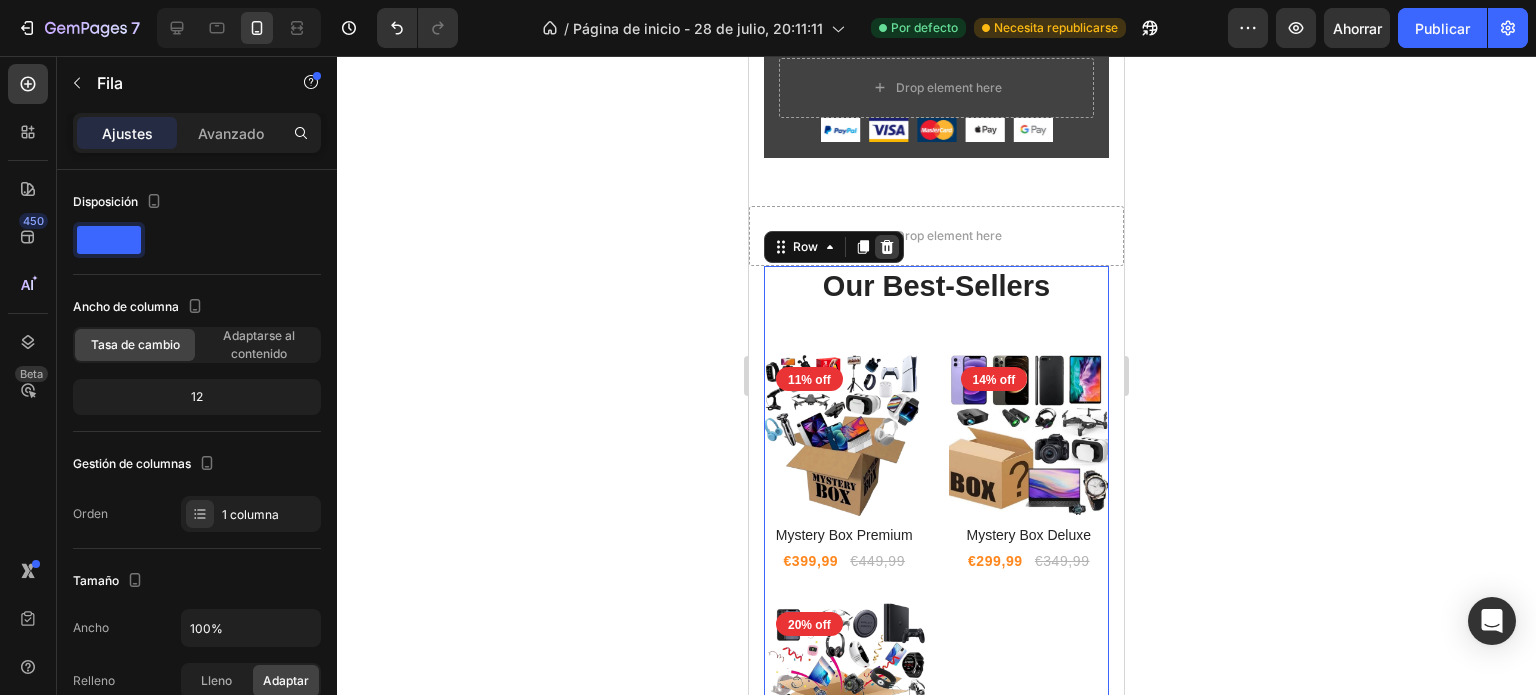 click 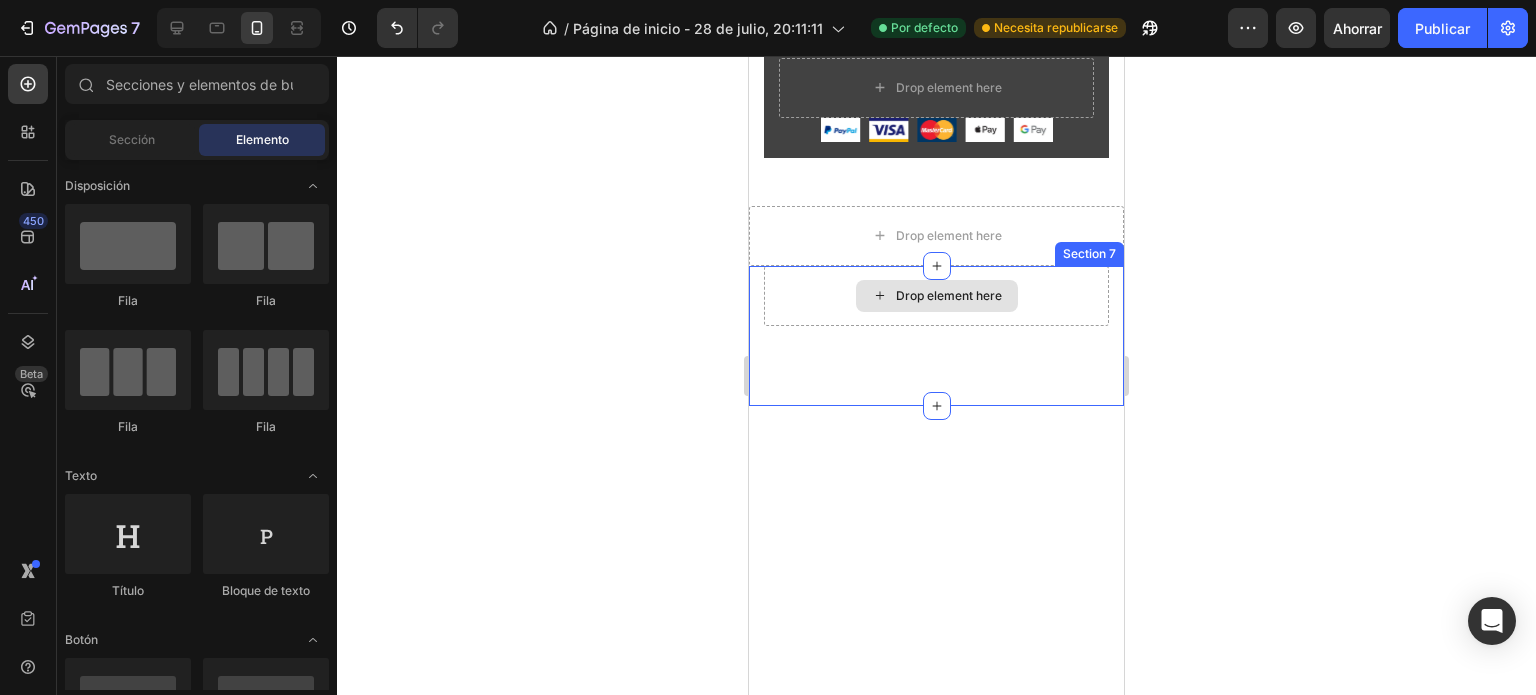 click on "Drop element here" at bounding box center [936, 296] 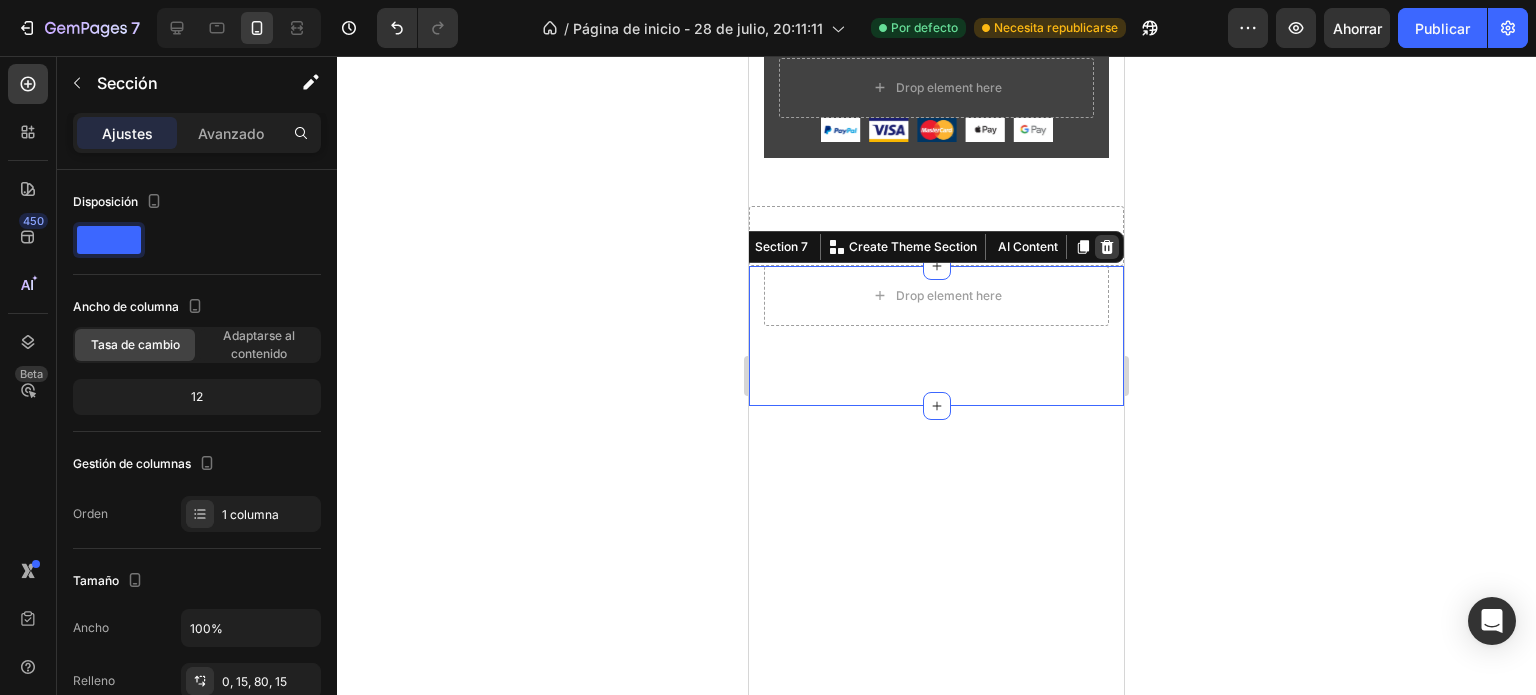 click 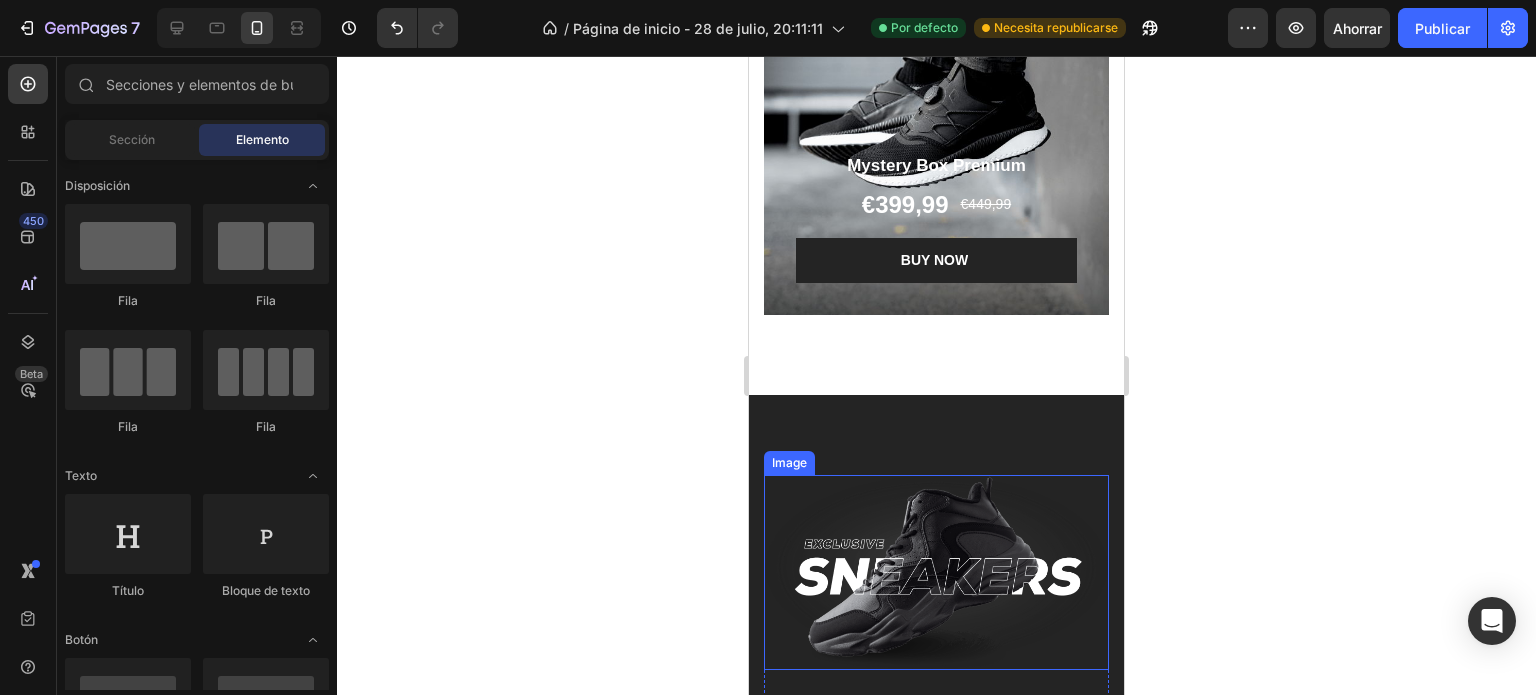 scroll, scrollTop: 6758, scrollLeft: 0, axis: vertical 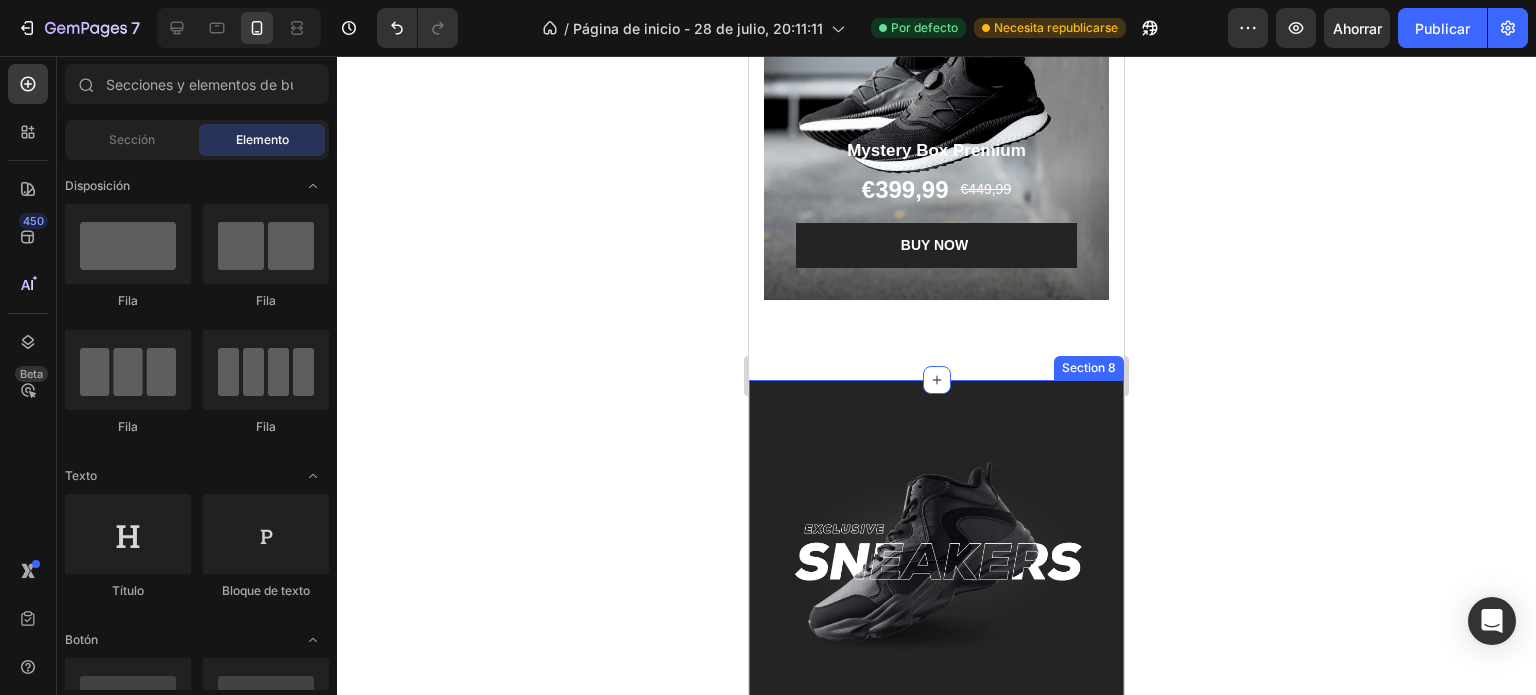 click on "Image 00 Days 10 Hours 55 Mins 42 Secs Countdown Timer Take Advantage of  Our Back-to-School Discount Heading Pupils and students: Use code "SUMMER" to save. Ends 8.30. Exclusions apply. Text block GET DEAL NOW Button Row Section 8" at bounding box center (936, 745) 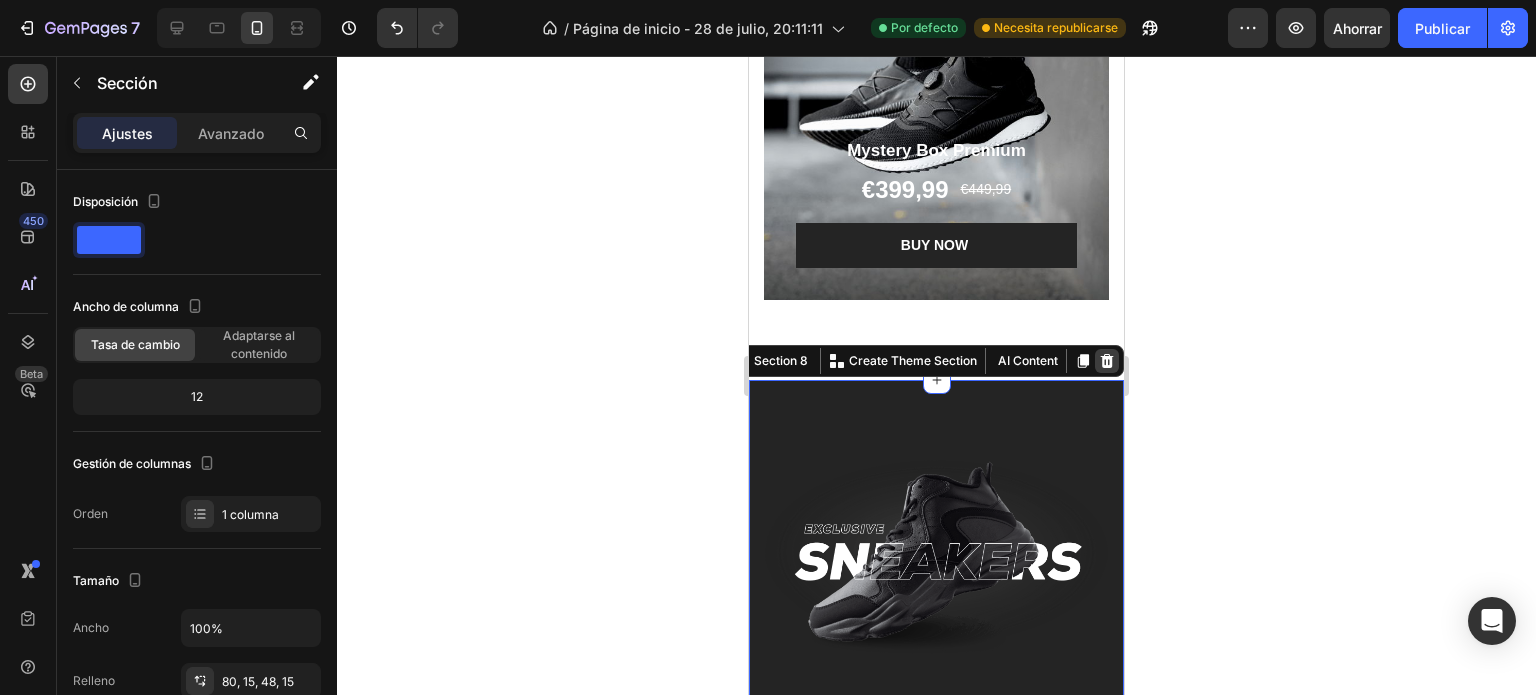 click 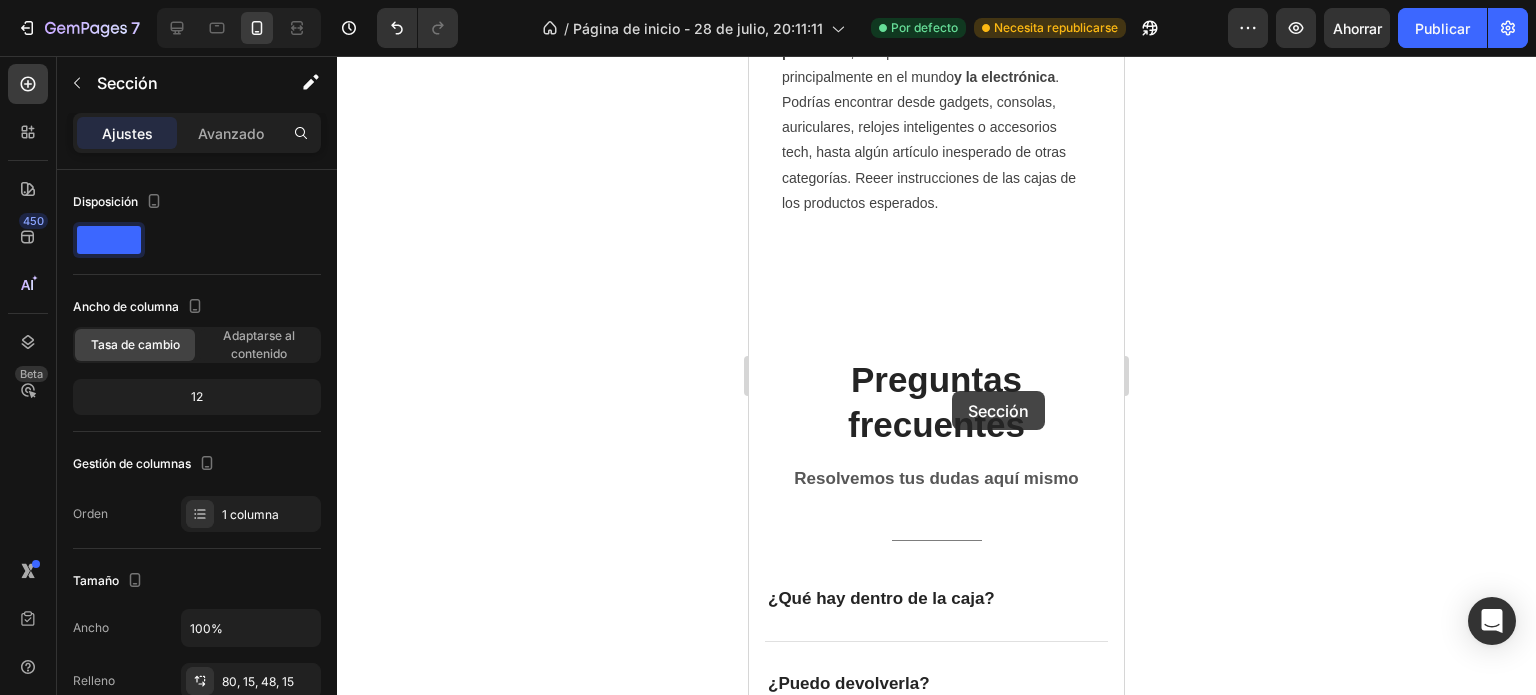 scroll, scrollTop: 3758, scrollLeft: 0, axis: vertical 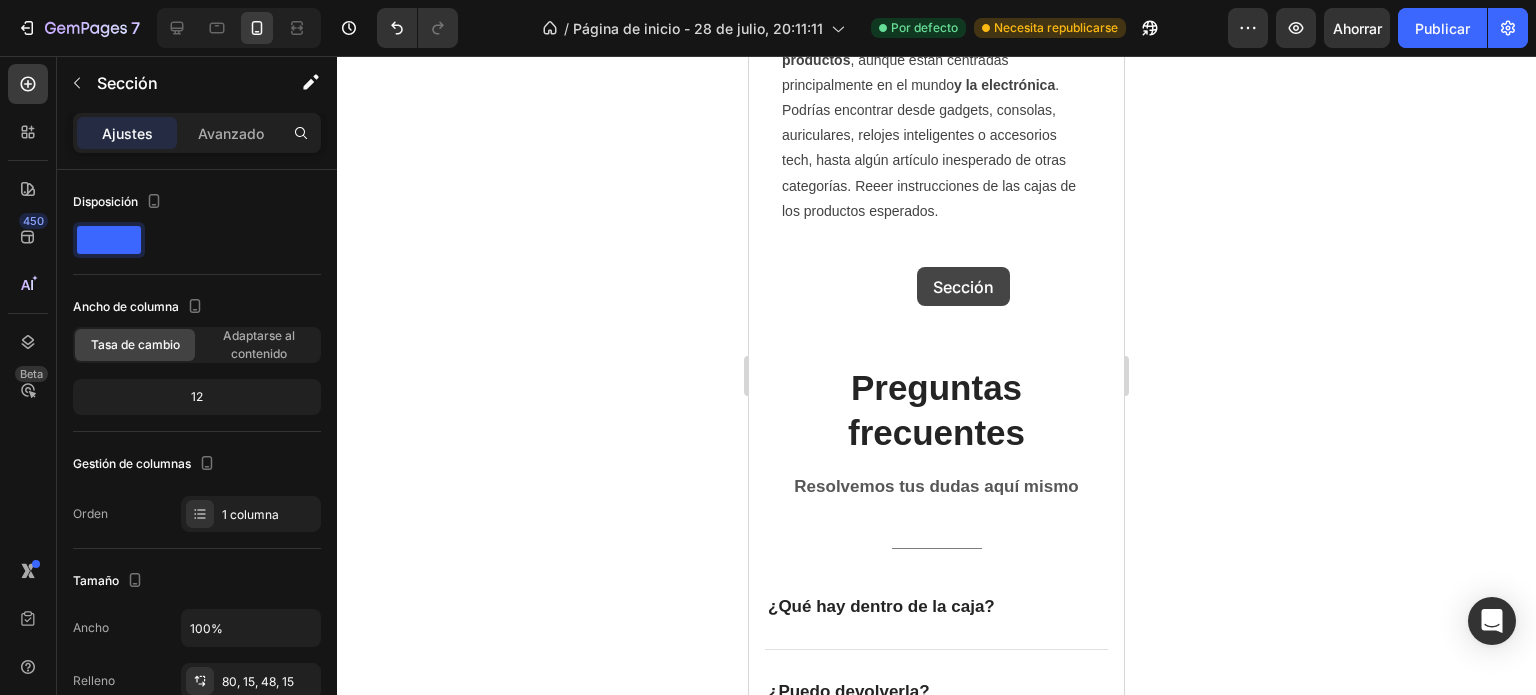 drag, startPoint x: 1024, startPoint y: 360, endPoint x: 917, endPoint y: 267, distance: 141.76741 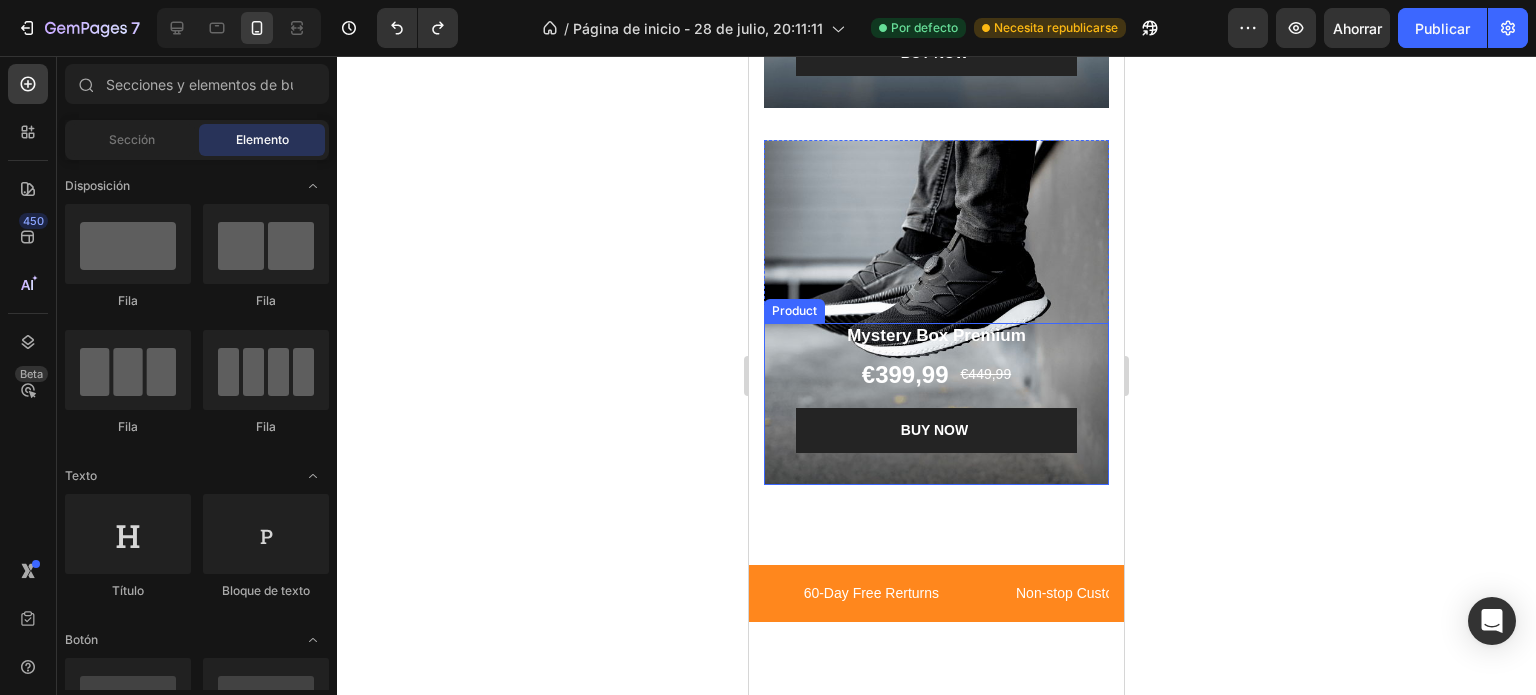 scroll, scrollTop: 6912, scrollLeft: 0, axis: vertical 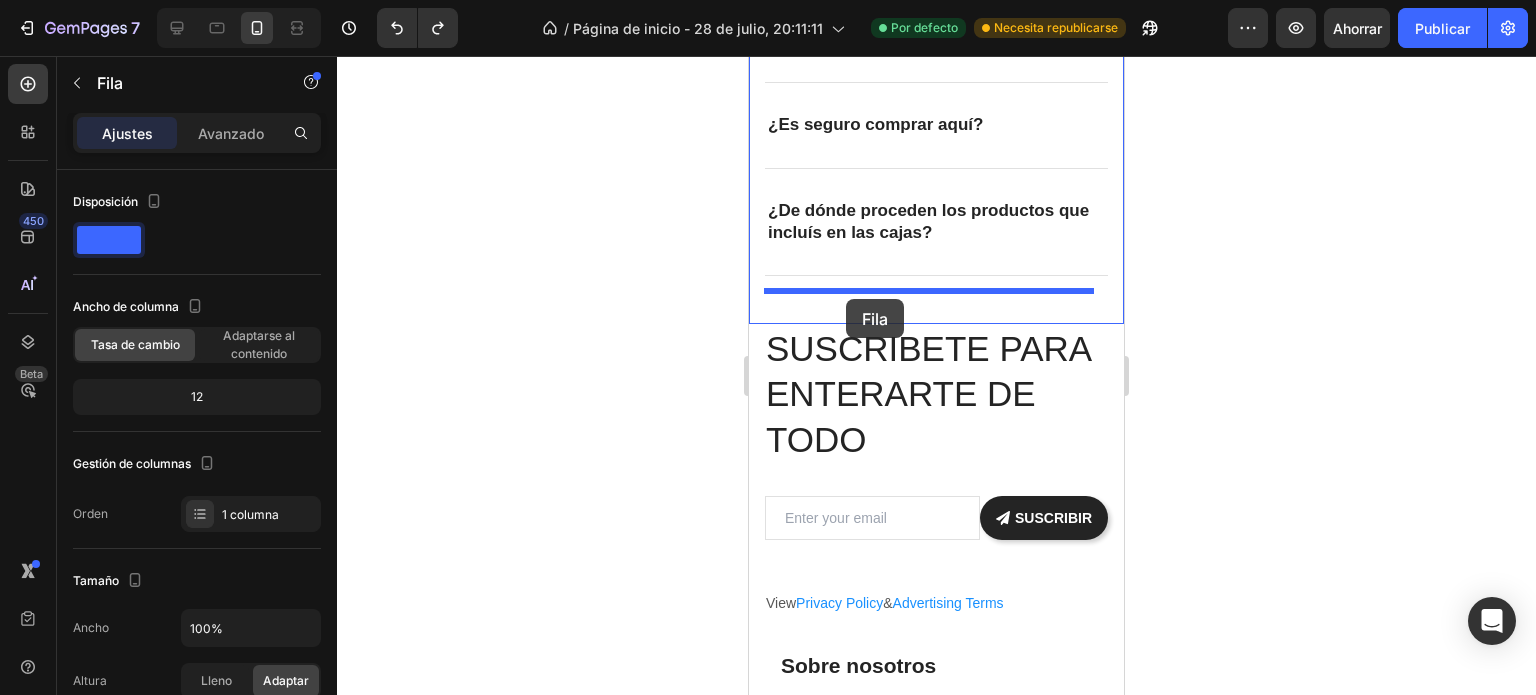 drag, startPoint x: 1071, startPoint y: 419, endPoint x: 846, endPoint y: 299, distance: 255 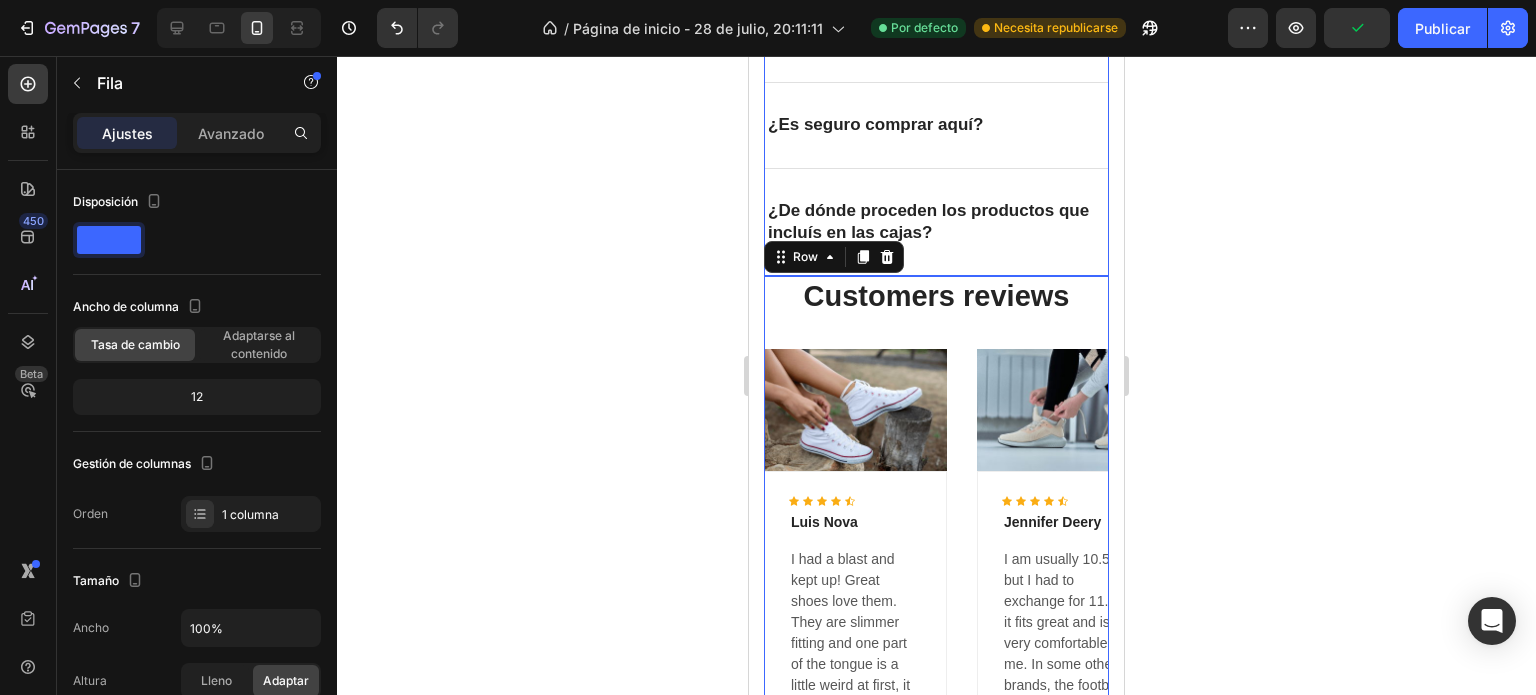 click on "¿De dónde proceden los productos que incluís en las cajas?" at bounding box center (936, 222) 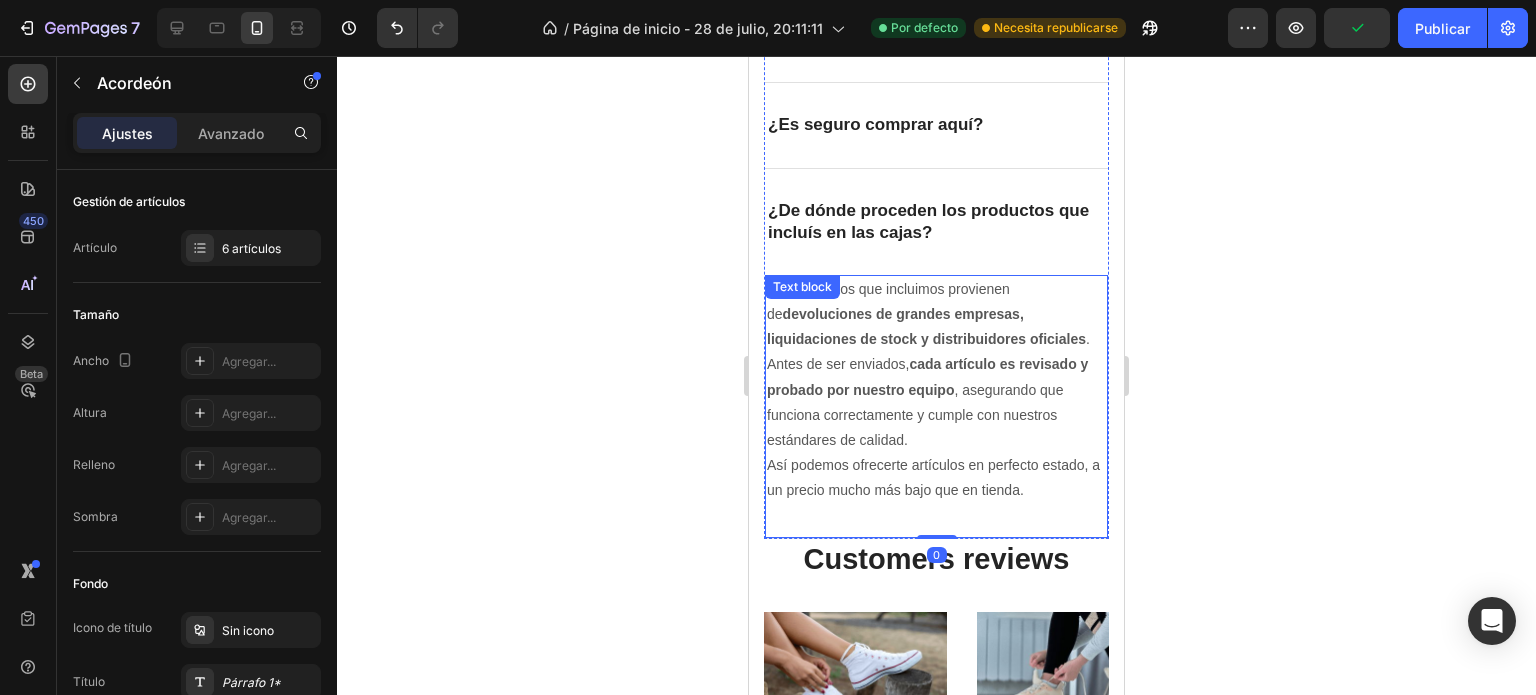 click on "¿De dónde proceden los productos que incluís en las cajas?" at bounding box center [936, 222] 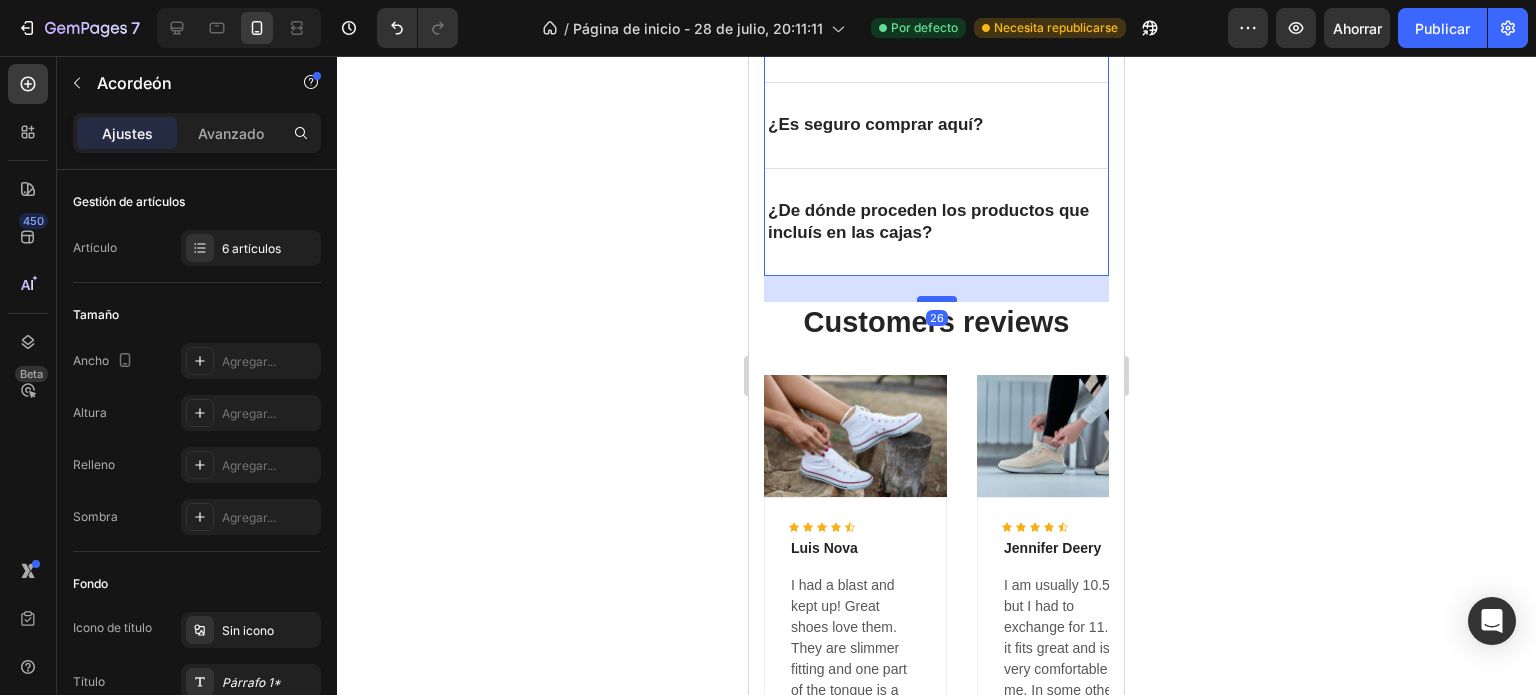 drag, startPoint x: 927, startPoint y: 285, endPoint x: 924, endPoint y: 314, distance: 29.15476 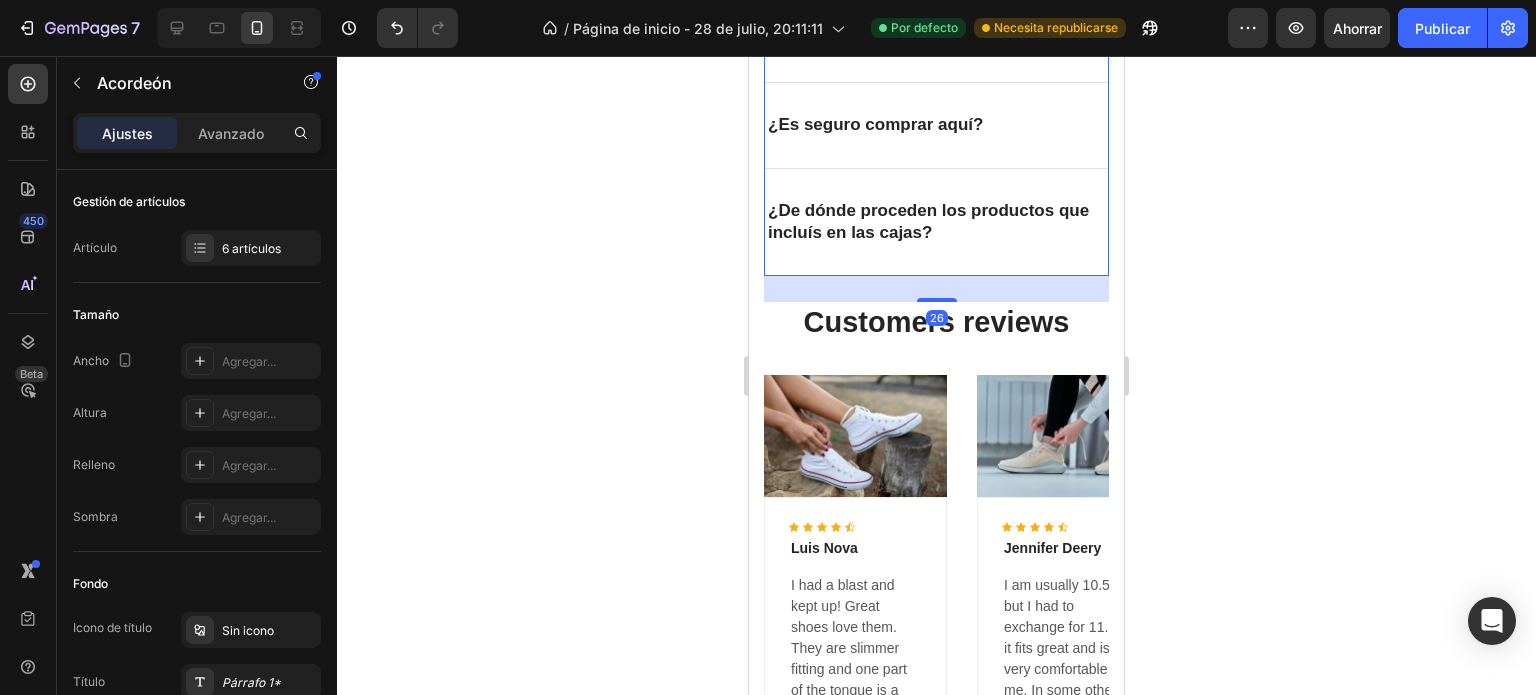 type on "100%" 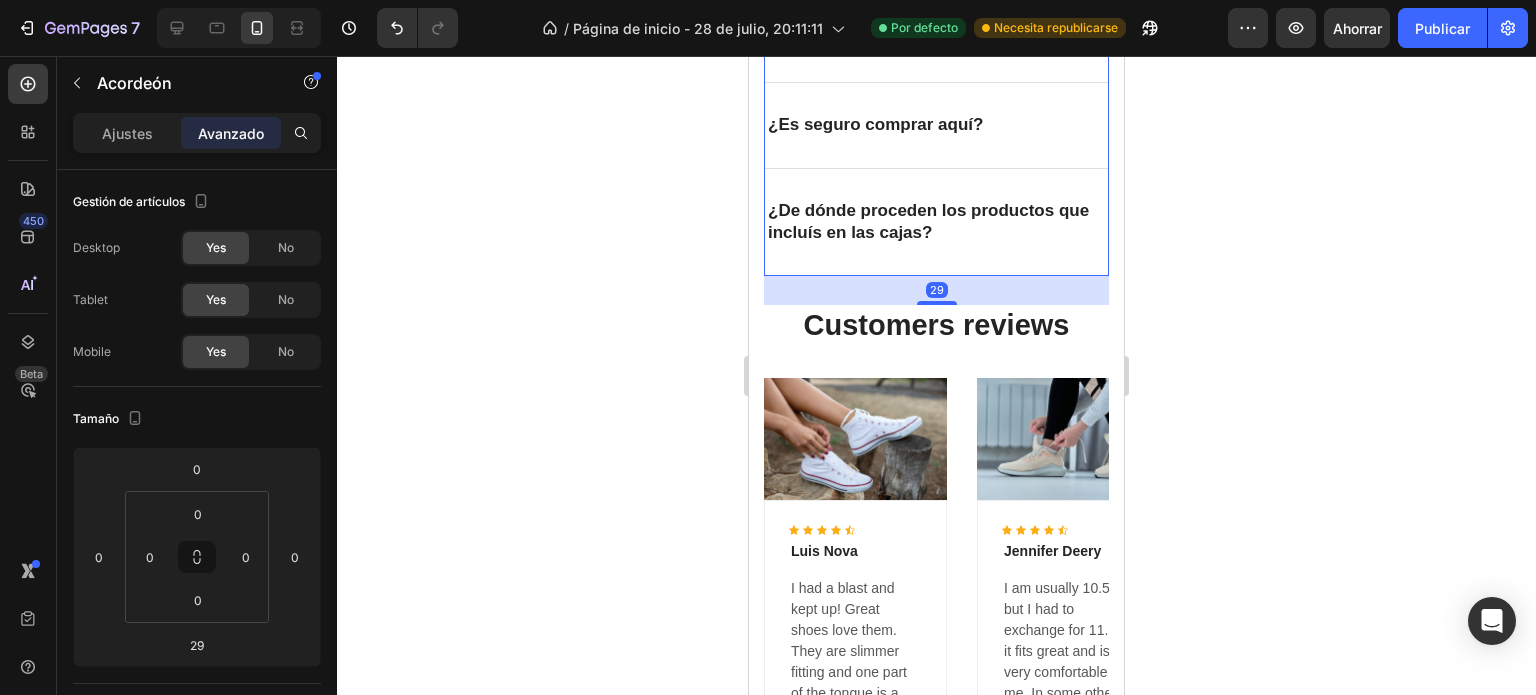 click 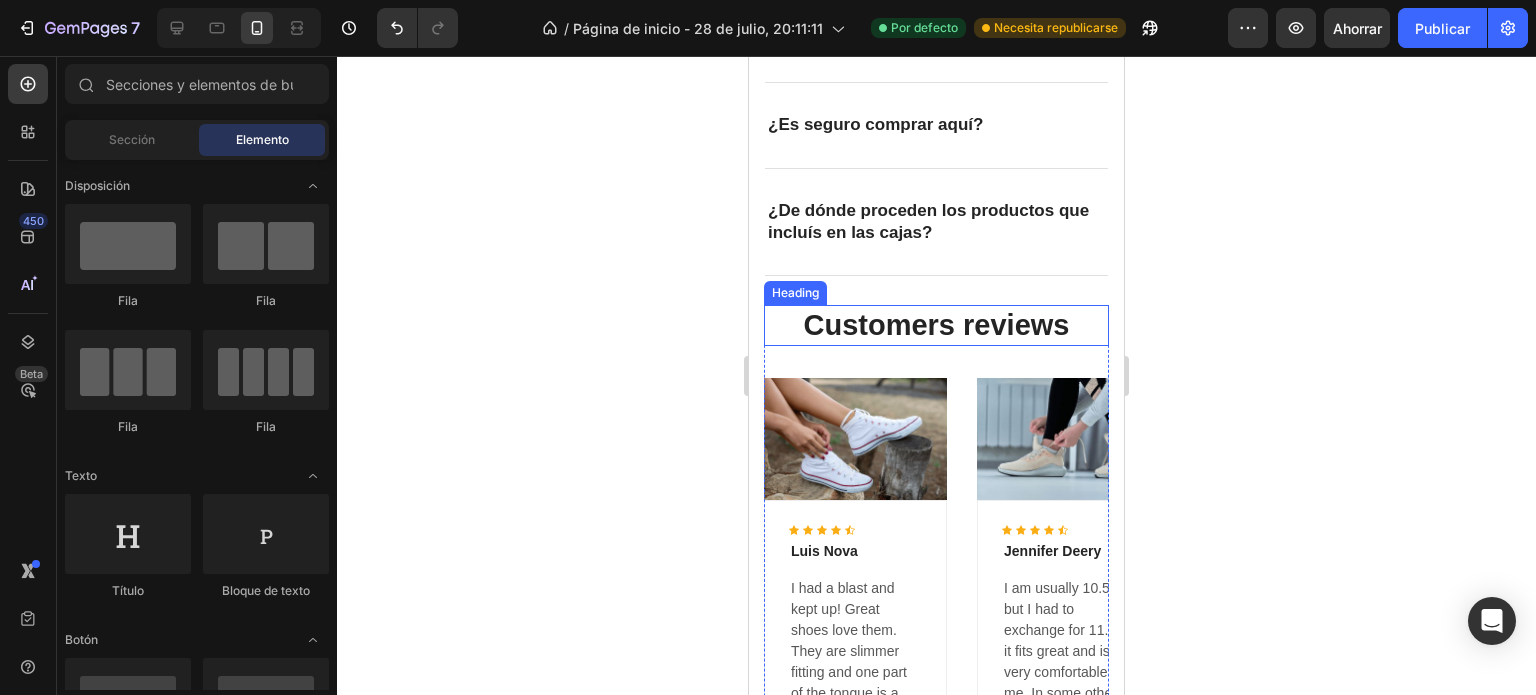 click on "Customers reviews" at bounding box center (936, 326) 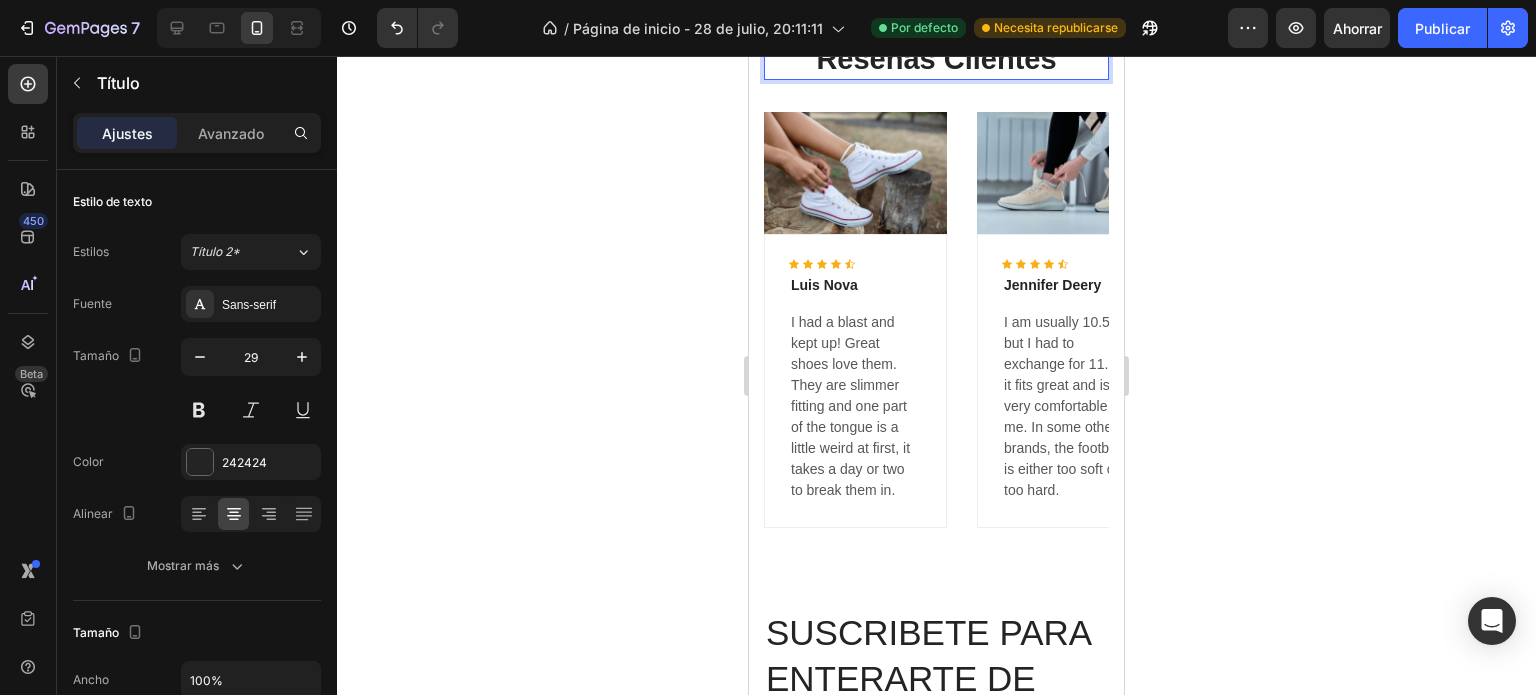 click 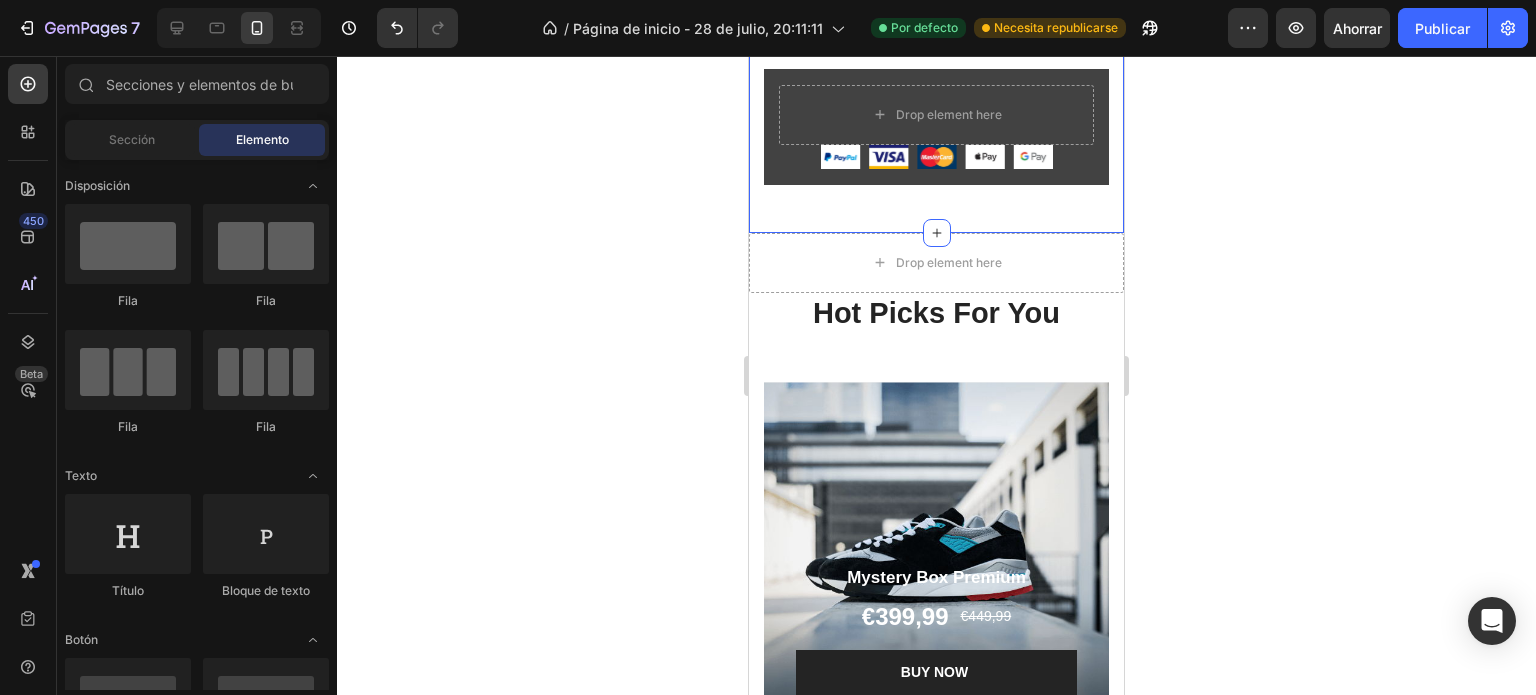 scroll, scrollTop: 6380, scrollLeft: 0, axis: vertical 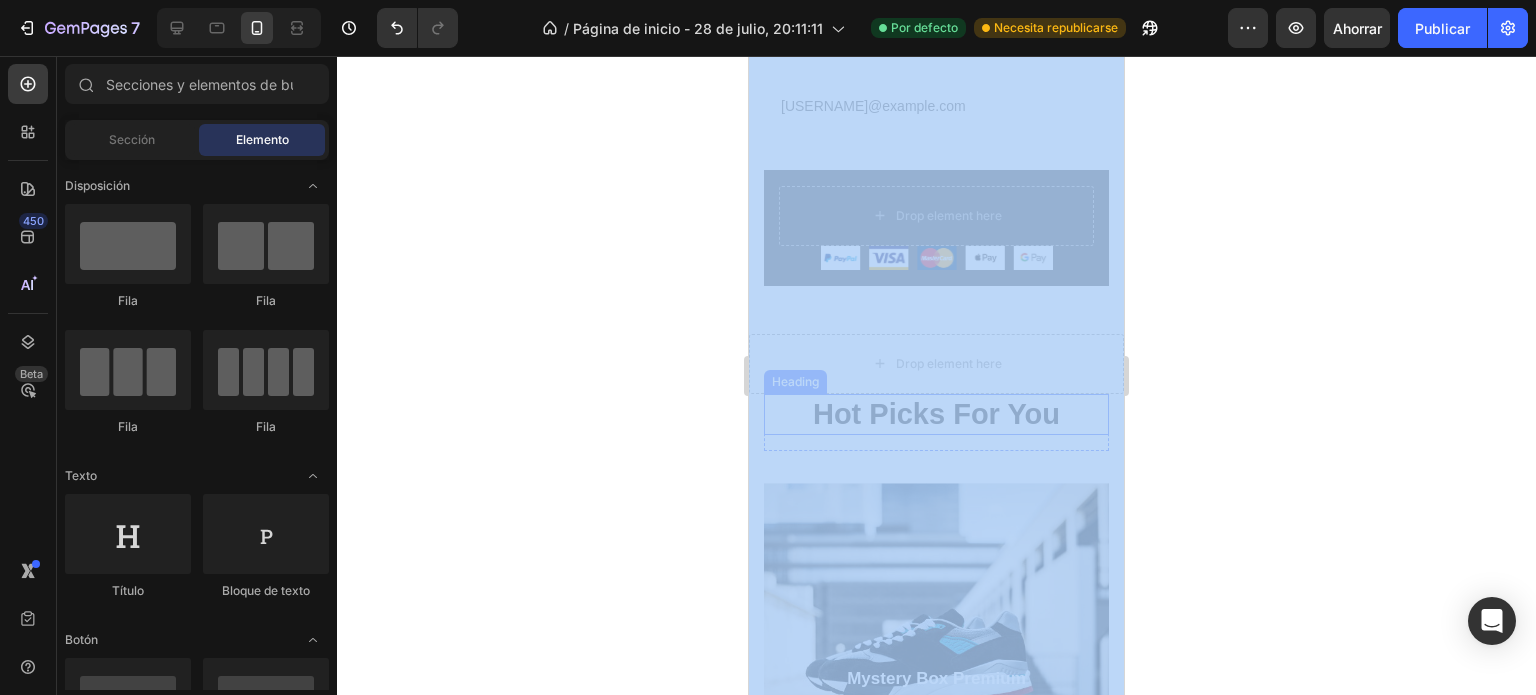 drag, startPoint x: 1428, startPoint y: 435, endPoint x: 998, endPoint y: 451, distance: 430.29758 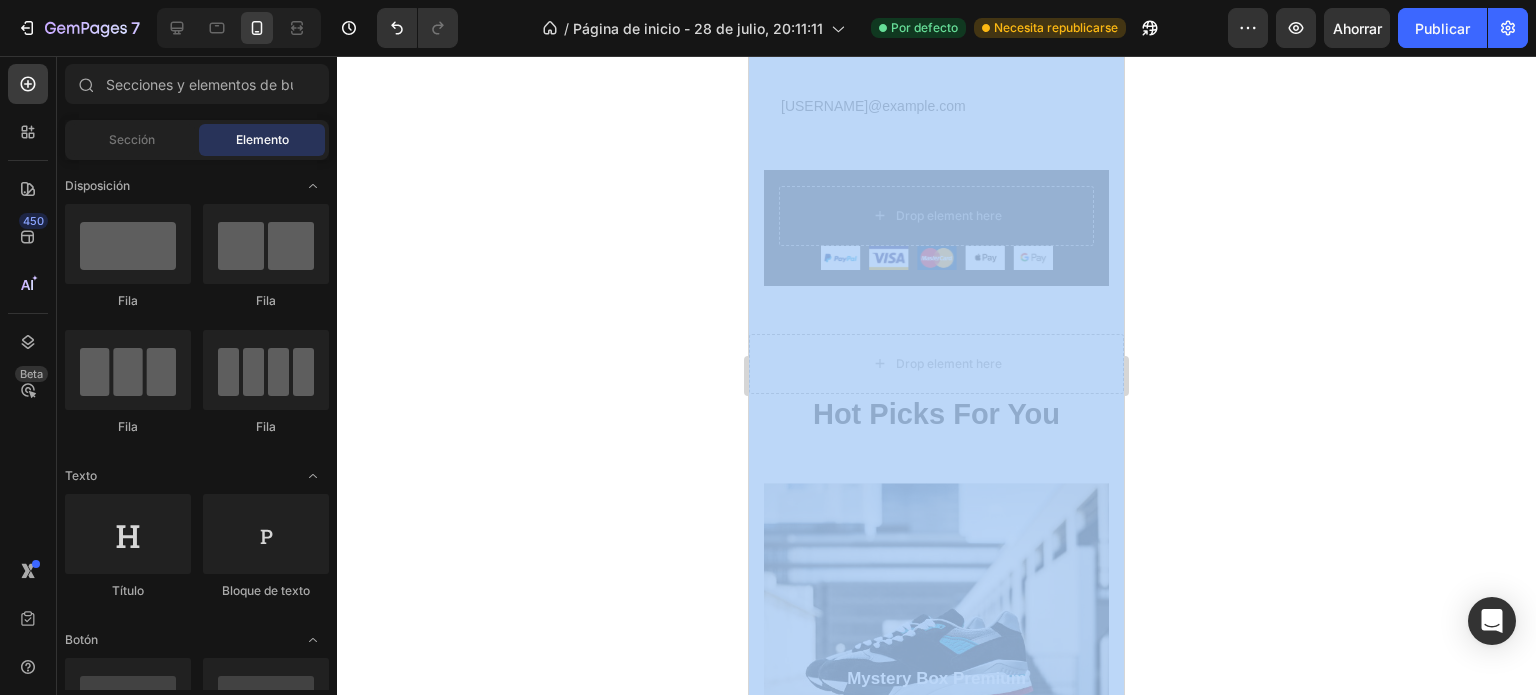 click 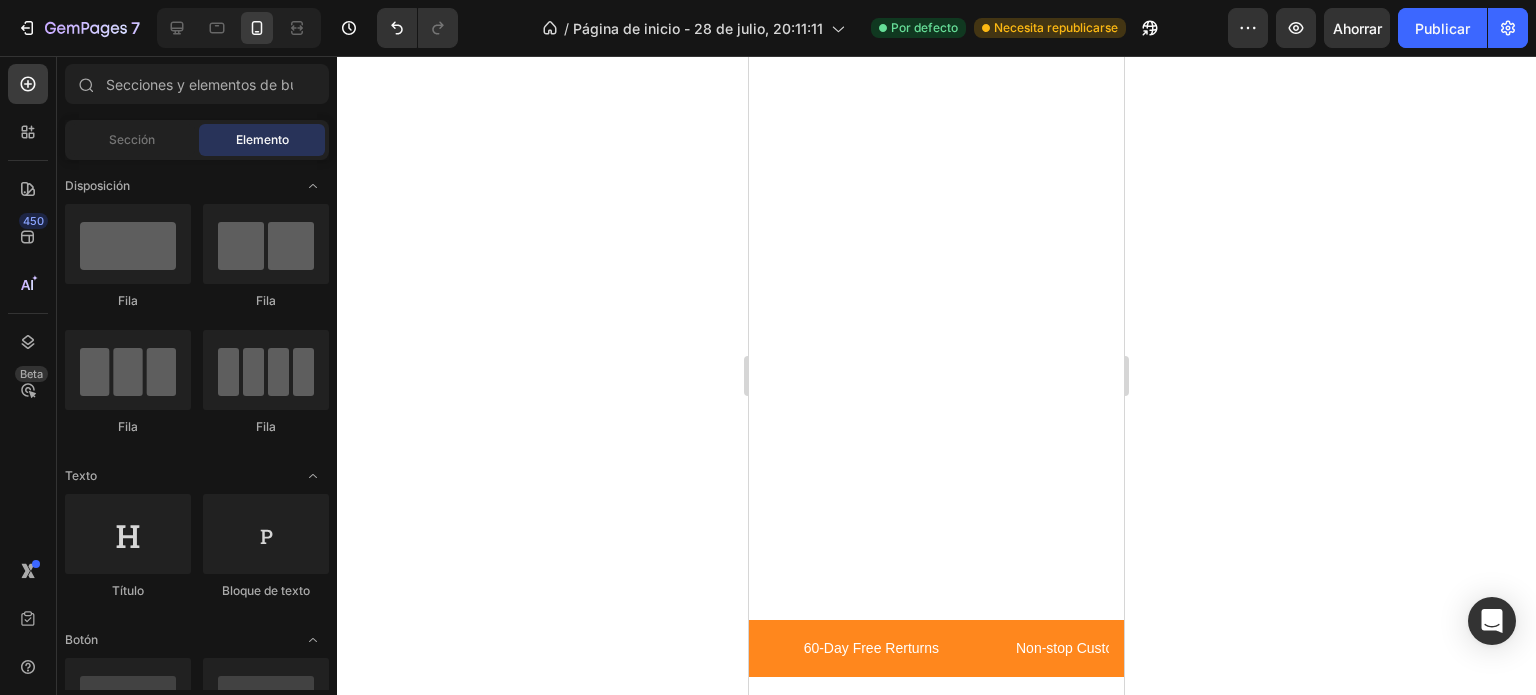 scroll, scrollTop: 7646, scrollLeft: 0, axis: vertical 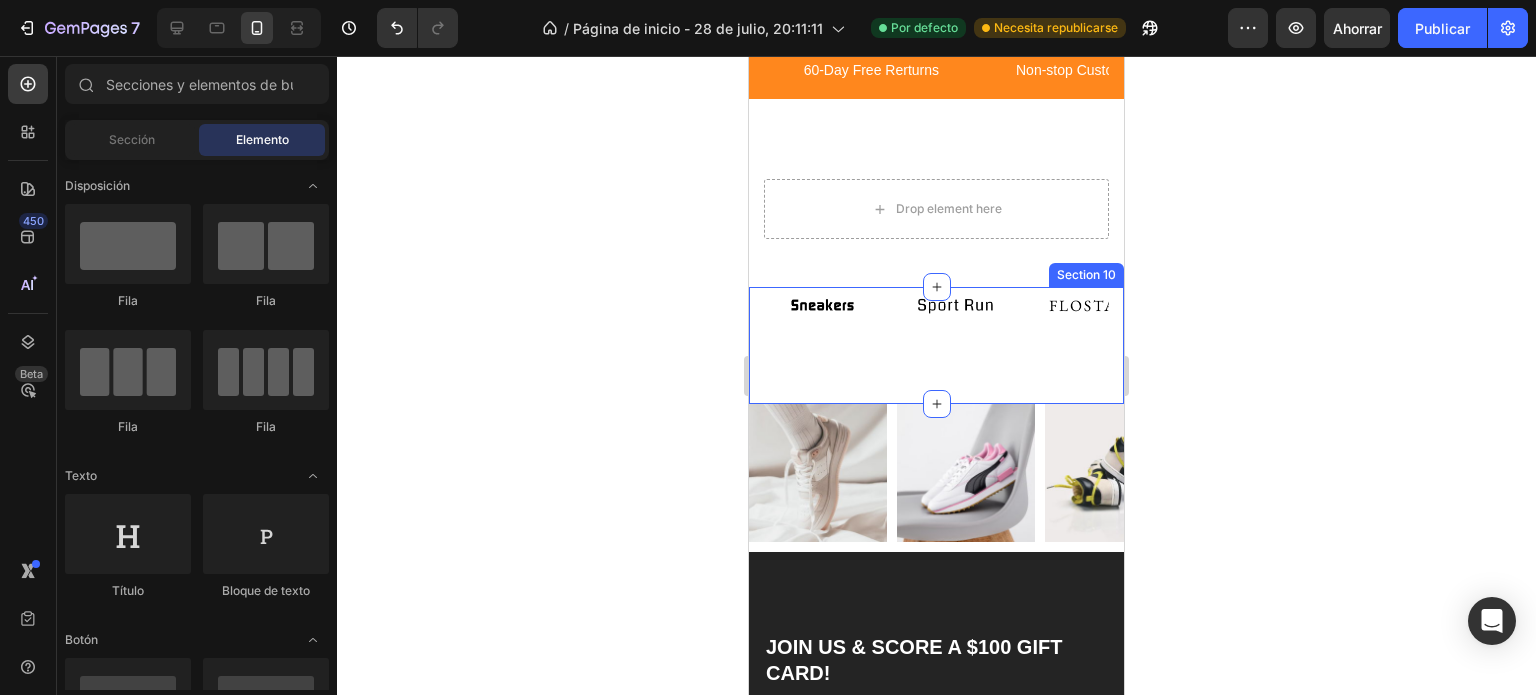 click on "Image Image Image Image Image Carousel Row Section 10" at bounding box center (936, 345) 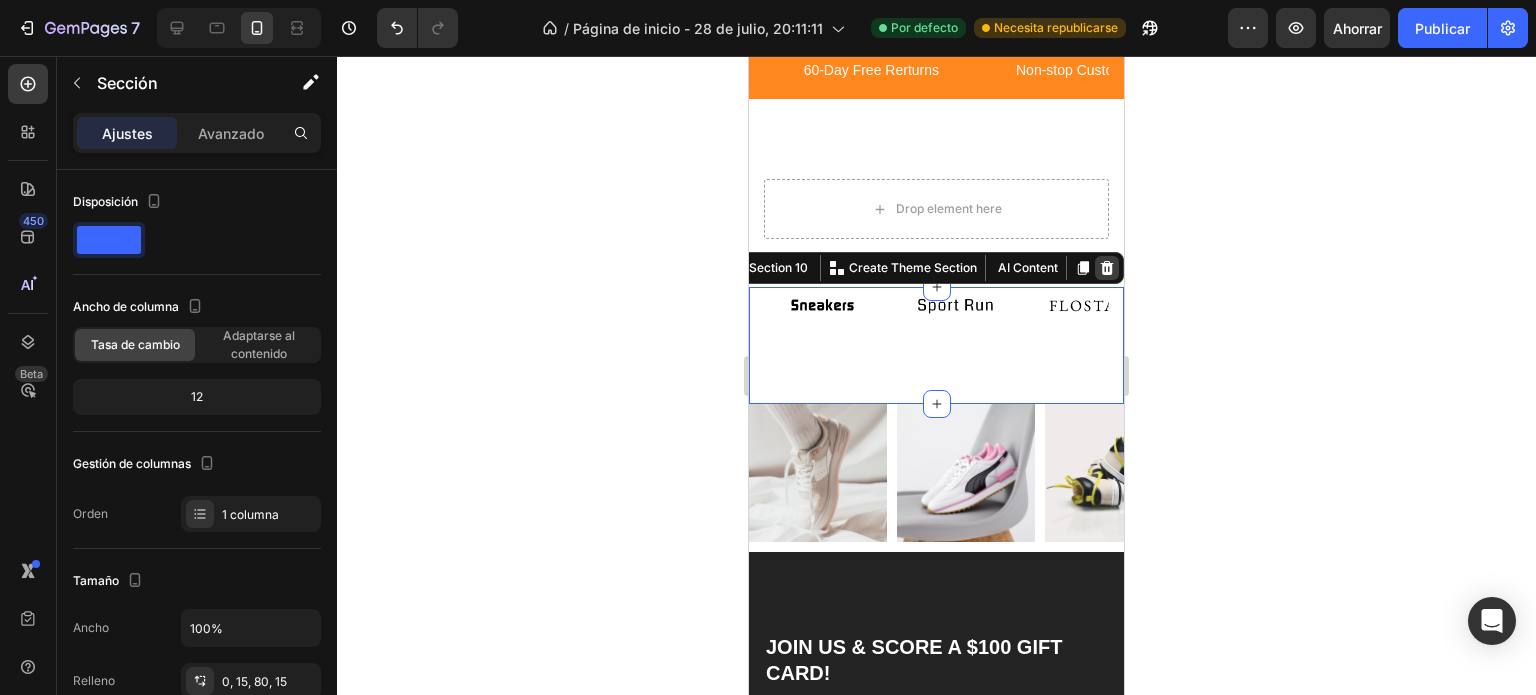 click at bounding box center (1107, 268) 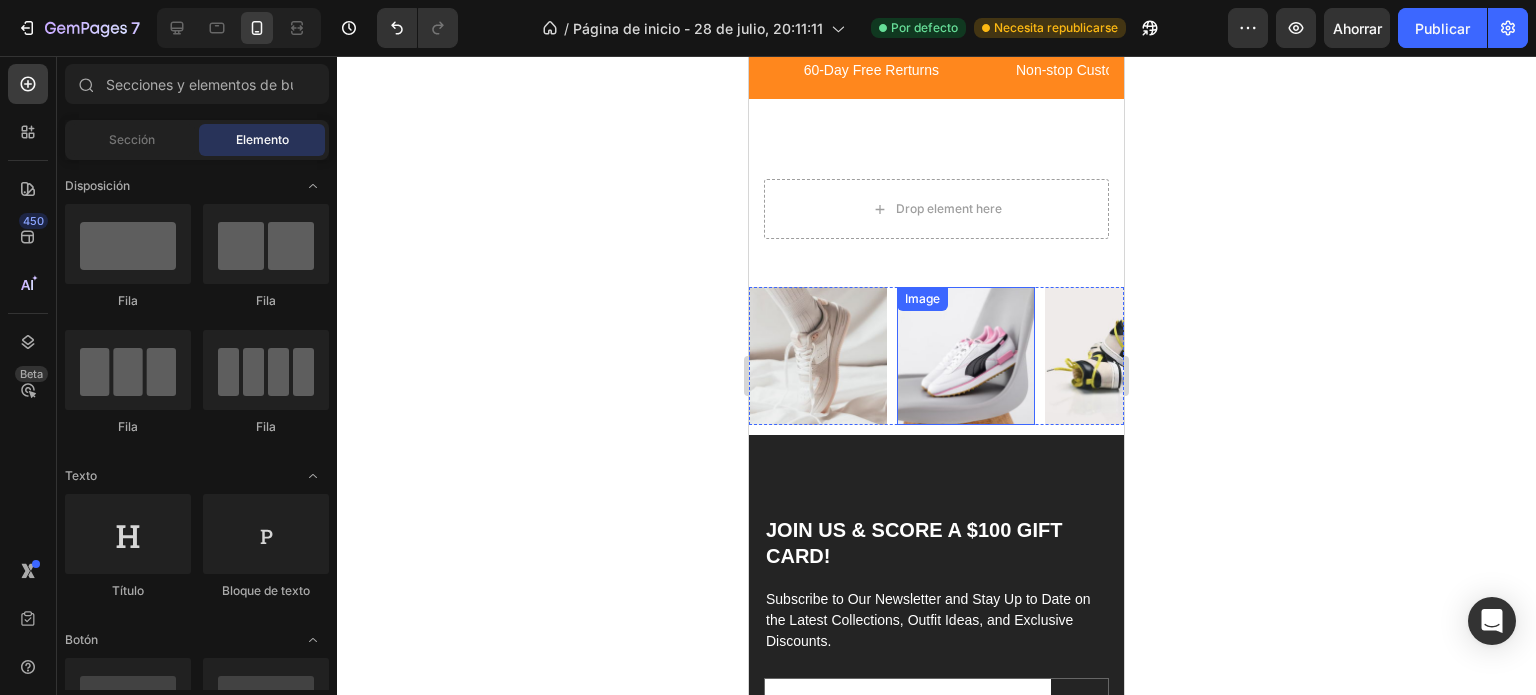 click on "Drop element here Section 9" at bounding box center [936, 193] 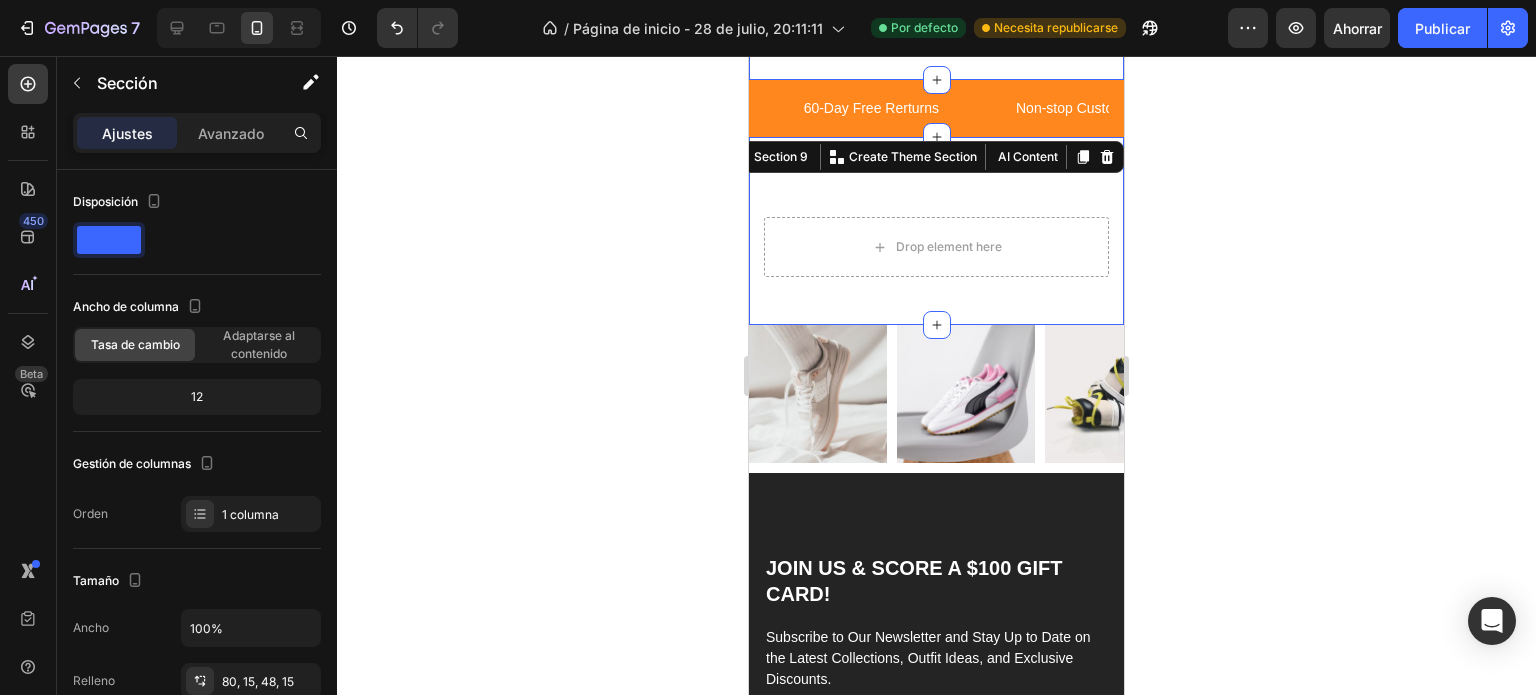 scroll, scrollTop: 7446, scrollLeft: 0, axis: vertical 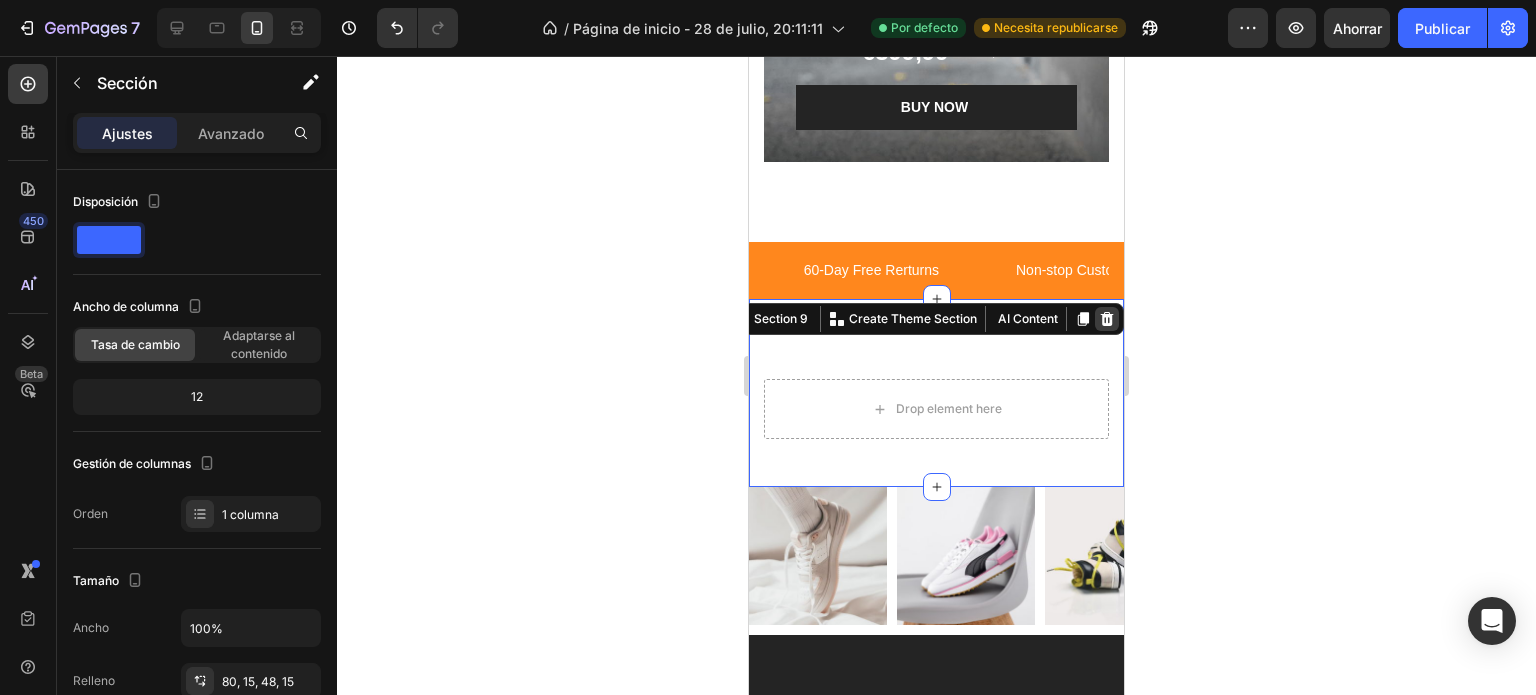 click 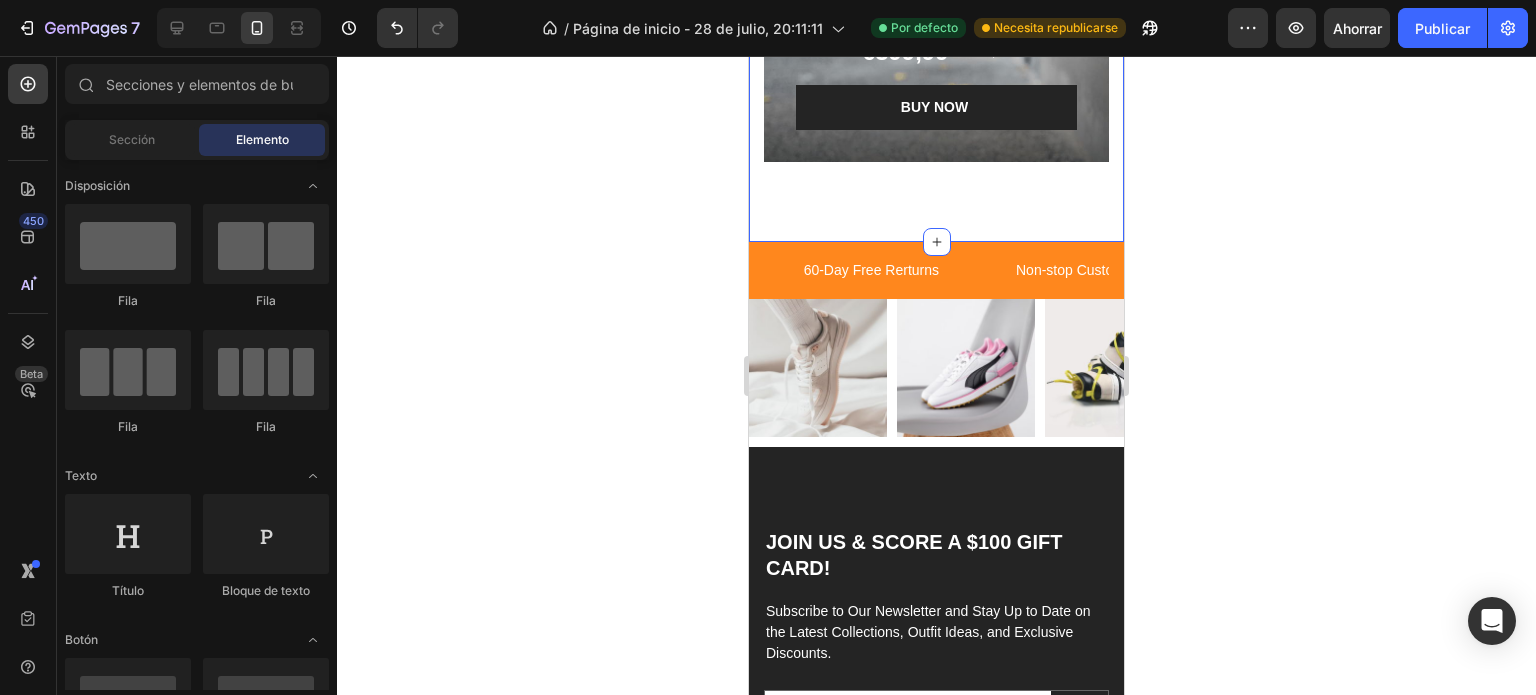 click on "Hot Picks For You Heading Row Mystery Box Premium Product Title €399,99 Product Price Product Price €449,99 Product Price Product Price Row BUY NOW Product Cart Button Product Hero Banner Mystery Box Premium Product Title €399,99 Product Price Product Price €449,99 Product Price Product Price Row BUY NOW Product Cart Button Product Hero Banner Row Section 7" at bounding box center [936, -203] 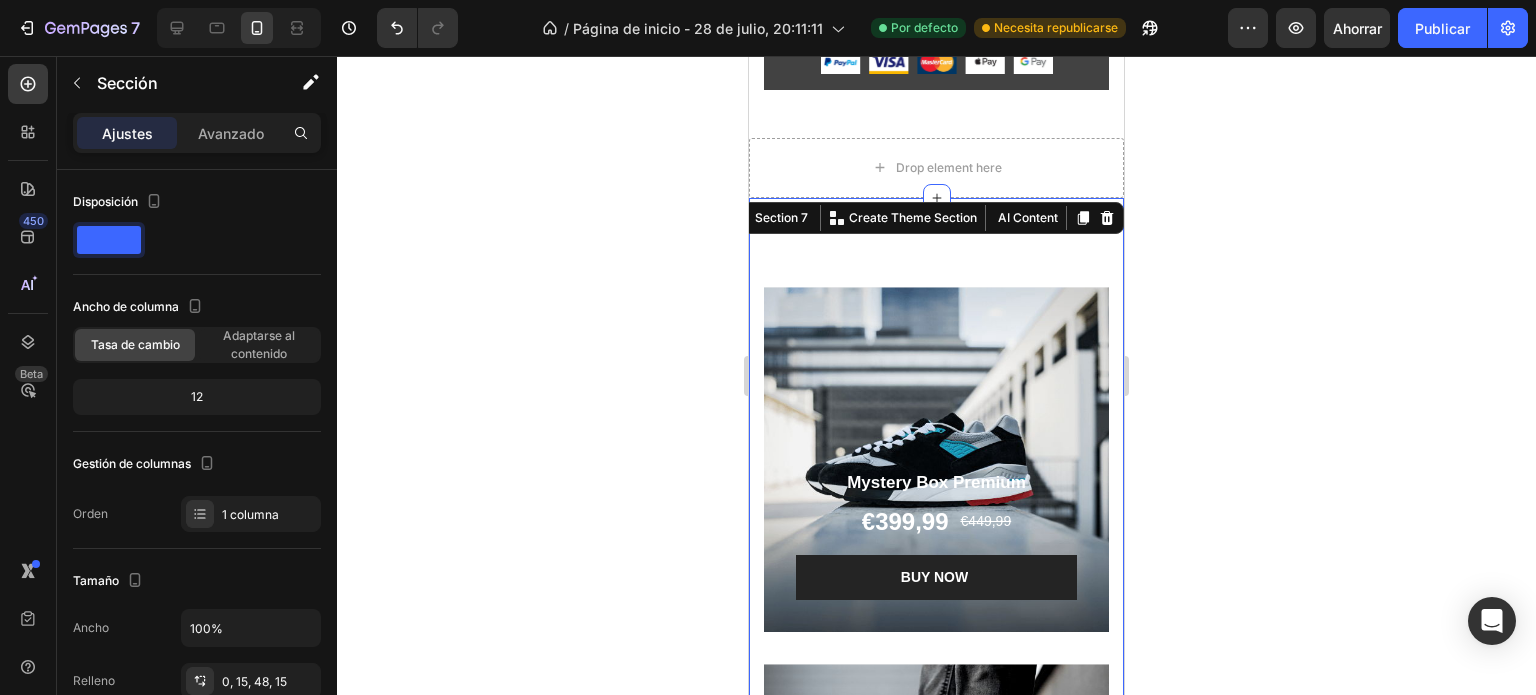 scroll, scrollTop: 6446, scrollLeft: 0, axis: vertical 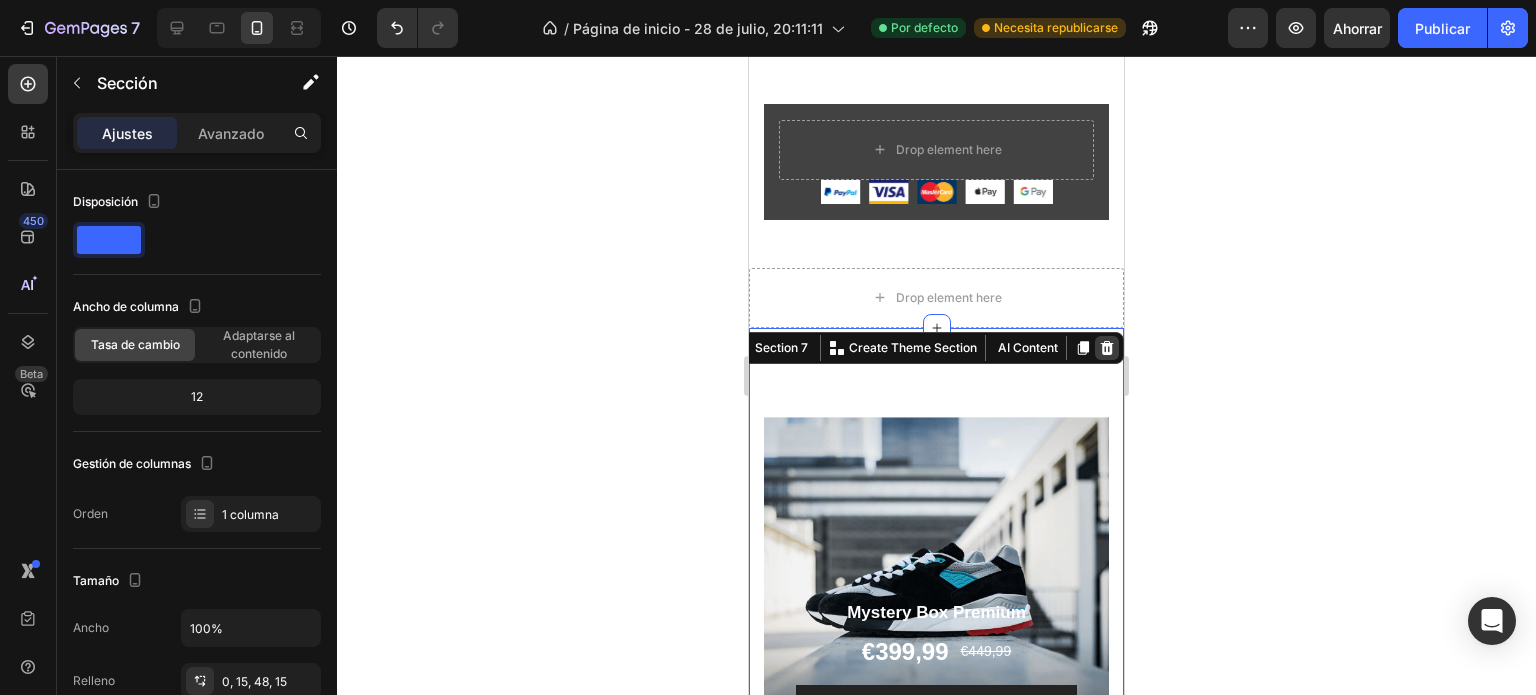 click at bounding box center [1107, 348] 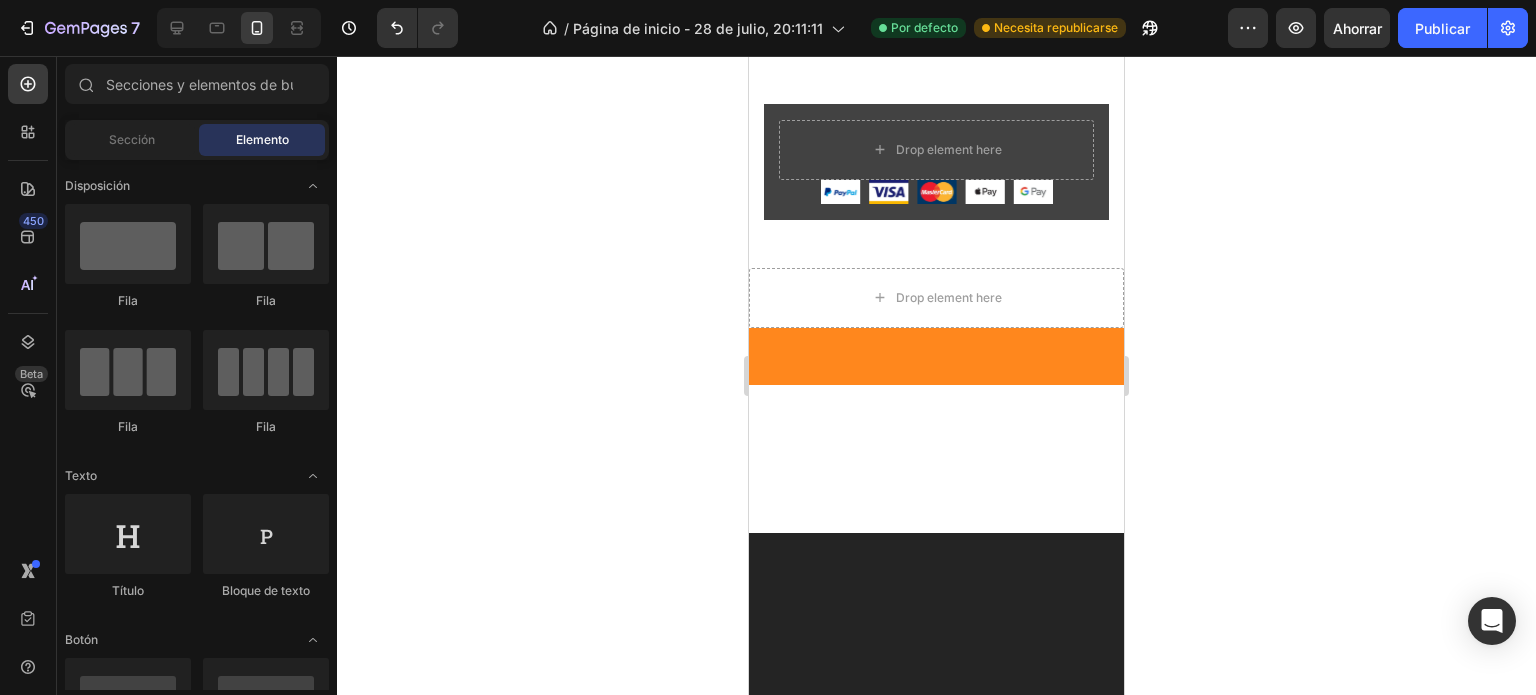 click at bounding box center (936, 454) 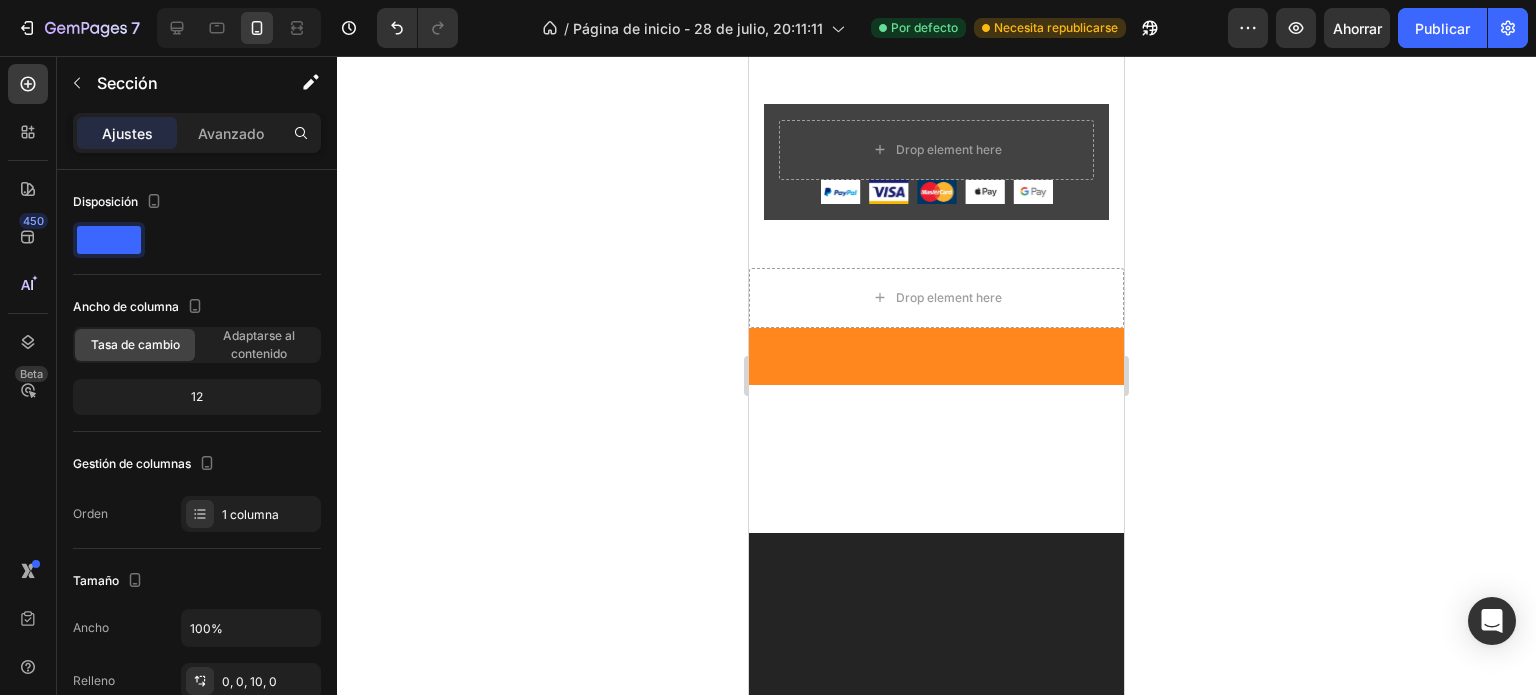 click at bounding box center (936, 356) 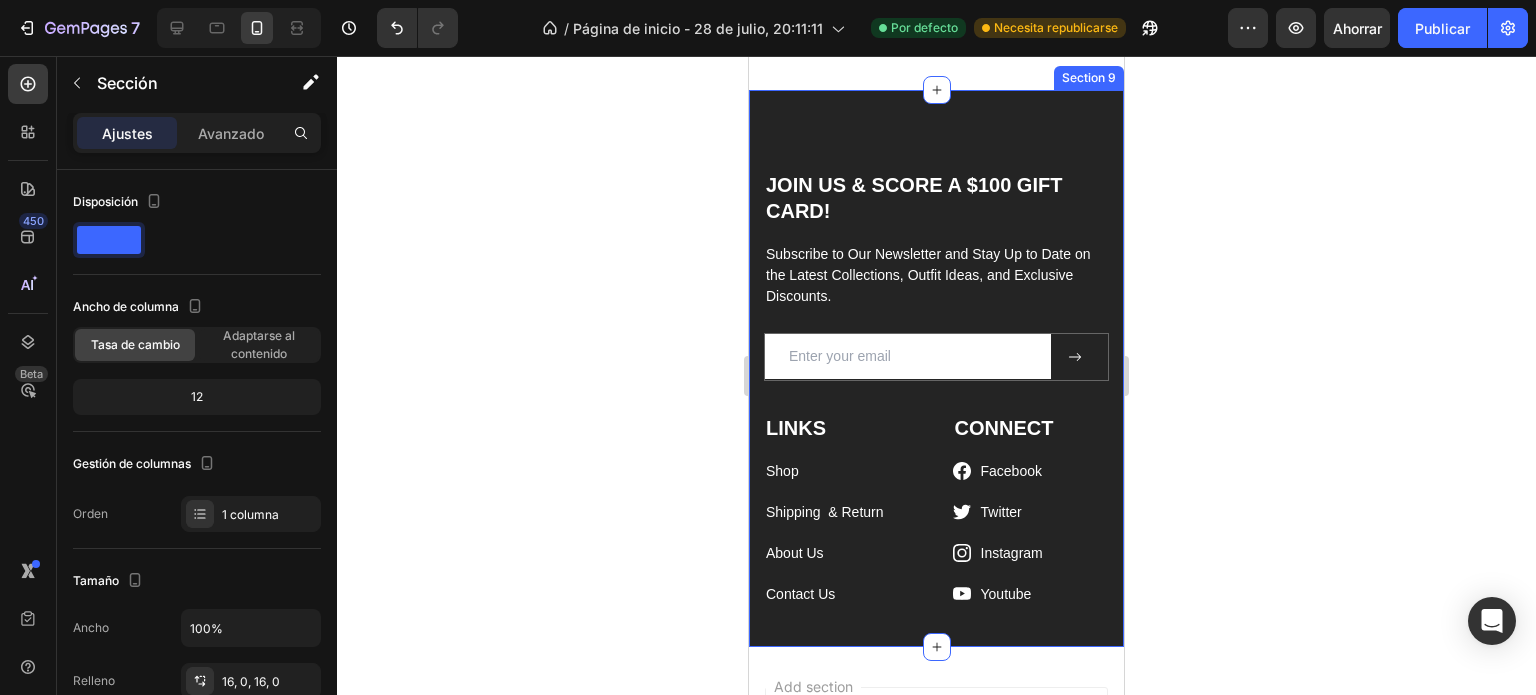 scroll, scrollTop: 7112, scrollLeft: 0, axis: vertical 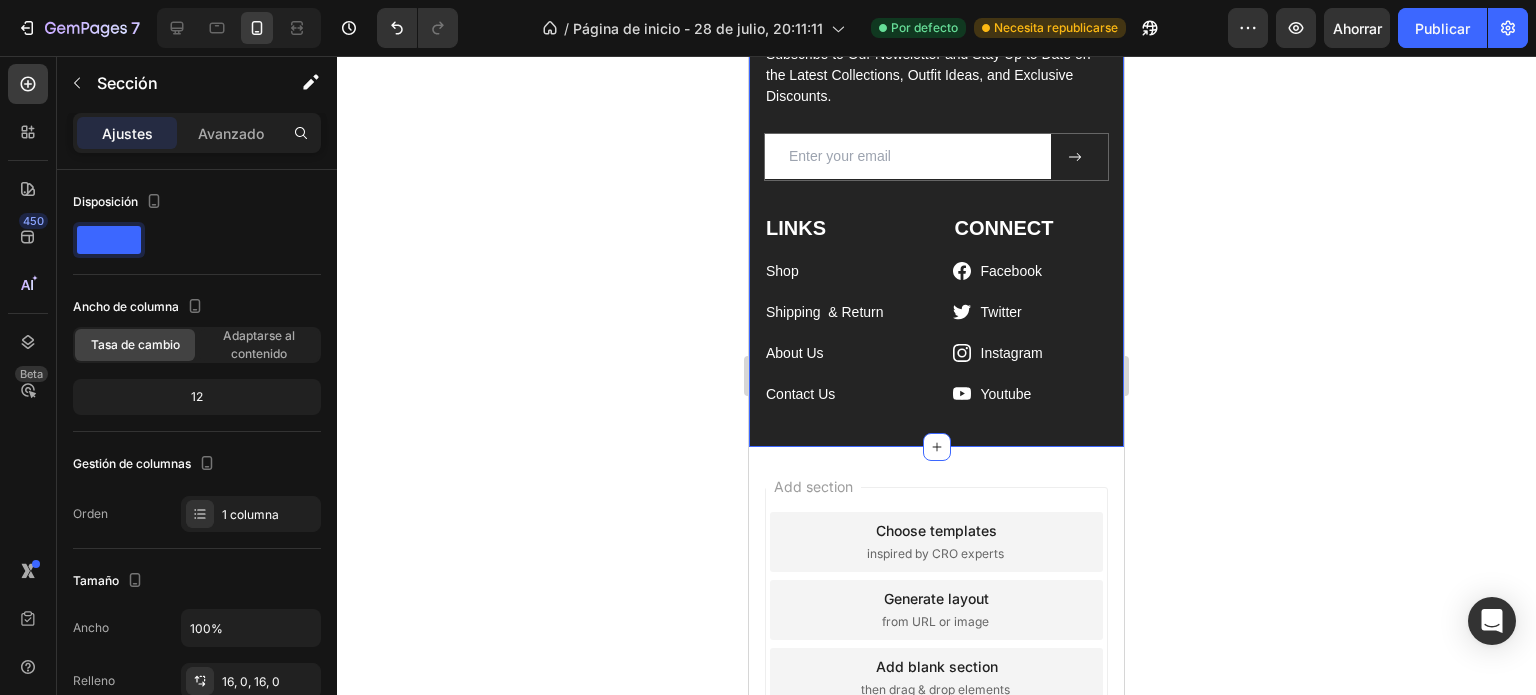 click on "JOIN US & SCORE A $100 GIFT CARD! Heading Subscribe to Our Newsletter and Stay Up to Date on the Latest Collections, Outfit Ideas, and Exclusive Discounts. Text block Email Field
Submit Button Row Newsletter Row LINKS Heading Shop Text block Shipping  & Return Text block About Us Text block Contact Us Text block CONNECT Heading
Icon Facebook Text block
Icon Twitter Text block
Icon Instagram Text block
Icon Youtube Text block Icon List Row Row" at bounding box center [936, 204] 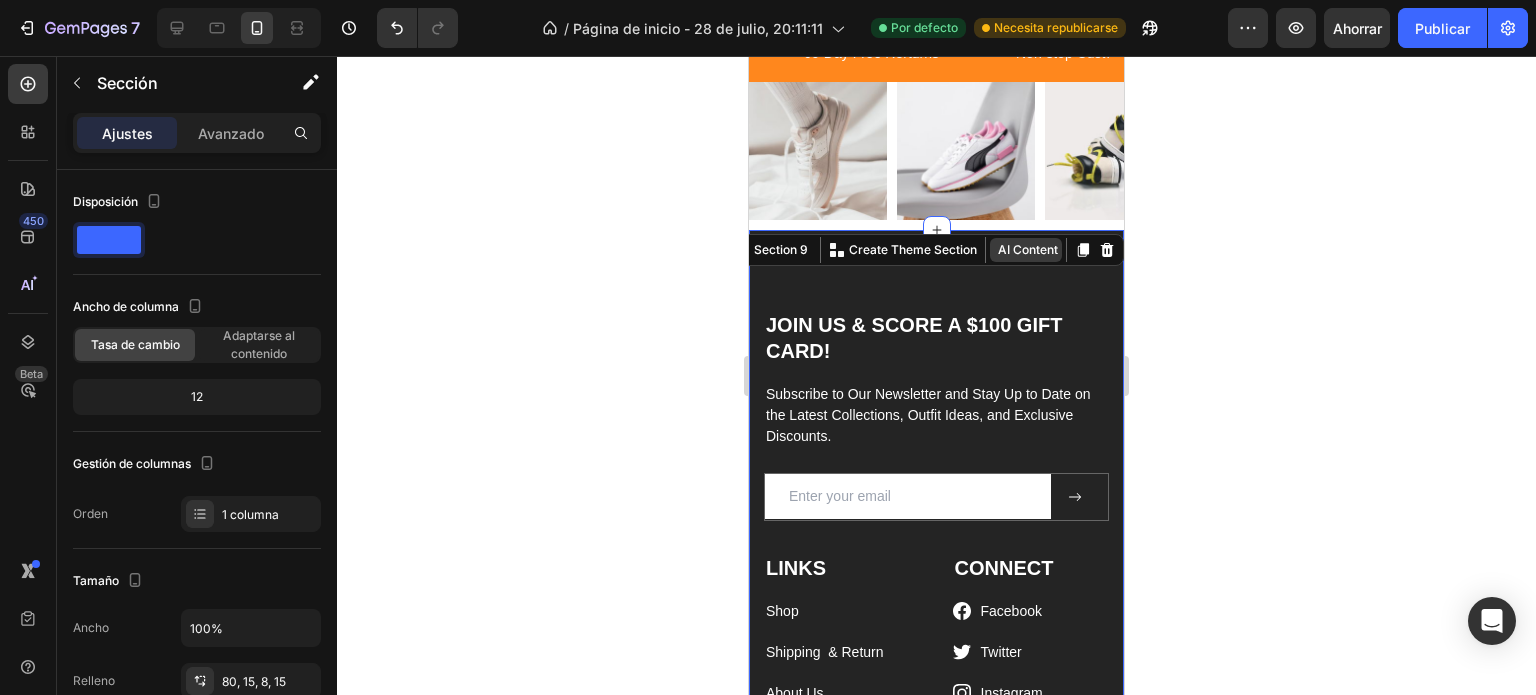 scroll, scrollTop: 6712, scrollLeft: 0, axis: vertical 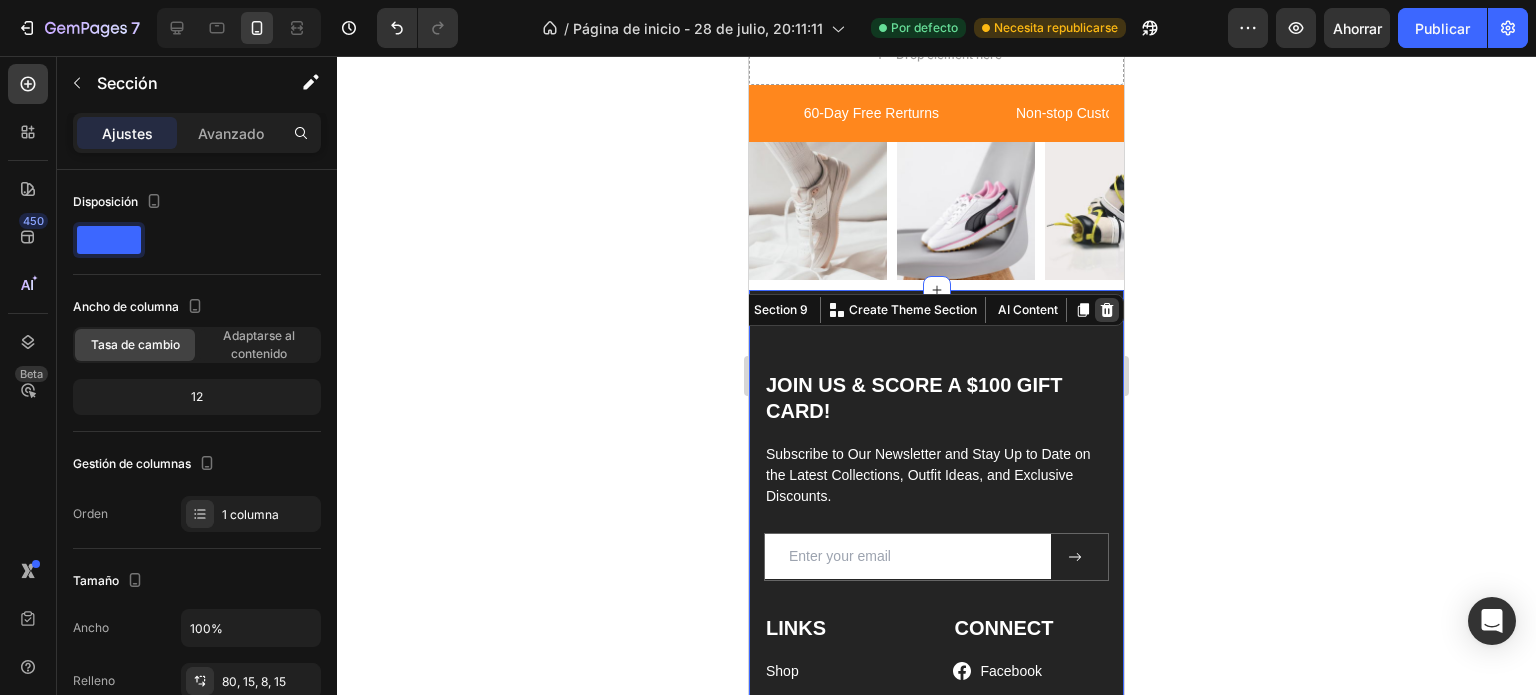 click 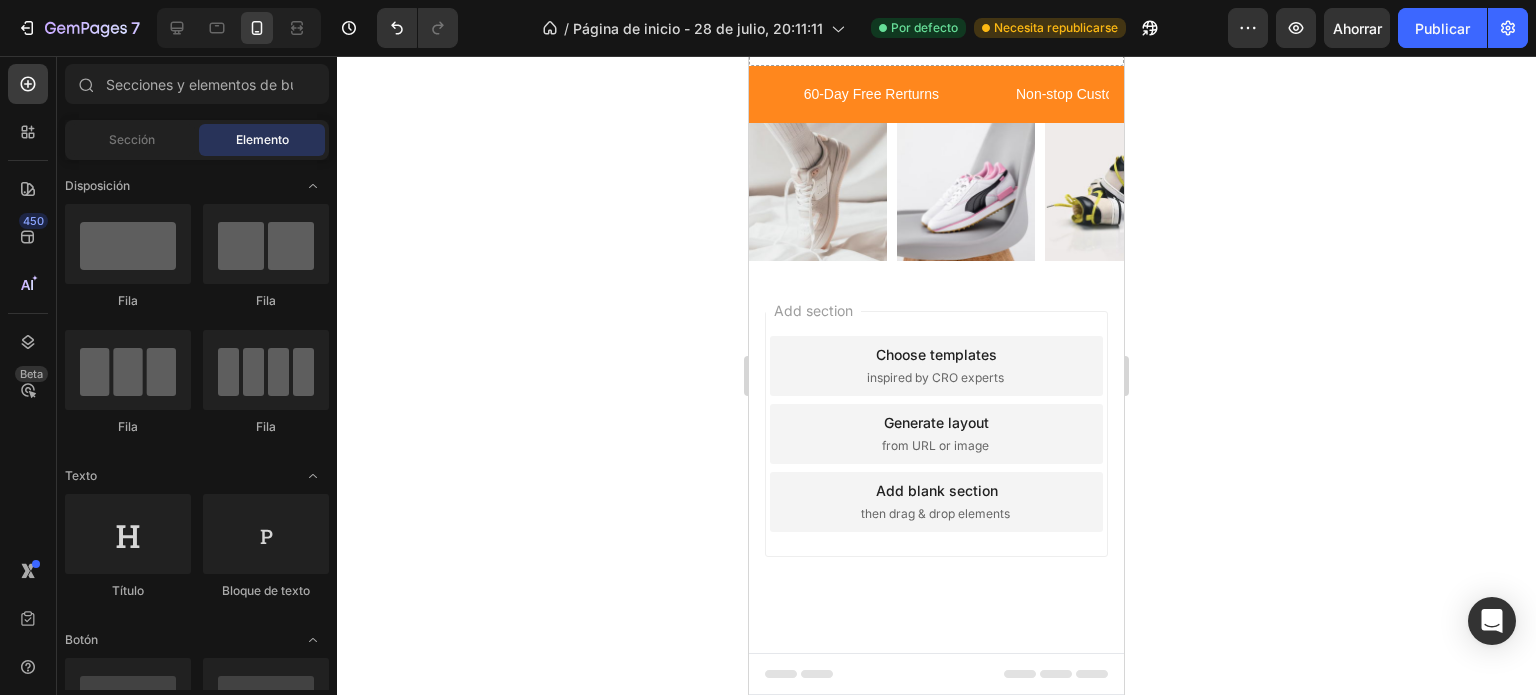 scroll, scrollTop: 6631, scrollLeft: 0, axis: vertical 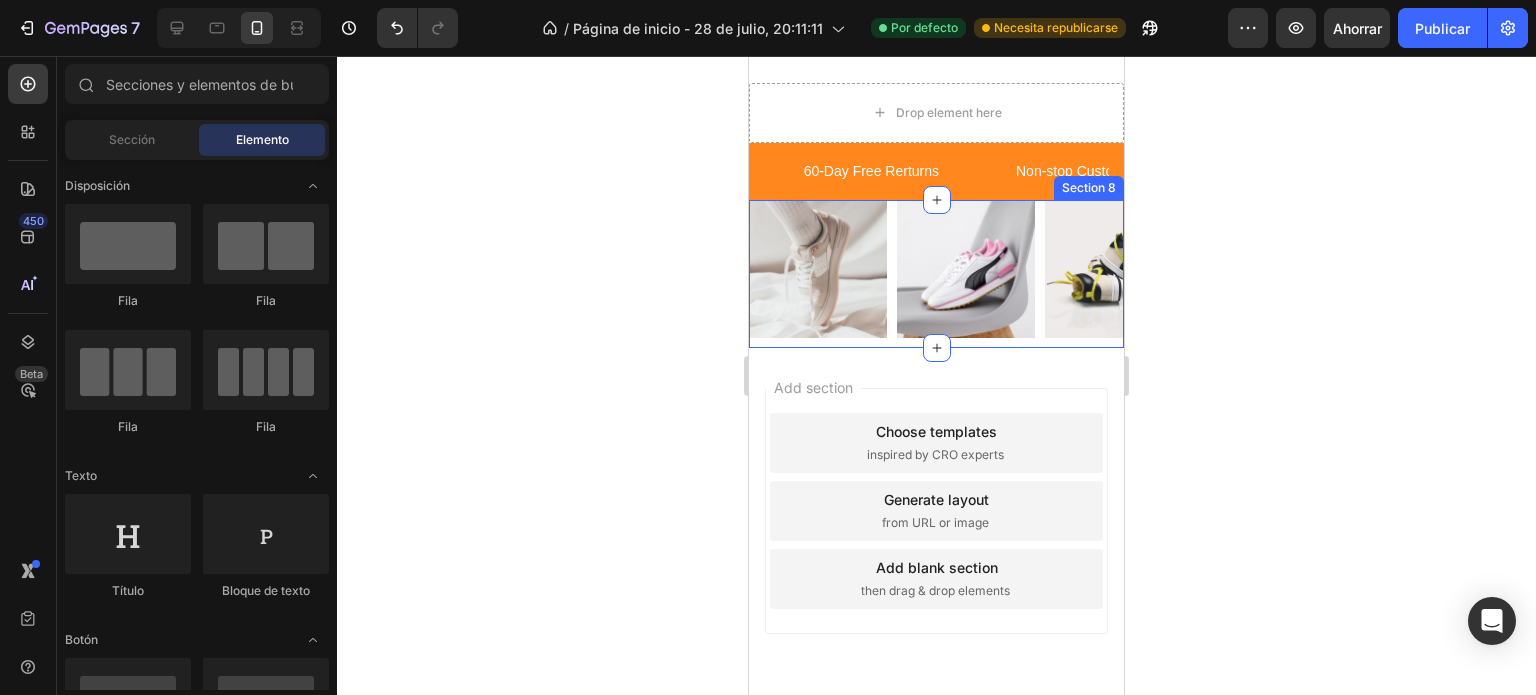 click on "Image Image Image Image Image Carousel Section 8" at bounding box center [936, 274] 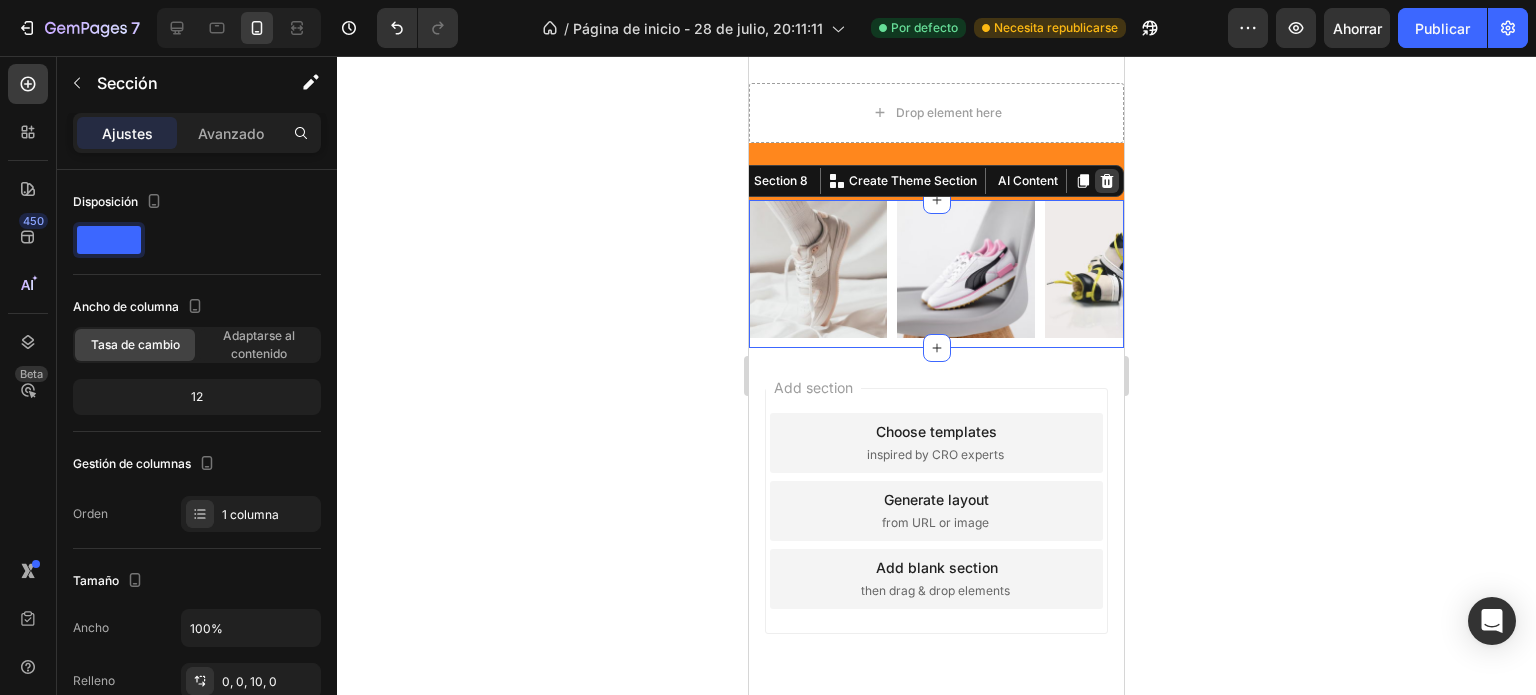 click 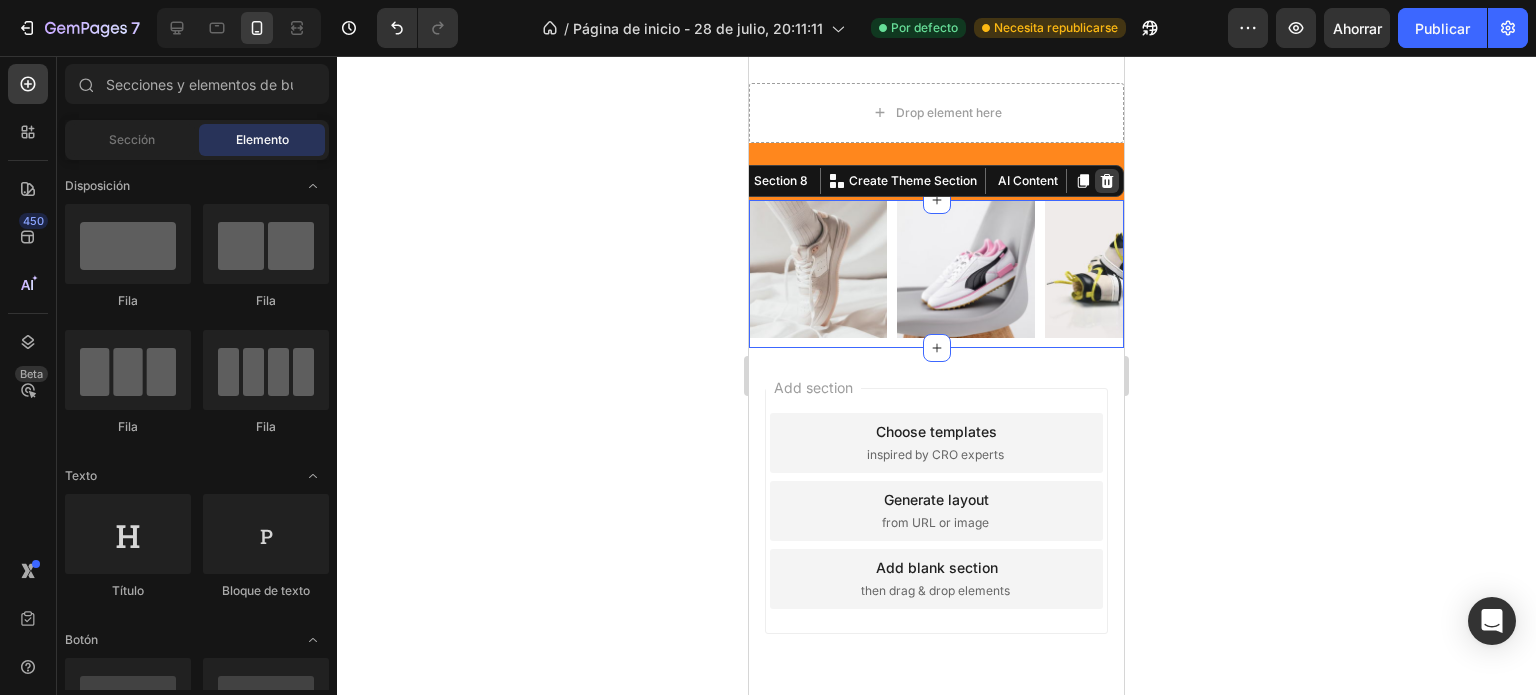 scroll, scrollTop: 6483, scrollLeft: 0, axis: vertical 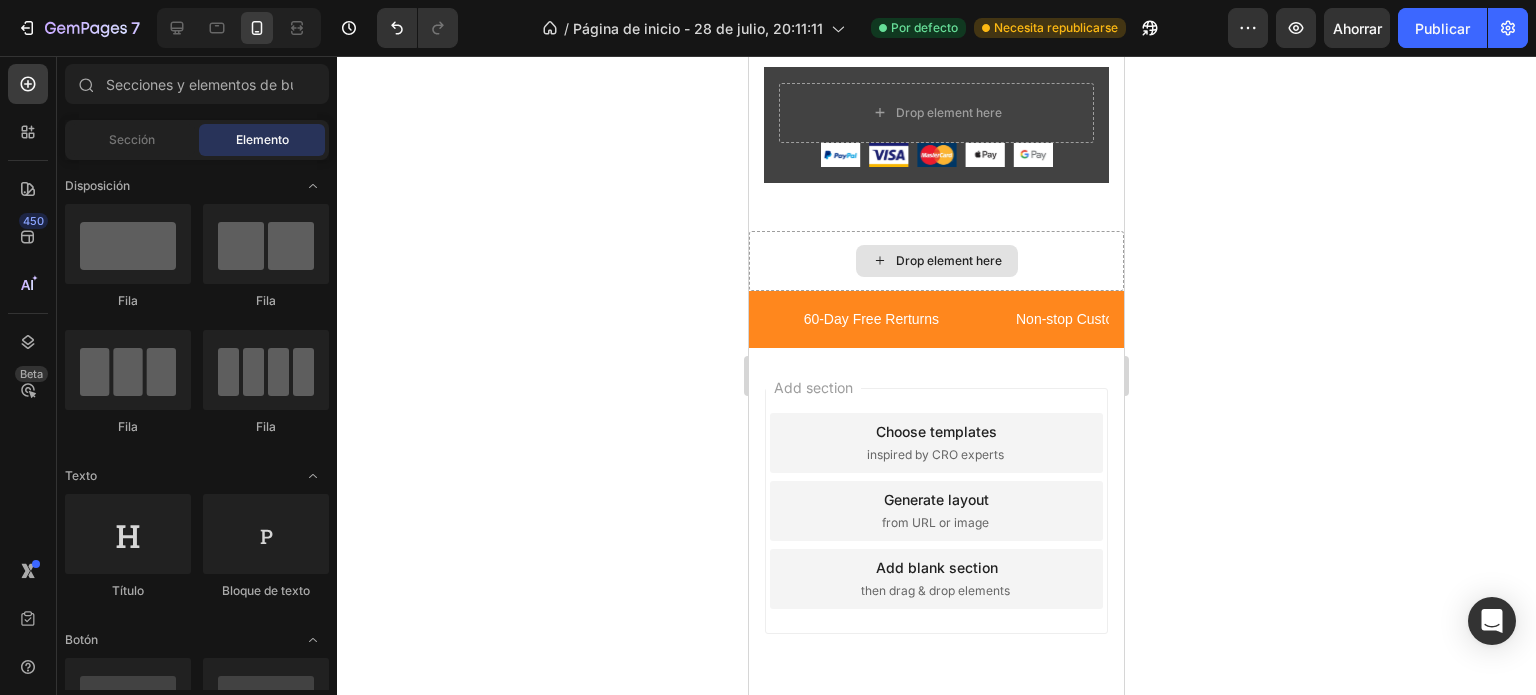 click on "Drop element here" at bounding box center (936, 261) 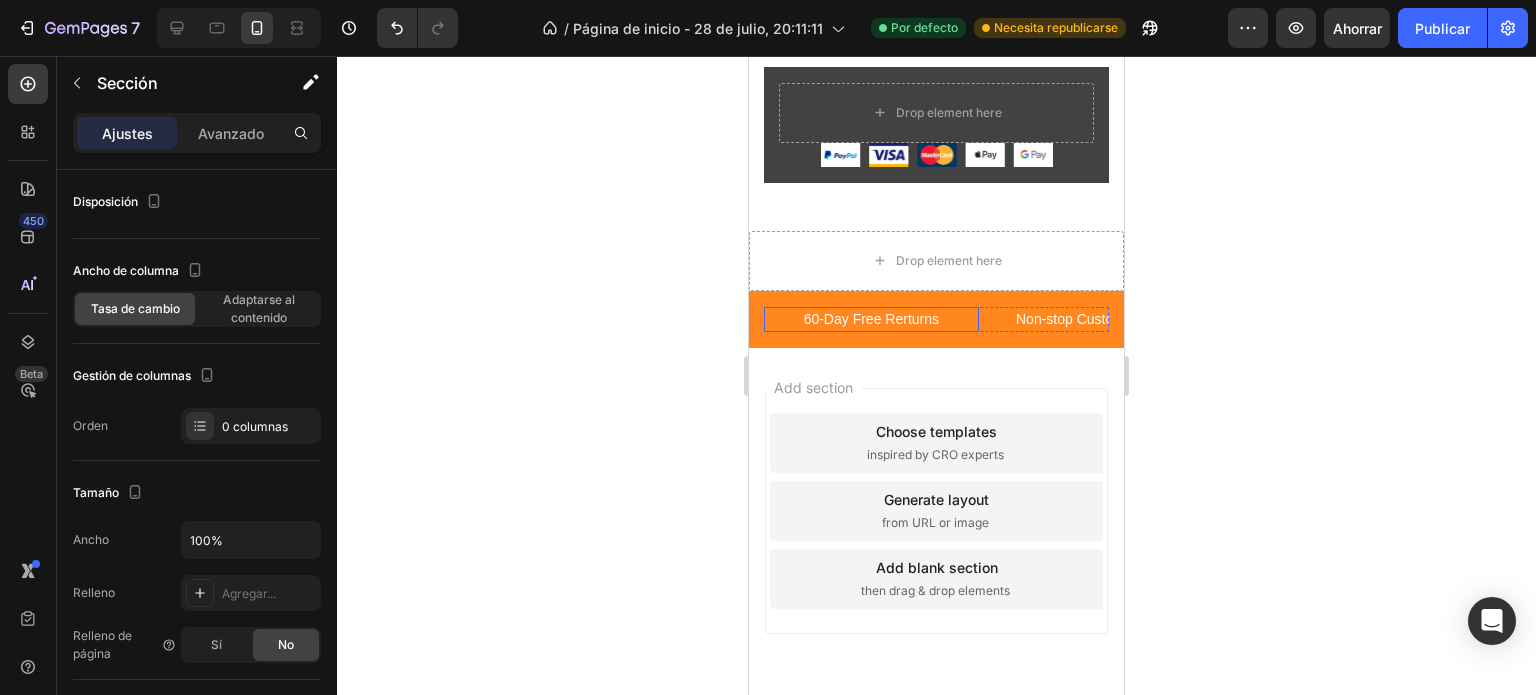 click on "60-Day Free Rerturns Text block Non-stop Customer Service Text block Free Shipping. Orders Over $150 Text block 100% Secure Checkout Text block" at bounding box center [936, 319] 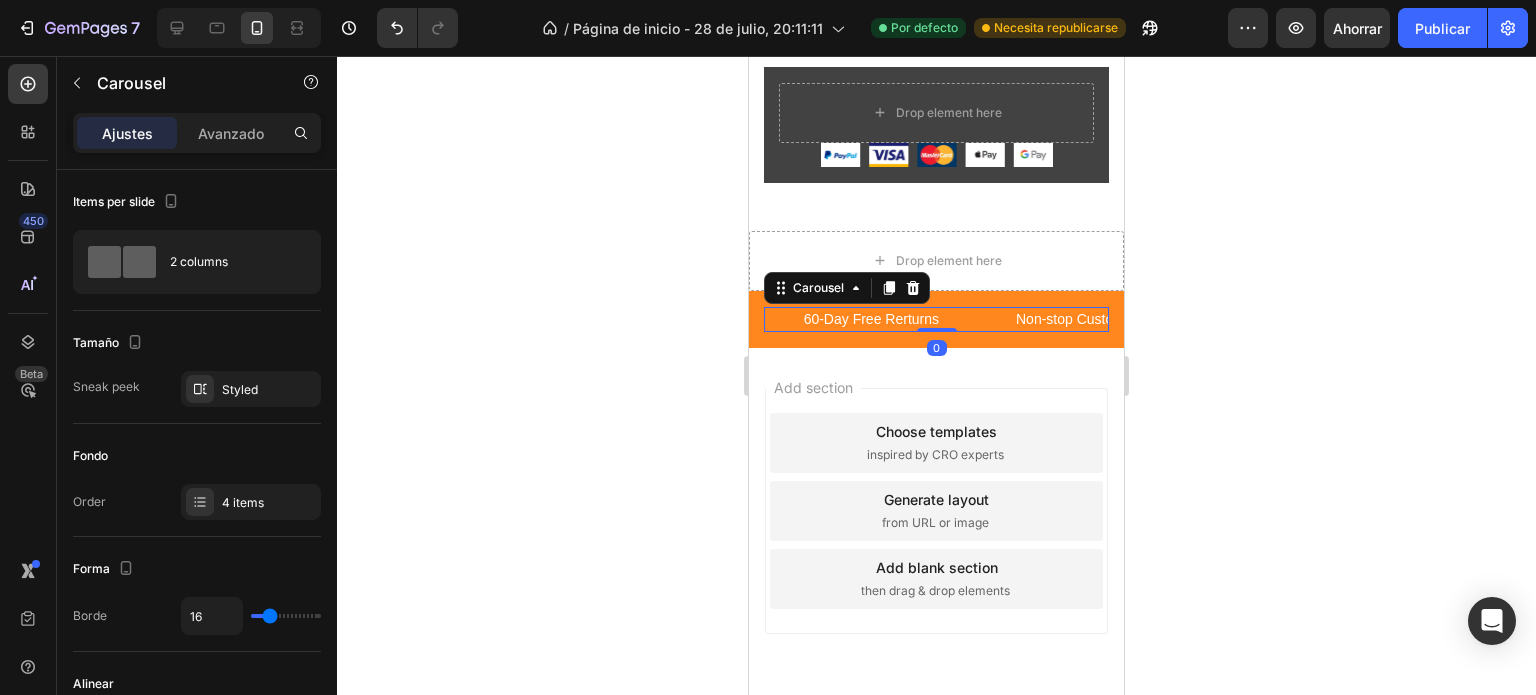 click on "60-Day Free Rerturns Text block Non-stop Customer Service Text block Free Shipping. Orders Over $150 Text block 100% Secure Checkout Text block Carousel   0 Row Section 7" at bounding box center [936, 319] 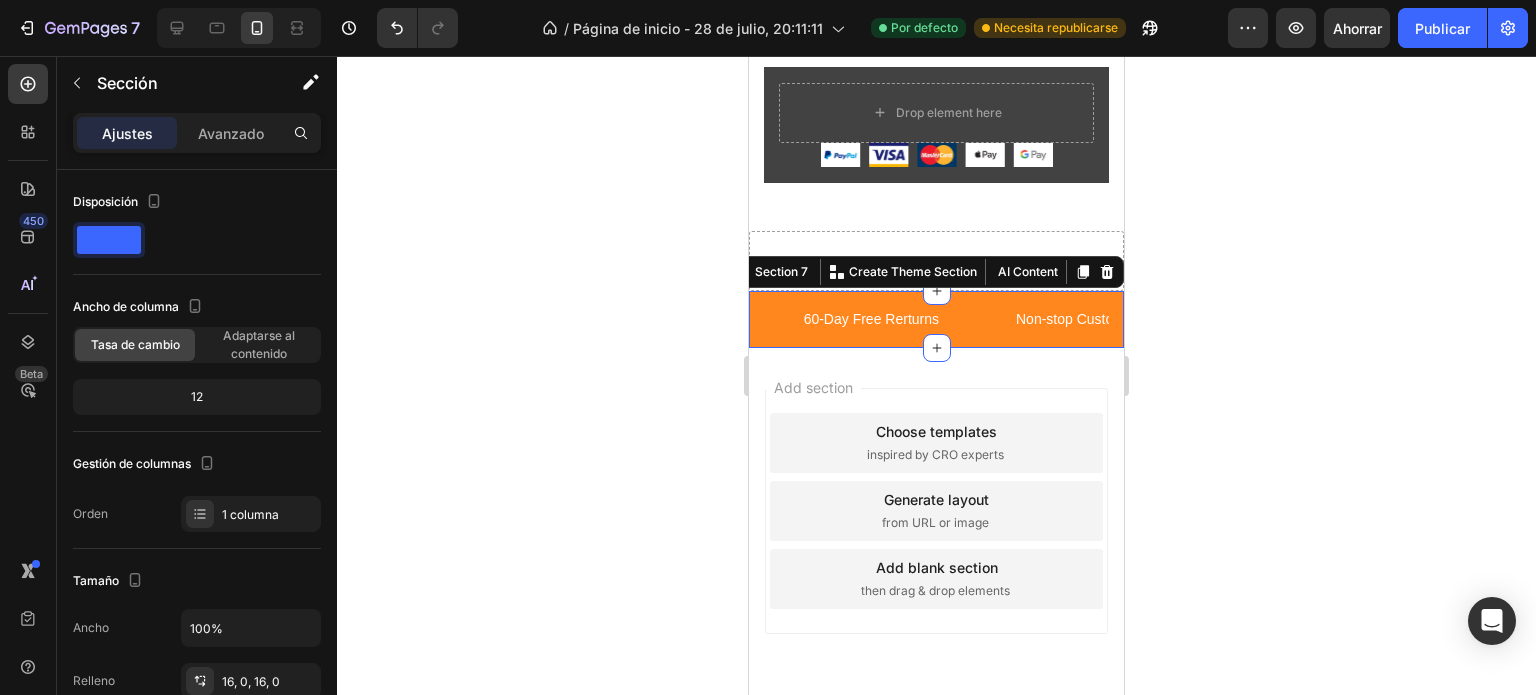 click on "Section 7   You can create reusable sections Create Theme Section AI Content Write with GemAI What would you like to describe here? Tone and Voice Persuasive Product Mystery Box Premium Show more Generate" at bounding box center [925, 272] 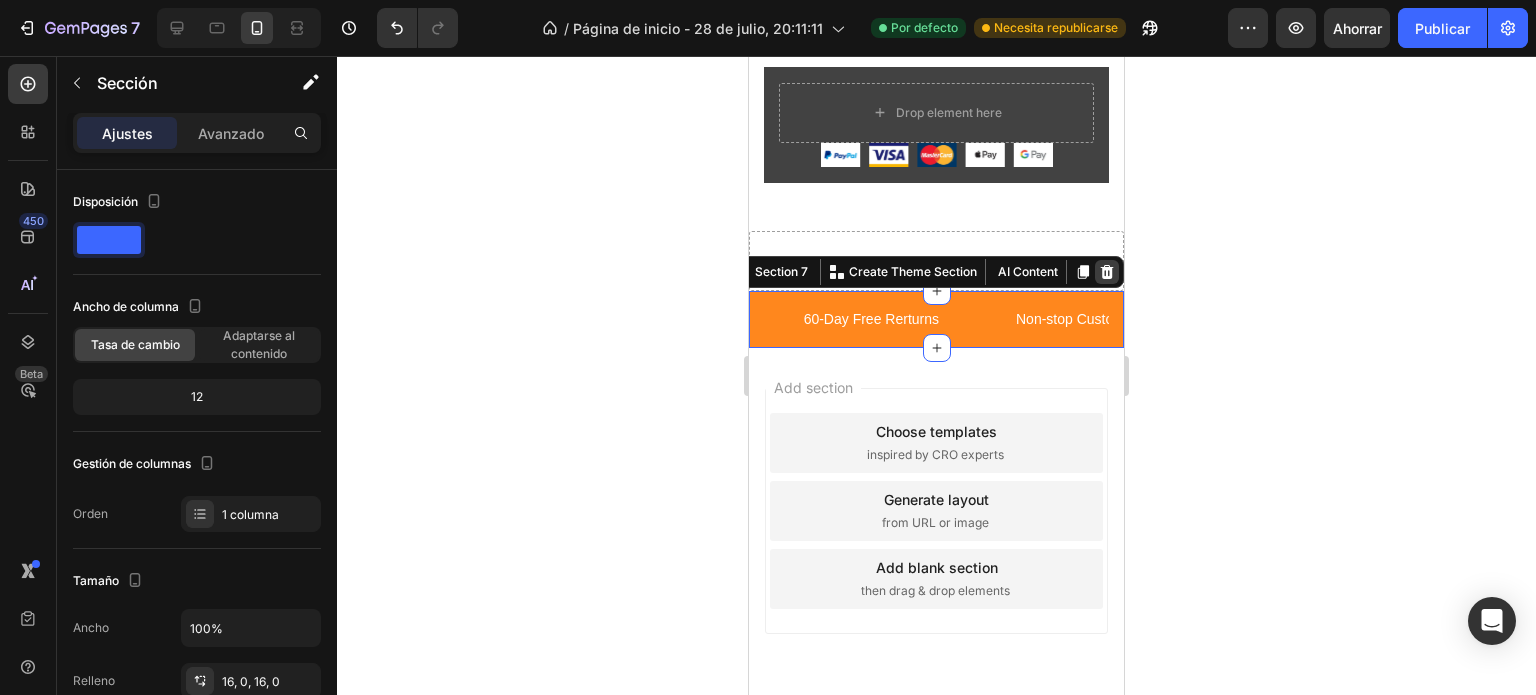 click 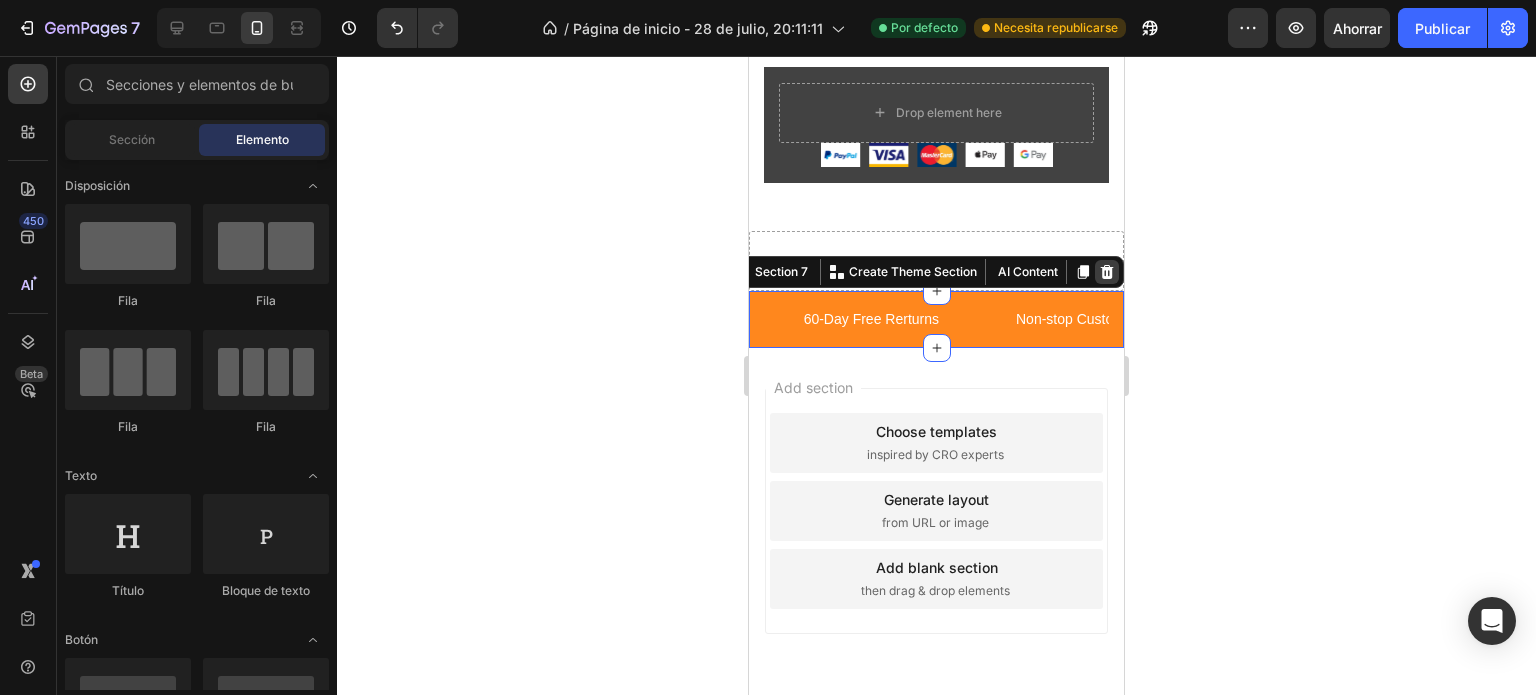 scroll, scrollTop: 6426, scrollLeft: 0, axis: vertical 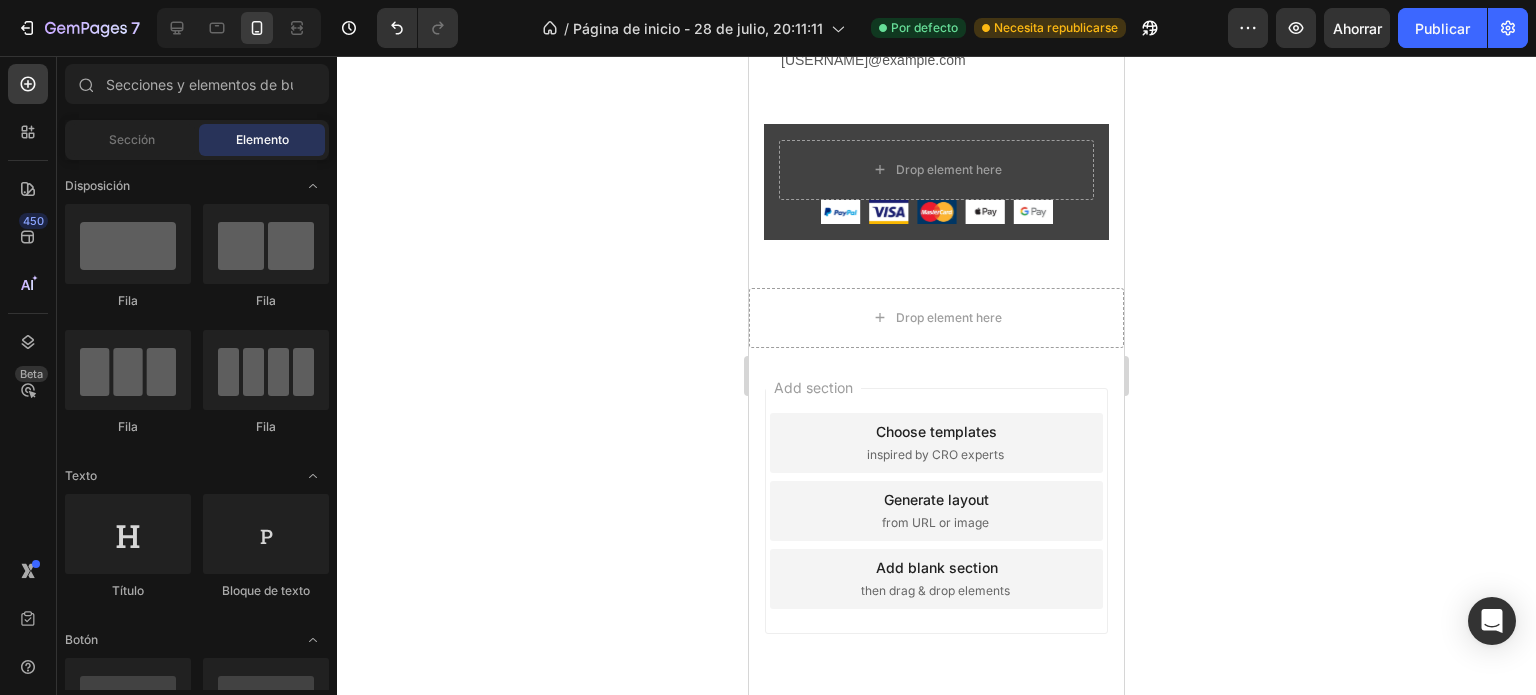 click on "Add section Choose templates inspired by CRO experts Generate layout from URL or image Add blank section then drag & drop elements" at bounding box center (936, 539) 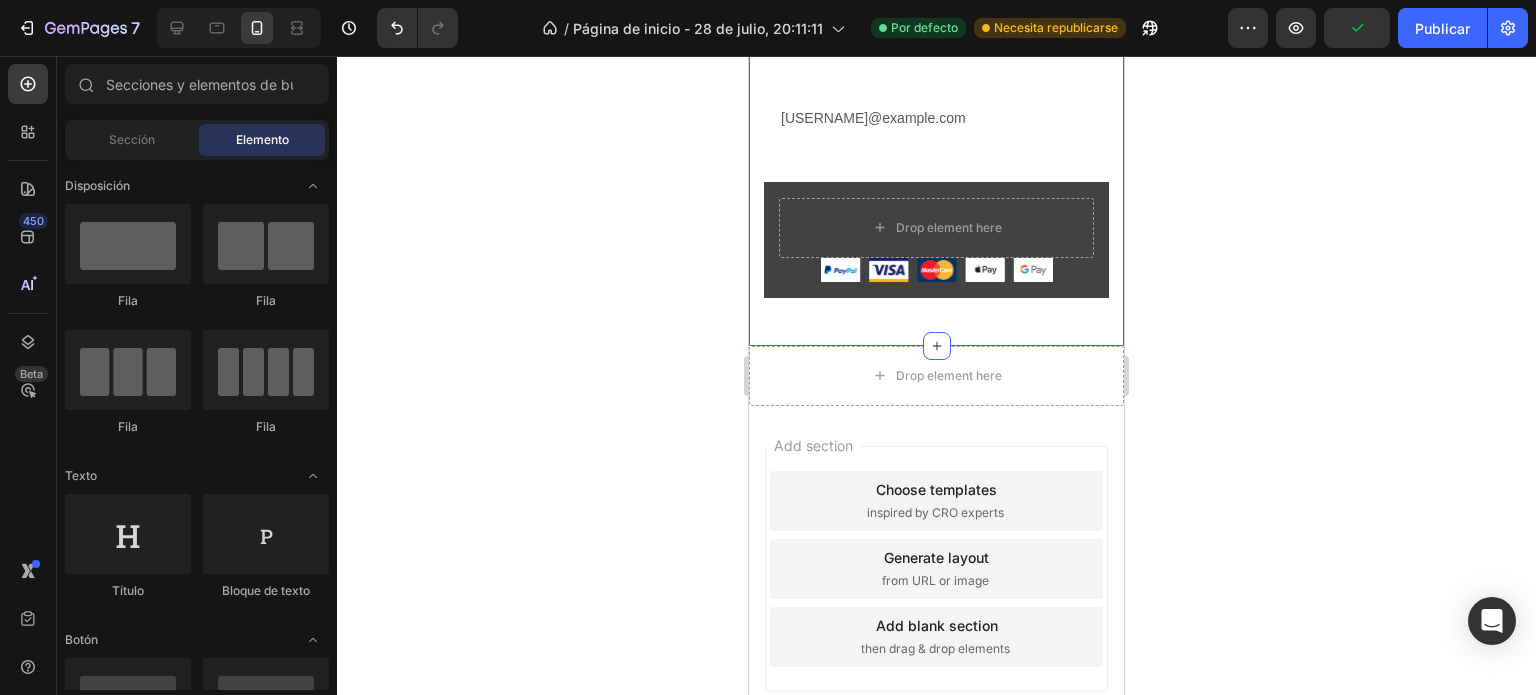 scroll, scrollTop: 6426, scrollLeft: 0, axis: vertical 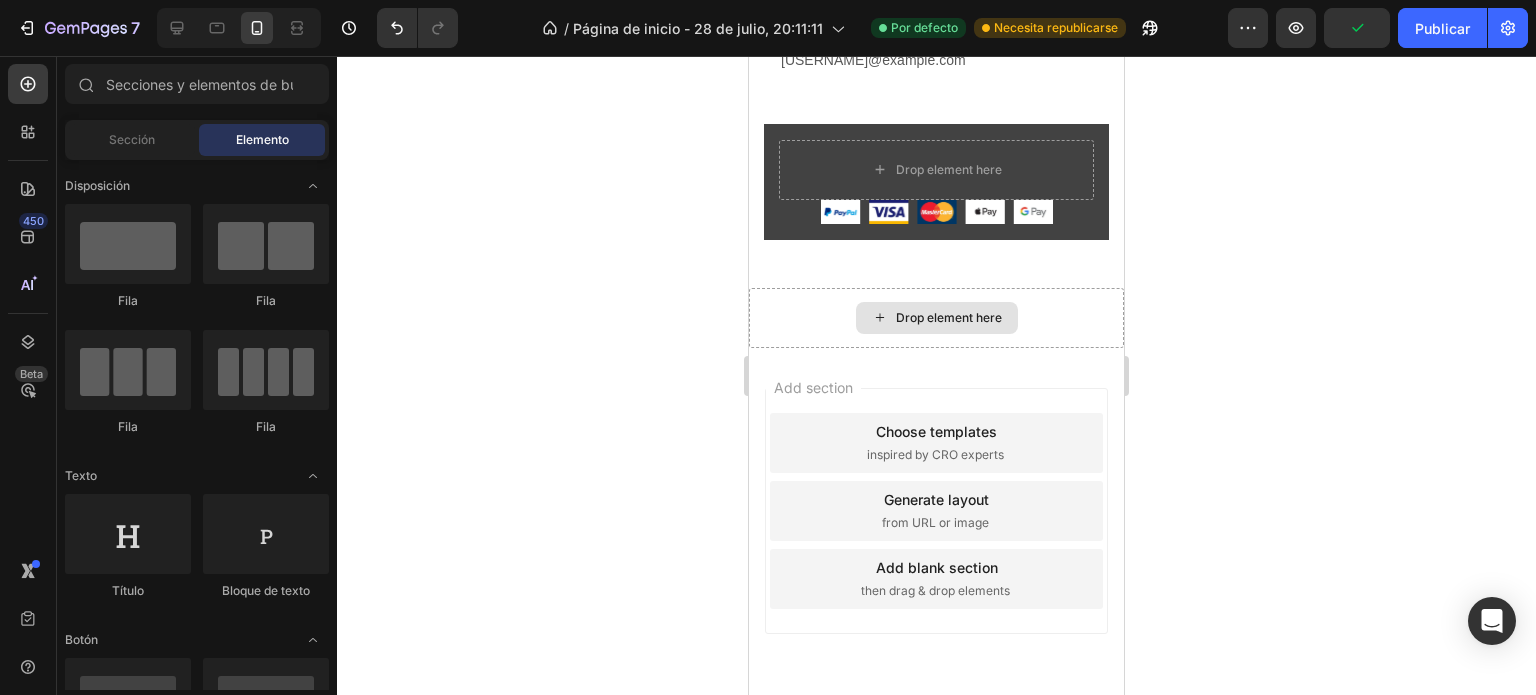 click on "Drop element here" at bounding box center [936, 318] 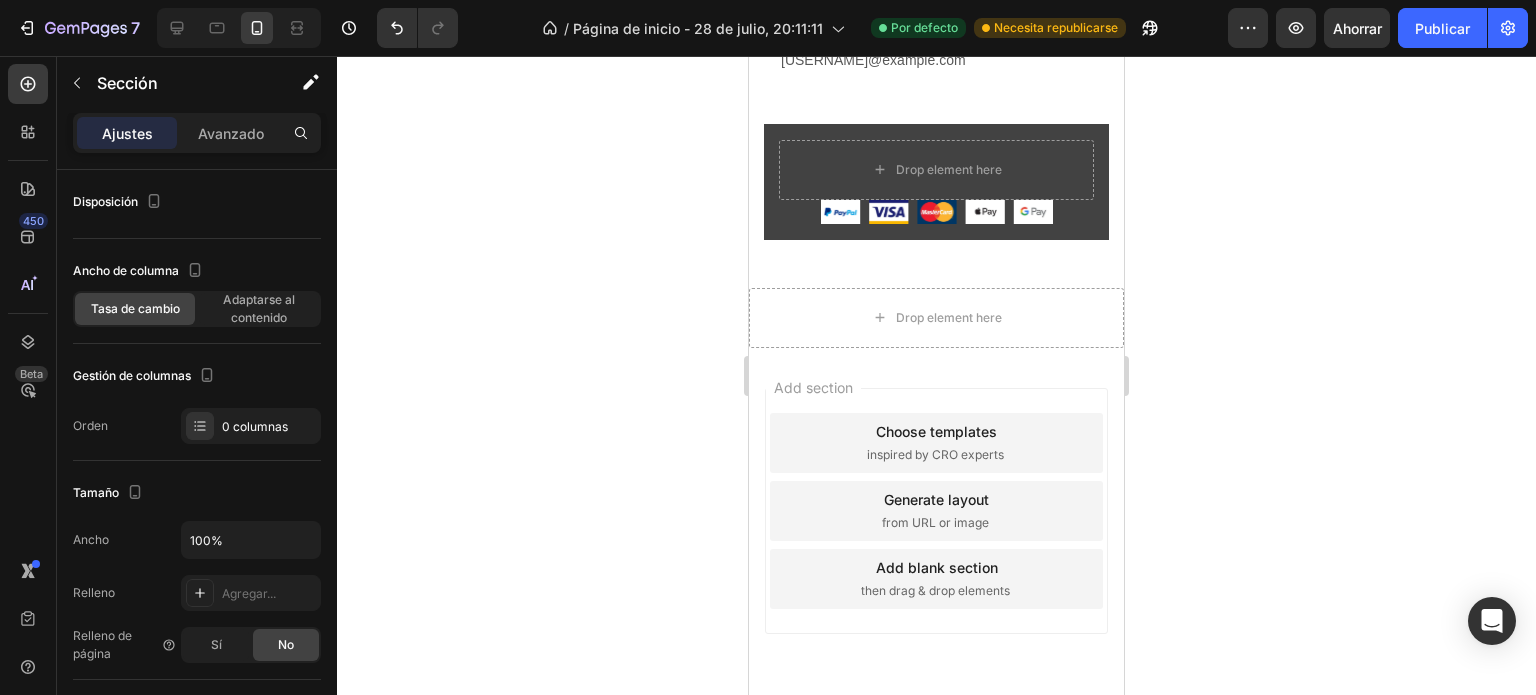 click on "Add section Choose templates inspired by CRO experts Generate layout from URL or image Add blank section then drag & drop elements" at bounding box center [936, 511] 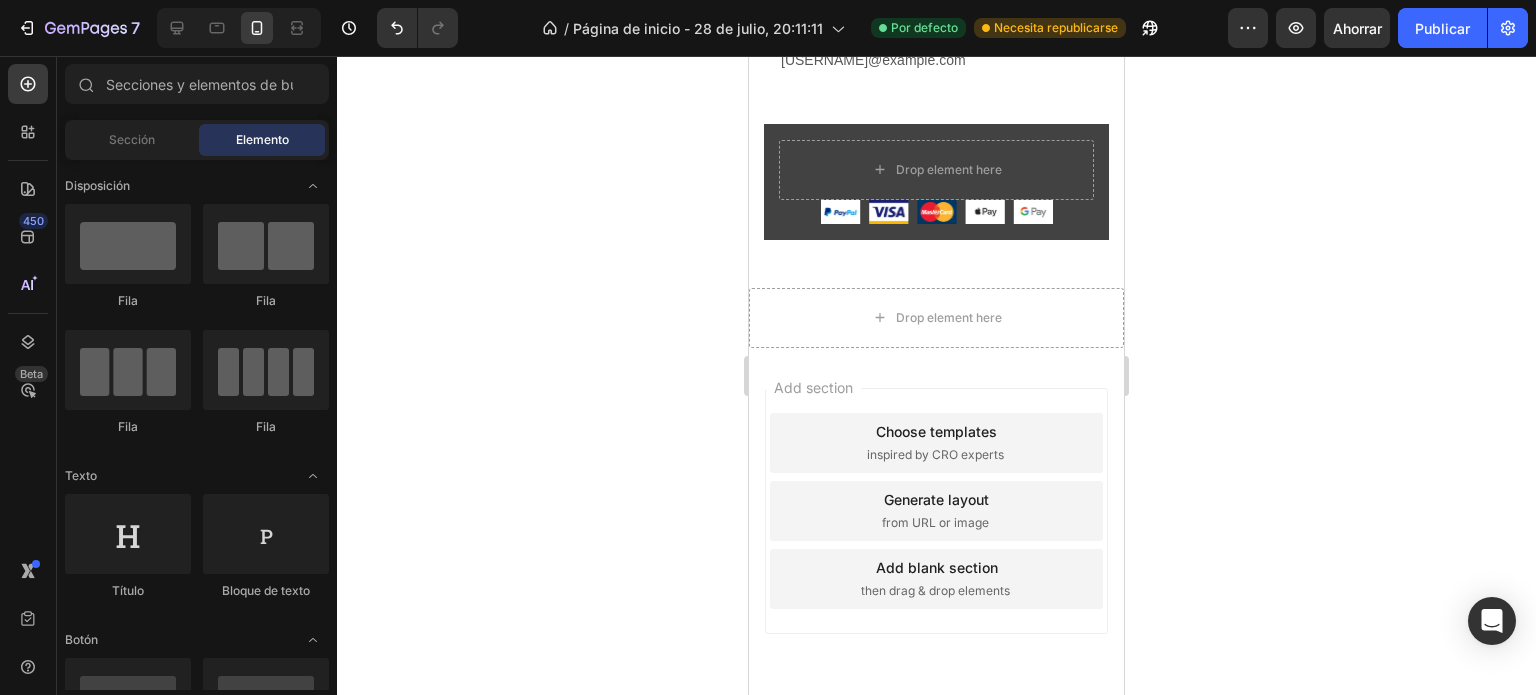 click on "Add section Choose templates inspired by CRO experts Generate layout from URL or image Add blank section then drag & drop elements" at bounding box center [936, 539] 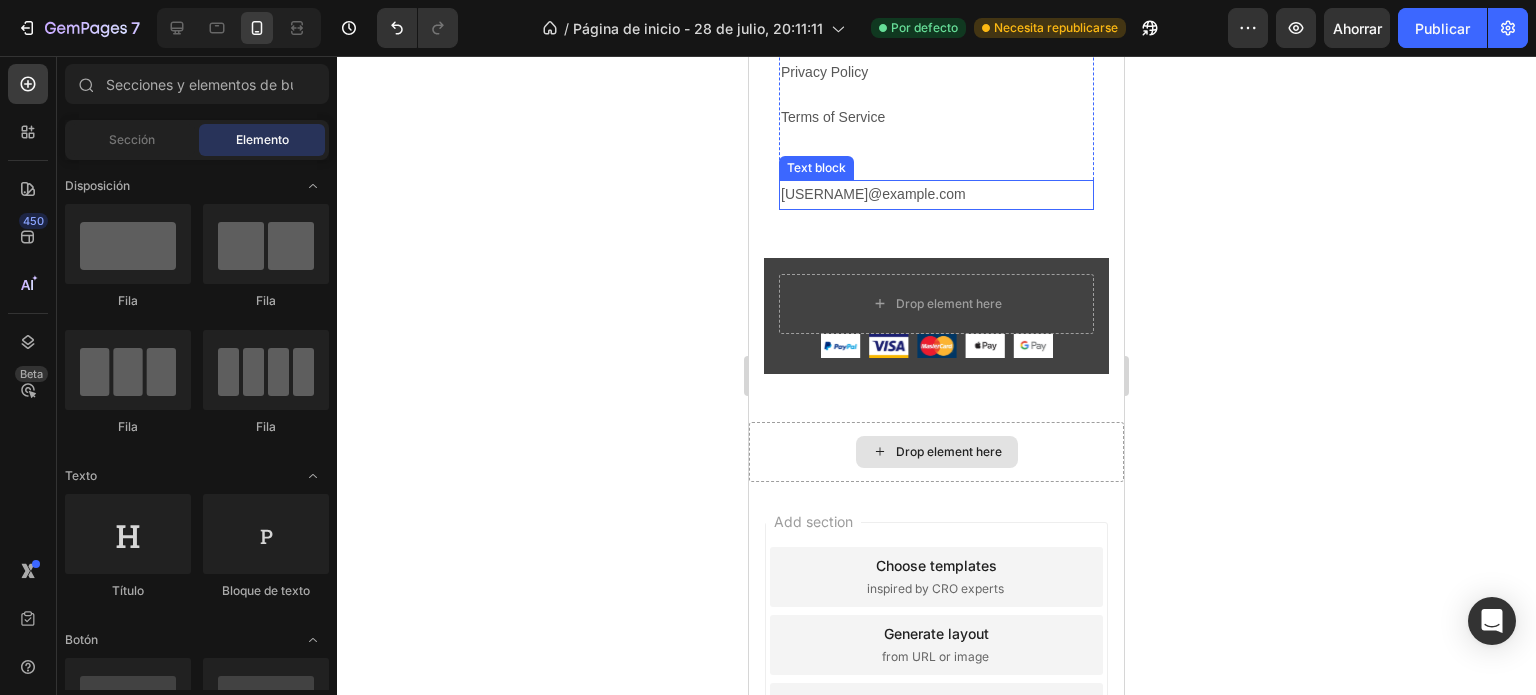 scroll, scrollTop: 6426, scrollLeft: 0, axis: vertical 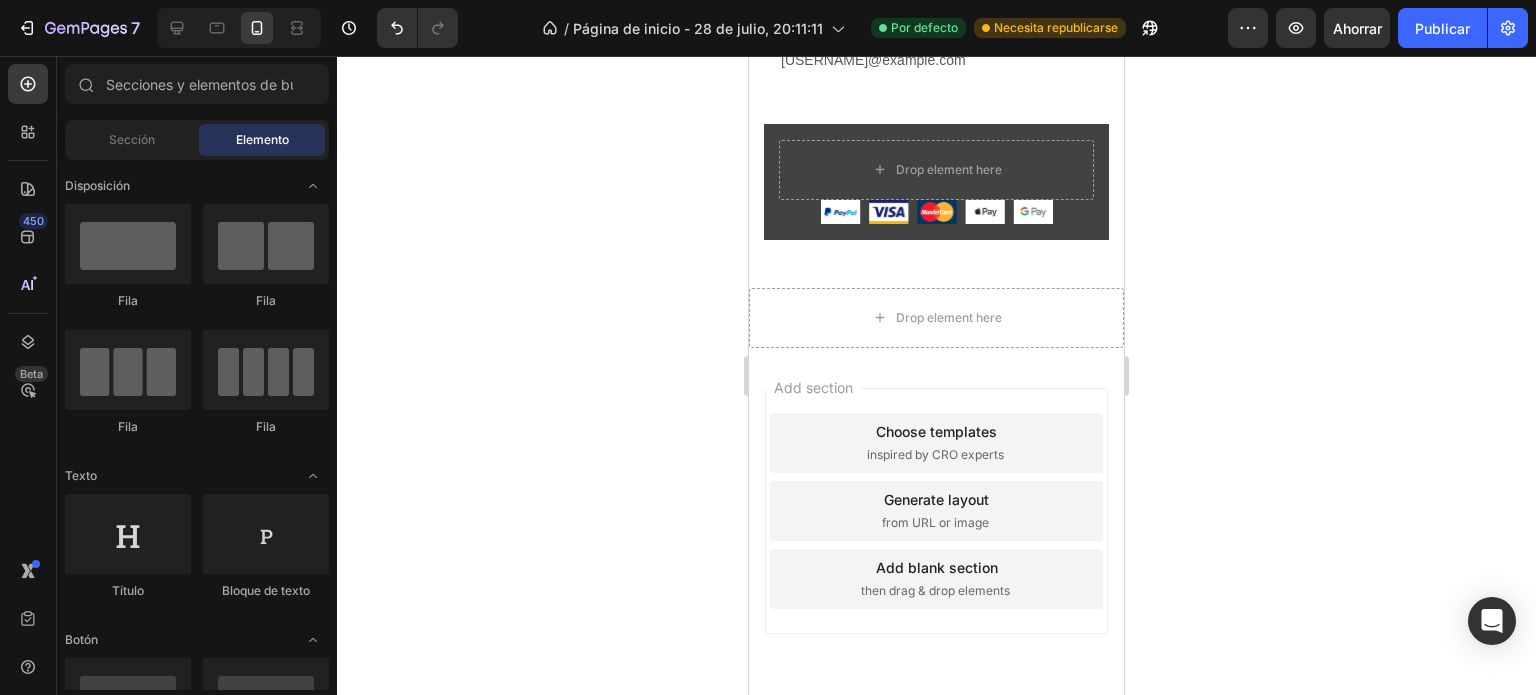 click on "Add section Choose templates inspired by CRO experts Generate layout from URL or image Add blank section then drag & drop elements" at bounding box center [936, 539] 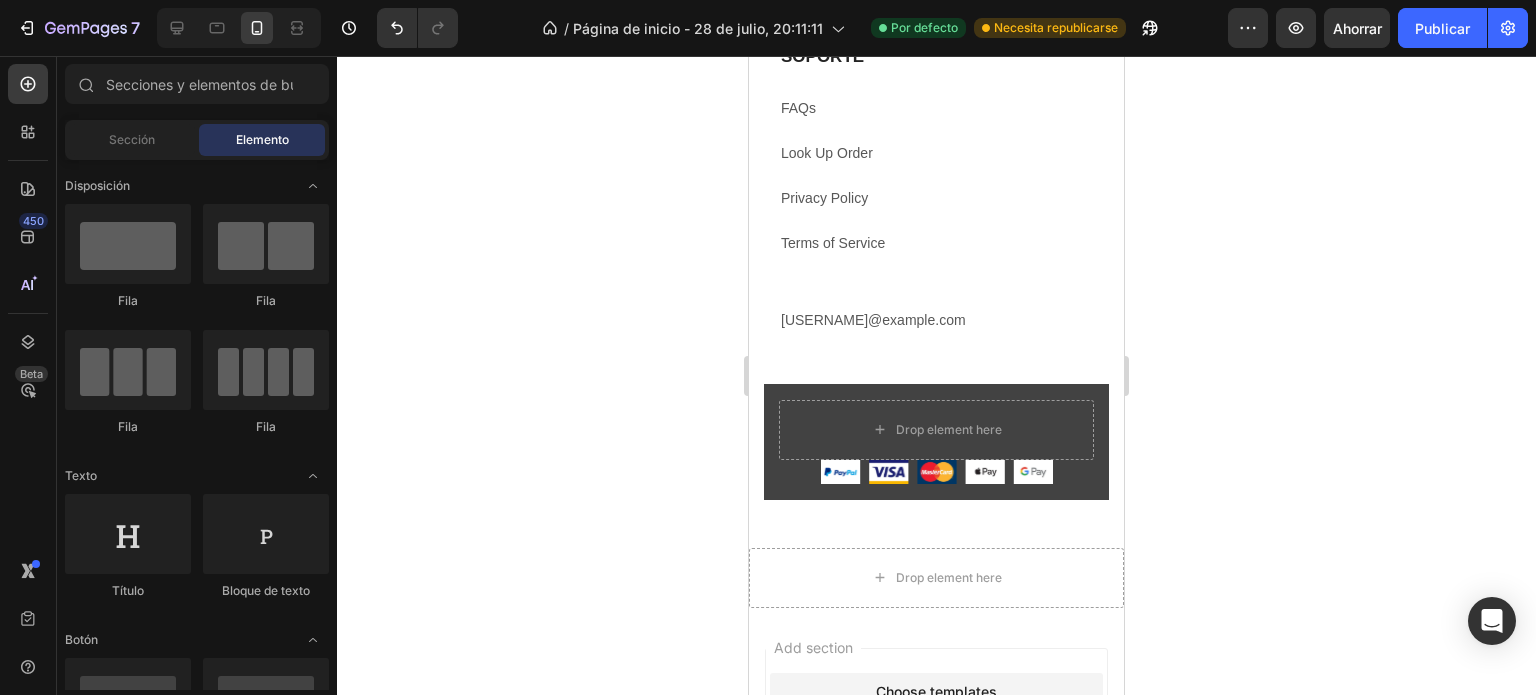 scroll, scrollTop: 6137, scrollLeft: 0, axis: vertical 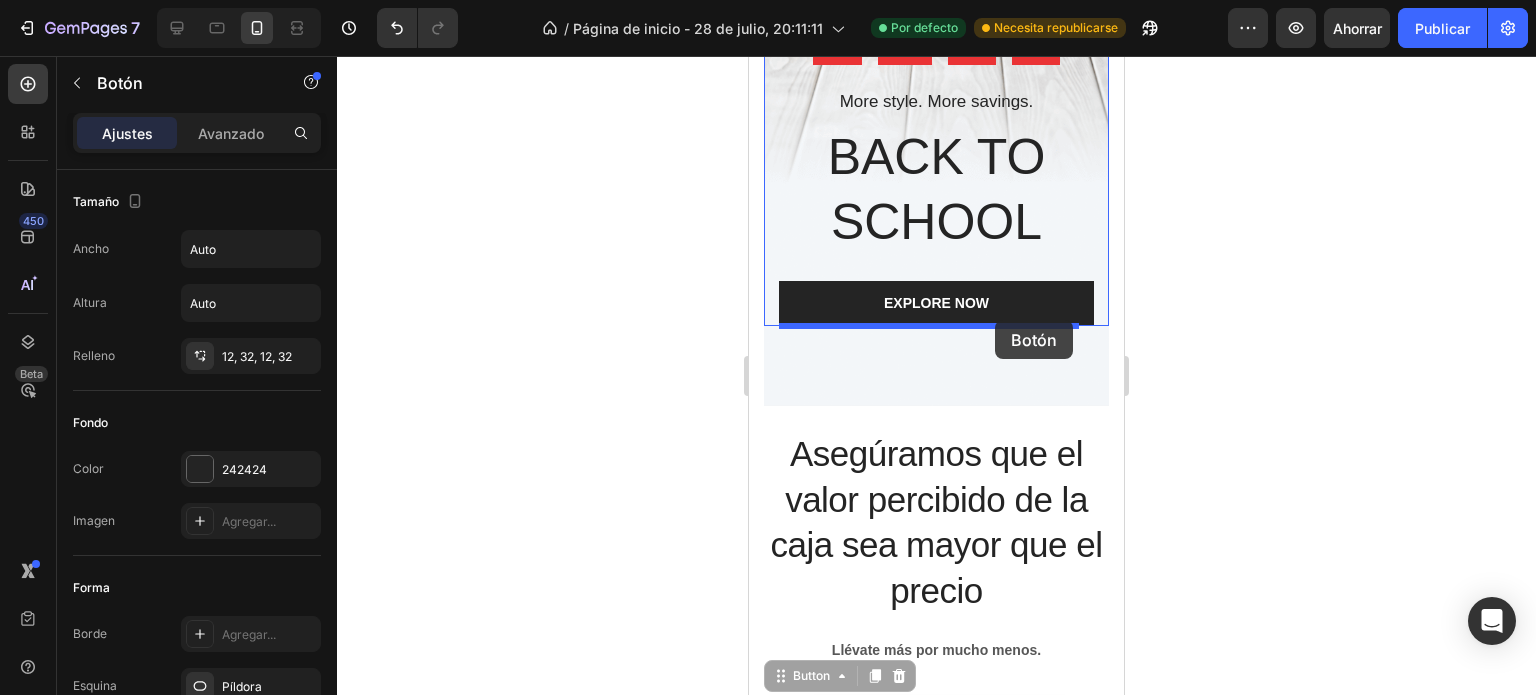 drag, startPoint x: 1054, startPoint y: 356, endPoint x: 995, endPoint y: 320, distance: 69.115845 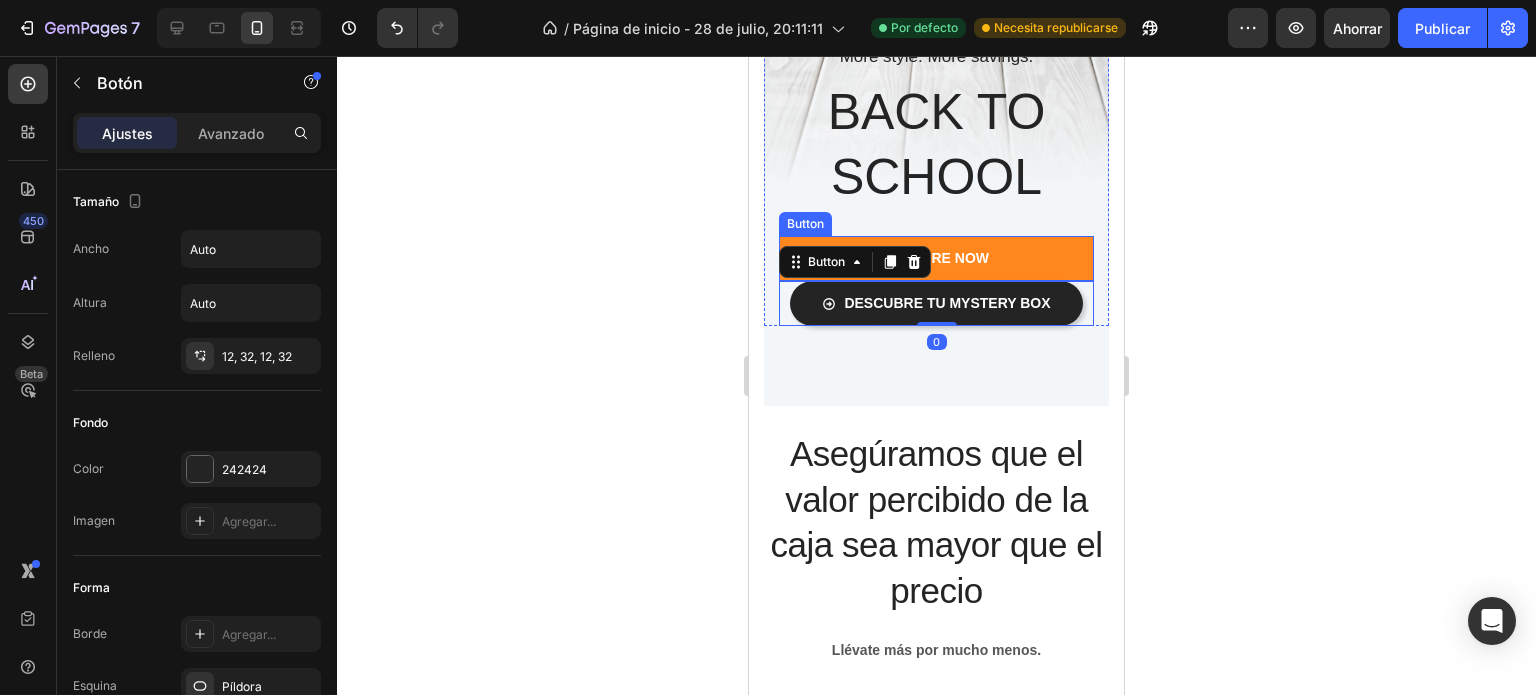 click on "EXPLORE NOW" at bounding box center (936, 258) 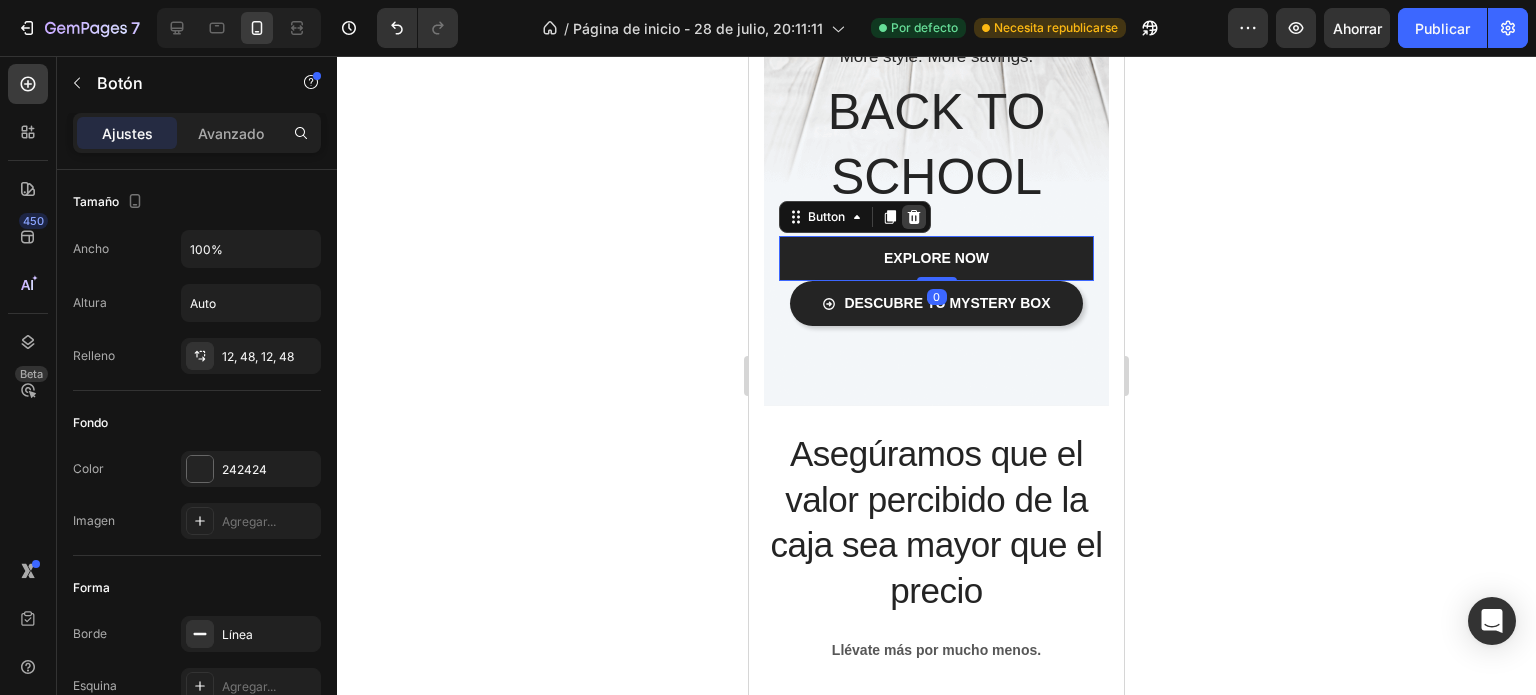 click 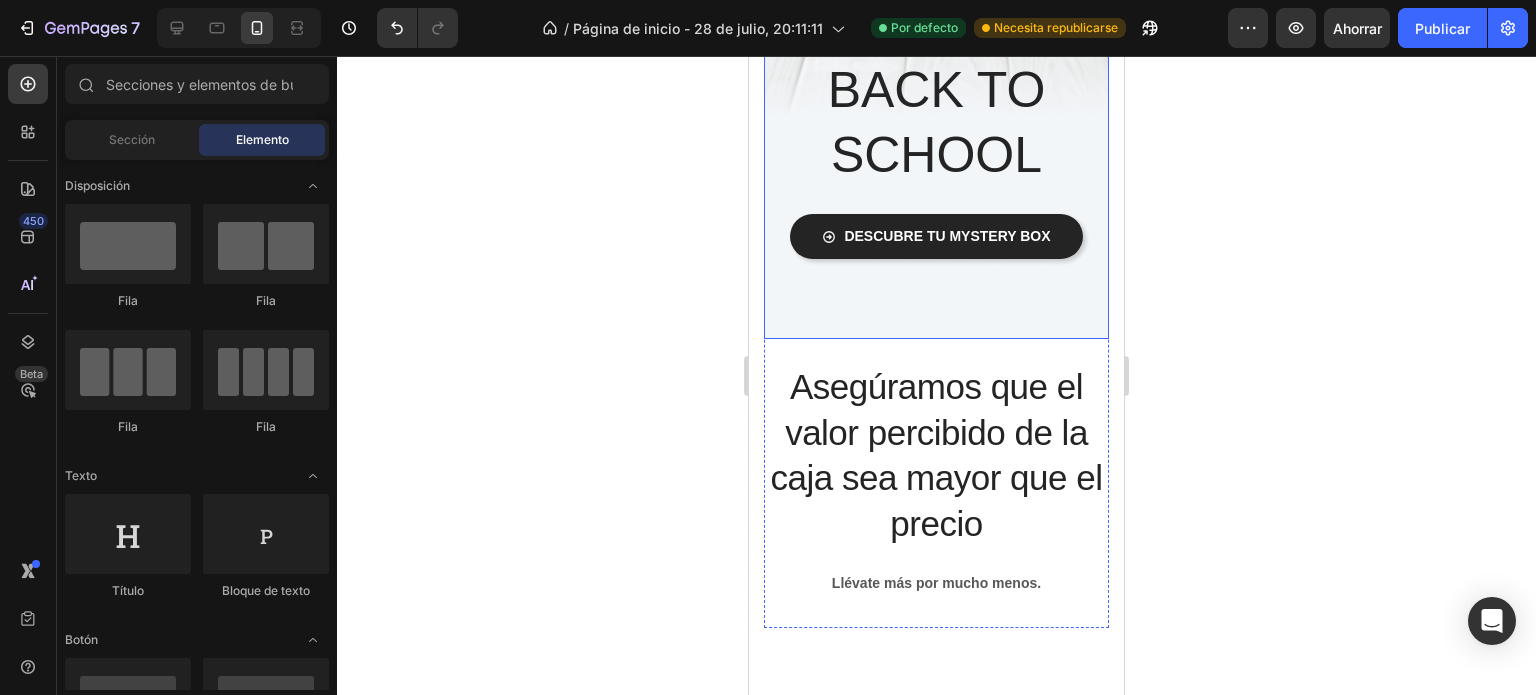 scroll, scrollTop: 266, scrollLeft: 0, axis: vertical 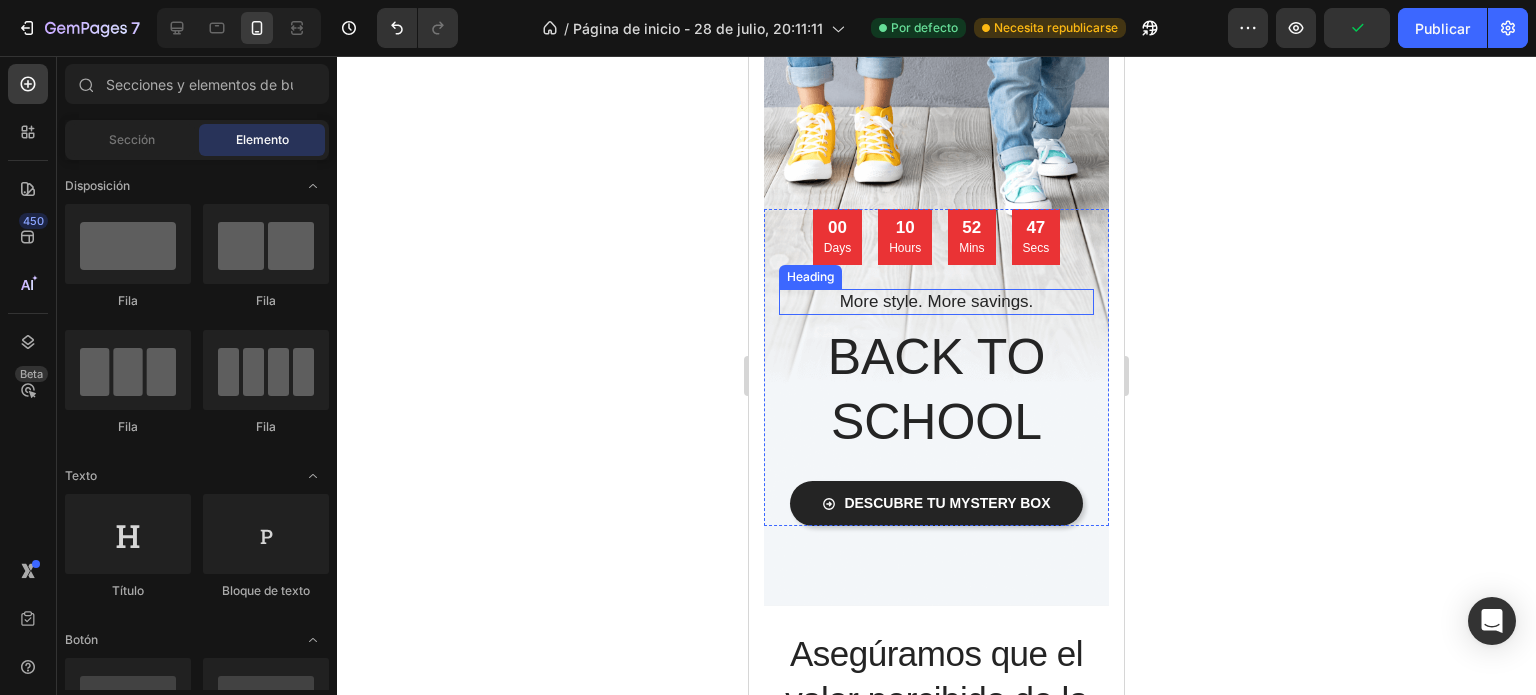 click on "More style. More savings." at bounding box center [936, 302] 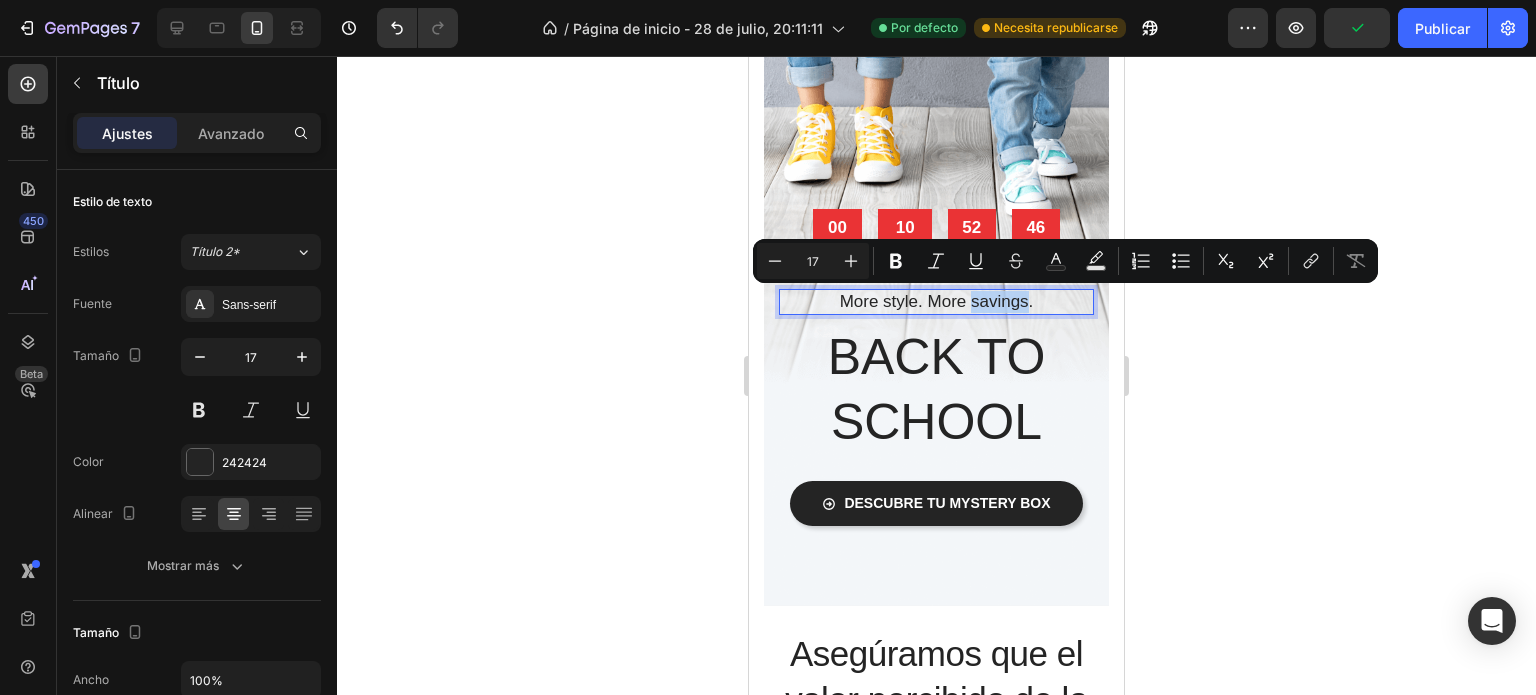 click on "More style. More savings." at bounding box center (936, 302) 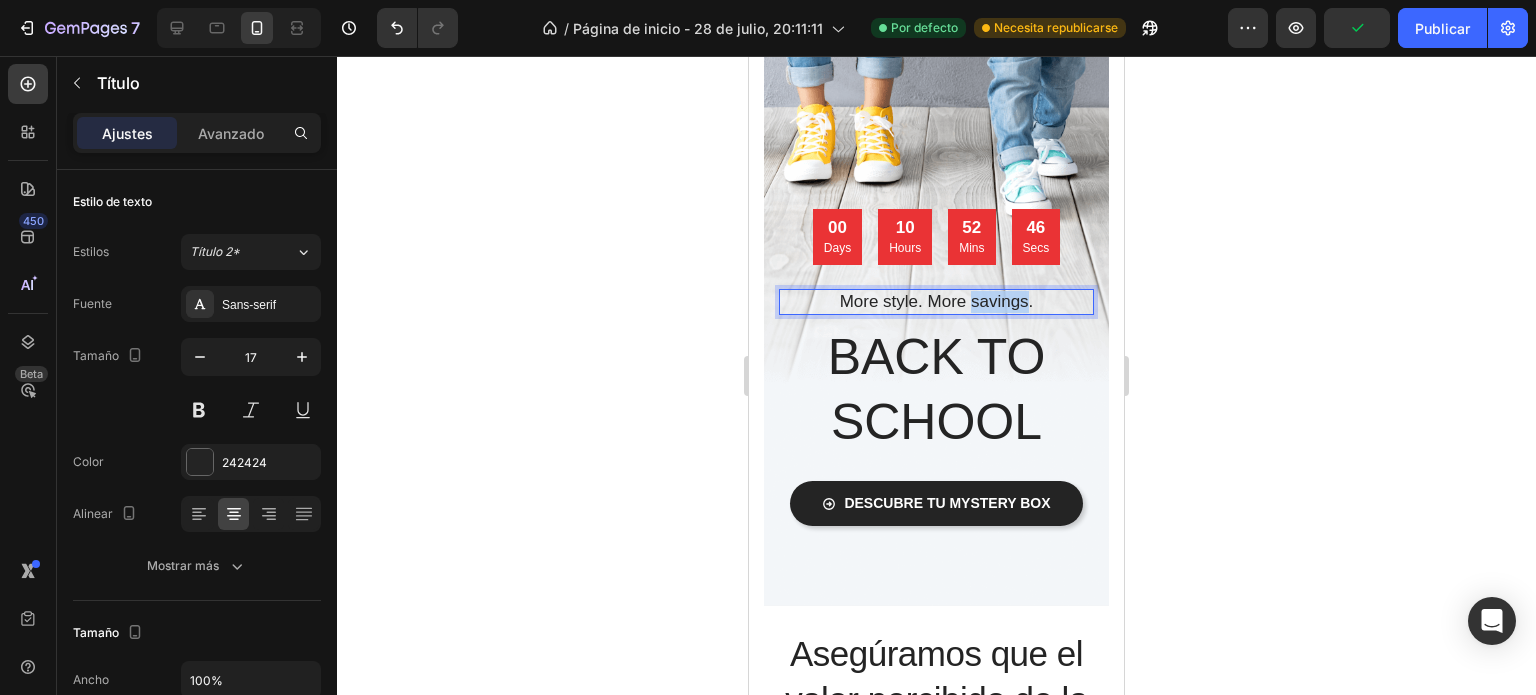 click on "More style. More savings." at bounding box center [936, 302] 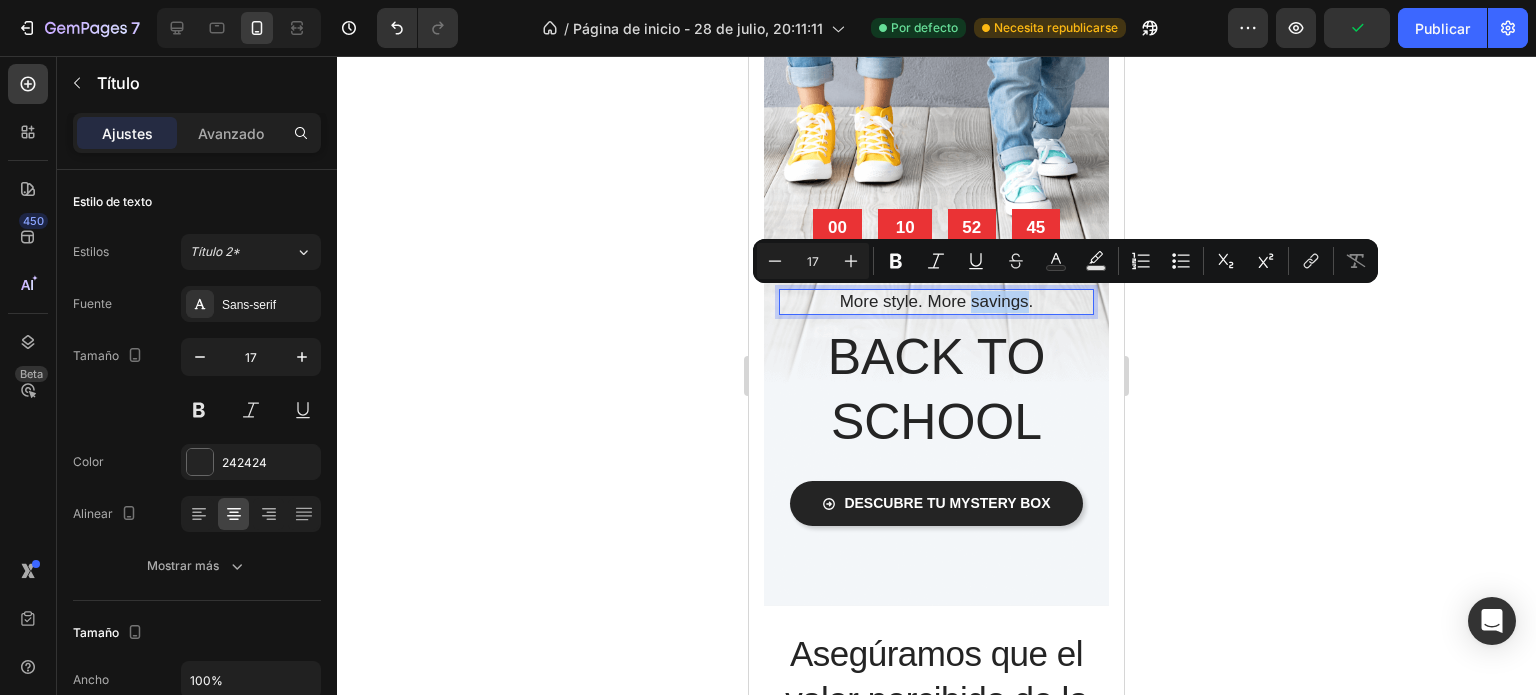 click on "More style. More savings." at bounding box center [936, 302] 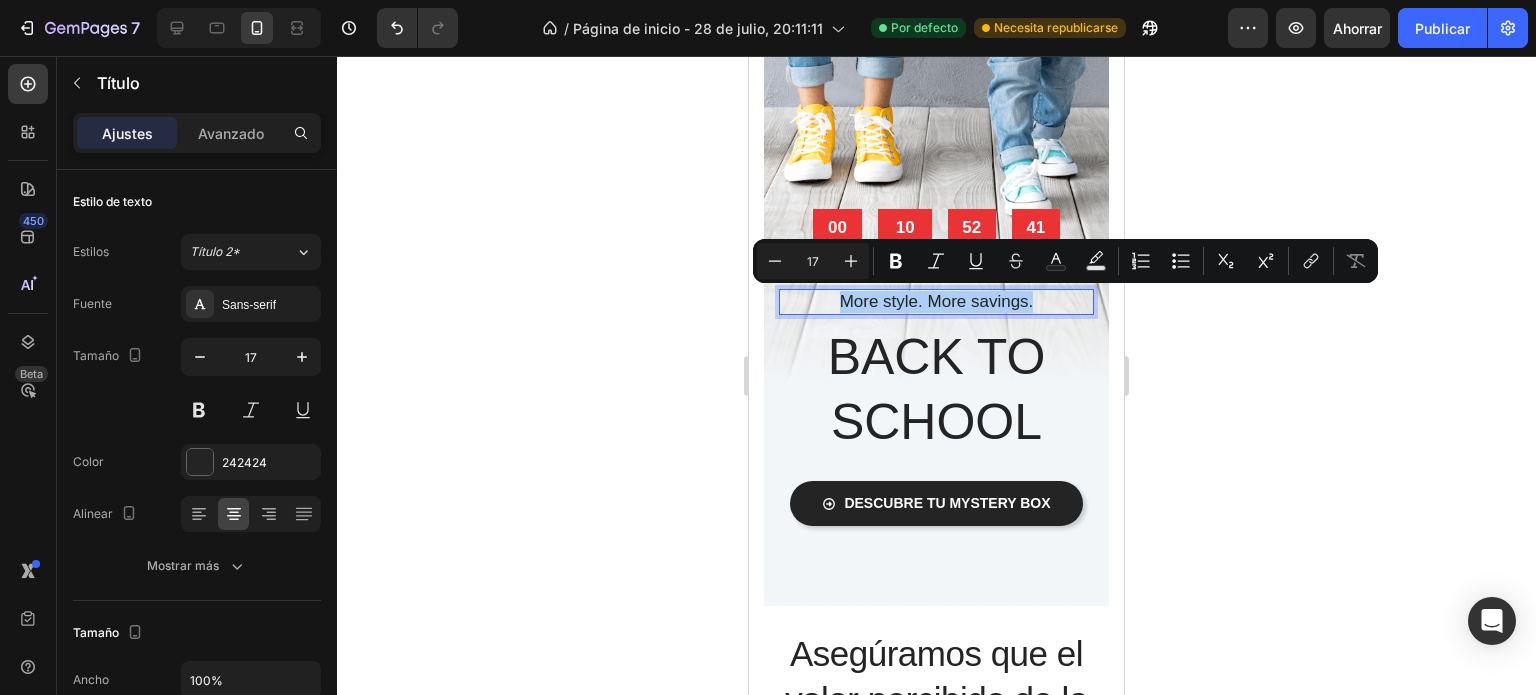 click 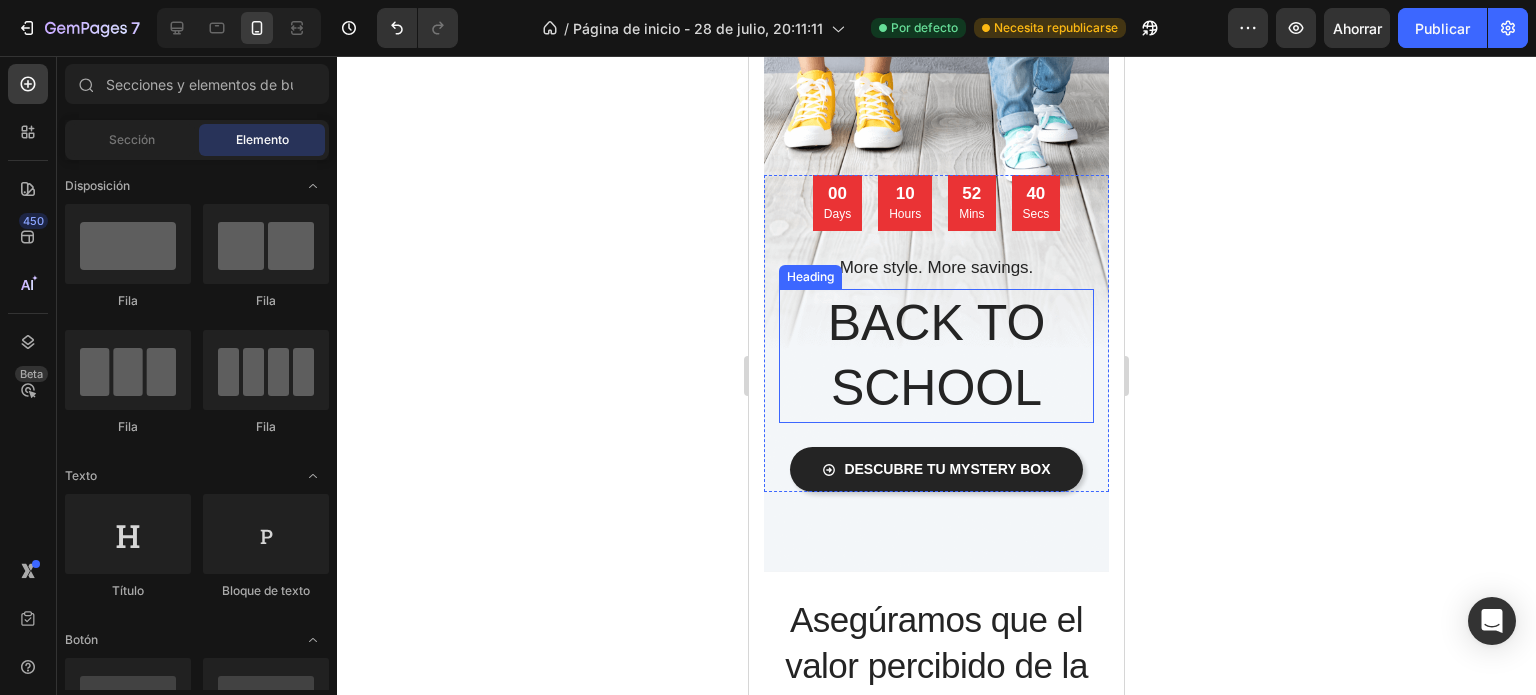 scroll, scrollTop: 333, scrollLeft: 0, axis: vertical 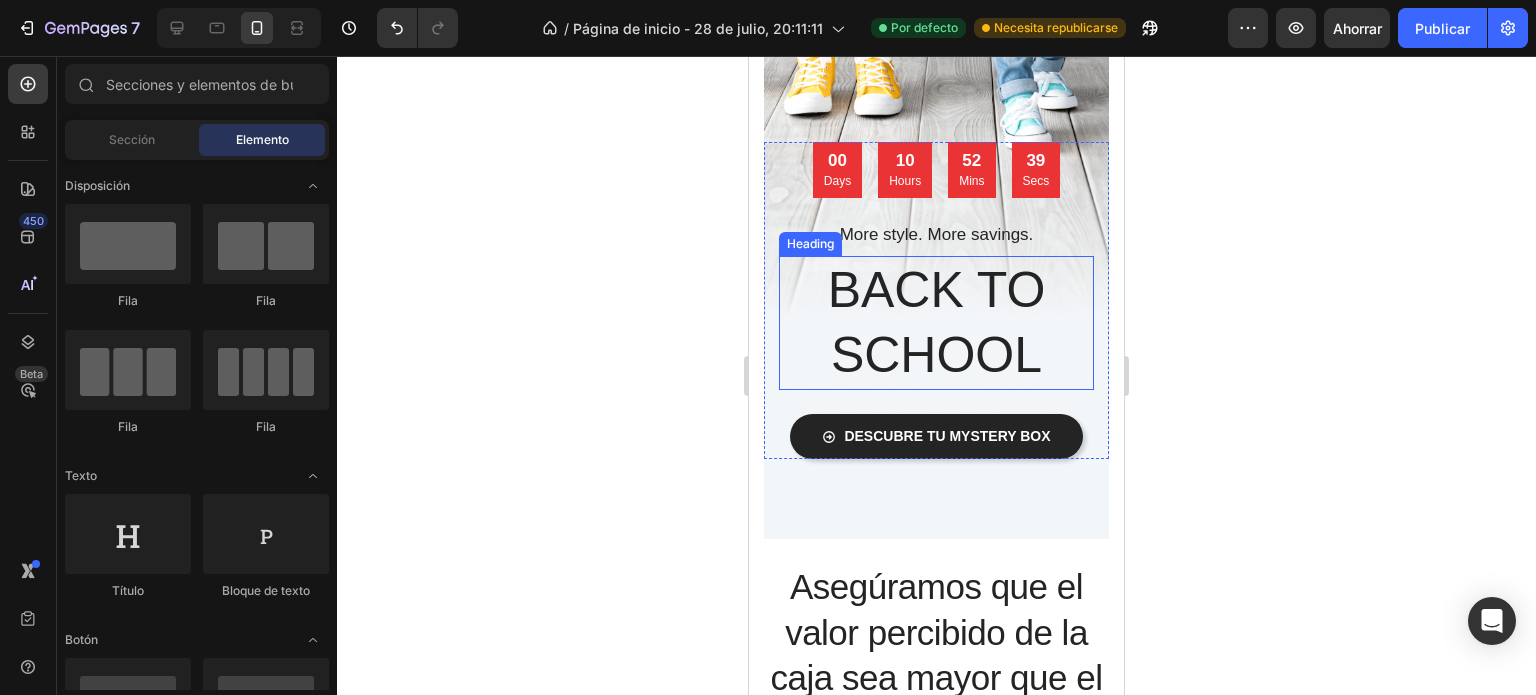 click on "BACK TO SCHOOL" at bounding box center [936, 323] 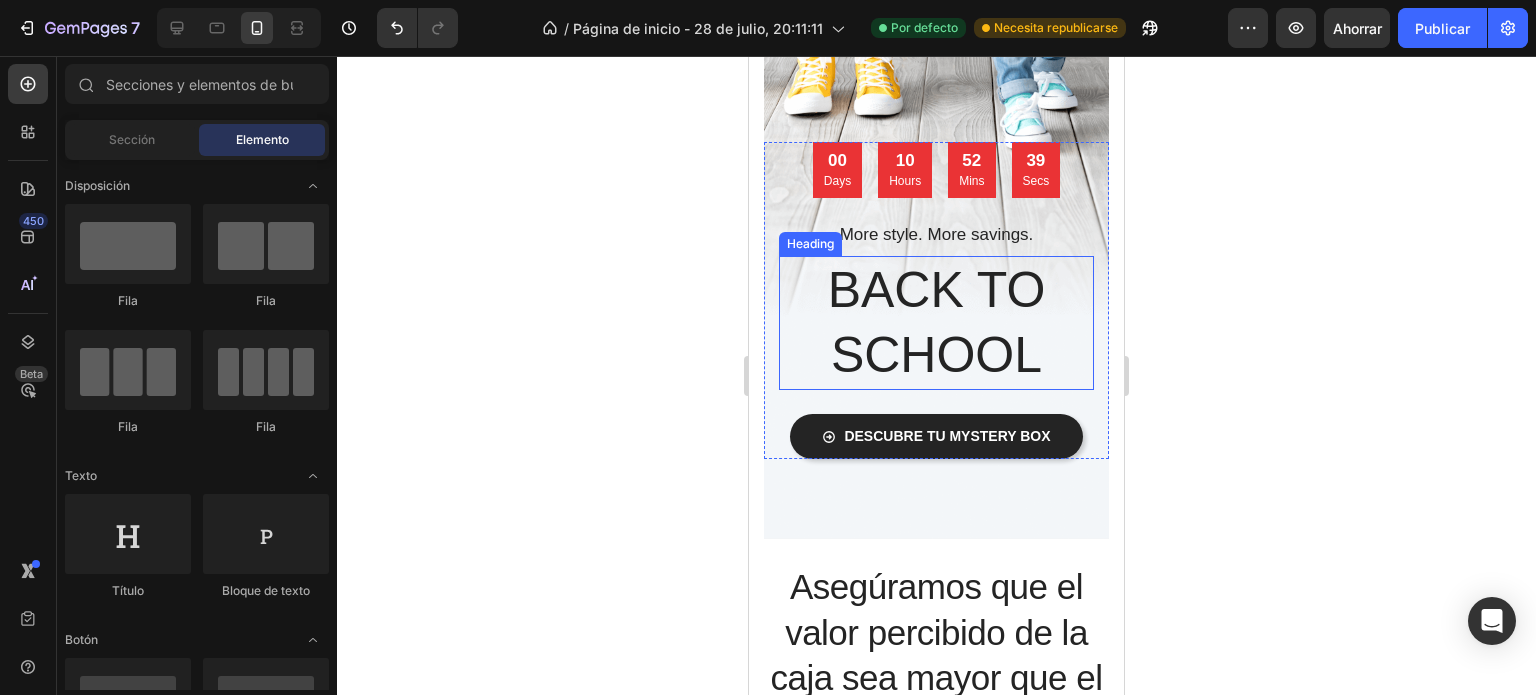 click on "BACK TO SCHOOL" at bounding box center [936, 323] 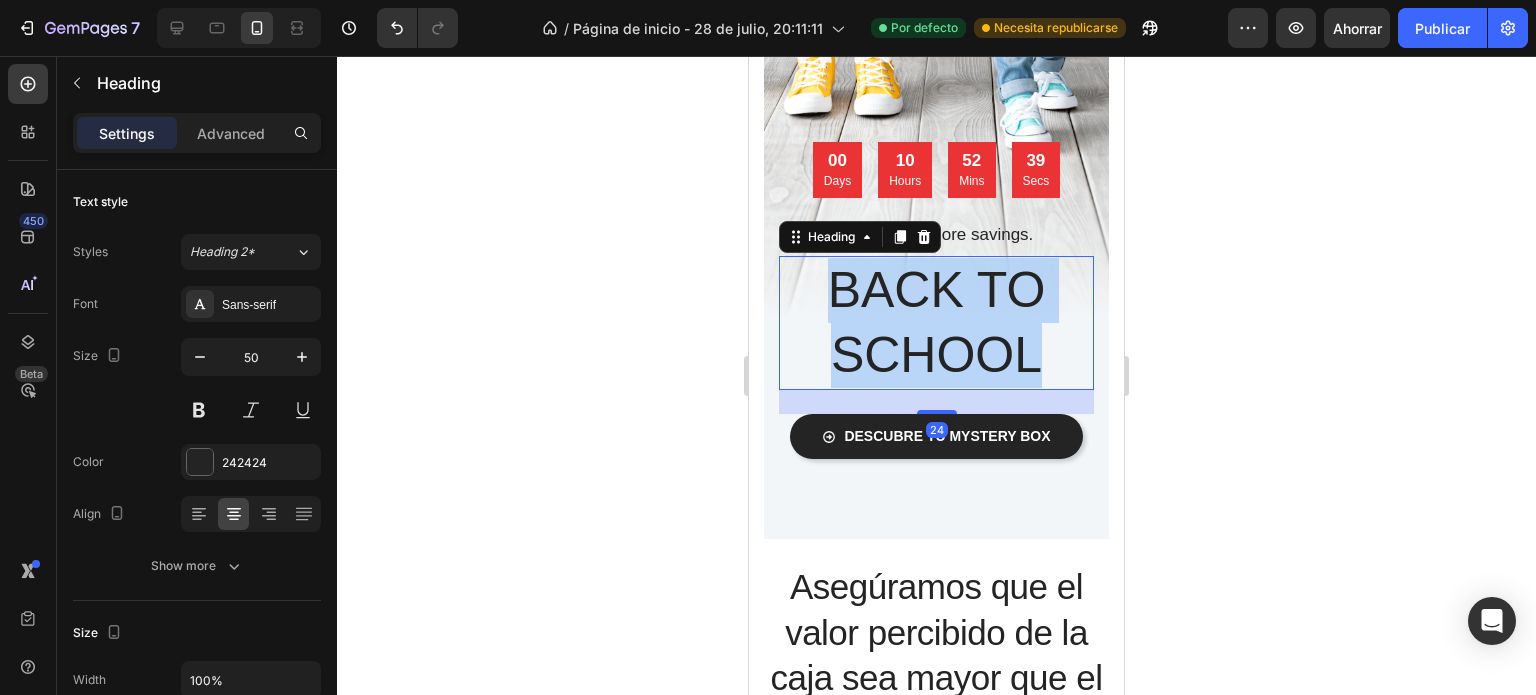 click on "BACK TO SCHOOL" at bounding box center (936, 323) 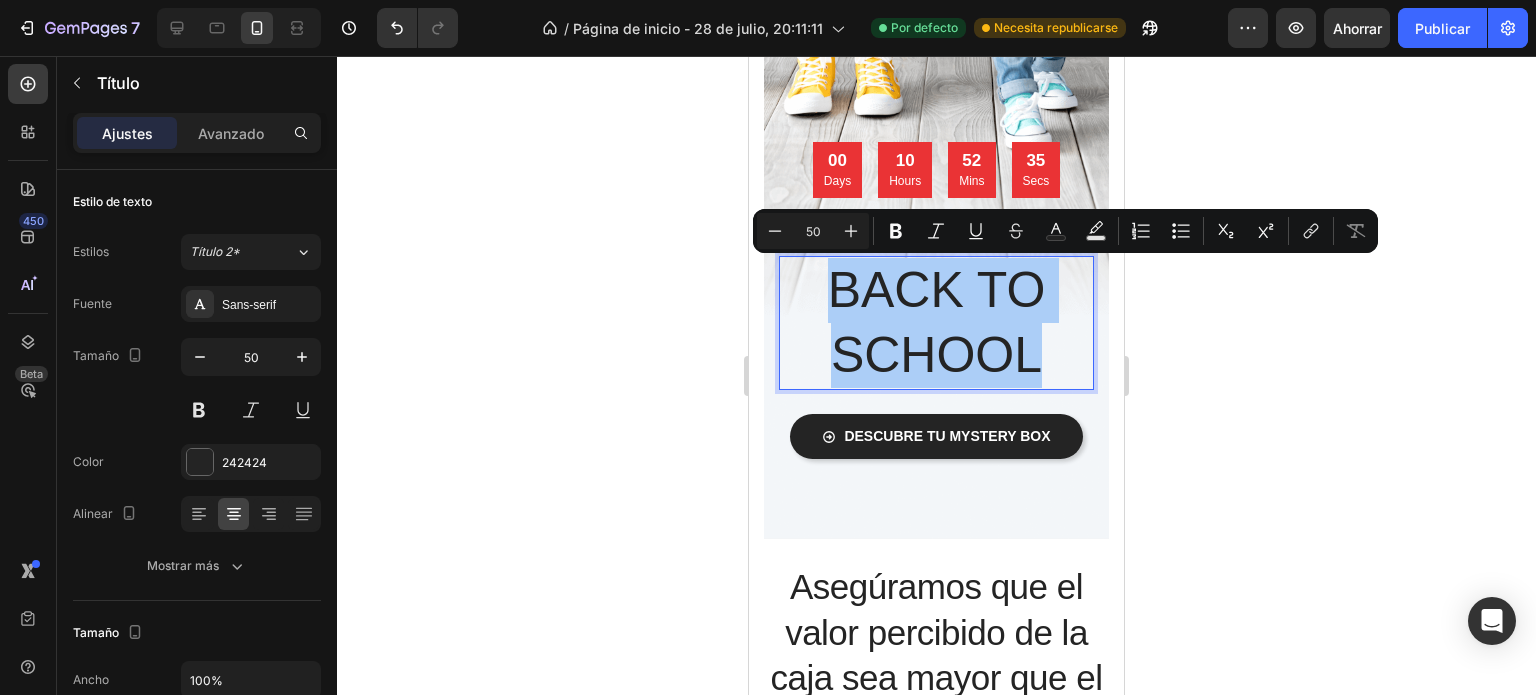 click 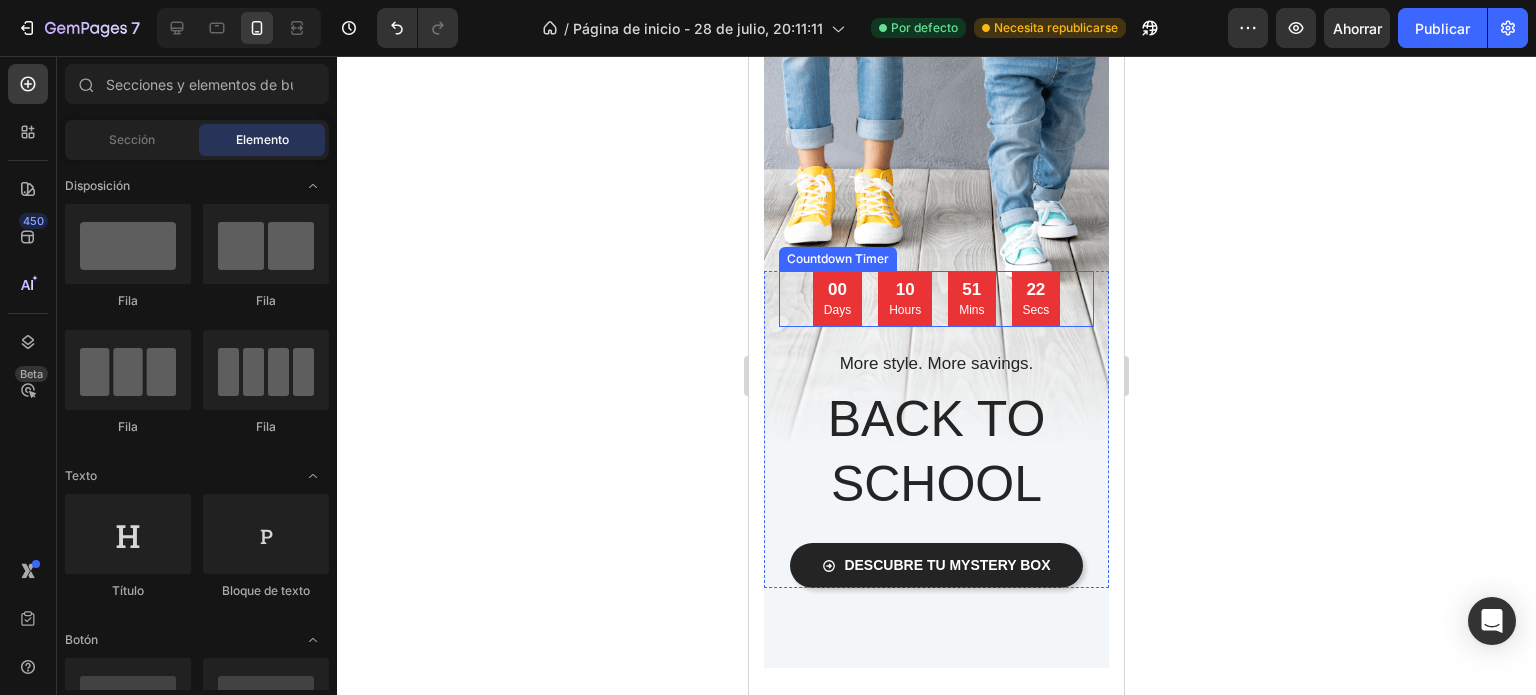 scroll, scrollTop: 333, scrollLeft: 0, axis: vertical 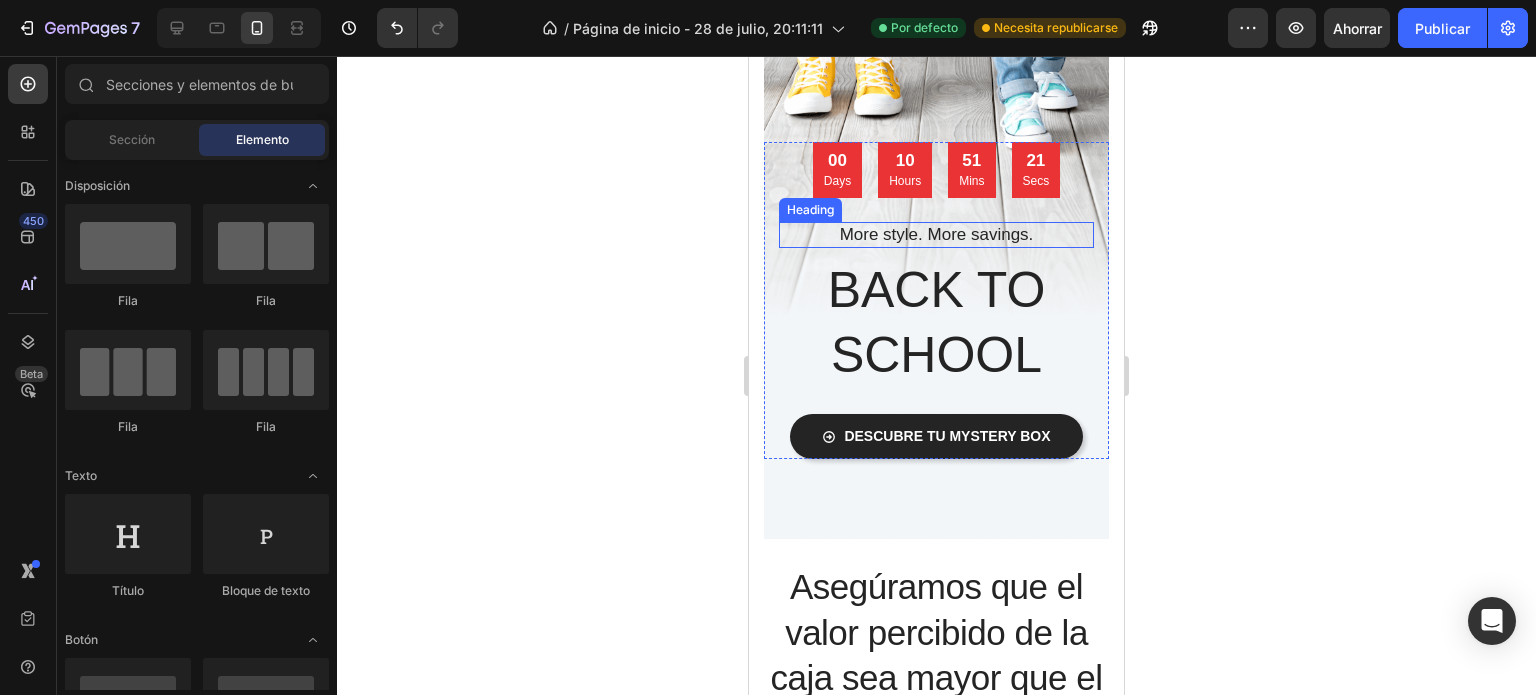 click on "More style. More savings." at bounding box center [936, 235] 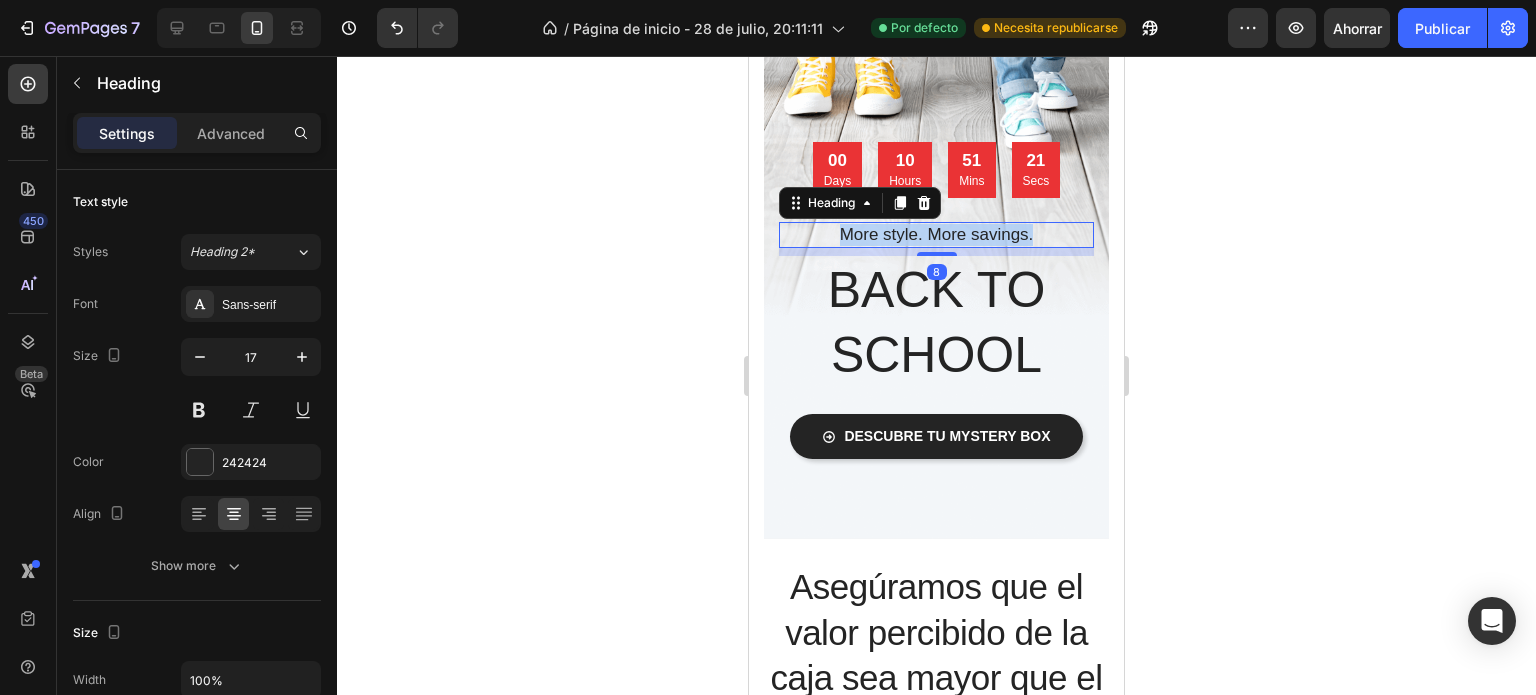 click on "More style. More savings." at bounding box center (936, 235) 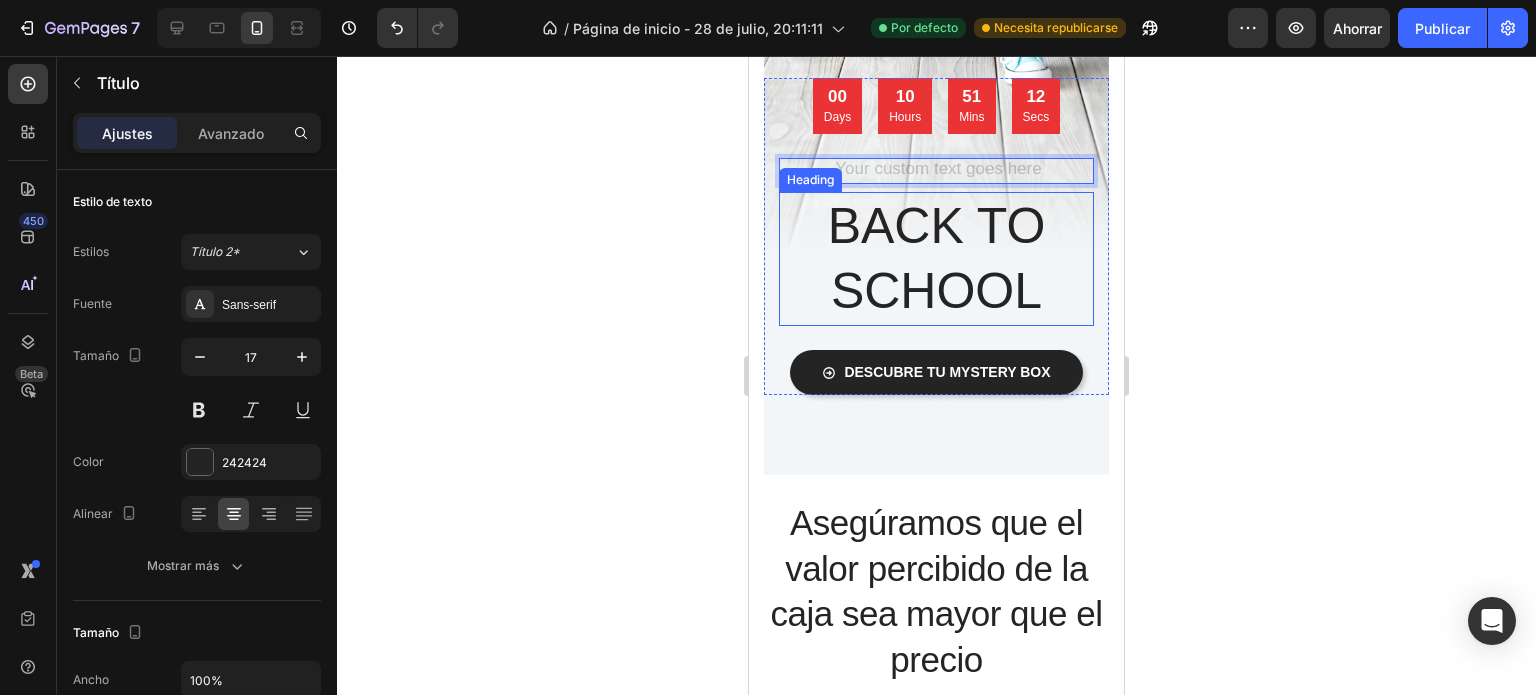 scroll, scrollTop: 400, scrollLeft: 0, axis: vertical 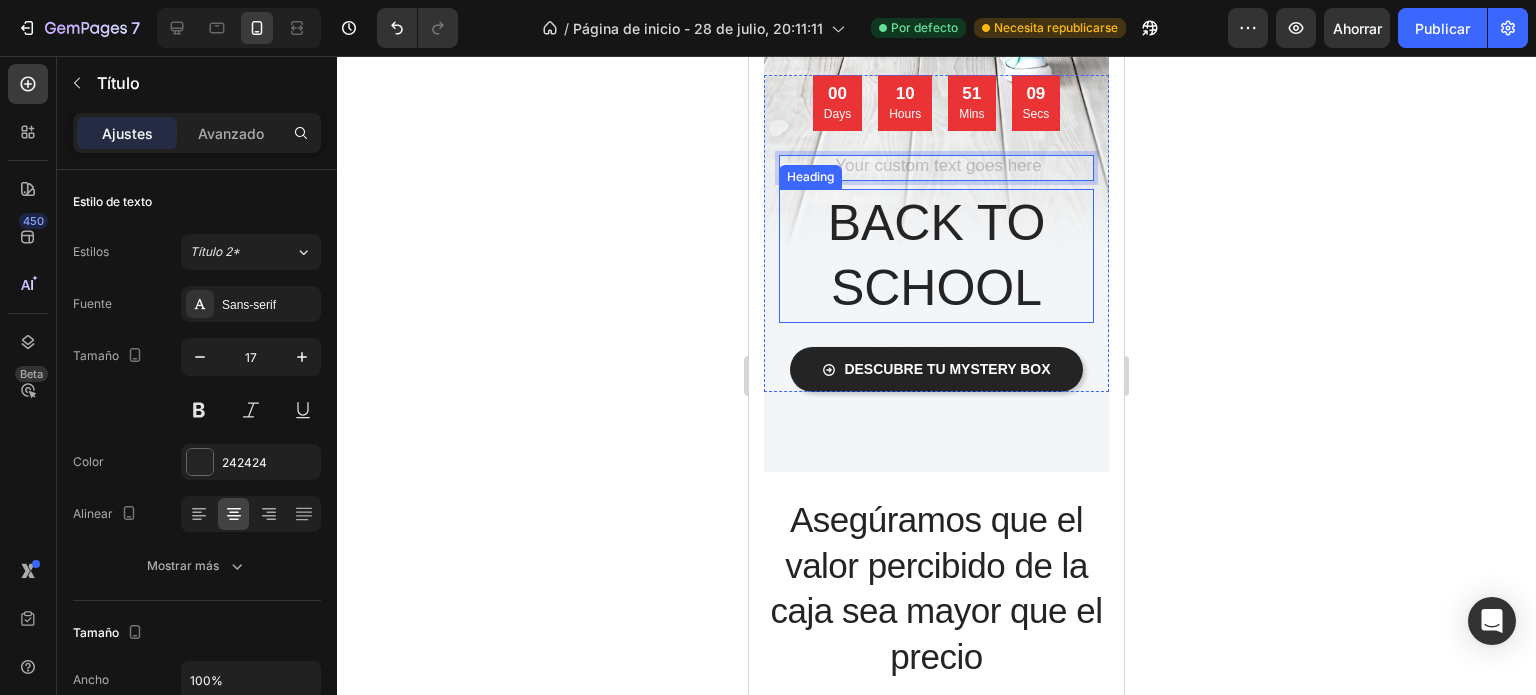 click on "BACK TO SCHOOL" at bounding box center (936, 256) 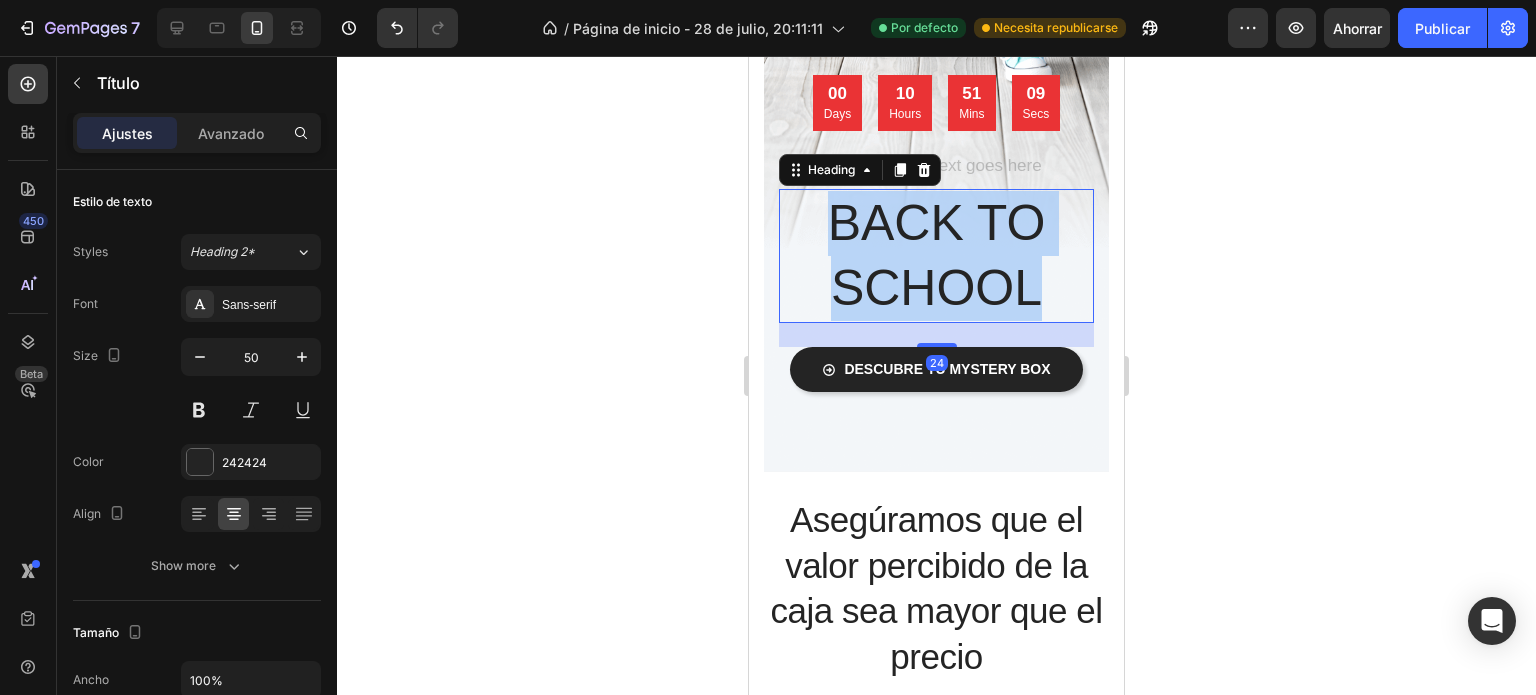 click on "BACK TO SCHOOL" at bounding box center [936, 256] 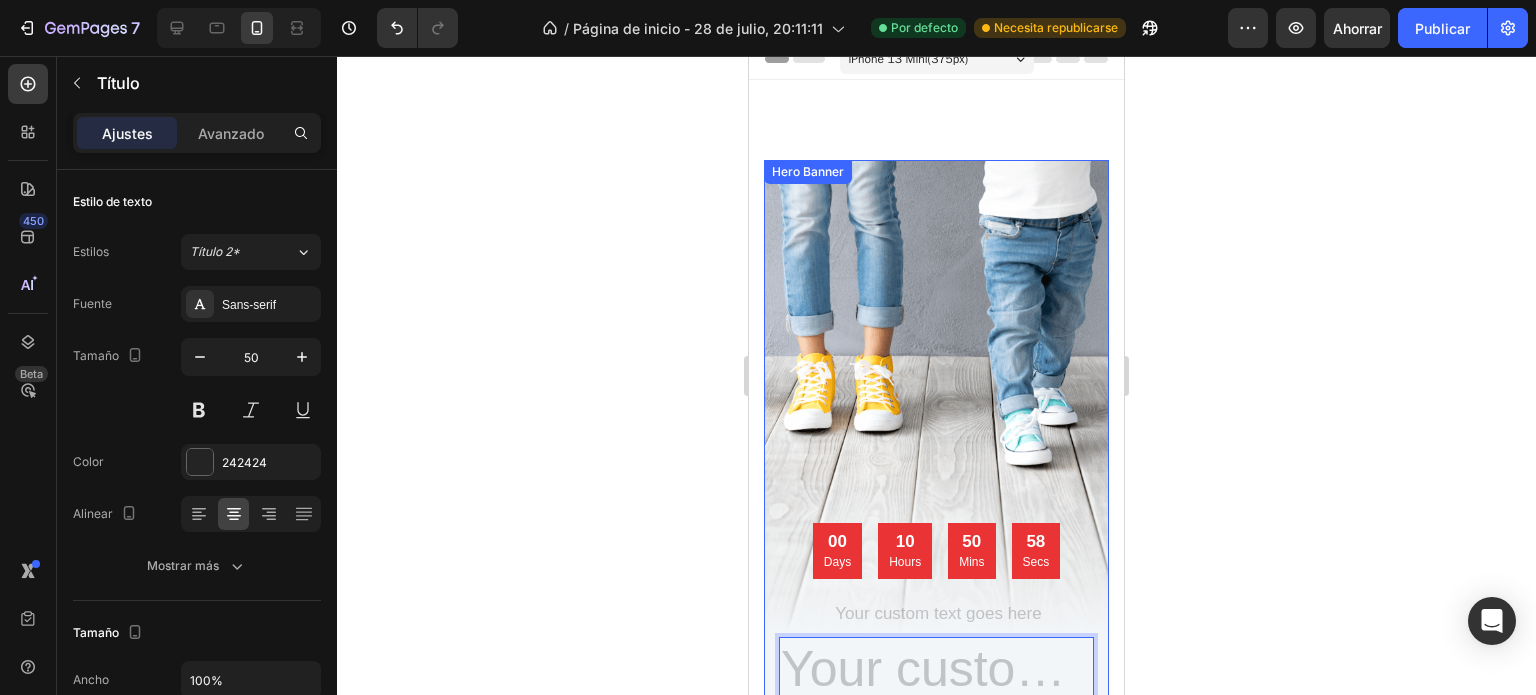 scroll, scrollTop: 0, scrollLeft: 0, axis: both 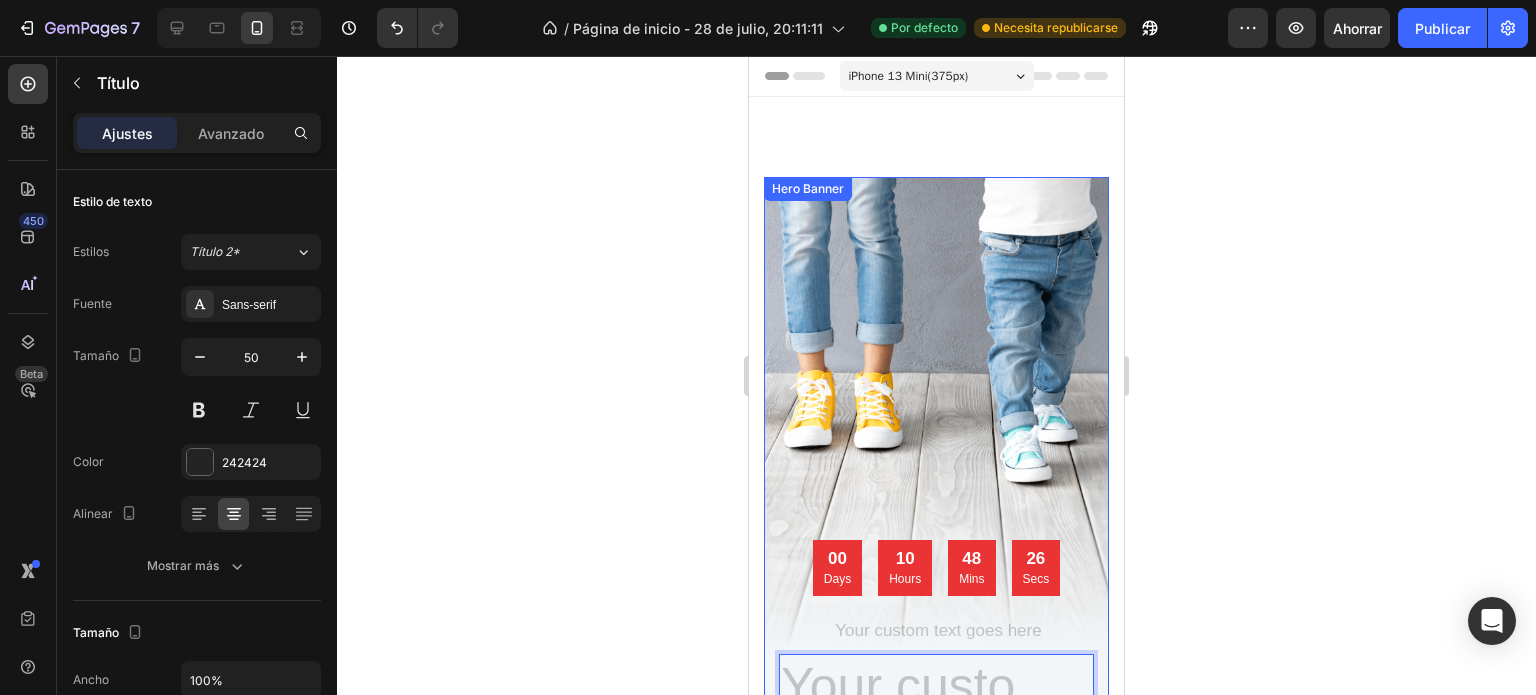 click at bounding box center (936, 524) 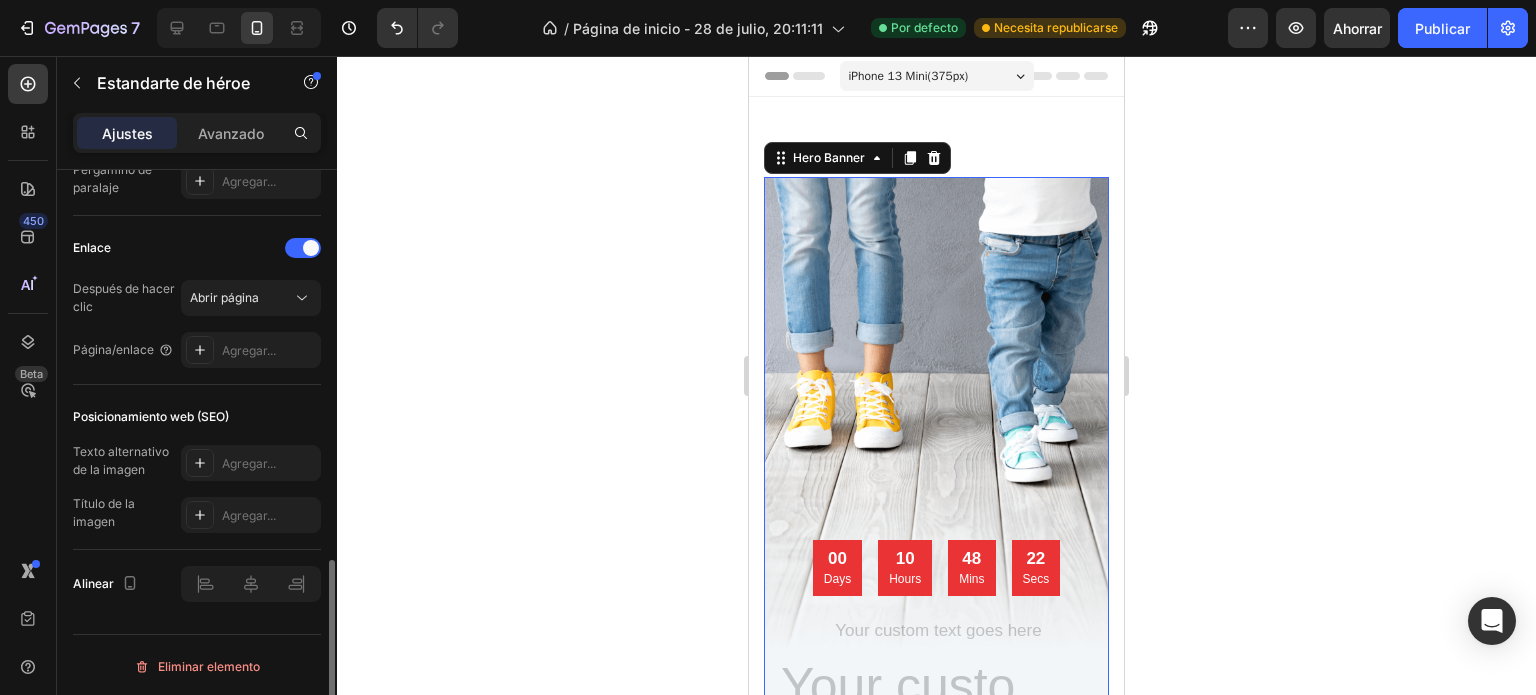 scroll, scrollTop: 983, scrollLeft: 0, axis: vertical 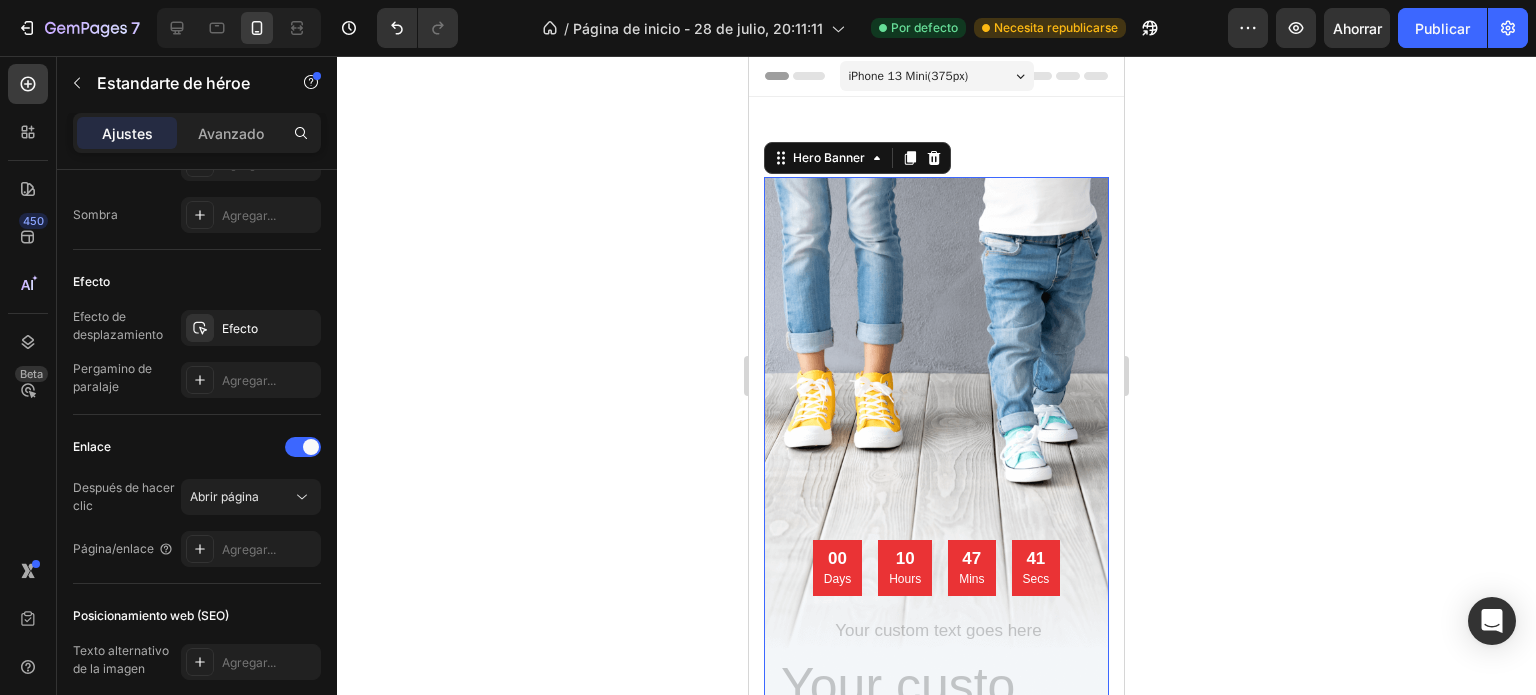 click at bounding box center (936, 524) 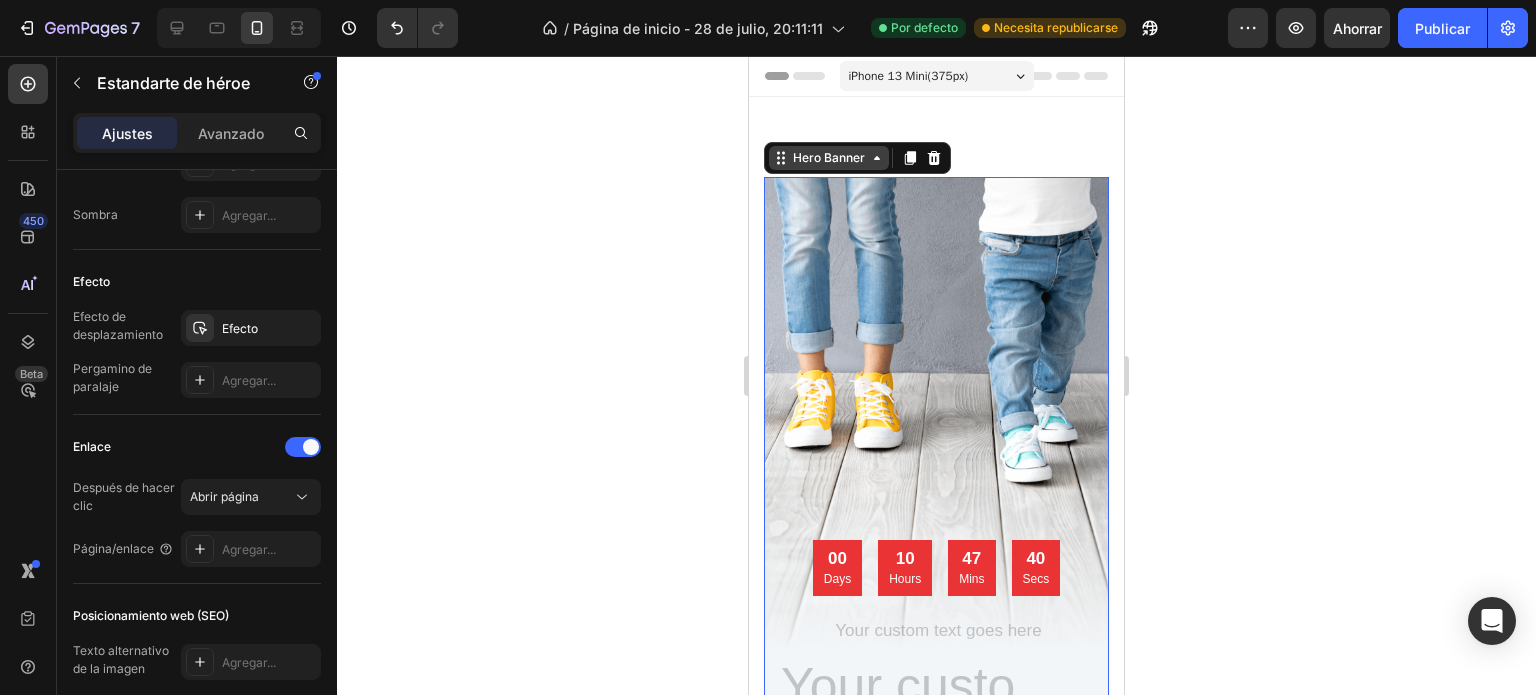 click on "Hero Banner" at bounding box center [829, 158] 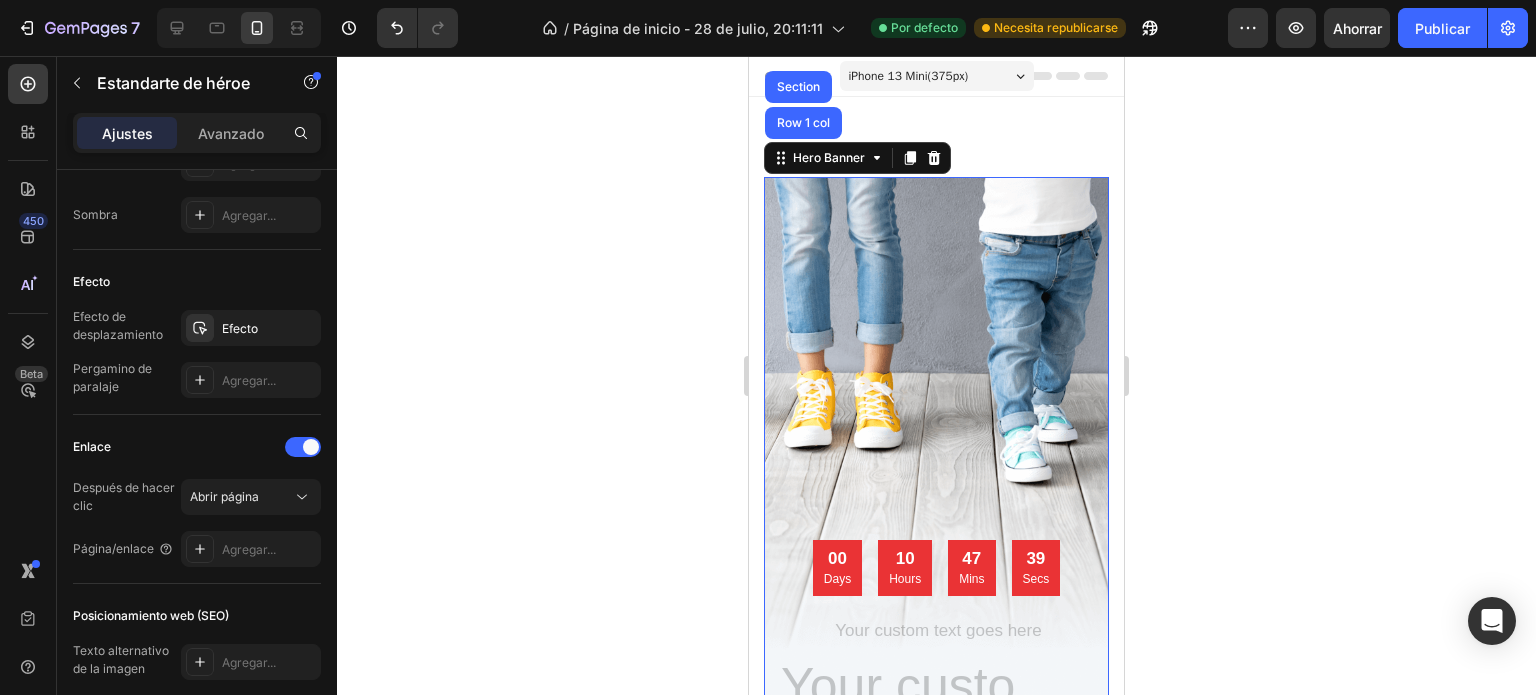 click at bounding box center [936, 524] 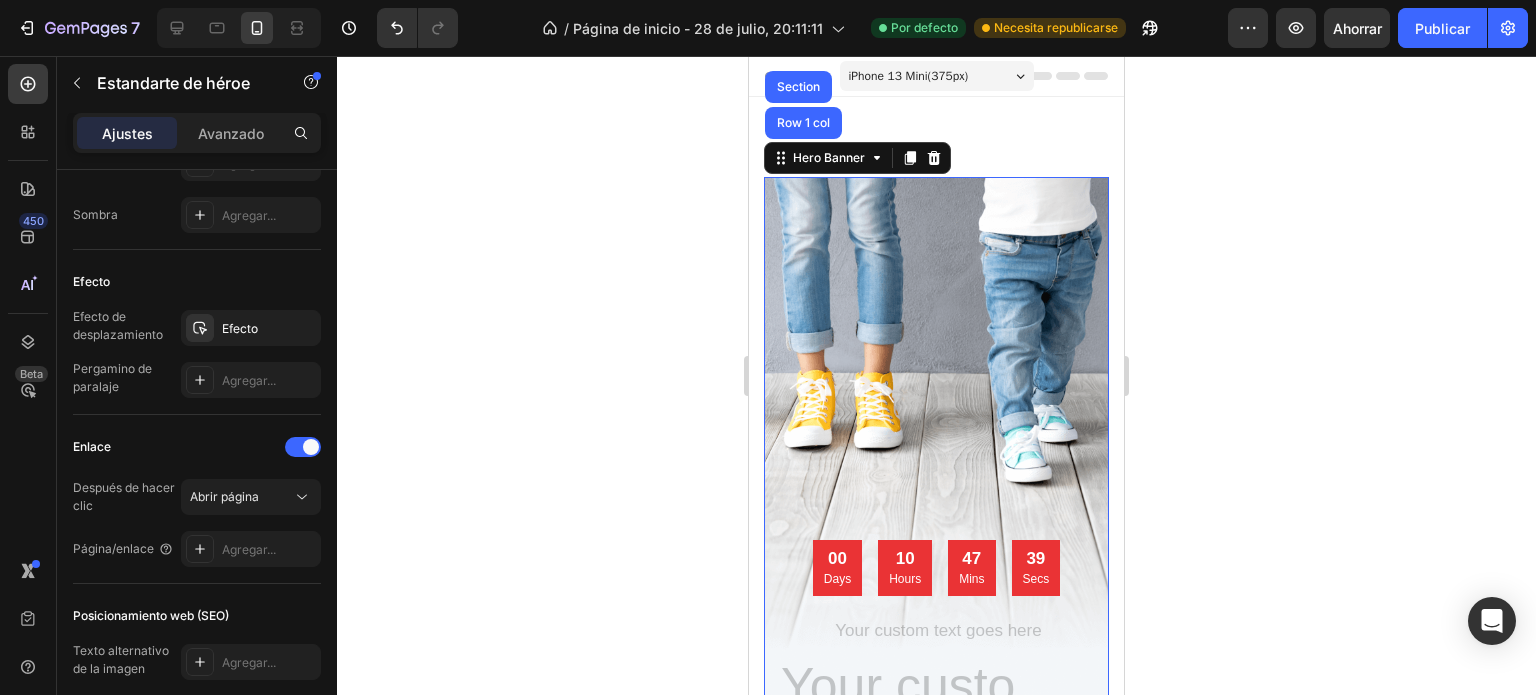 click 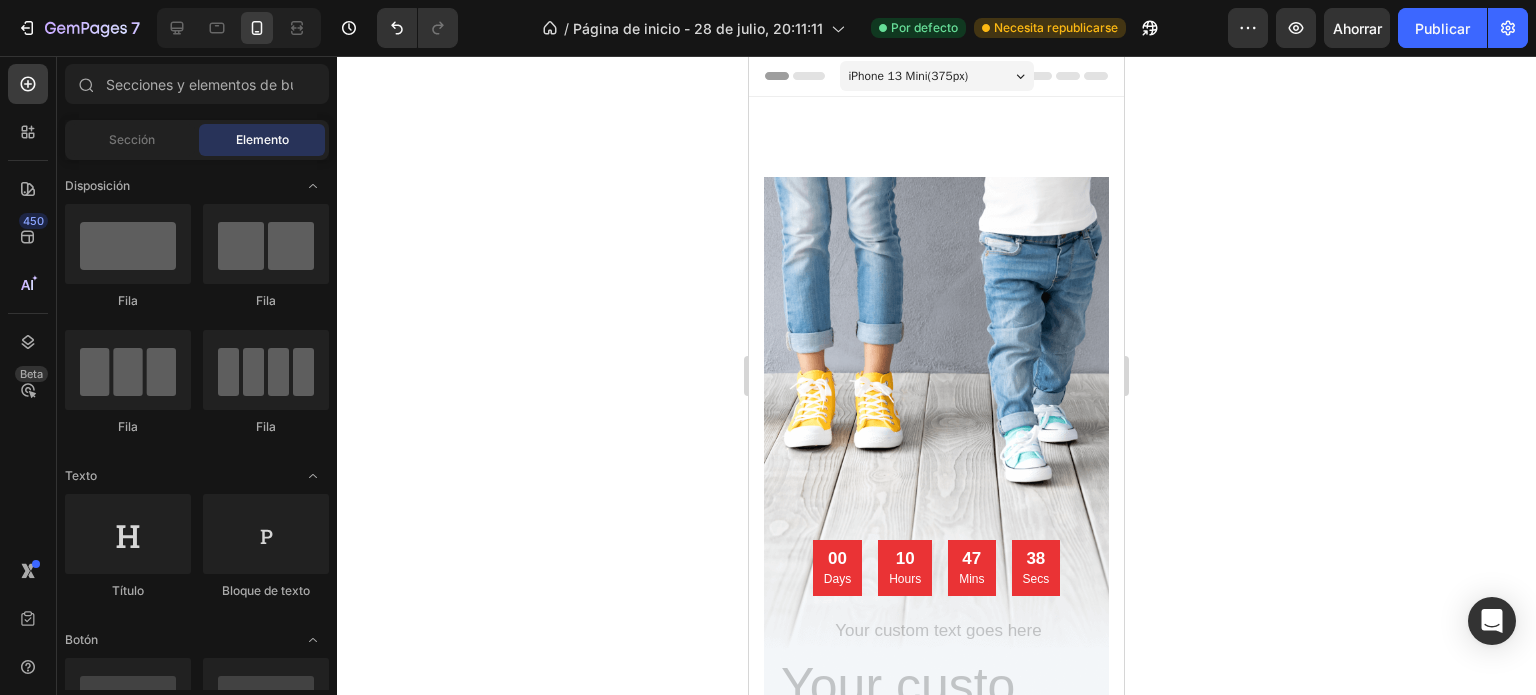 click at bounding box center (936, 524) 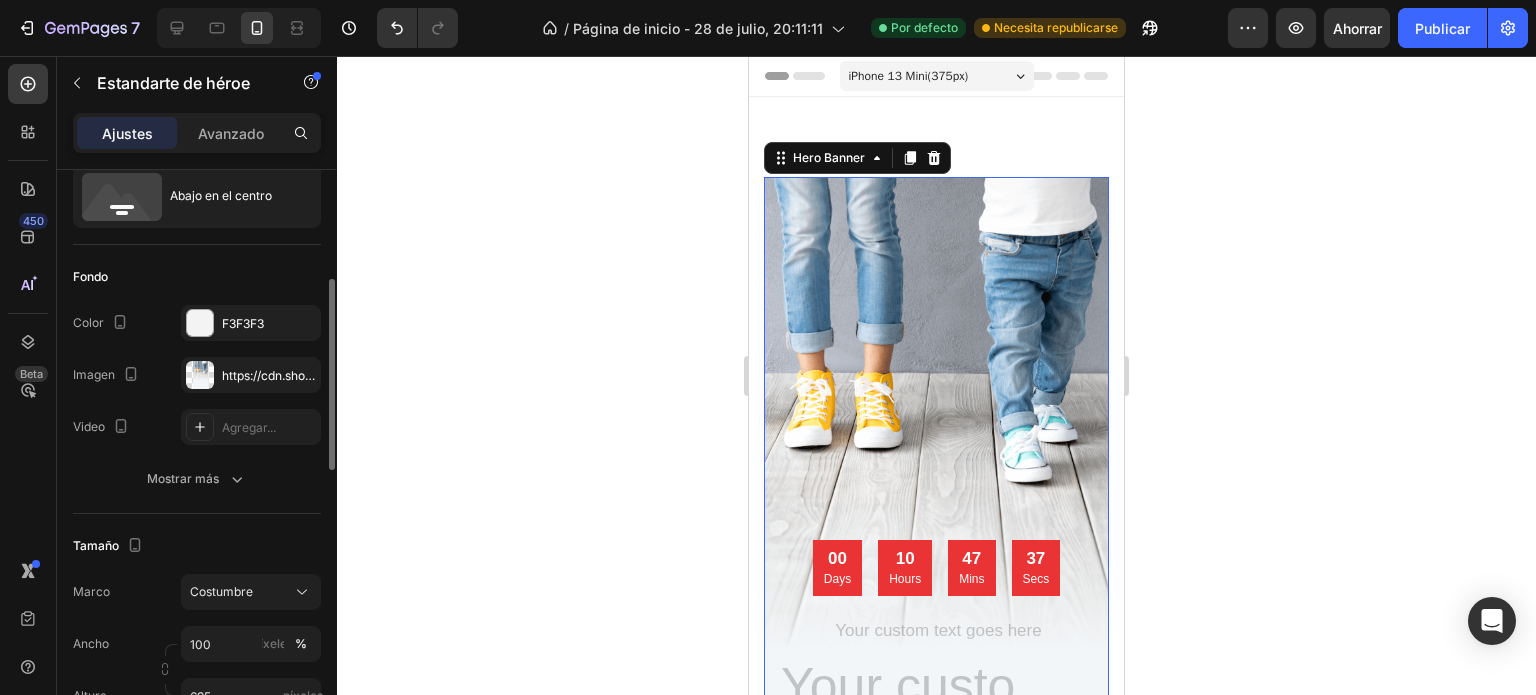 scroll, scrollTop: 132, scrollLeft: 0, axis: vertical 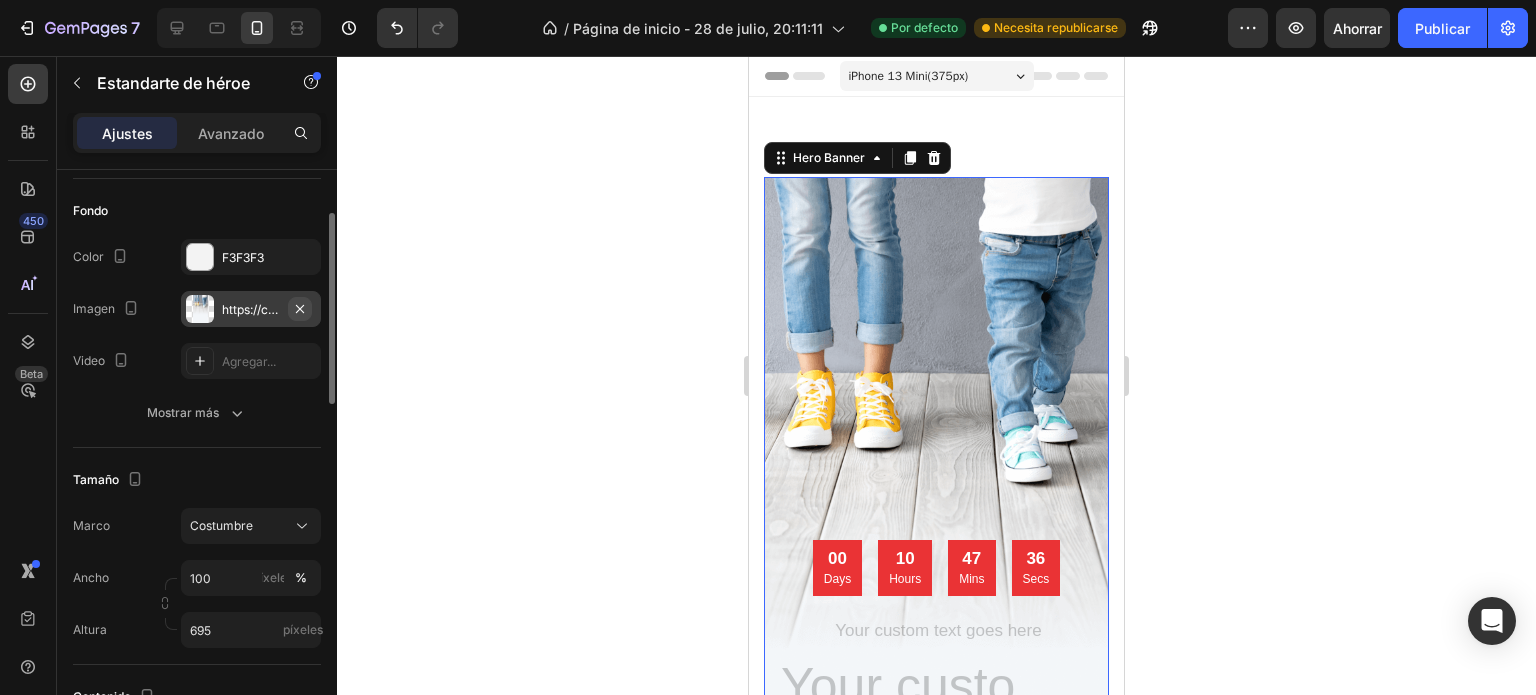 click 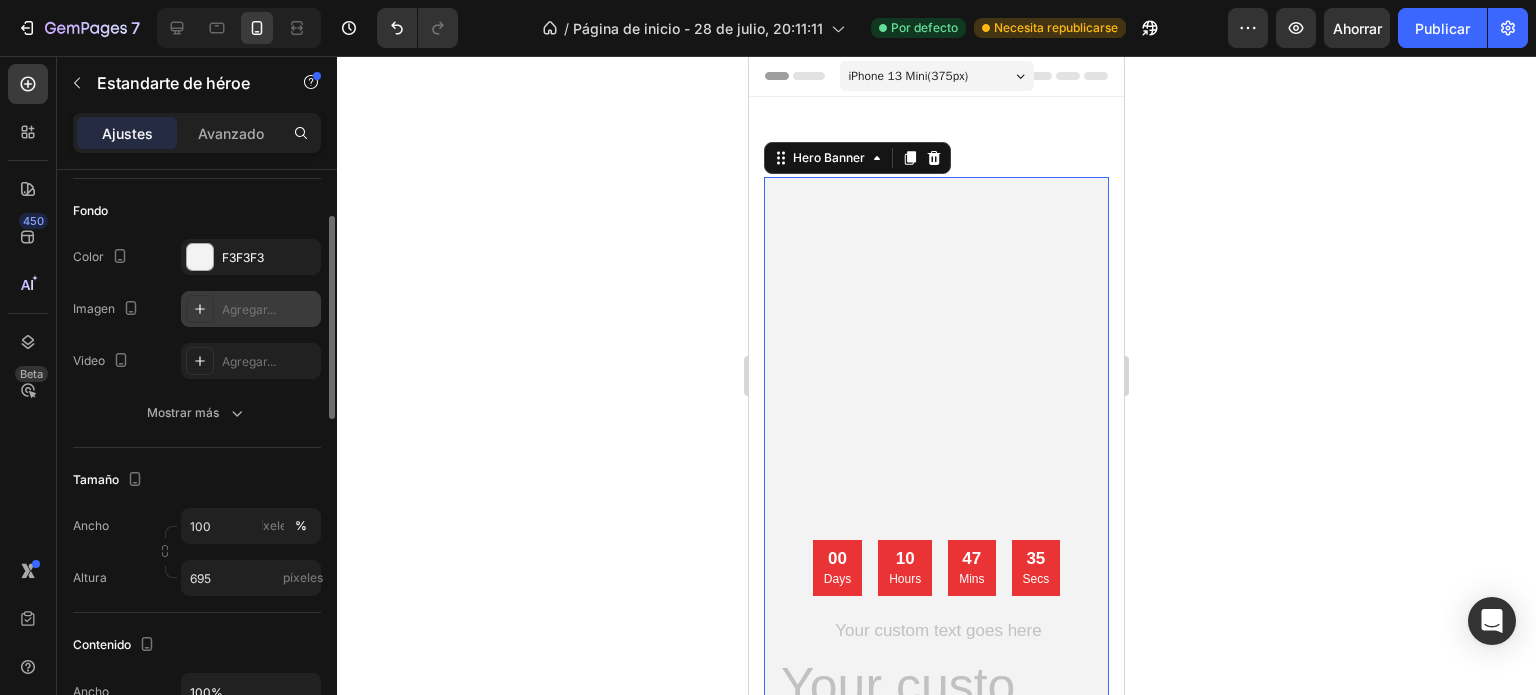 click on "Agregar..." at bounding box center (249, 309) 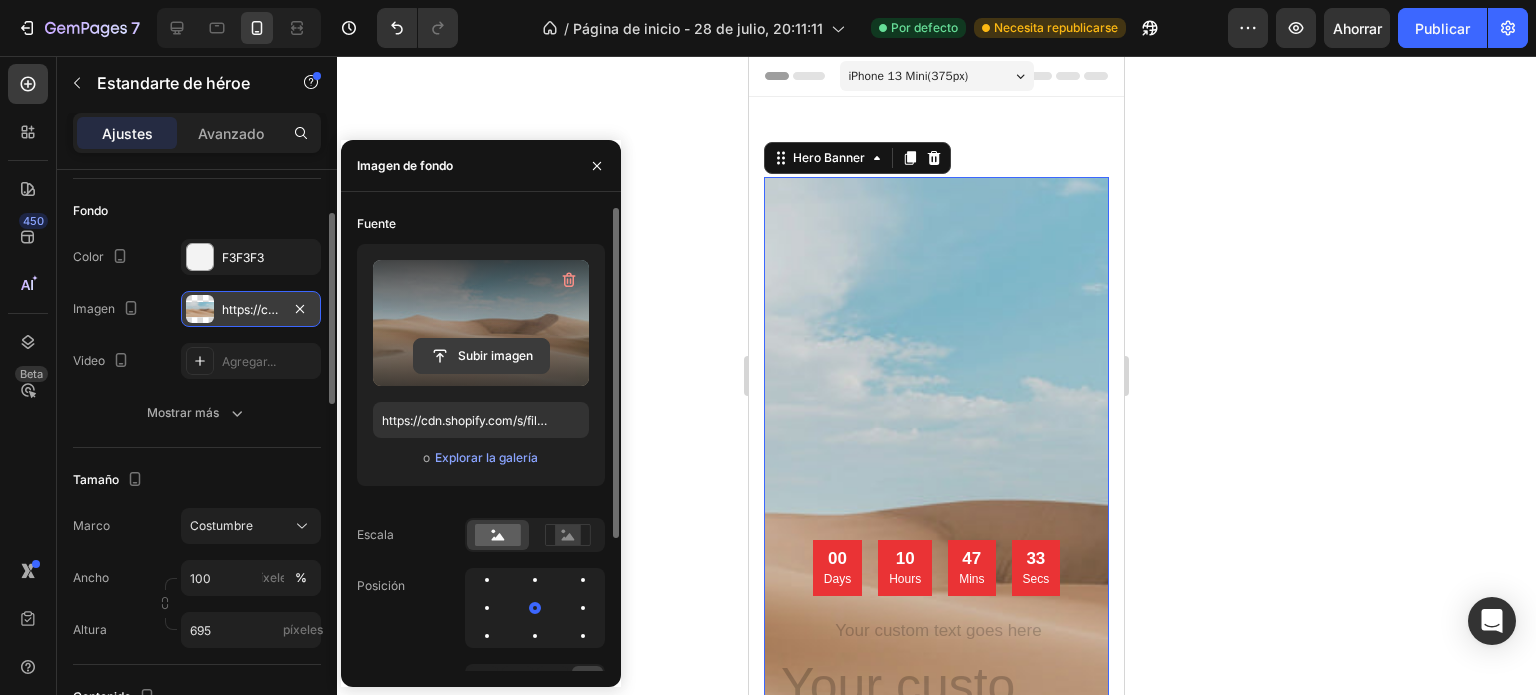 click 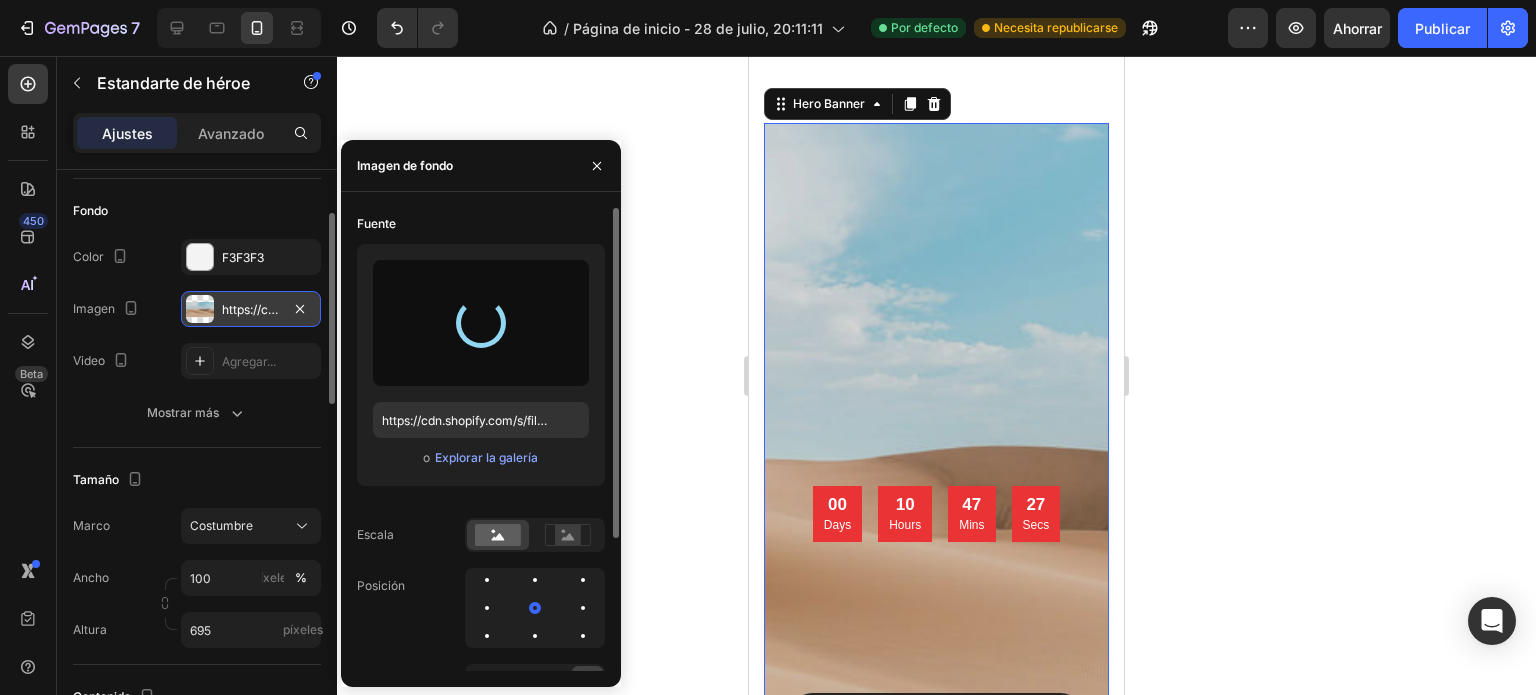 scroll, scrollTop: 200, scrollLeft: 0, axis: vertical 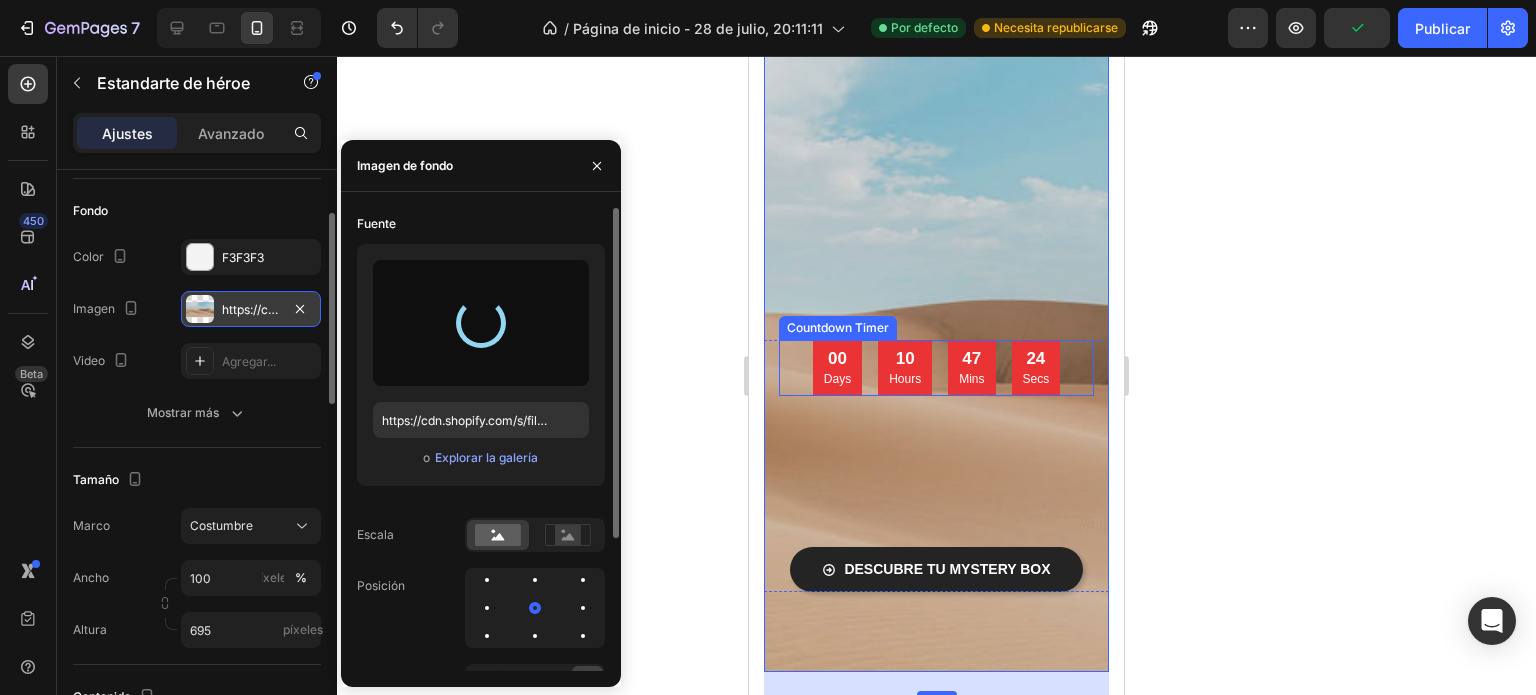 type on "https://cdn.shopify.com/s/files/1/0933/9768/0471/files/gempages_577464796337669011-f2406004-8e53-4f68-848b-d176181d49f3.jpg" 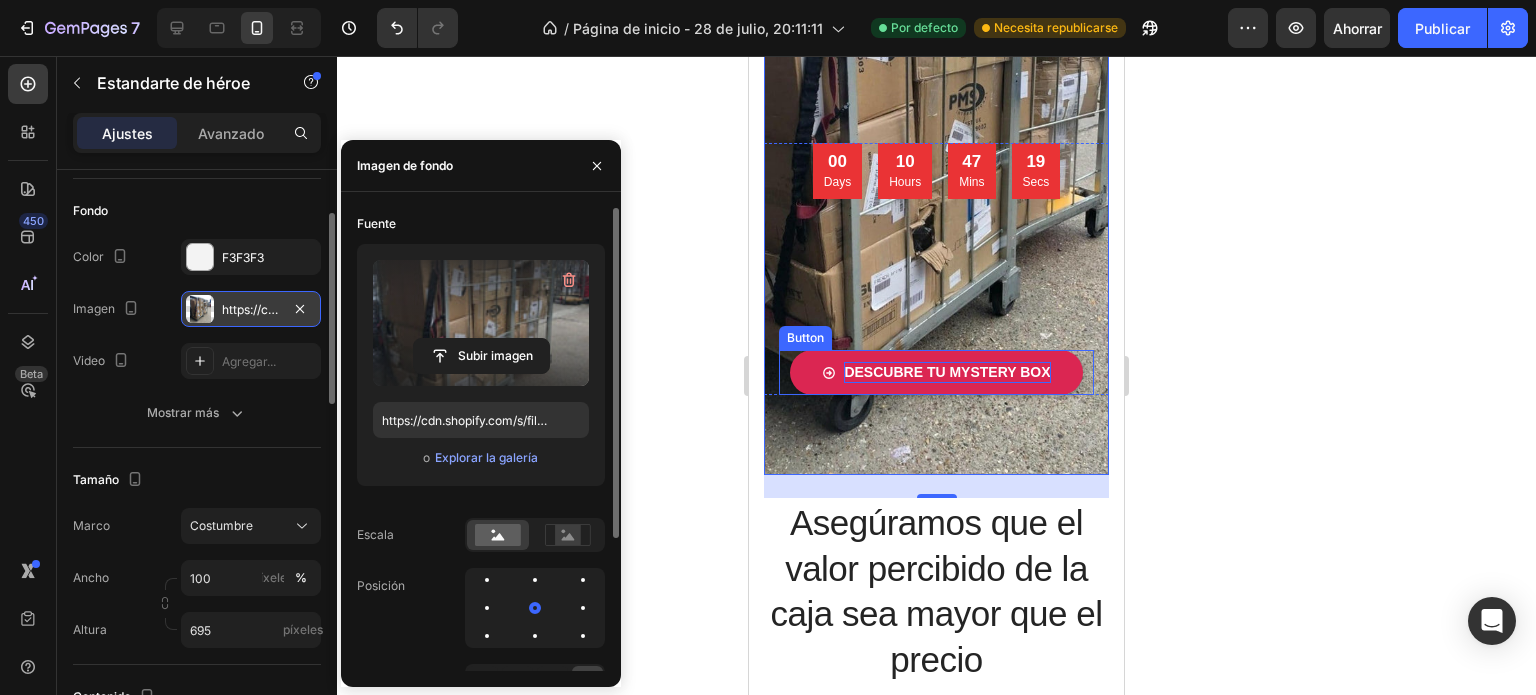 scroll, scrollTop: 400, scrollLeft: 0, axis: vertical 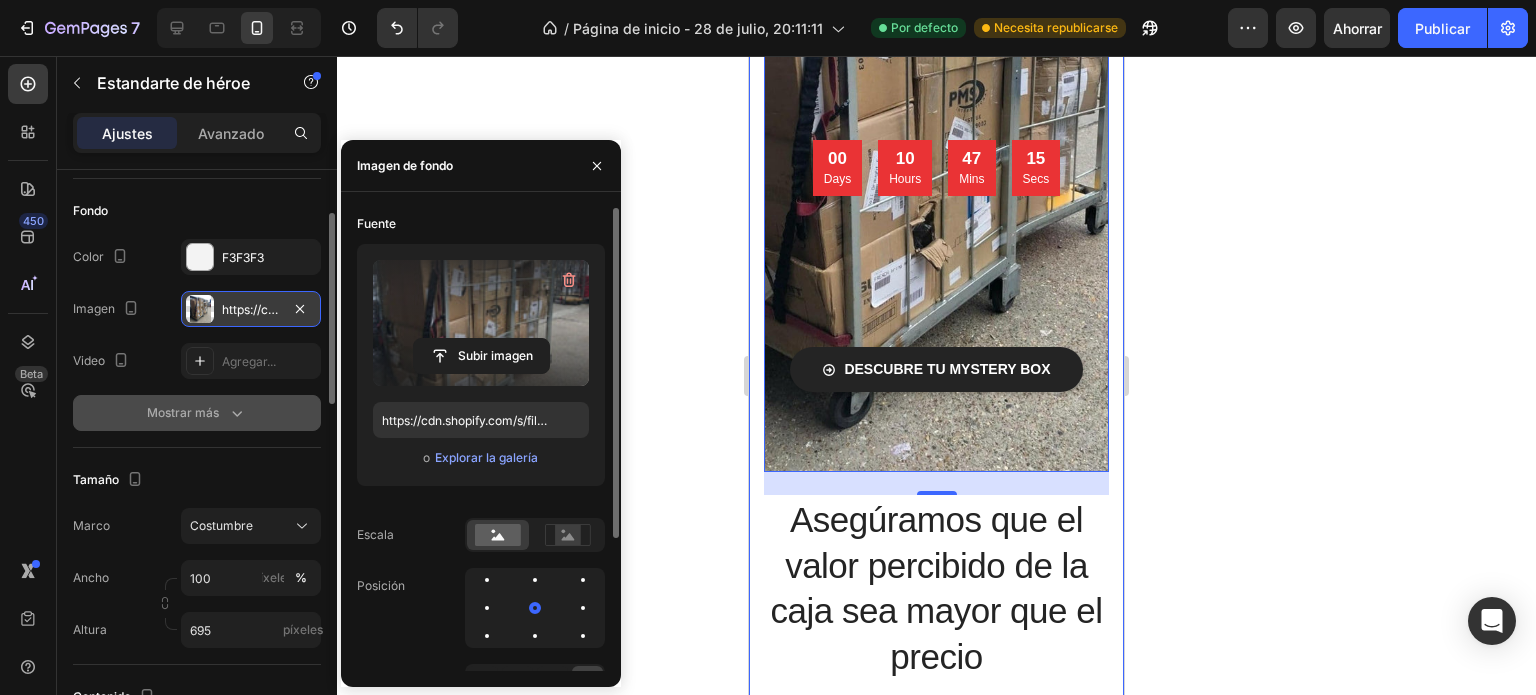click on "Mostrar más" at bounding box center [183, 412] 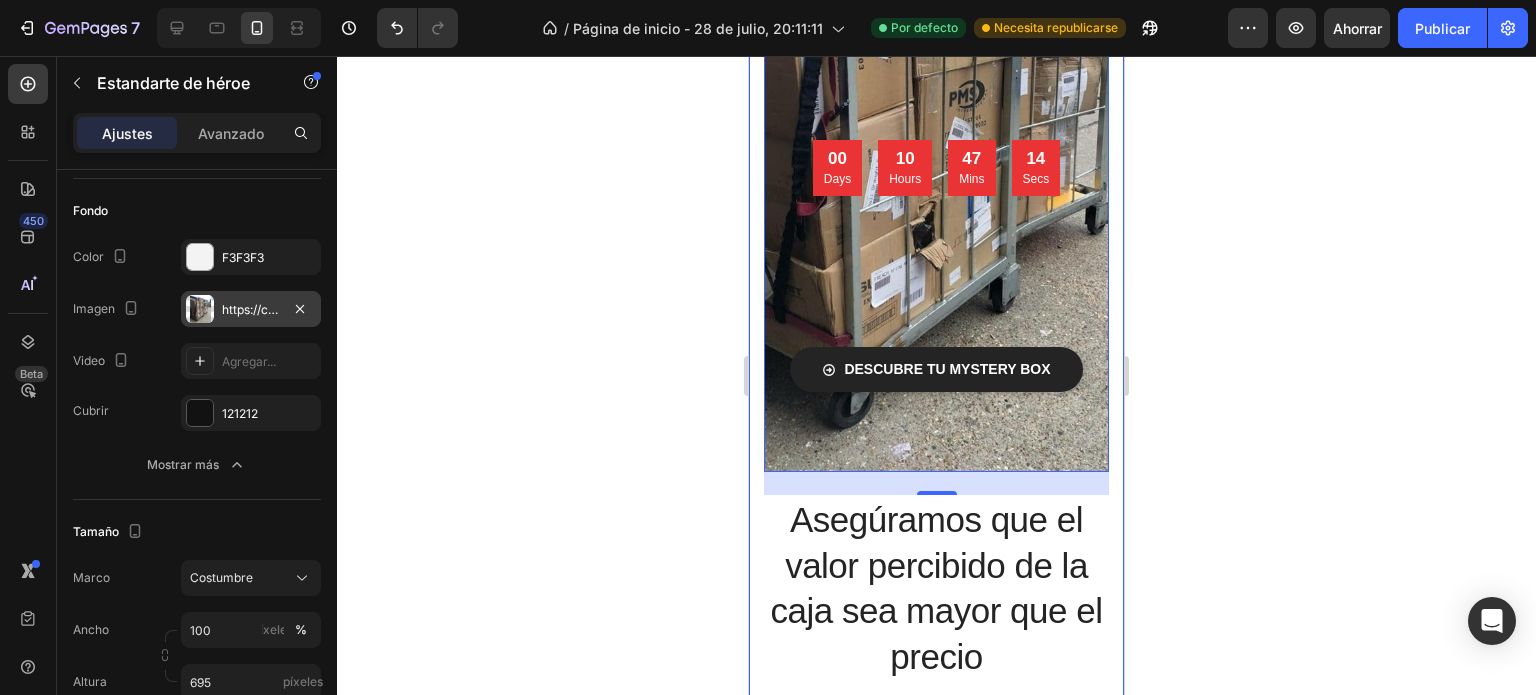 click on "Los cambios podrían quedar ocultos por la imagen y el vídeo. Color F3F3F3 Imagen https://cdn.shopify.com/s/files/1/0933/9768/0471/files/gempags_577464796337669011-f2406004-8e53-4f68-848b-d176181d49f3.jpg Video Agregar..." 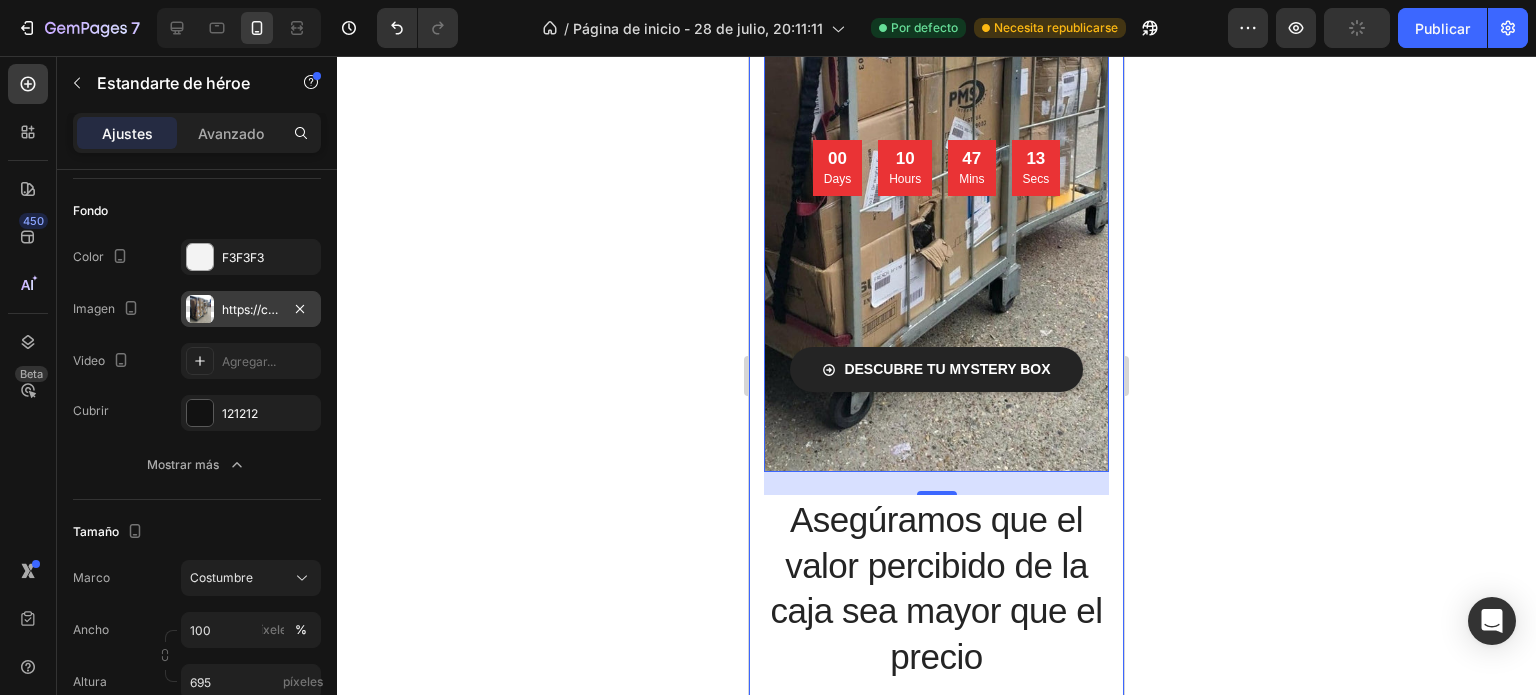 click on "https://cdn.shopify.com/s/files/1/0933/9768/0471/files/gempags_577464796337669011-f2406004-8e53-4f68-848b-d176181d49f3.jpg" at bounding box center (598, 309) 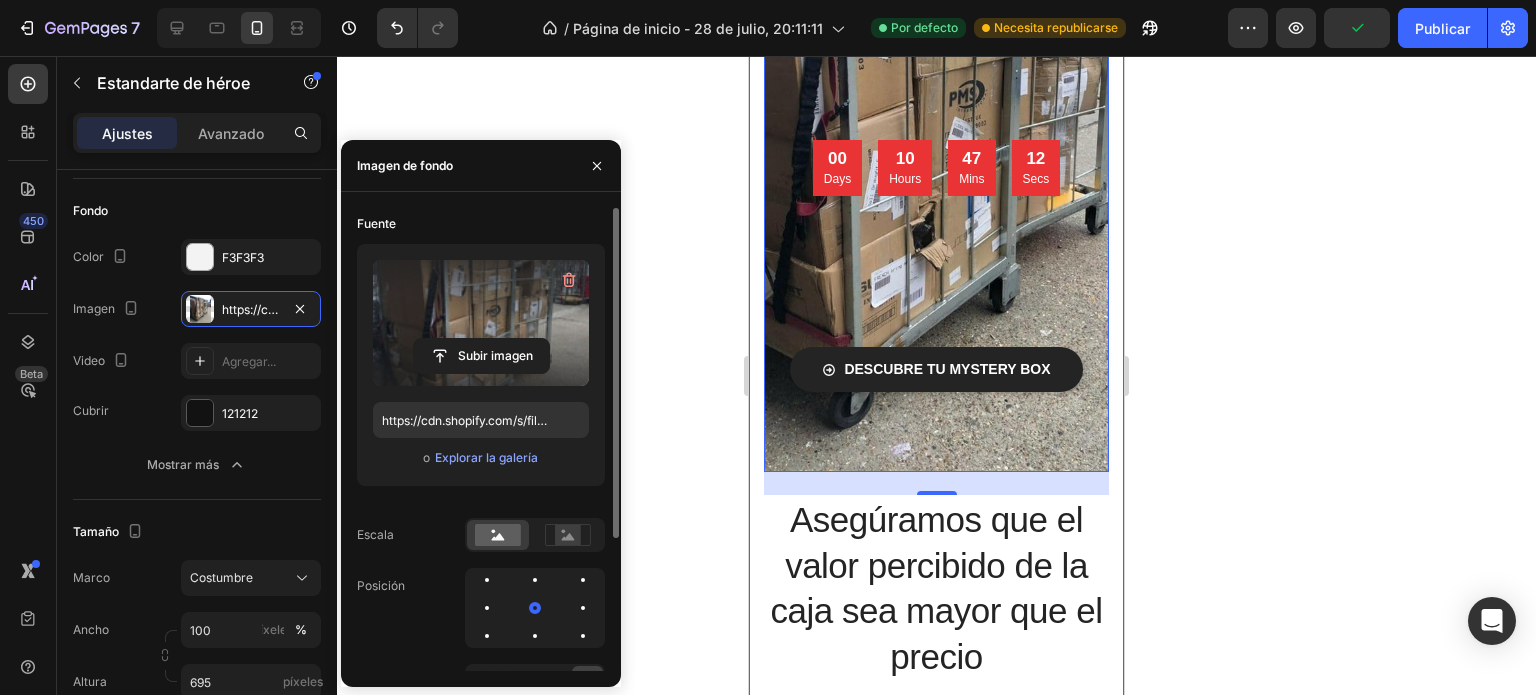 click 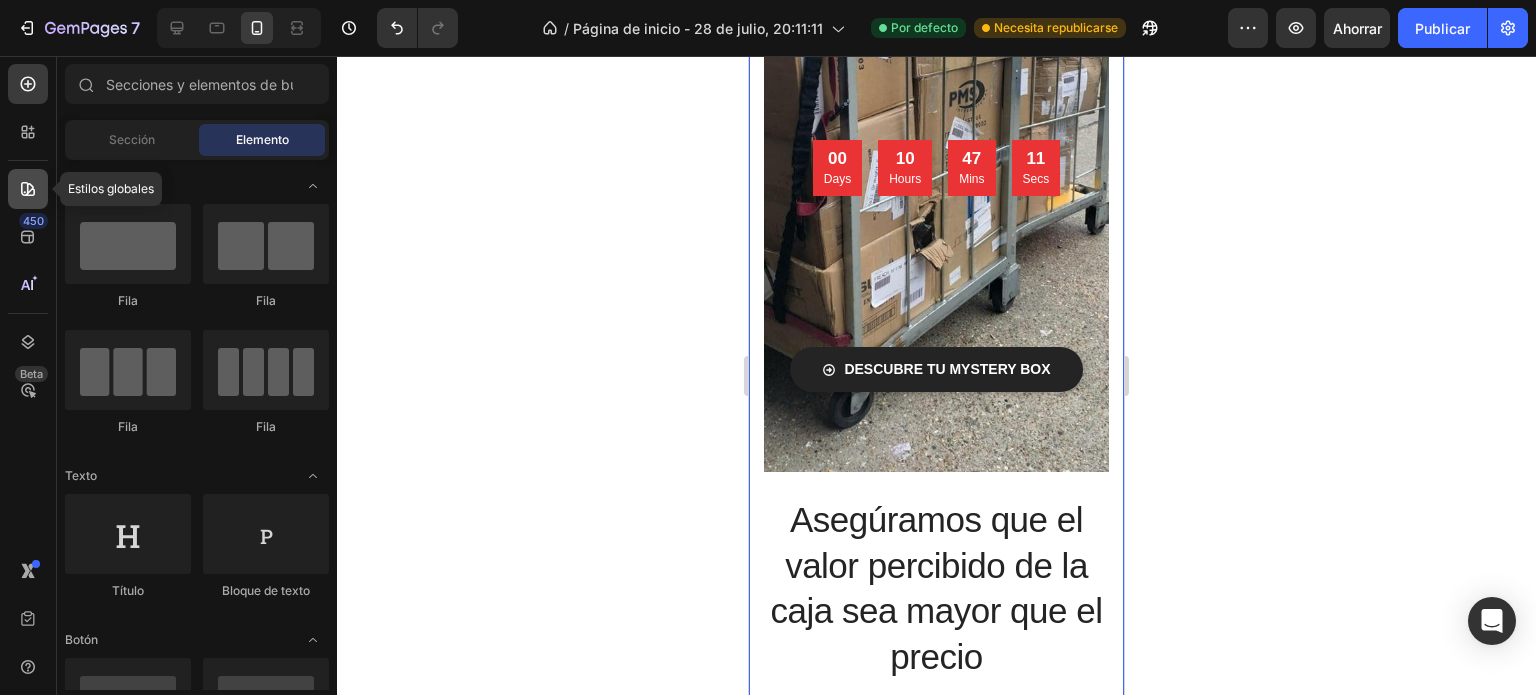 click 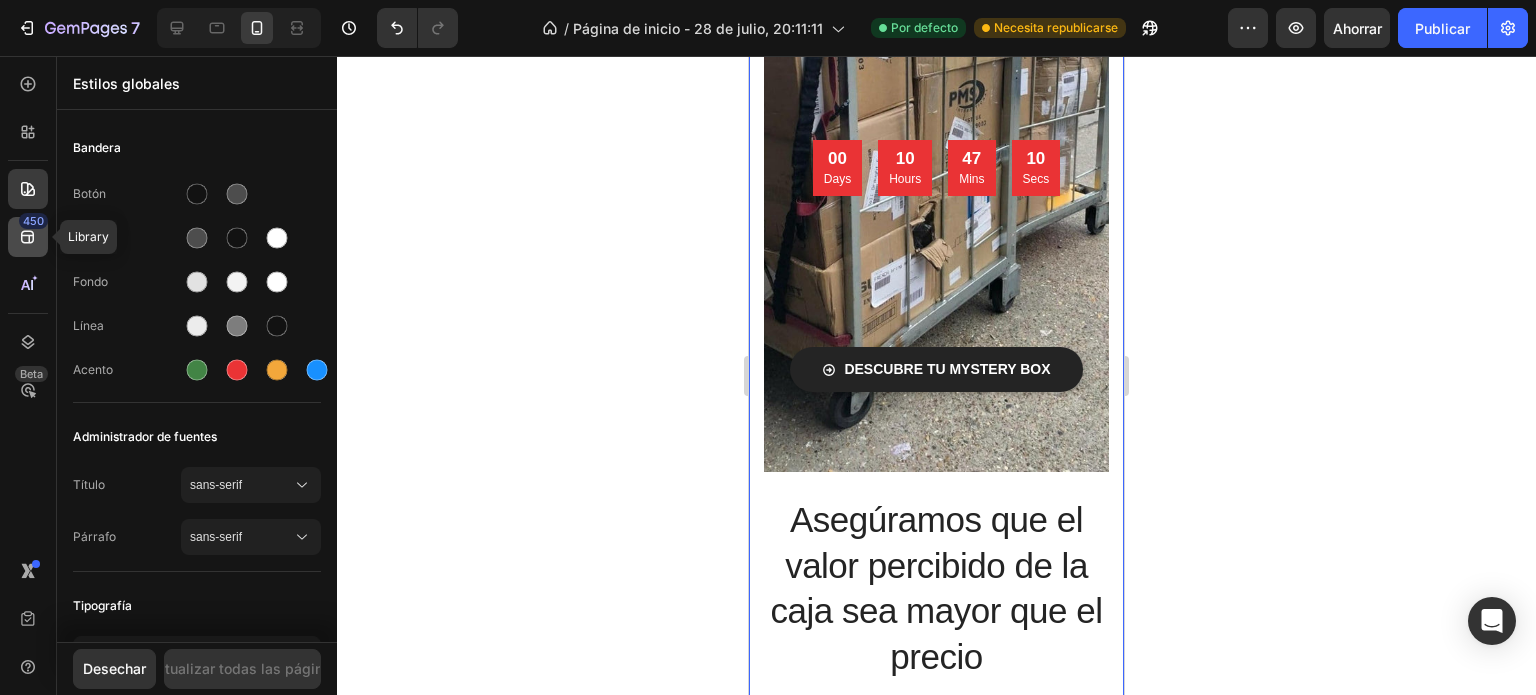 click on "450" 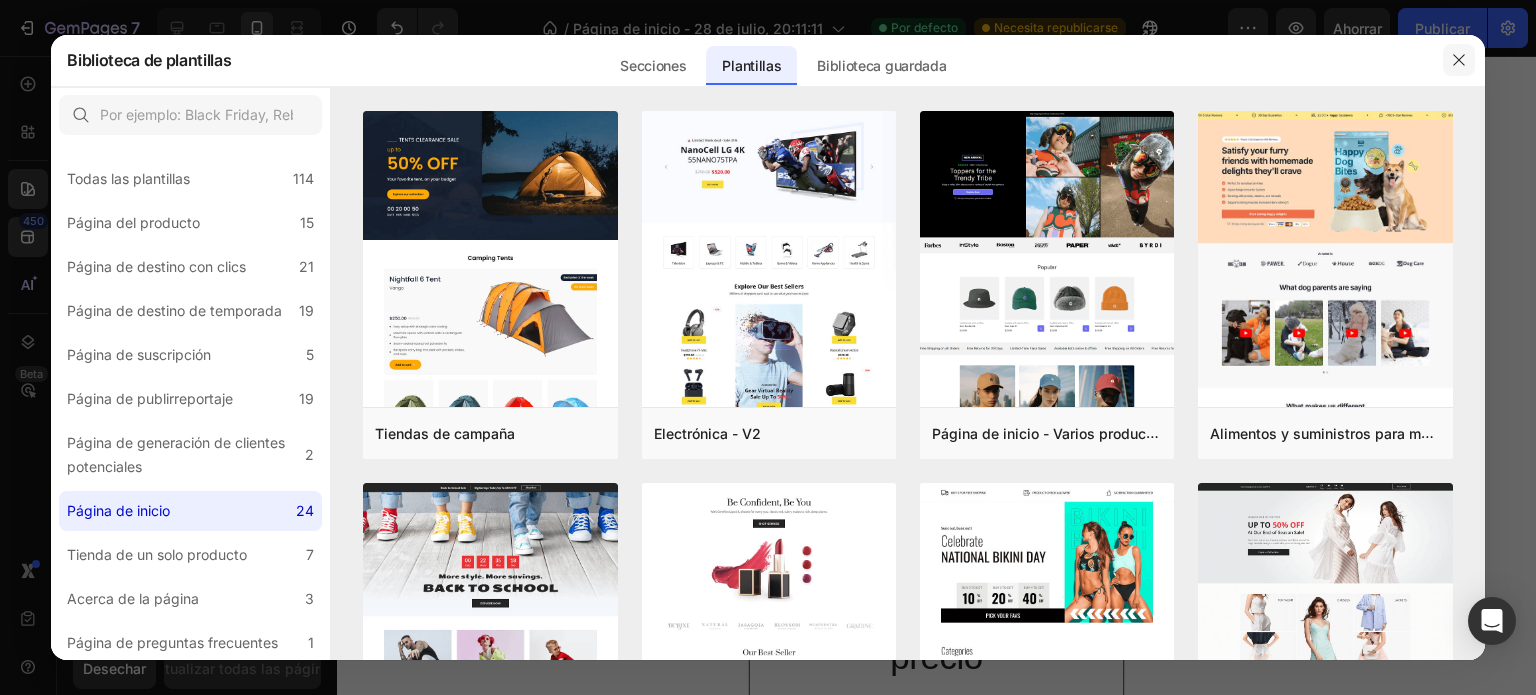 click 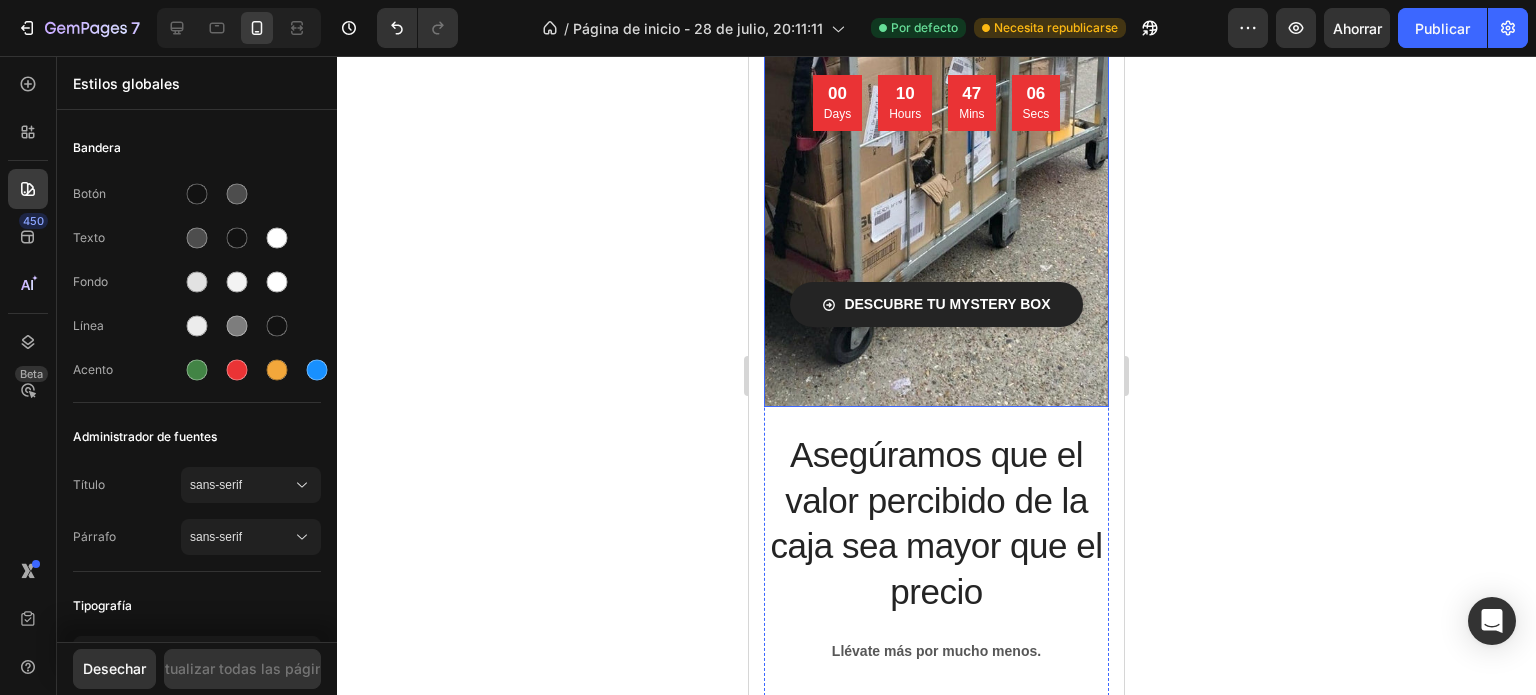 scroll, scrollTop: 466, scrollLeft: 0, axis: vertical 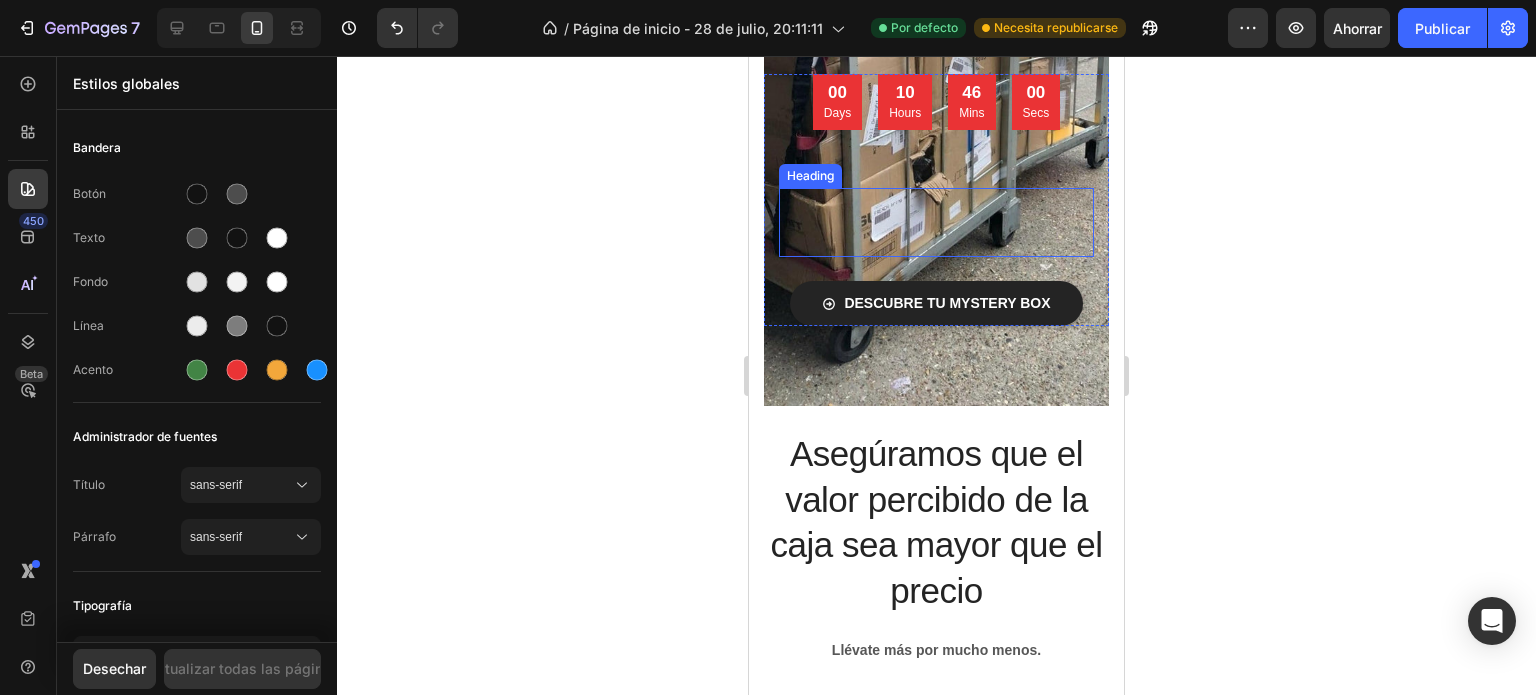 click at bounding box center (936, 222) 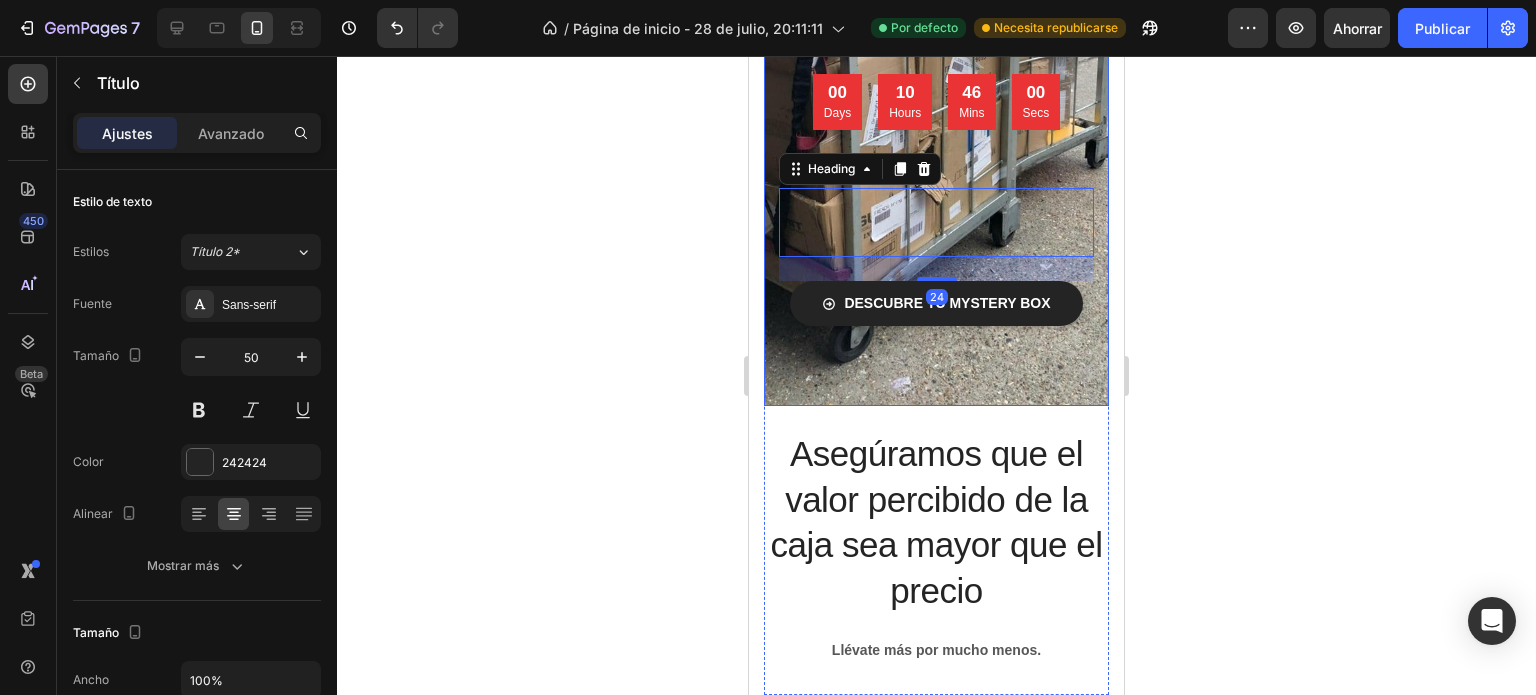 click on "00 Days 10 Hours 46 Mins 00 Secs Countdown Timer Heading Heading   24
Descubre tu MYSTERY BOX Button Row" at bounding box center [936, 240] 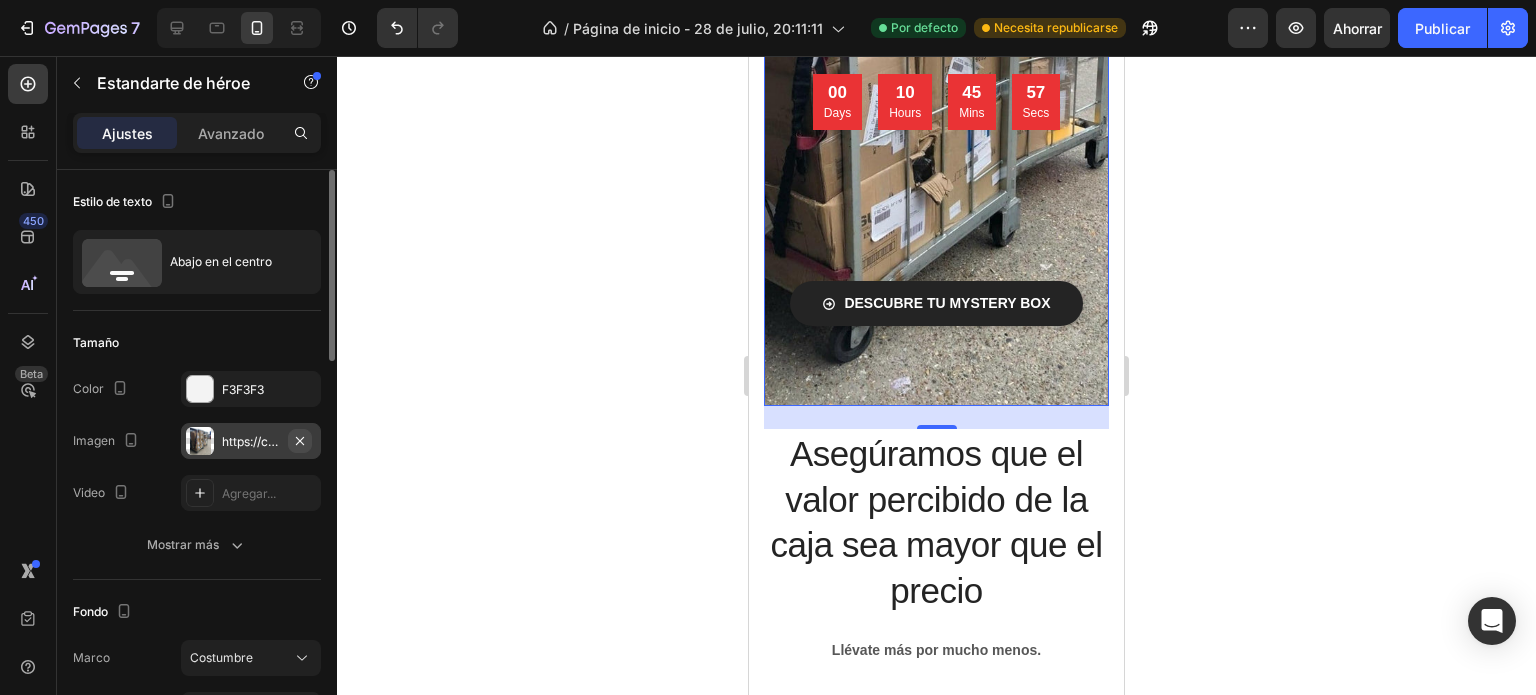 click 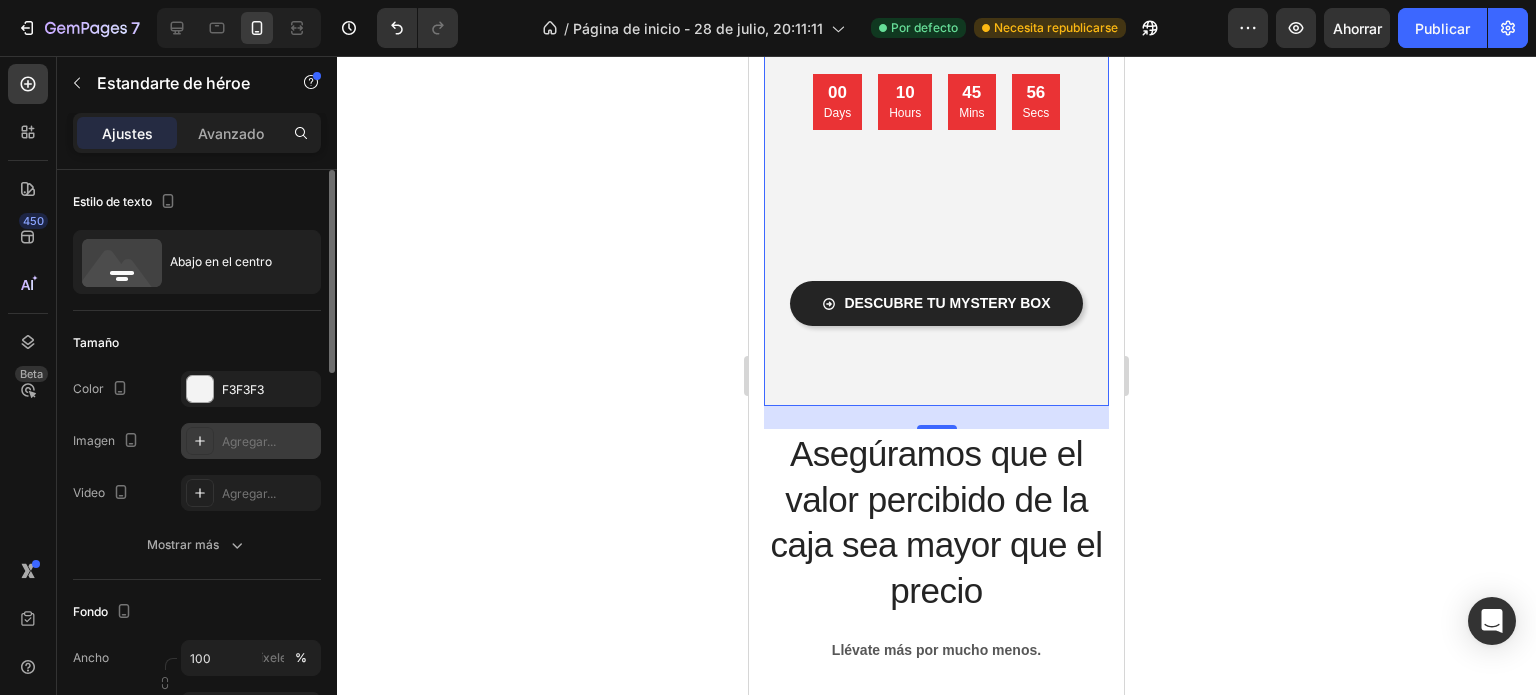 click on "Agregar..." at bounding box center [249, 441] 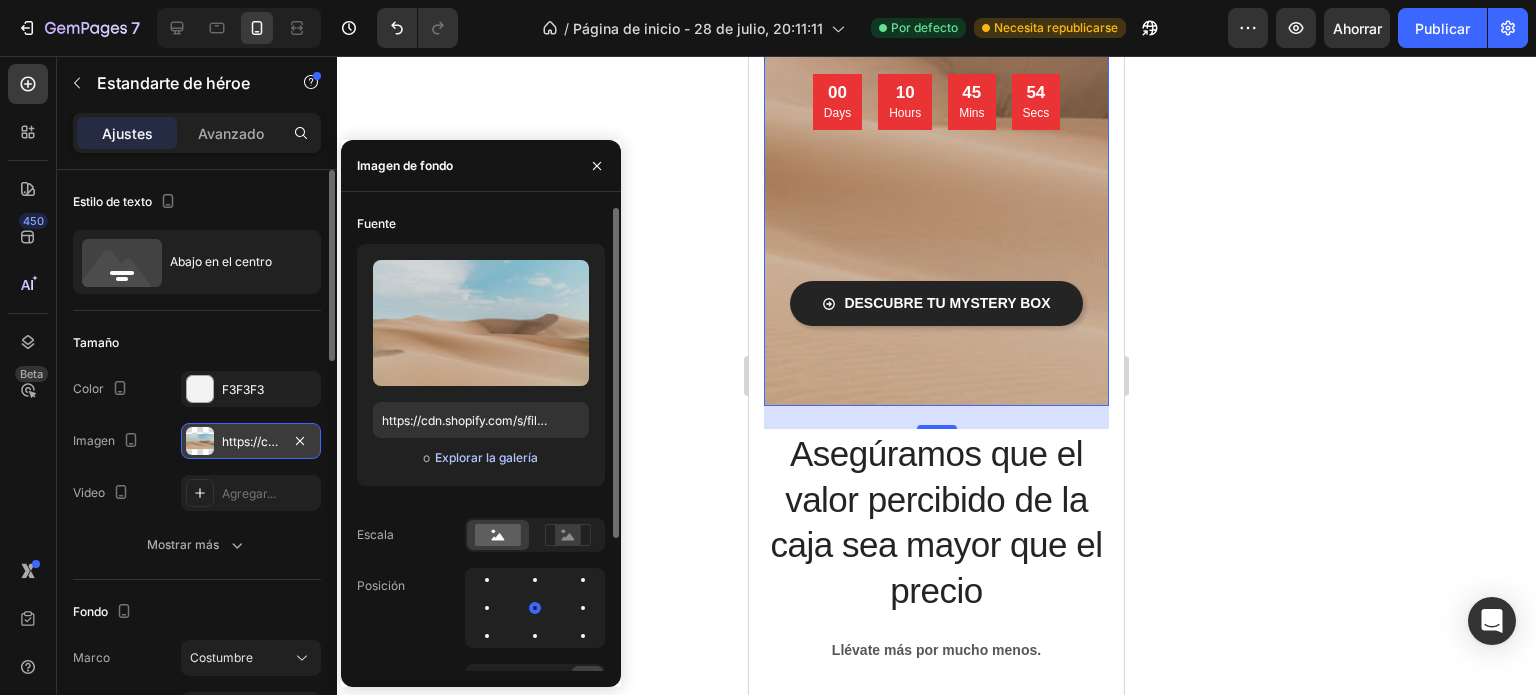 click on "Explorar la galería" at bounding box center (486, 457) 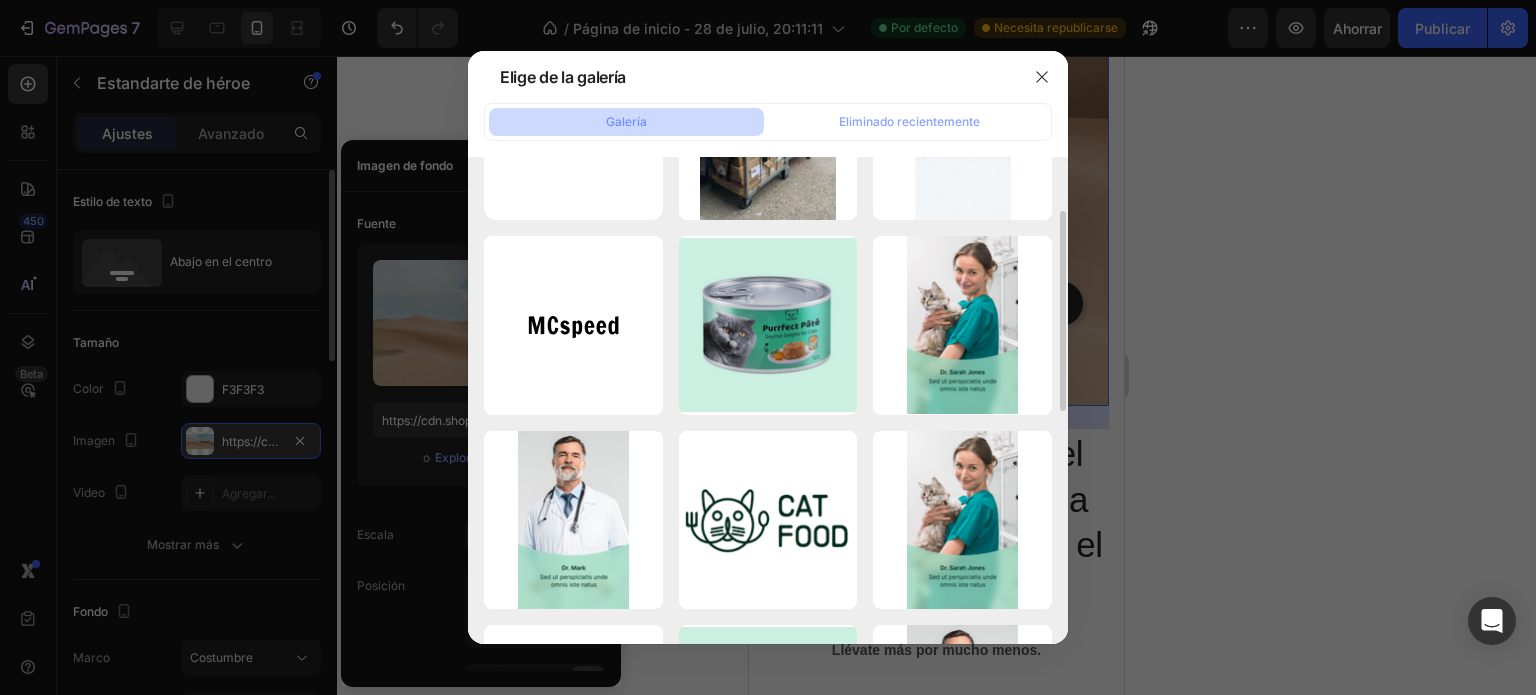 scroll, scrollTop: 0, scrollLeft: 0, axis: both 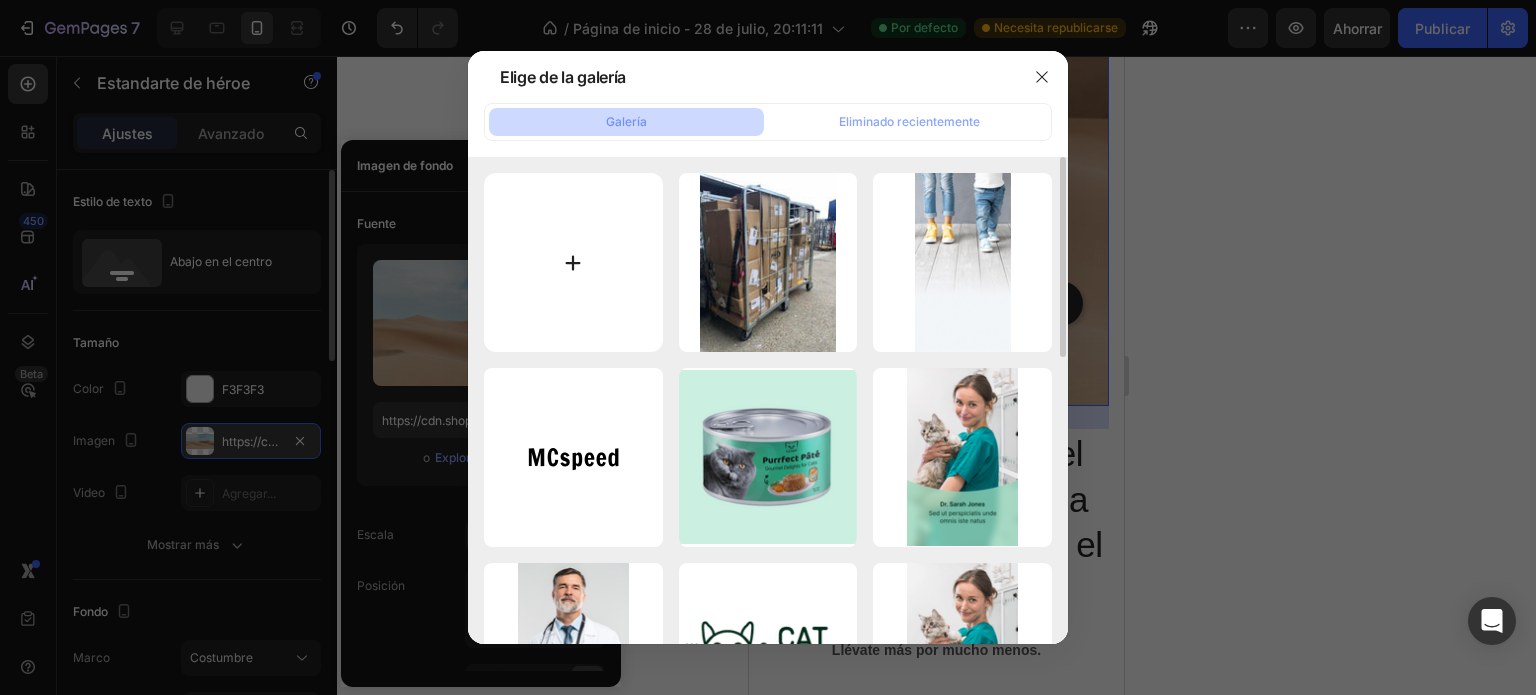 click at bounding box center [573, 262] 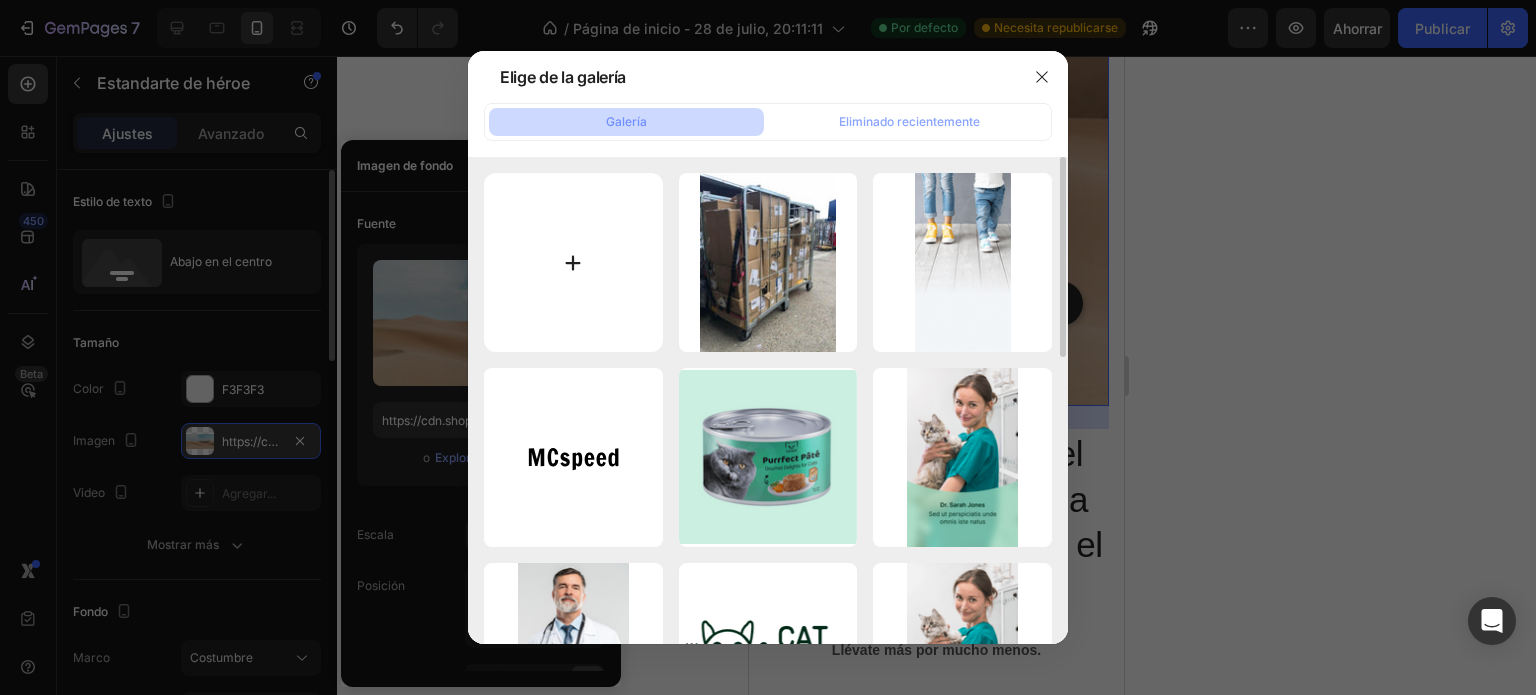 type on "C:\fakepath\ChatGPT Image 3 ago 2025, 23_45_58.png" 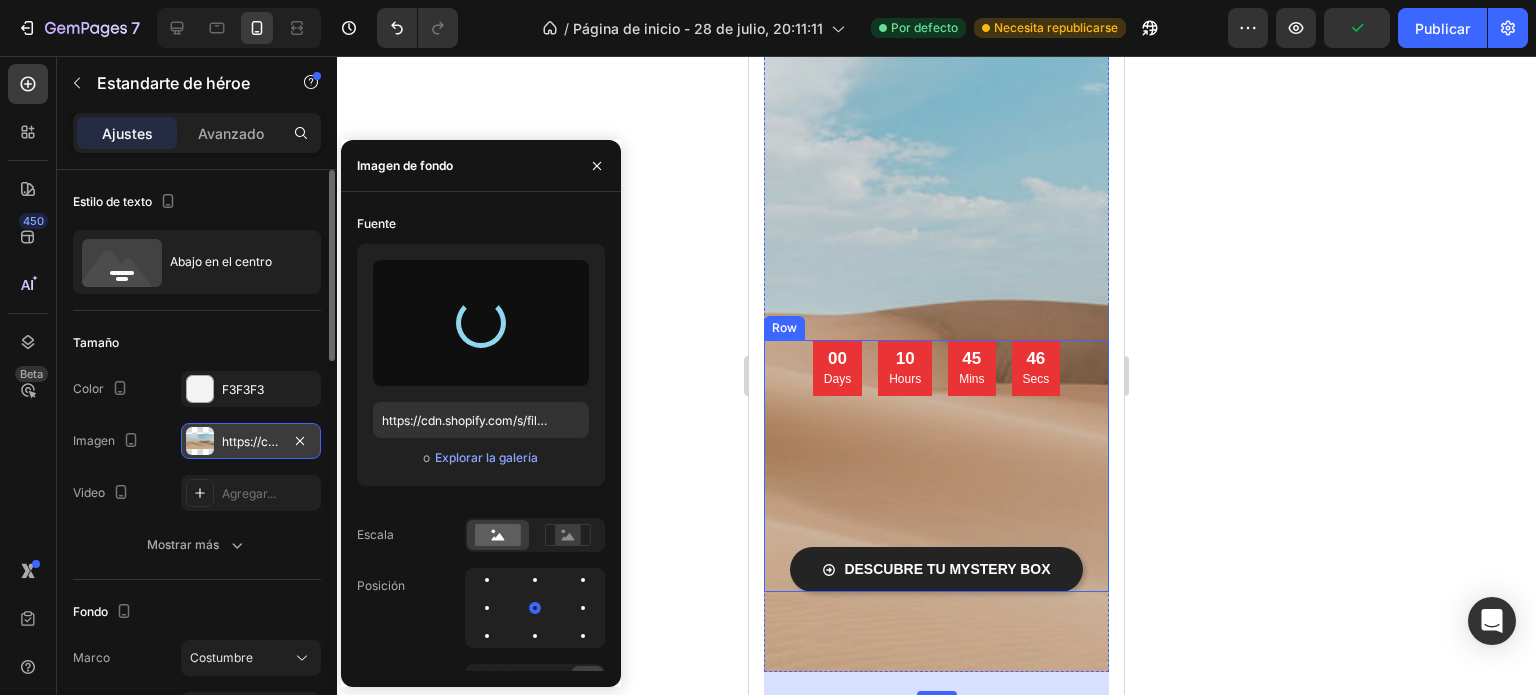 scroll, scrollTop: 200, scrollLeft: 0, axis: vertical 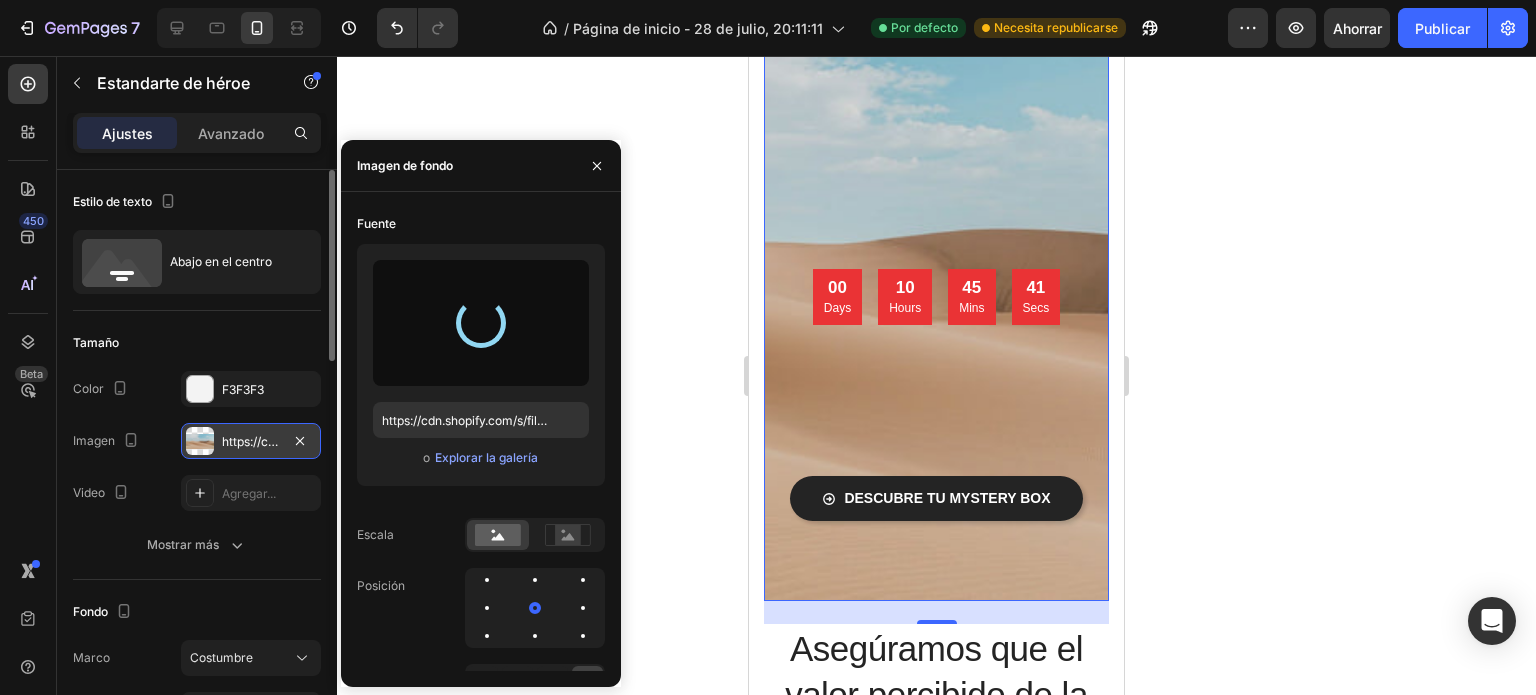 type on "https://cdn.shopify.com/s/files/1/0933/9768/0471/files/gempages_577464796337669011-1a0c3f35-2ed0-45ce-aac4-bc1a65775f3b.png" 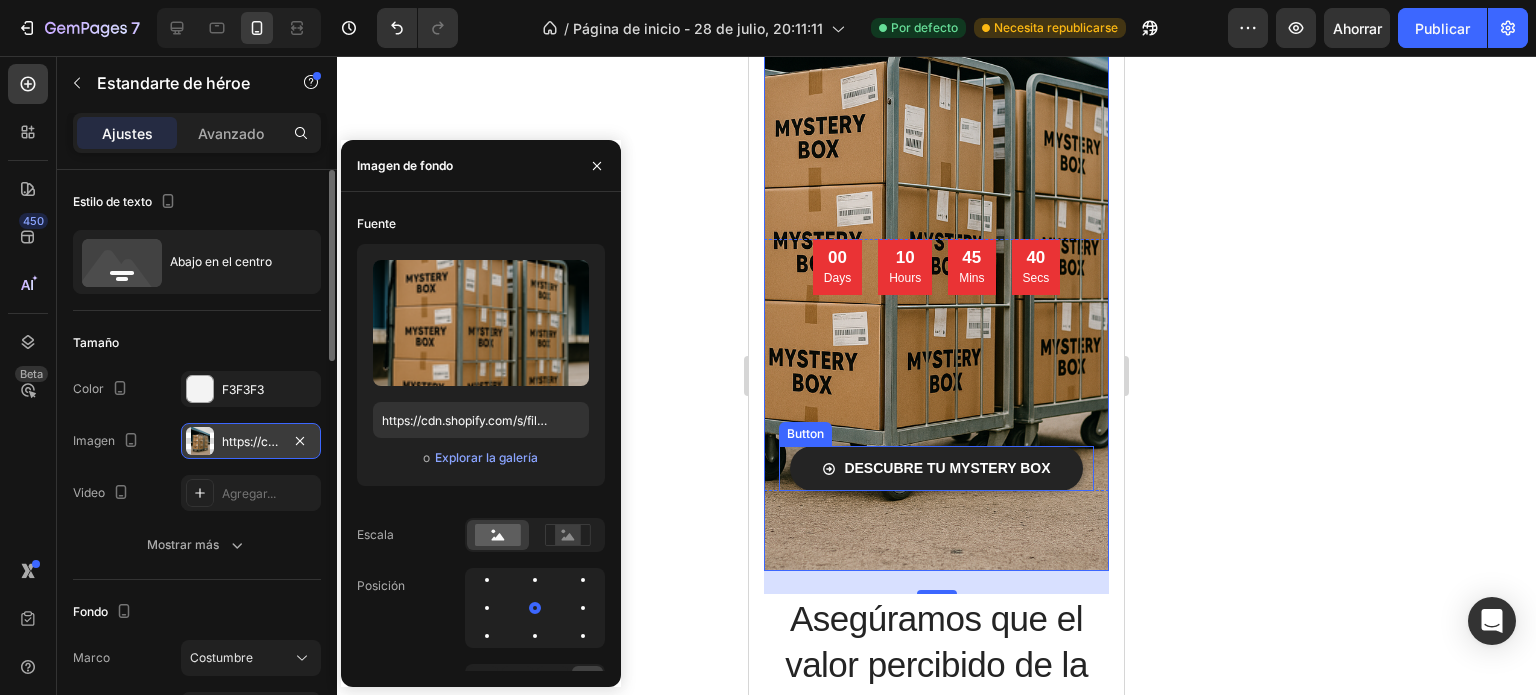 scroll, scrollTop: 333, scrollLeft: 0, axis: vertical 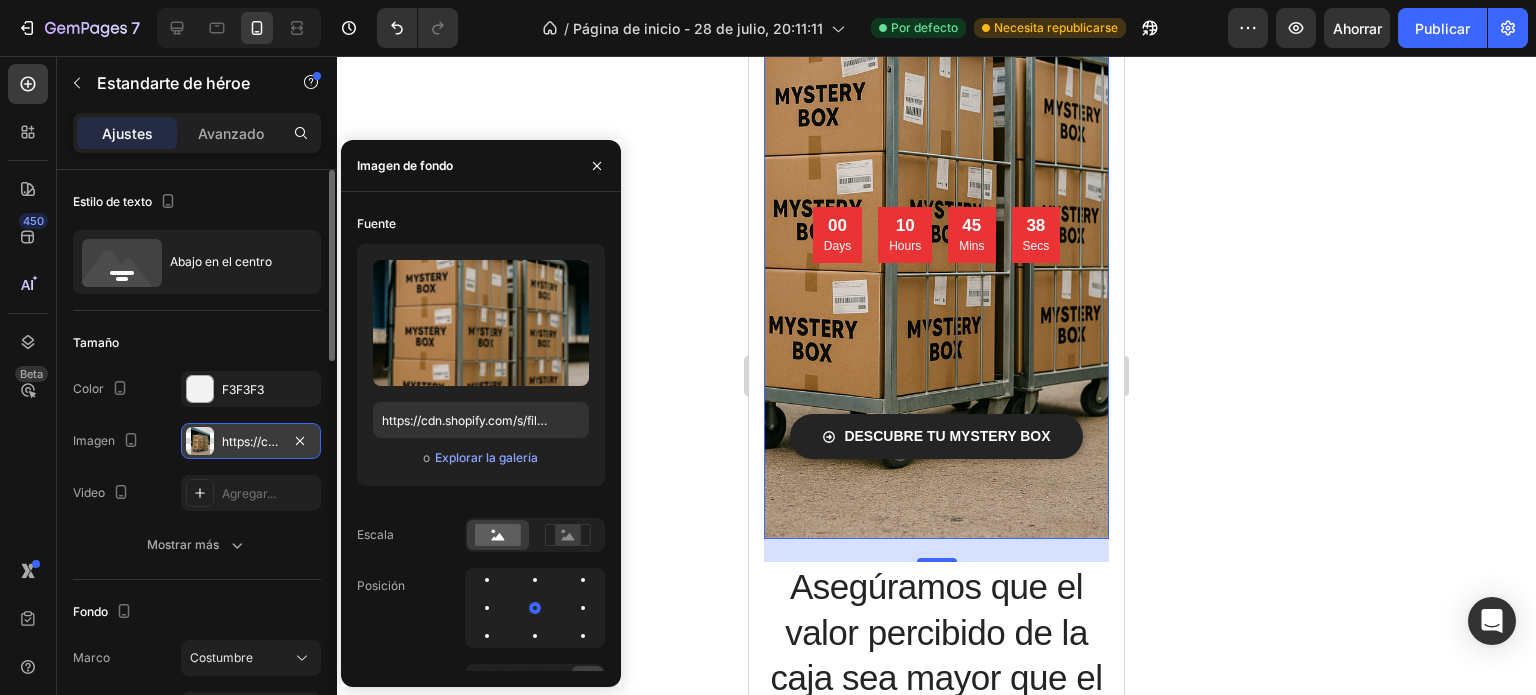click on "00 Days 10 Hours 45 Mins 38 Secs Countdown Timer Heading Heading
Descubre tu MYSTERY BOX Button Row" at bounding box center (936, 373) 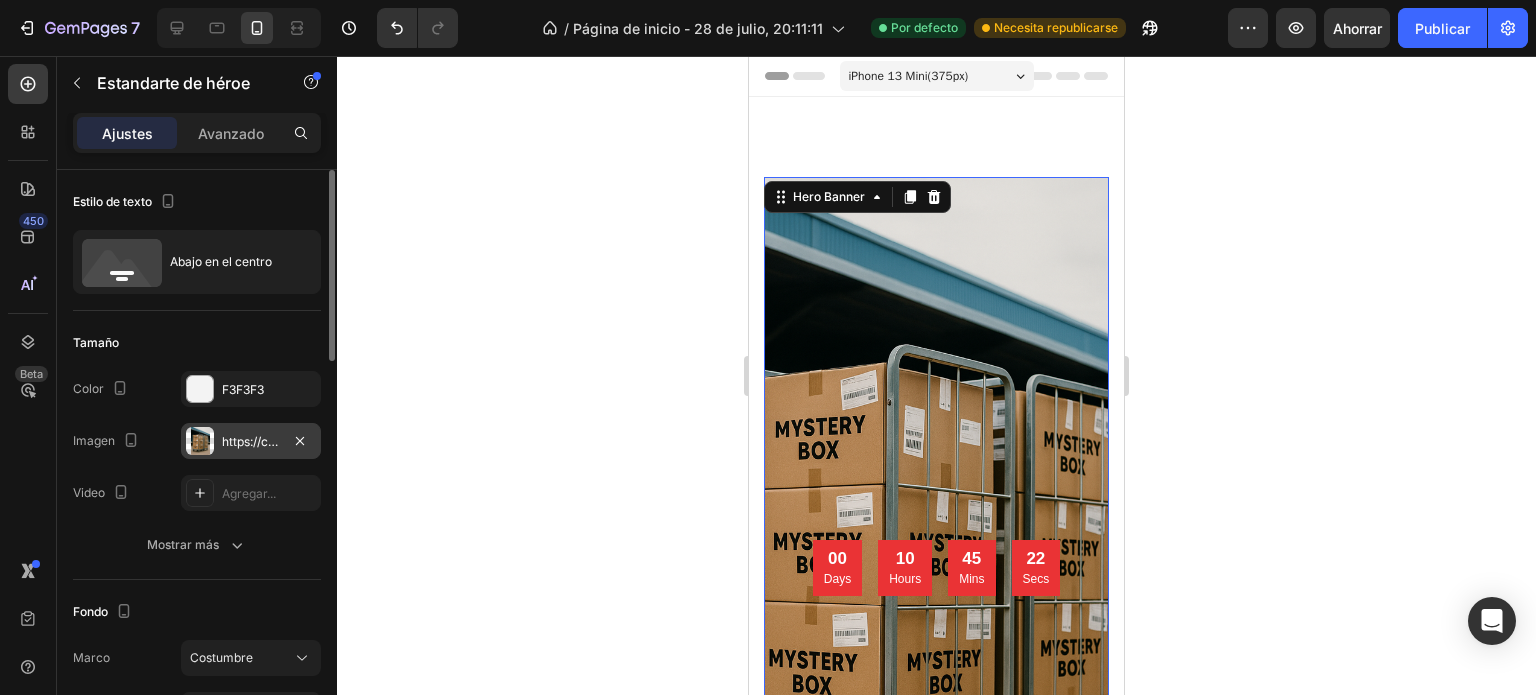 scroll, scrollTop: 0, scrollLeft: 0, axis: both 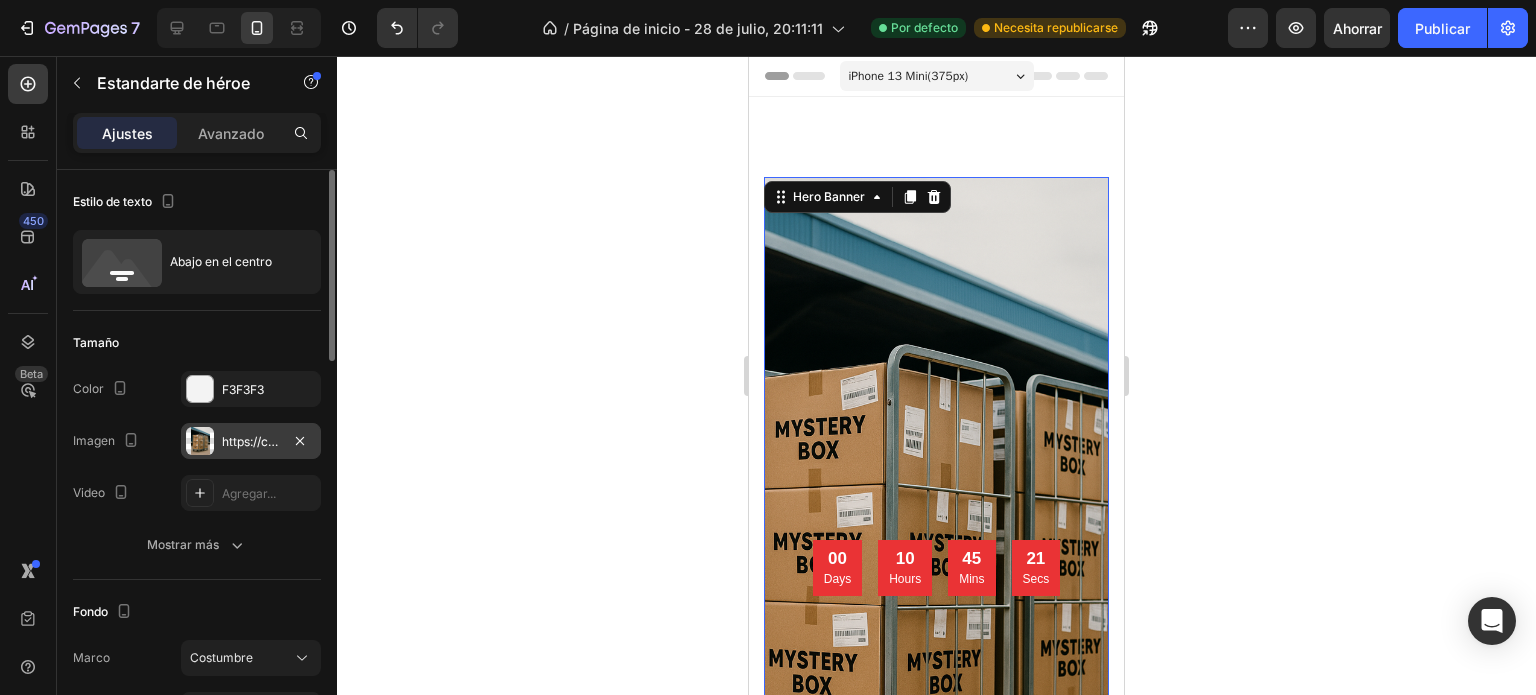 drag, startPoint x: 430, startPoint y: 399, endPoint x: 454, endPoint y: 397, distance: 24.083189 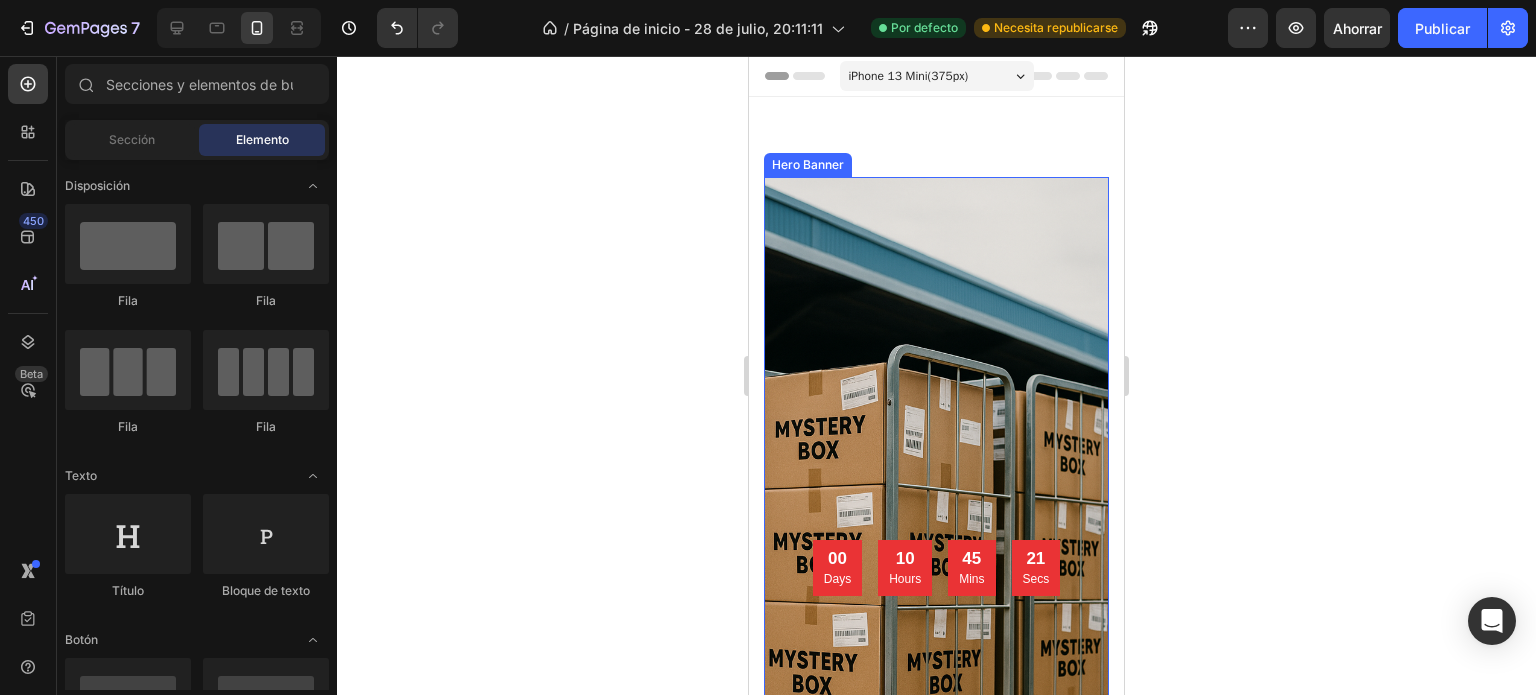 click at bounding box center (936, 524) 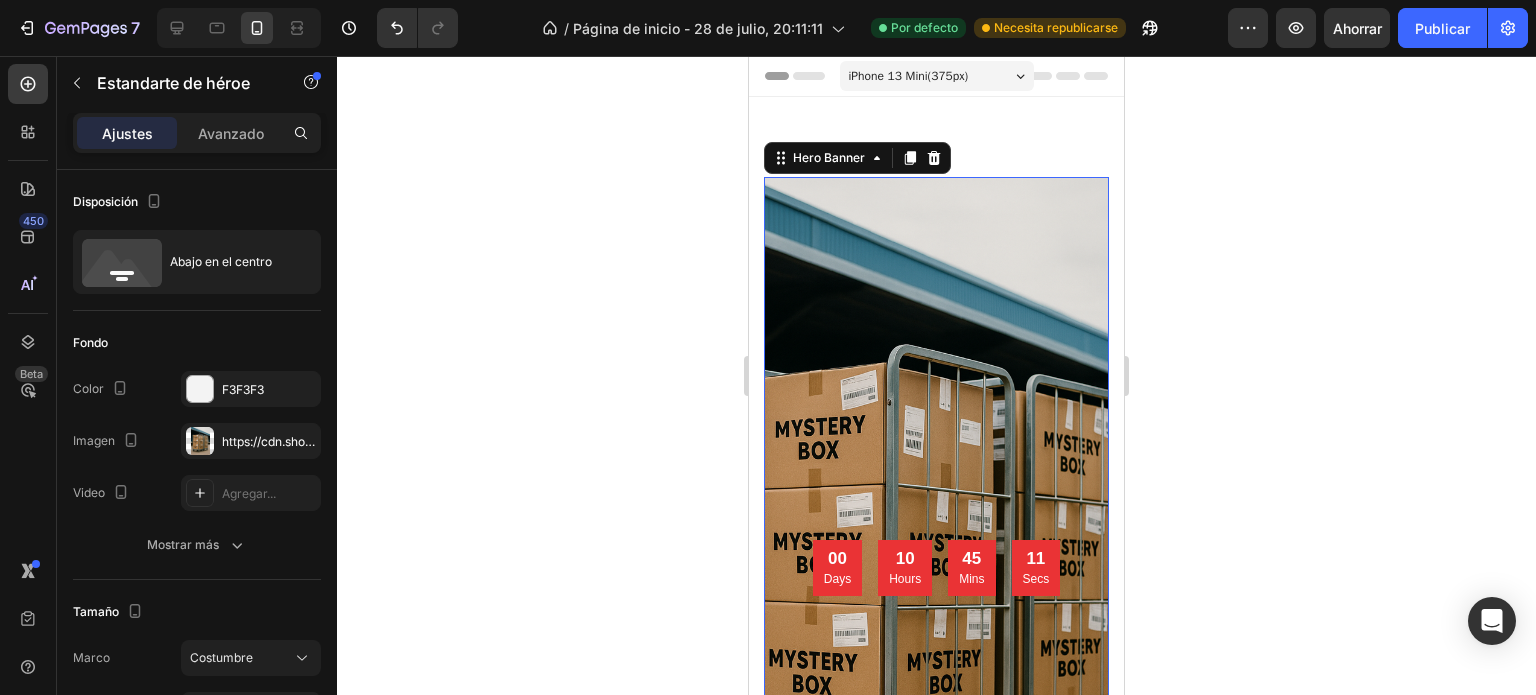 click at bounding box center (936, 524) 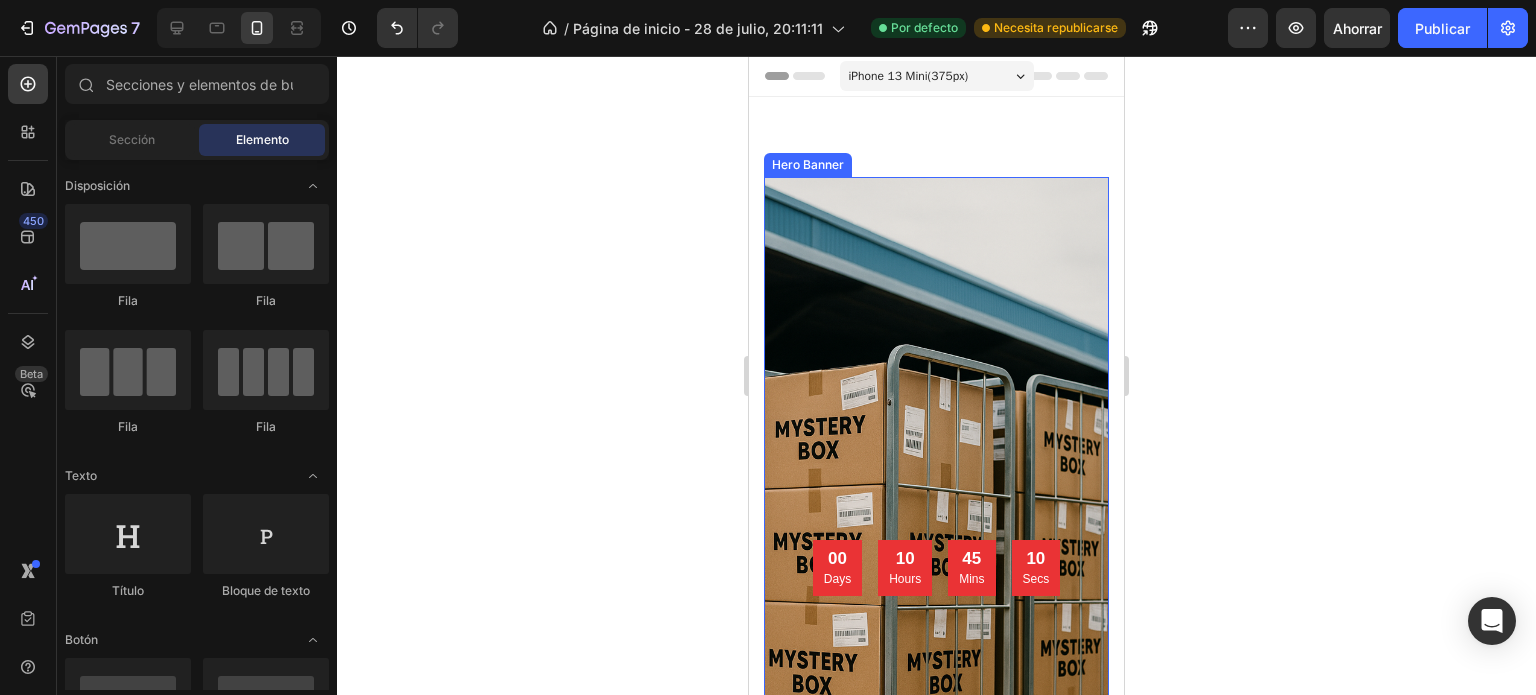 click at bounding box center (936, 524) 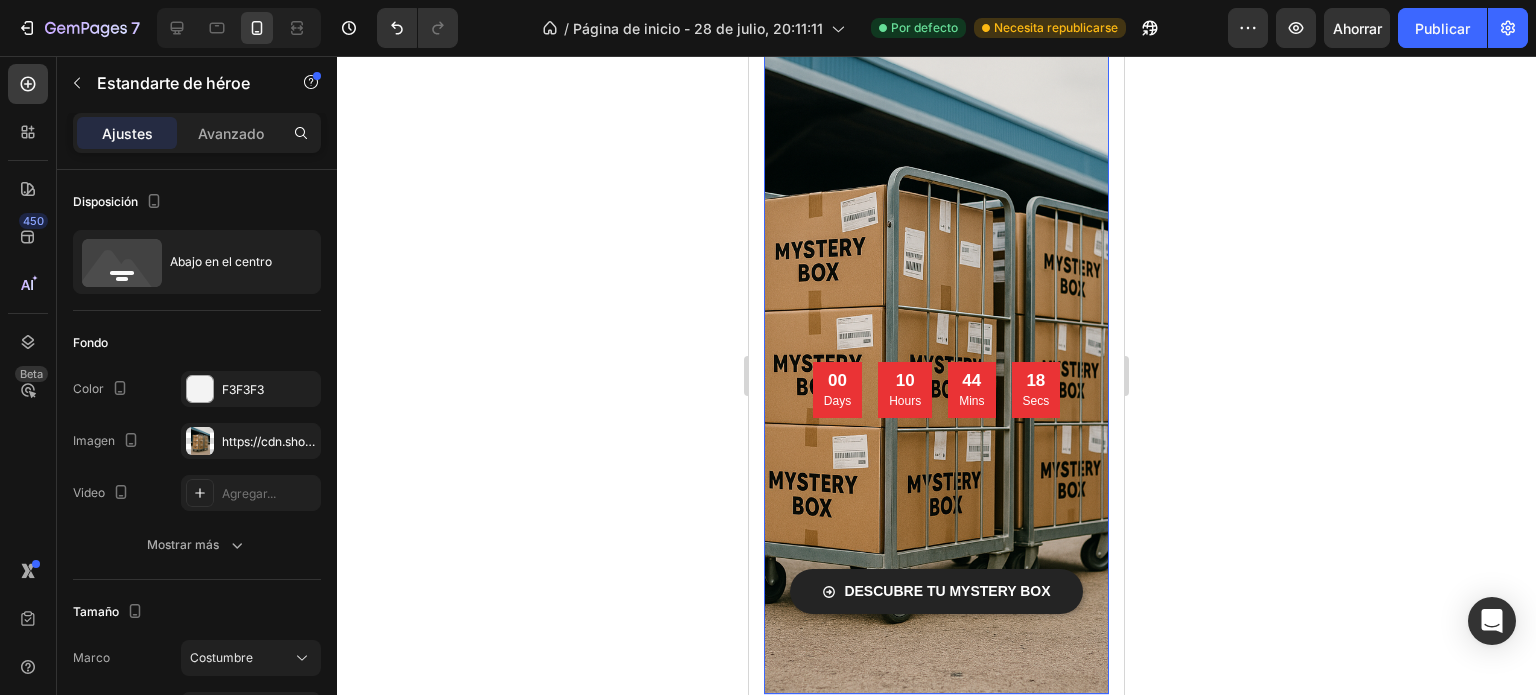 scroll, scrollTop: 266, scrollLeft: 0, axis: vertical 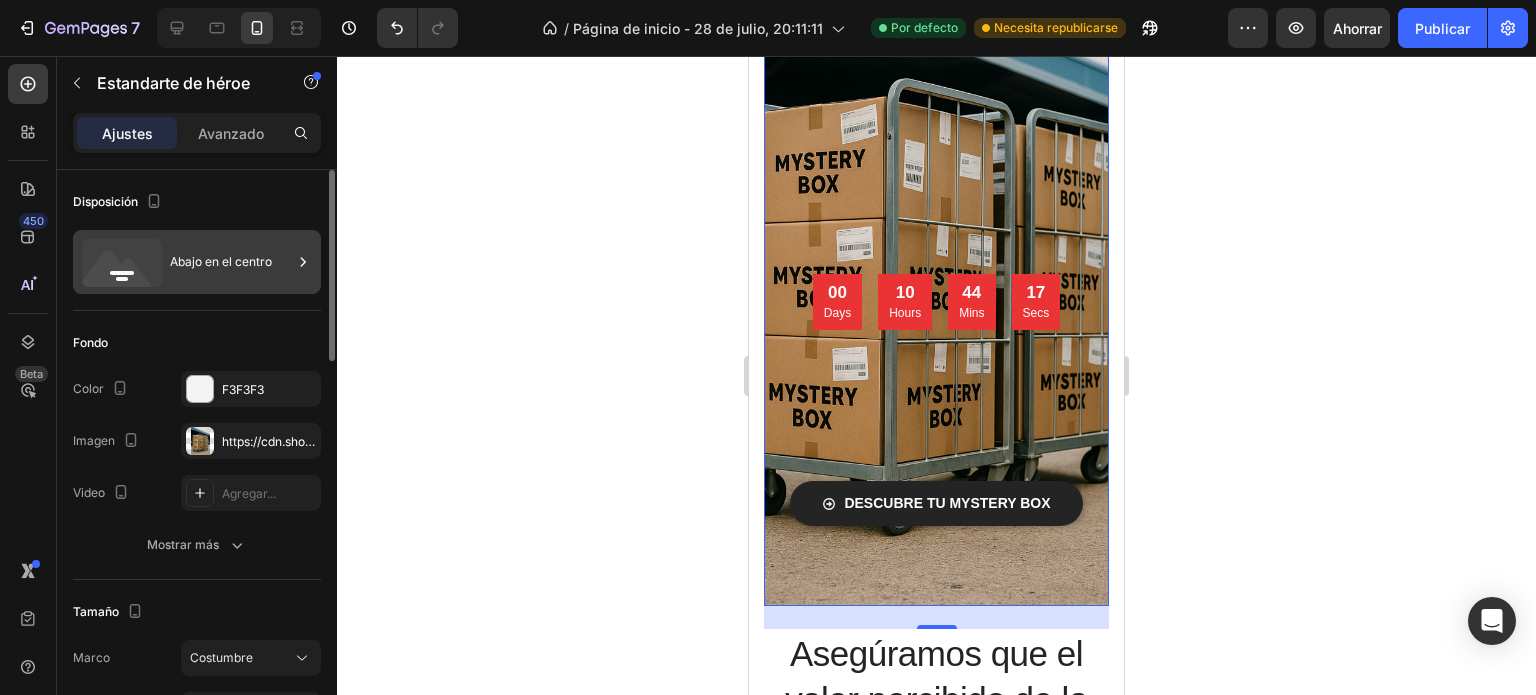 click on "Abajo en el centro" at bounding box center [221, 261] 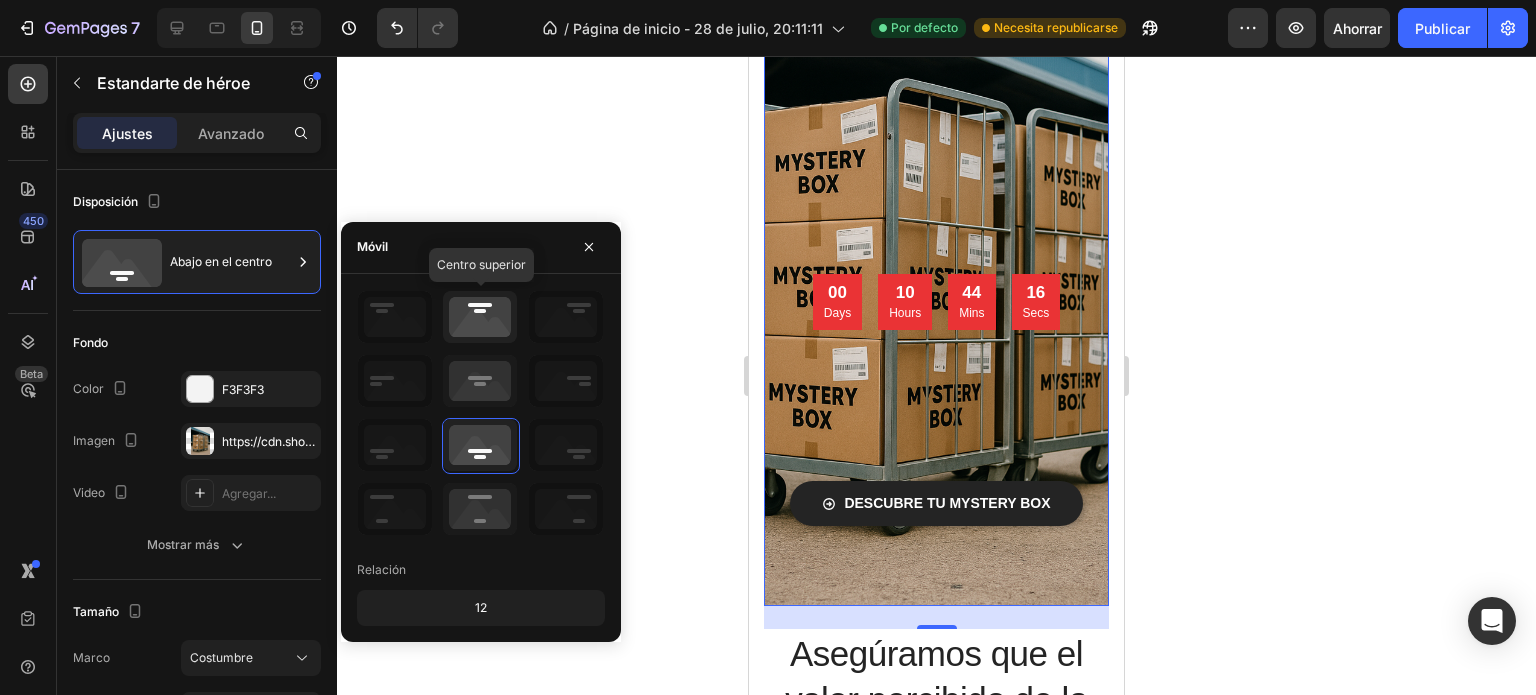 click 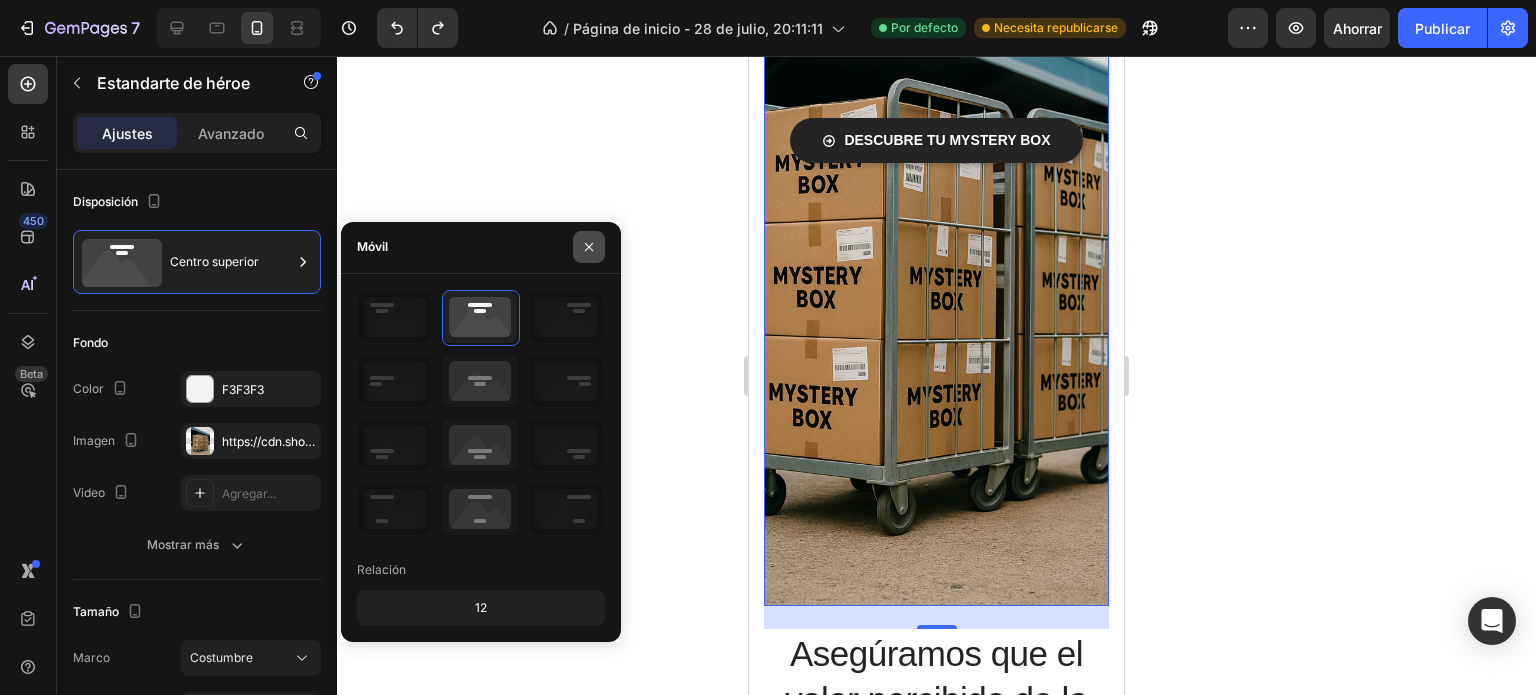 click 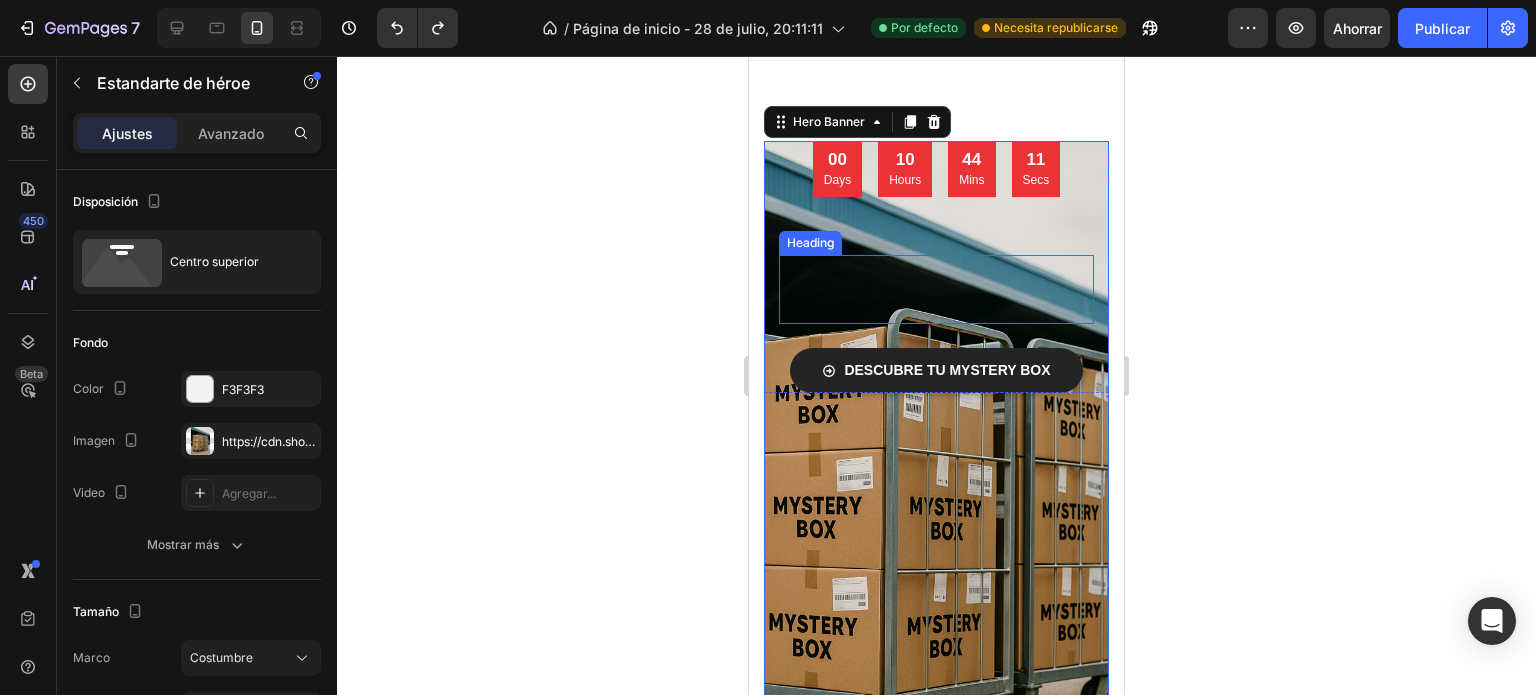 scroll, scrollTop: 66, scrollLeft: 0, axis: vertical 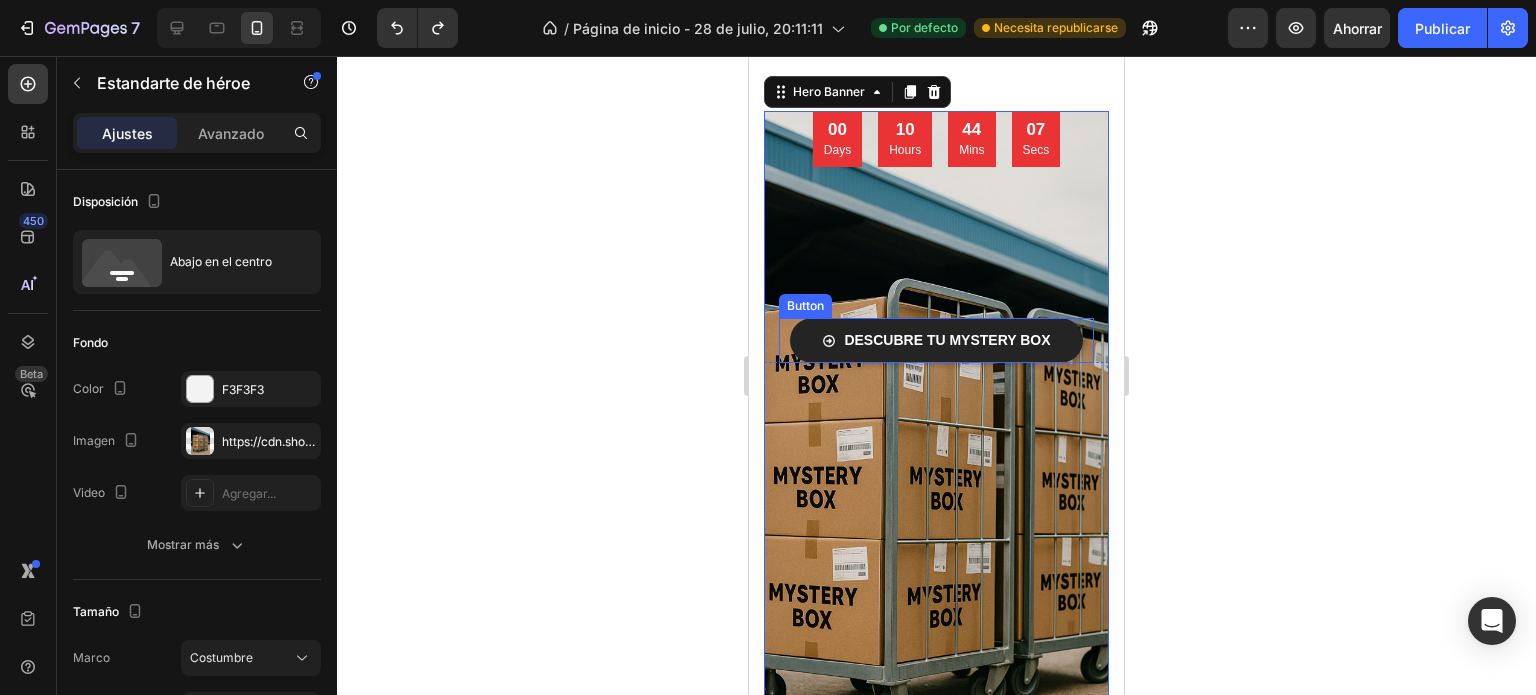click at bounding box center [936, 259] 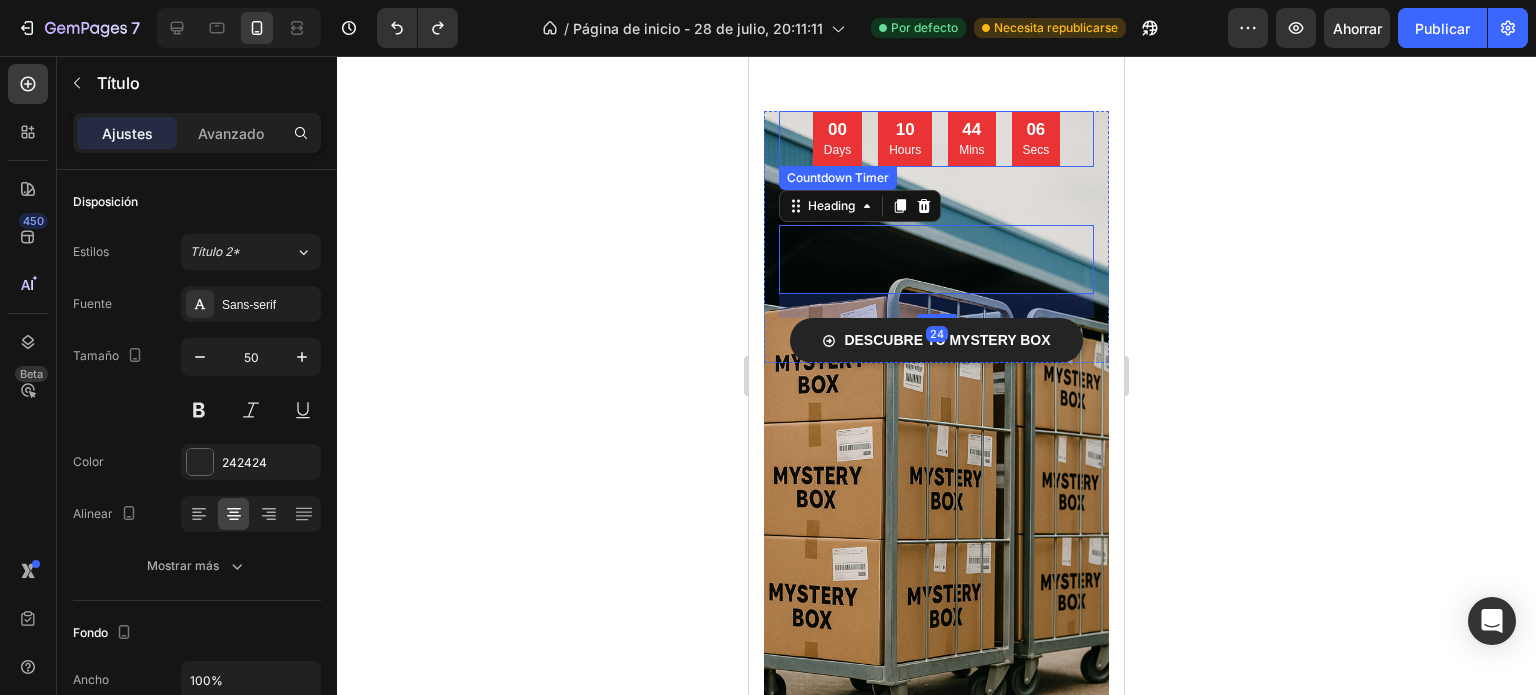 click on "00 Days 10 Hours 44 Mins 06 Secs Countdown Timer Heading Heading   24
Descubre tu MYSTERY BOX Button" at bounding box center (936, 237) 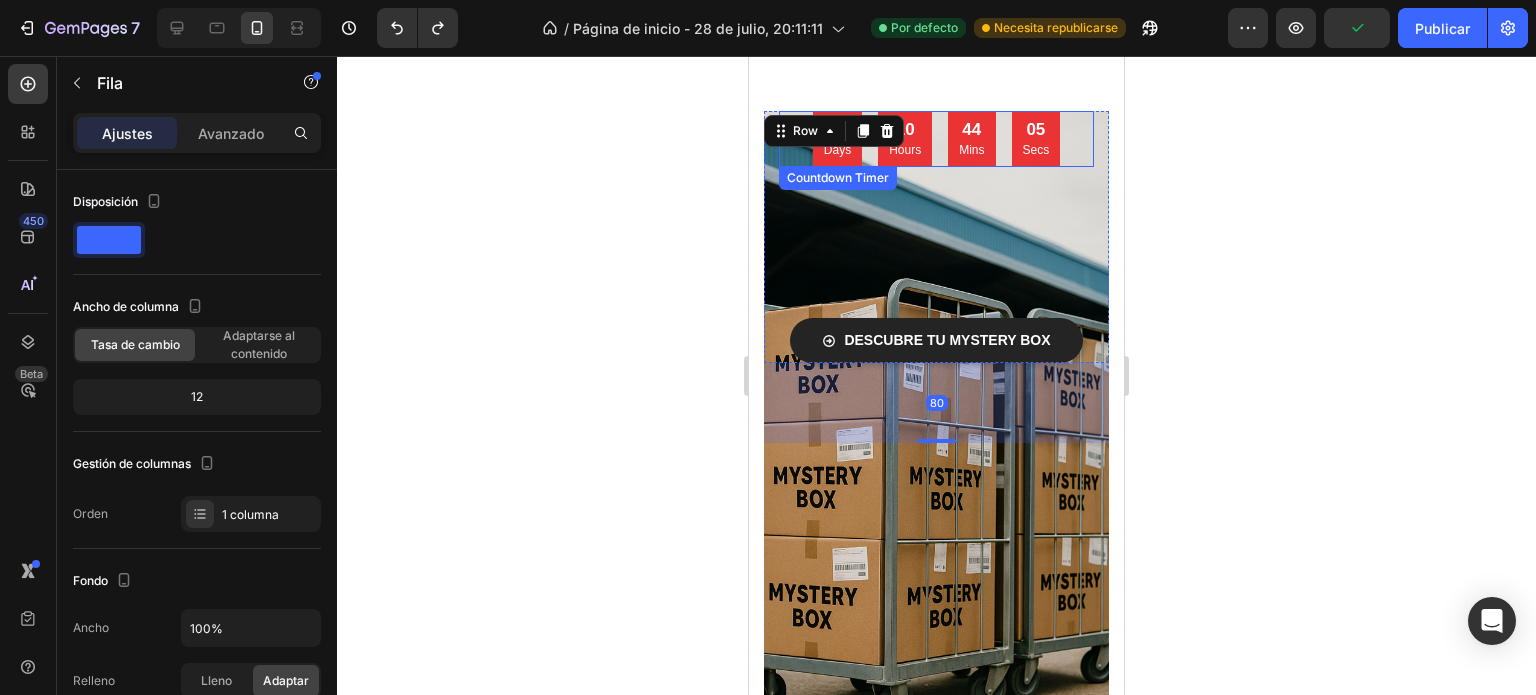click on "05 Secs" at bounding box center [1036, 139] 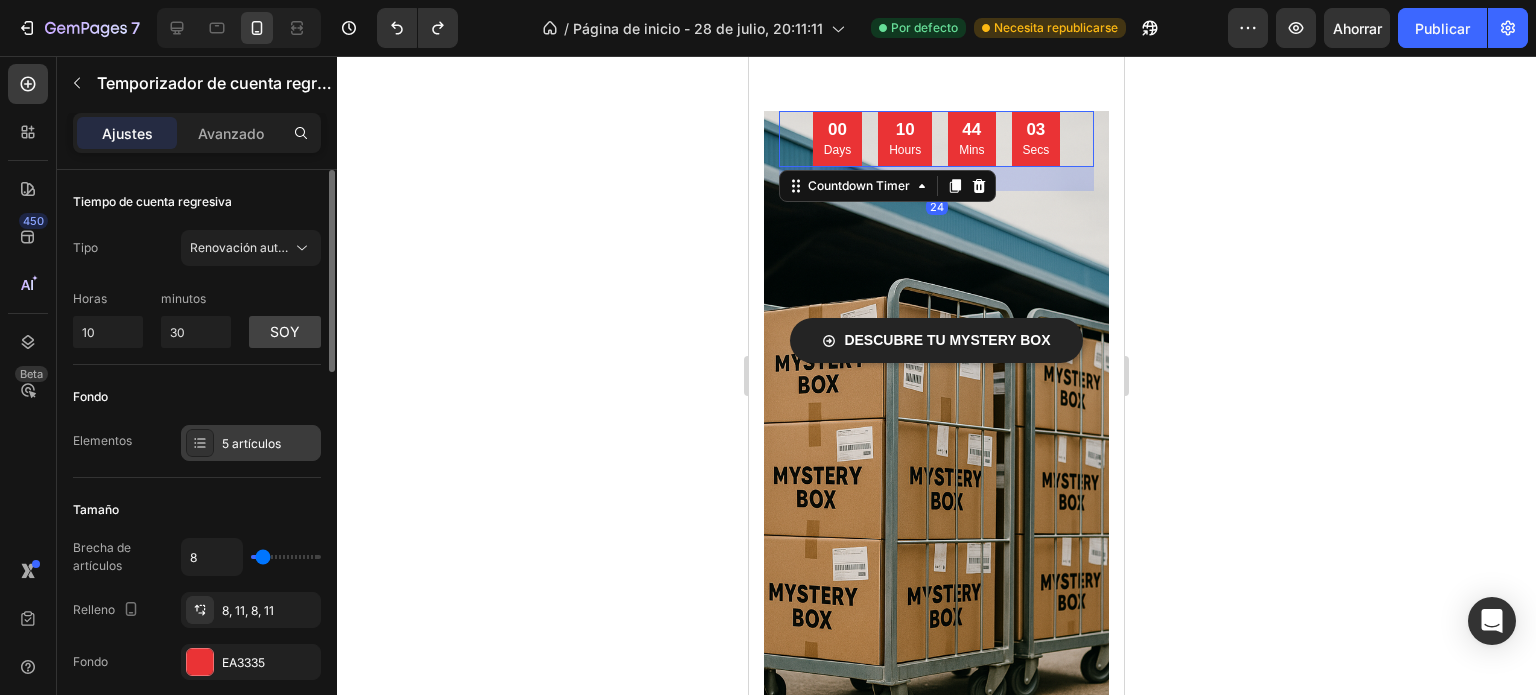 click on "5 artículos" at bounding box center [251, 443] 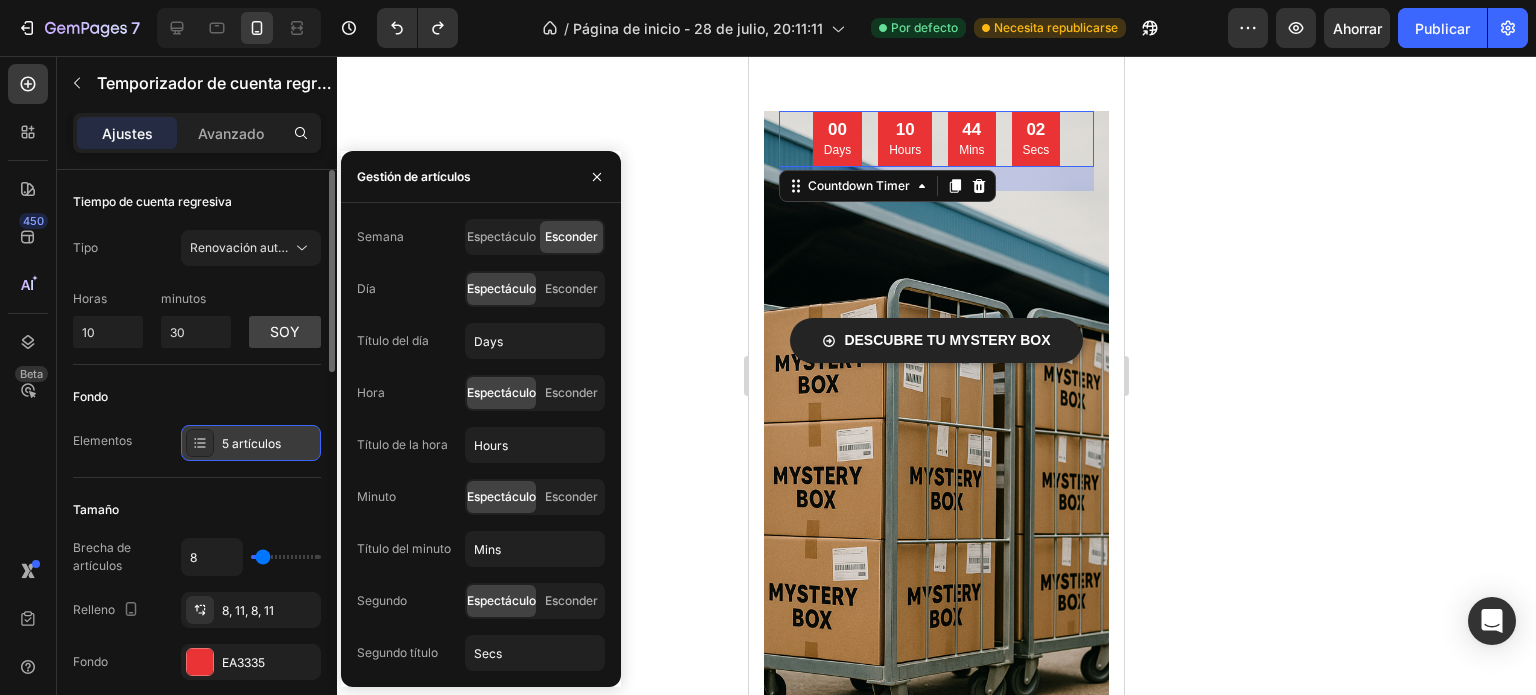 click on "5 artículos" at bounding box center (251, 443) 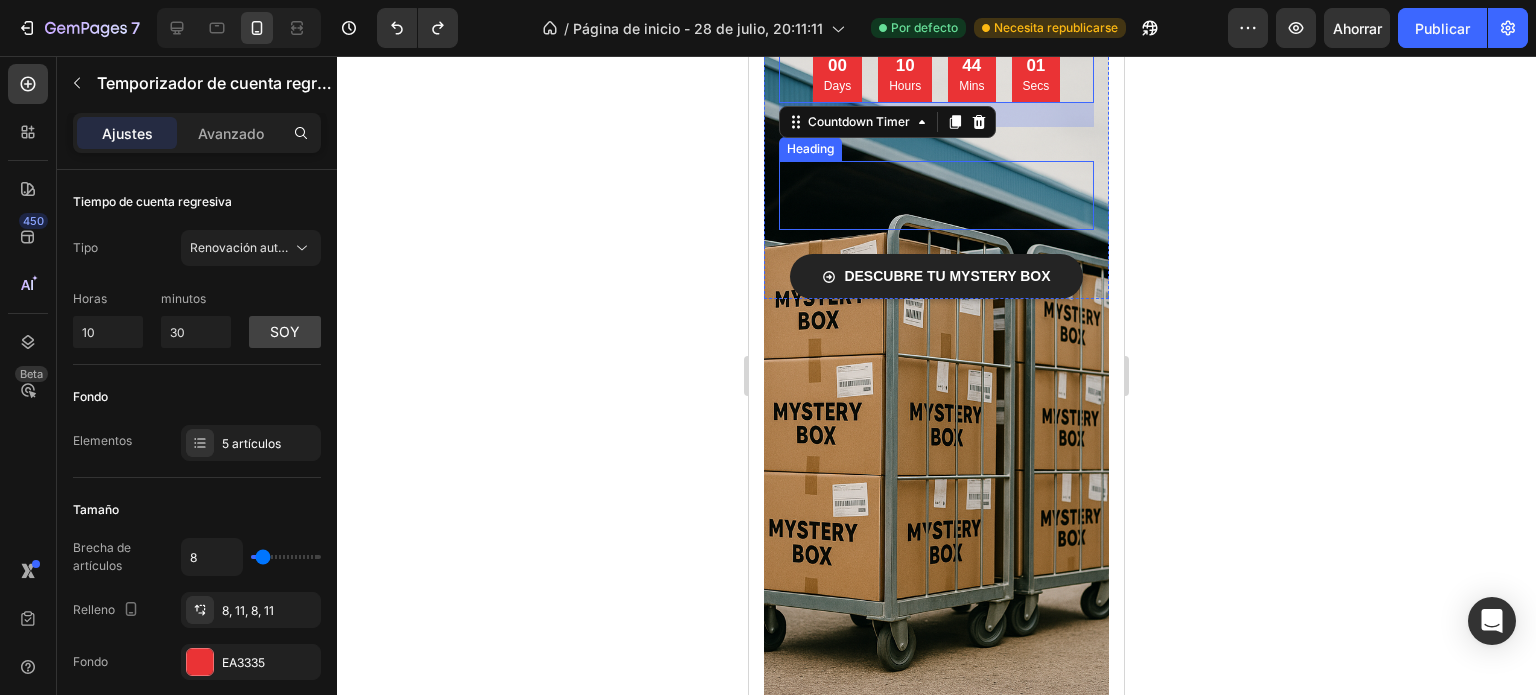 scroll, scrollTop: 133, scrollLeft: 0, axis: vertical 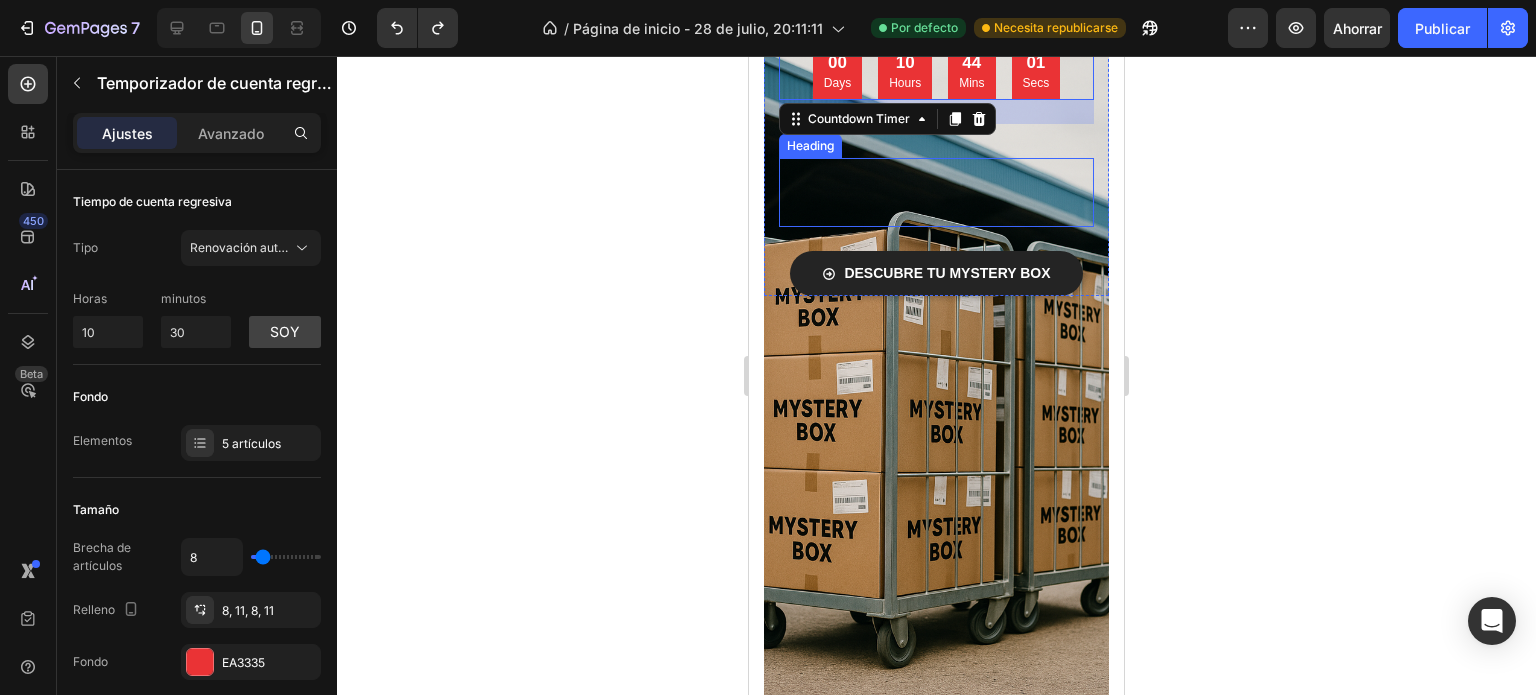 click at bounding box center [936, 192] 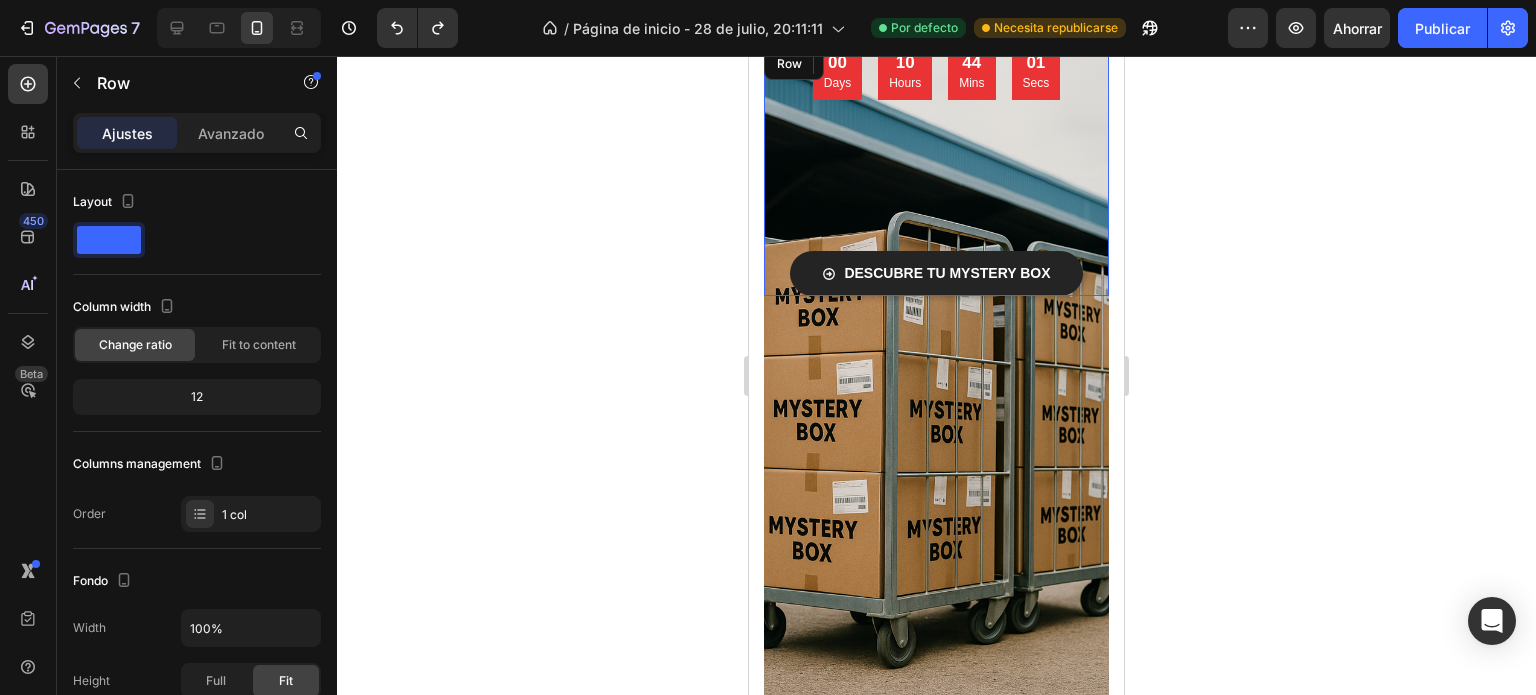 click on "00 Days 10 Hours 44 Mins 01 Secs Countdown Timer Heading Heading   24
Descubre tu MYSTERY BOX Button Row" at bounding box center [936, 170] 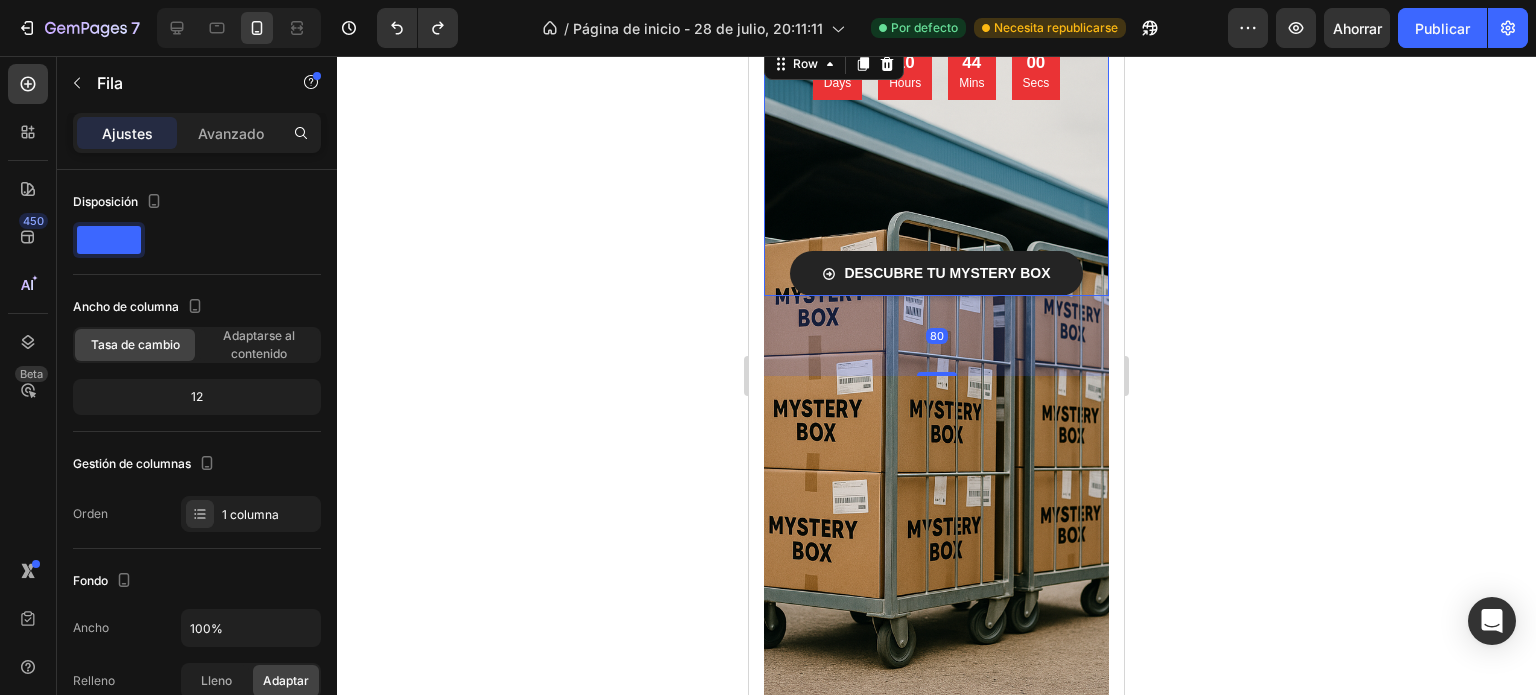 click on "00 Days 10 Hours 44 Mins 00 Secs Countdown Timer Heading Heading
Descubre tu MYSTERY BOX Button Row   80" at bounding box center (936, 170) 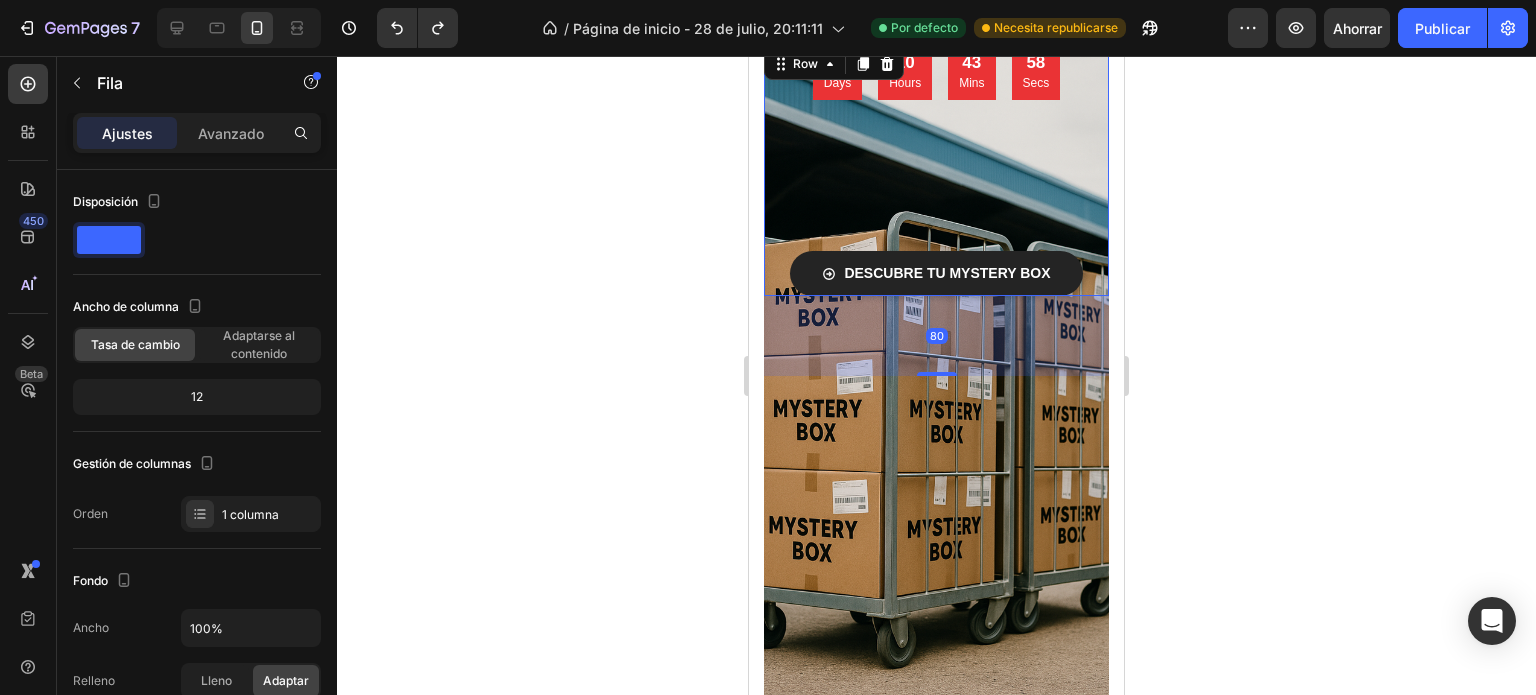 scroll, scrollTop: 265, scrollLeft: 0, axis: vertical 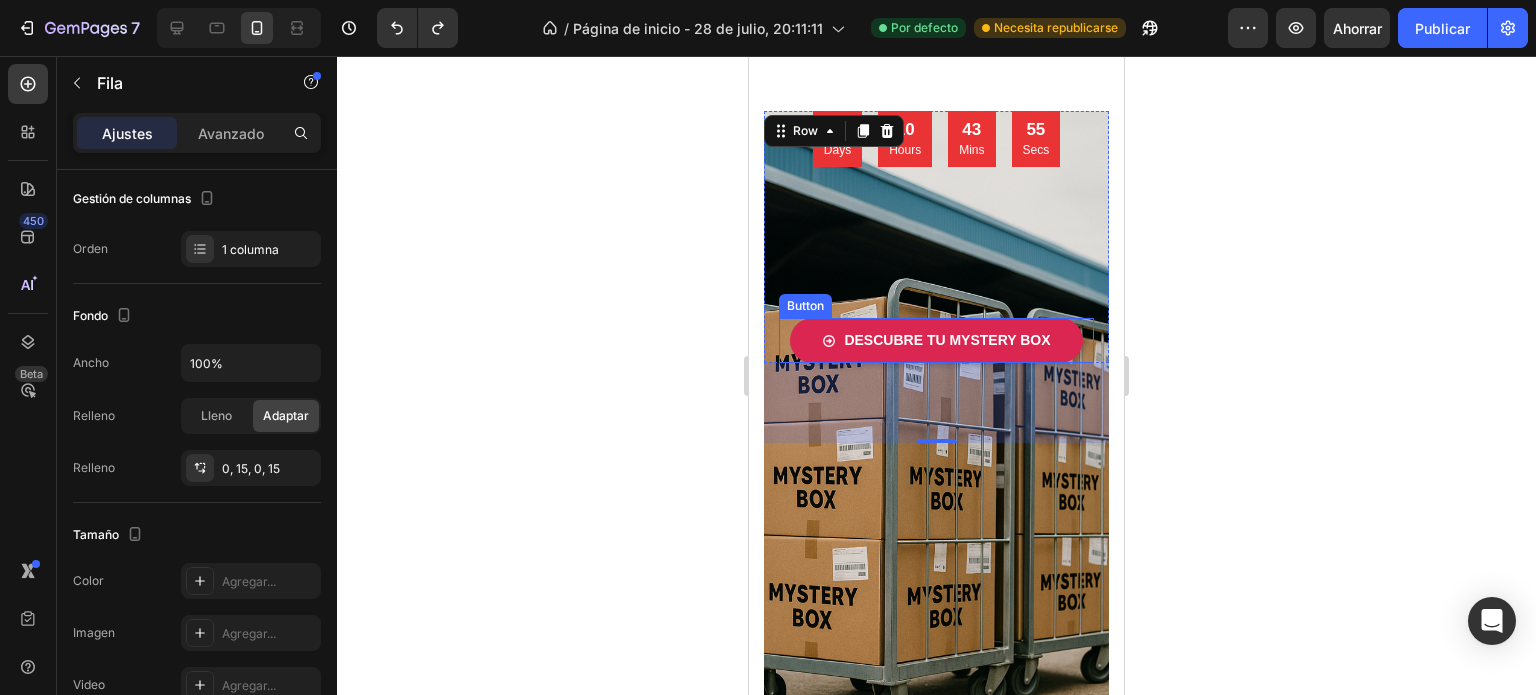 click on "Descubre tu MYSTERY BOX" at bounding box center [936, 340] 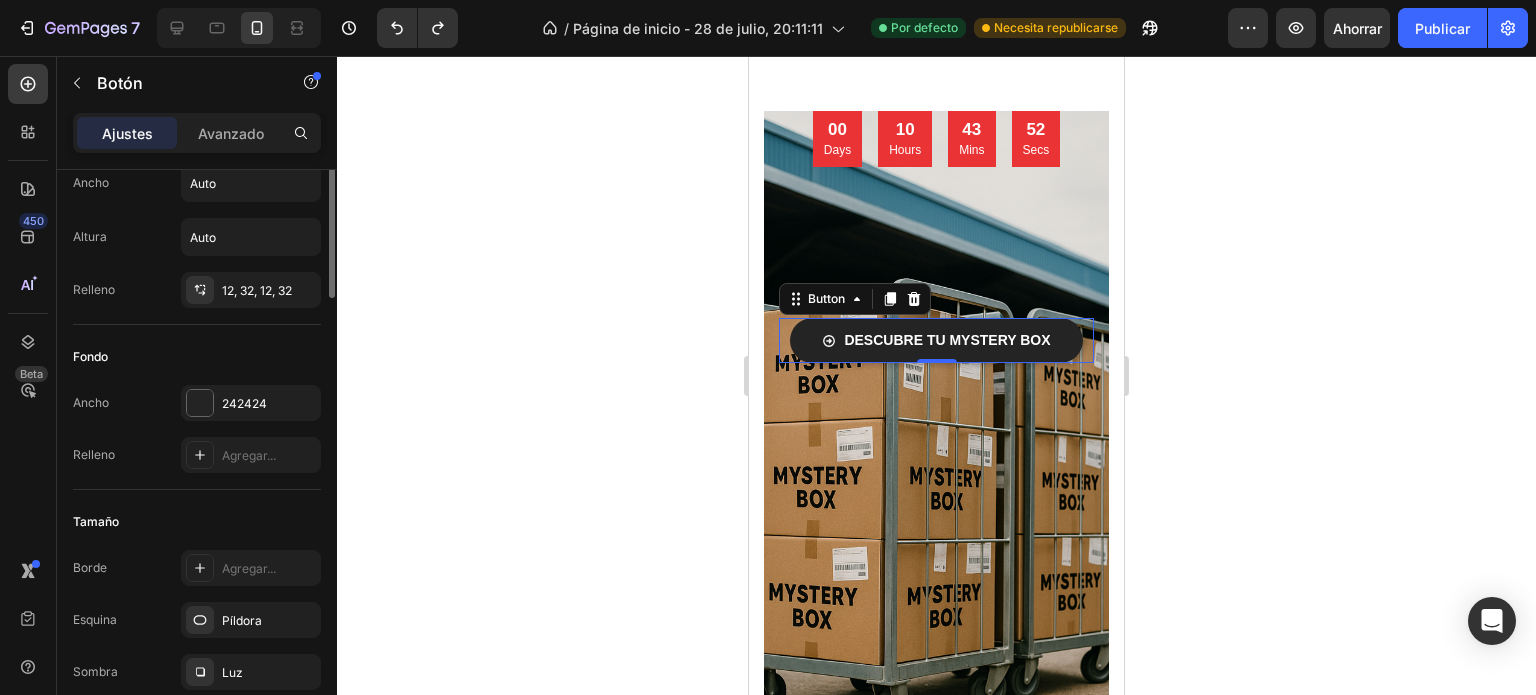scroll, scrollTop: 0, scrollLeft: 0, axis: both 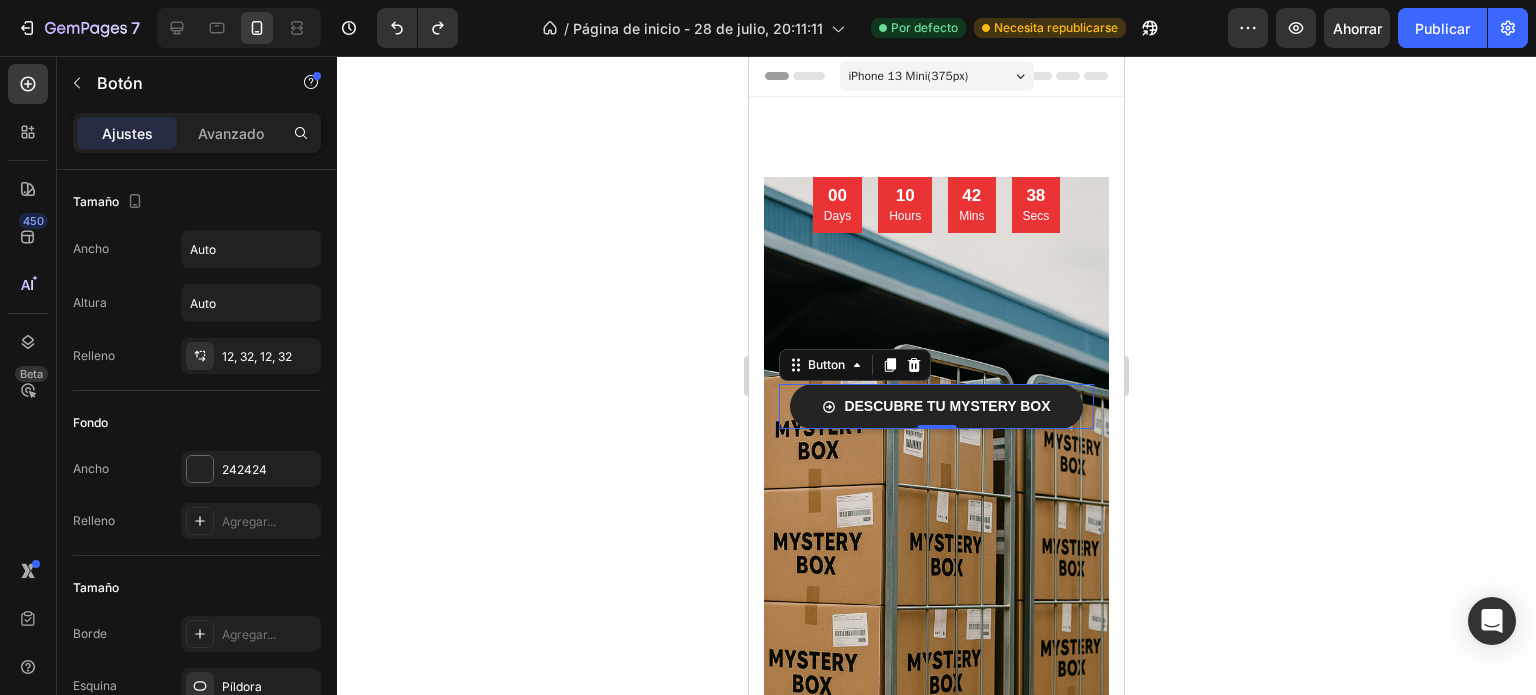 click 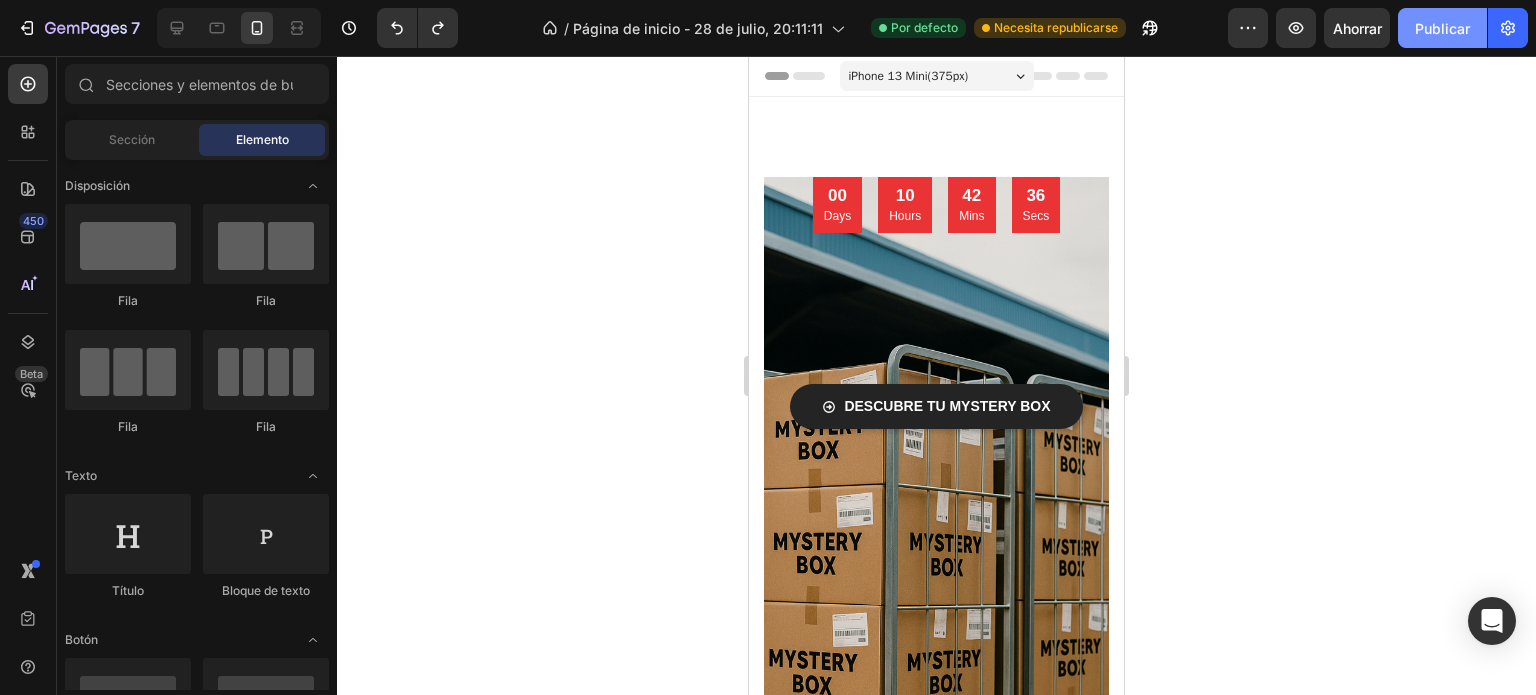 click on "Publicar" at bounding box center [1442, 28] 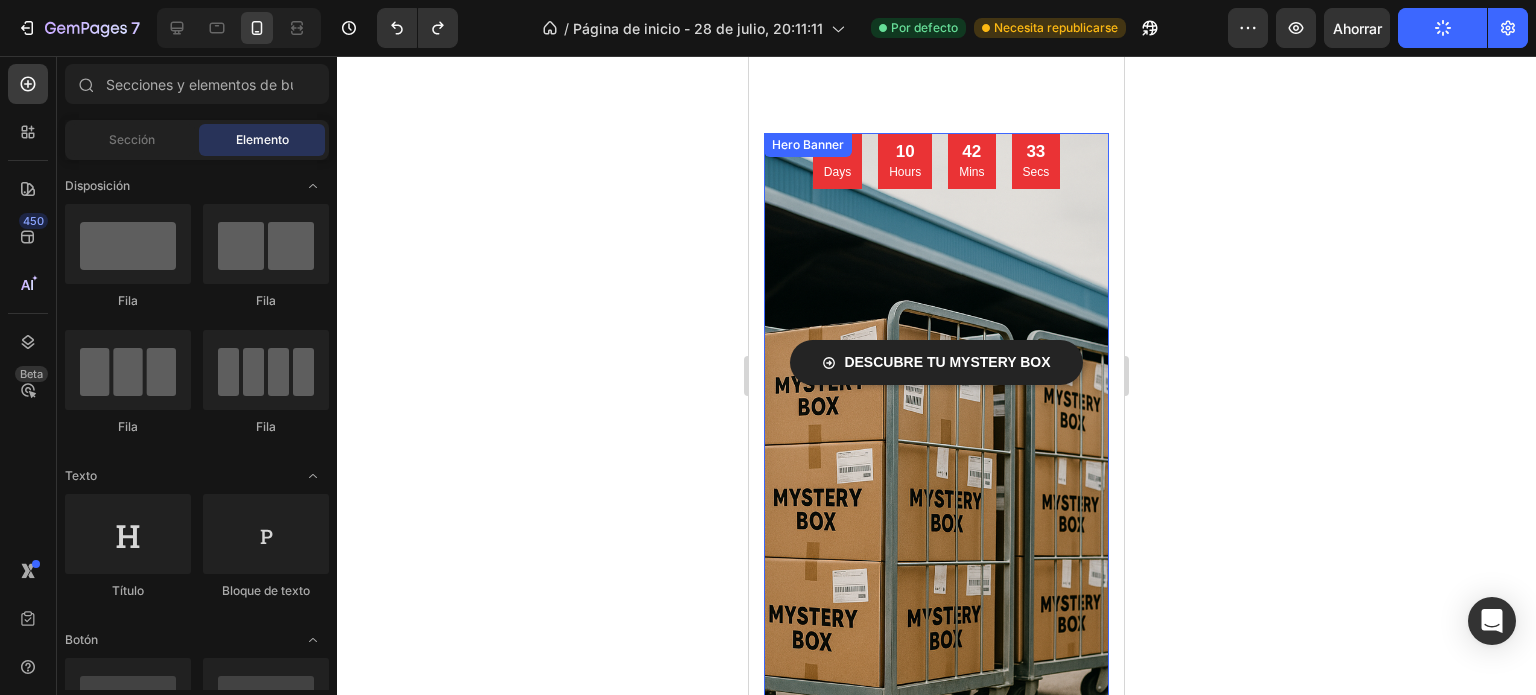 scroll, scrollTop: 0, scrollLeft: 0, axis: both 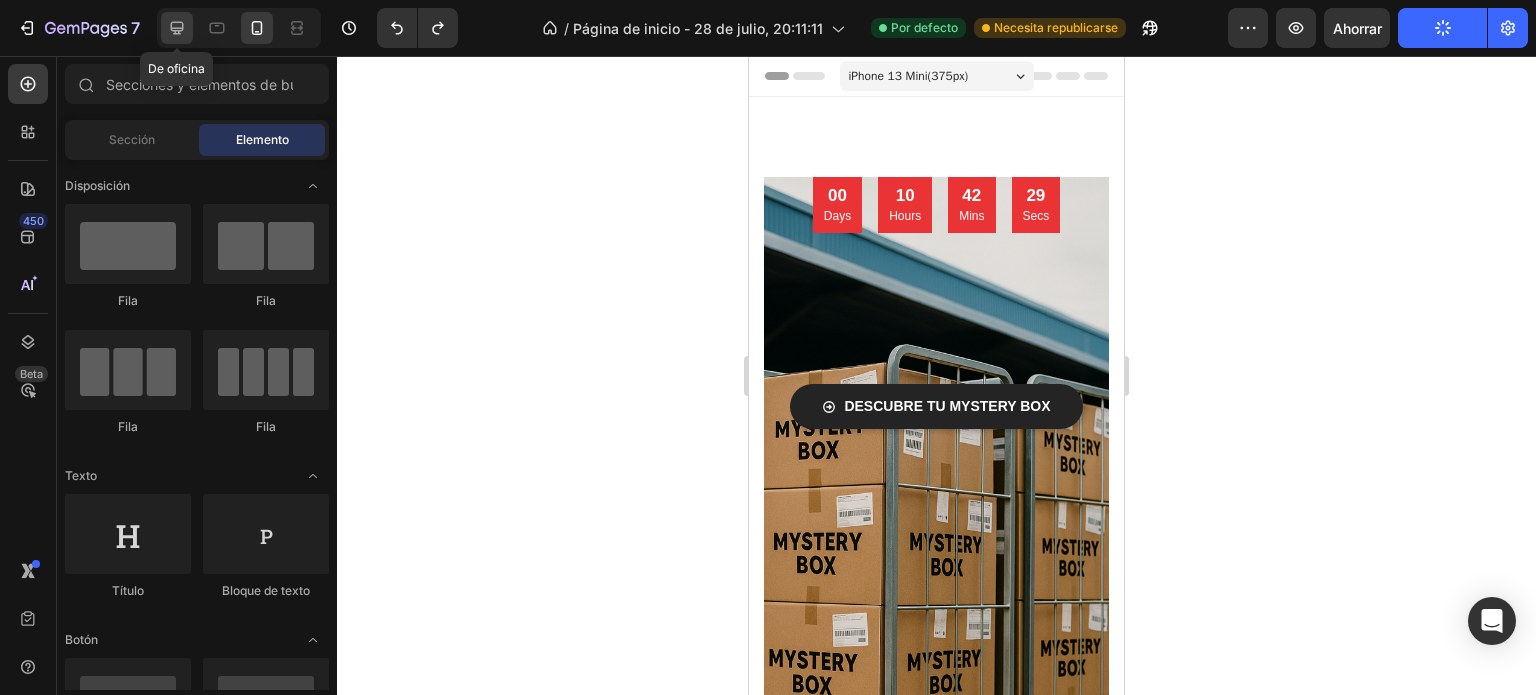 click 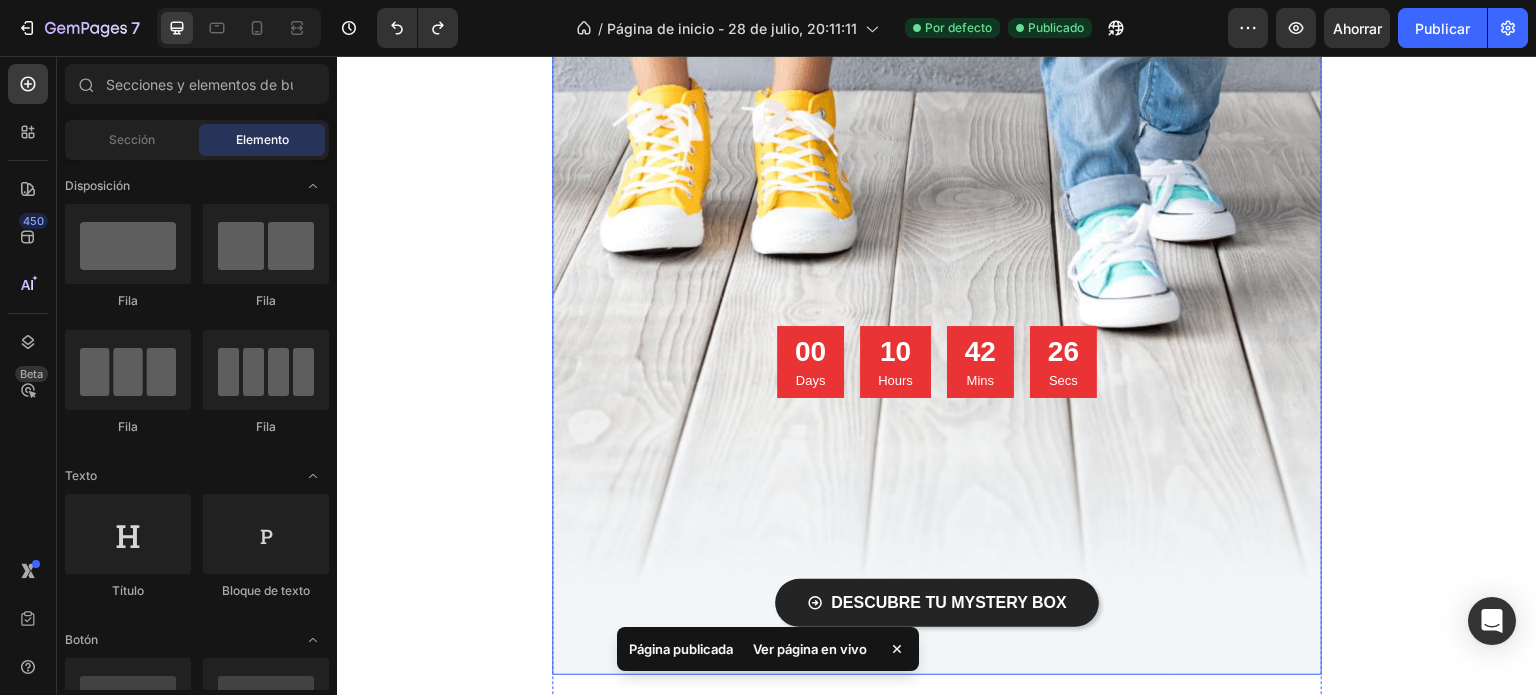 scroll, scrollTop: 200, scrollLeft: 0, axis: vertical 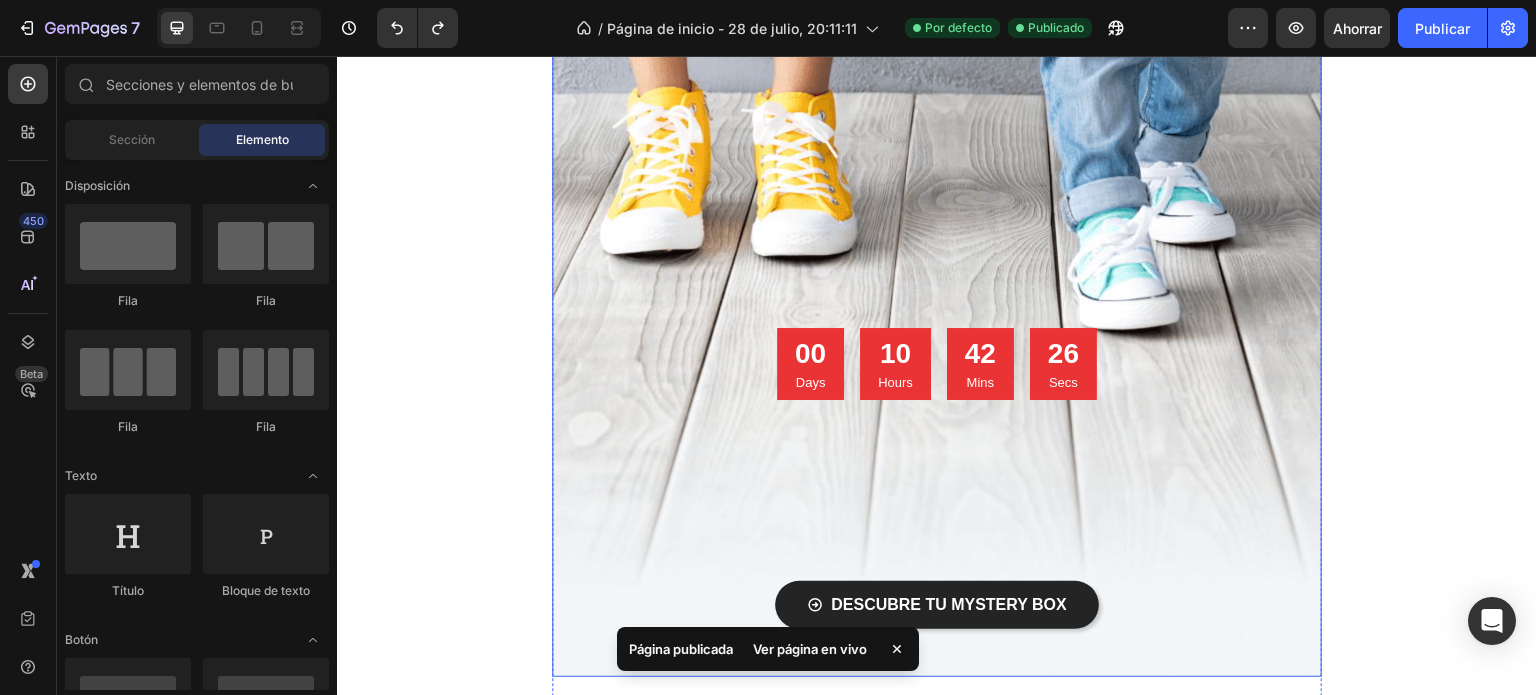 click at bounding box center (937, 327) 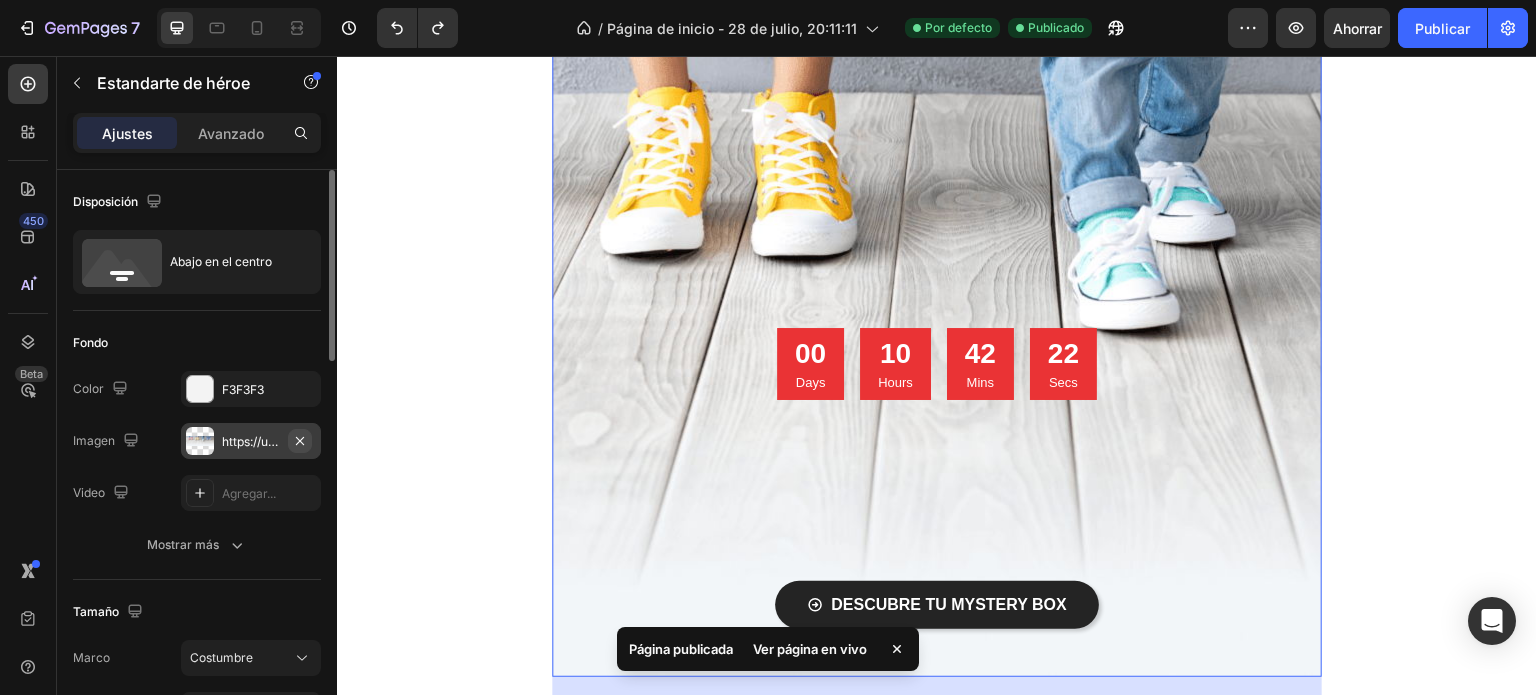 click 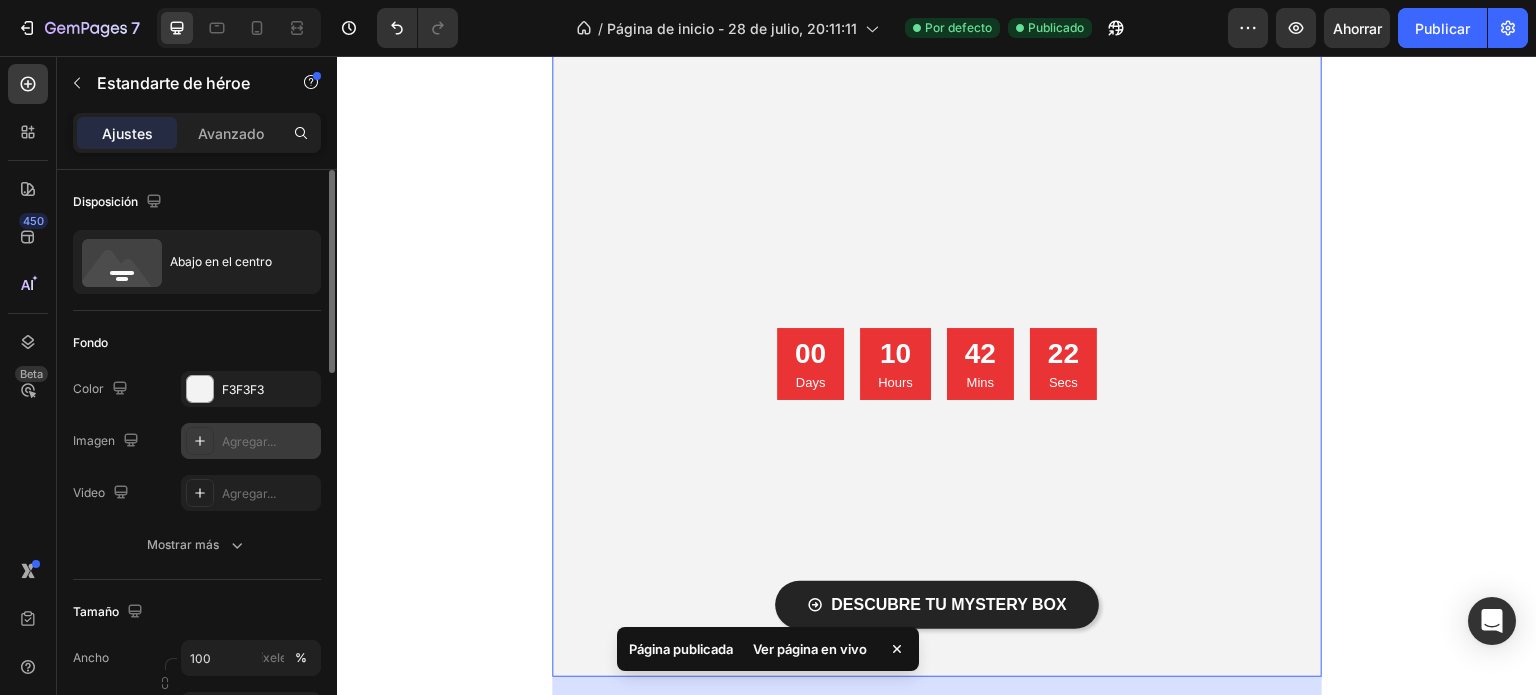 click on "Agregar..." at bounding box center (249, 441) 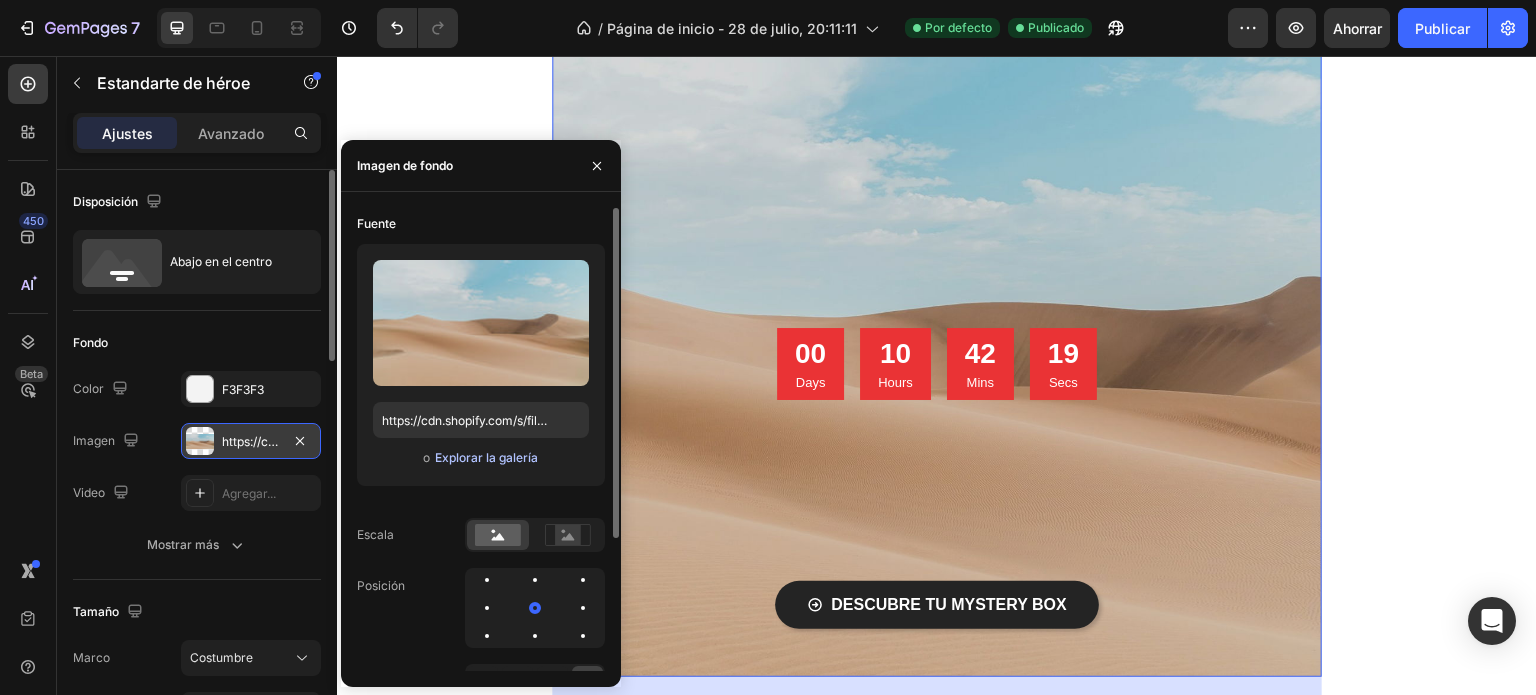 click on "Explorar la galería" at bounding box center [486, 457] 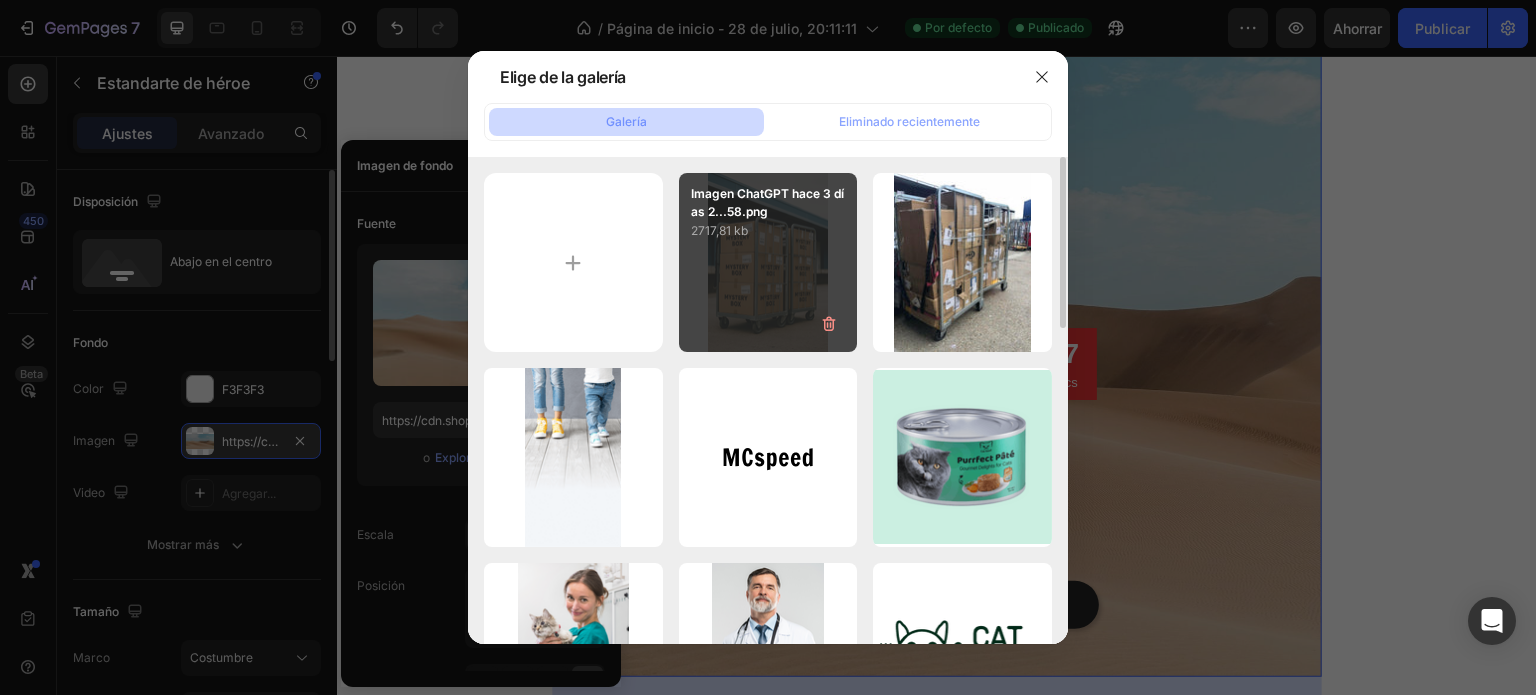click on "Imagen ChatGPT hace 3 días 2...58.png 2717,81 kb" at bounding box center [768, 262] 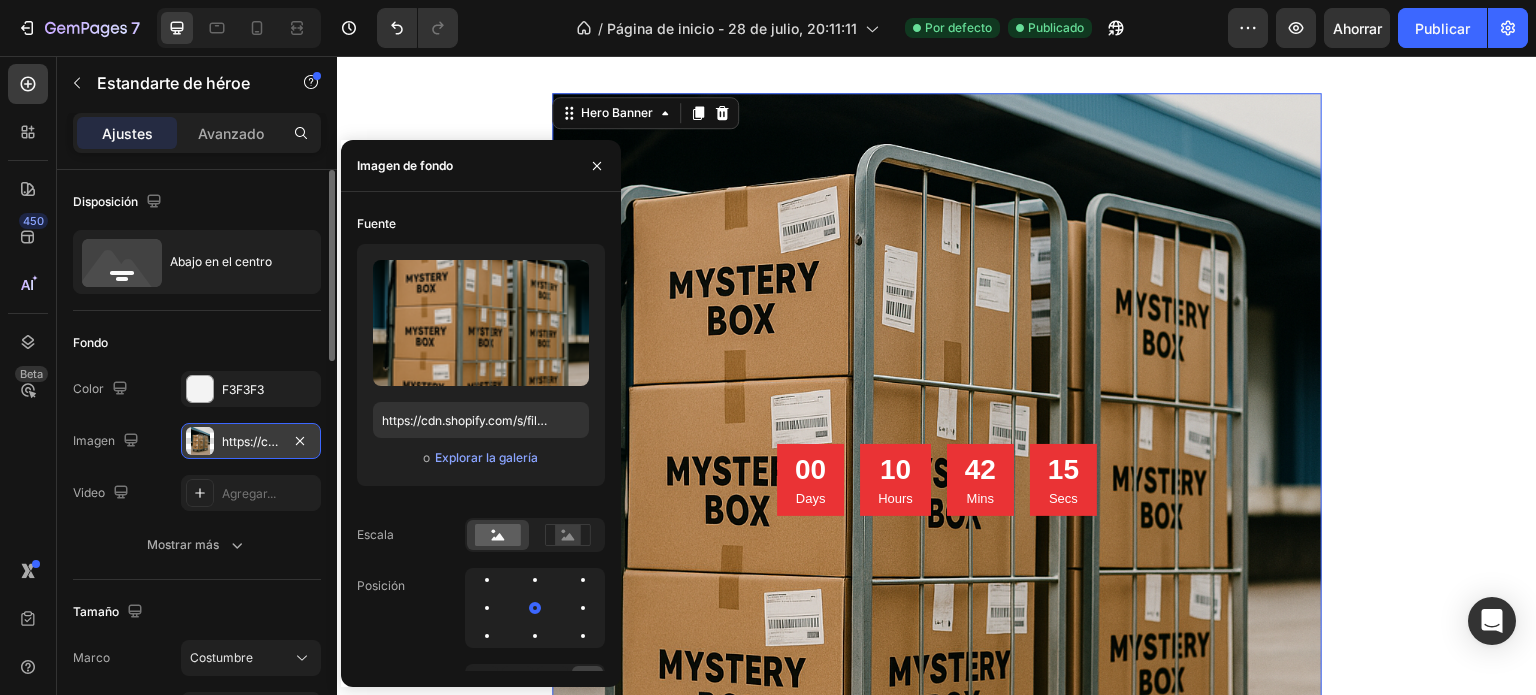 scroll, scrollTop: 66, scrollLeft: 0, axis: vertical 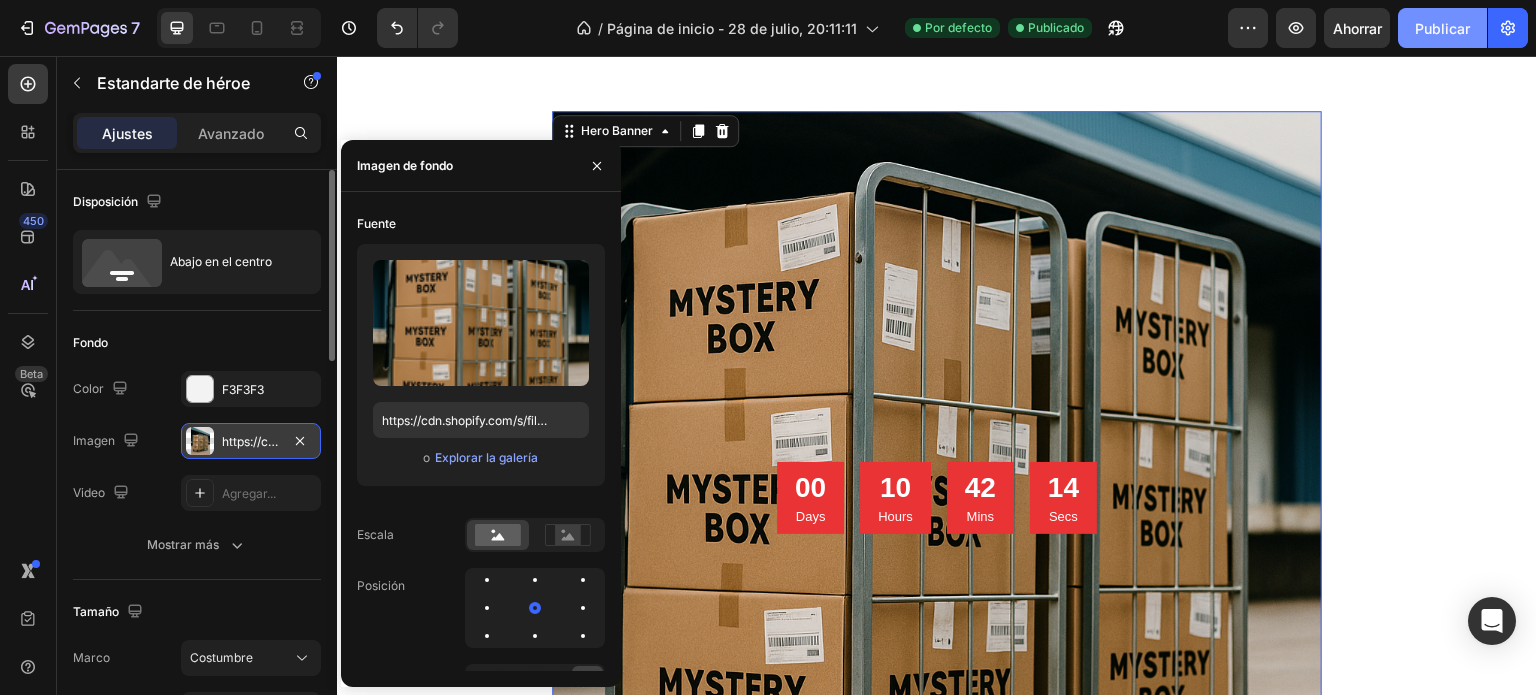 click on "Publicar" at bounding box center (1442, 28) 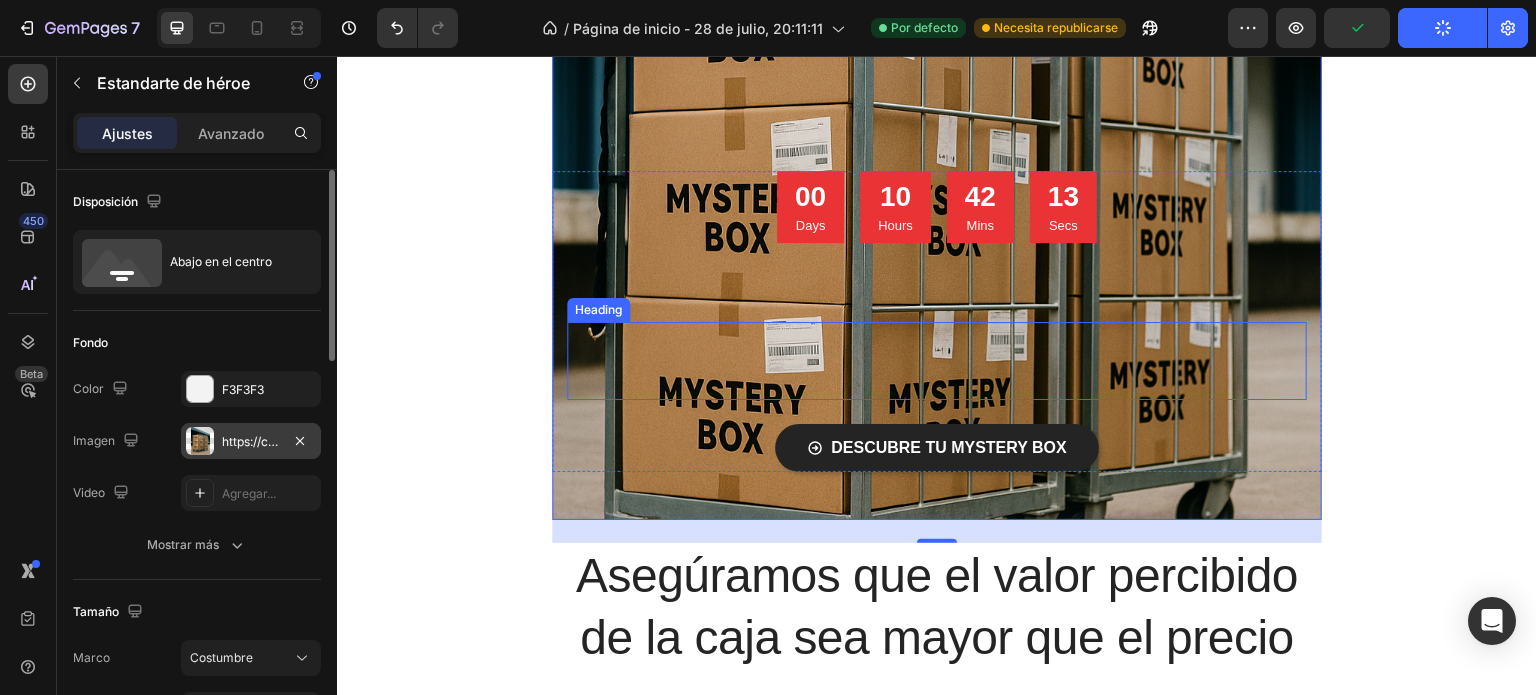 scroll, scrollTop: 400, scrollLeft: 0, axis: vertical 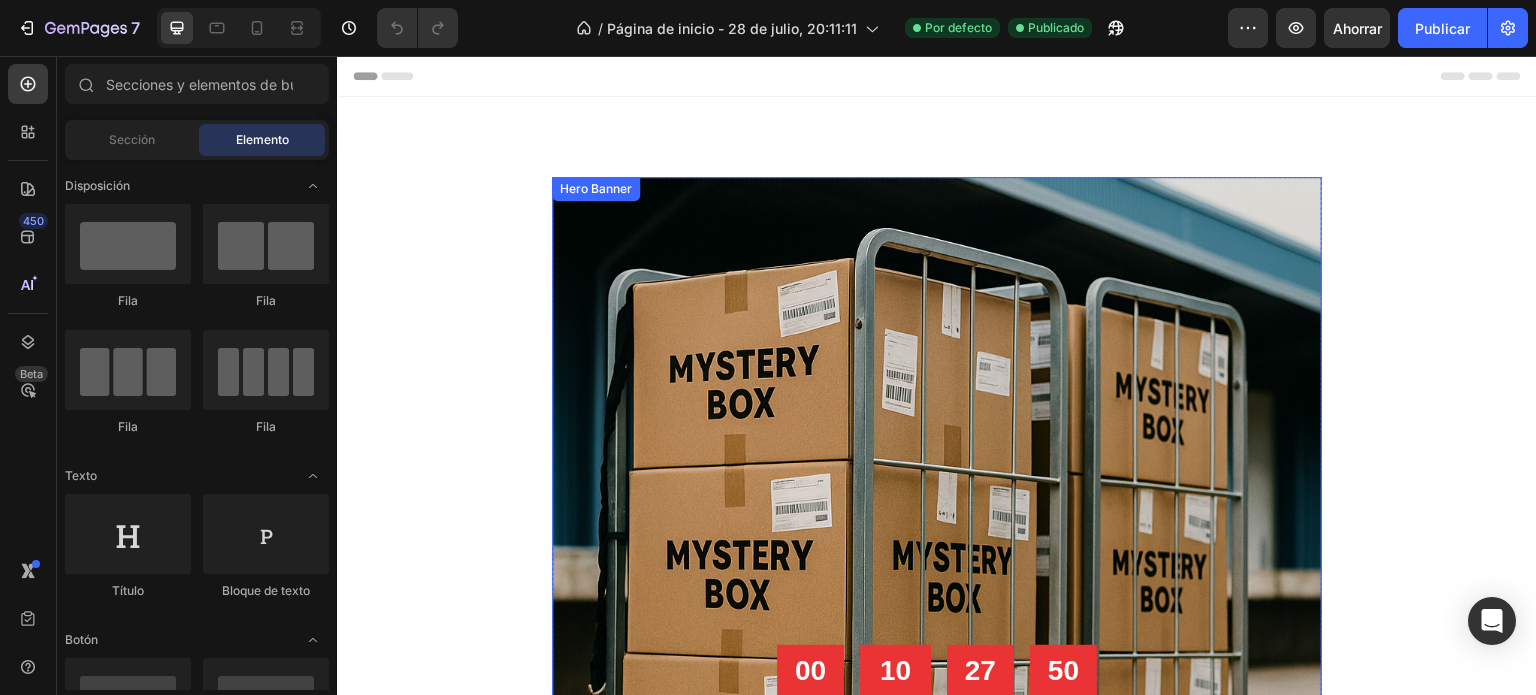 click at bounding box center [937, 527] 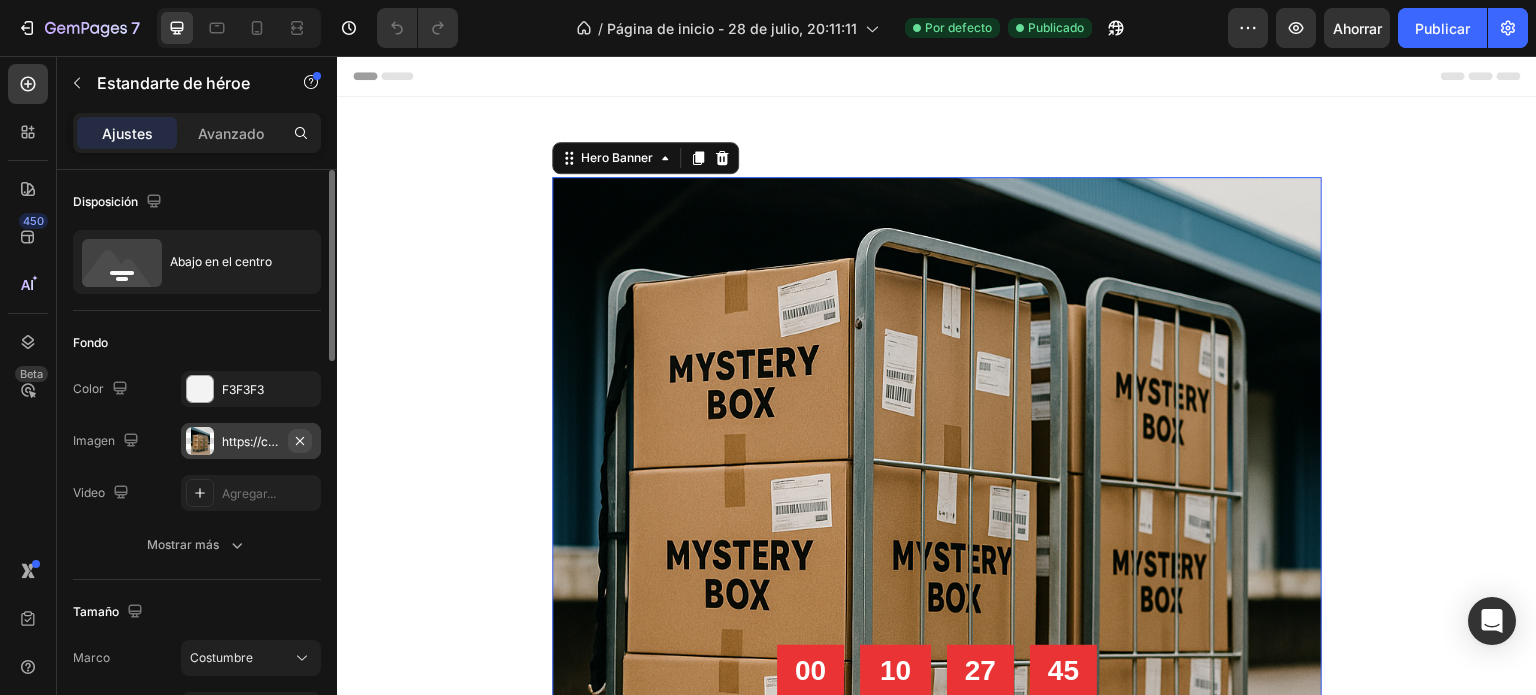 click 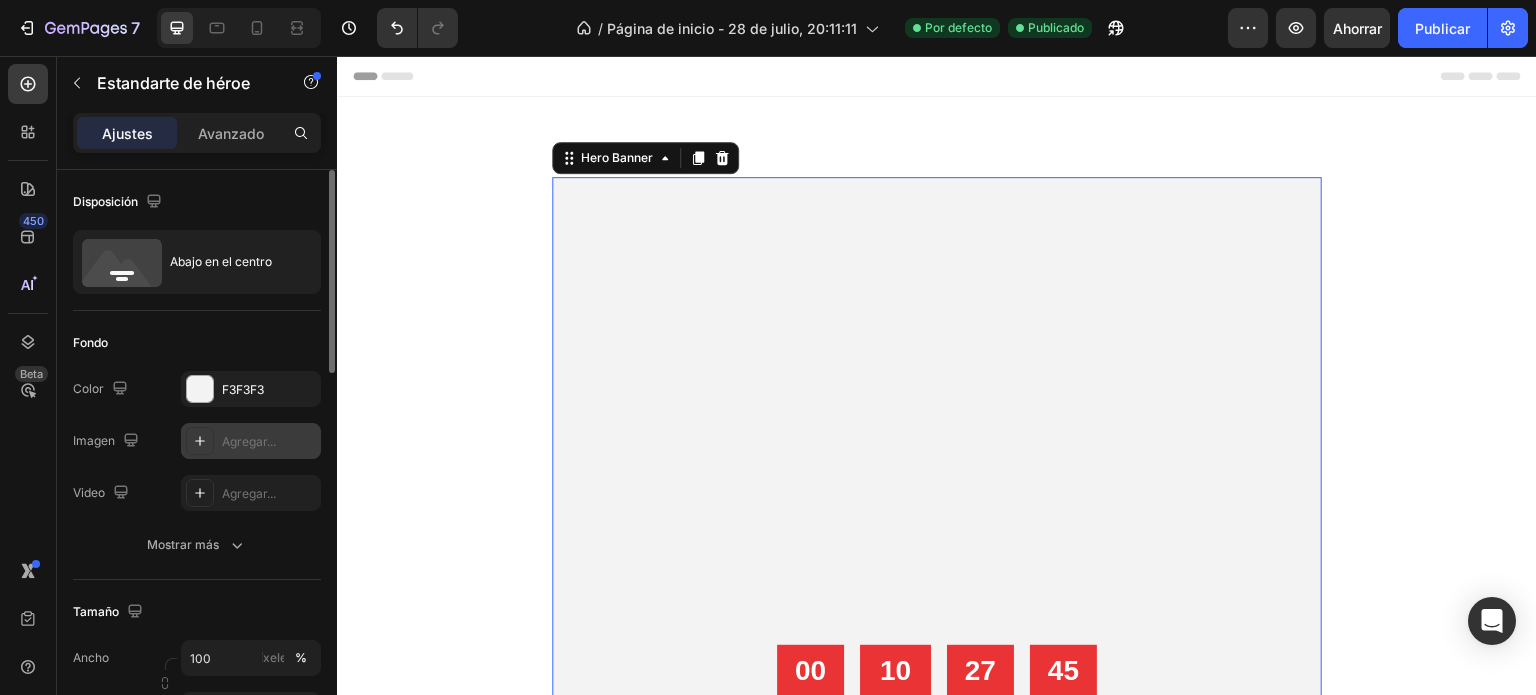 click on "Agregar..." at bounding box center (249, 441) 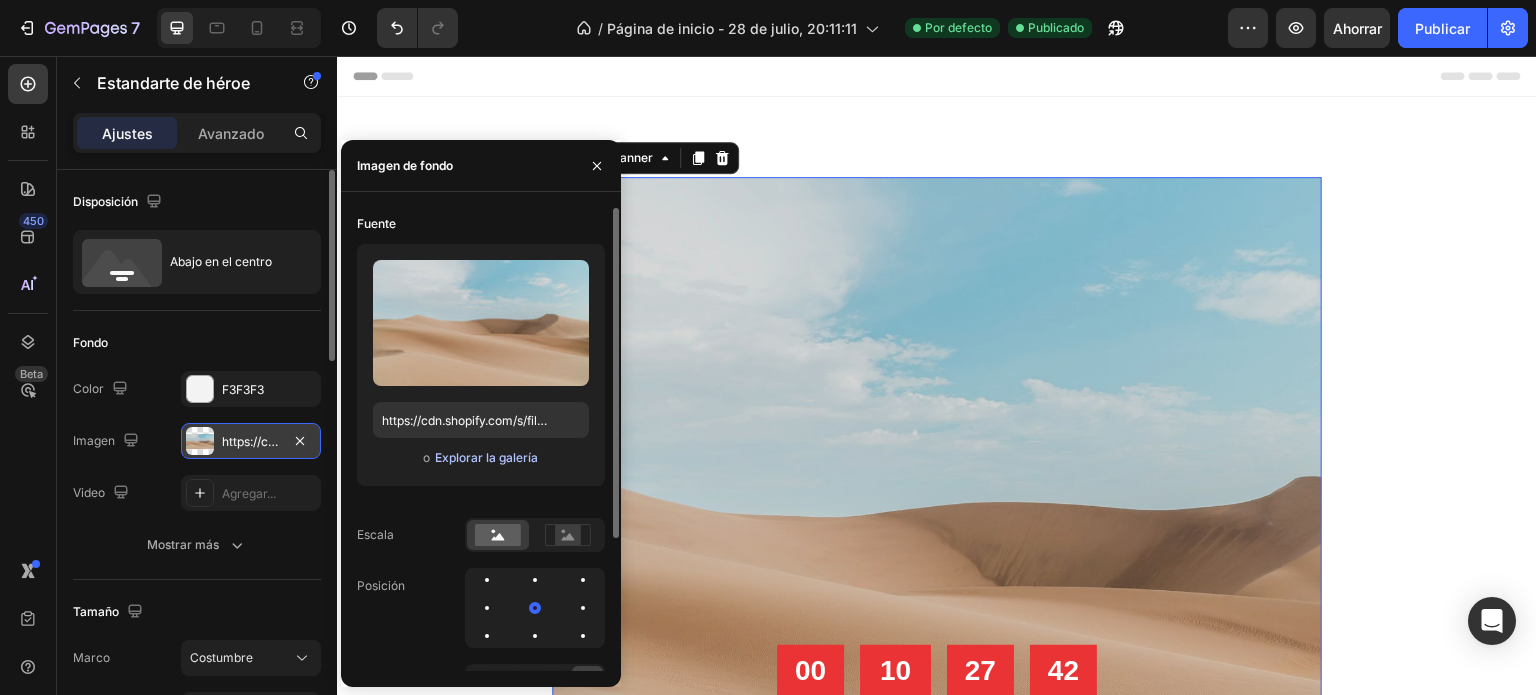 click on "Explorar la galería" at bounding box center [486, 457] 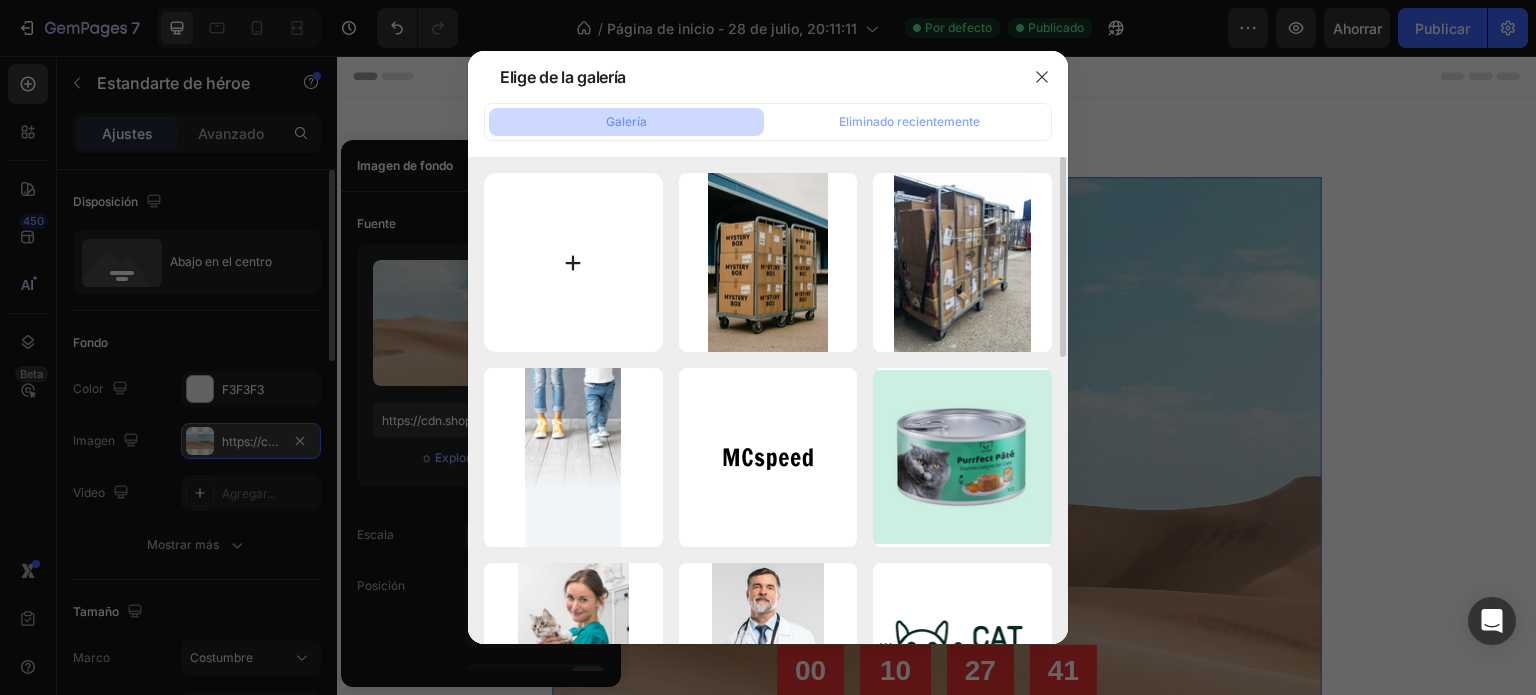 click at bounding box center (573, 262) 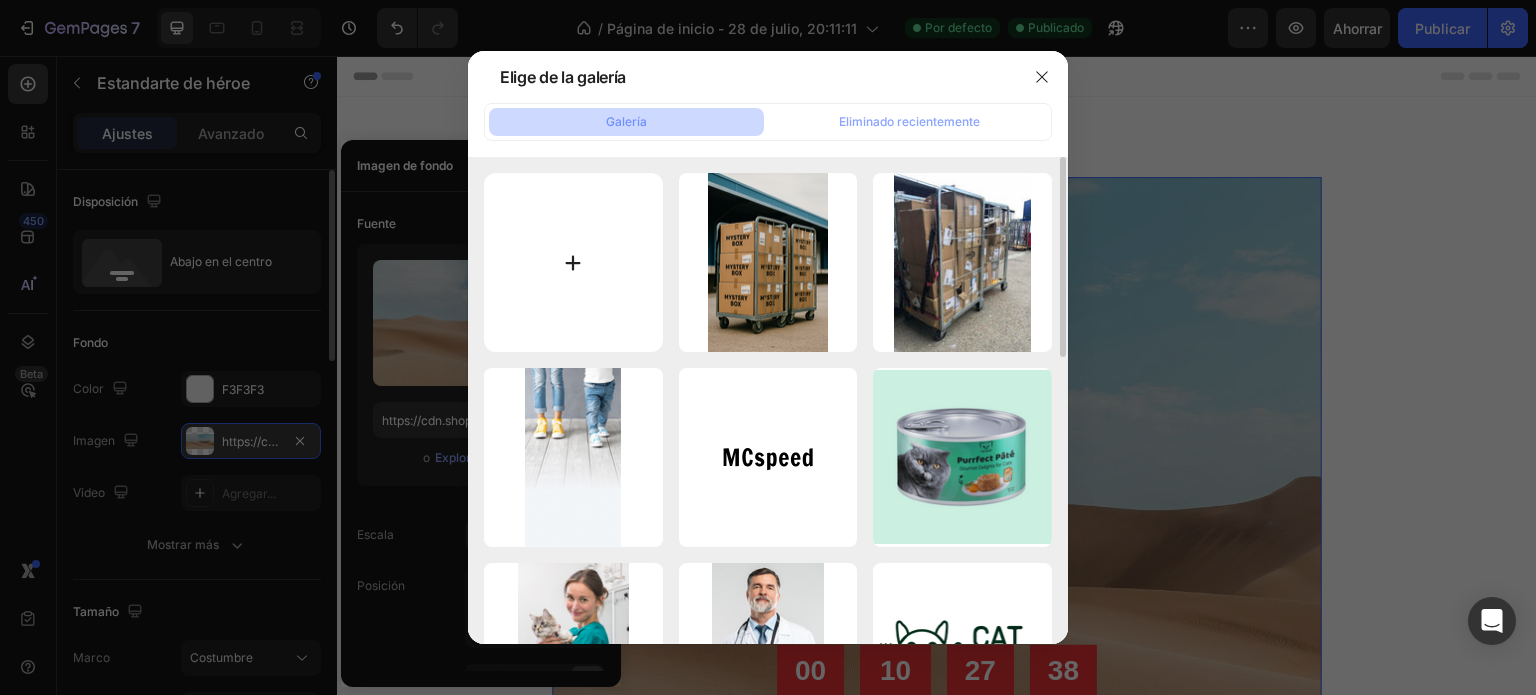 type on "C:\fakepath\Carro de metal con cajas de envío.png" 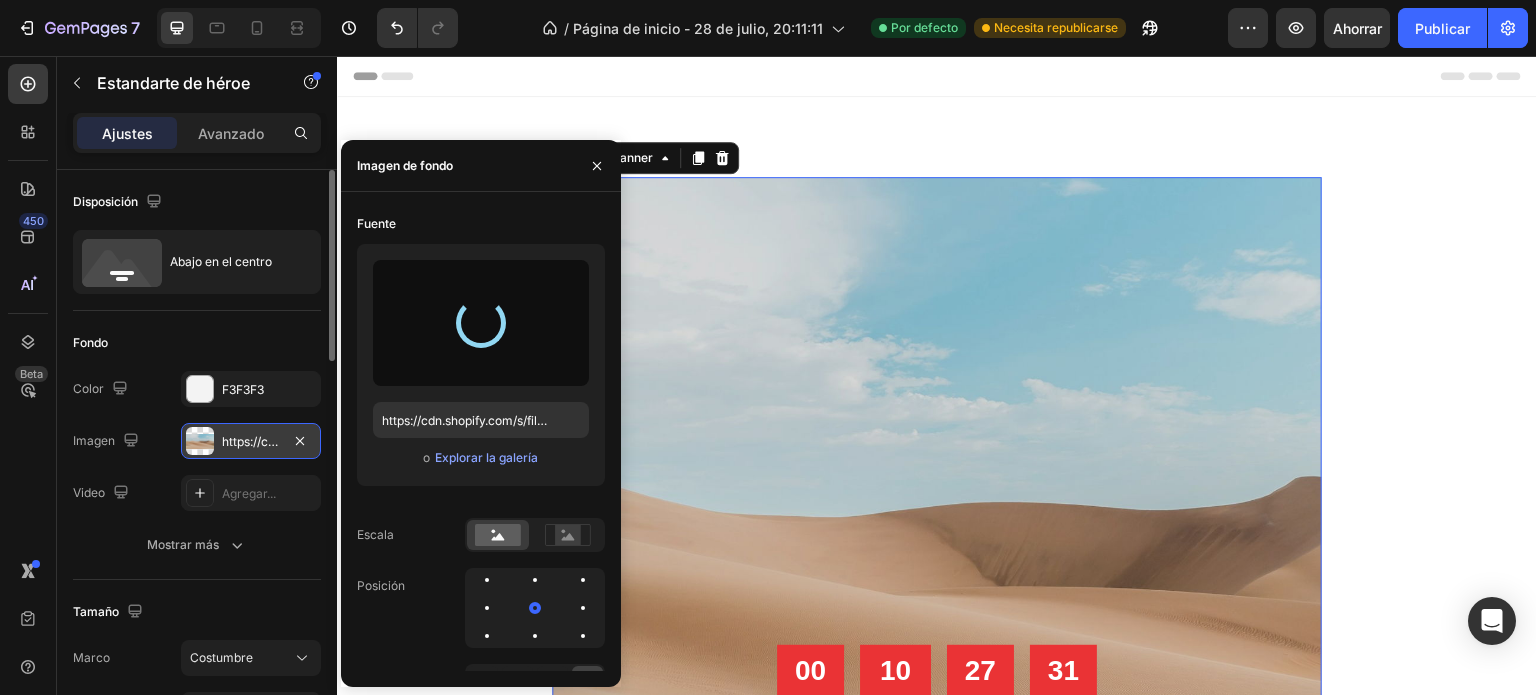 type on "https://cdn.shopify.com/s/files/1/0933/9768/0471/files/gempages_577464796337669011-b1518956-e361-4021-8c71-d3cbb90f3efa.png" 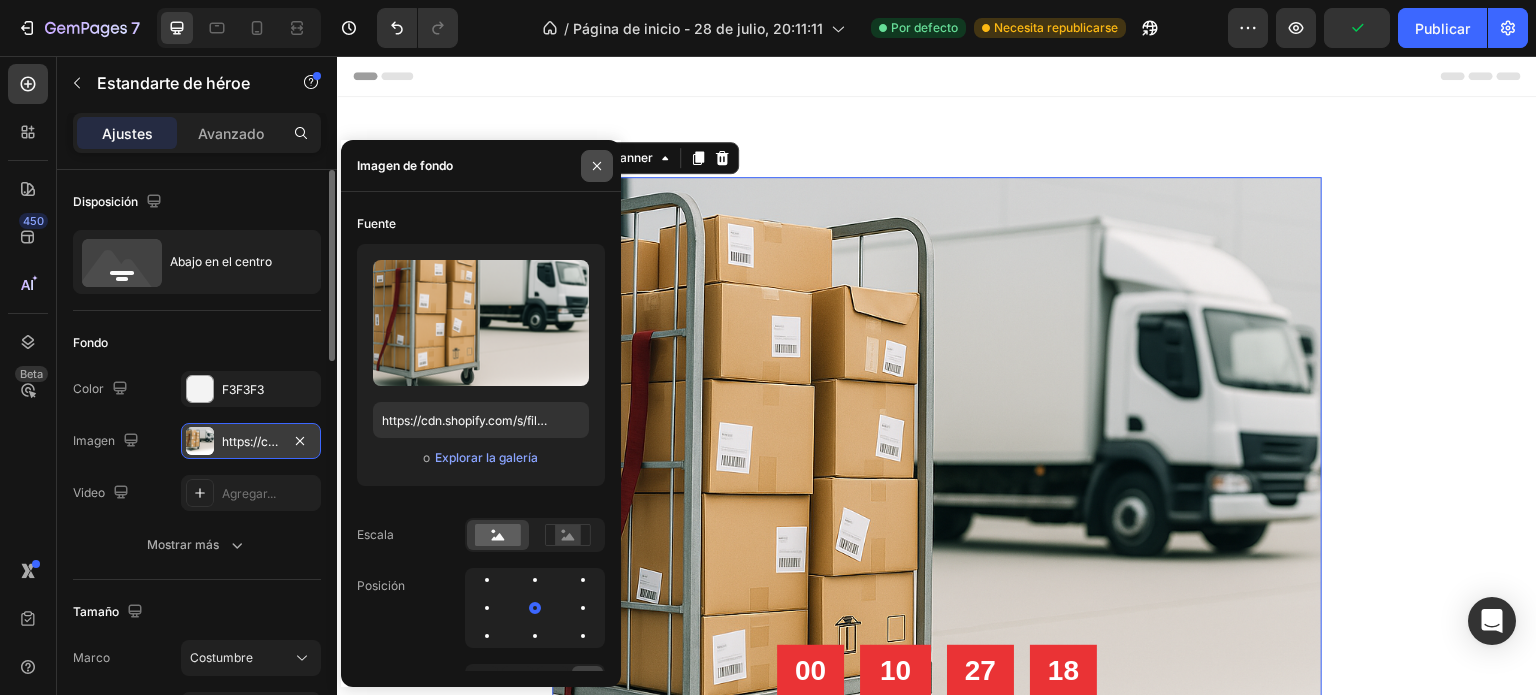 click 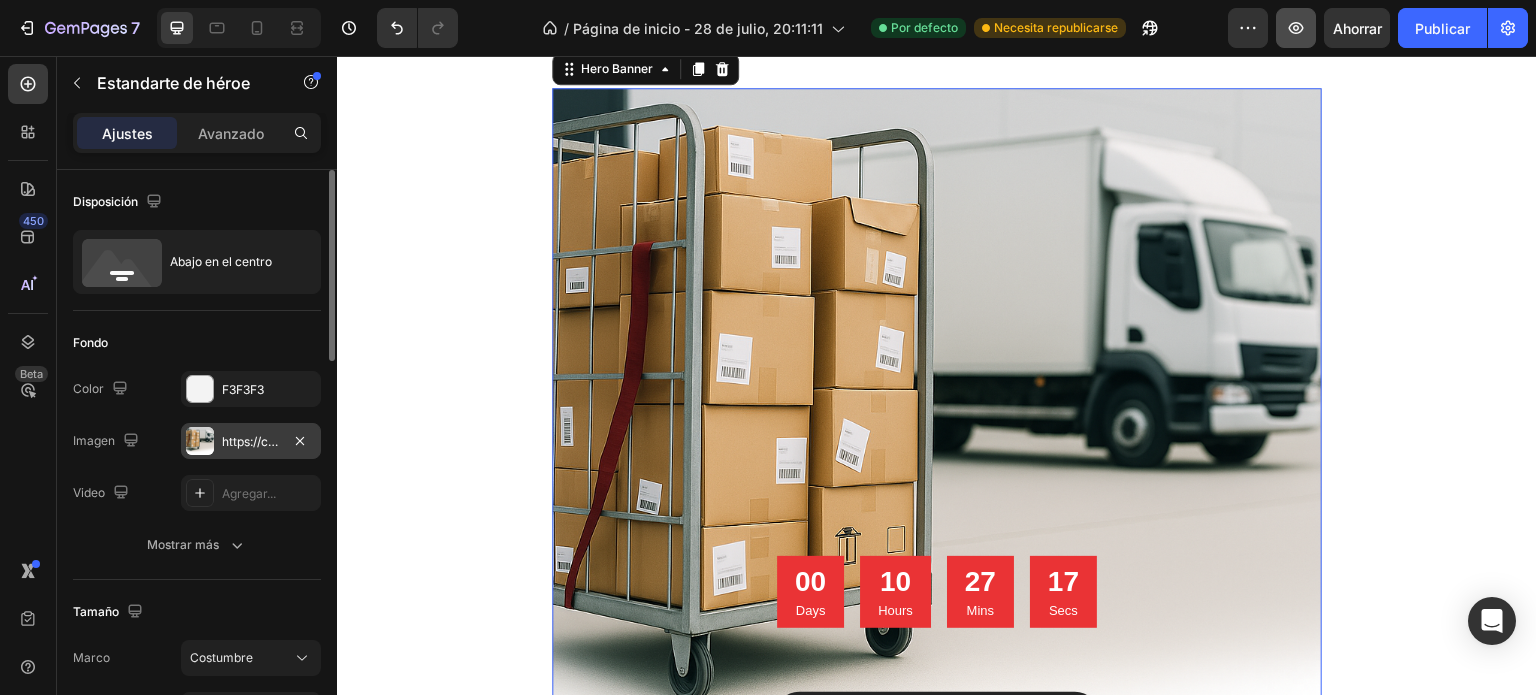 scroll, scrollTop: 66, scrollLeft: 0, axis: vertical 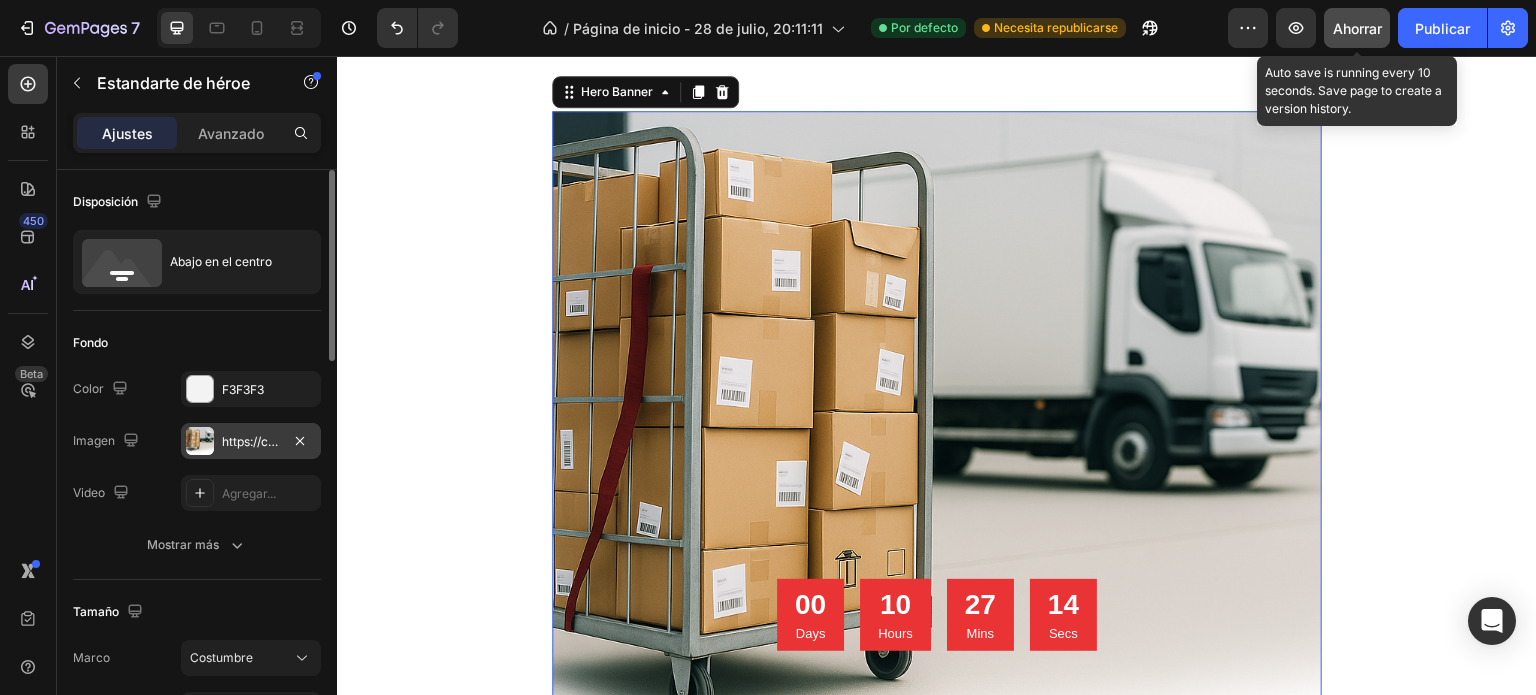 click on "Ahorrar" 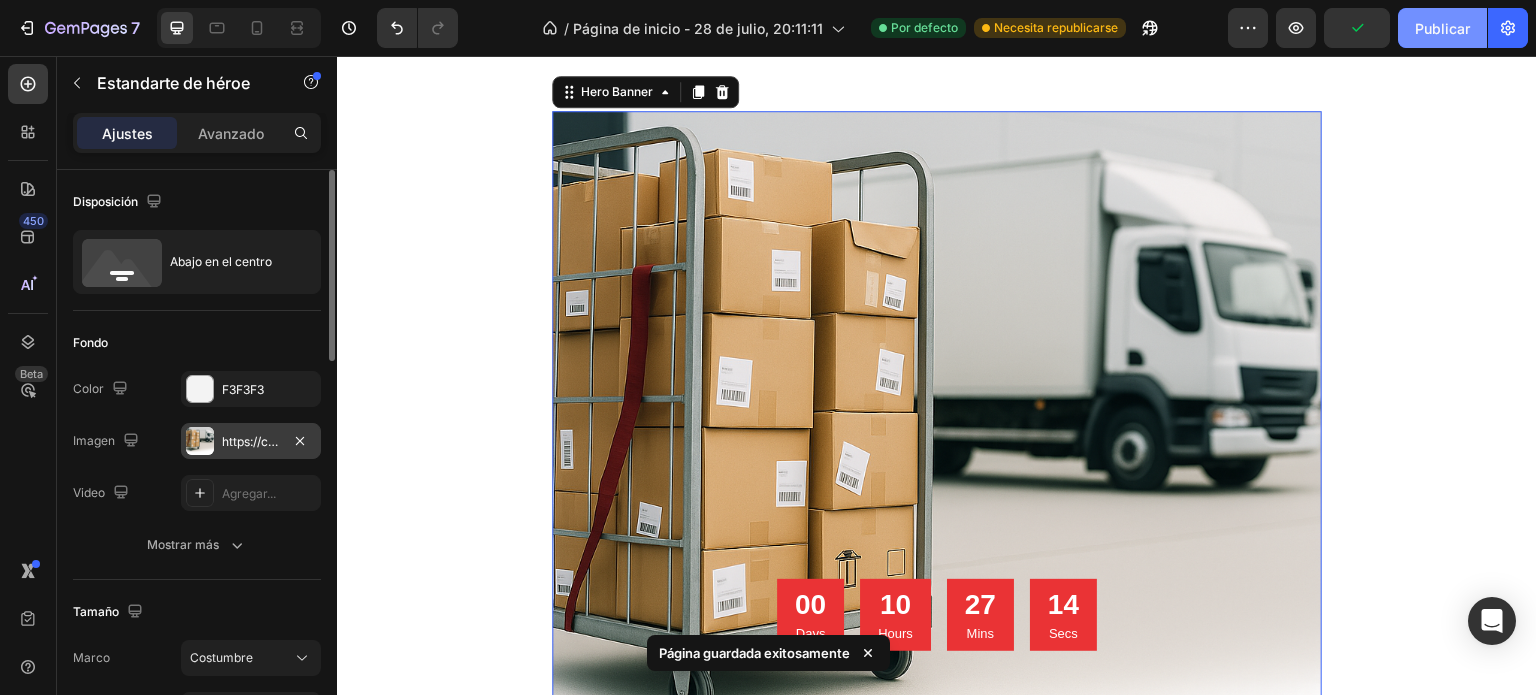 click on "Publicar" at bounding box center (1442, 28) 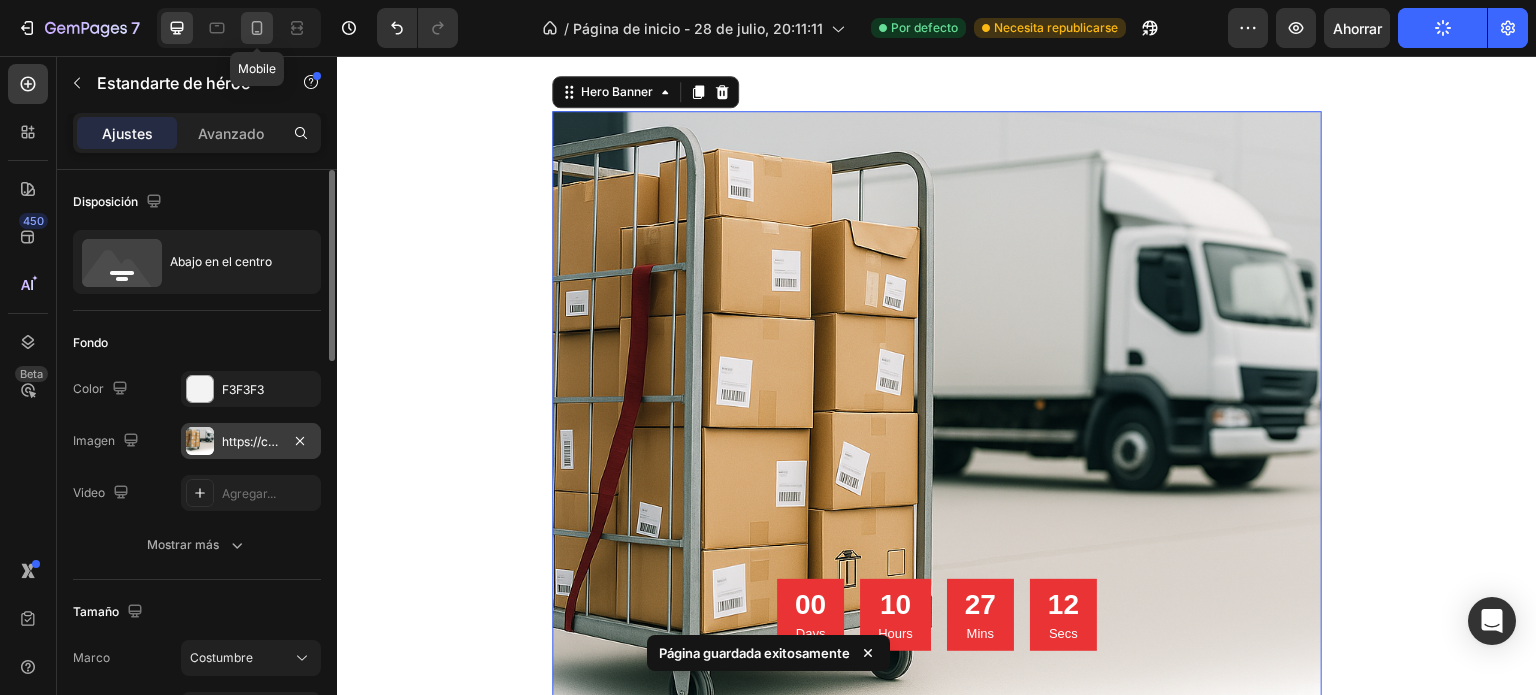 click 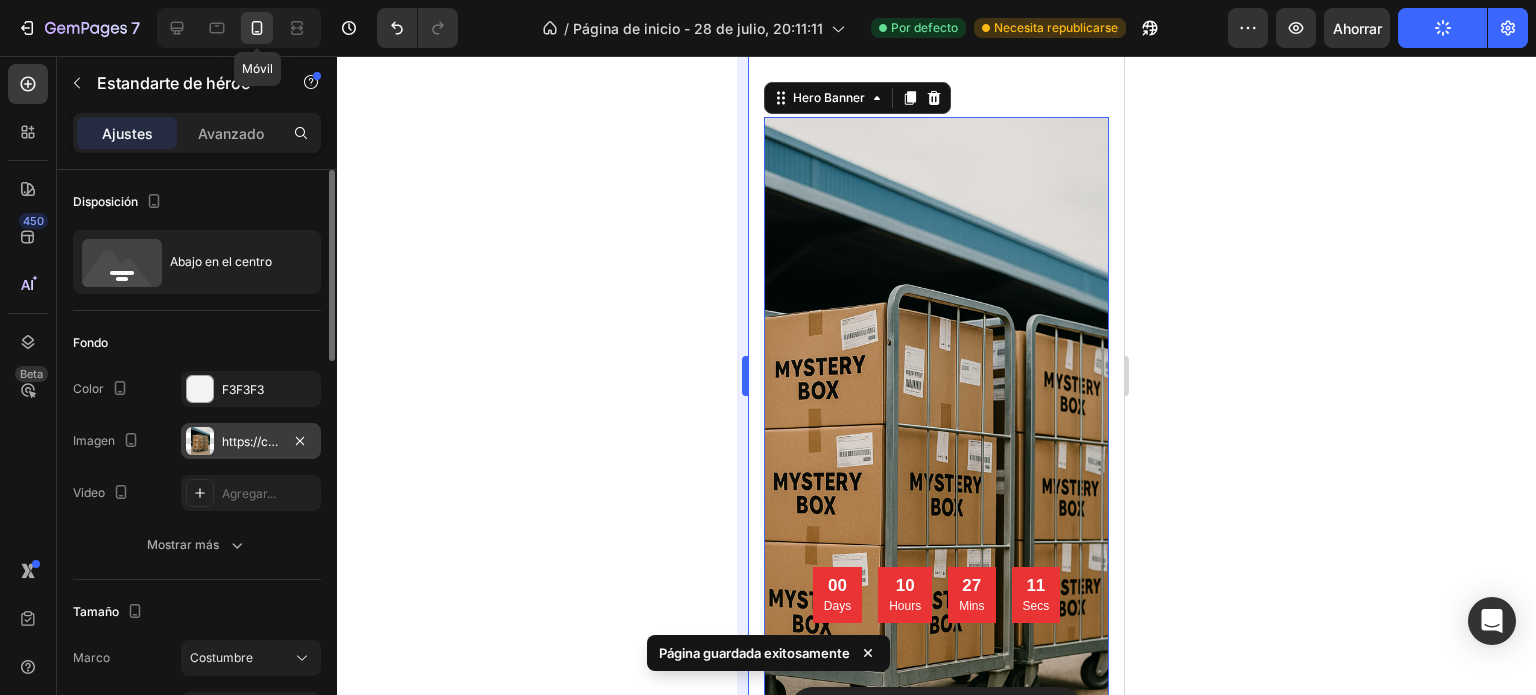 scroll, scrollTop: 51, scrollLeft: 0, axis: vertical 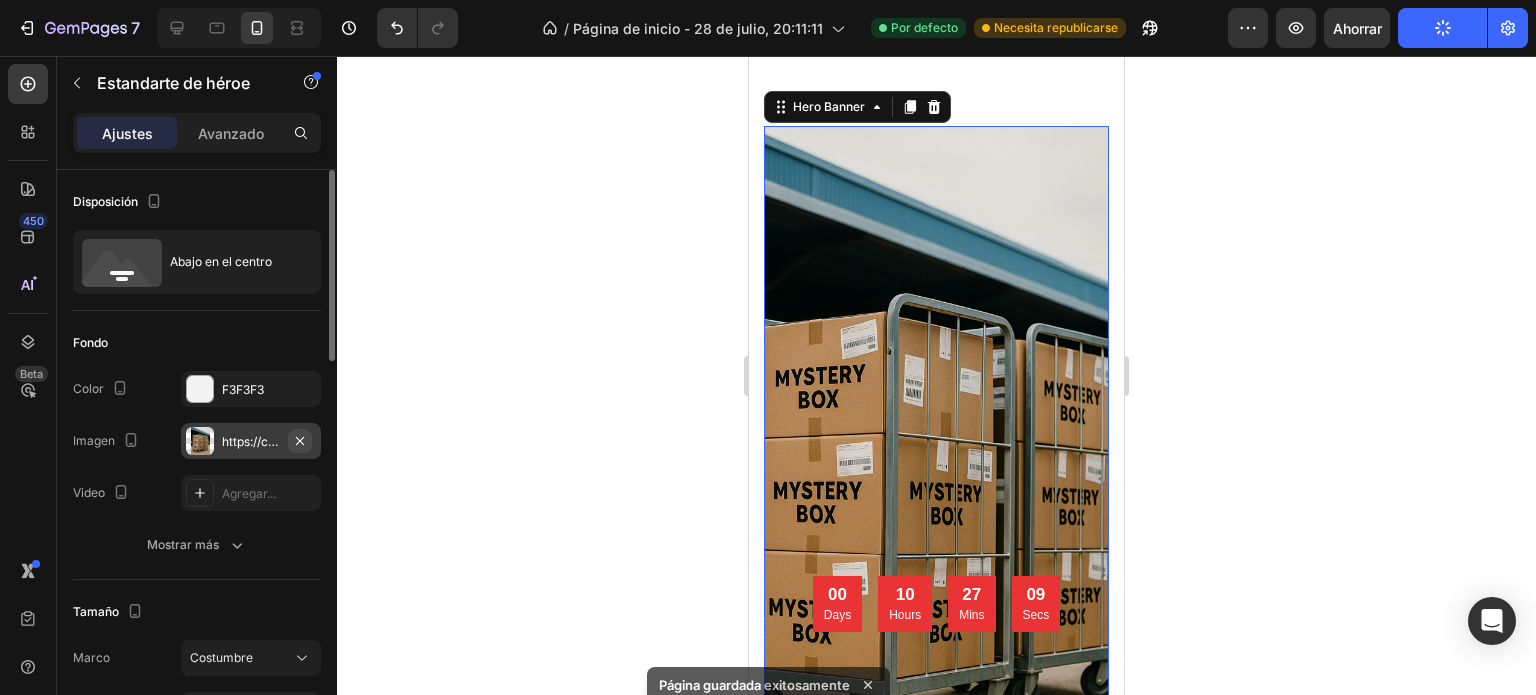 click 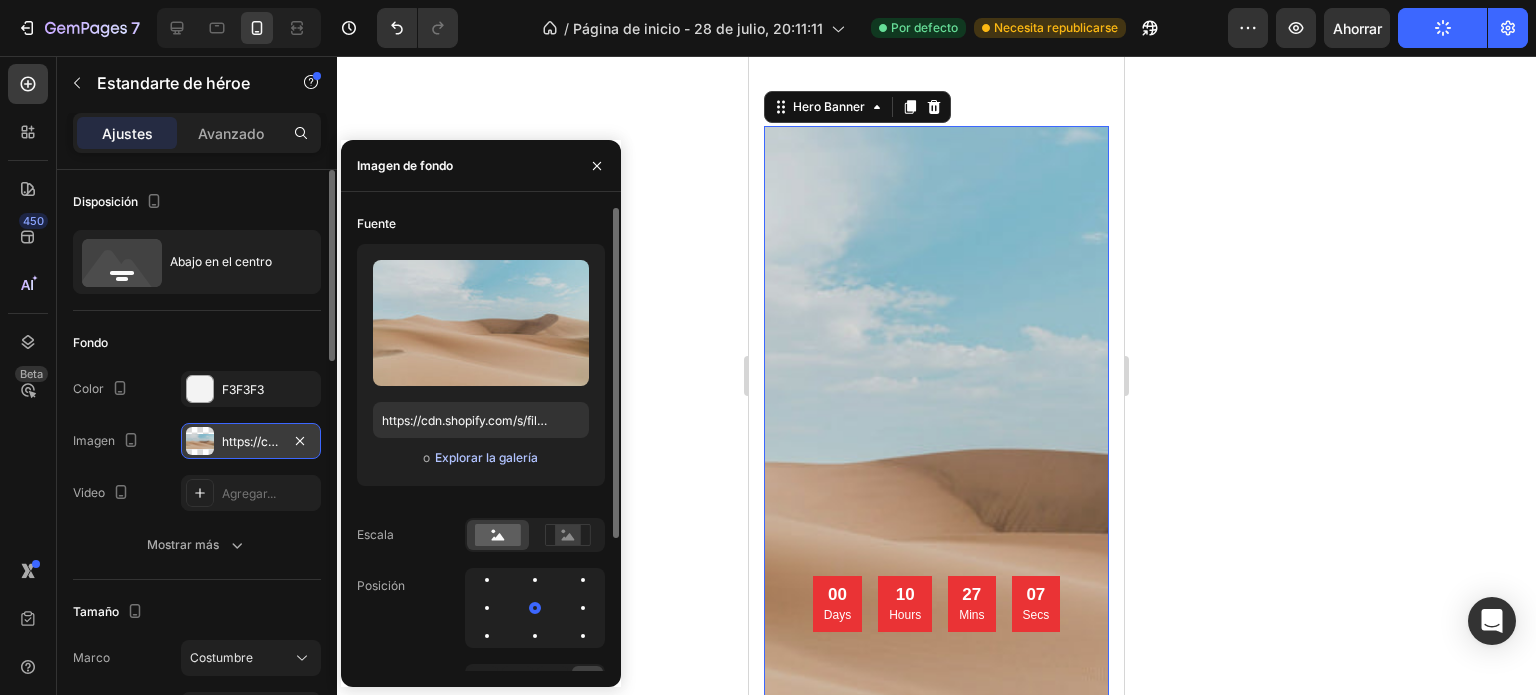 click on "Explorar la galería" at bounding box center (486, 457) 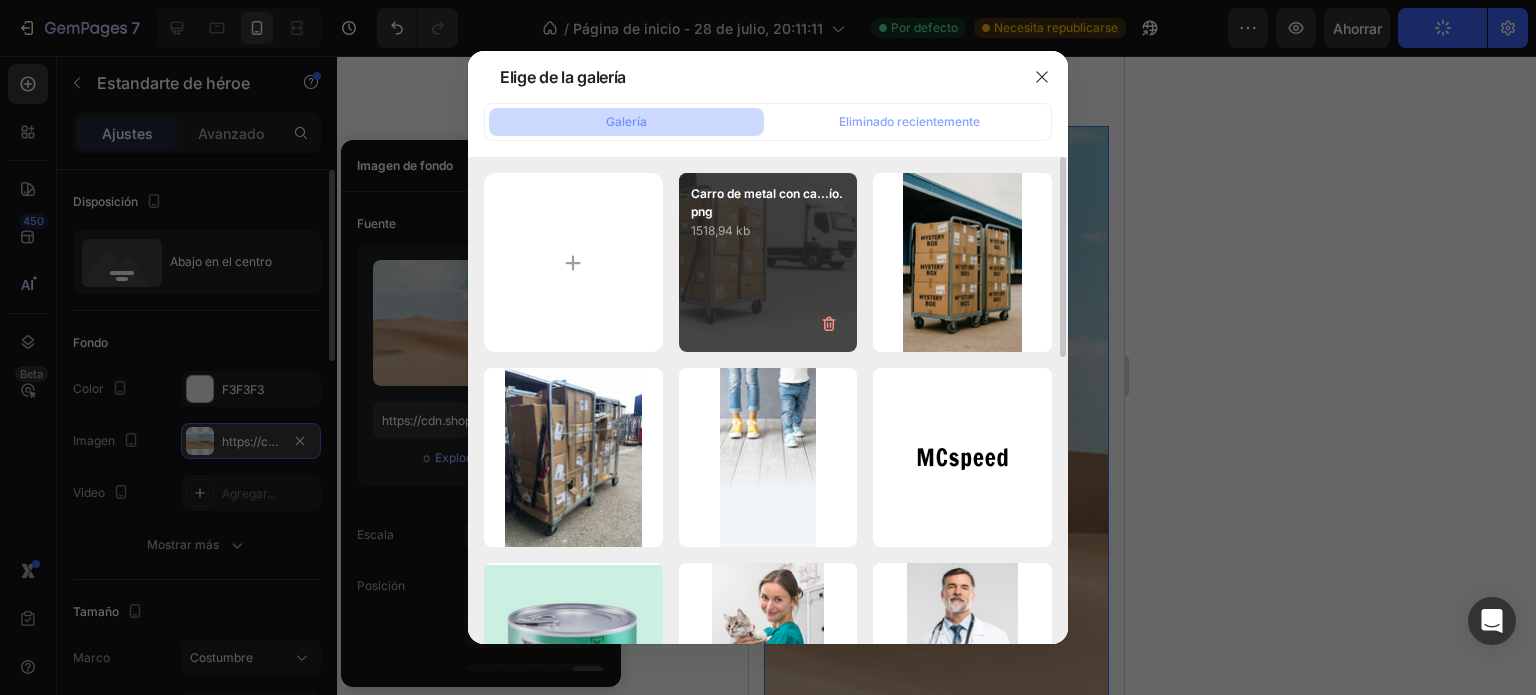 click on "Carro de metal con ca...ío.png 1518,94 kb" at bounding box center [768, 262] 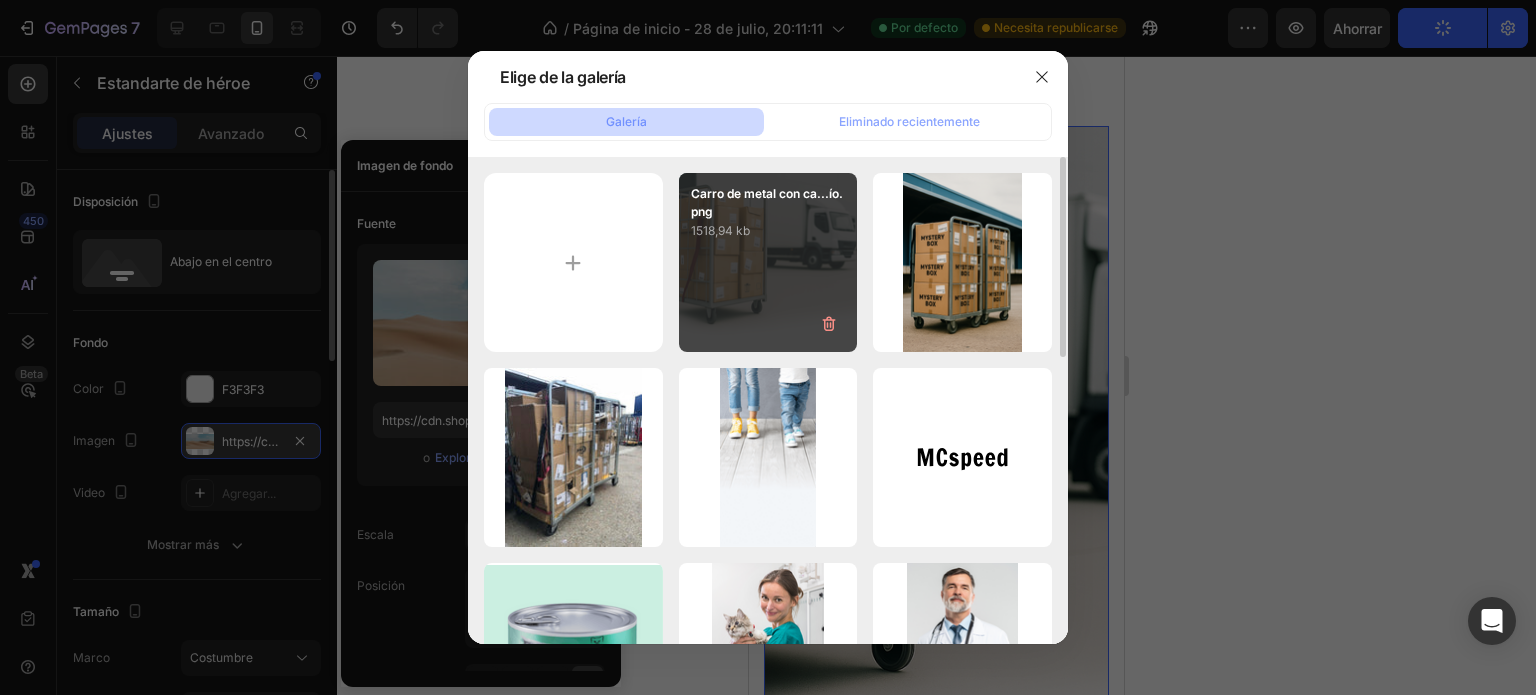 type on "https://cdn.shopify.com/s/files/1/0933/9768/0471/files/gempages_577464796337669011-b1518956-e361-4021-8c71-d3cbb90f3efa.png" 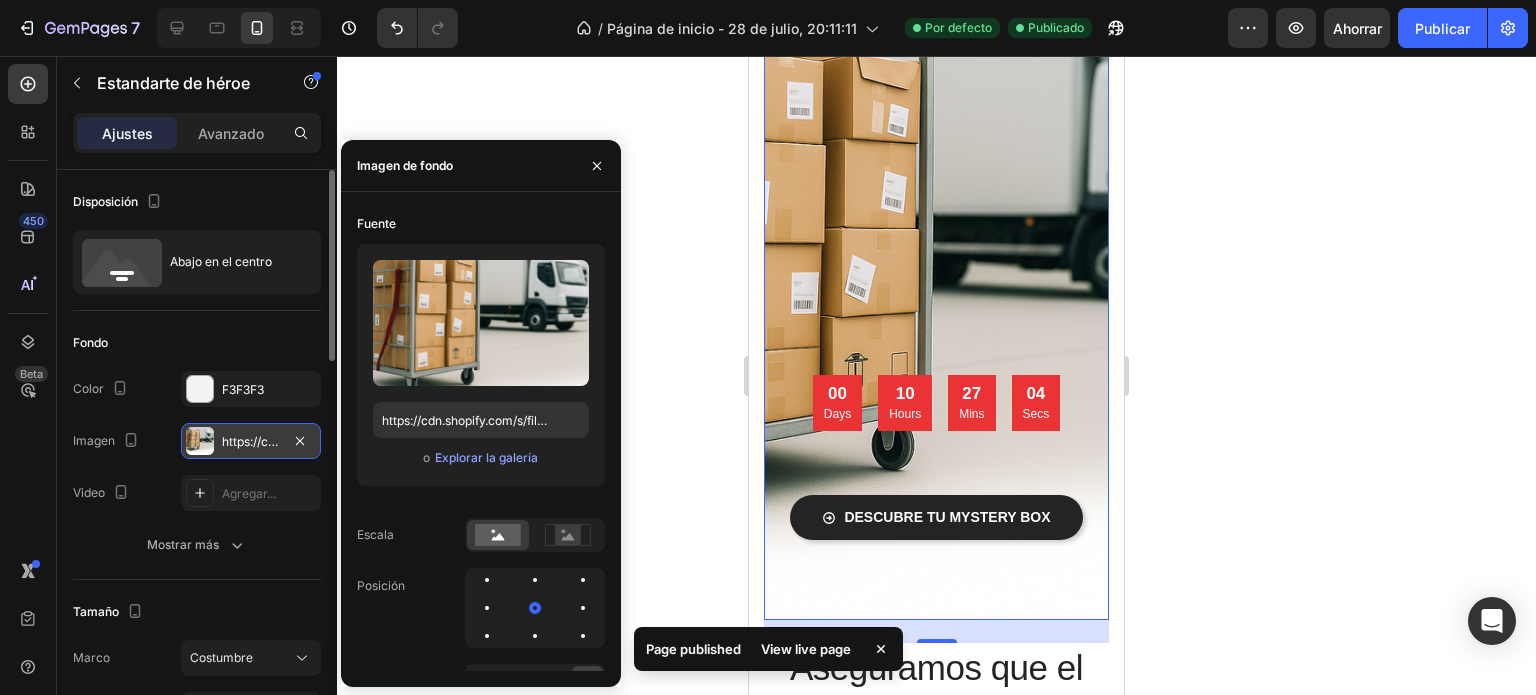 scroll, scrollTop: 251, scrollLeft: 0, axis: vertical 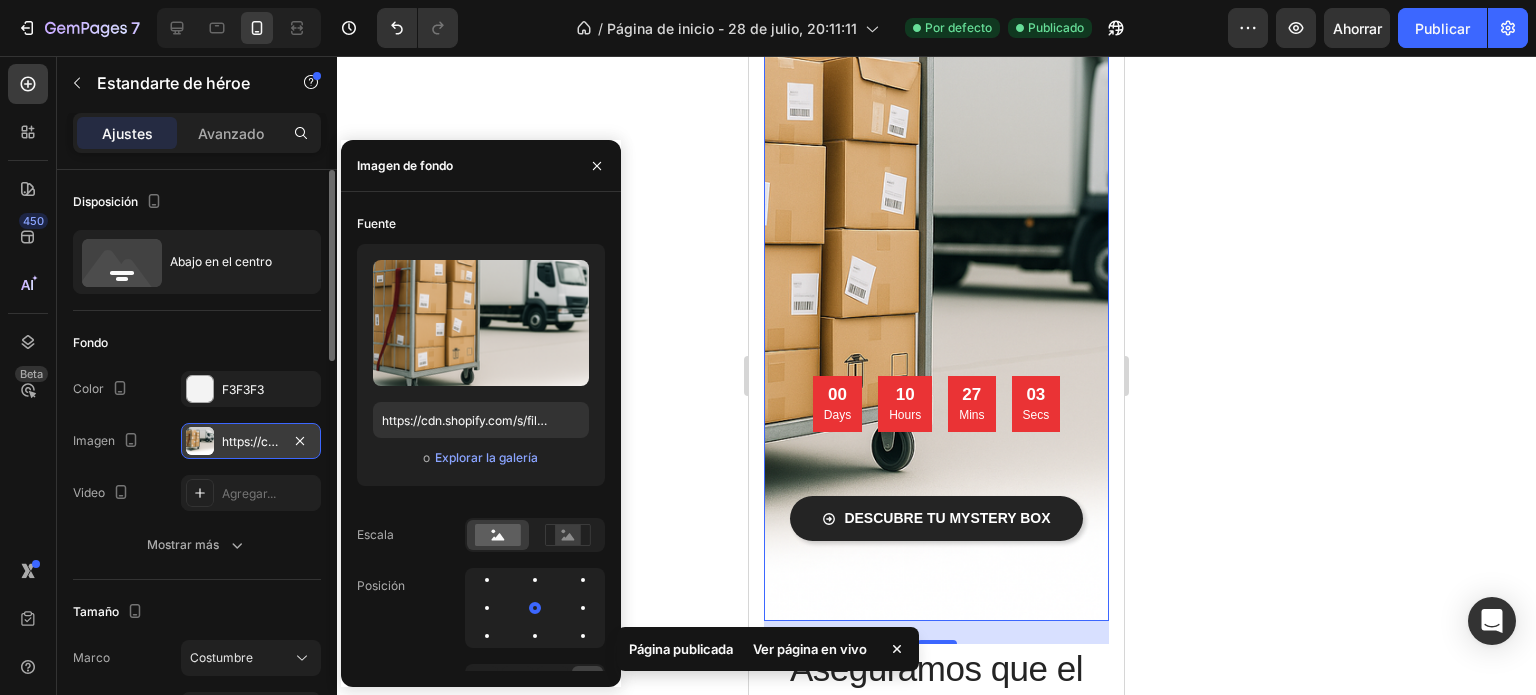 click at bounding box center [936, 273] 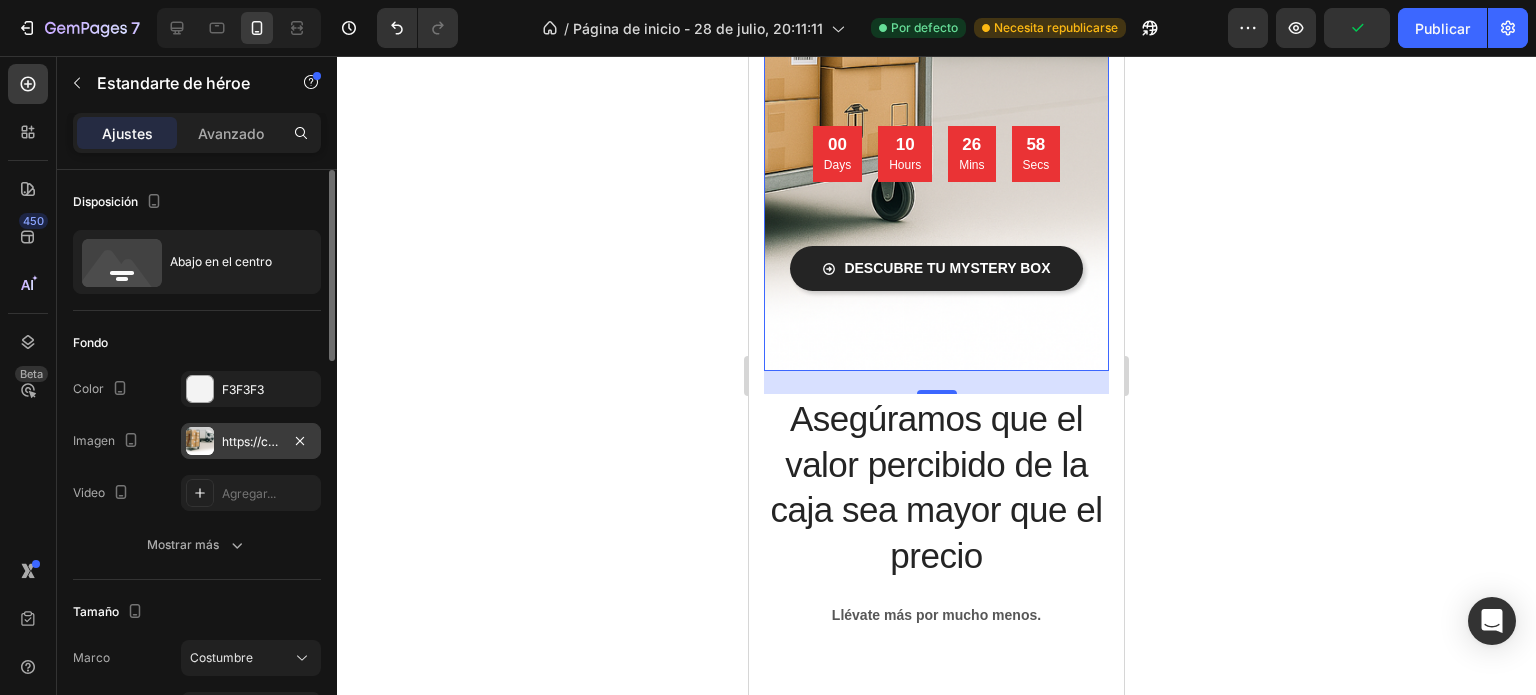 scroll, scrollTop: 600, scrollLeft: 0, axis: vertical 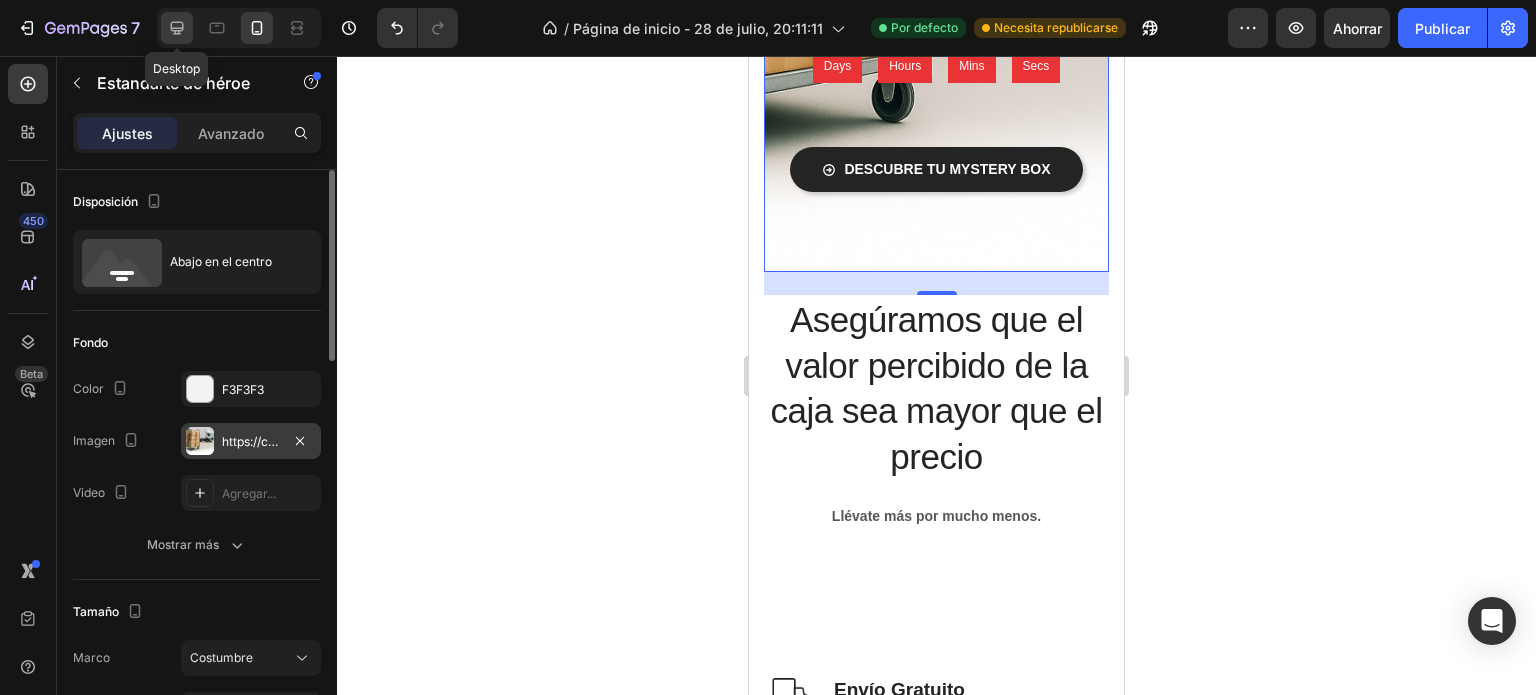 click 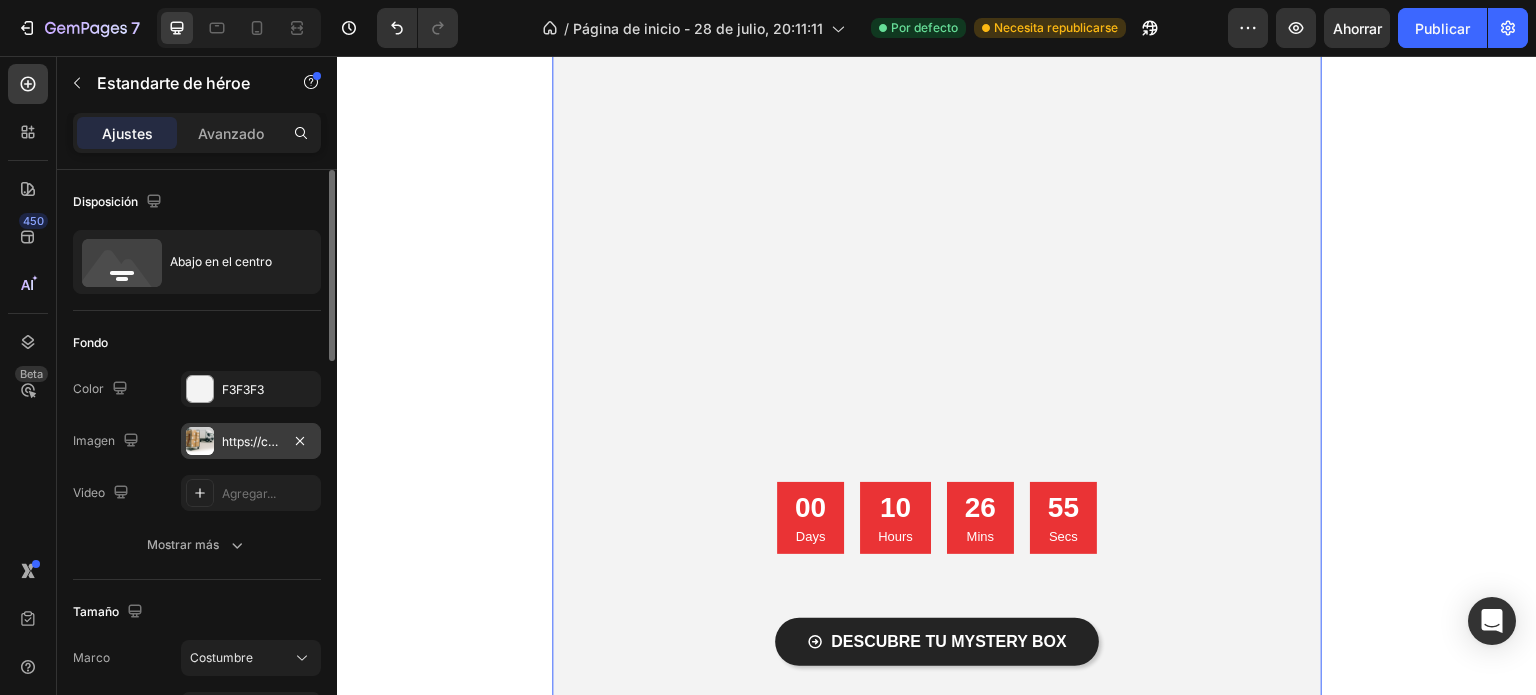 scroll, scrollTop: 50, scrollLeft: 0, axis: vertical 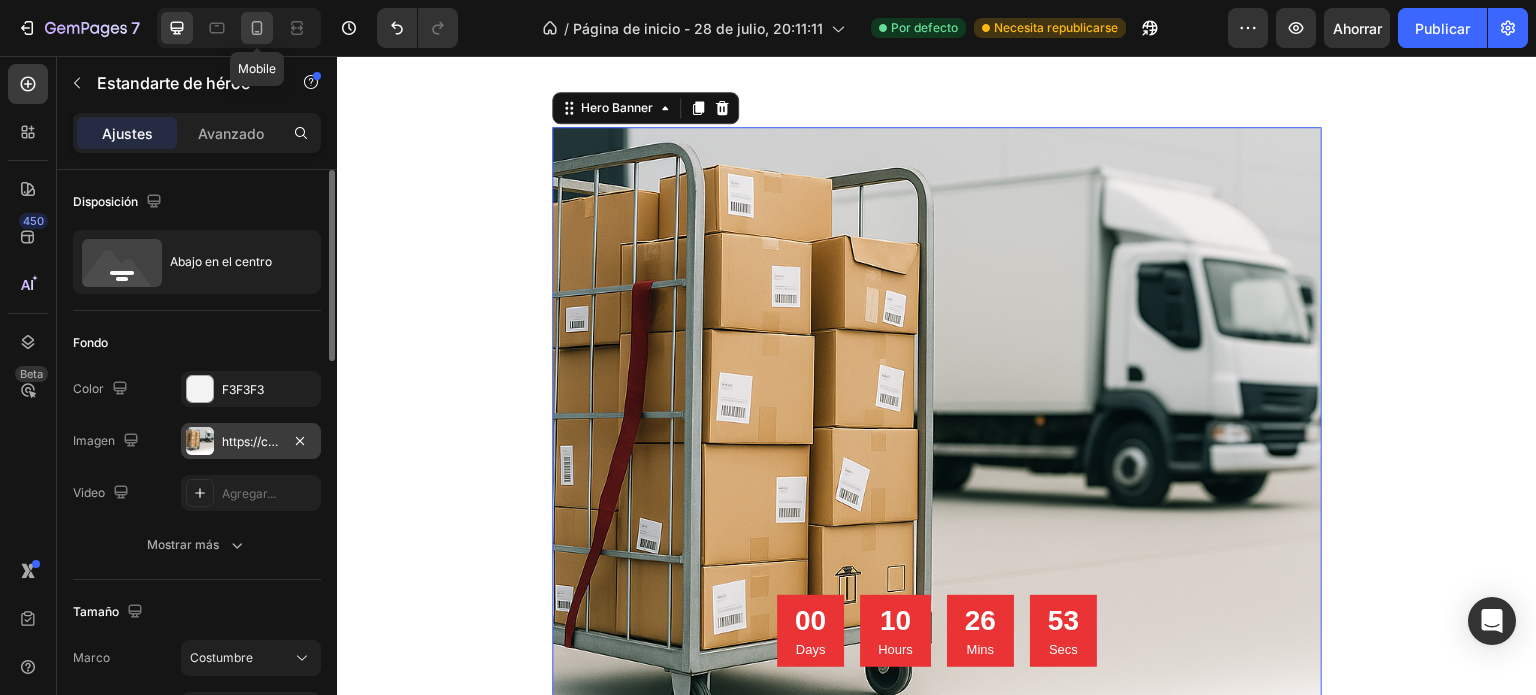 click 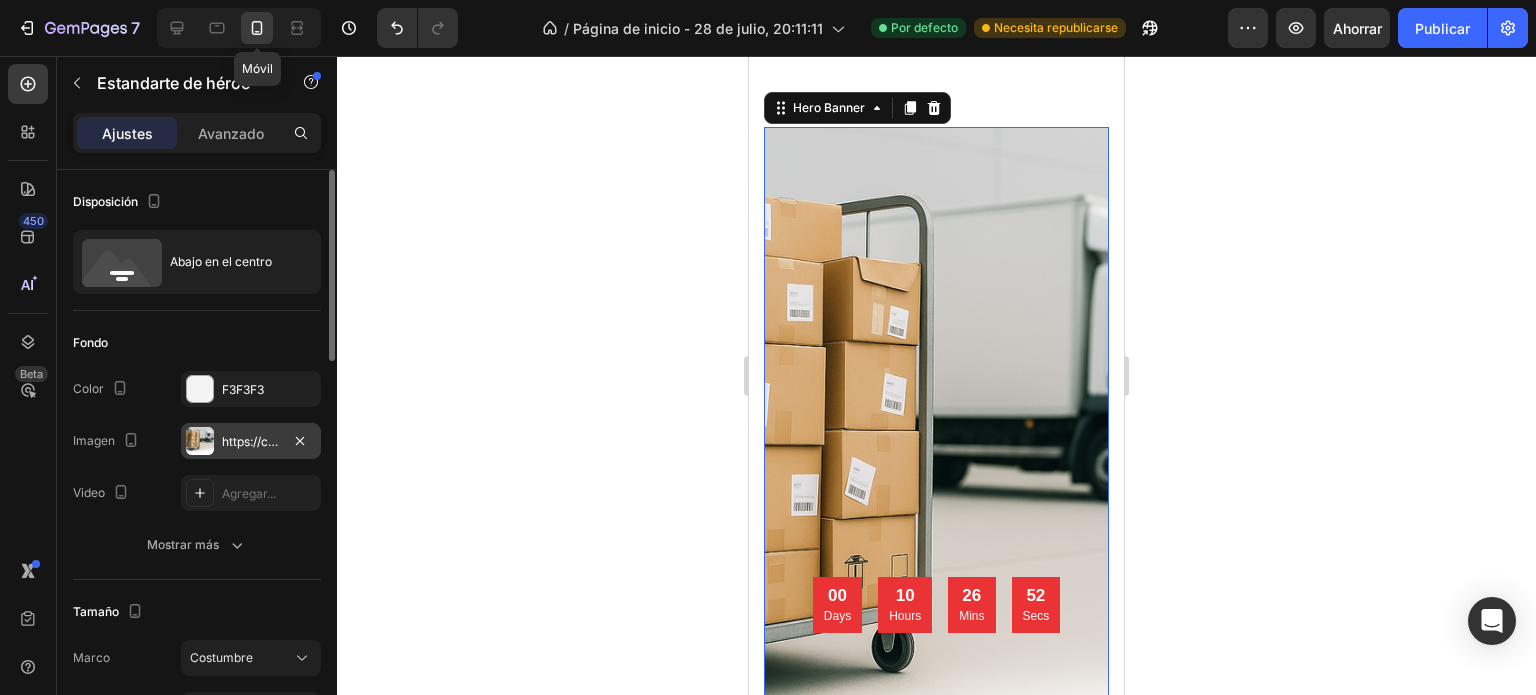 scroll, scrollTop: 51, scrollLeft: 0, axis: vertical 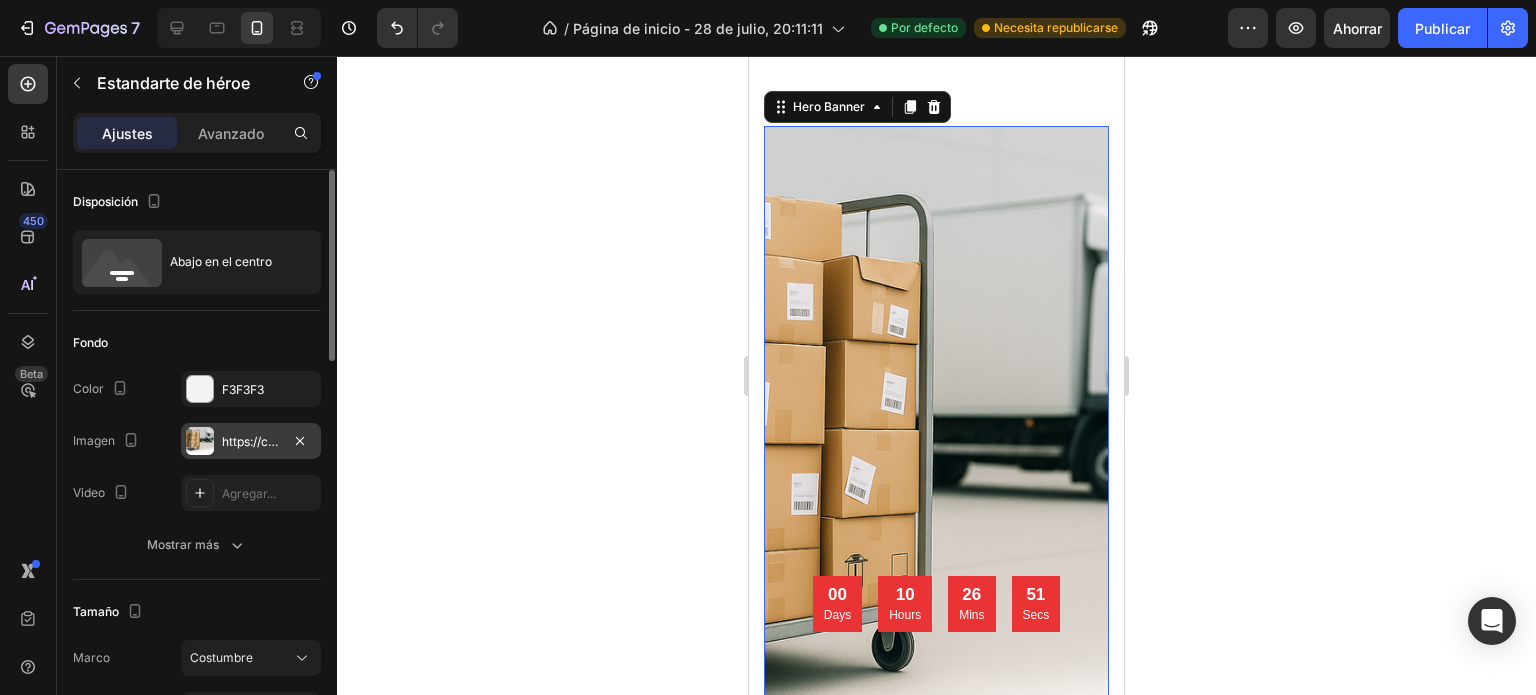 click at bounding box center (936, 473) 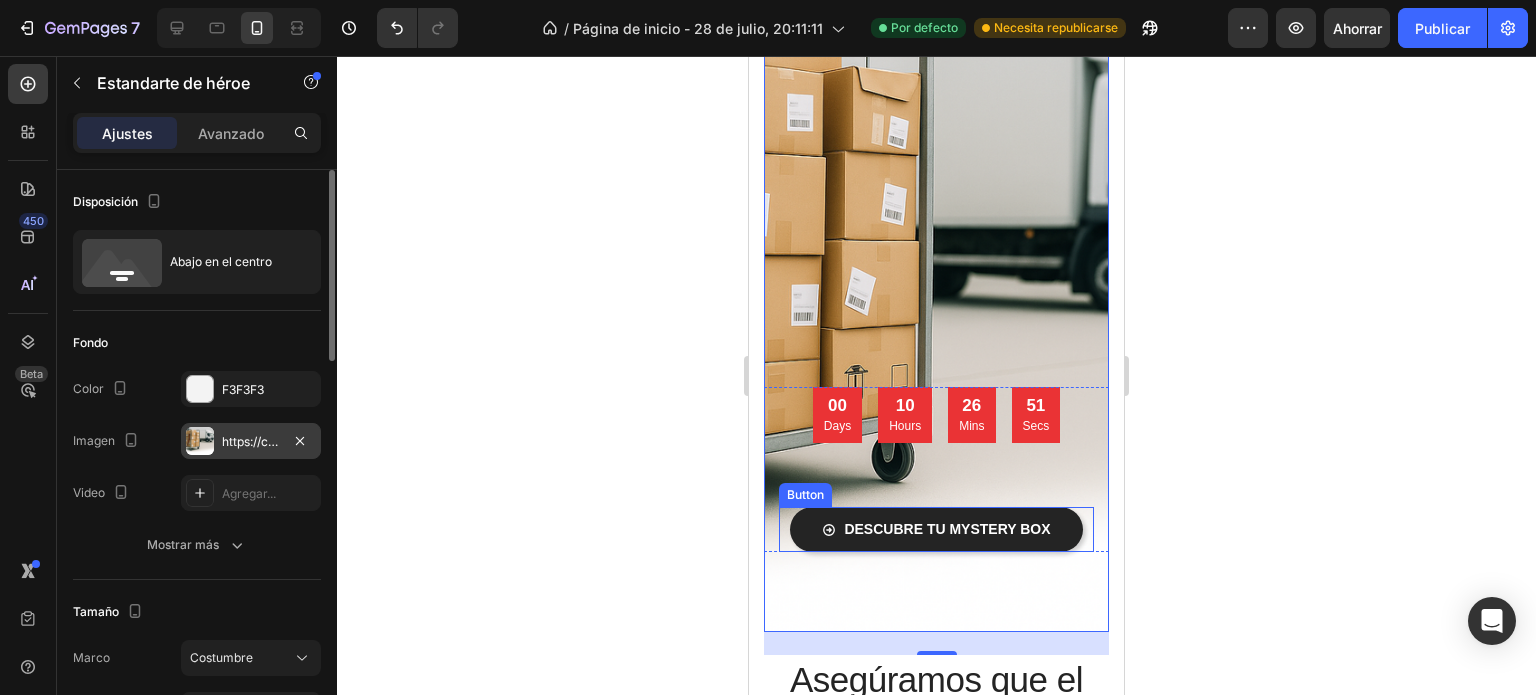 scroll, scrollTop: 451, scrollLeft: 0, axis: vertical 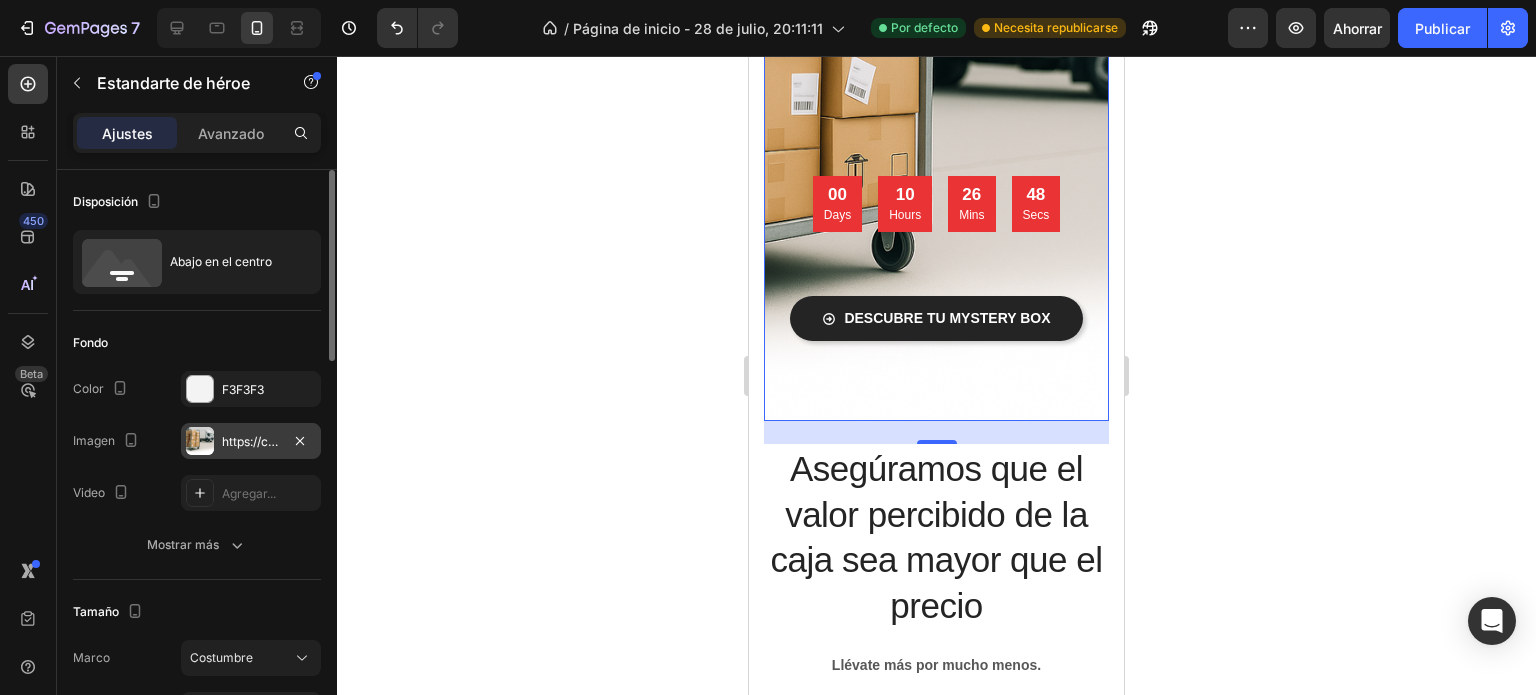 click on "https://cdn.shopify.com/s/files/1/0933/9768/0471/files/gempags_577464796337669011-b1518956-e361-4021-8c71-d3cbb90f3efa.png" at bounding box center [597, 441] 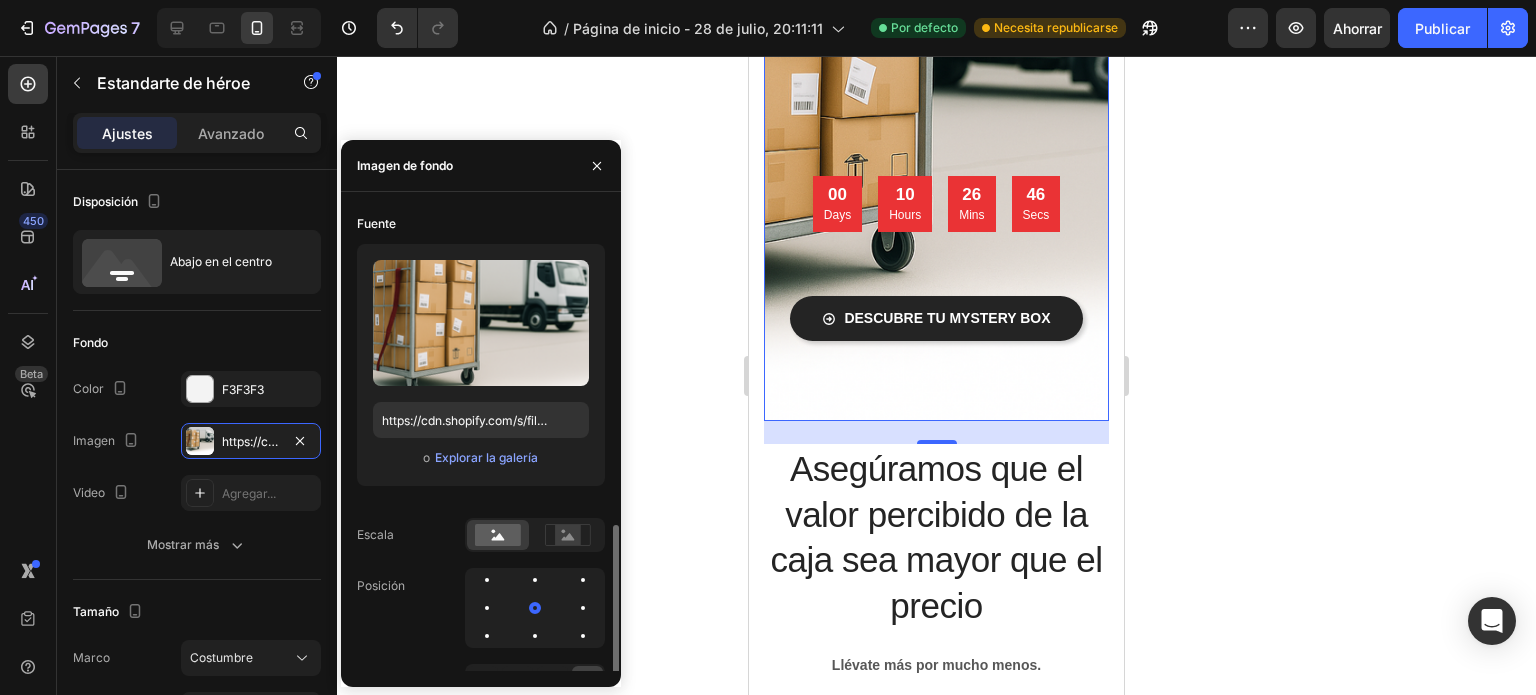 scroll, scrollTop: 185, scrollLeft: 0, axis: vertical 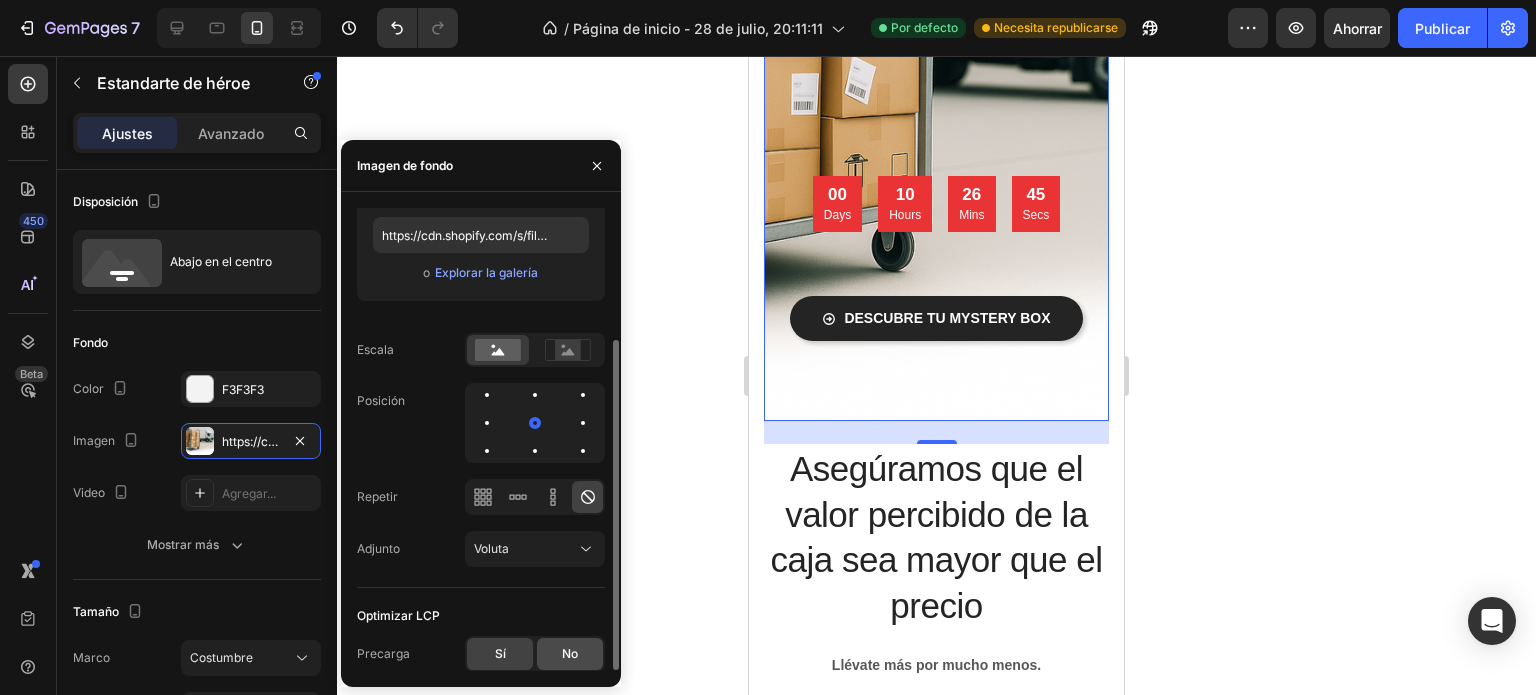click on "No" 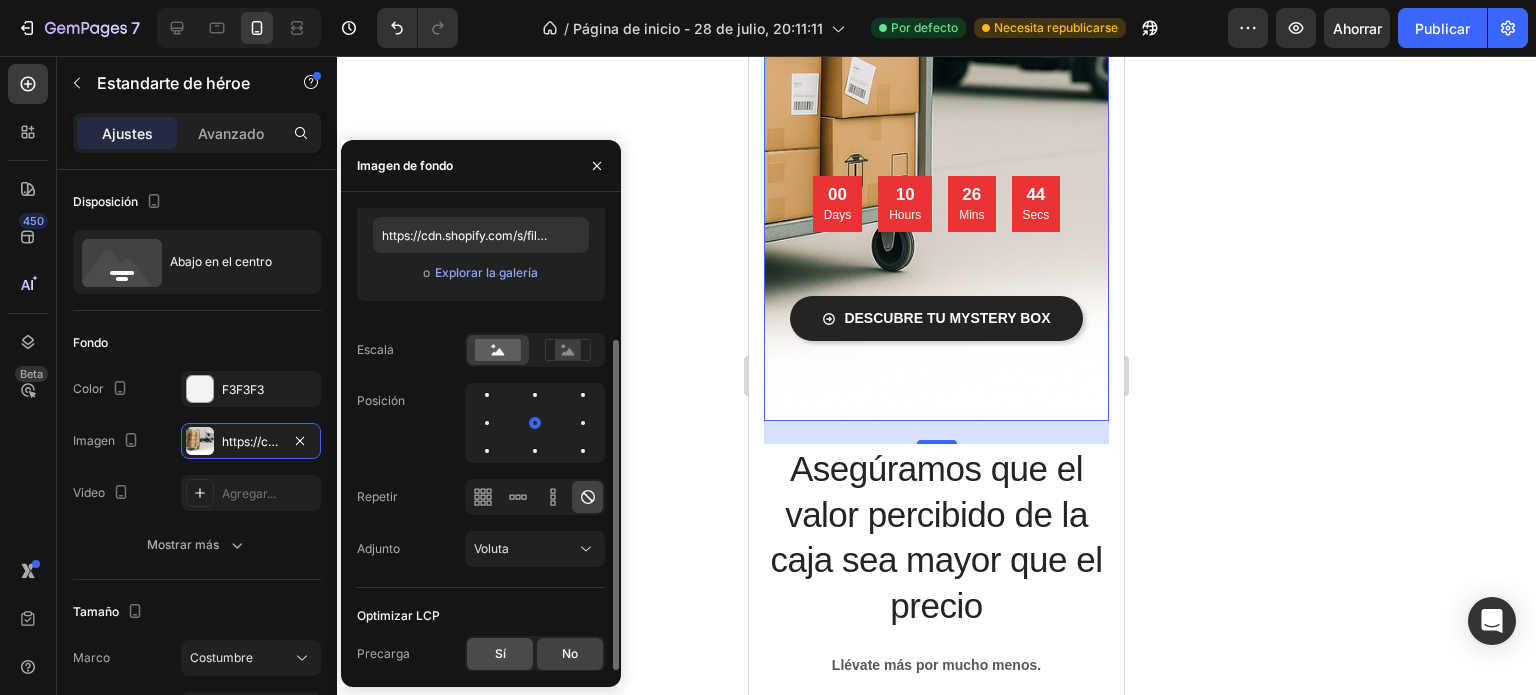 click on "Sí" 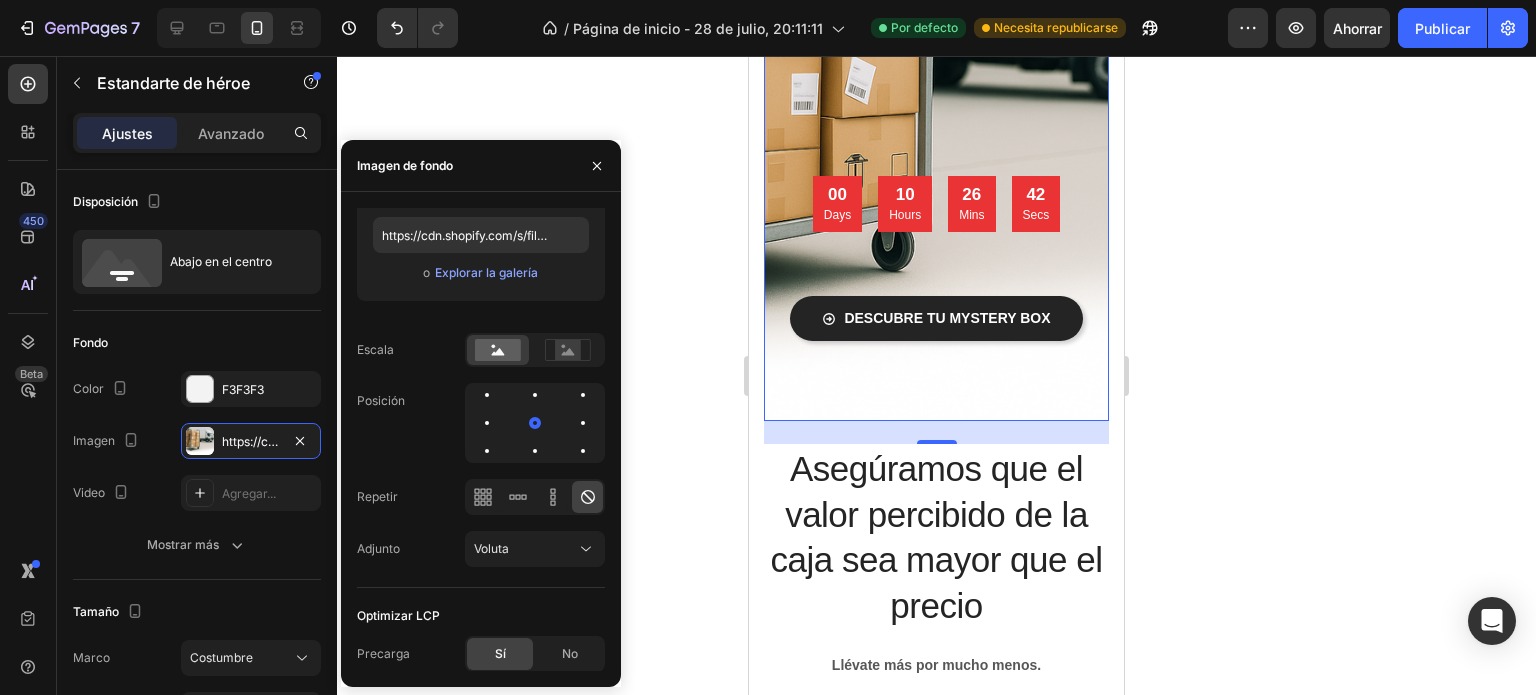 click 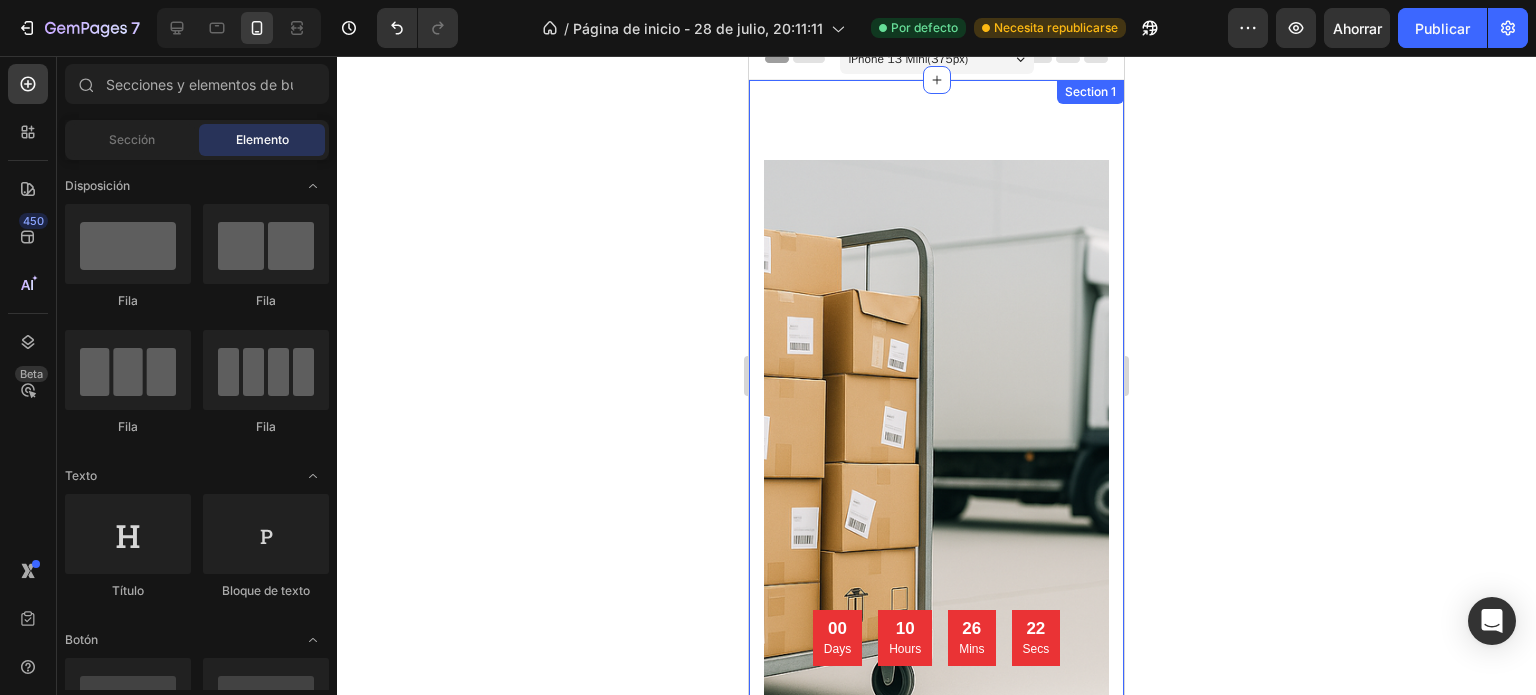 scroll, scrollTop: 0, scrollLeft: 0, axis: both 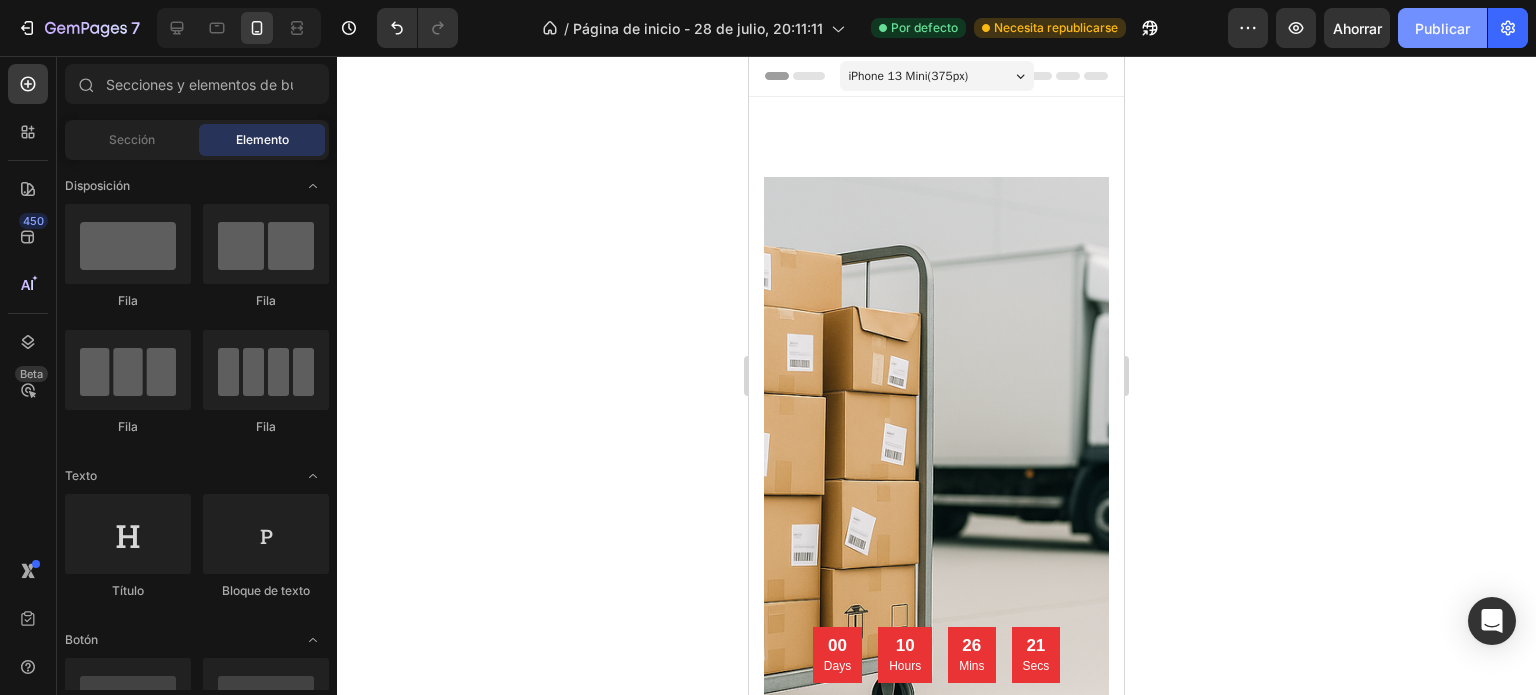 click on "Publicar" at bounding box center [1442, 28] 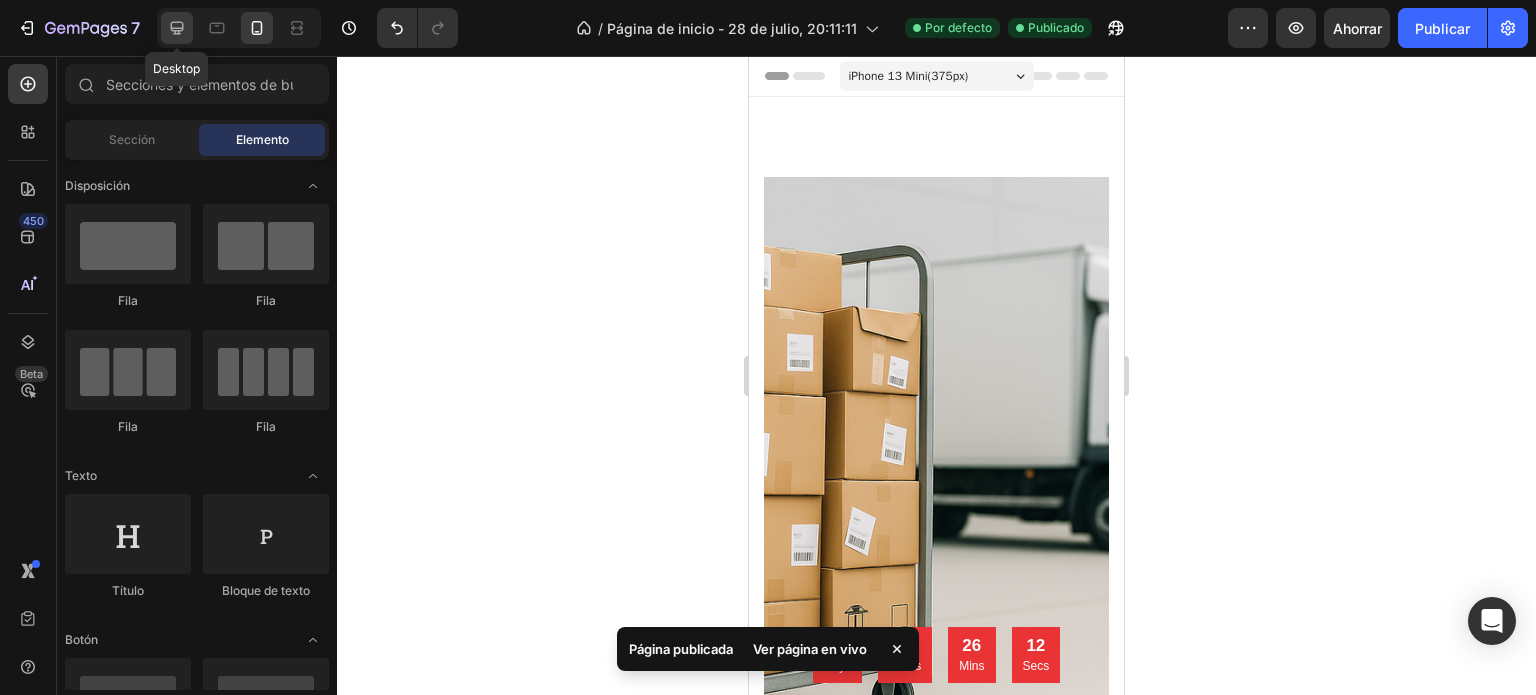 click 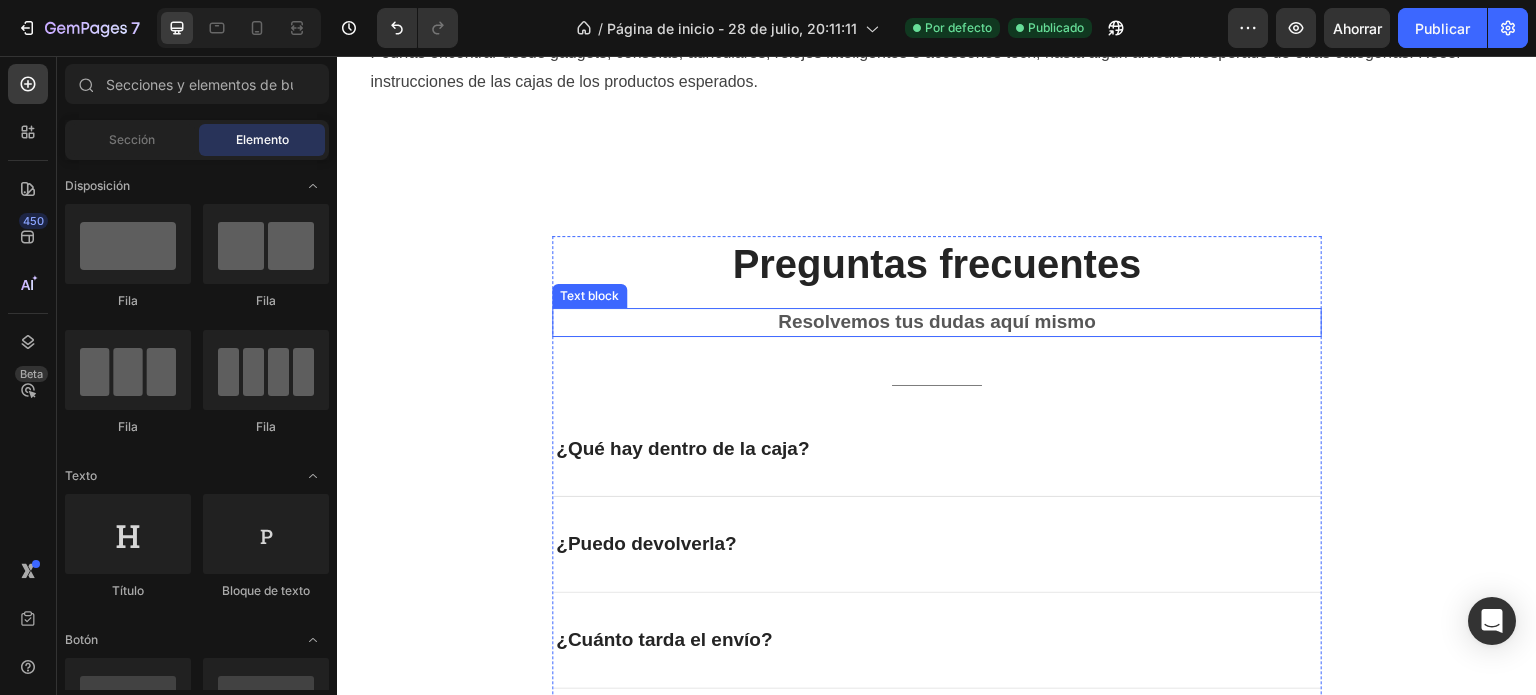 scroll, scrollTop: 2266, scrollLeft: 0, axis: vertical 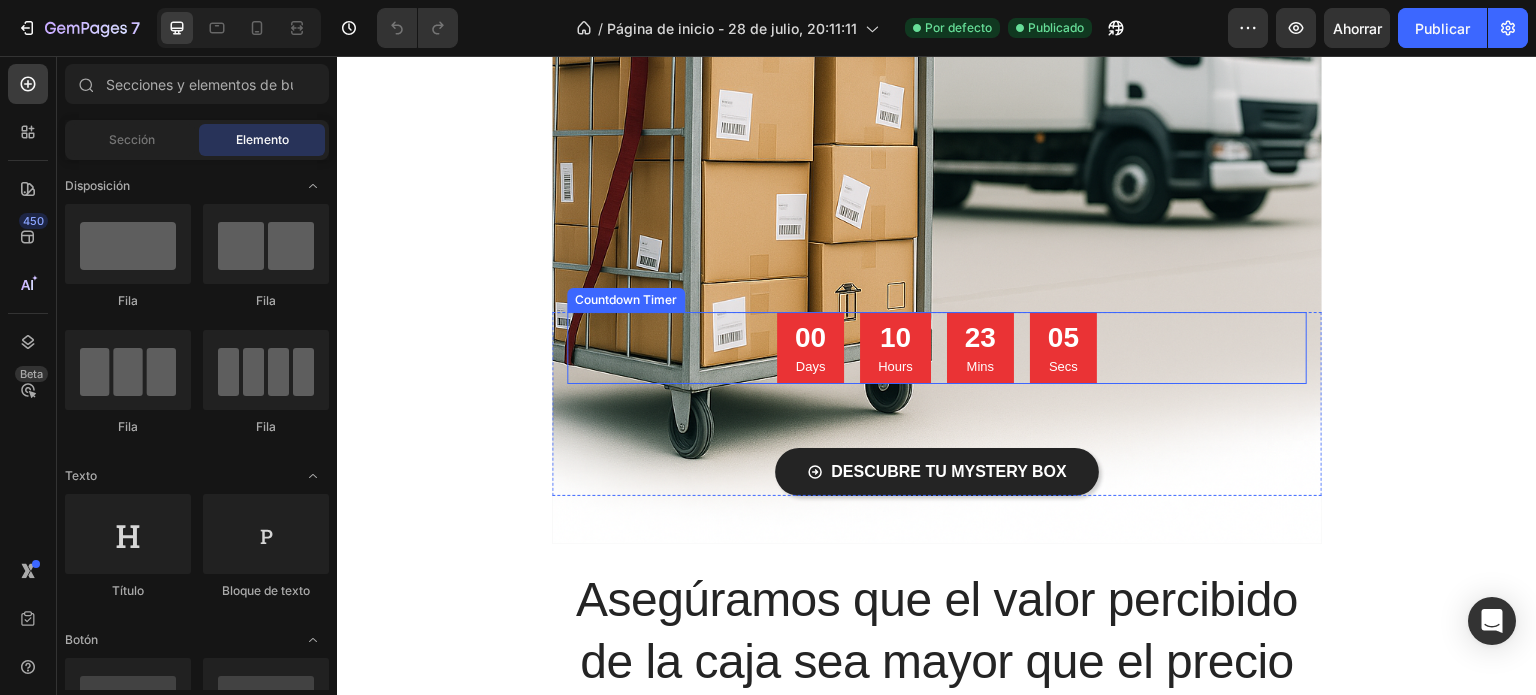click on "Days" at bounding box center [810, 367] 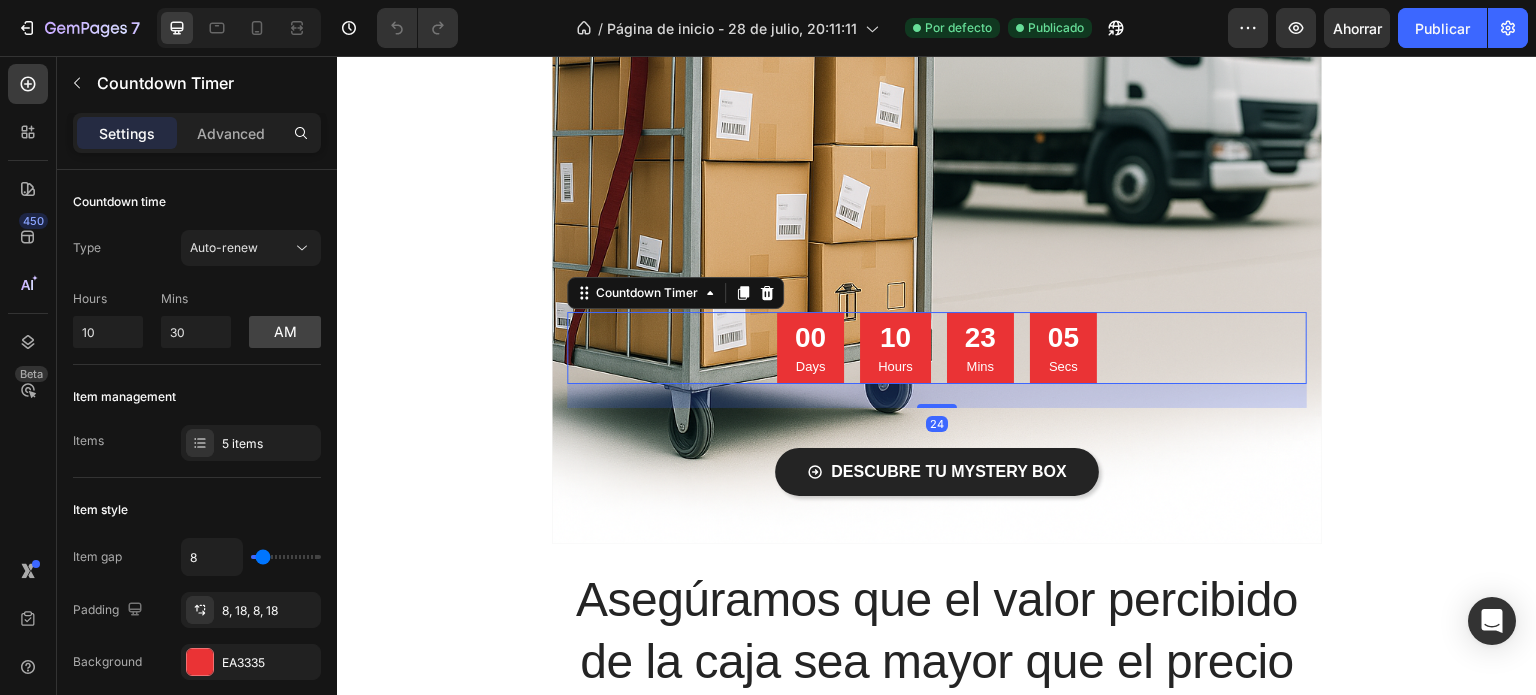 click on "Days" at bounding box center (810, 367) 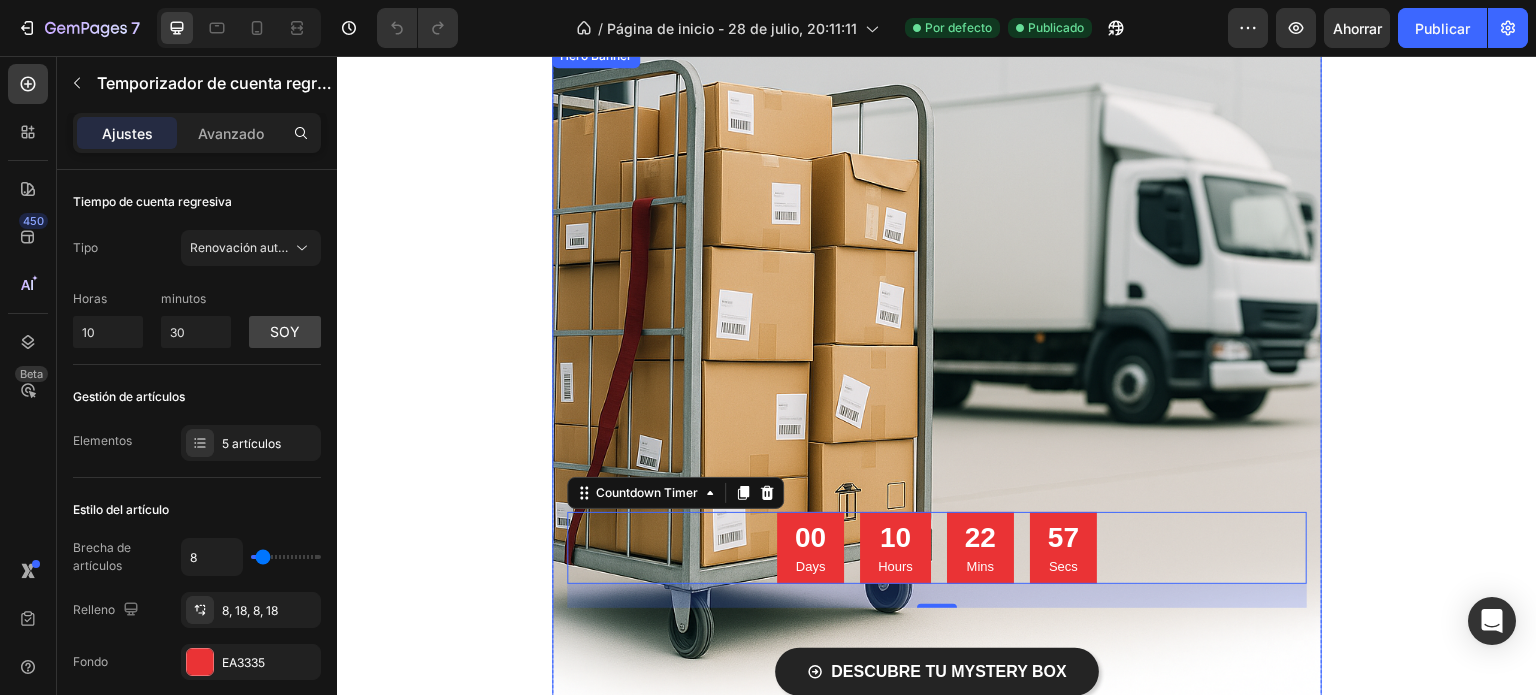 scroll, scrollTop: 266, scrollLeft: 0, axis: vertical 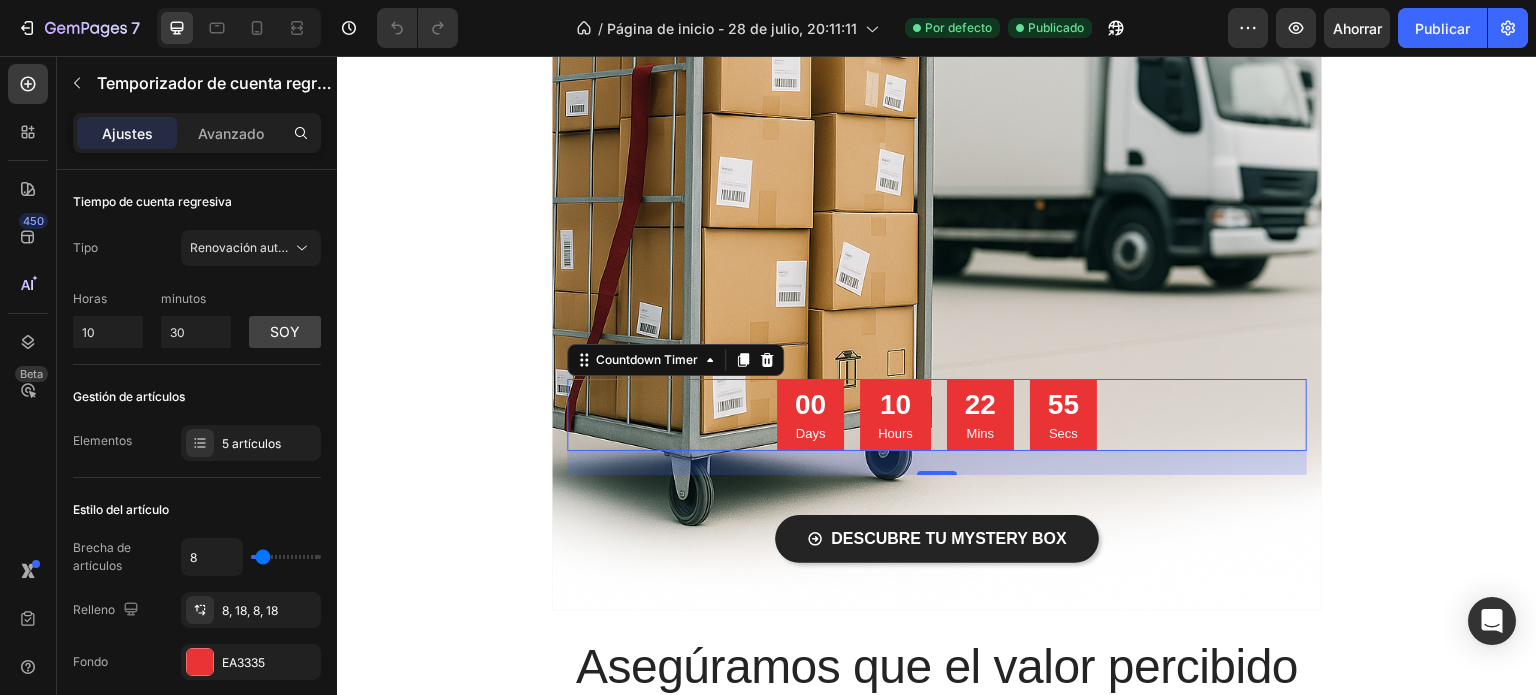 click on "00 Days 10 Hours 22 Mins 55 Secs Countdown Timer   24 Heading Heading
Descubre tu MYSTERY BOX Button" at bounding box center [937, 471] 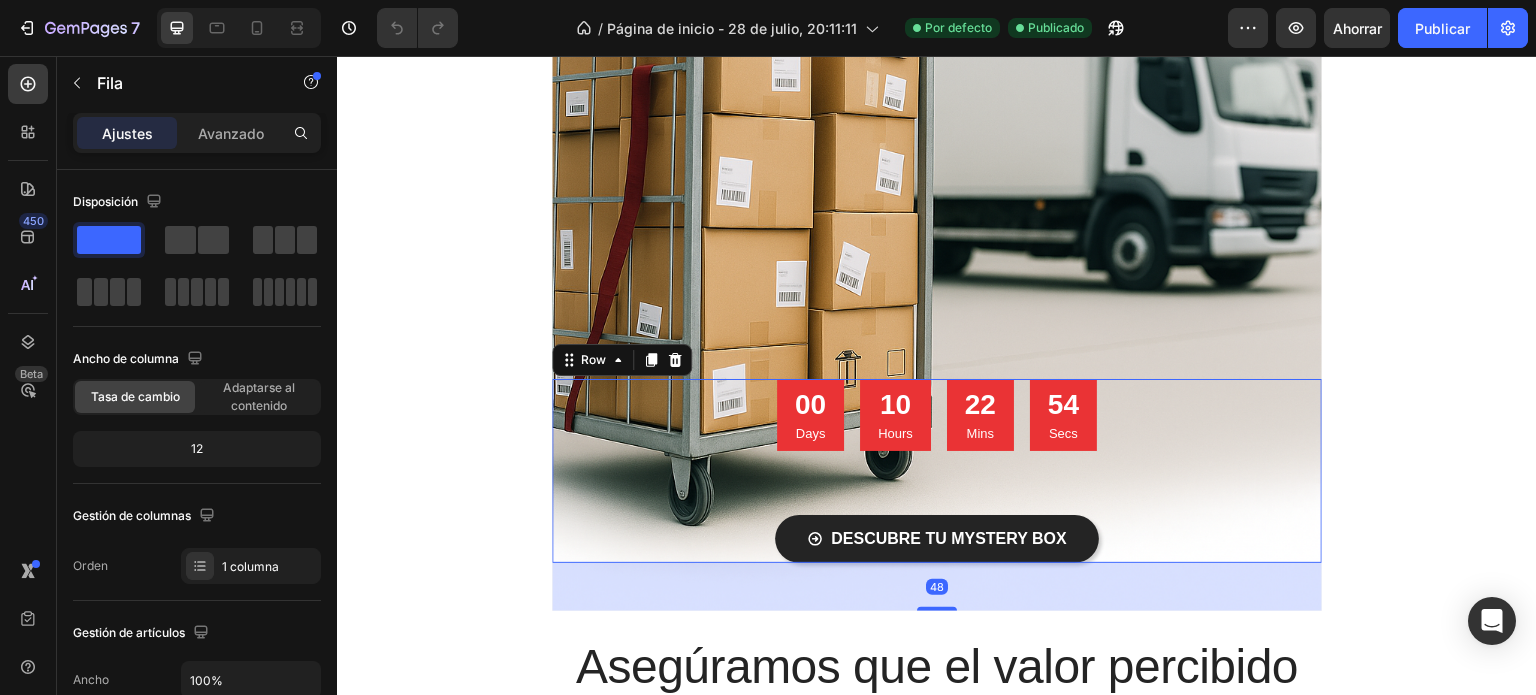 click on "00 Days 10 Hours 22 Mins 54 Secs Countdown Timer Heading Heading
Descubre tu MYSTERY BOX Button" at bounding box center [937, 471] 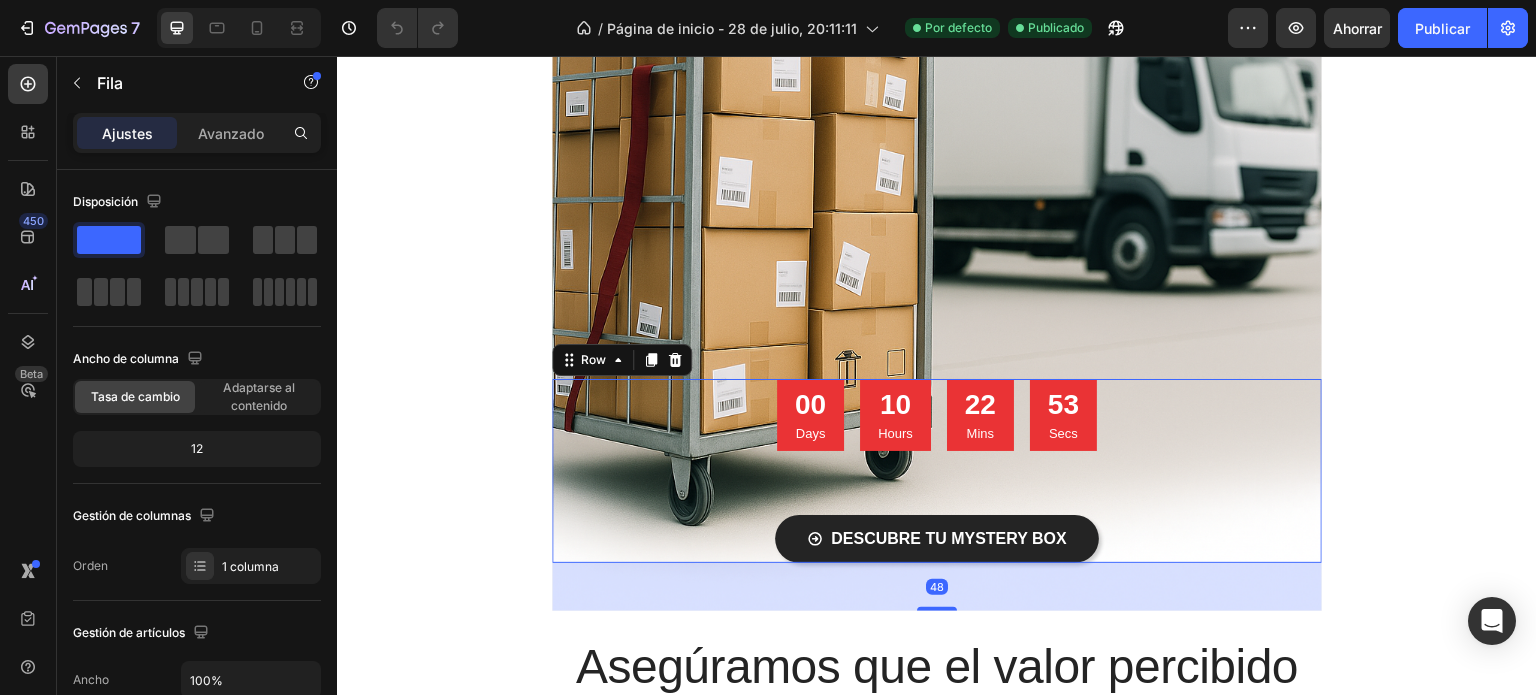 click on "00 Days 10 Hours 22 Mins 53 Secs Countdown Timer Heading Heading
Descubre tu MYSTERY BOX Button" at bounding box center [937, 471] 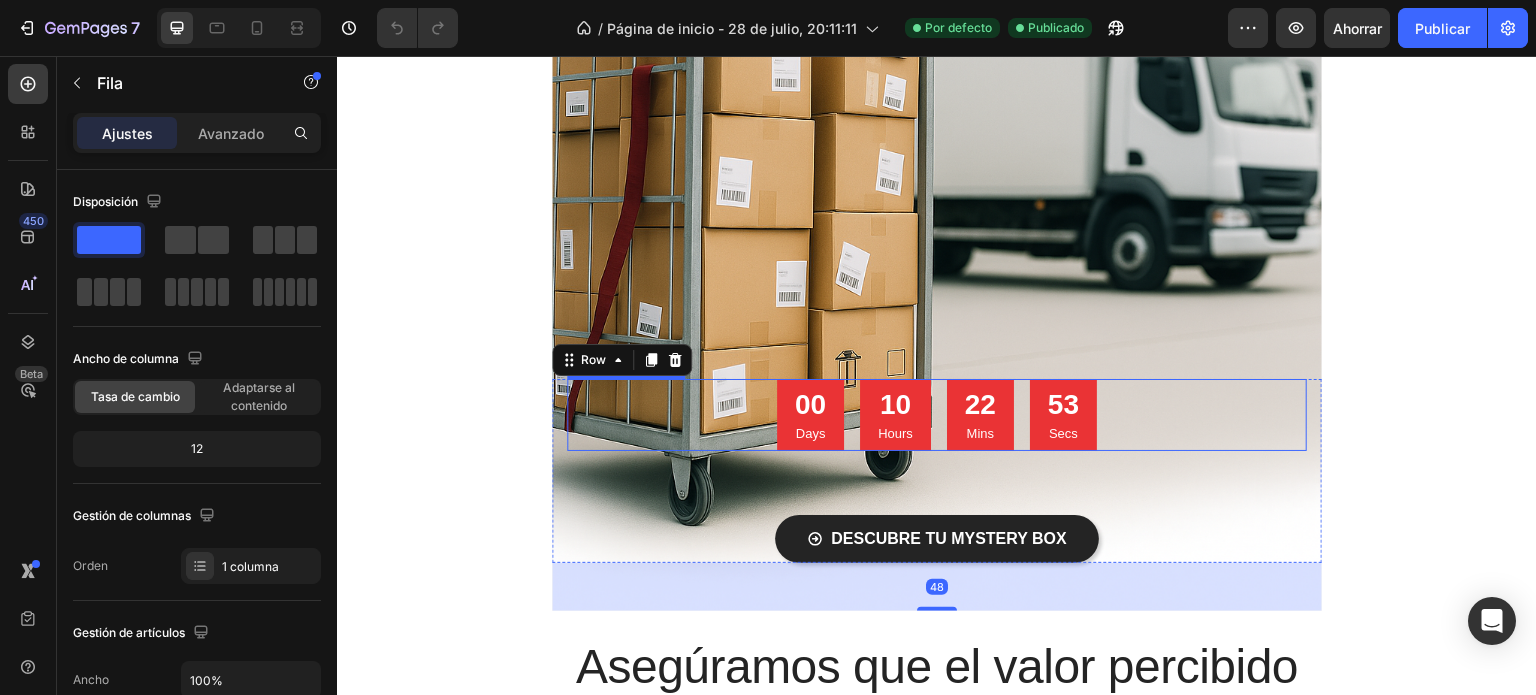 click on "22 Mins" at bounding box center [980, 415] 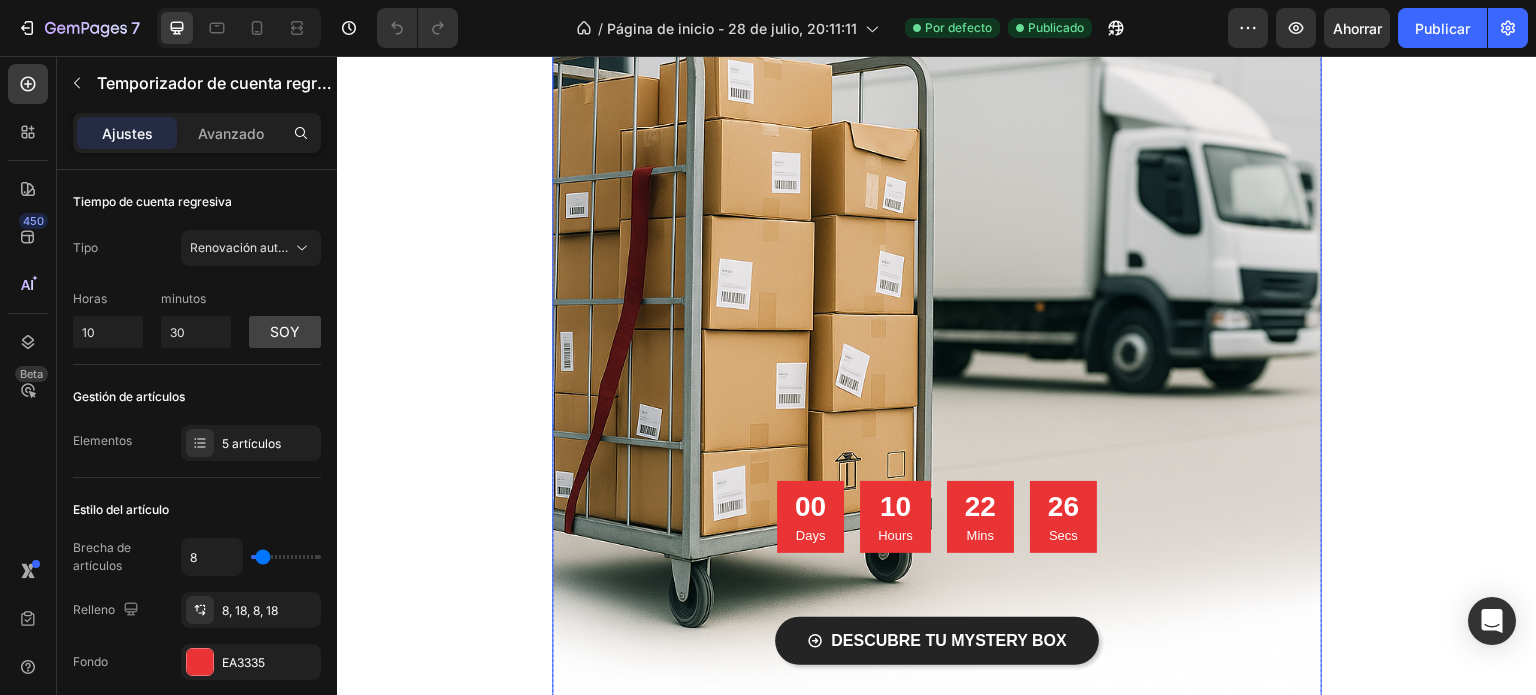 scroll, scrollTop: 266, scrollLeft: 0, axis: vertical 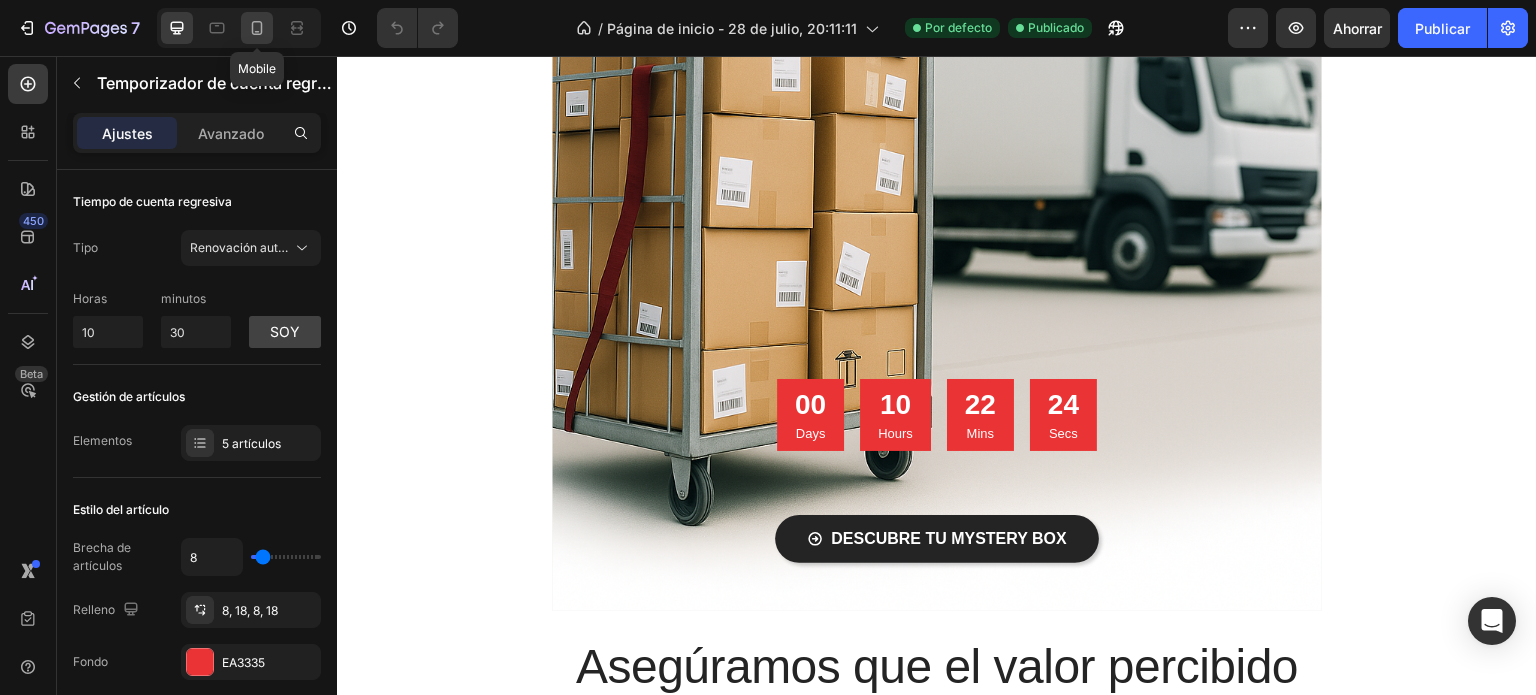 click 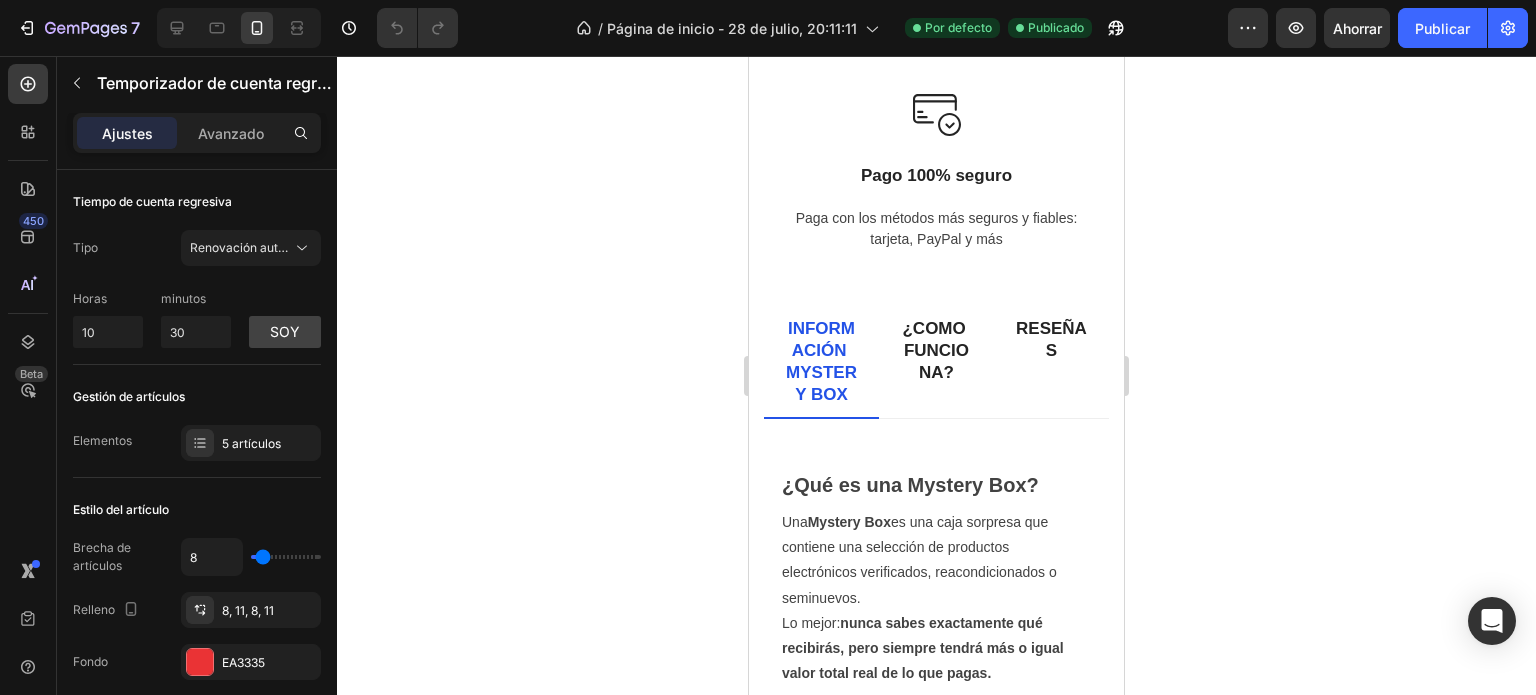 scroll, scrollTop: 3000, scrollLeft: 0, axis: vertical 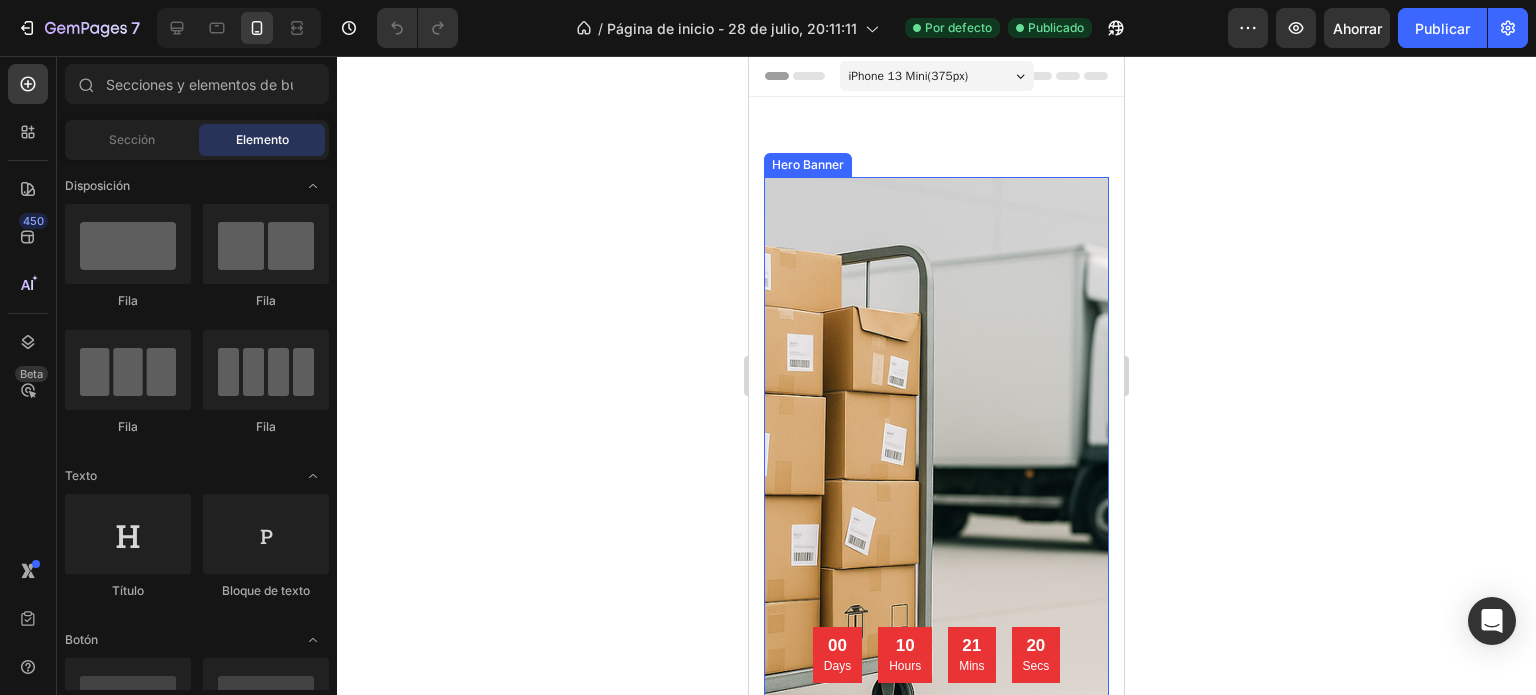click at bounding box center [936, 524] 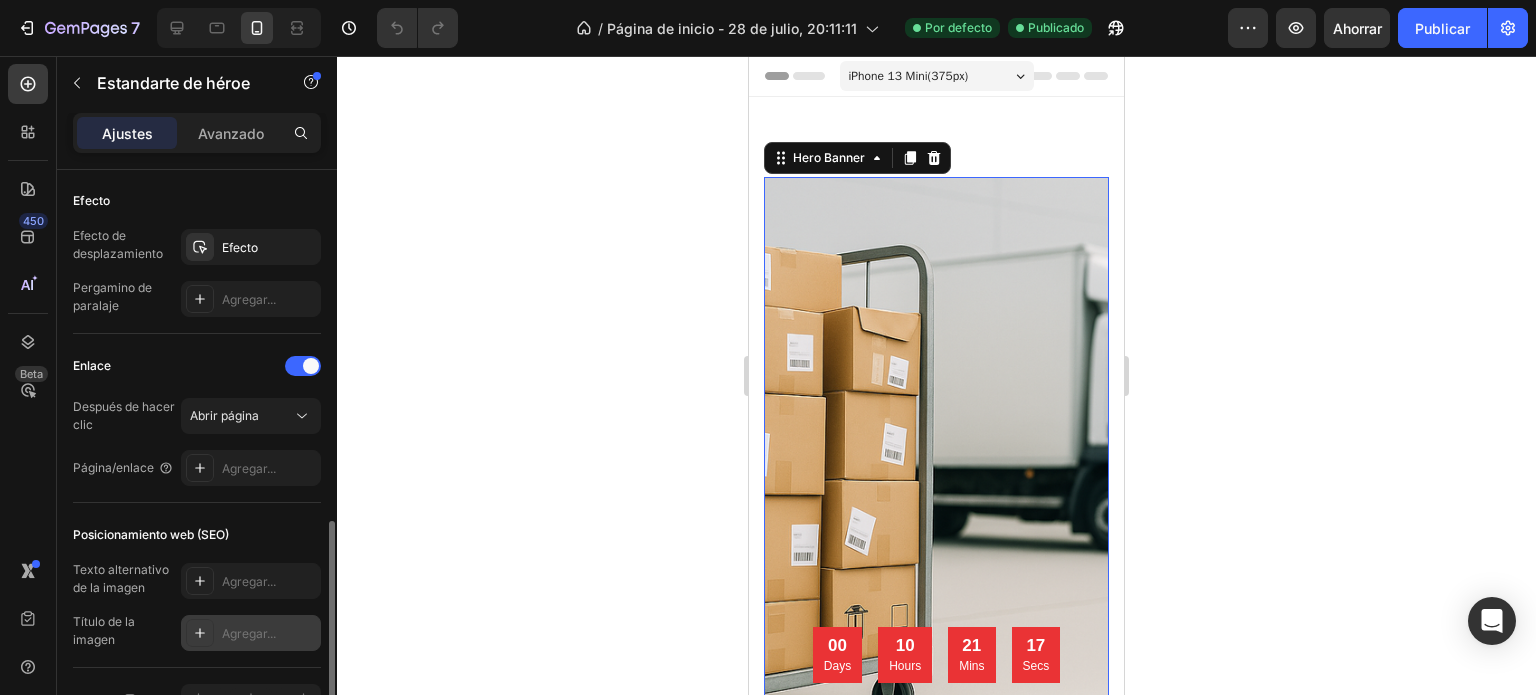 scroll, scrollTop: 1182, scrollLeft: 0, axis: vertical 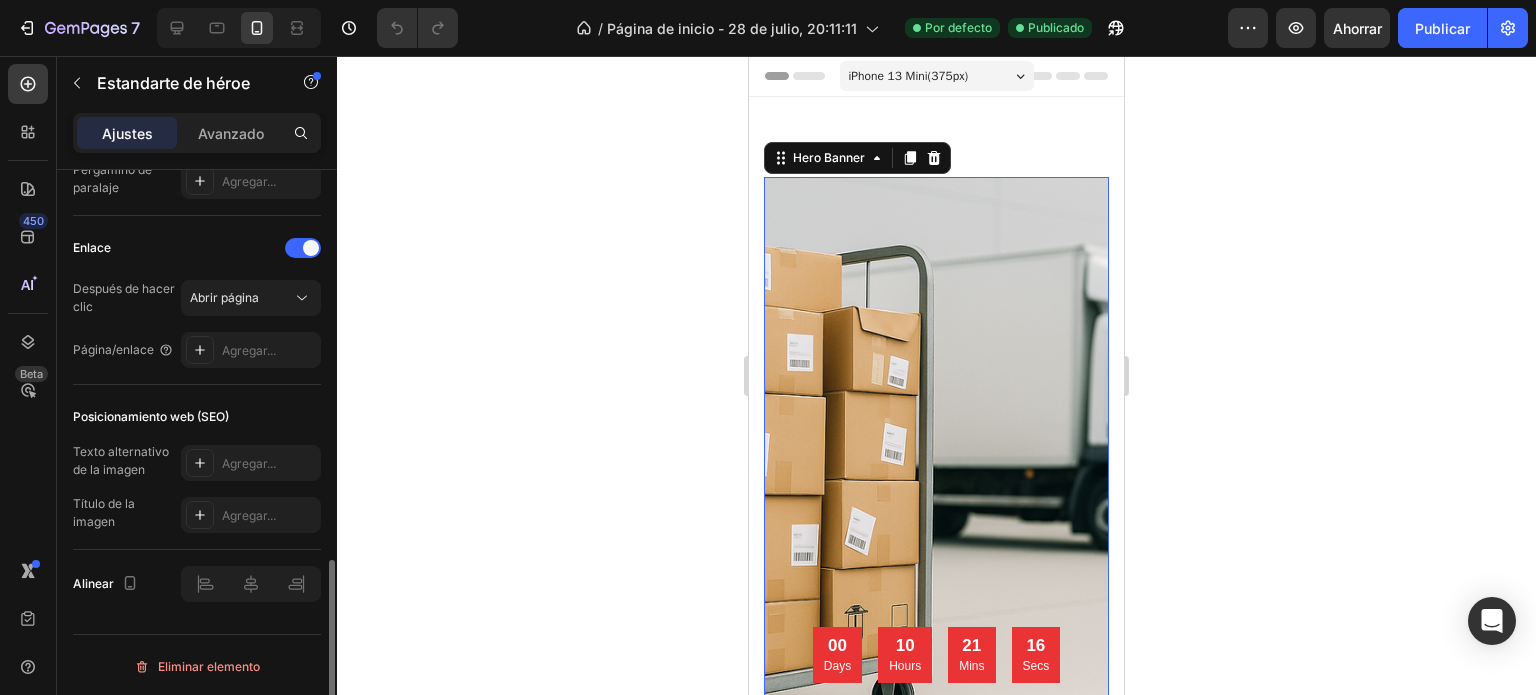 click at bounding box center [936, 524] 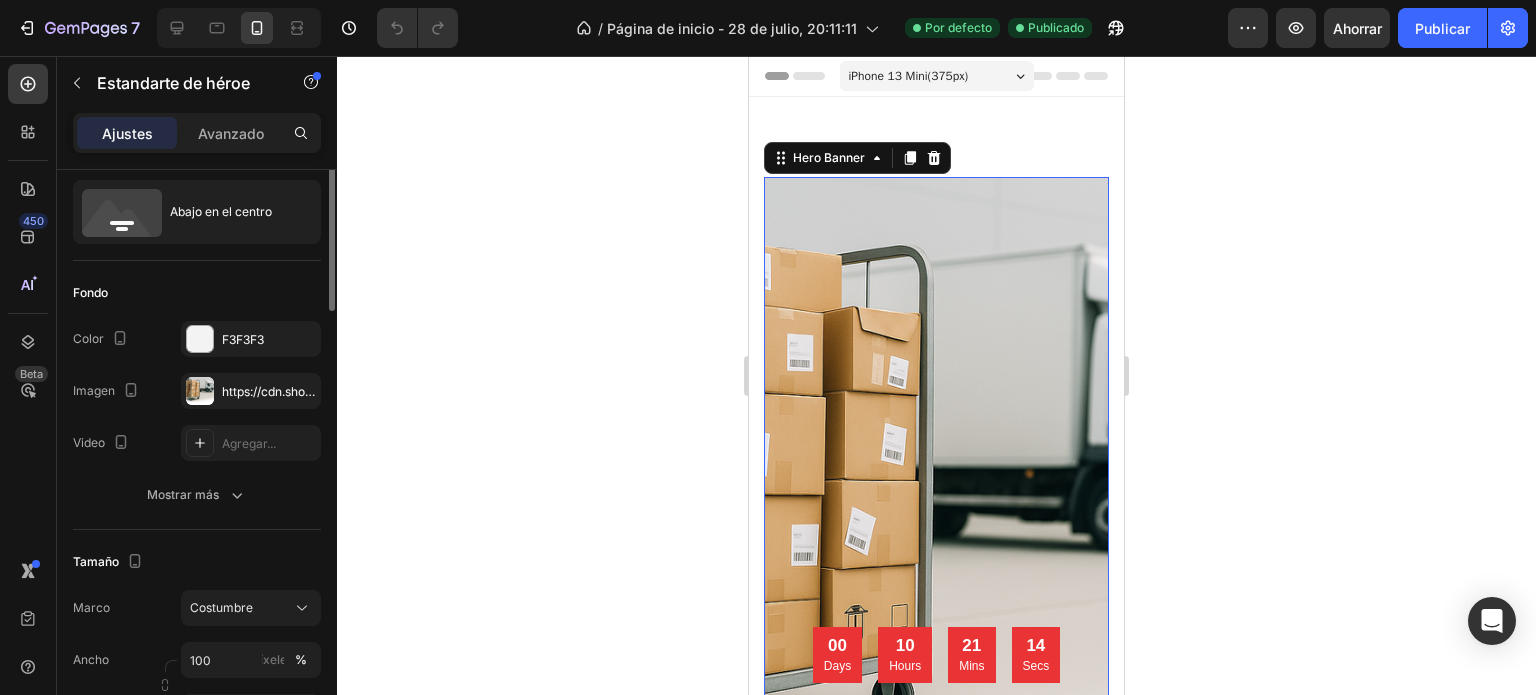 scroll, scrollTop: 0, scrollLeft: 0, axis: both 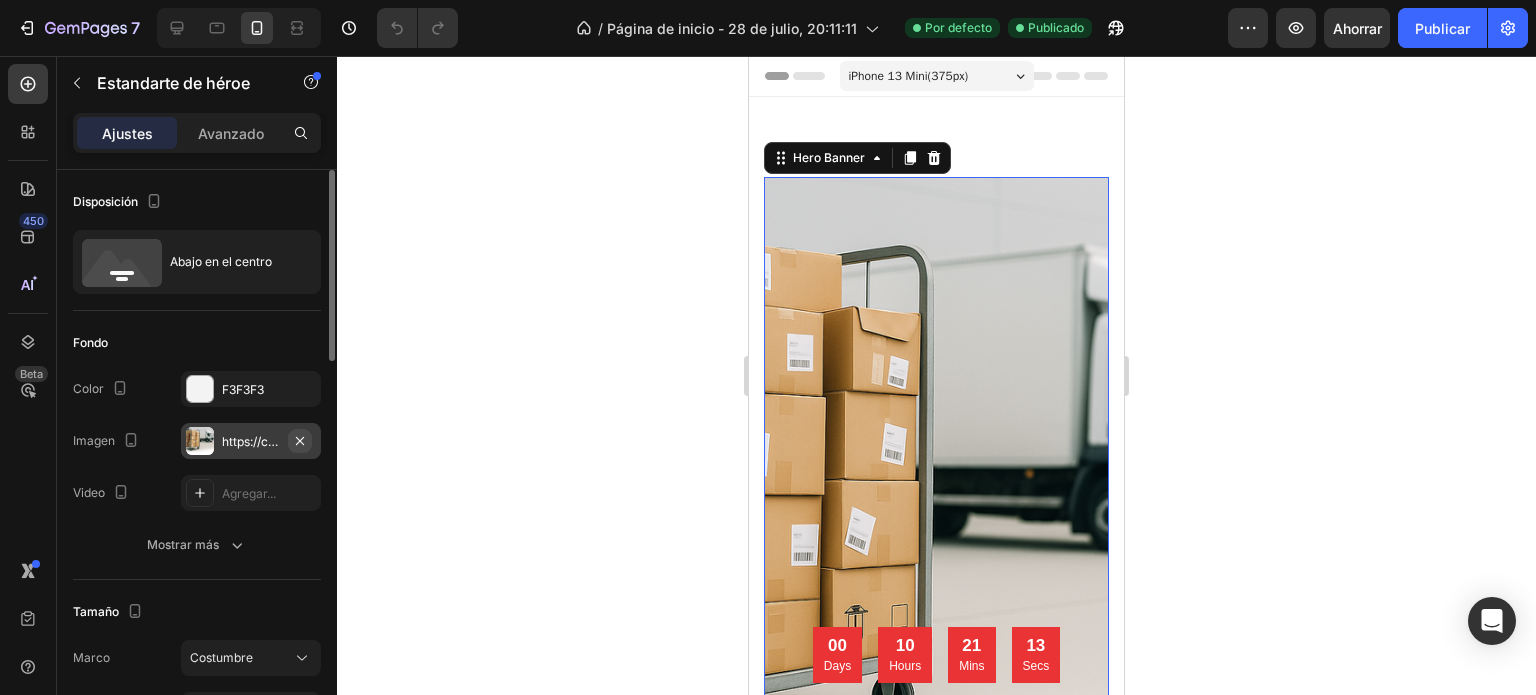 click 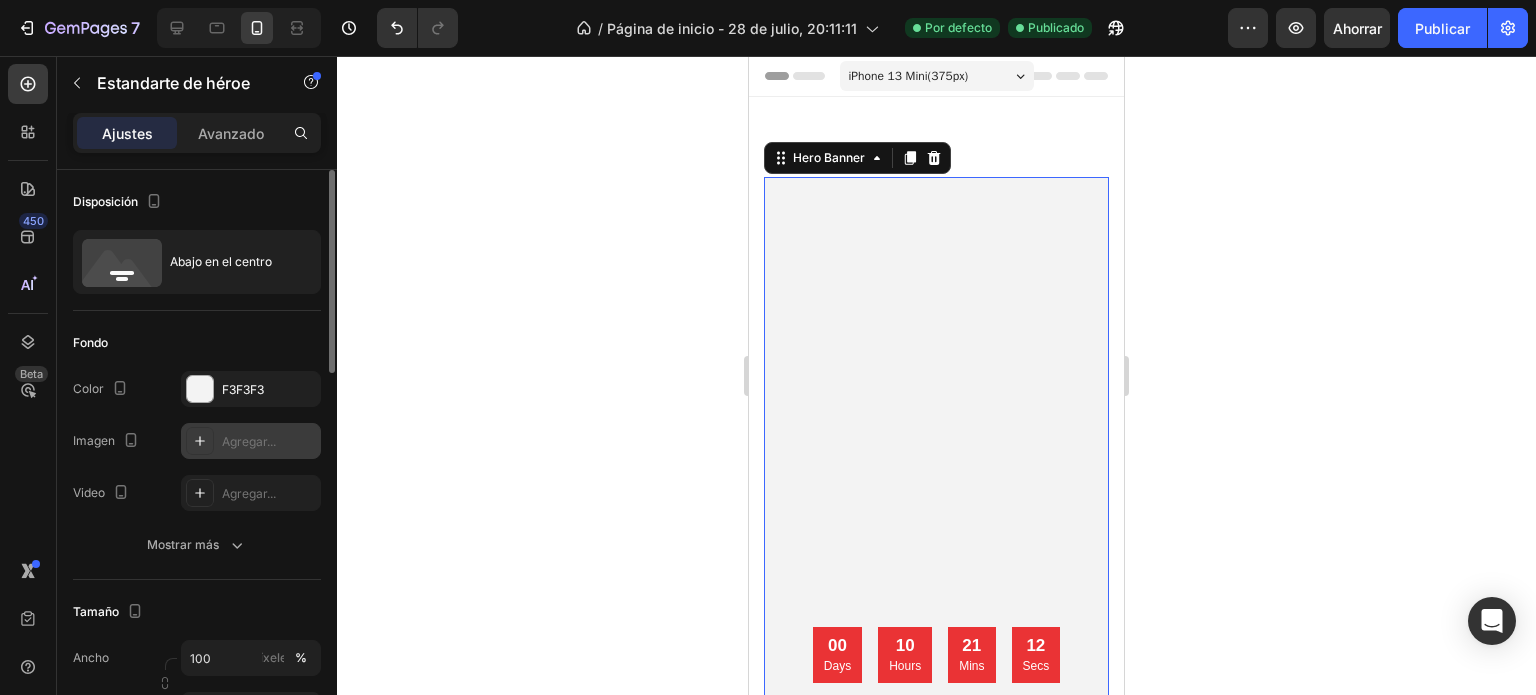 click 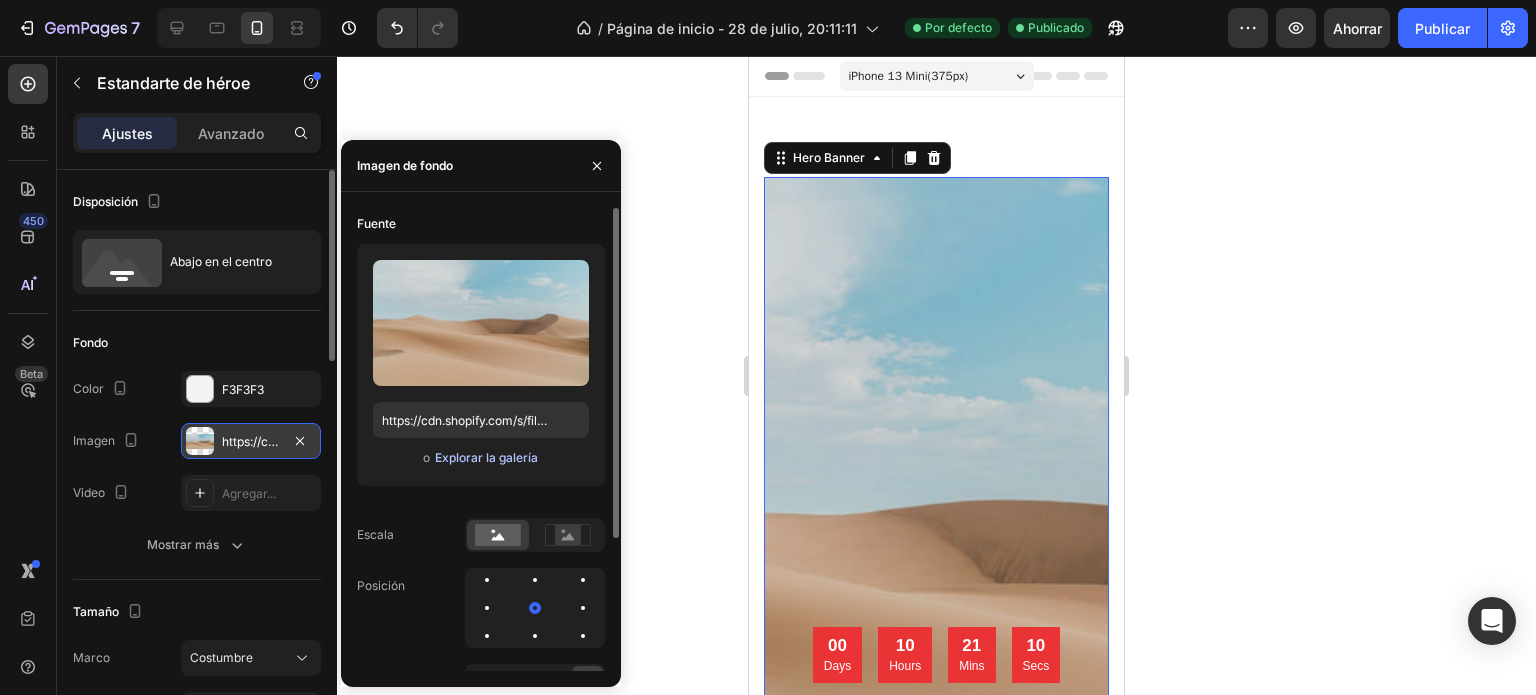click on "Explorar la galería" at bounding box center (486, 457) 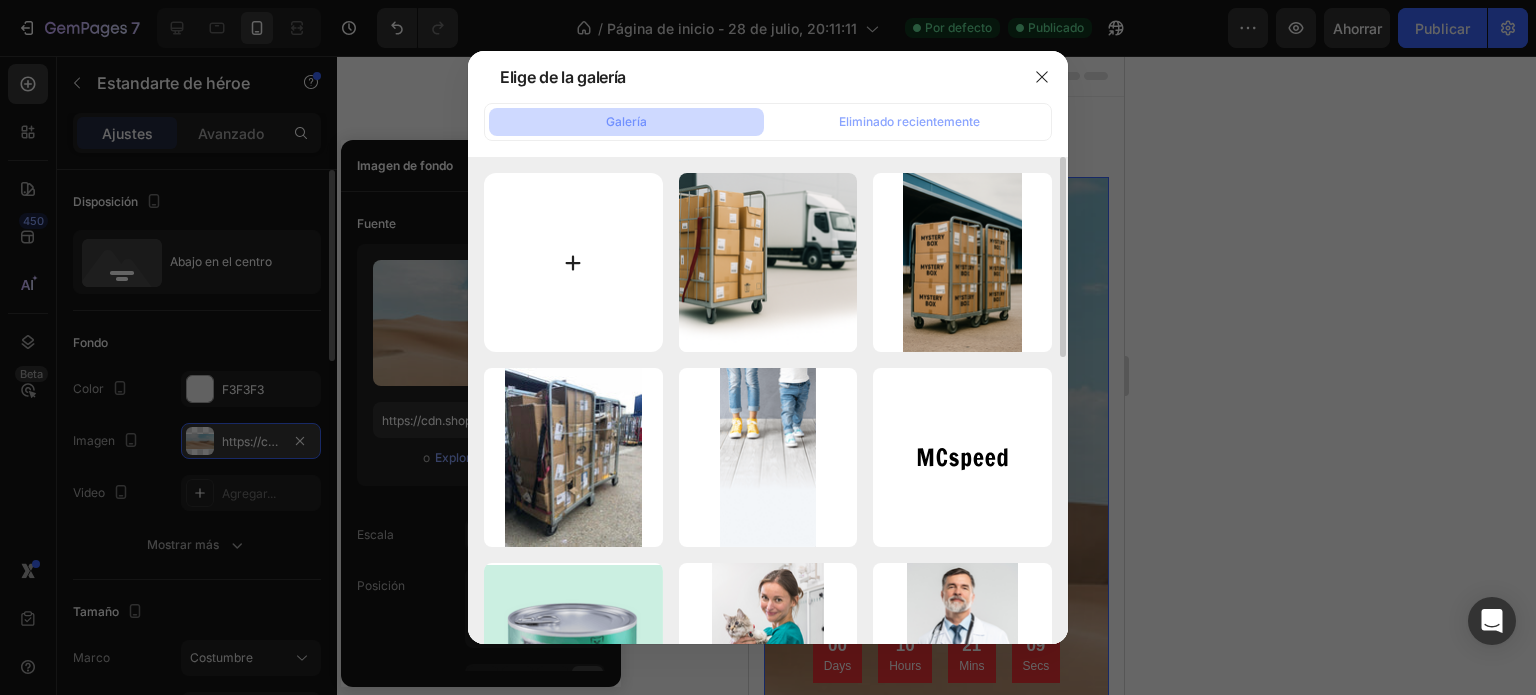 click at bounding box center (573, 262) 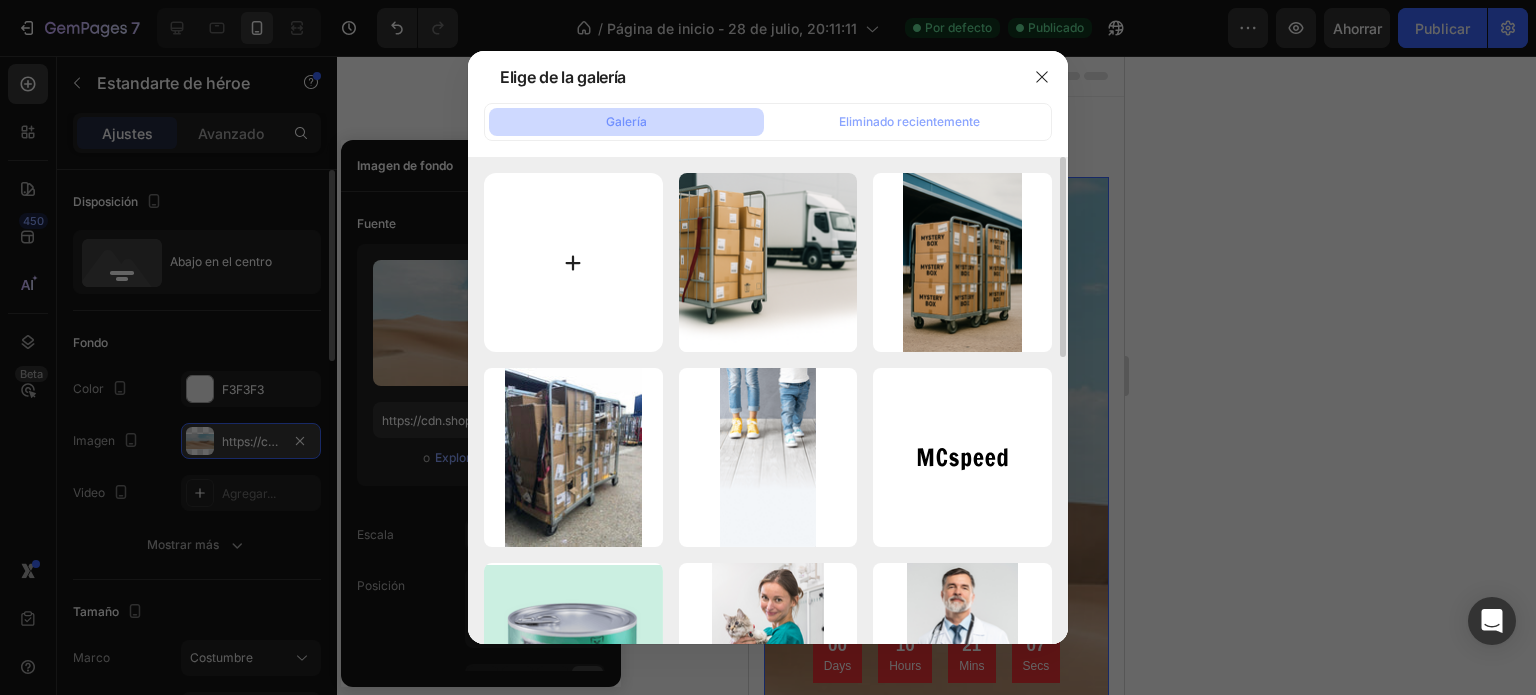 type on "C:\fakepath\ChatGPT Image 4 ago 2025, 00_08_37.png" 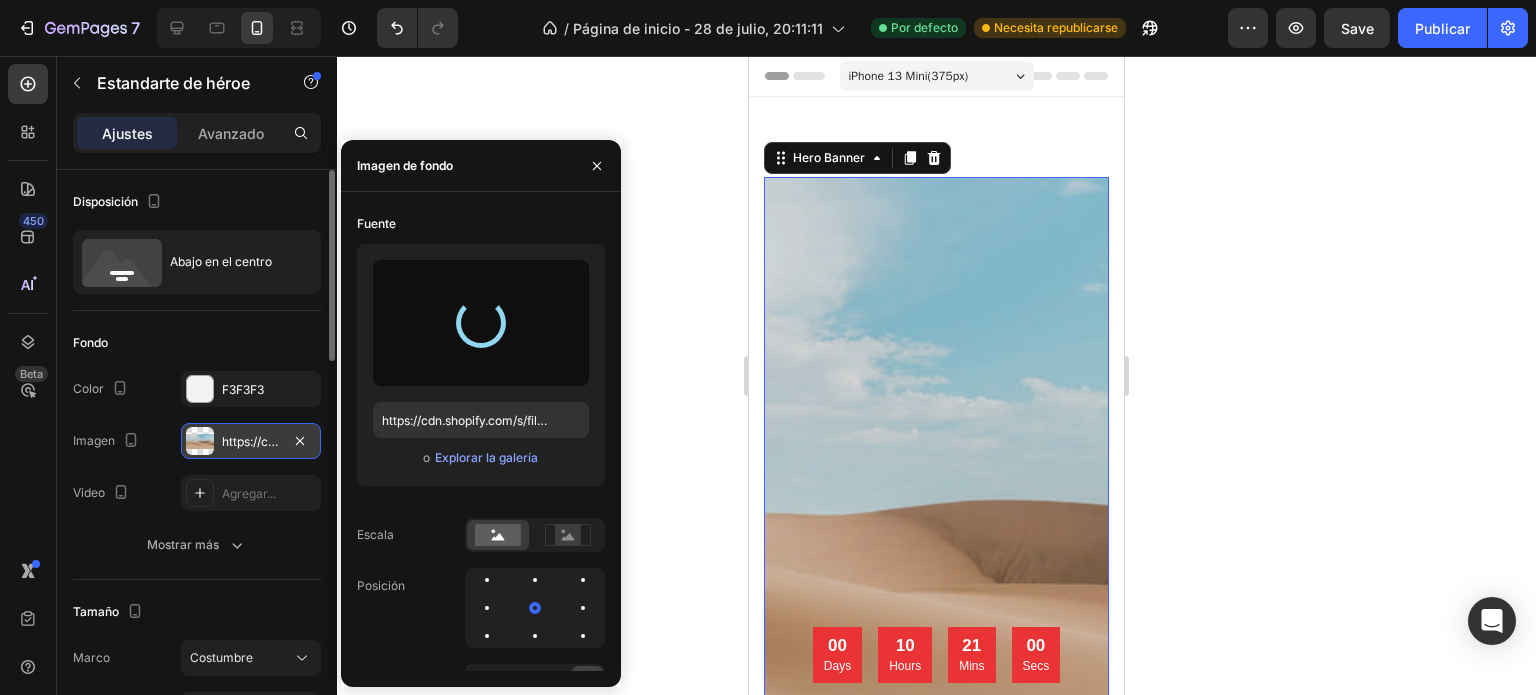 type on "https://cdn.shopify.com/s/files/1/0933/9768/0471/files/gempages_577464796337669011-643f7fe4-220d-4d0d-bf37-522e3ac0048e.png" 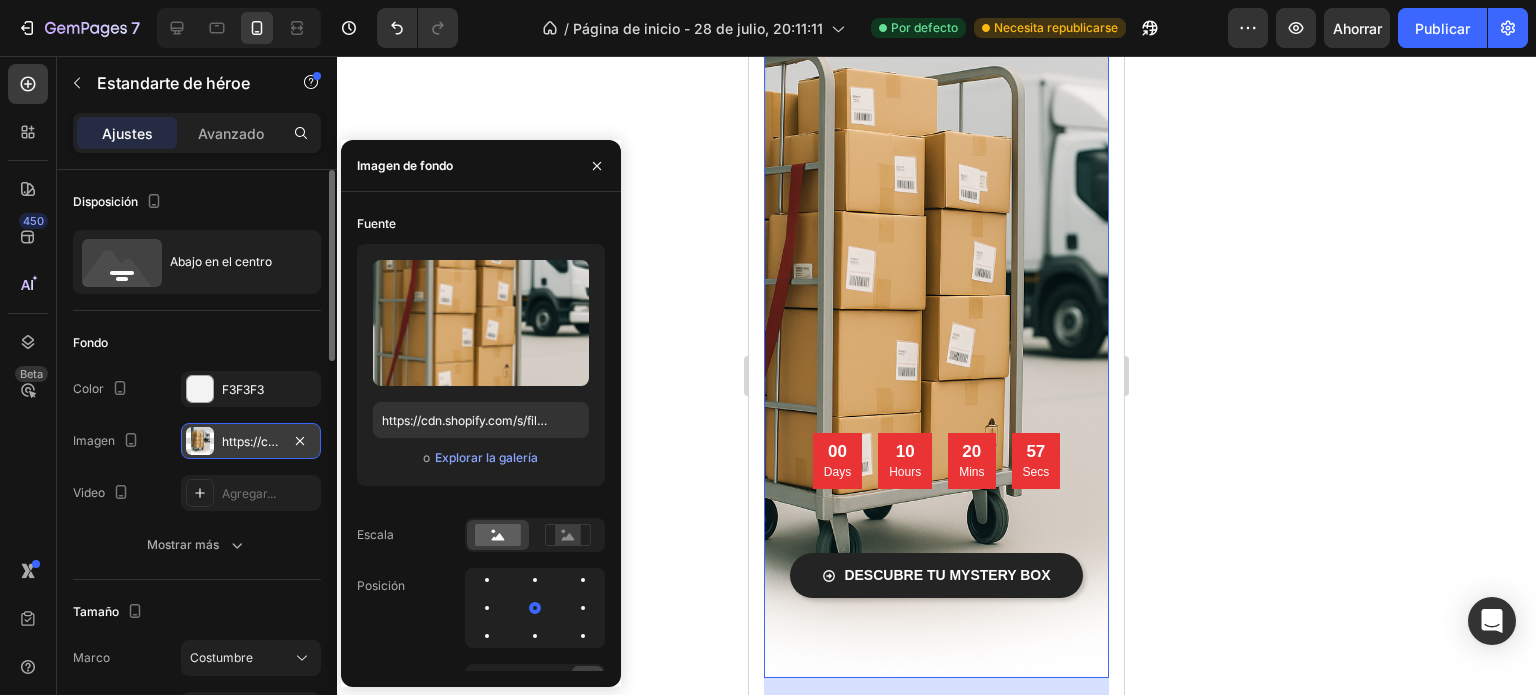 scroll, scrollTop: 200, scrollLeft: 0, axis: vertical 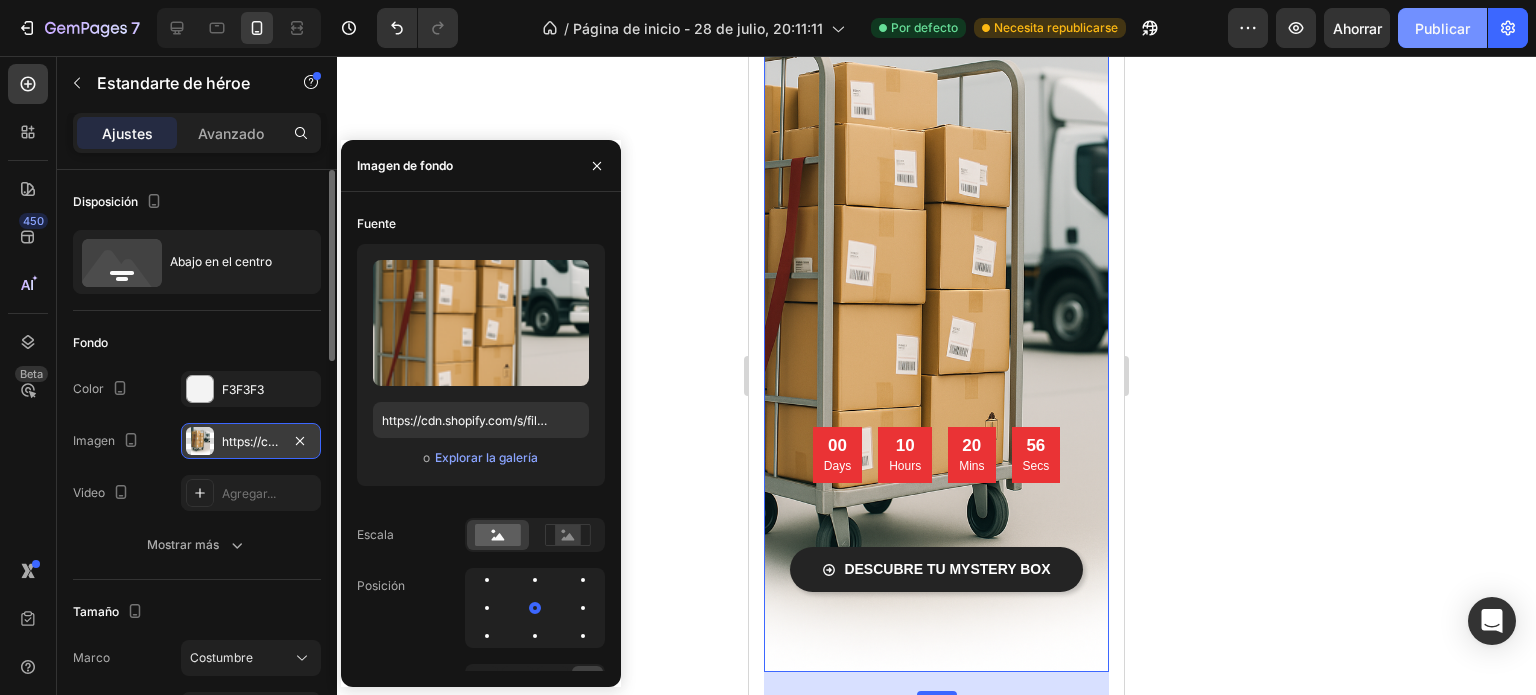click on "Publicar" at bounding box center (1442, 28) 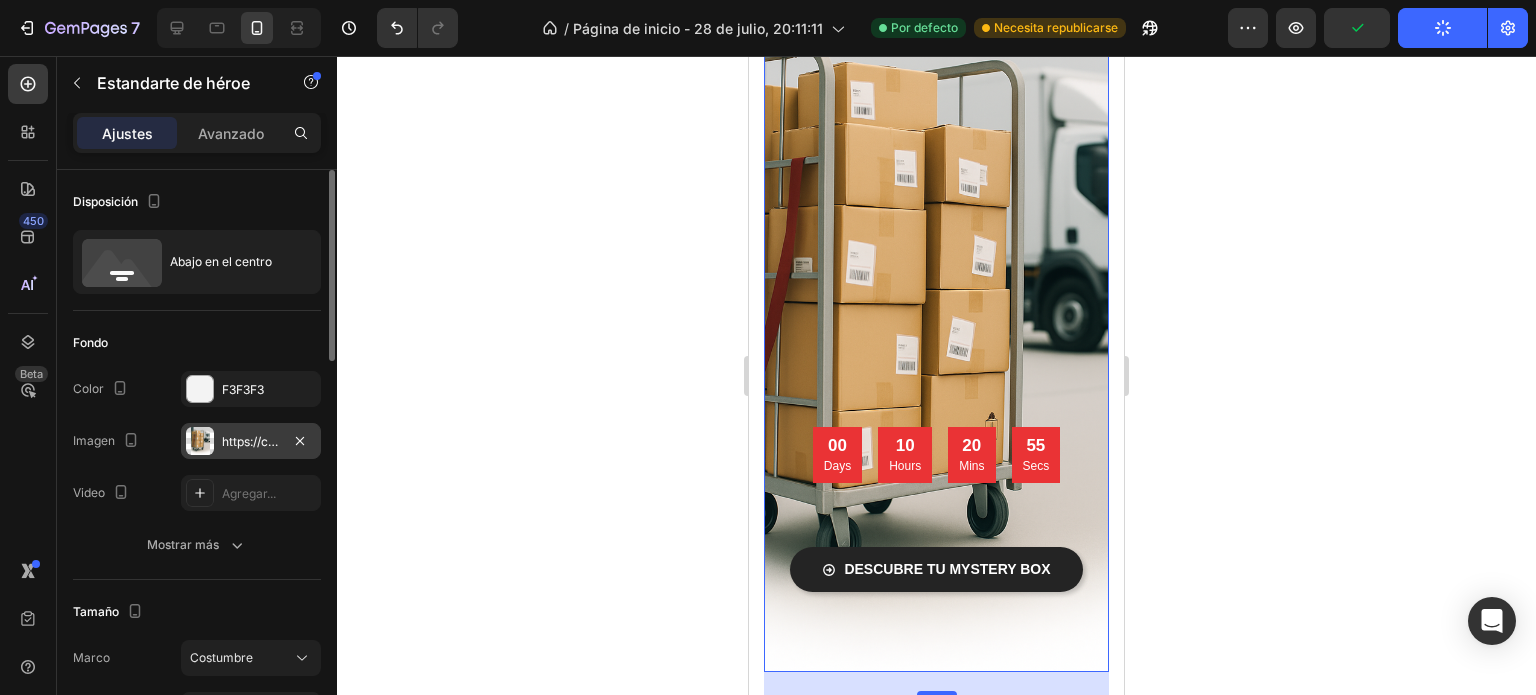 click at bounding box center [936, 324] 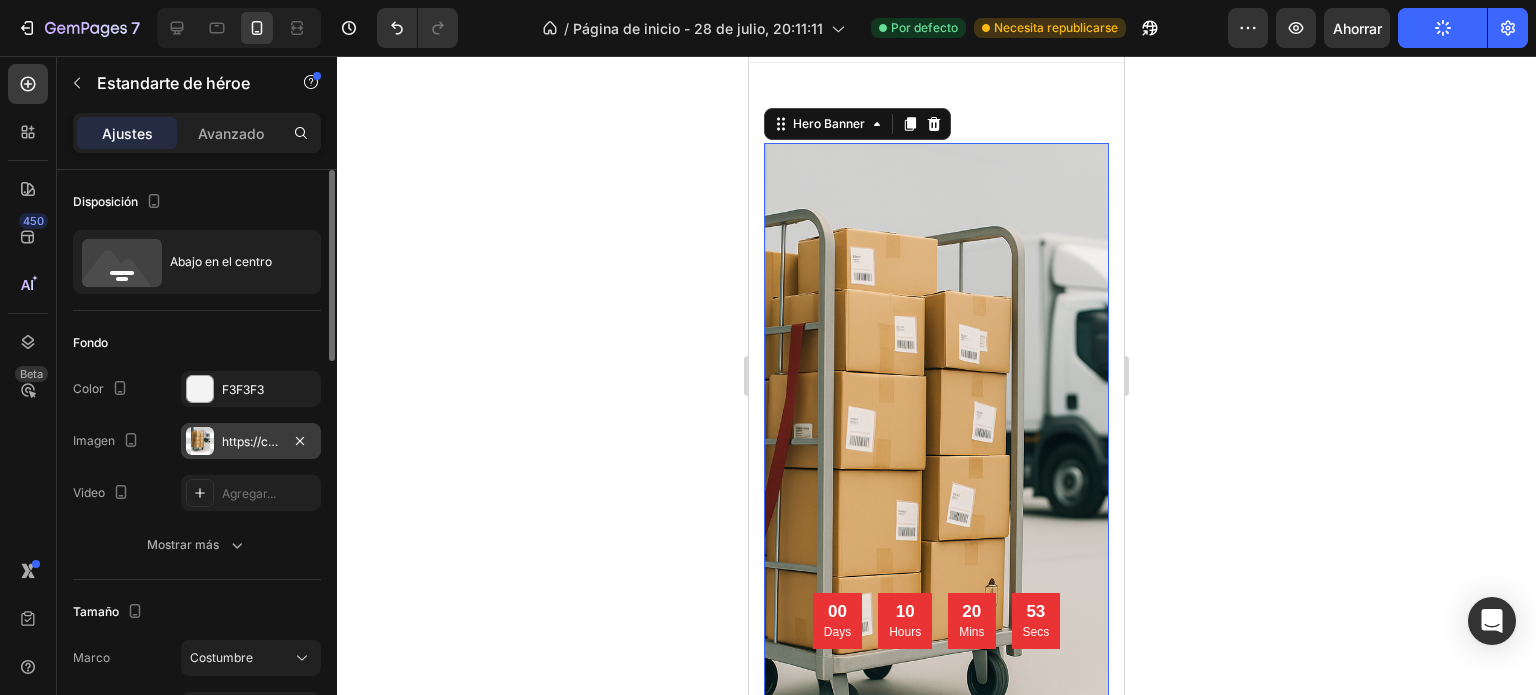 scroll, scrollTop: 0, scrollLeft: 0, axis: both 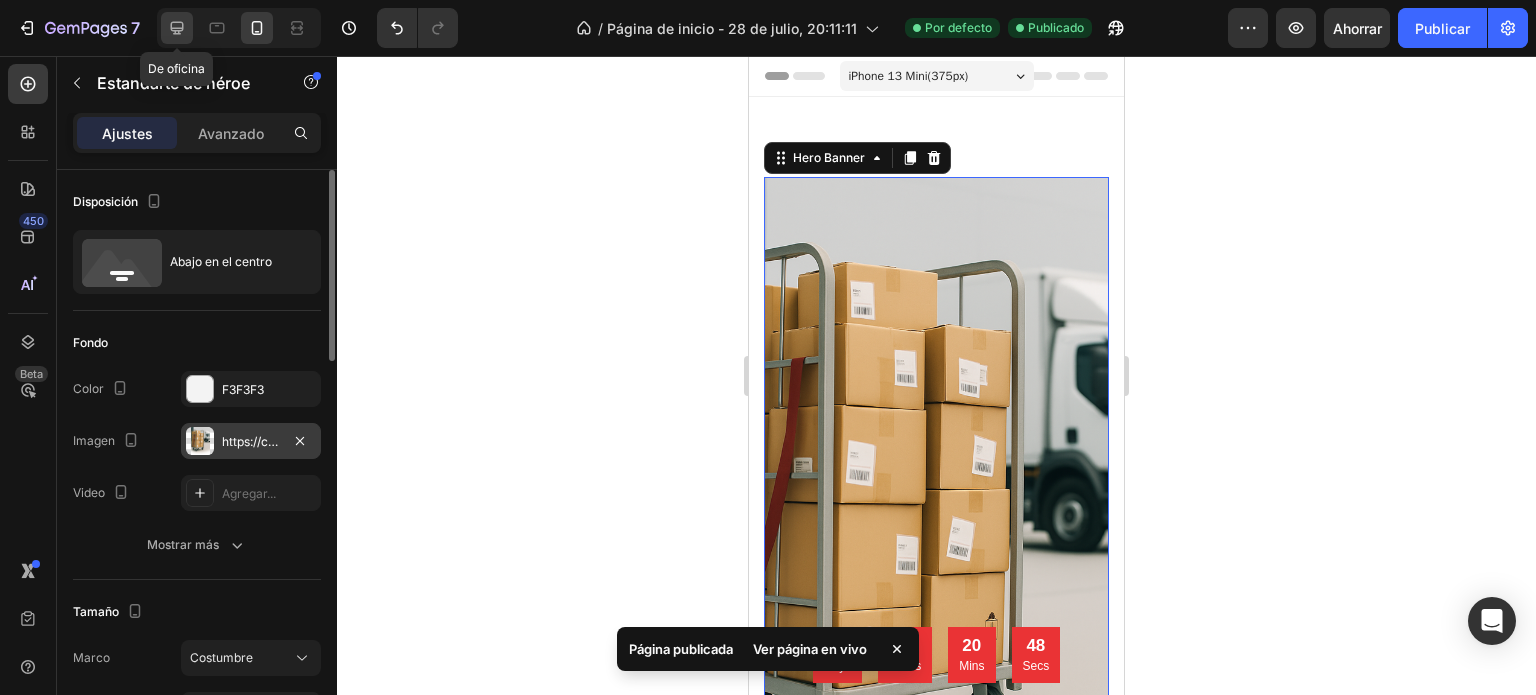 click 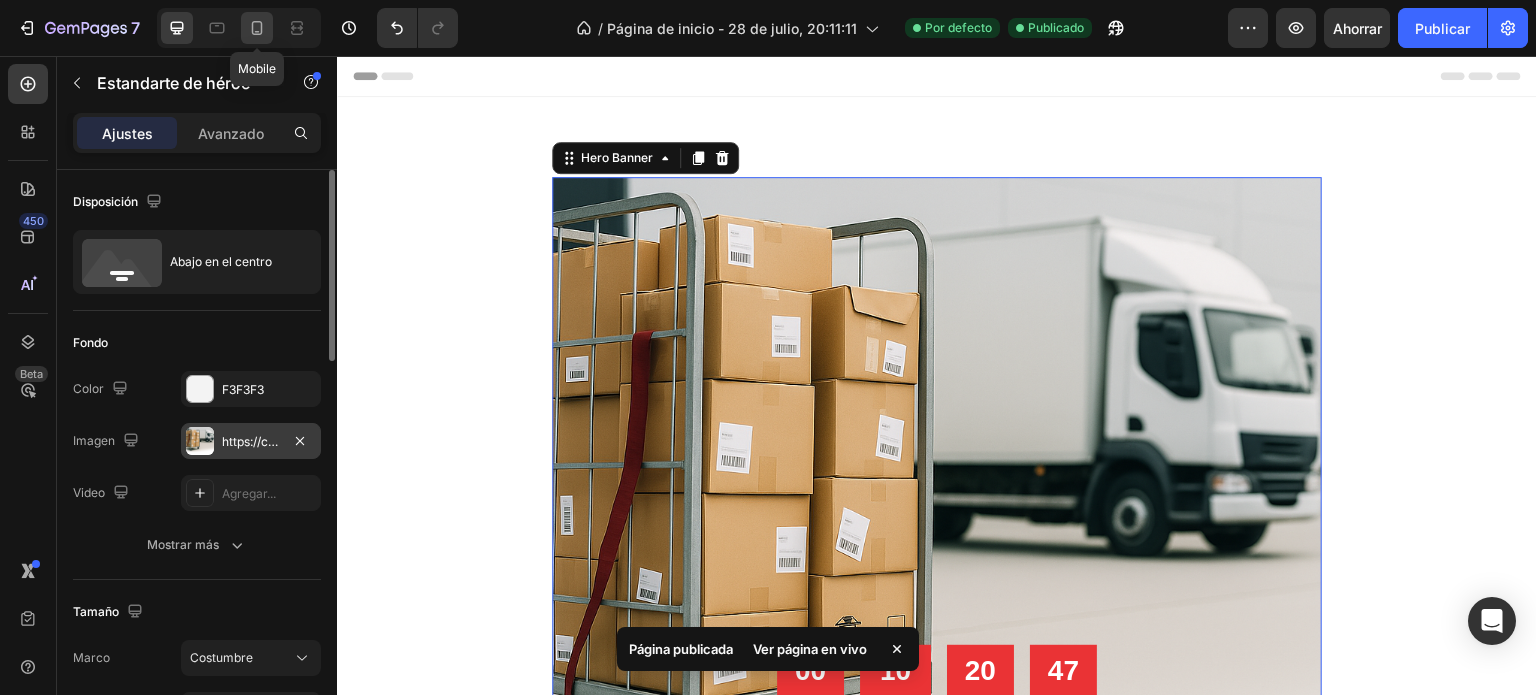 scroll, scrollTop: 51, scrollLeft: 0, axis: vertical 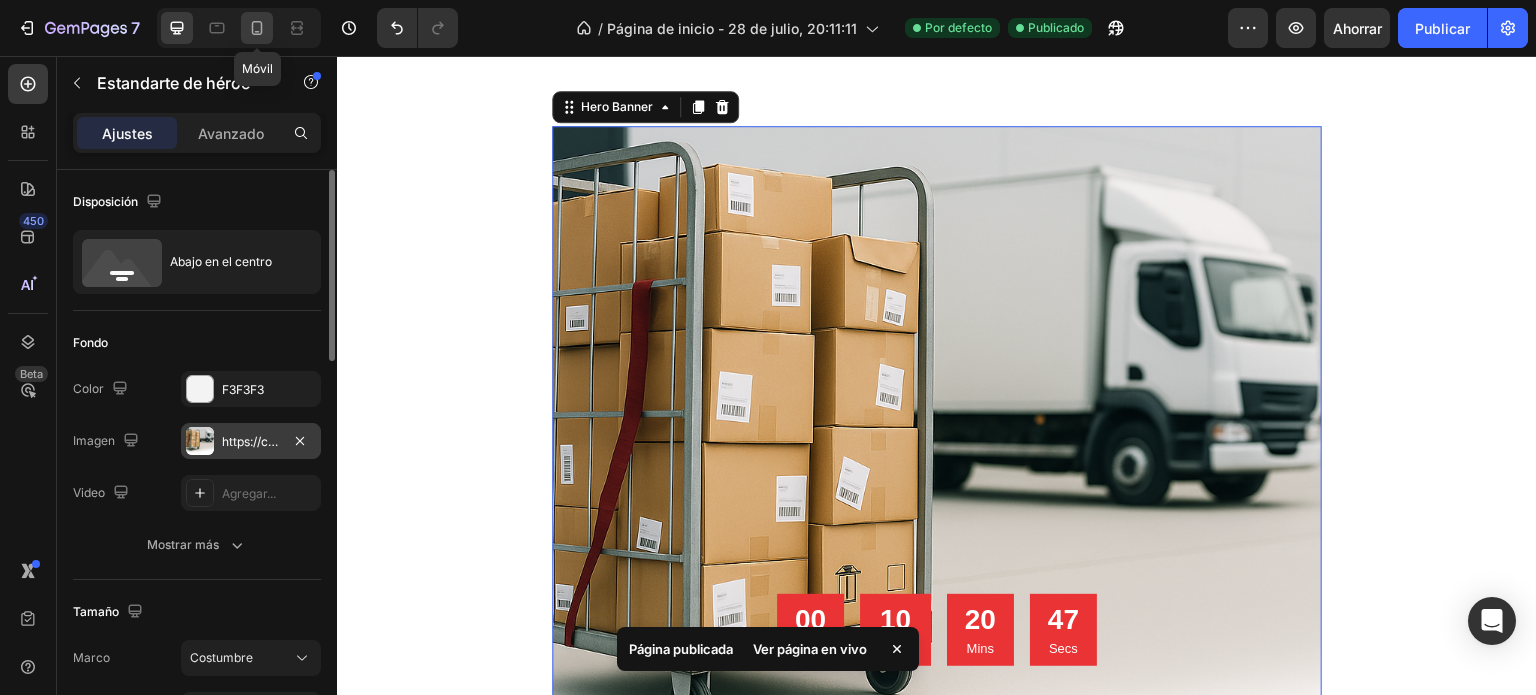 click 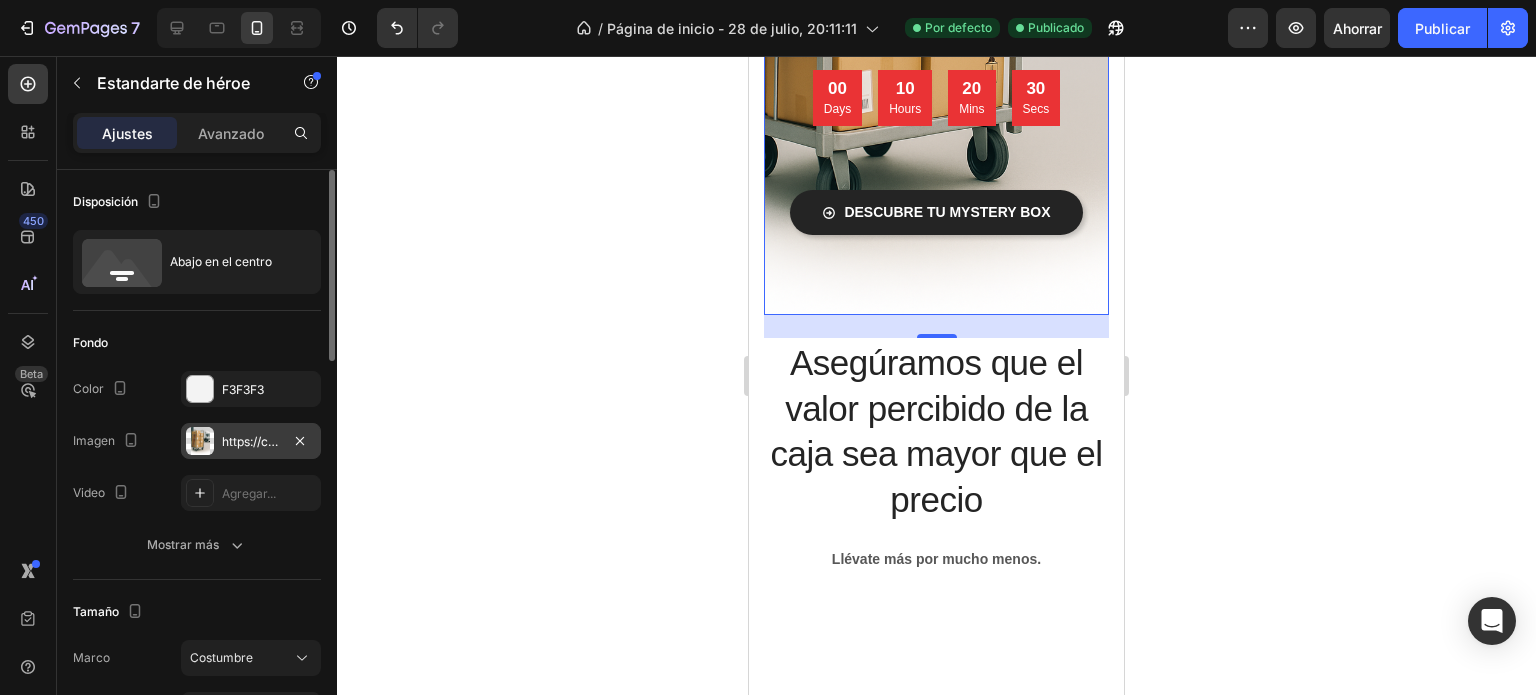 scroll, scrollTop: 651, scrollLeft: 0, axis: vertical 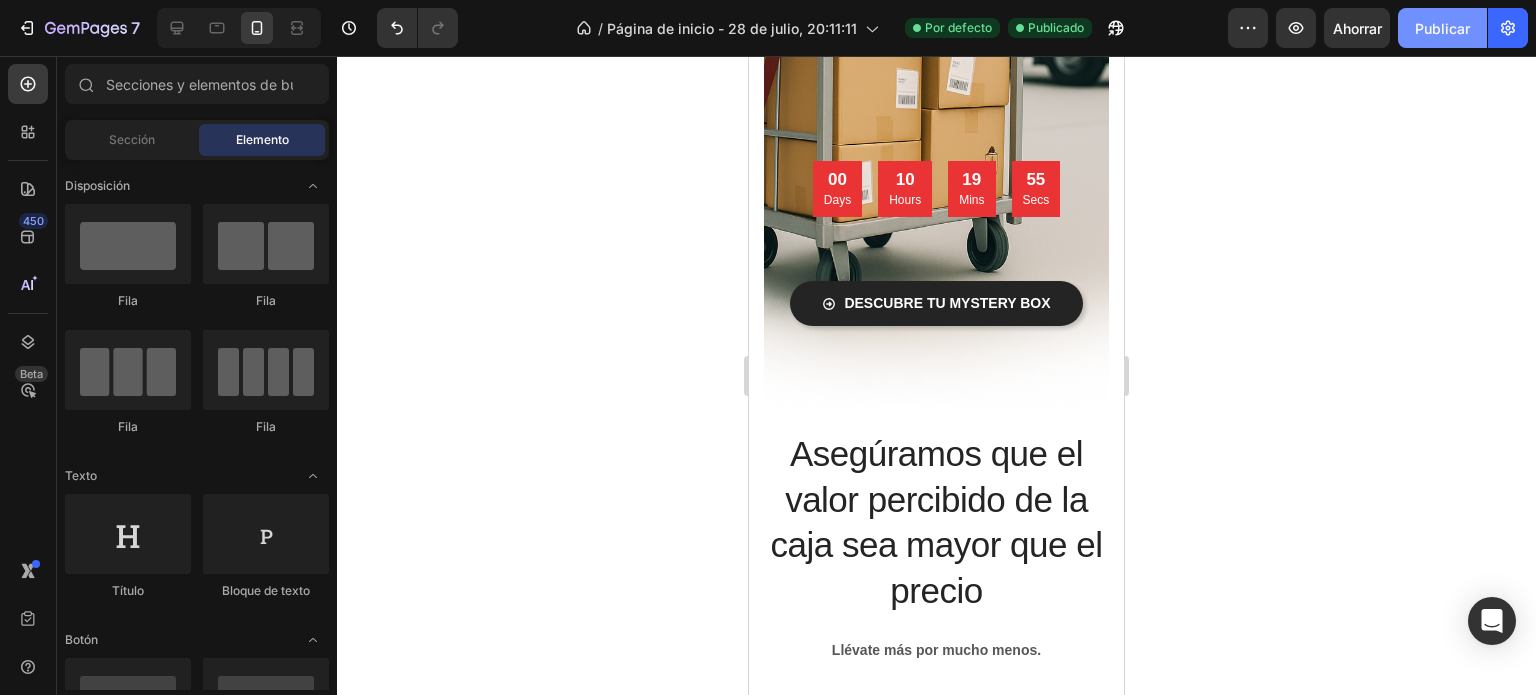 click on "Publicar" at bounding box center (1442, 28) 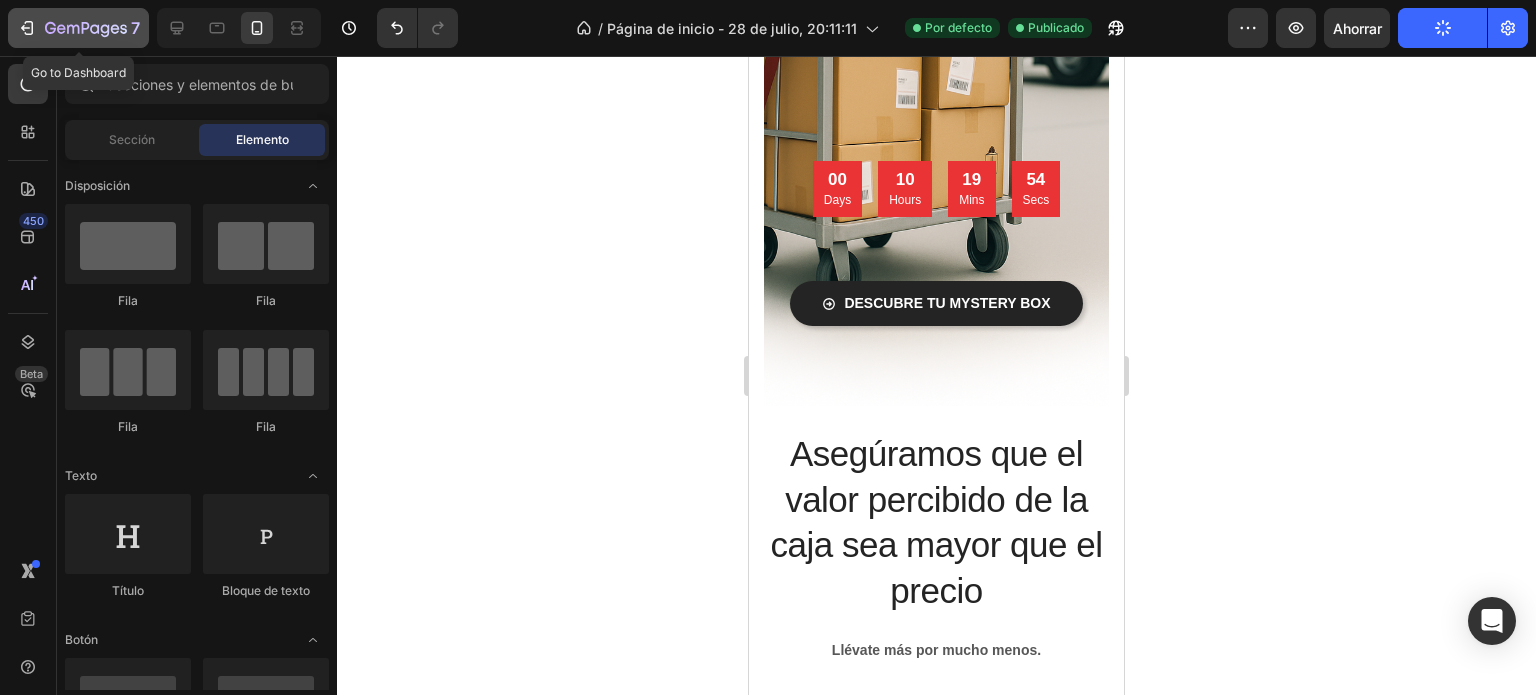 click on "7" at bounding box center (78, 28) 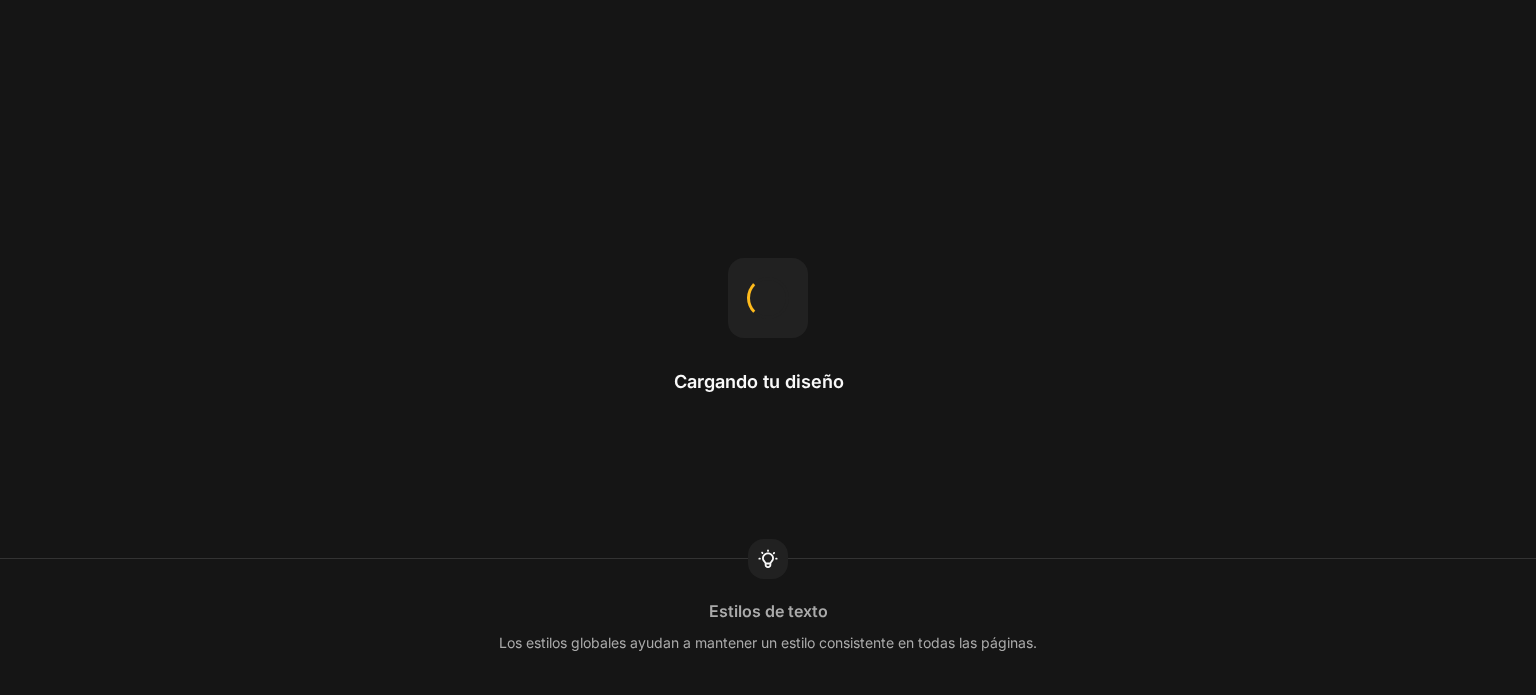 scroll, scrollTop: 0, scrollLeft: 0, axis: both 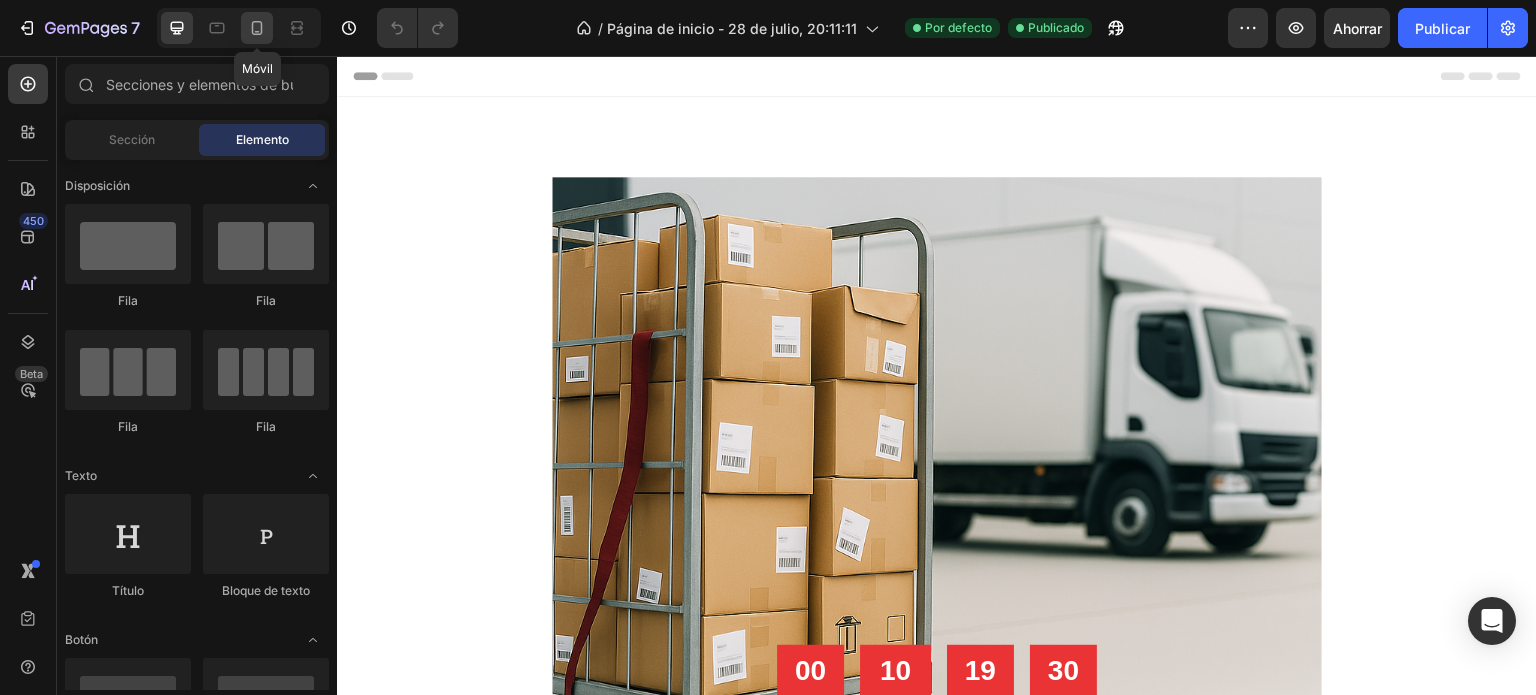 click 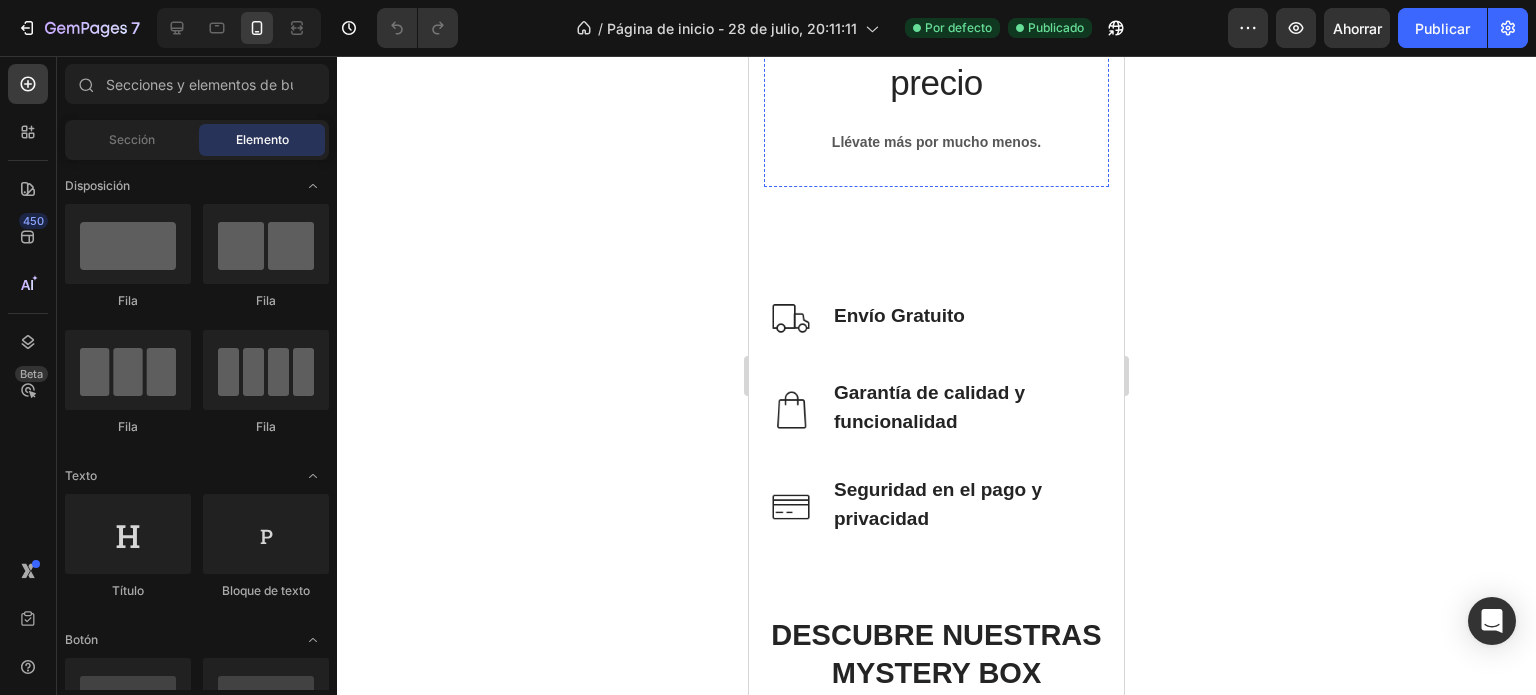 scroll, scrollTop: 1000, scrollLeft: 0, axis: vertical 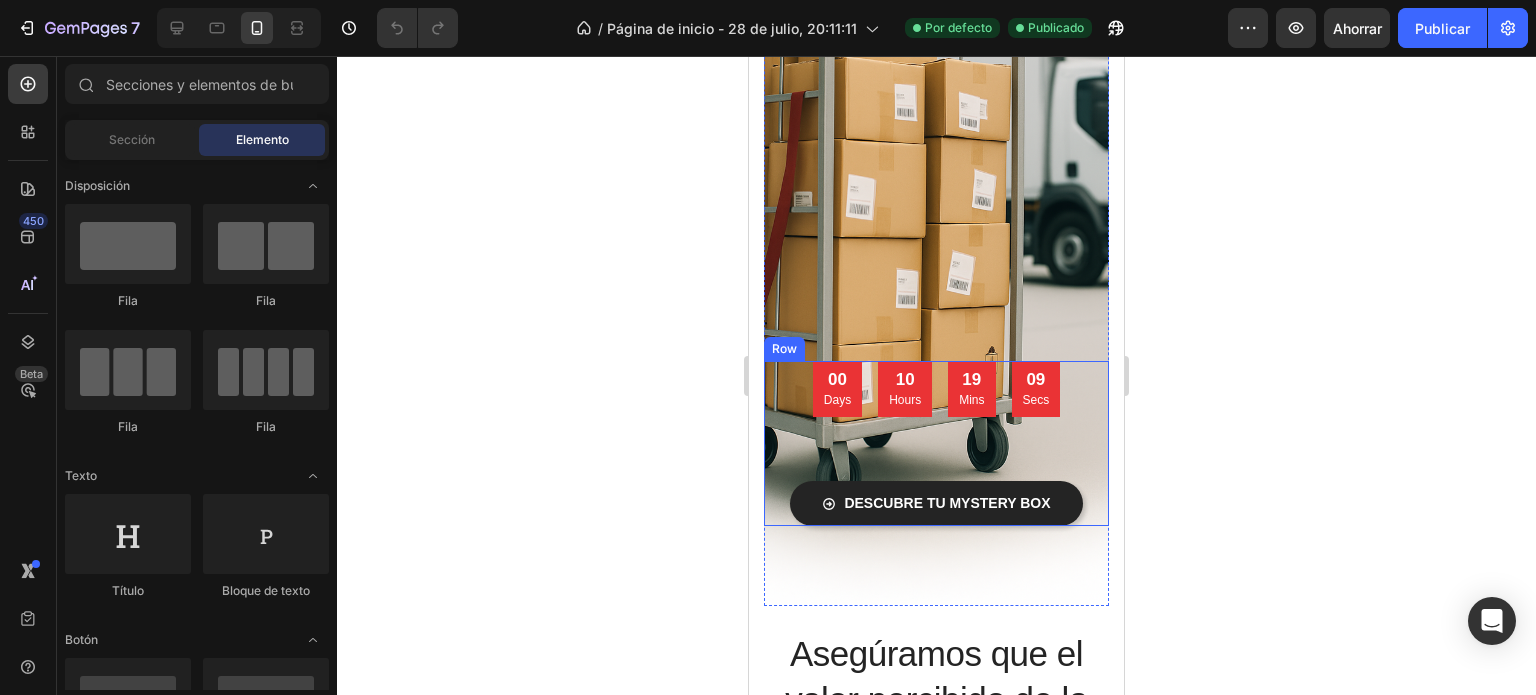 click on "00 Days 10 Hours 19 Mins 09 Secs Countdown Timer Heading Heading
Descubre tu MYSTERY BOX Button" at bounding box center (936, 443) 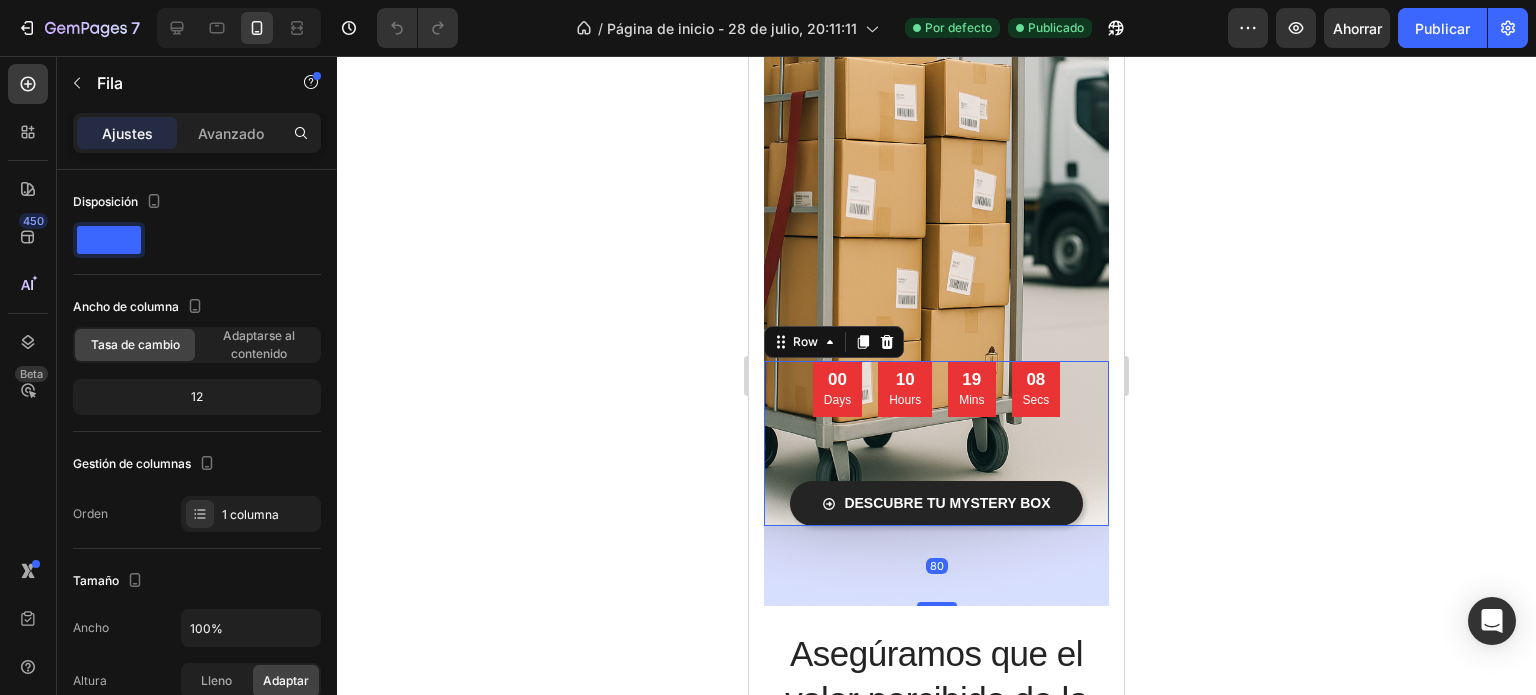 click on "00 Days 10 Hours 19 Mins 08 Secs Countdown Timer Heading Heading
Descubre tu MYSTERY BOX Button" at bounding box center [936, 443] 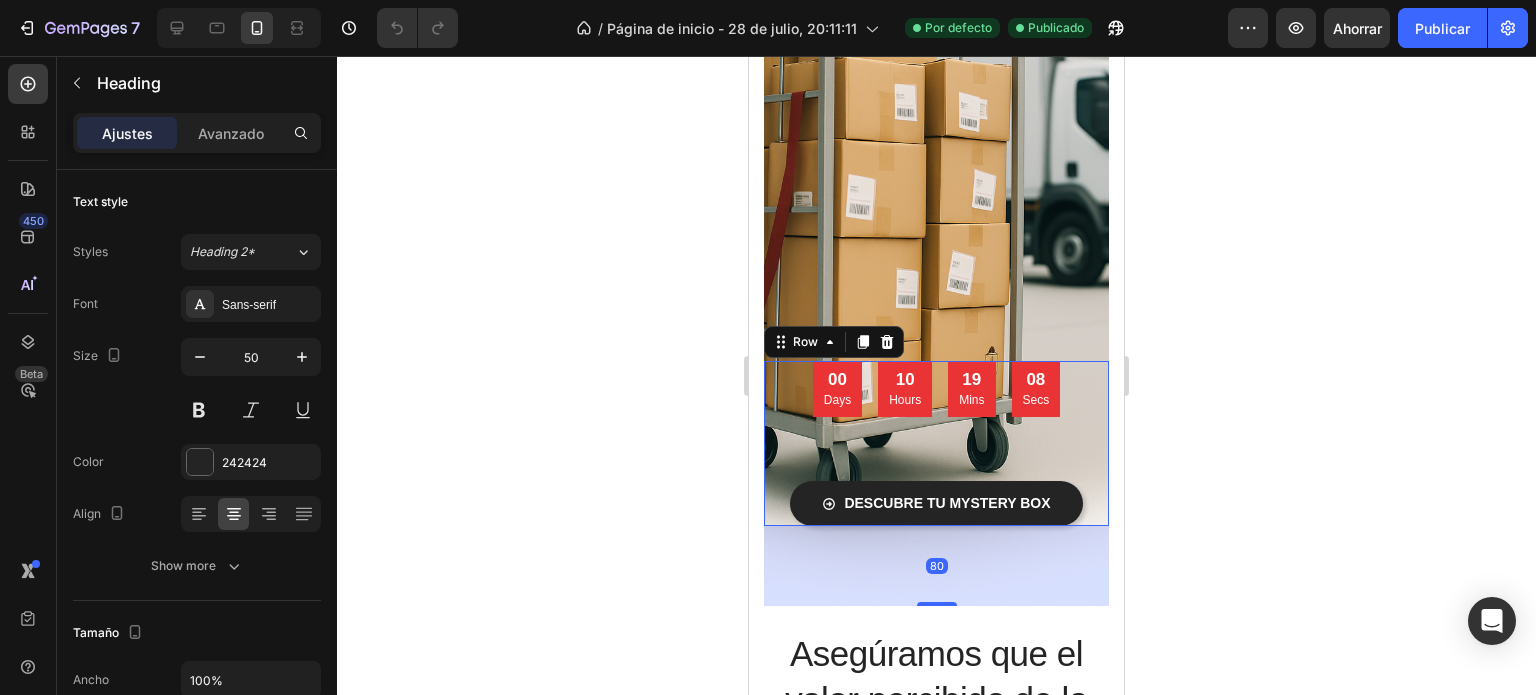 click at bounding box center [936, 455] 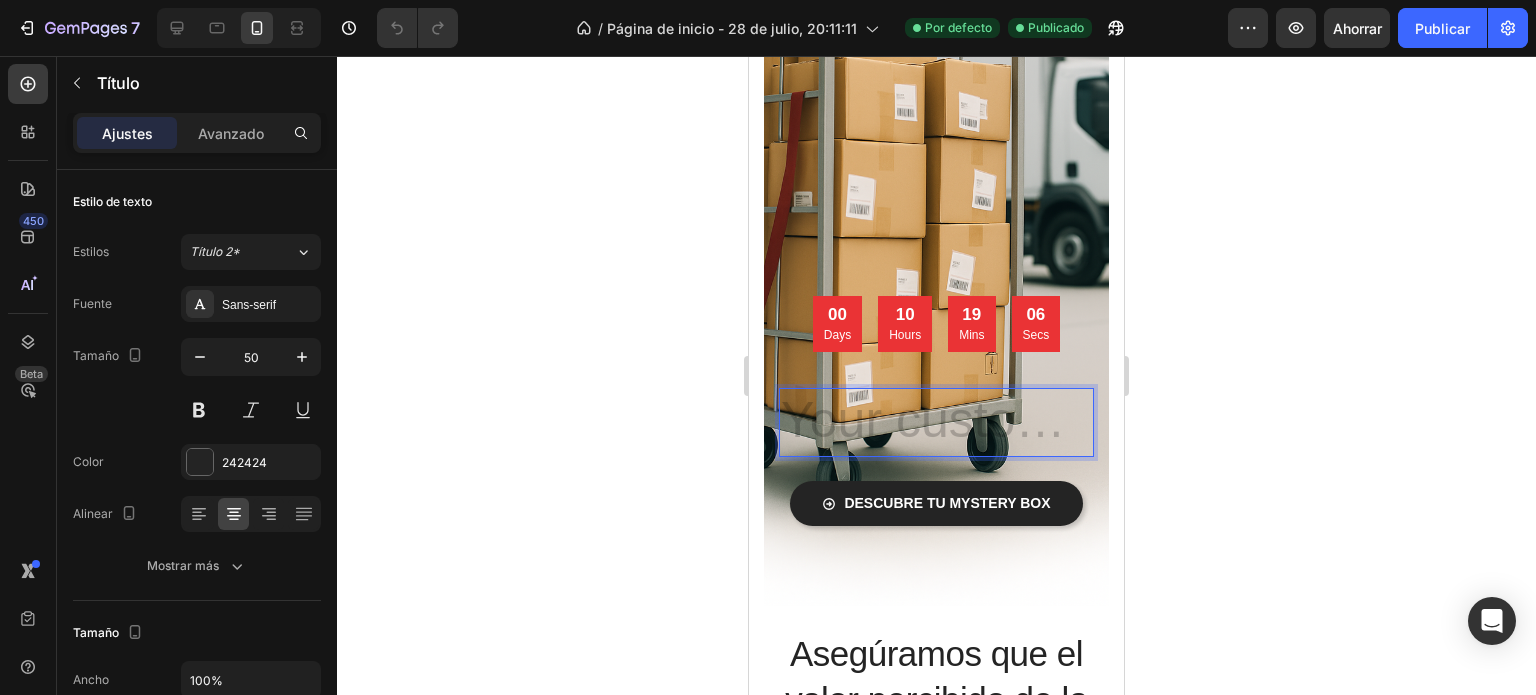 click at bounding box center [936, 422] 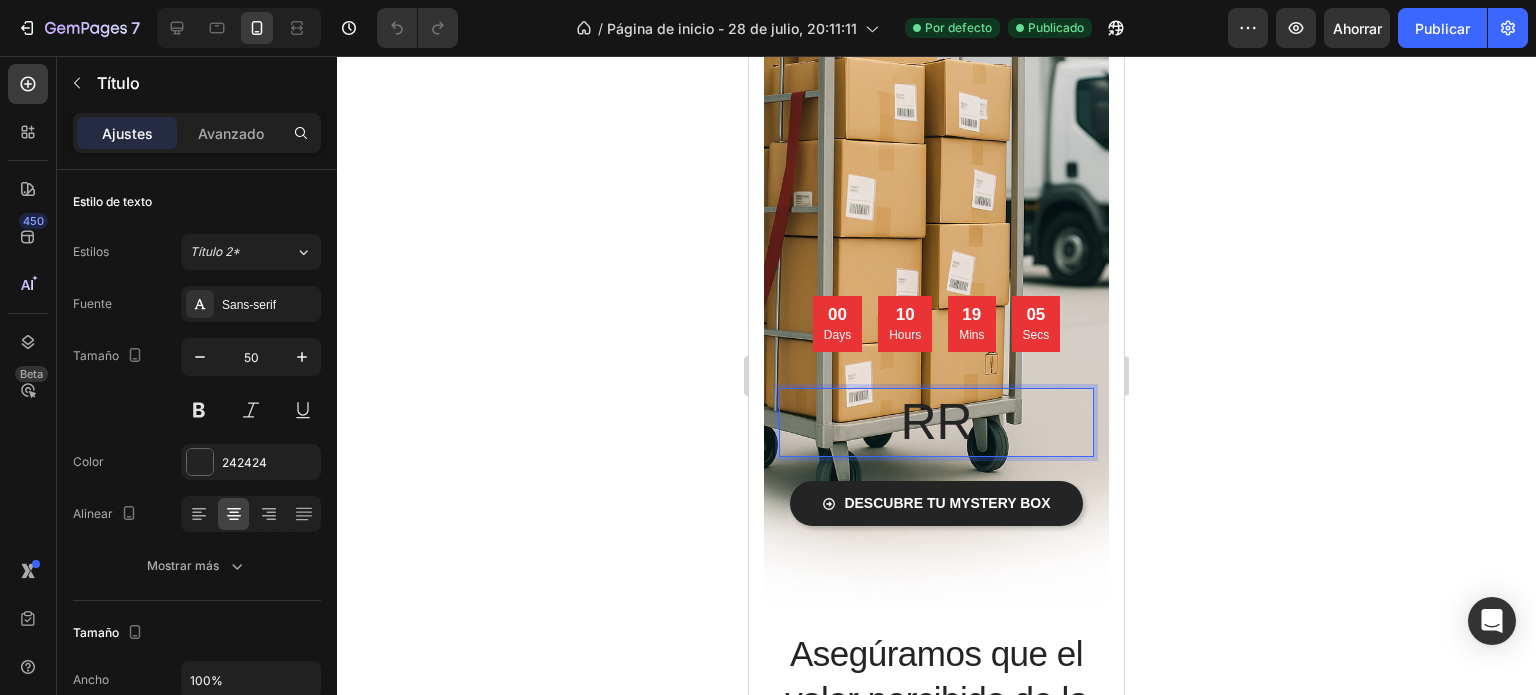 click on "19 Mins" at bounding box center [971, 324] 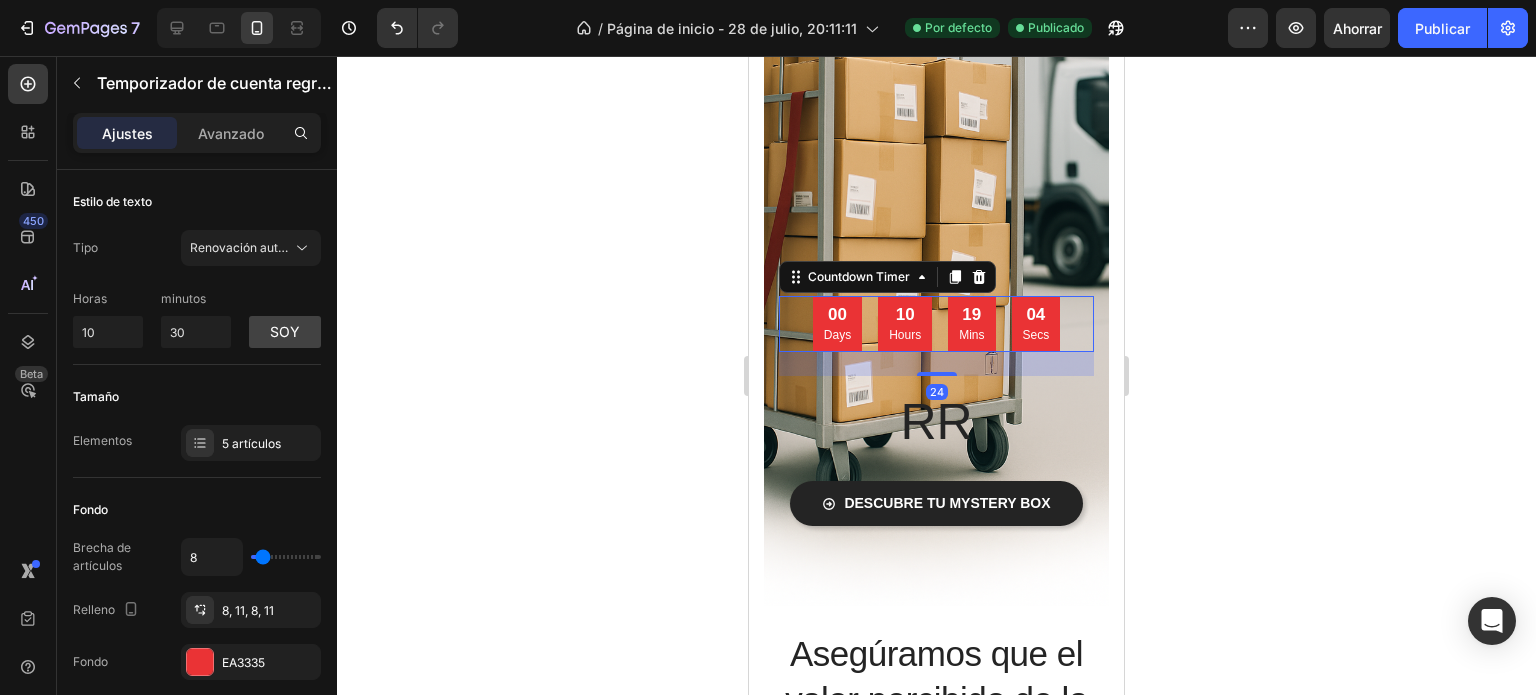 click on "24" at bounding box center (936, 364) 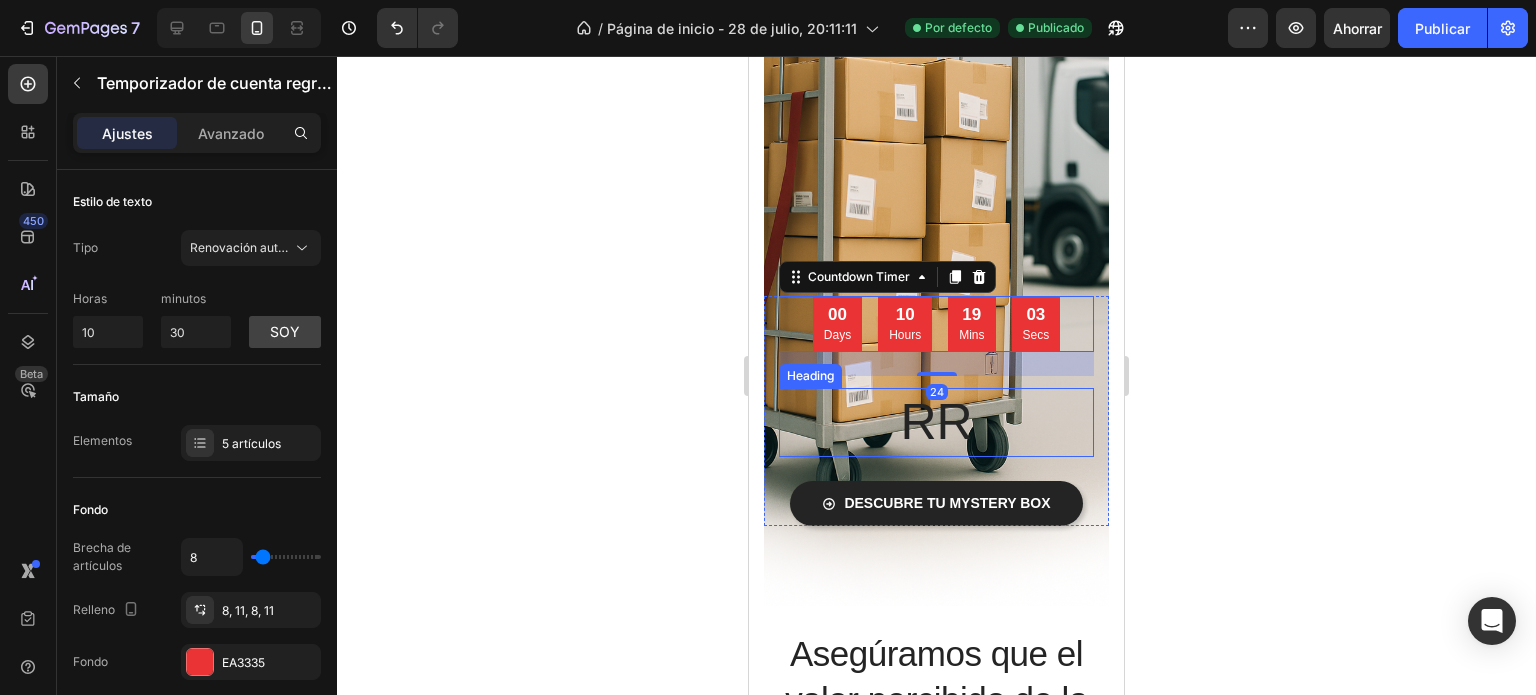 click on "RR" at bounding box center [936, 422] 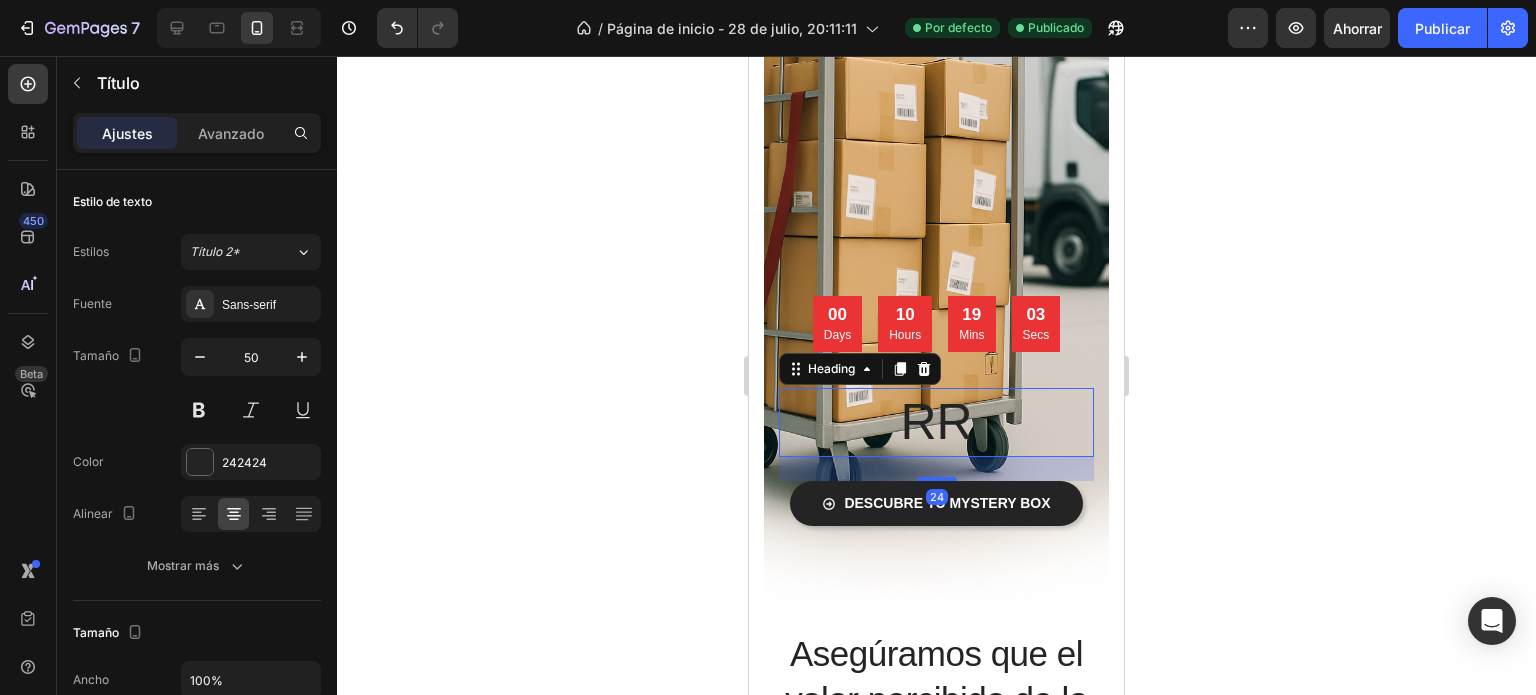 click on "RR" at bounding box center (936, 422) 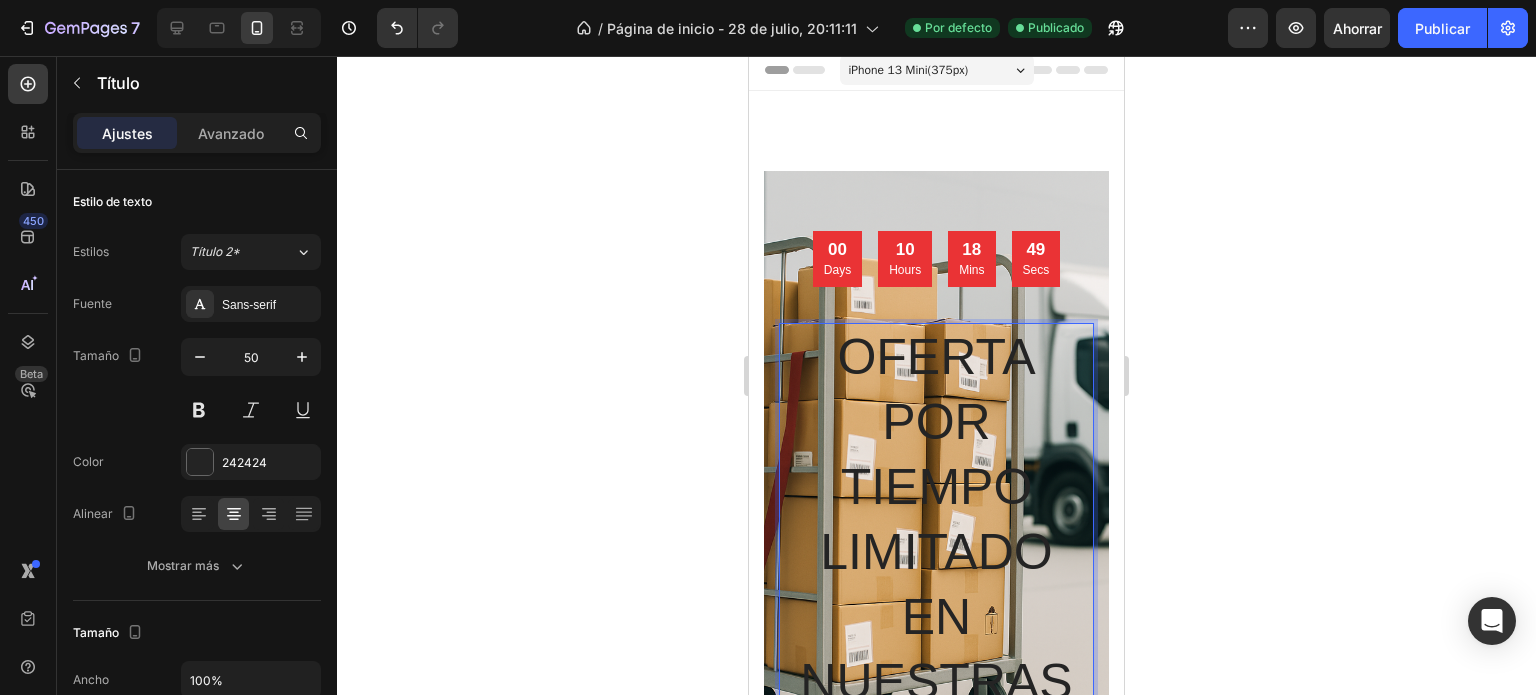 scroll, scrollTop: 0, scrollLeft: 0, axis: both 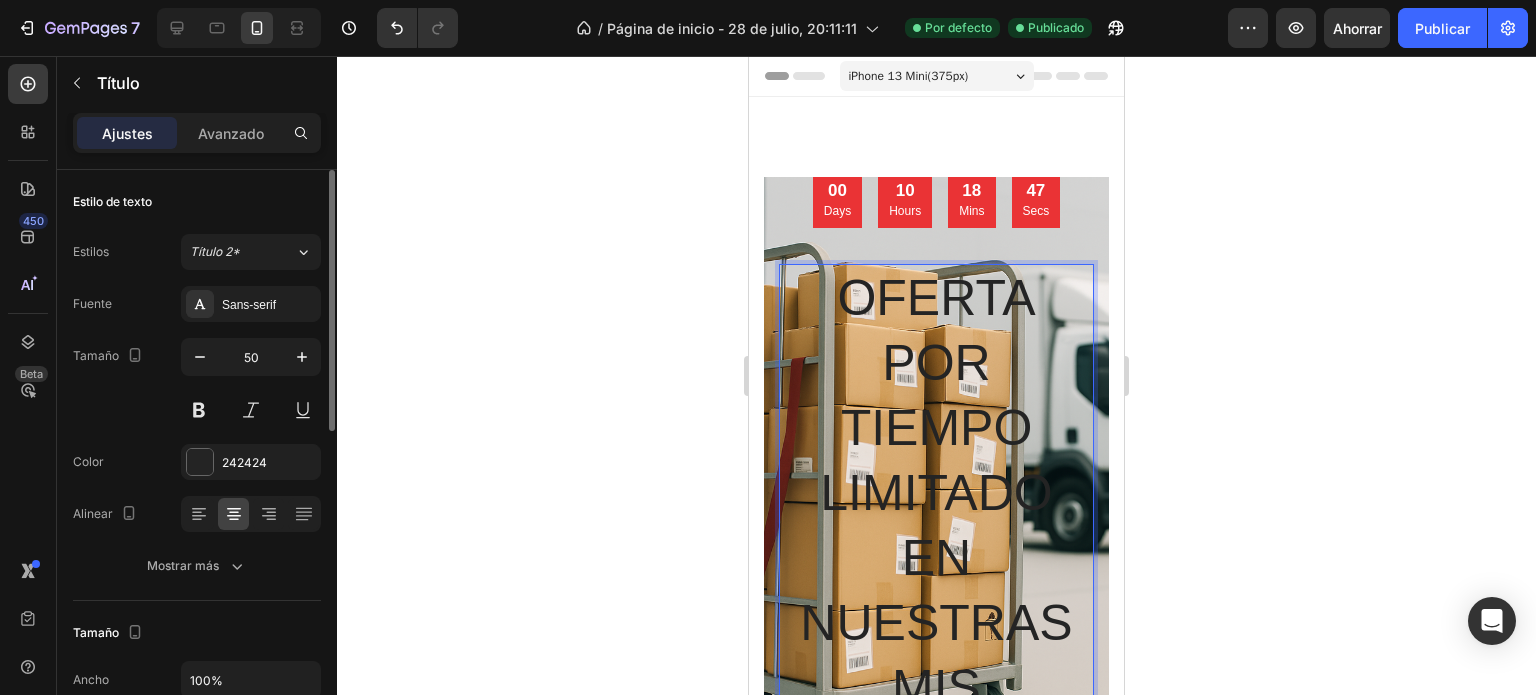 click on "50" at bounding box center (251, 357) 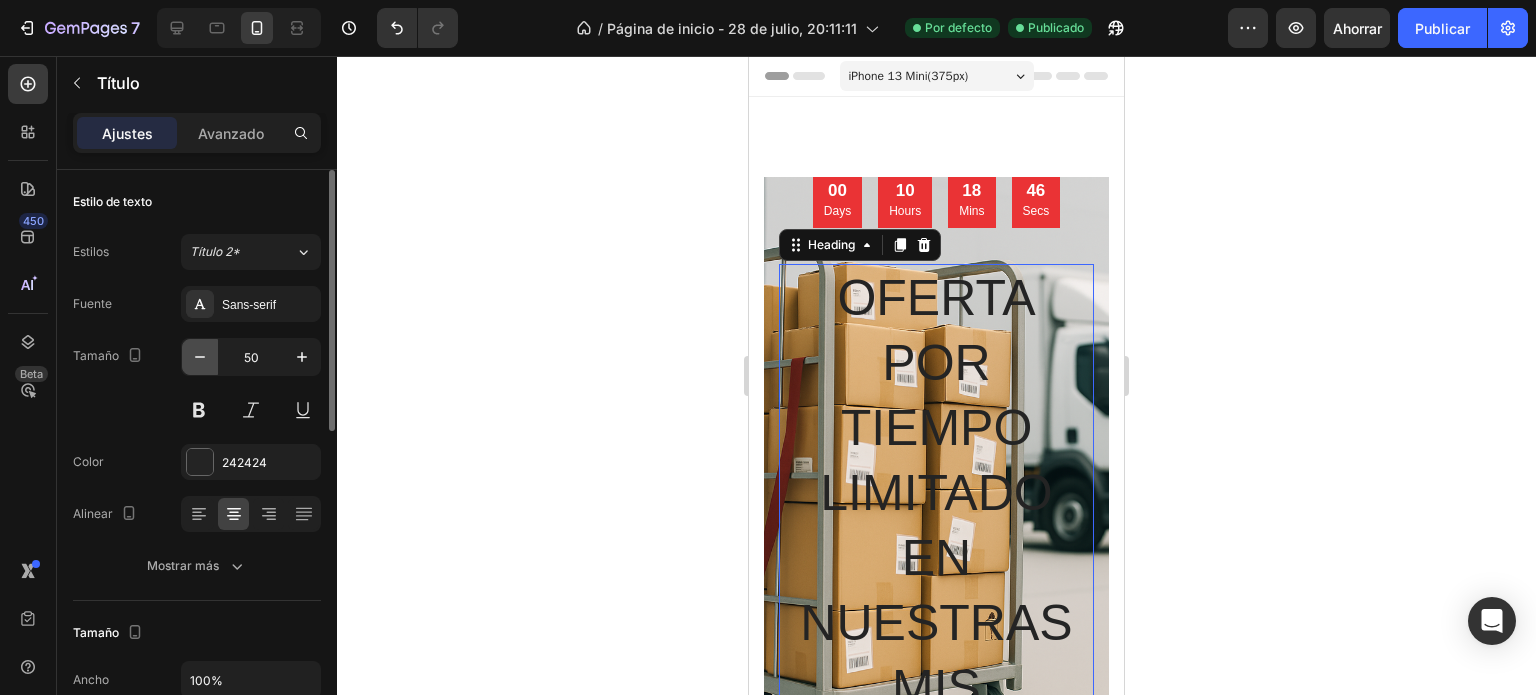 click 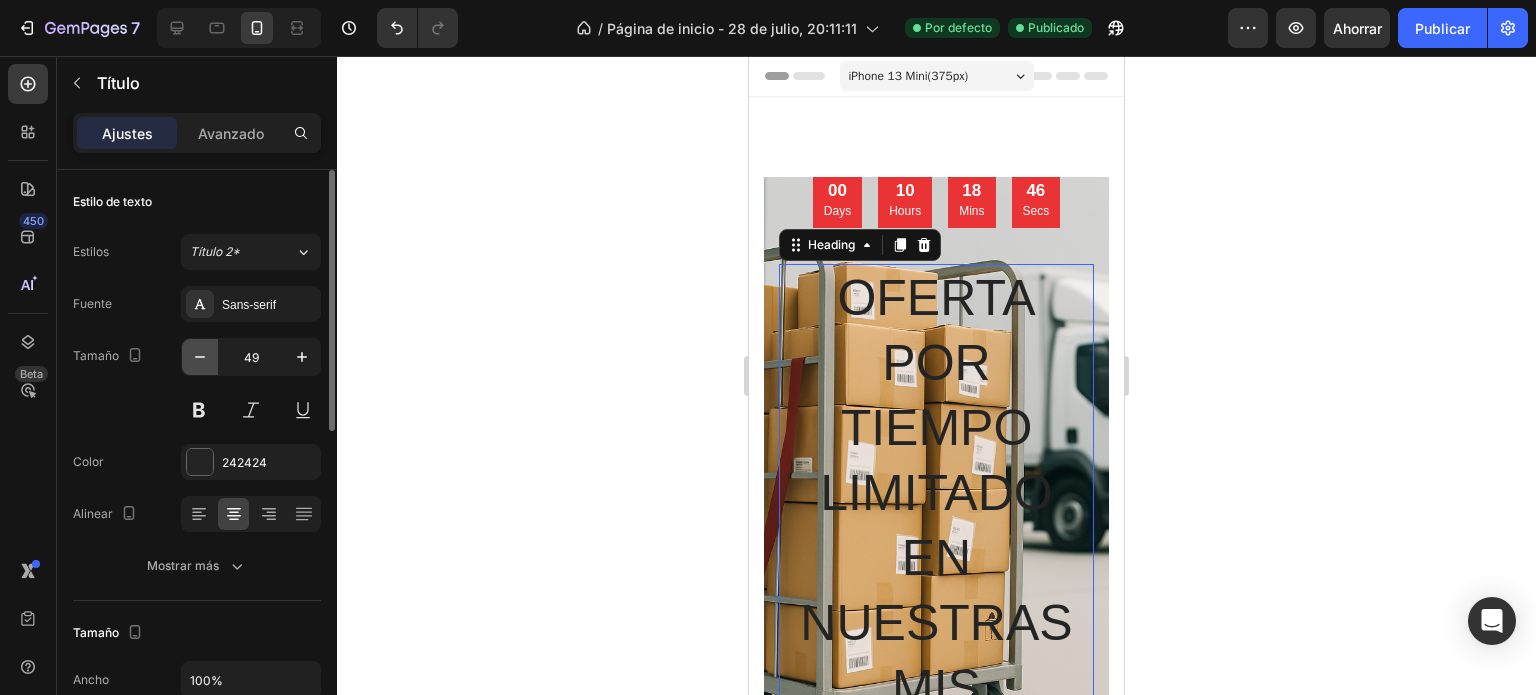 click 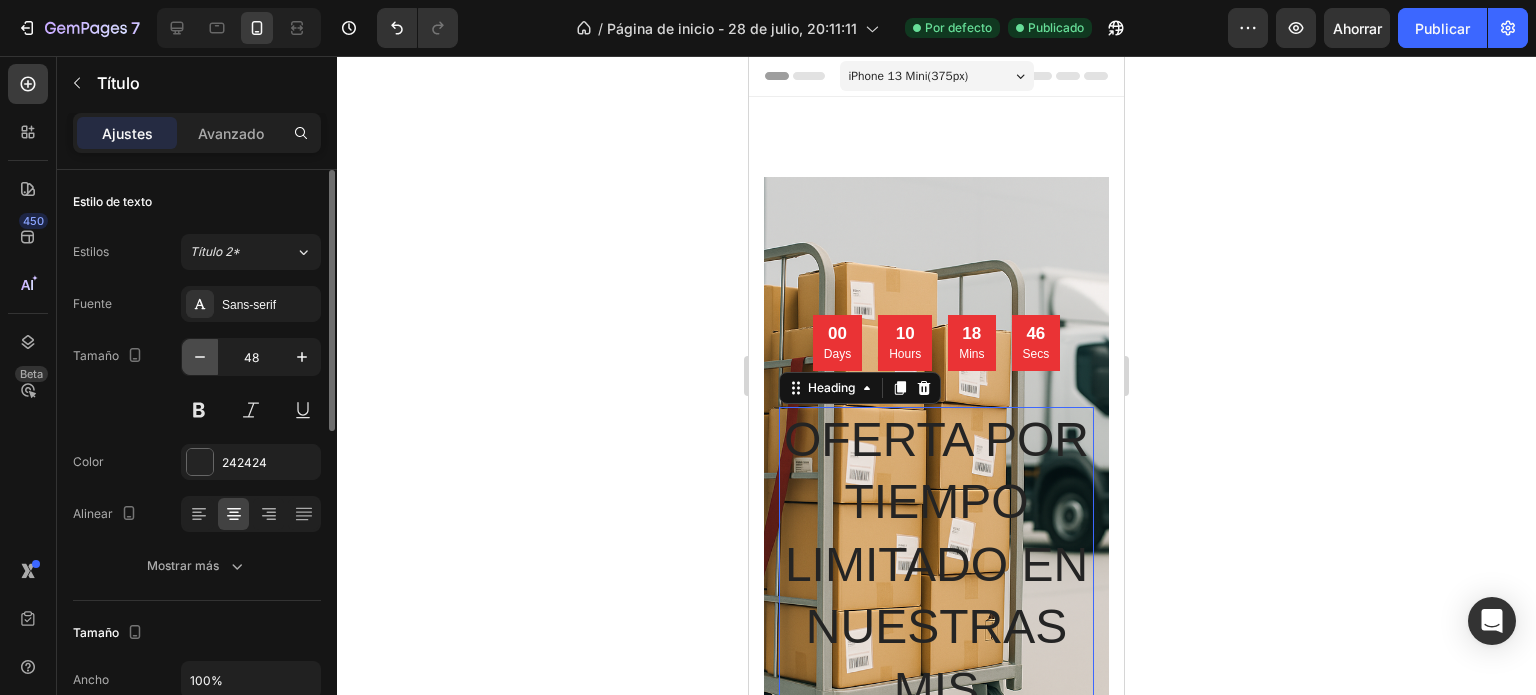 click 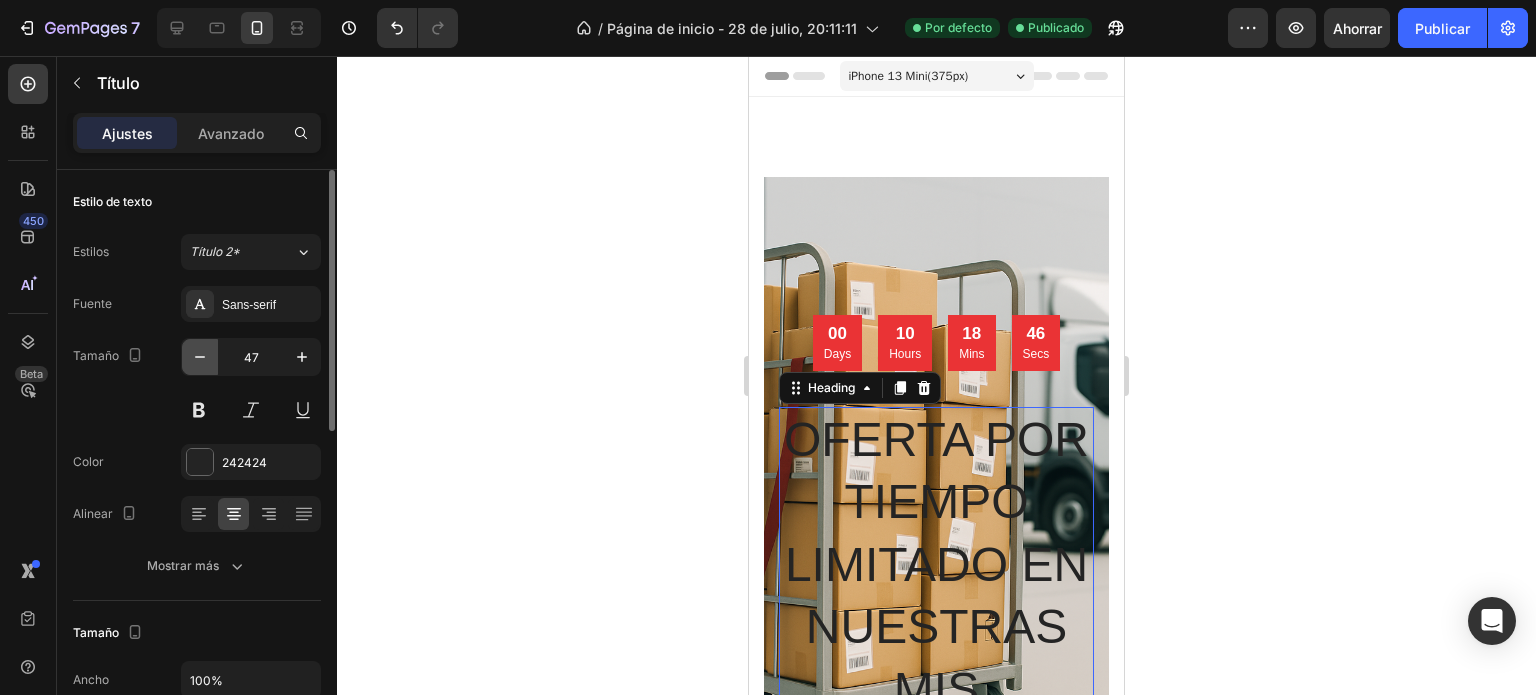 click 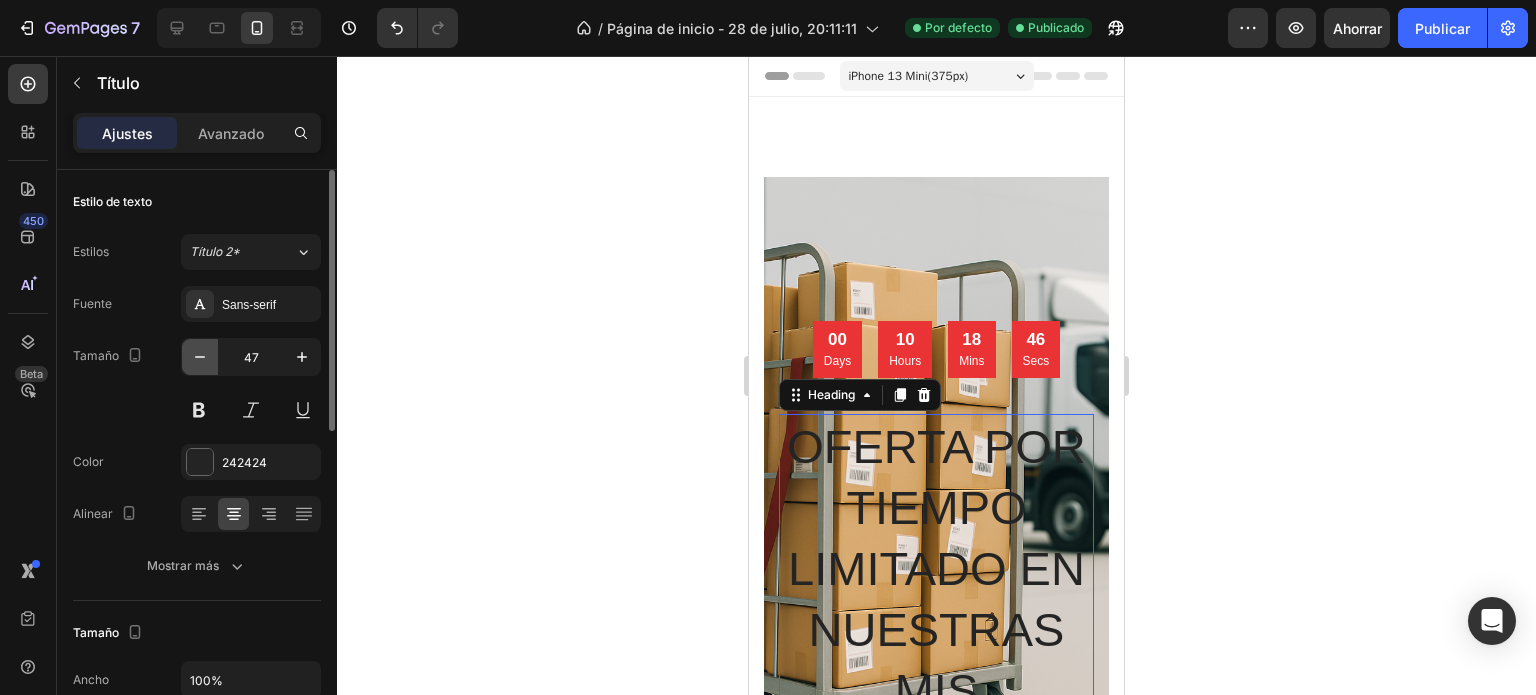 click 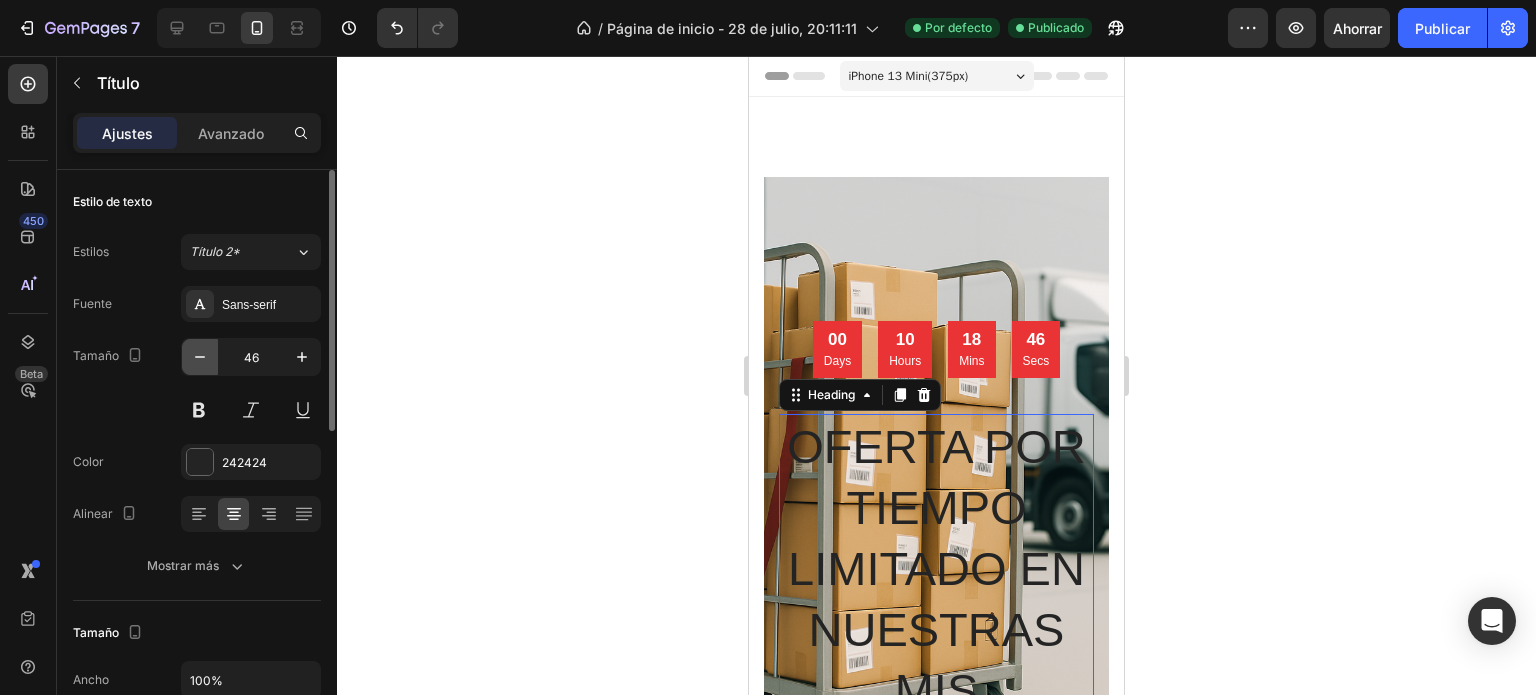 click 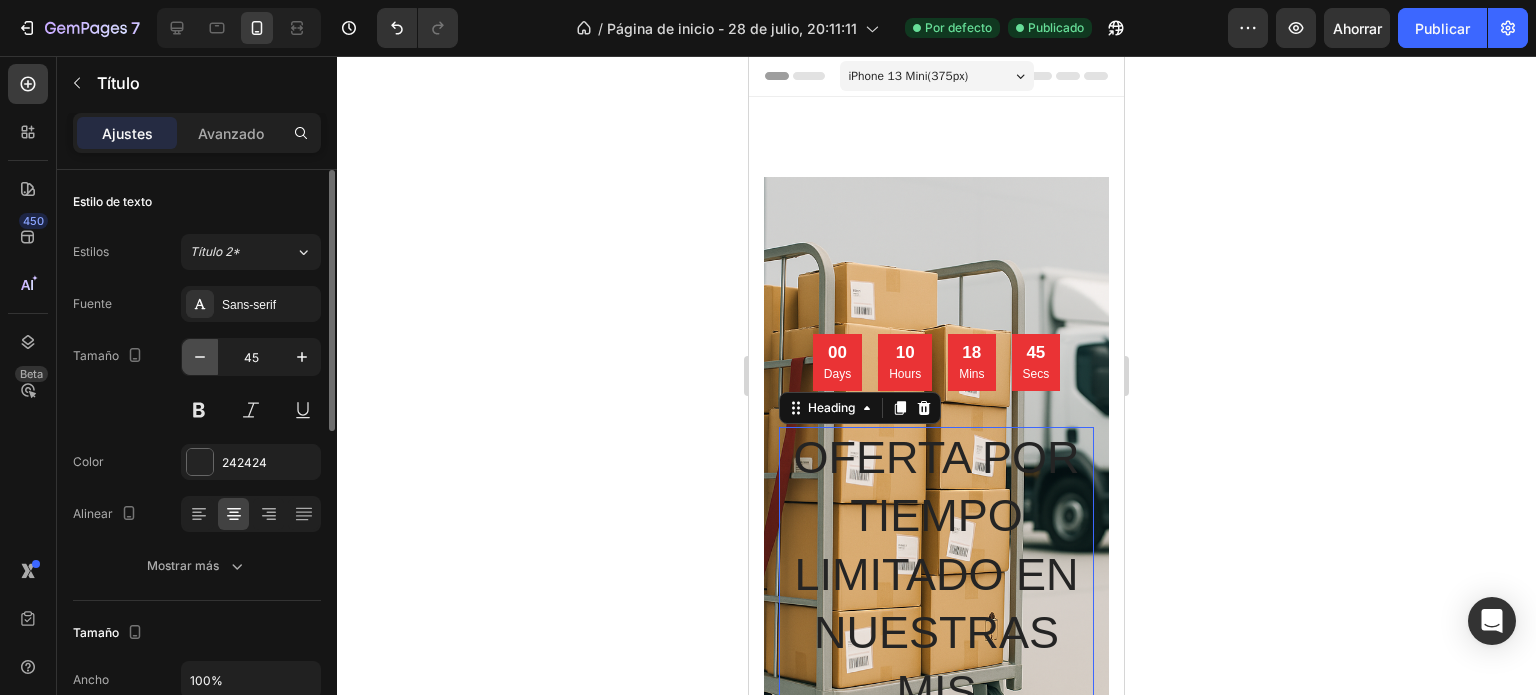 click 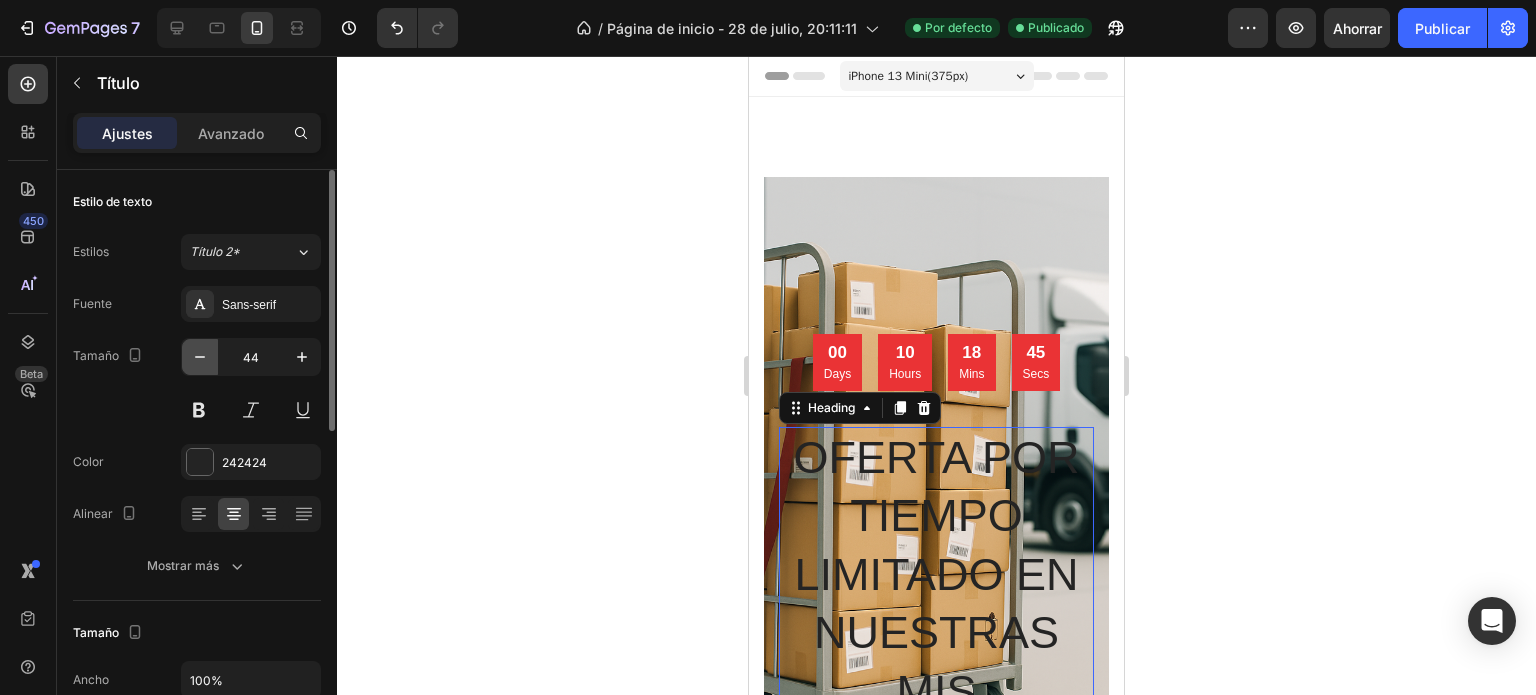 click 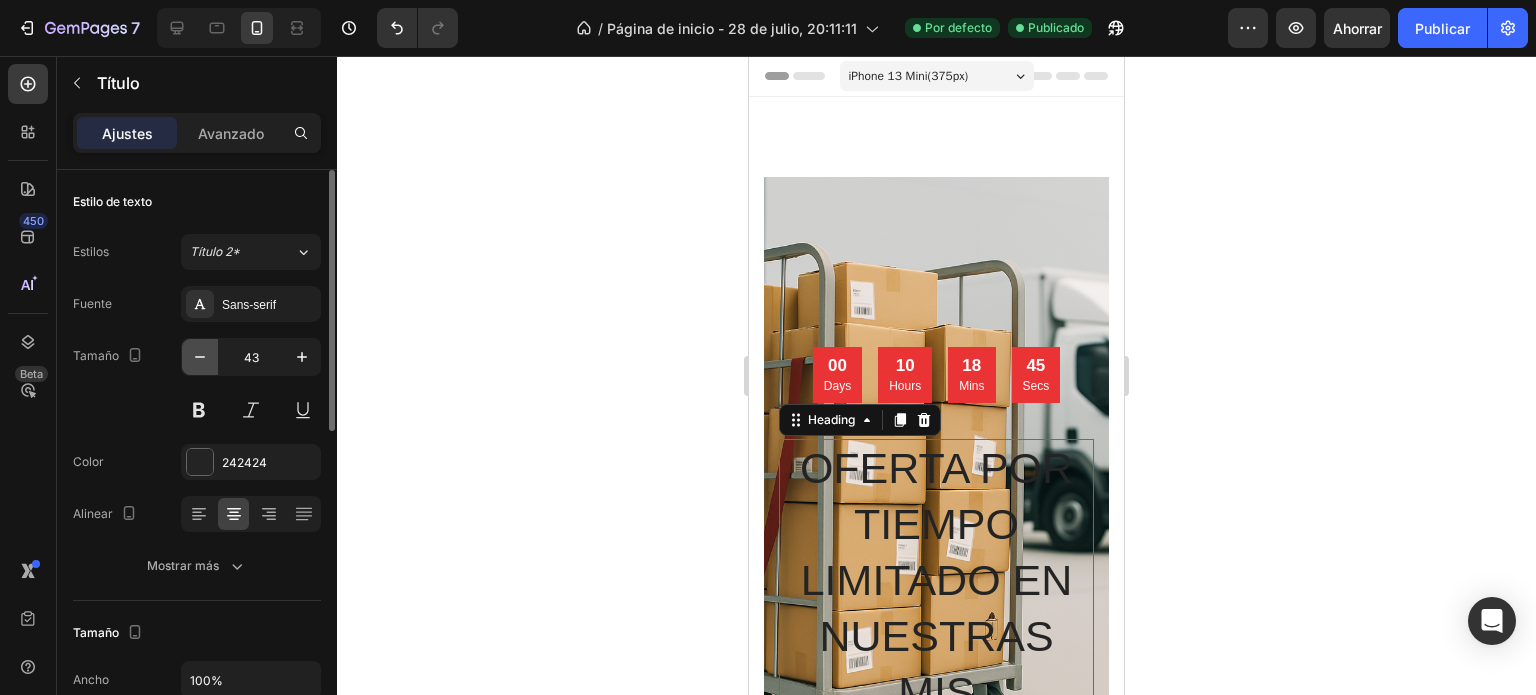 click 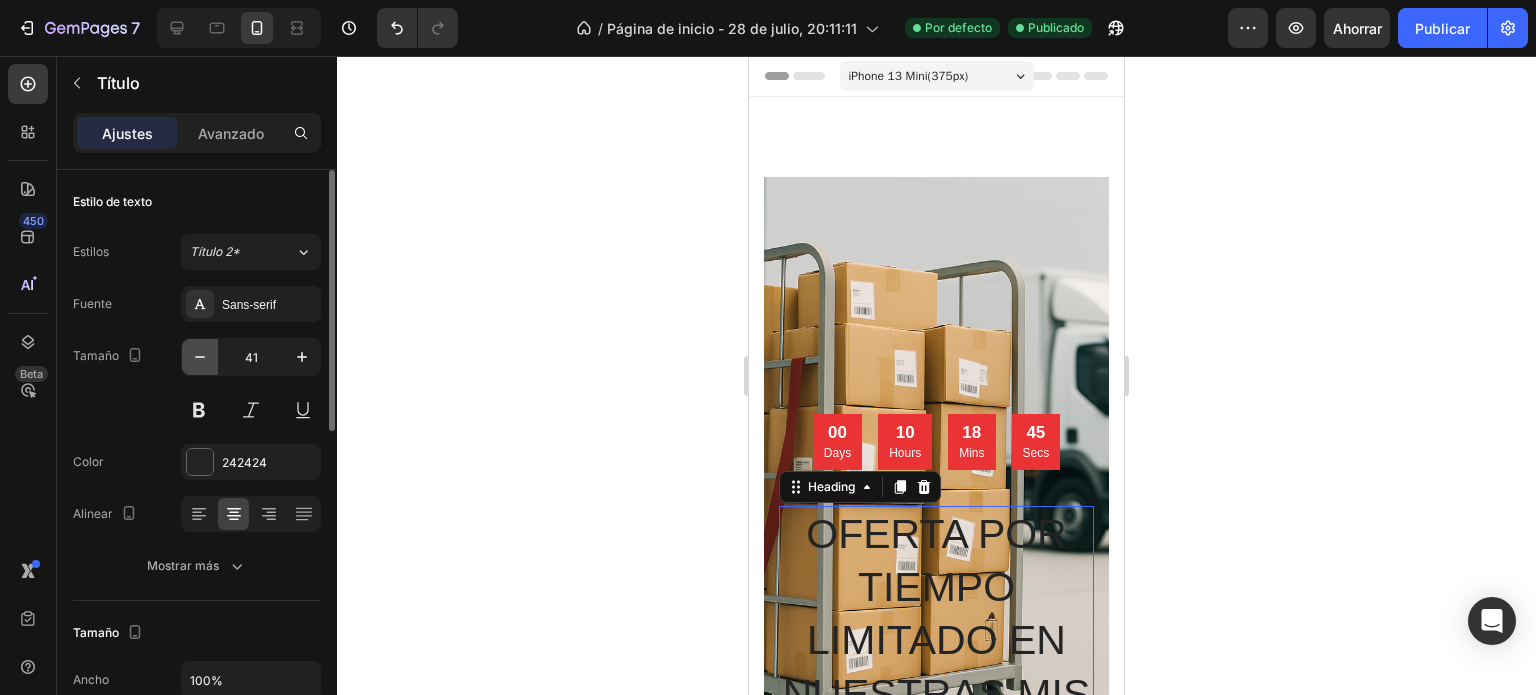 click 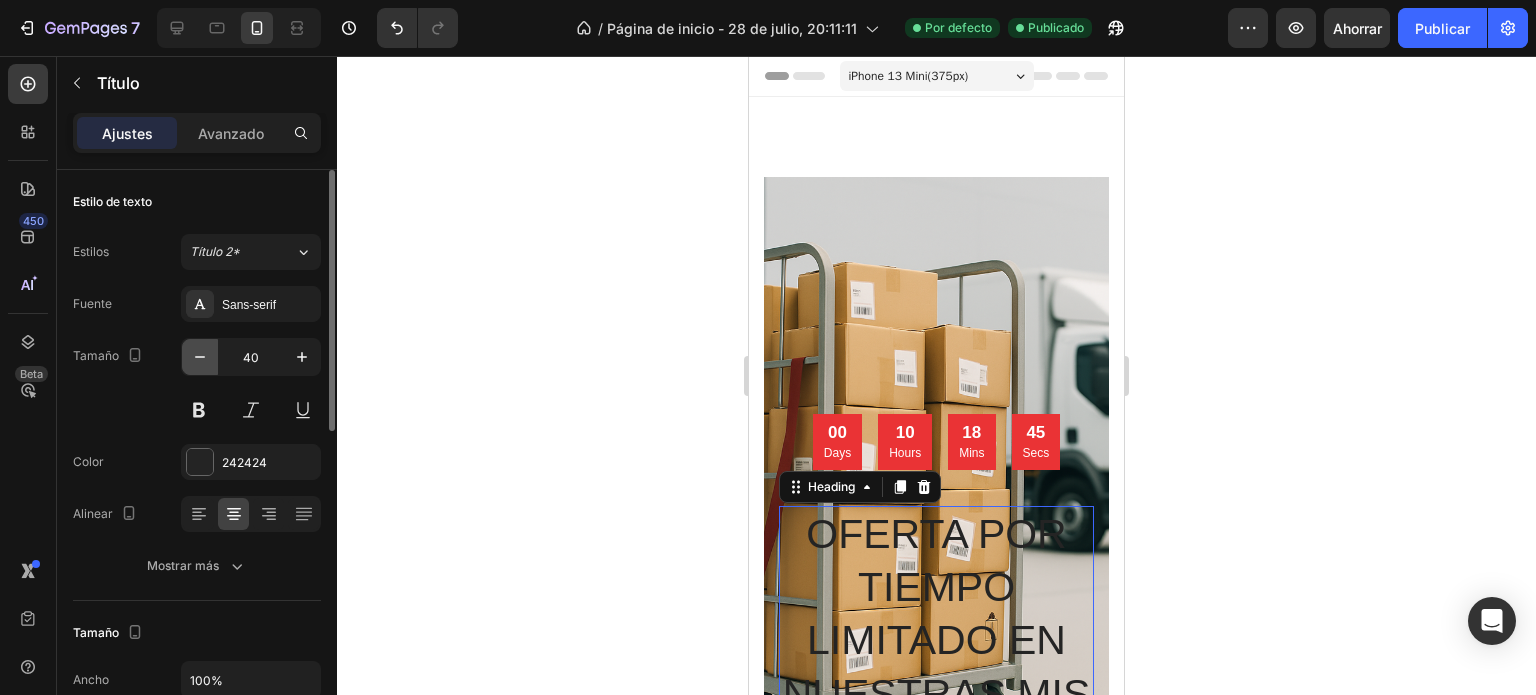 click 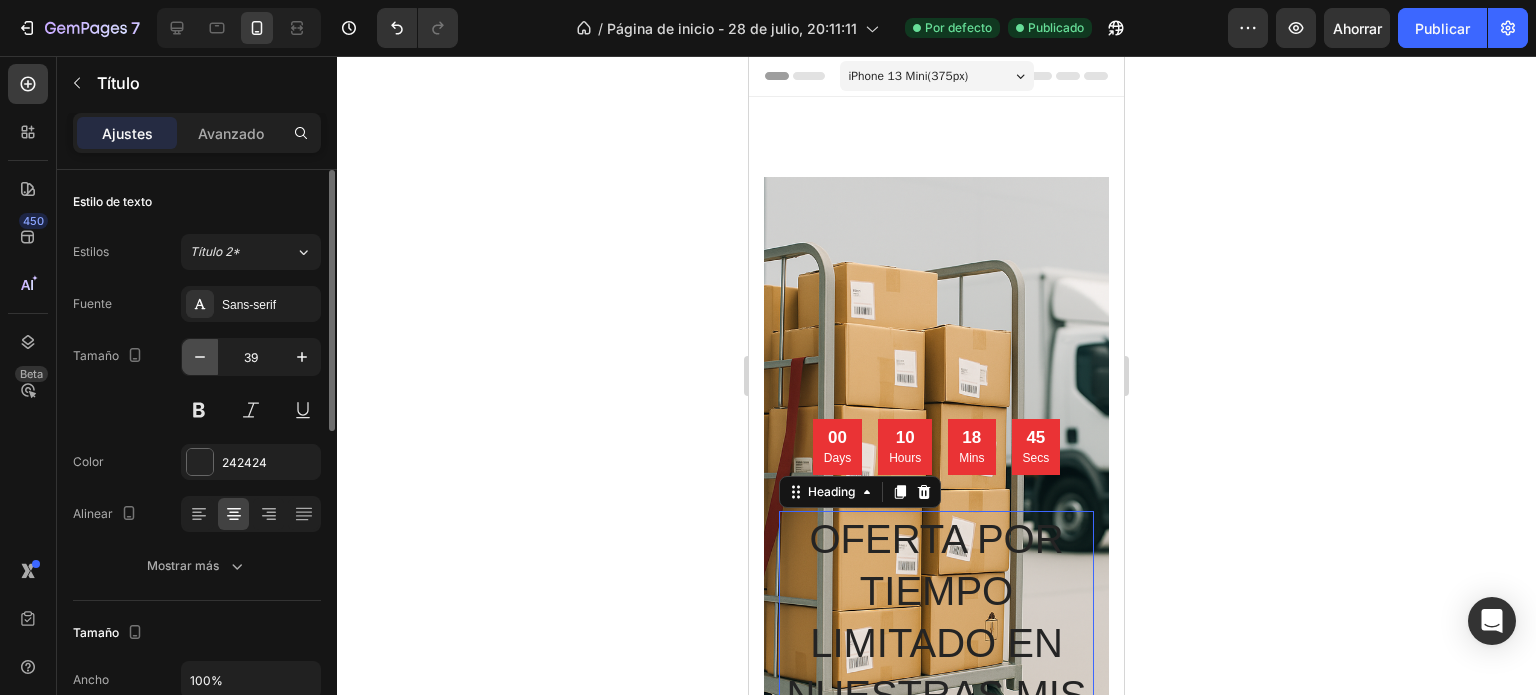 click 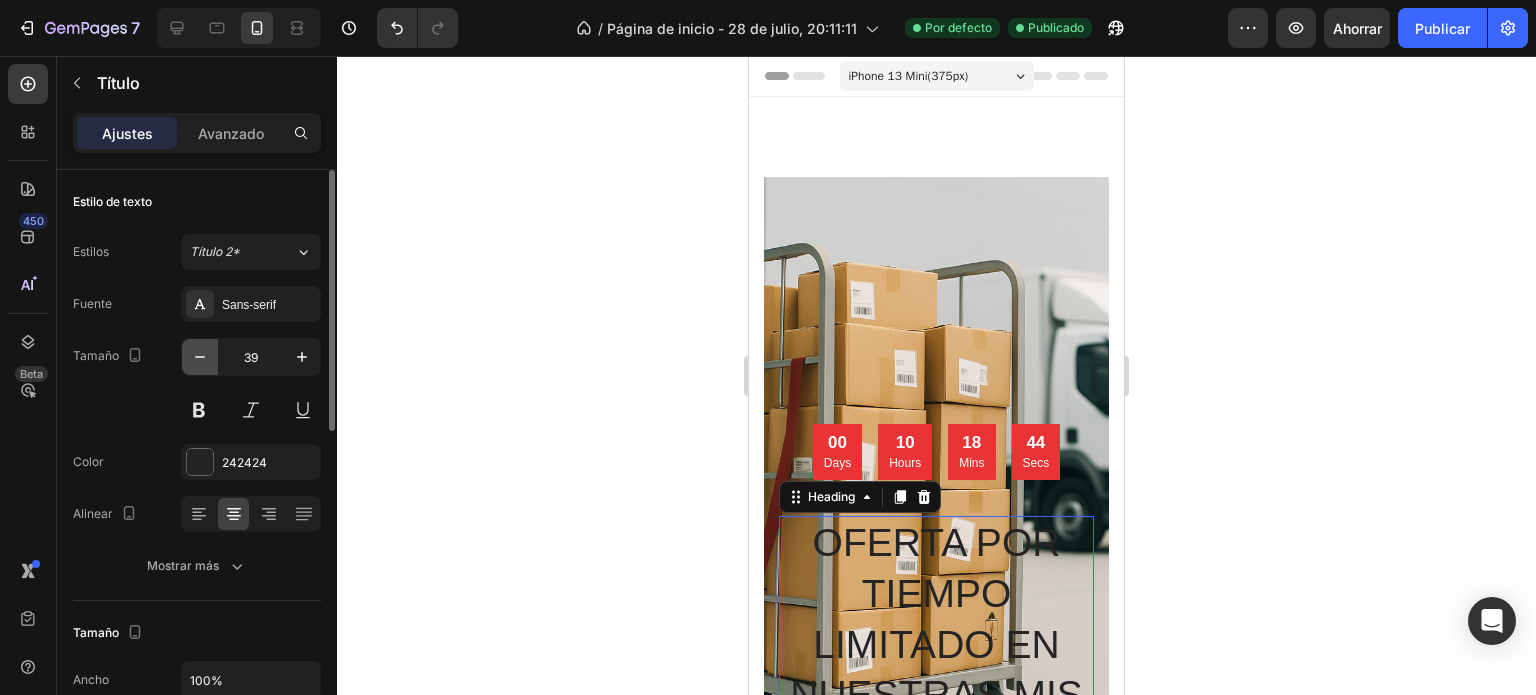 click 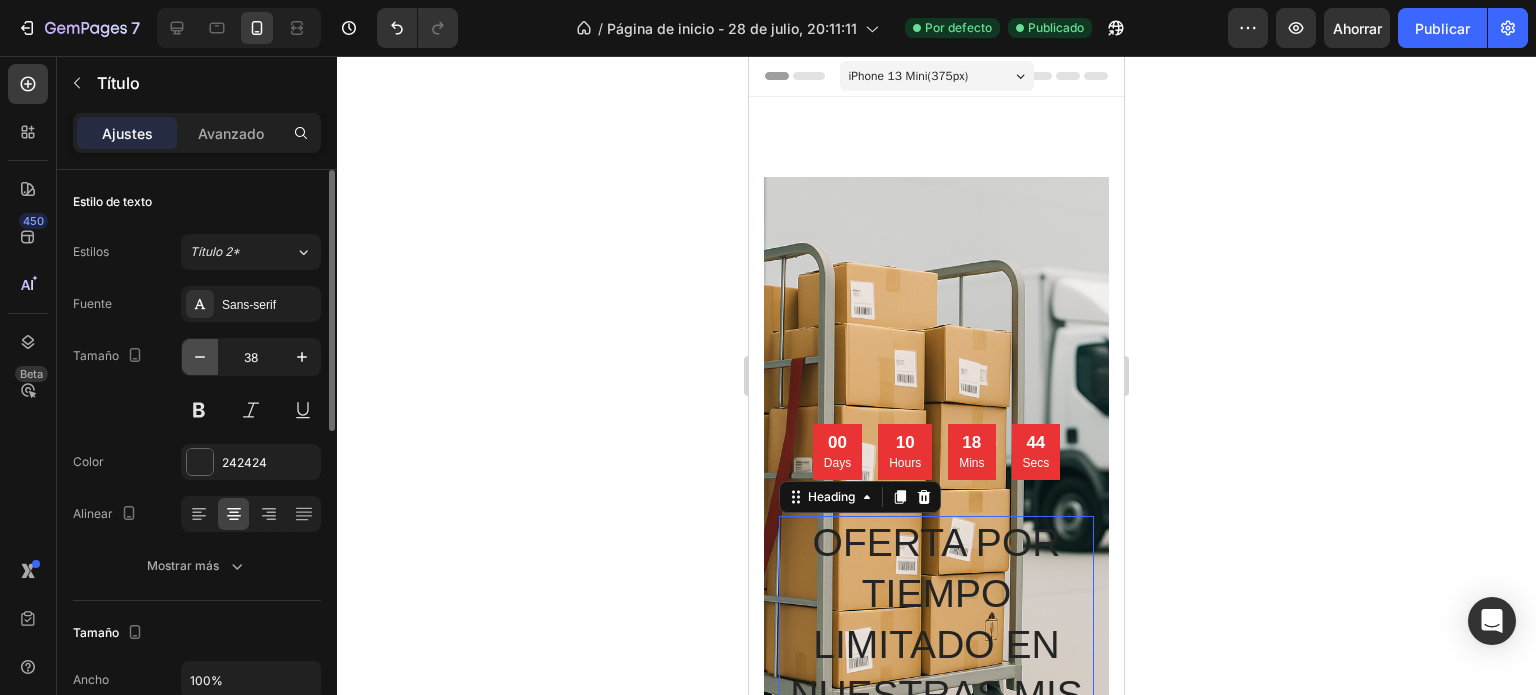 click 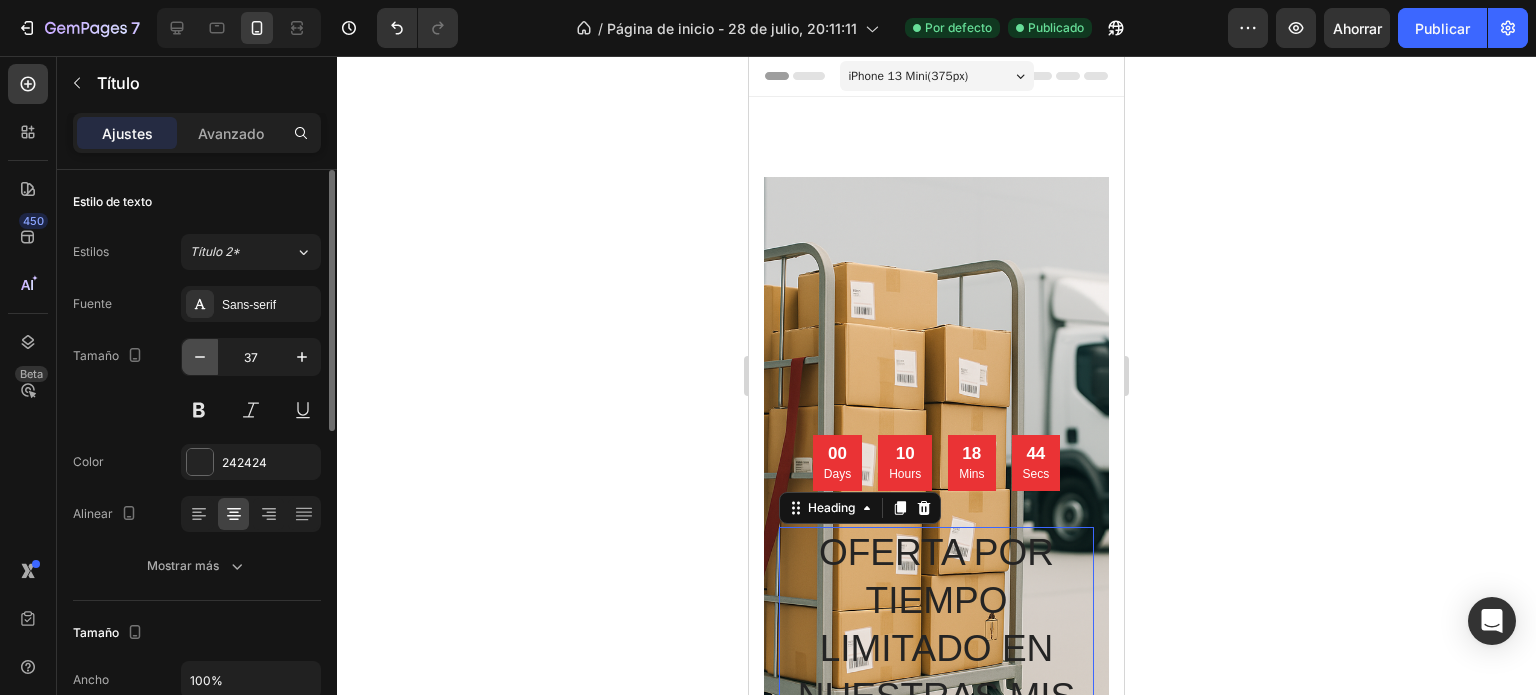click 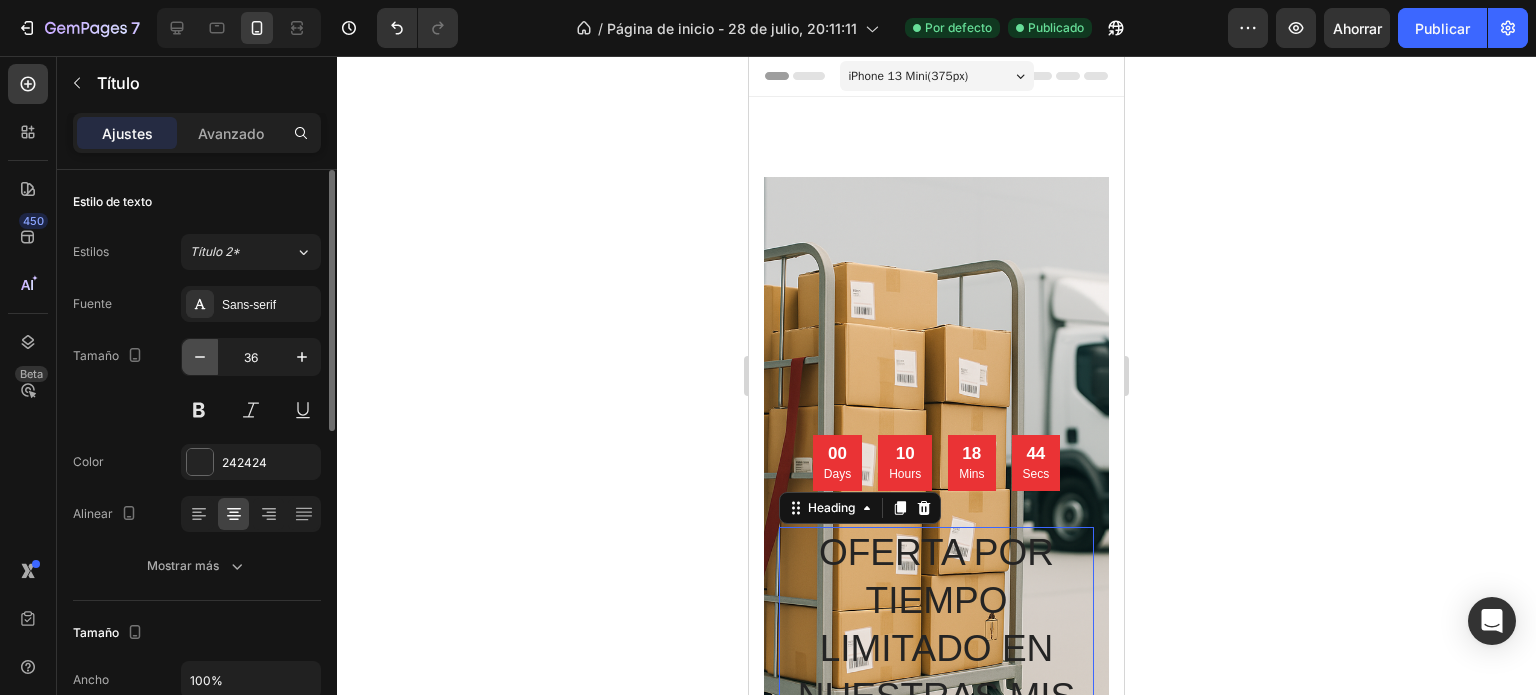 click 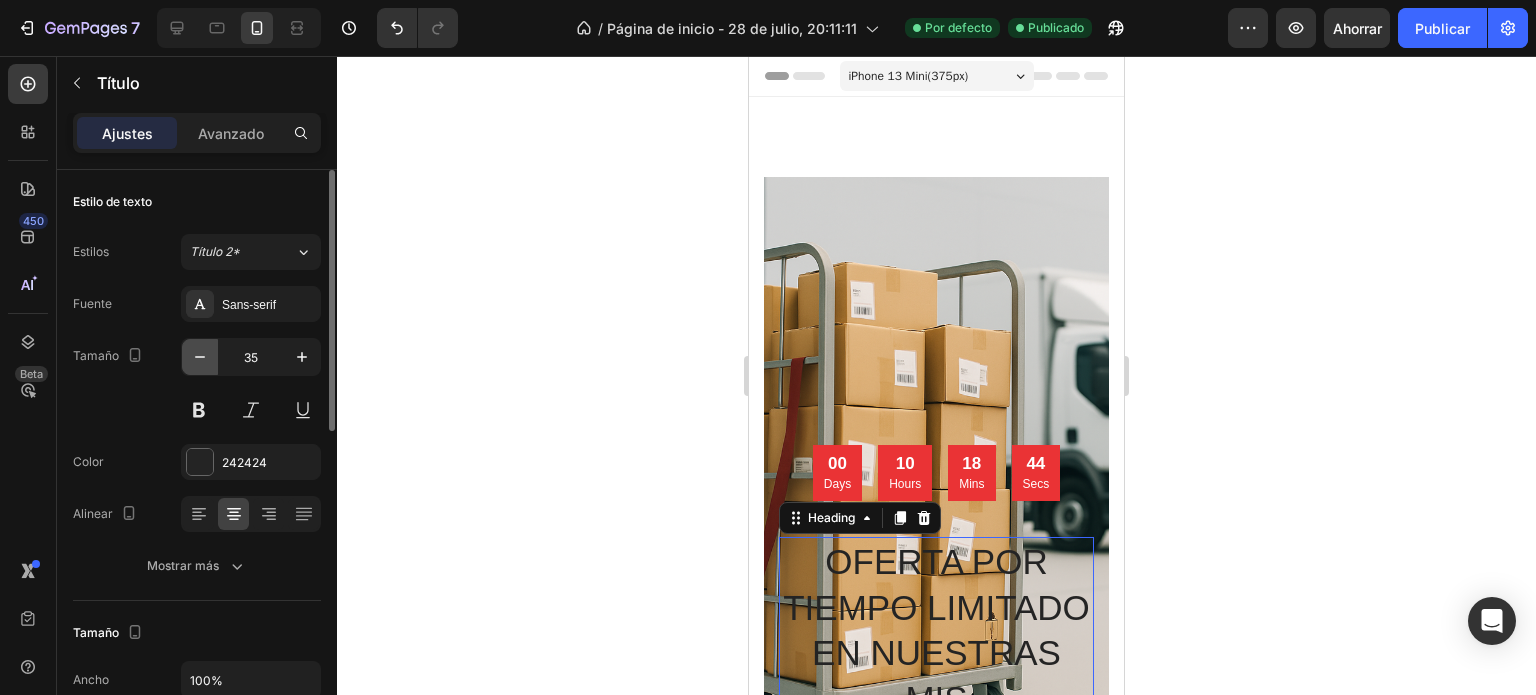 click 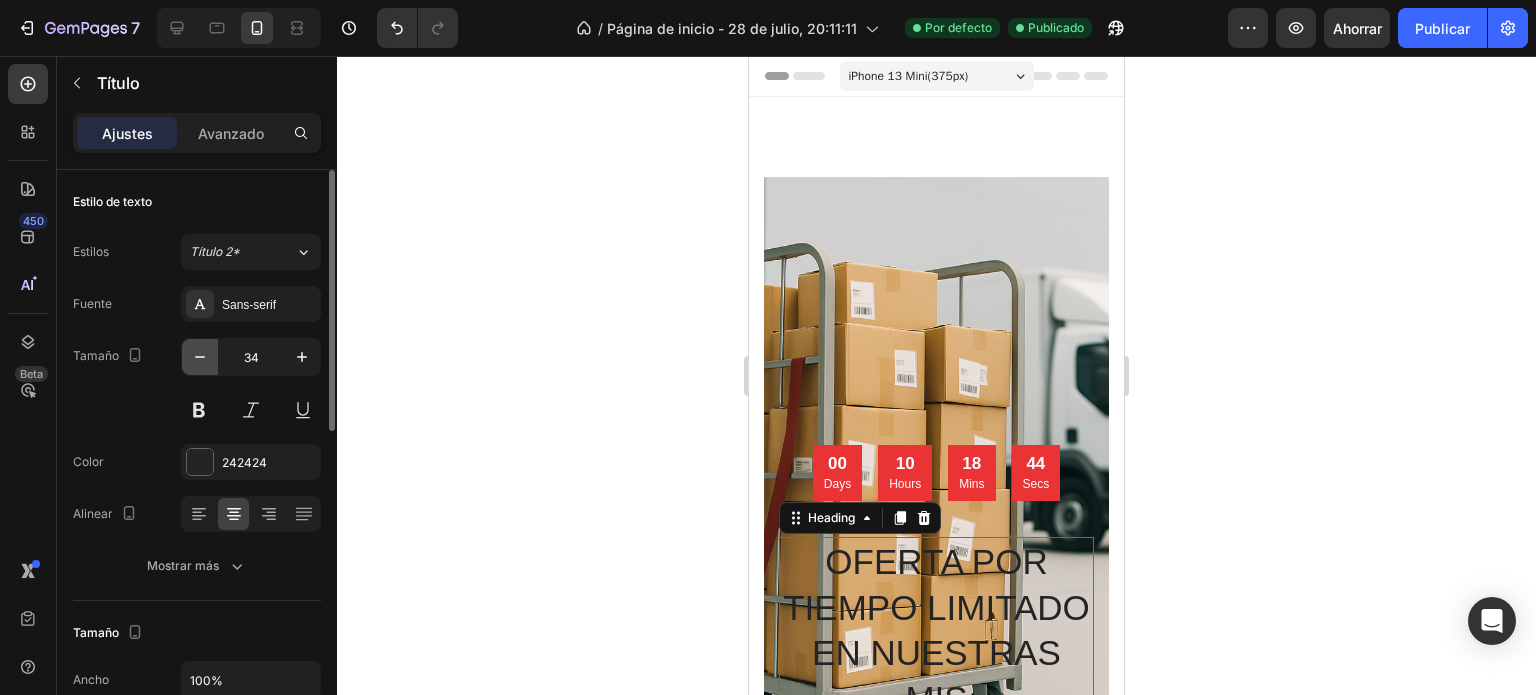 click 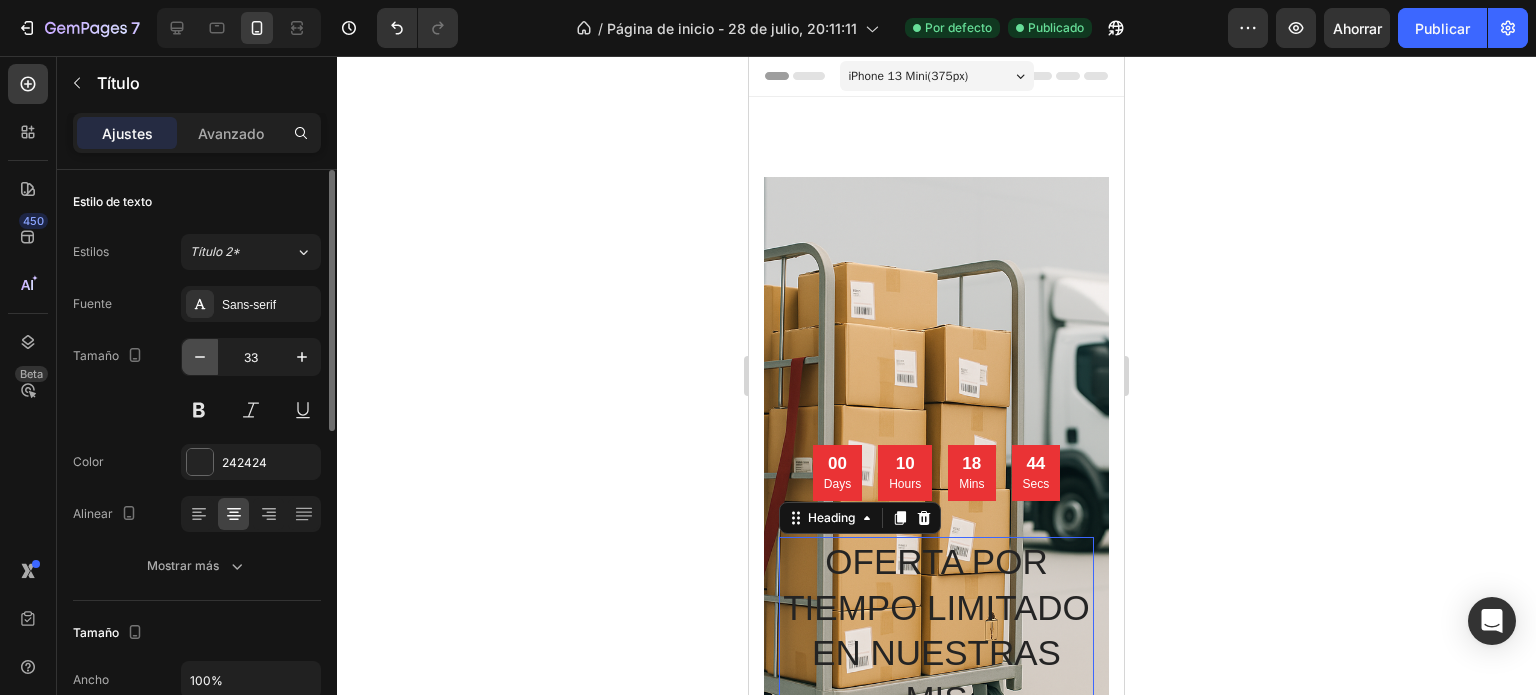 click 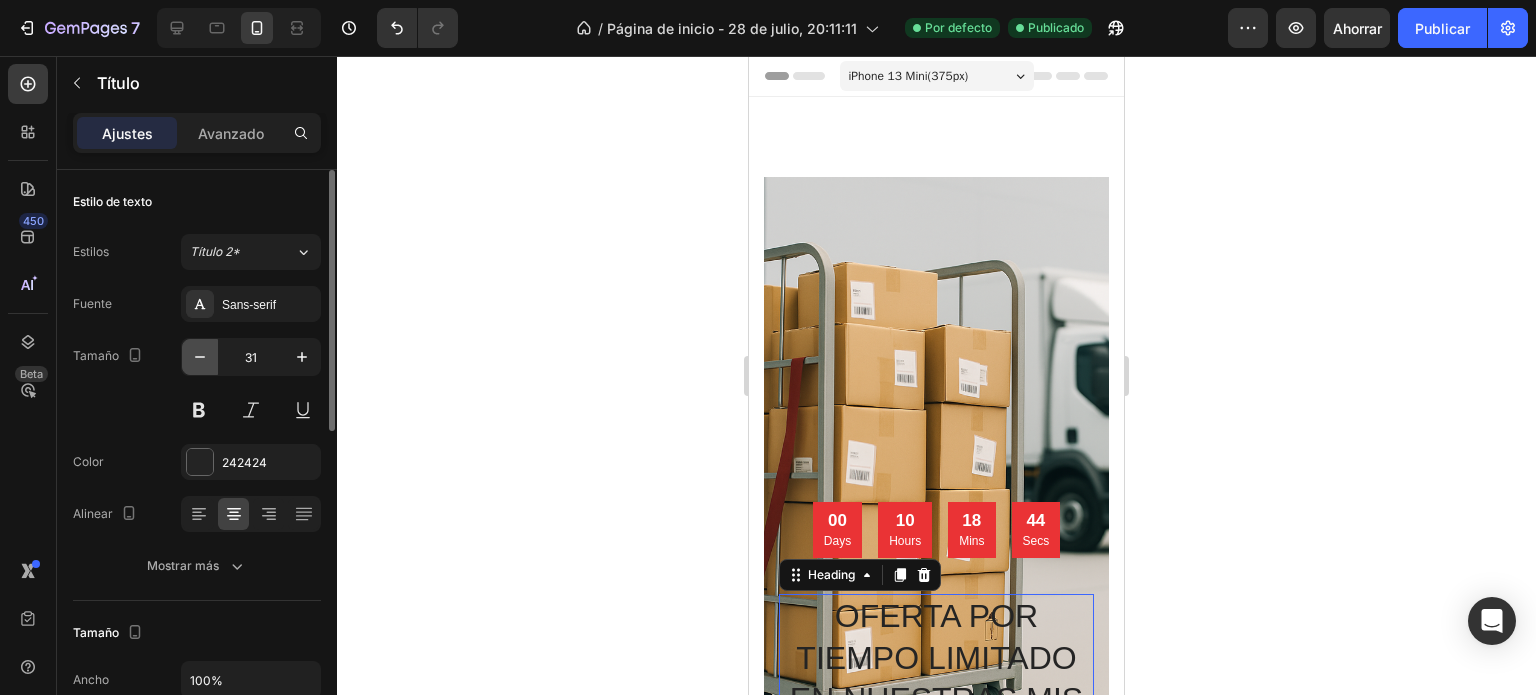 click 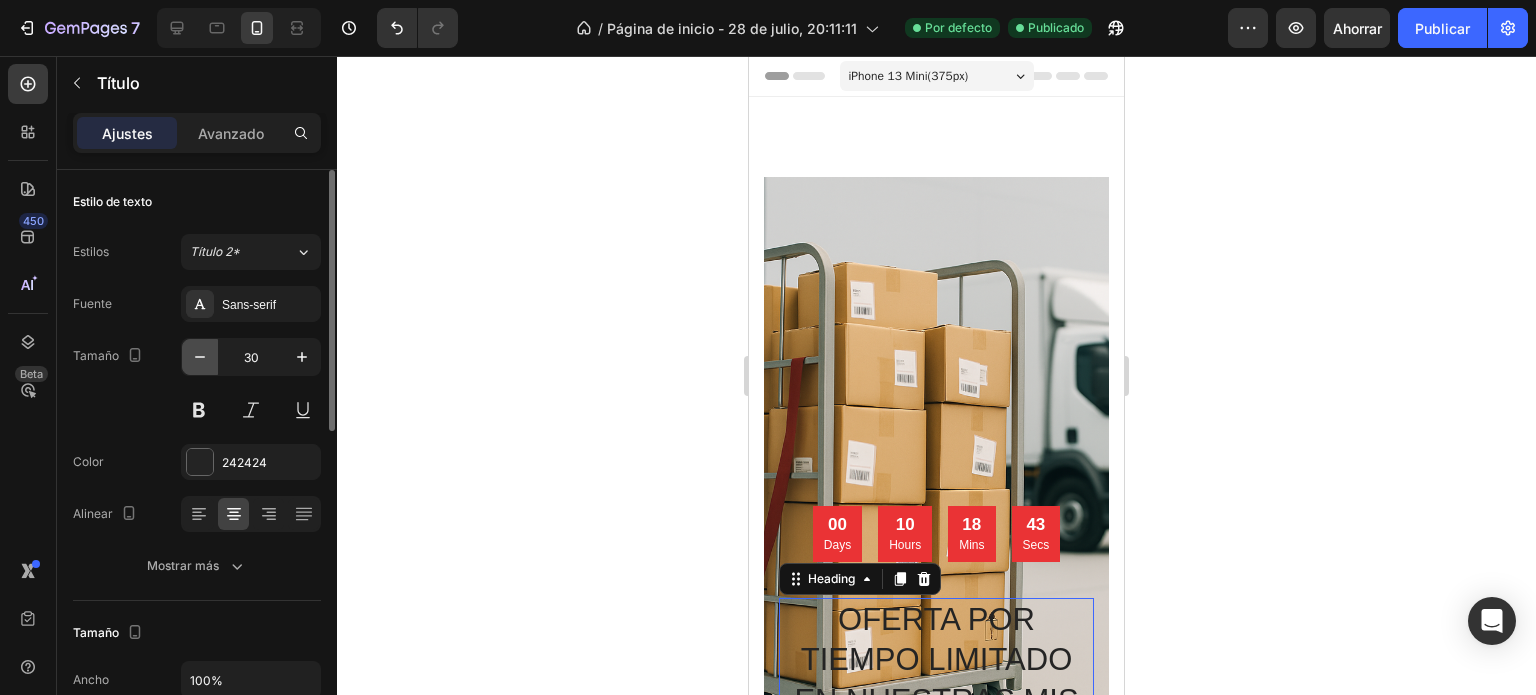 click 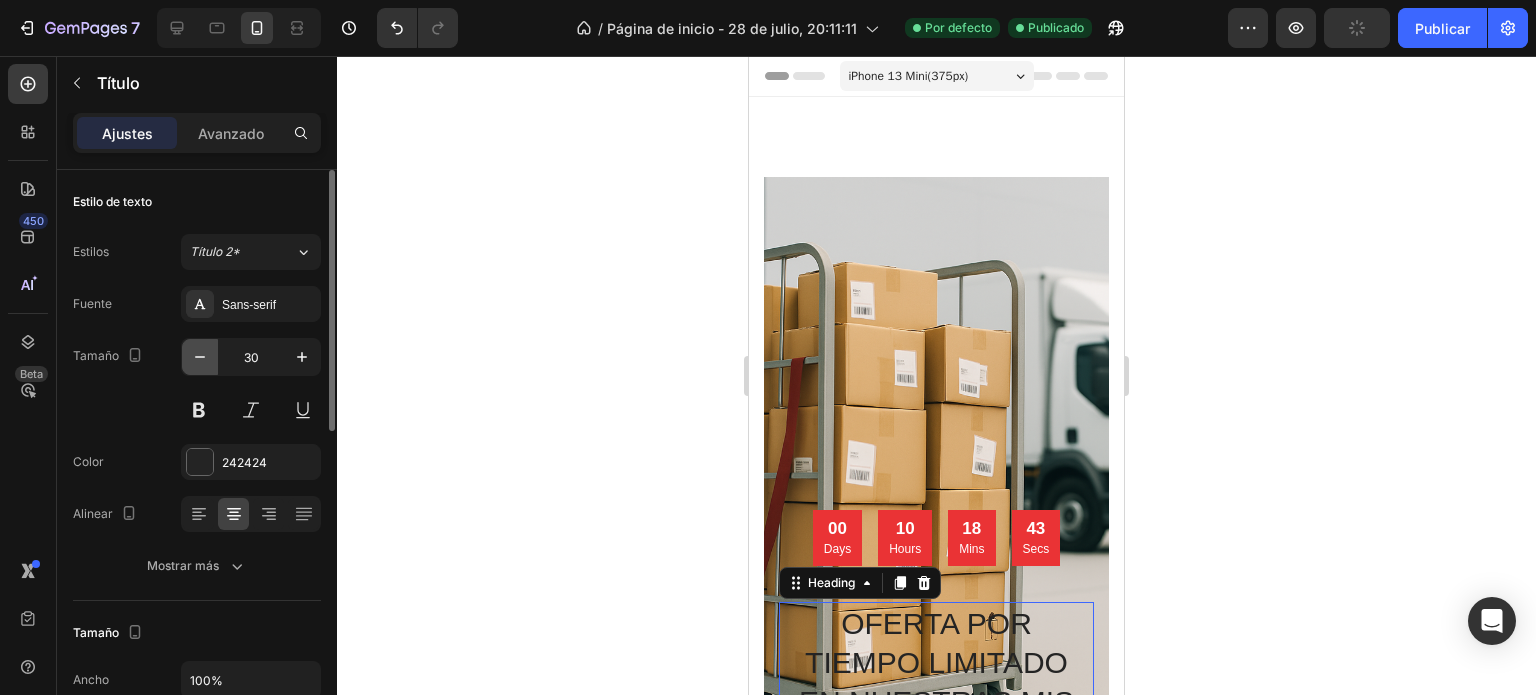 click 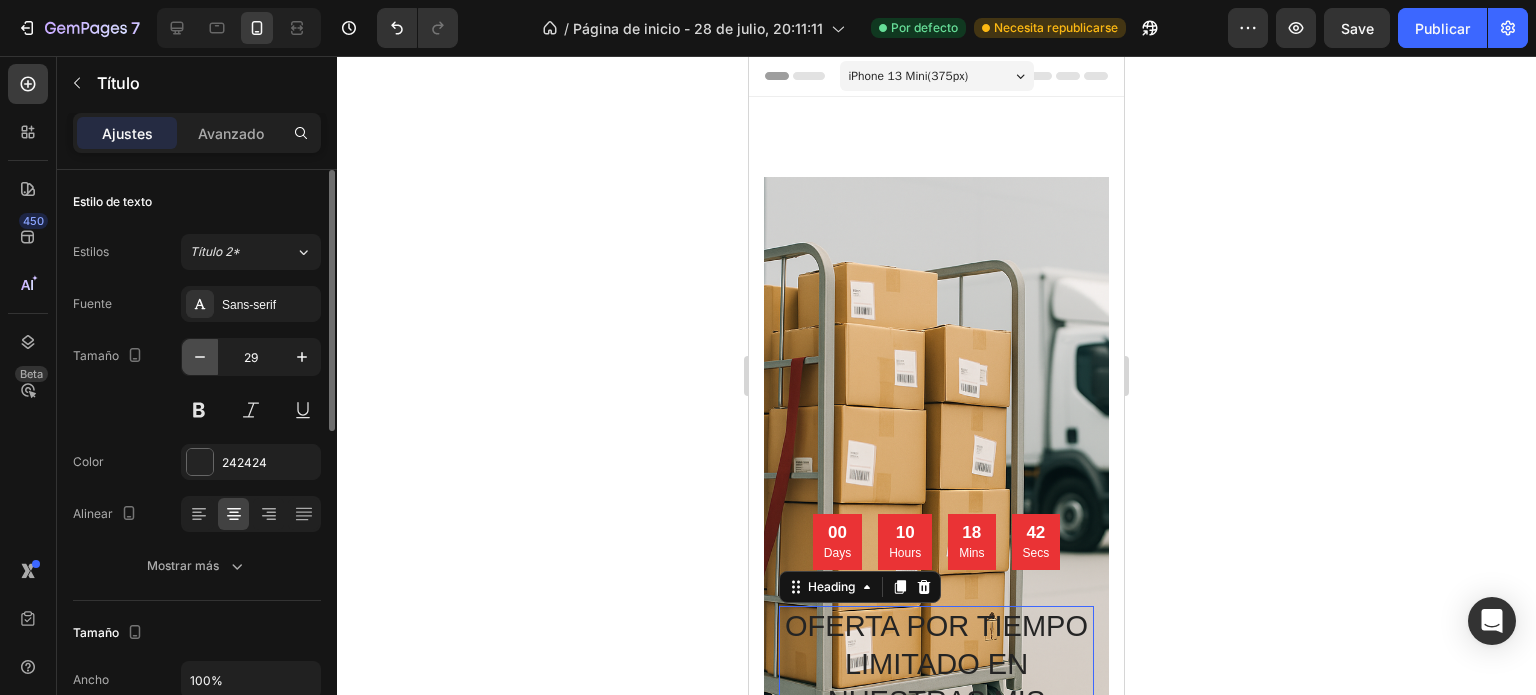 click 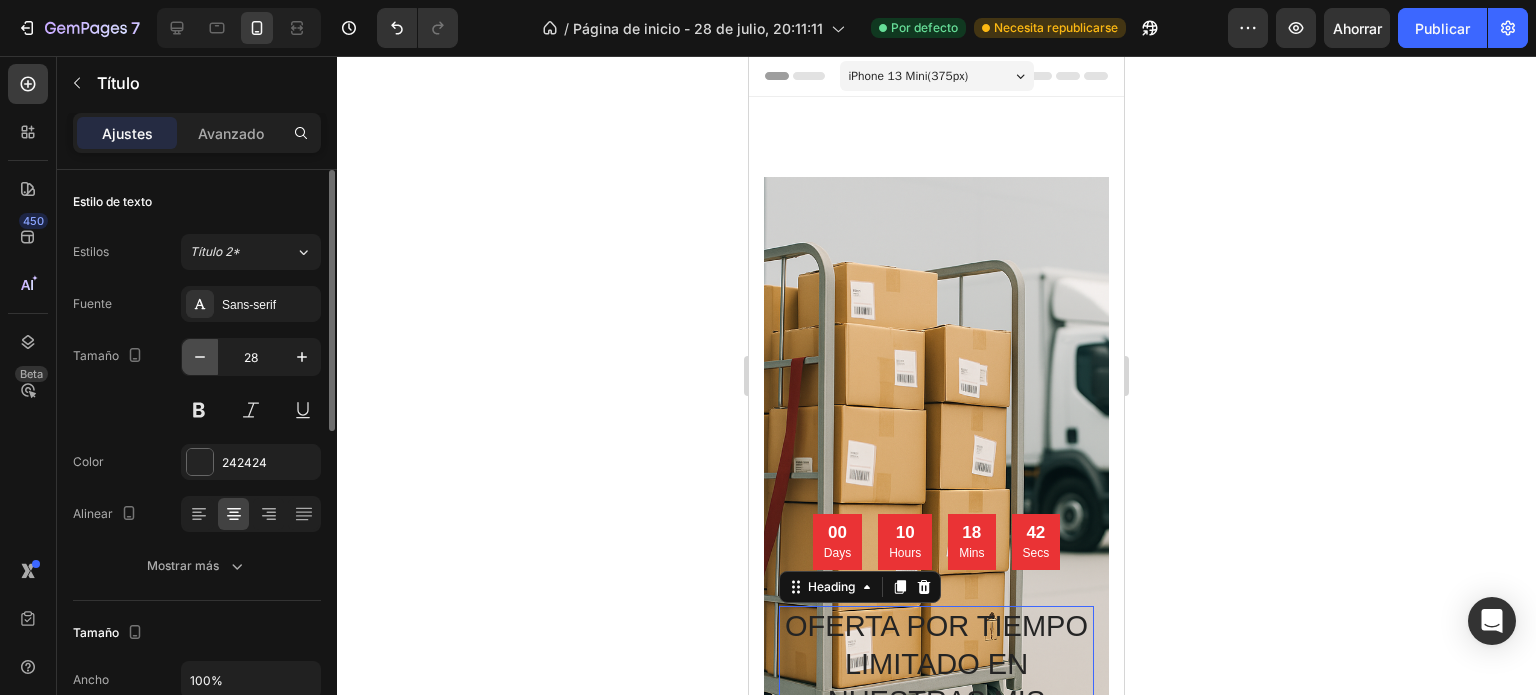 click 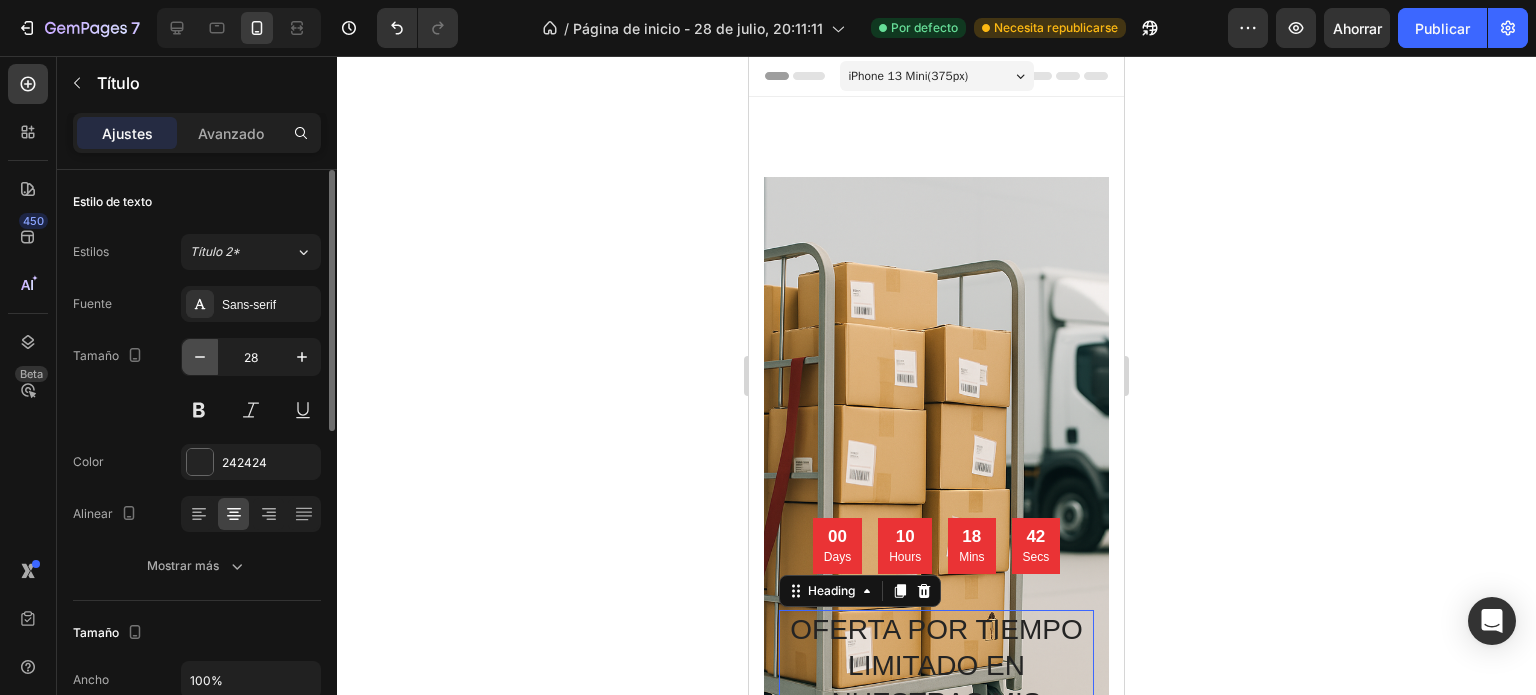 click 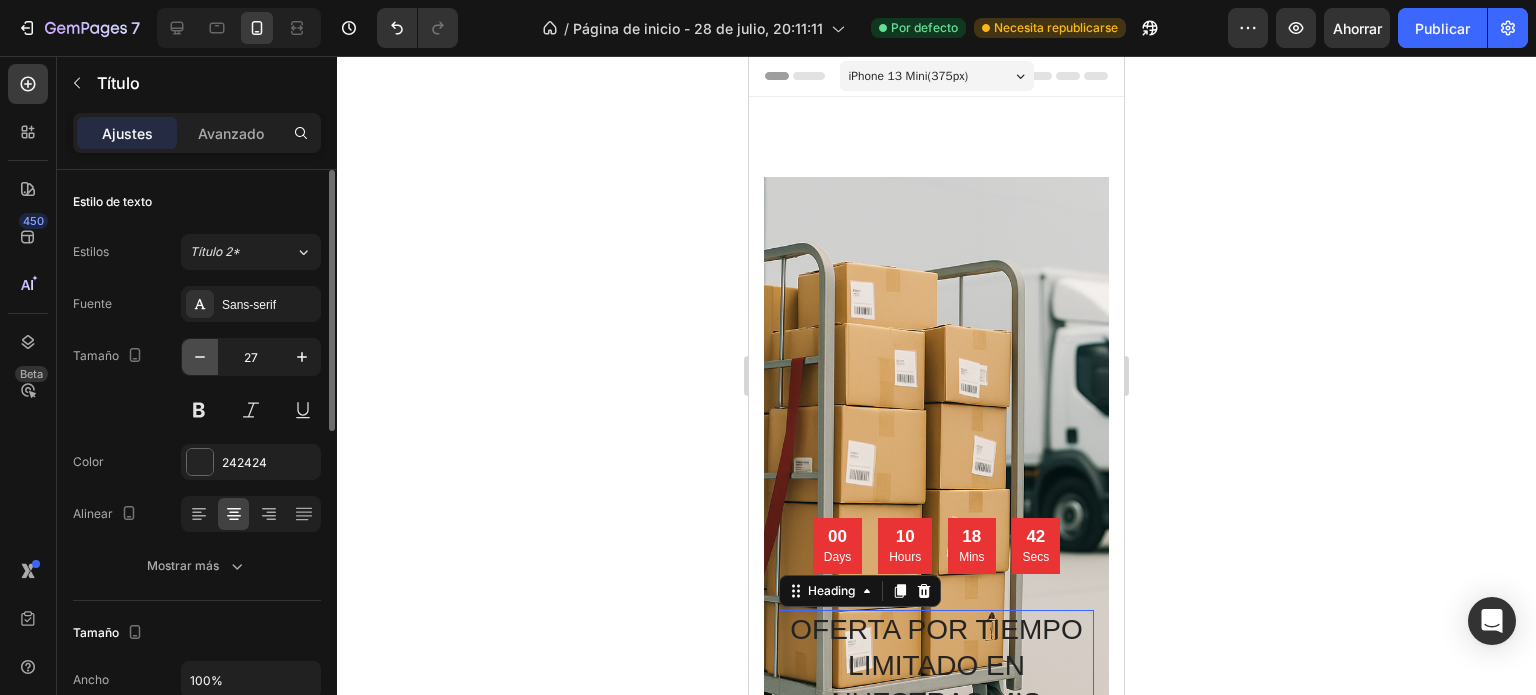click 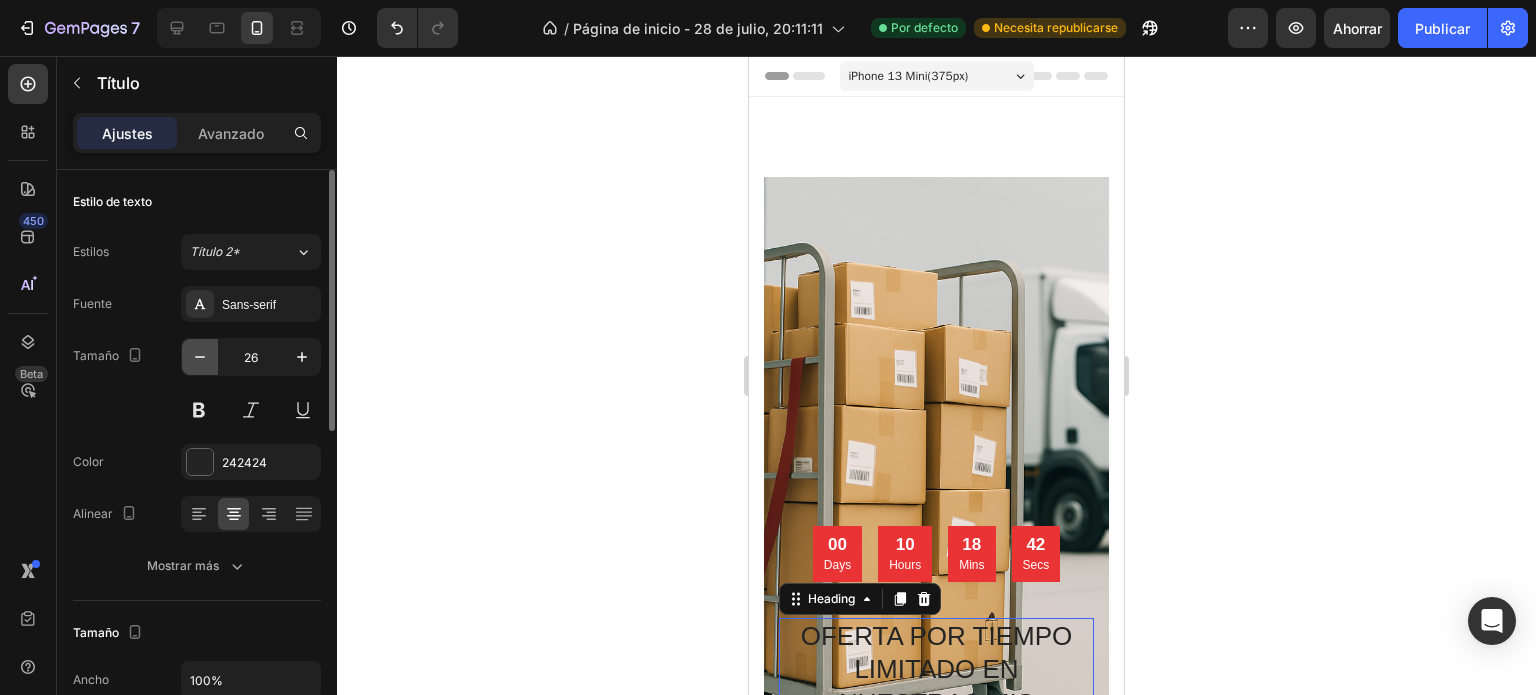 click 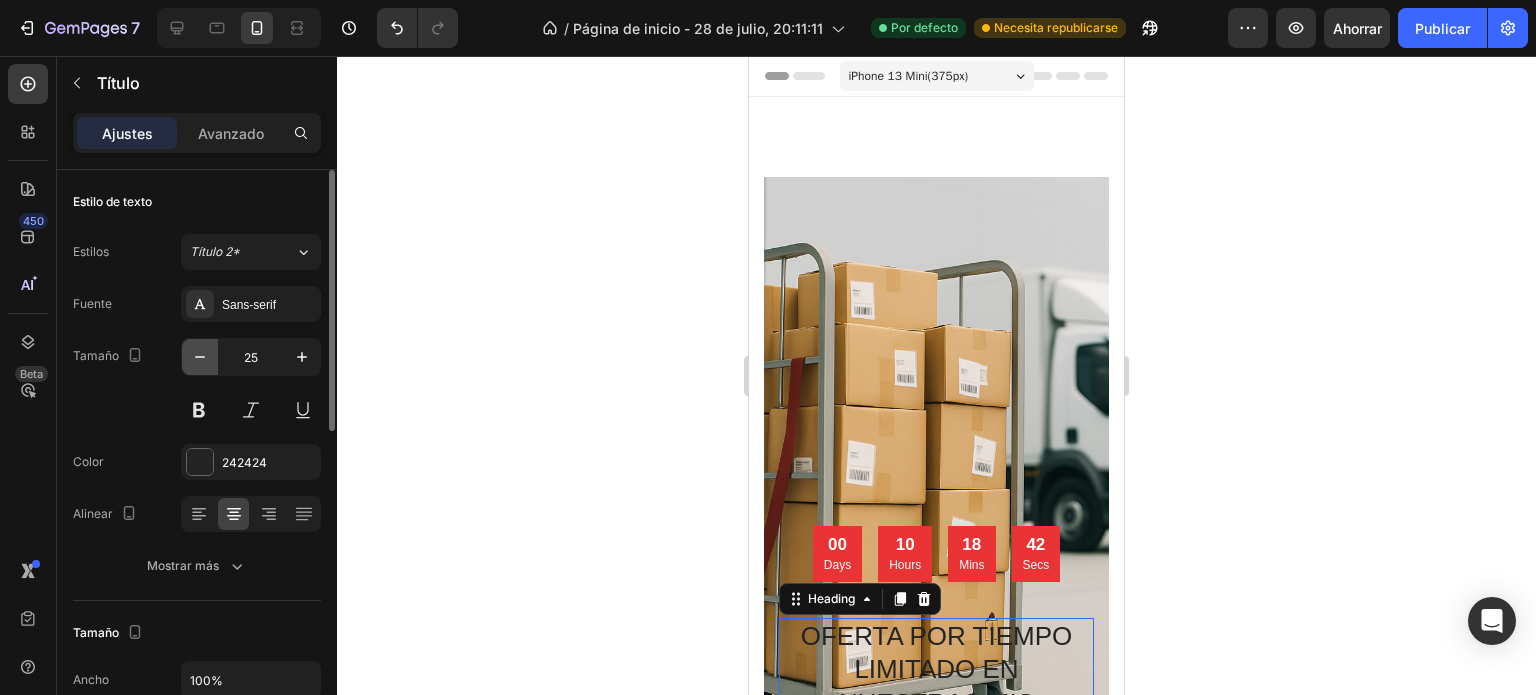 click 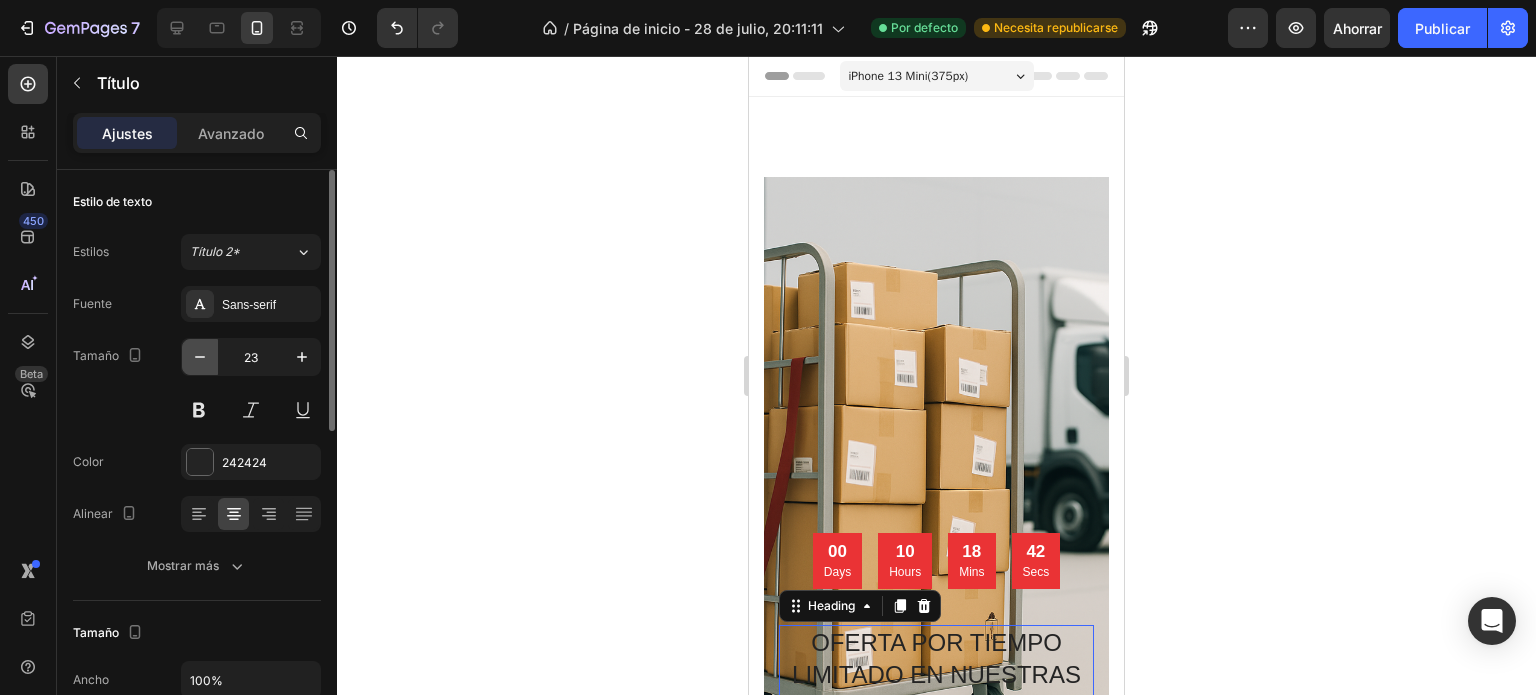 click 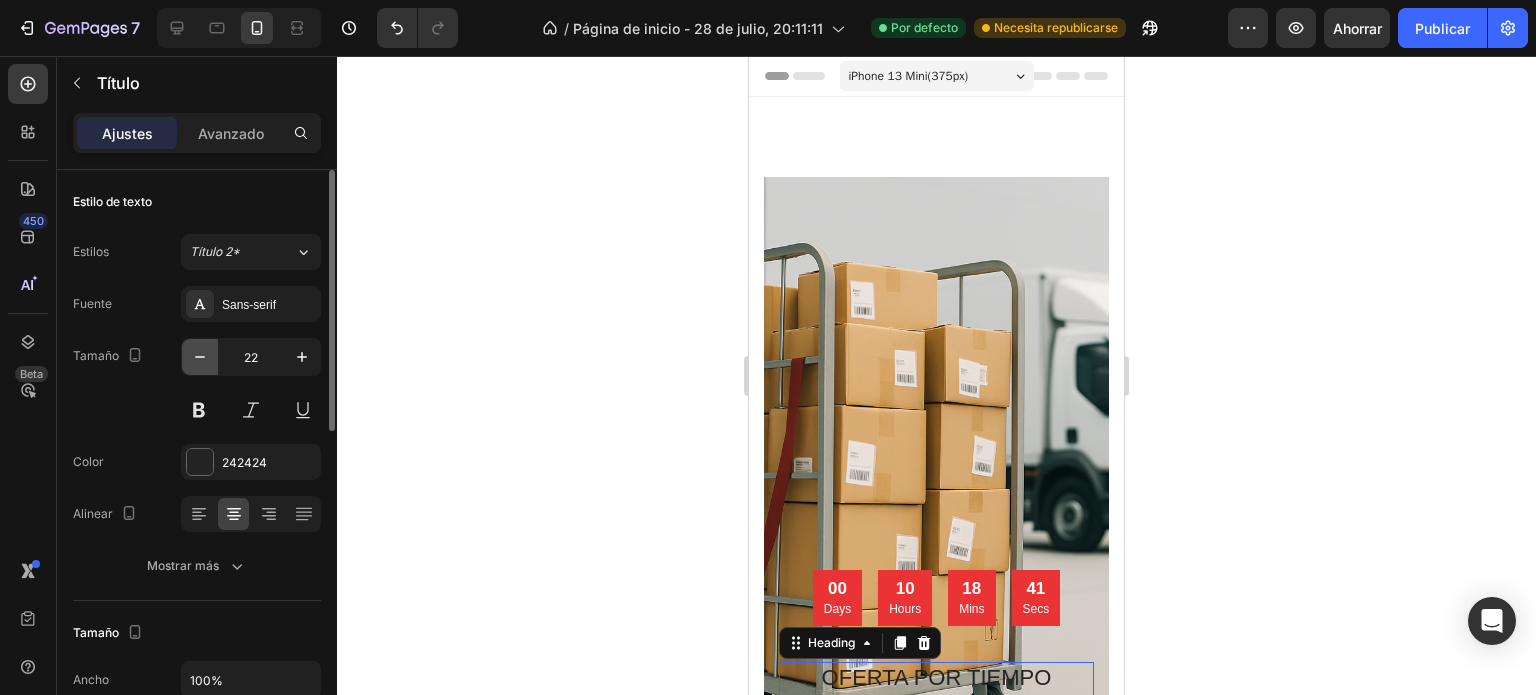 click 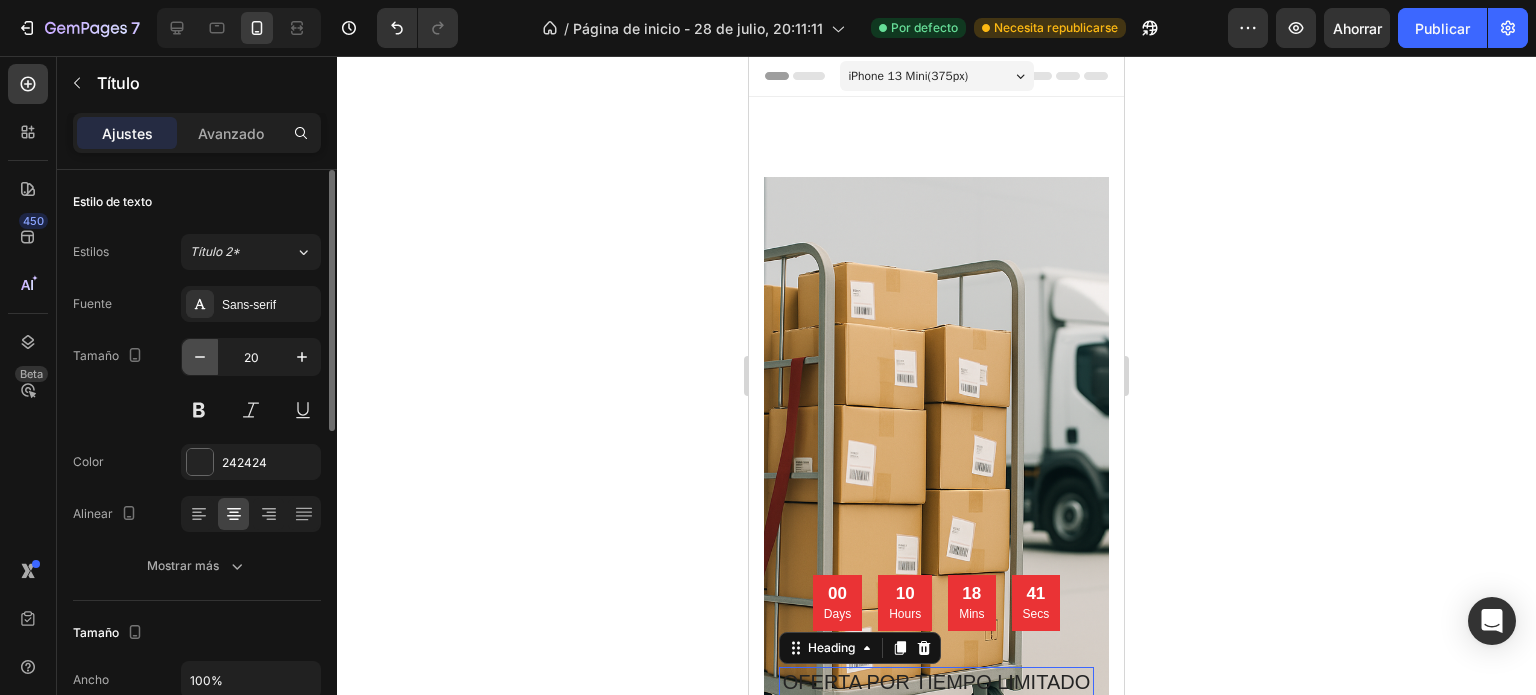 click 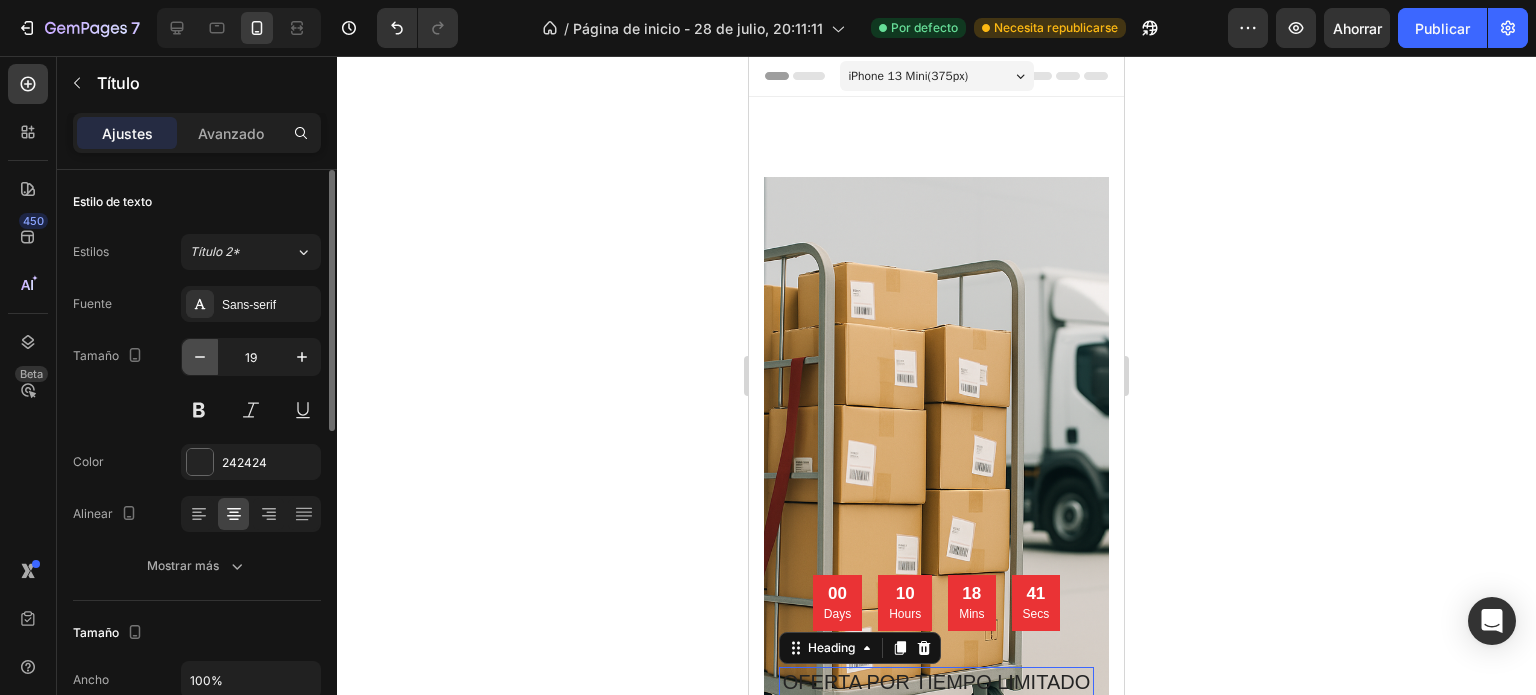 click 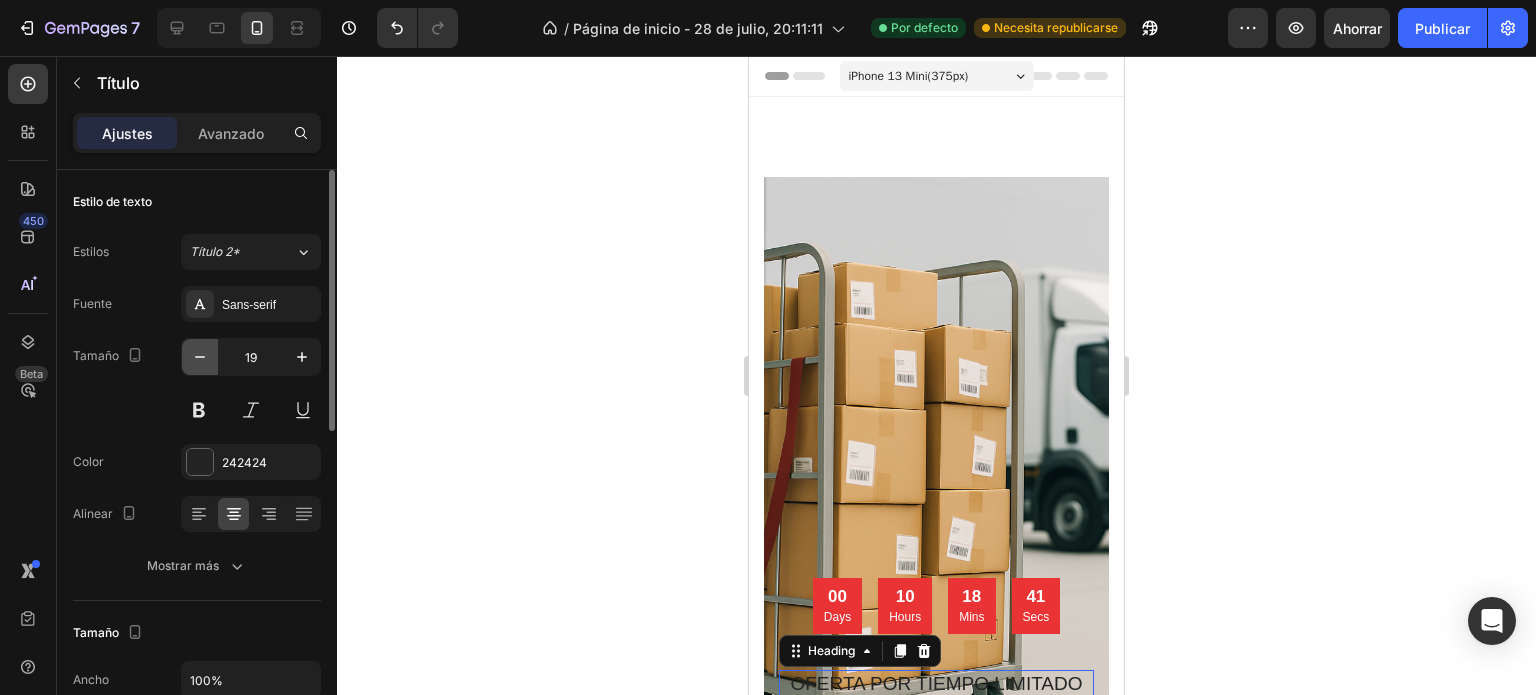 click 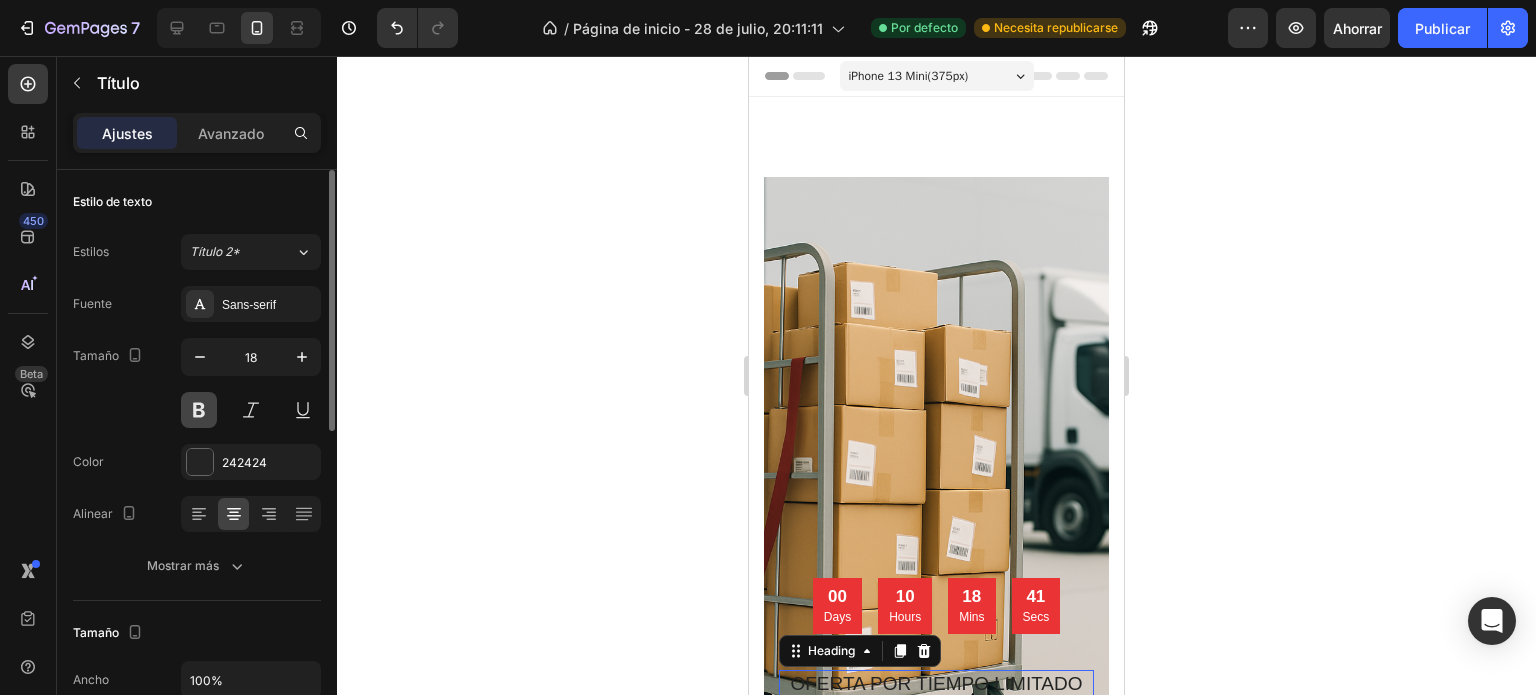 type on "17" 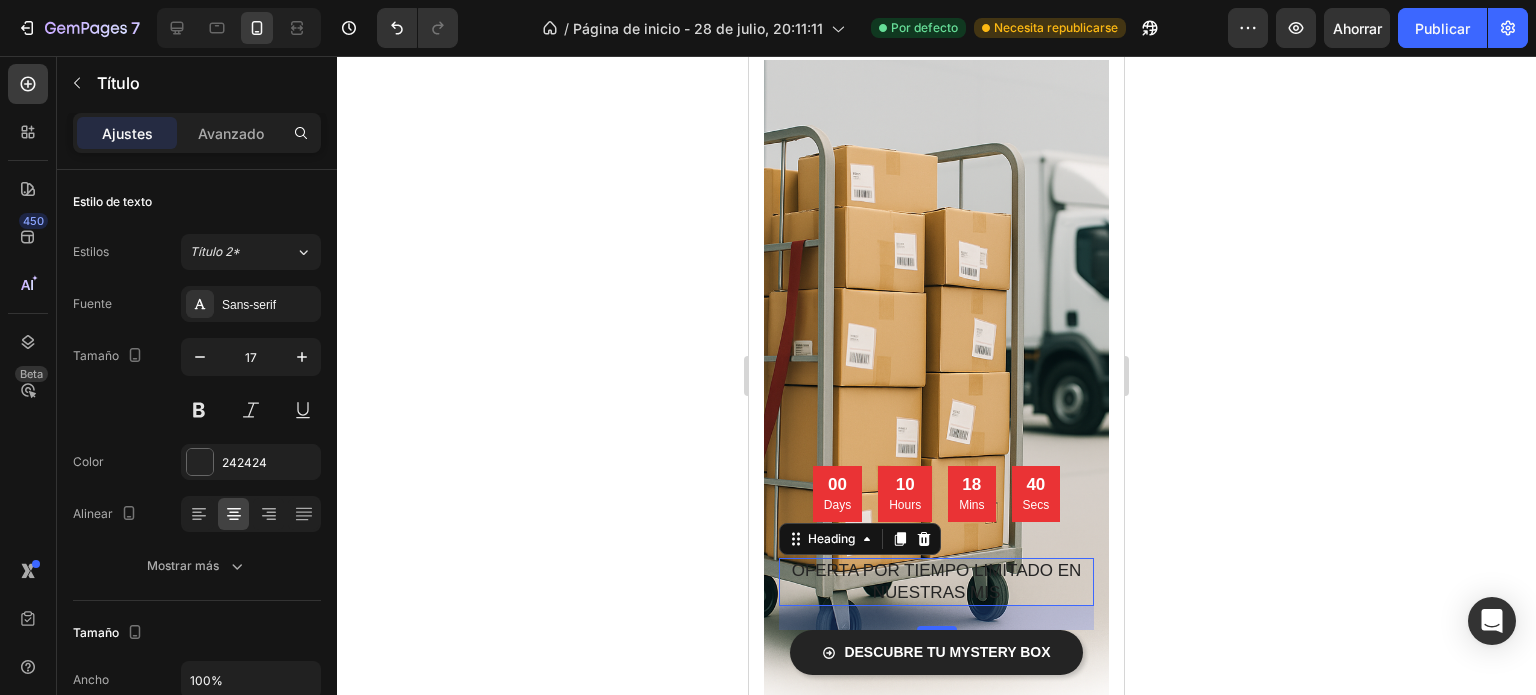 scroll, scrollTop: 133, scrollLeft: 0, axis: vertical 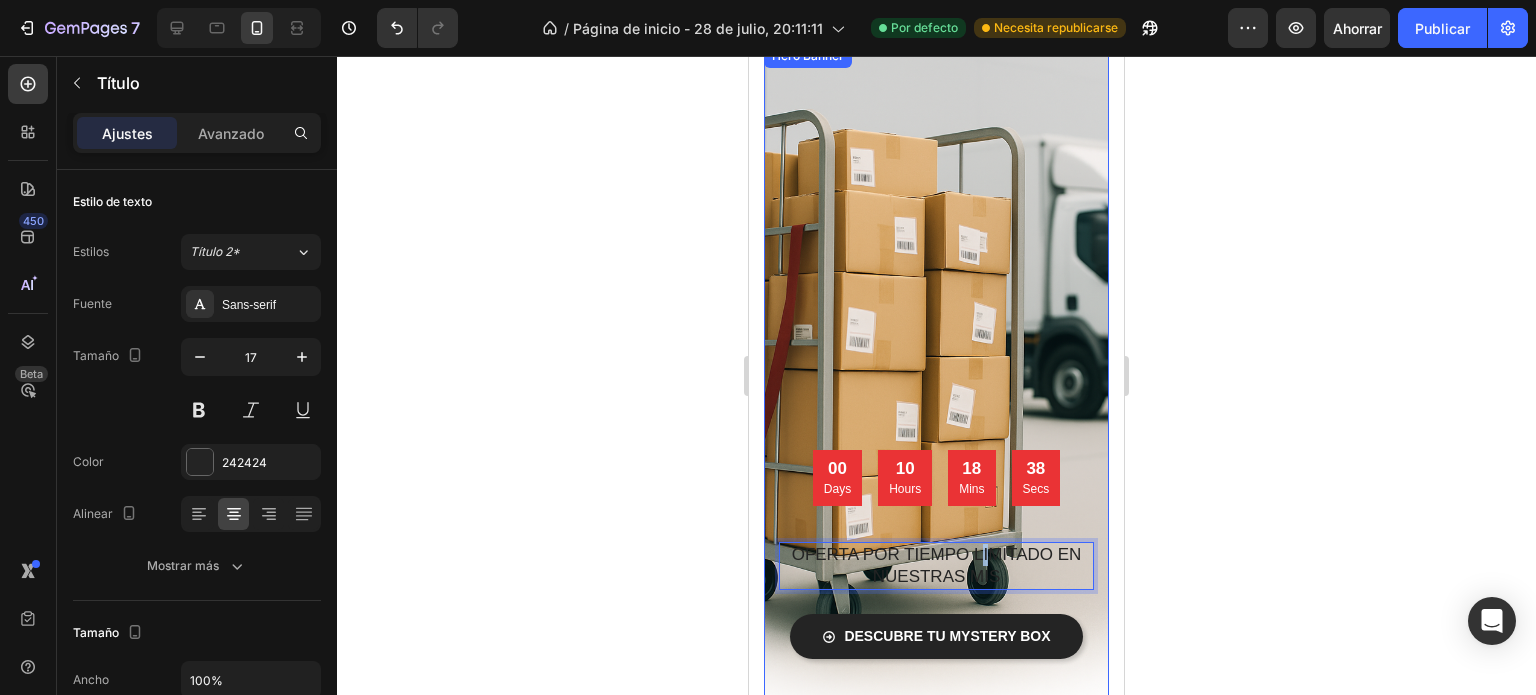 drag, startPoint x: 984, startPoint y: 565, endPoint x: 973, endPoint y: 363, distance: 202.29929 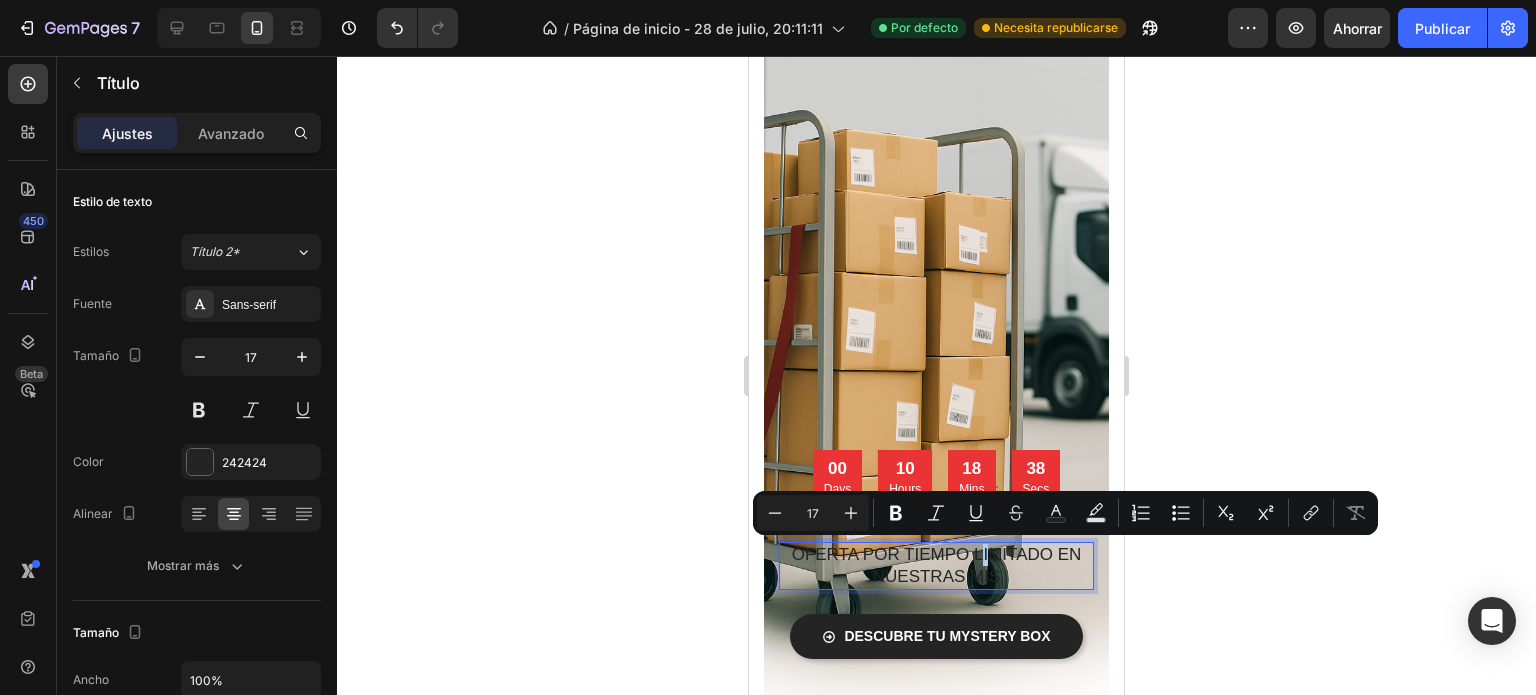 click 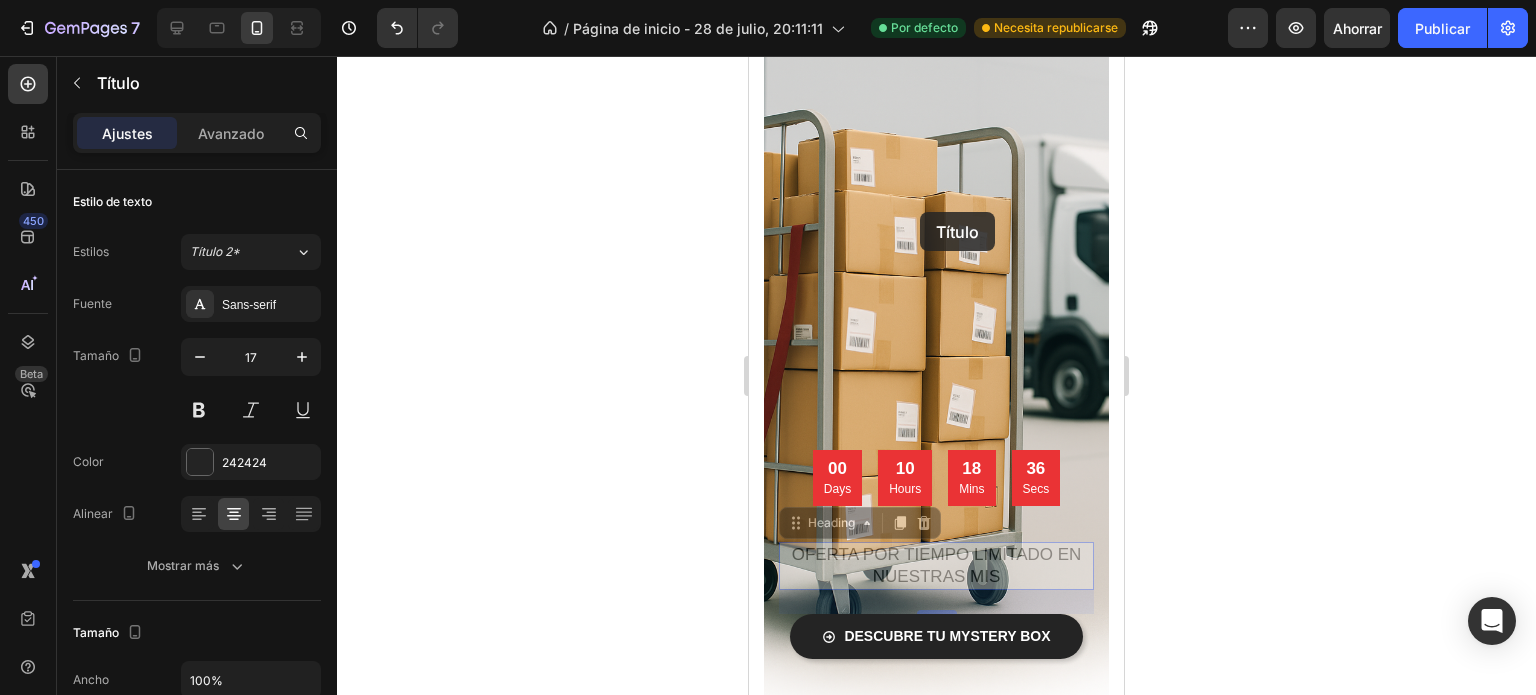 drag, startPoint x: 935, startPoint y: 554, endPoint x: 921, endPoint y: 210, distance: 344.28476 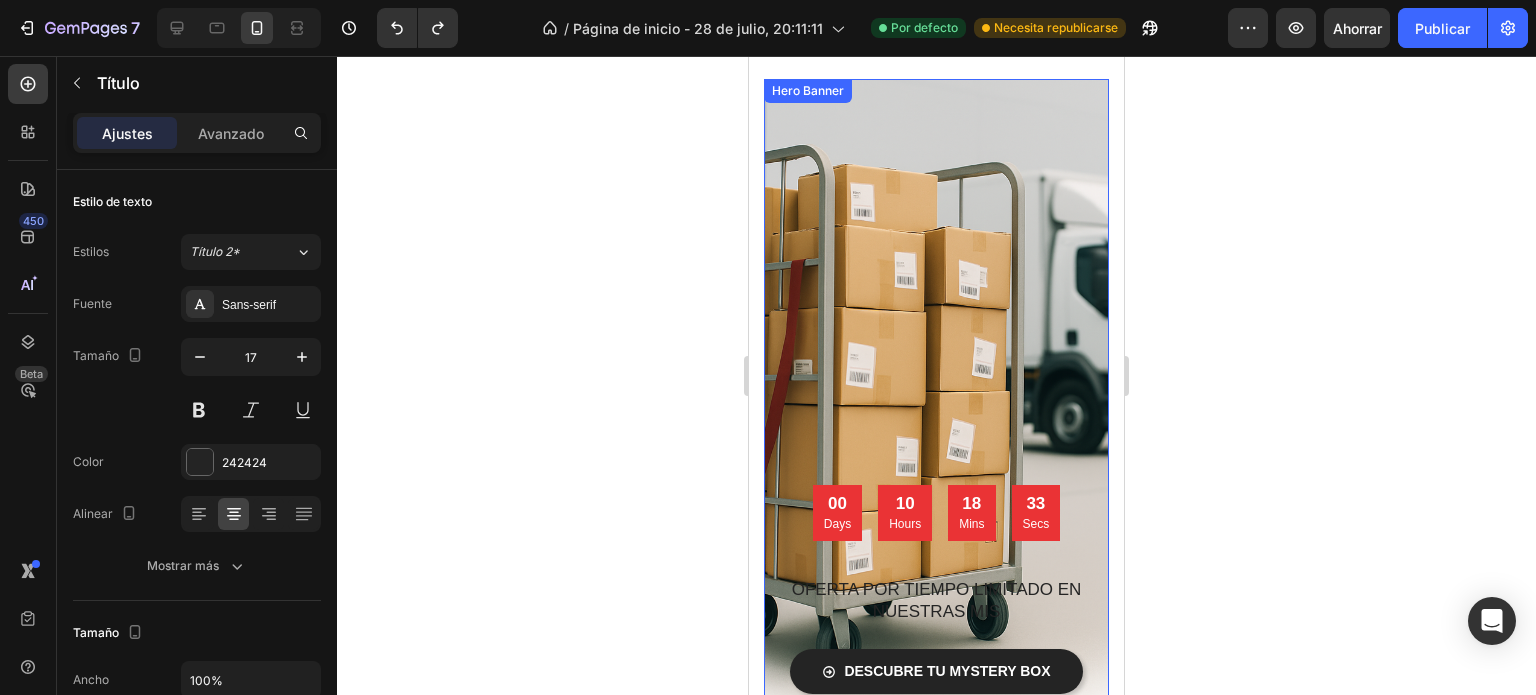 scroll, scrollTop: 205, scrollLeft: 0, axis: vertical 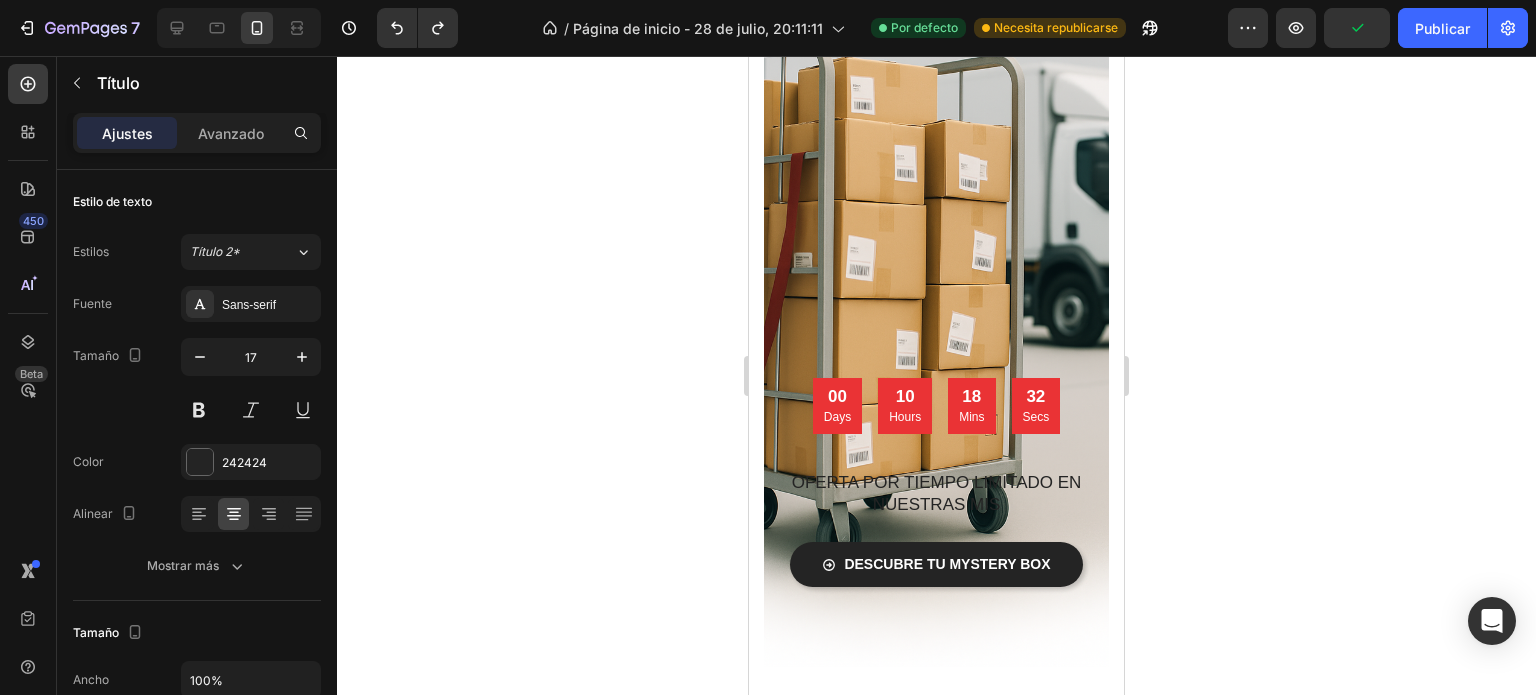 click on "OFERTA POR TIEMPO LIMITADO EN NUESTRAS MIS" at bounding box center [936, 494] 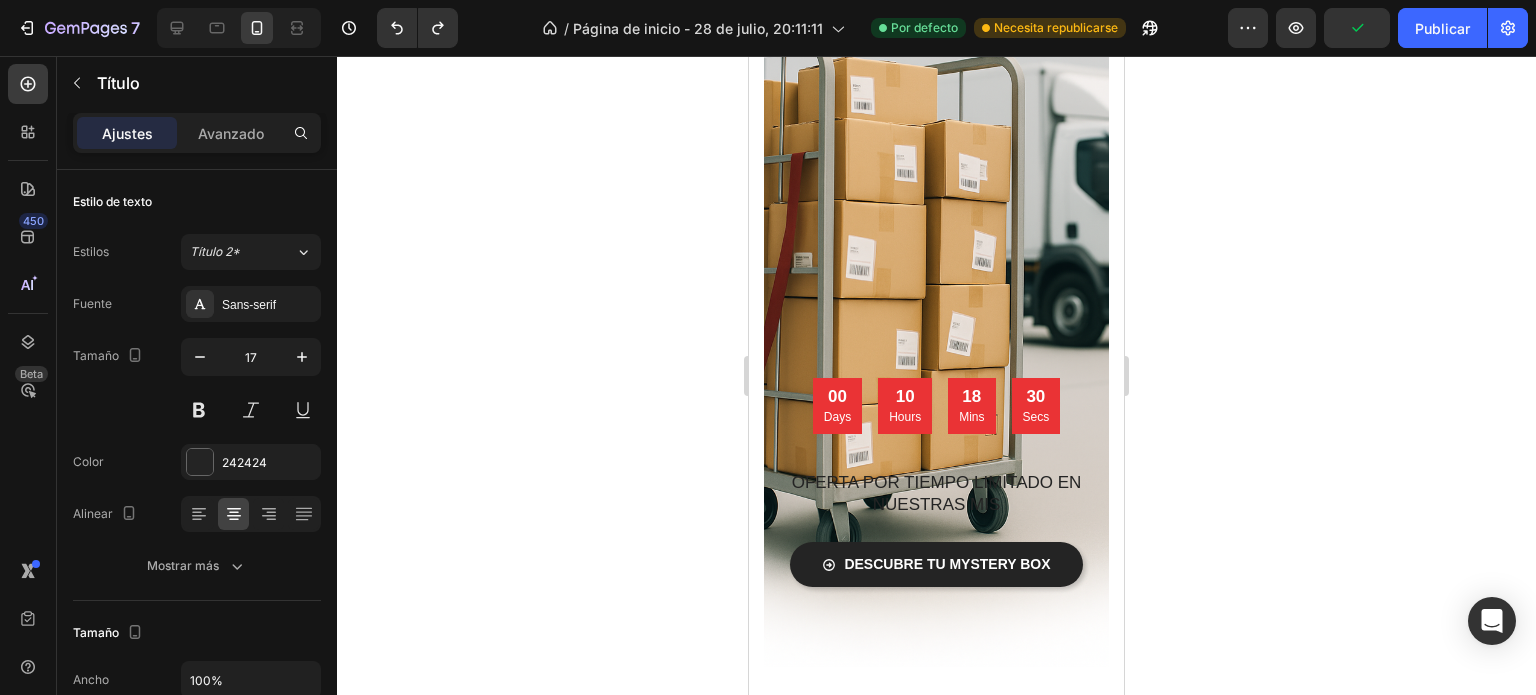 click on "OFERTA POR TIEMPO LIMITADO EN NUESTRAS MIS" at bounding box center [936, 494] 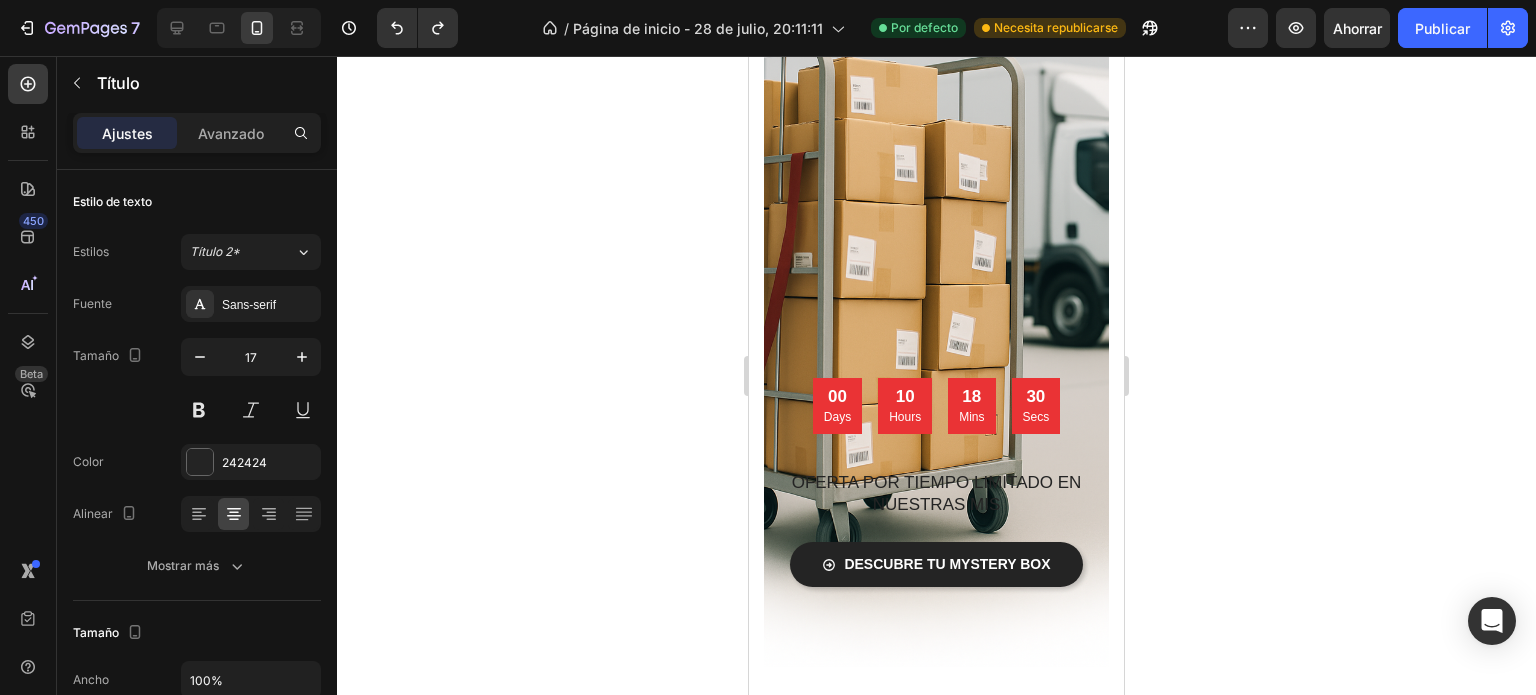 click on "OFERTA POR TIEMPO LIMITADO EN NUESTRAS MIS" at bounding box center (936, 494) 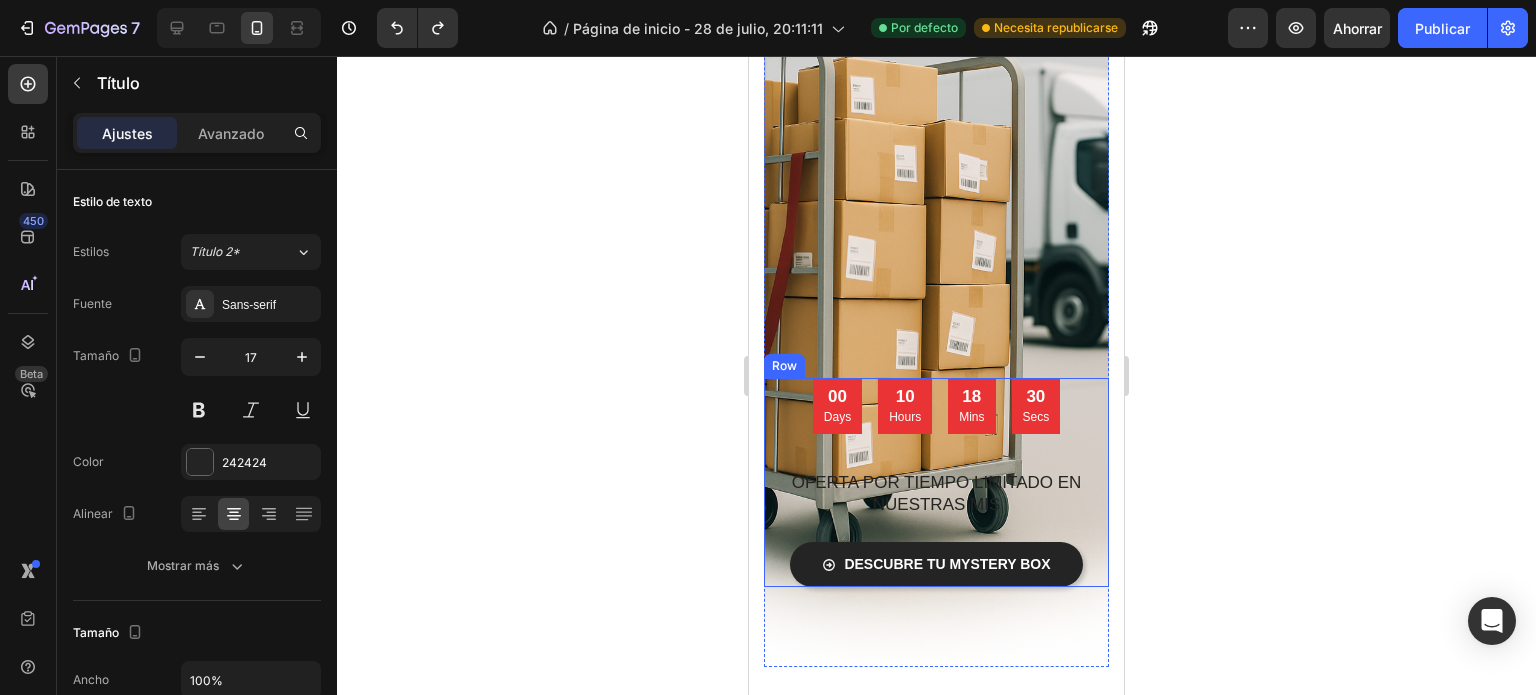 click on "00 Days 10 Hours 18 Mins 30 Secs Countdown Timer Heading OFERTA POR TIEMPO LIMITADO EN NUESTRAS MIS Heading
Descubre tu MYSTERY BOX Button Row" at bounding box center (936, 482) 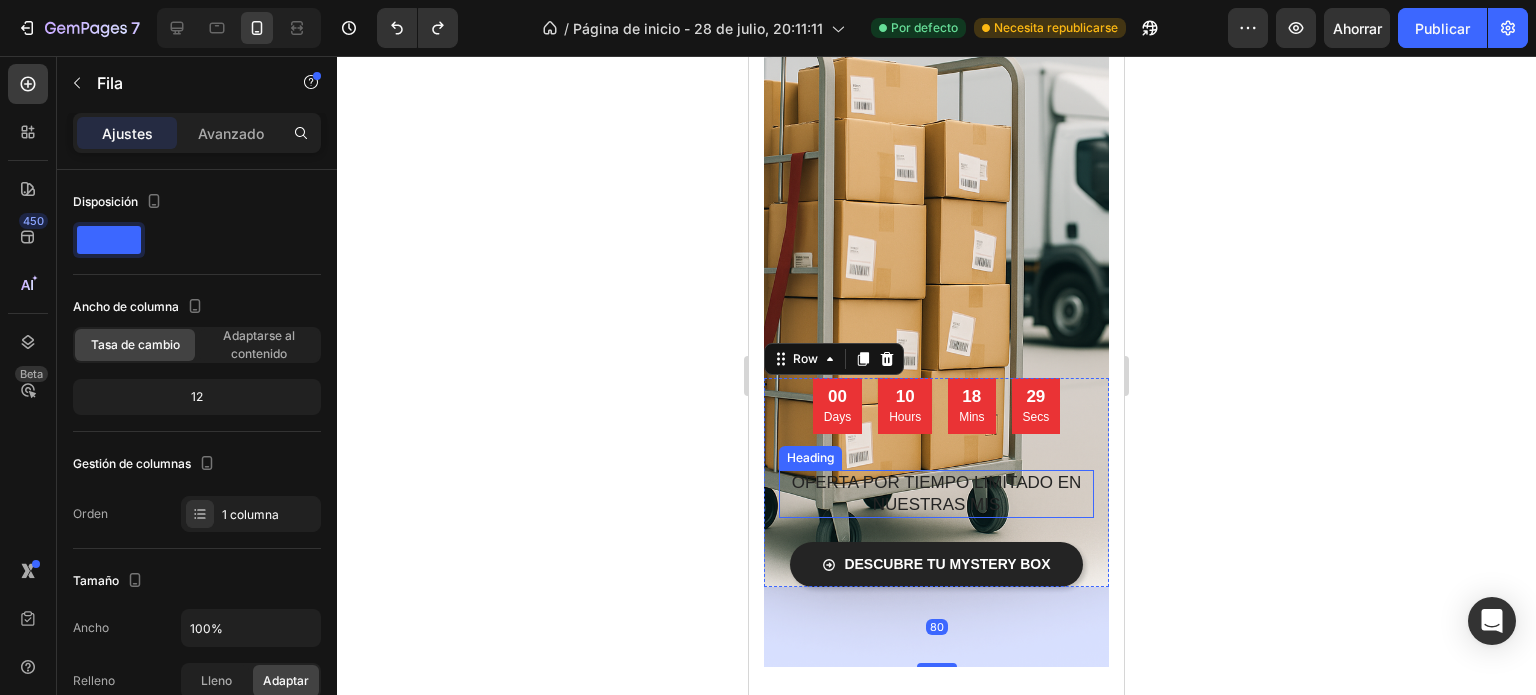 click on "OFERTA POR TIEMPO LIMITADO EN NUESTRAS MIS" at bounding box center (936, 494) 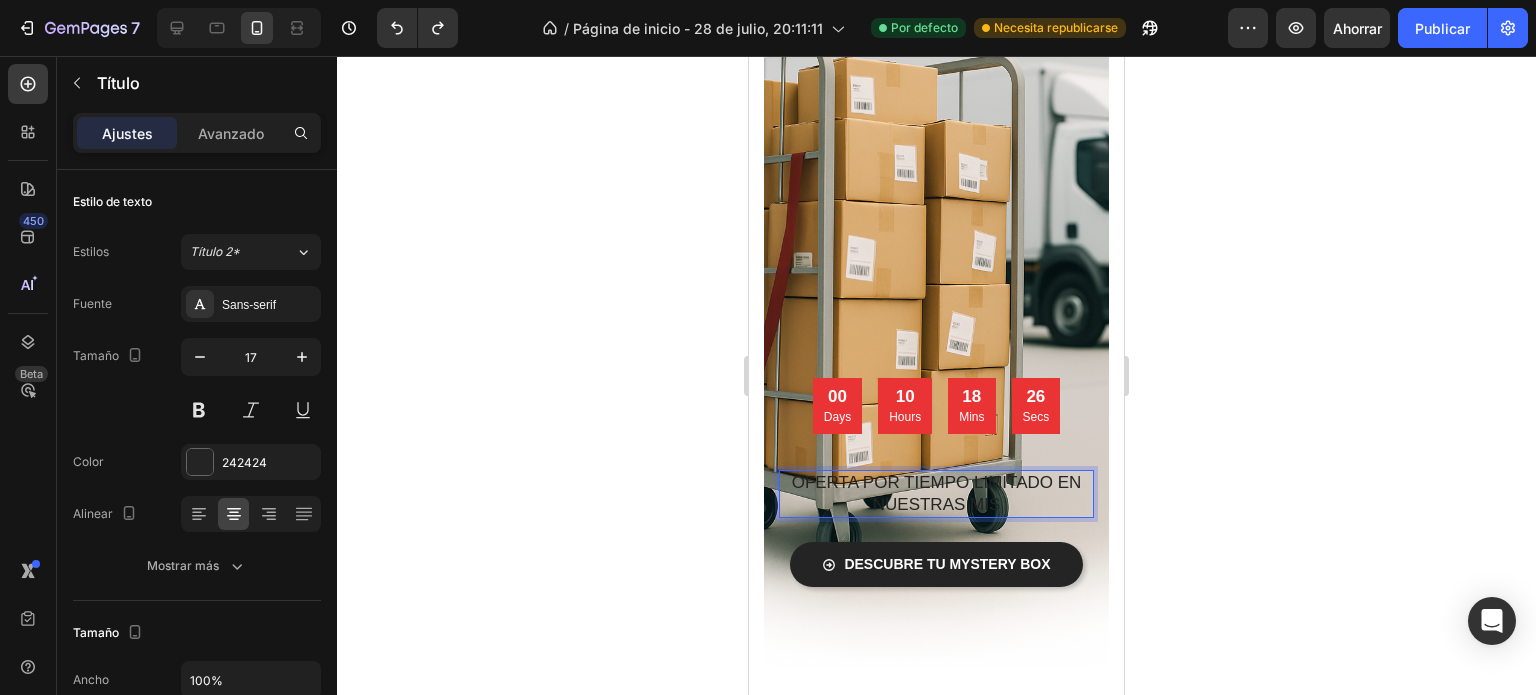 click on "OFERTA POR TIEMPO LIMITADO EN NUESTRAS MIS" at bounding box center [936, 494] 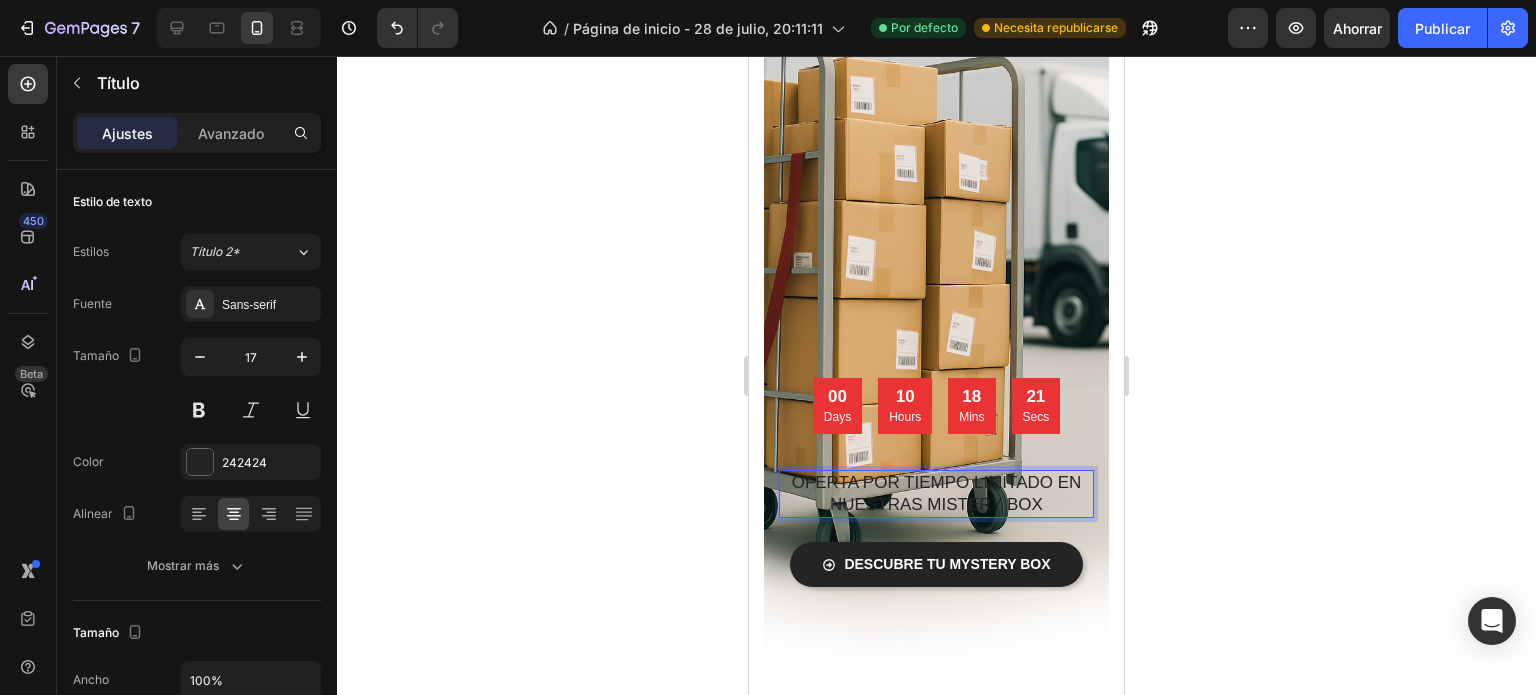click 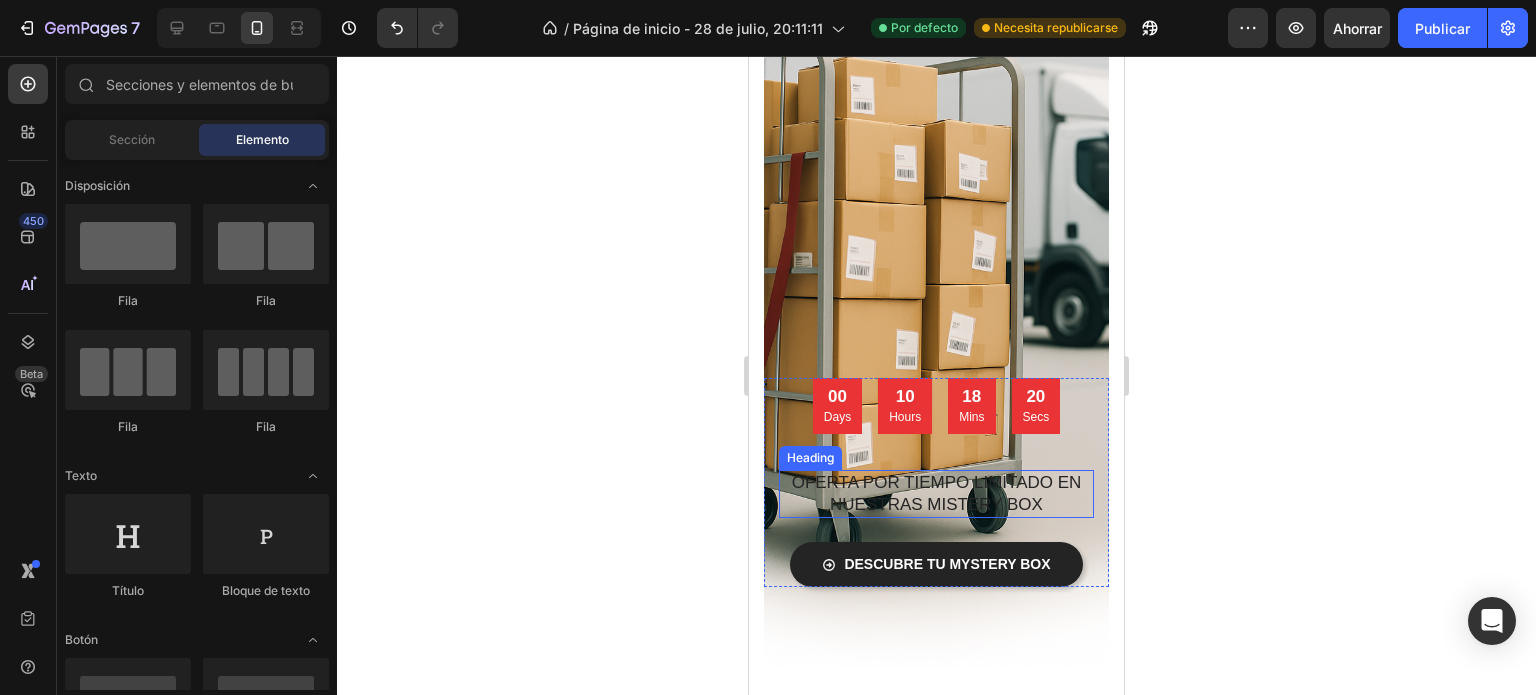 click on "OFERTA POR TIEMPO LIMITADO EN NUESTRAS MISTERY BOX" at bounding box center (936, 494) 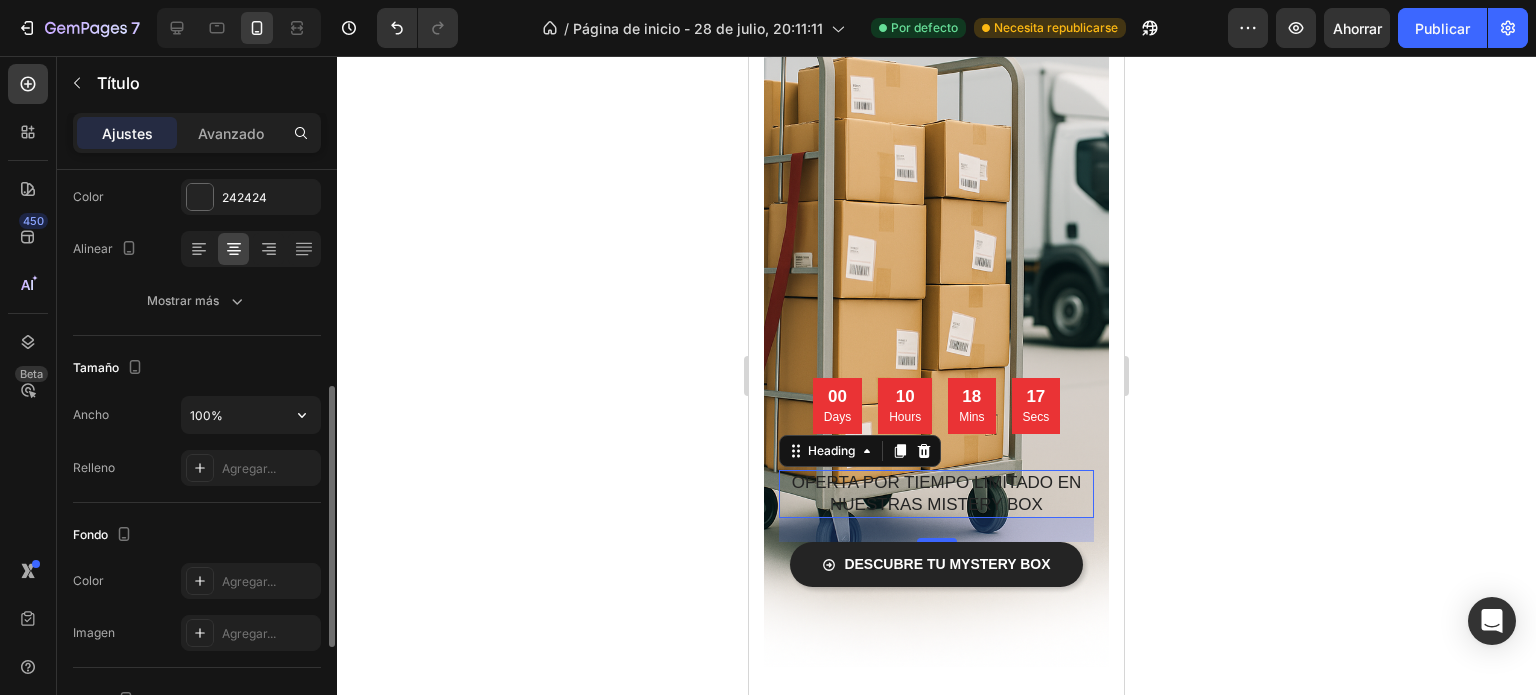 scroll, scrollTop: 332, scrollLeft: 0, axis: vertical 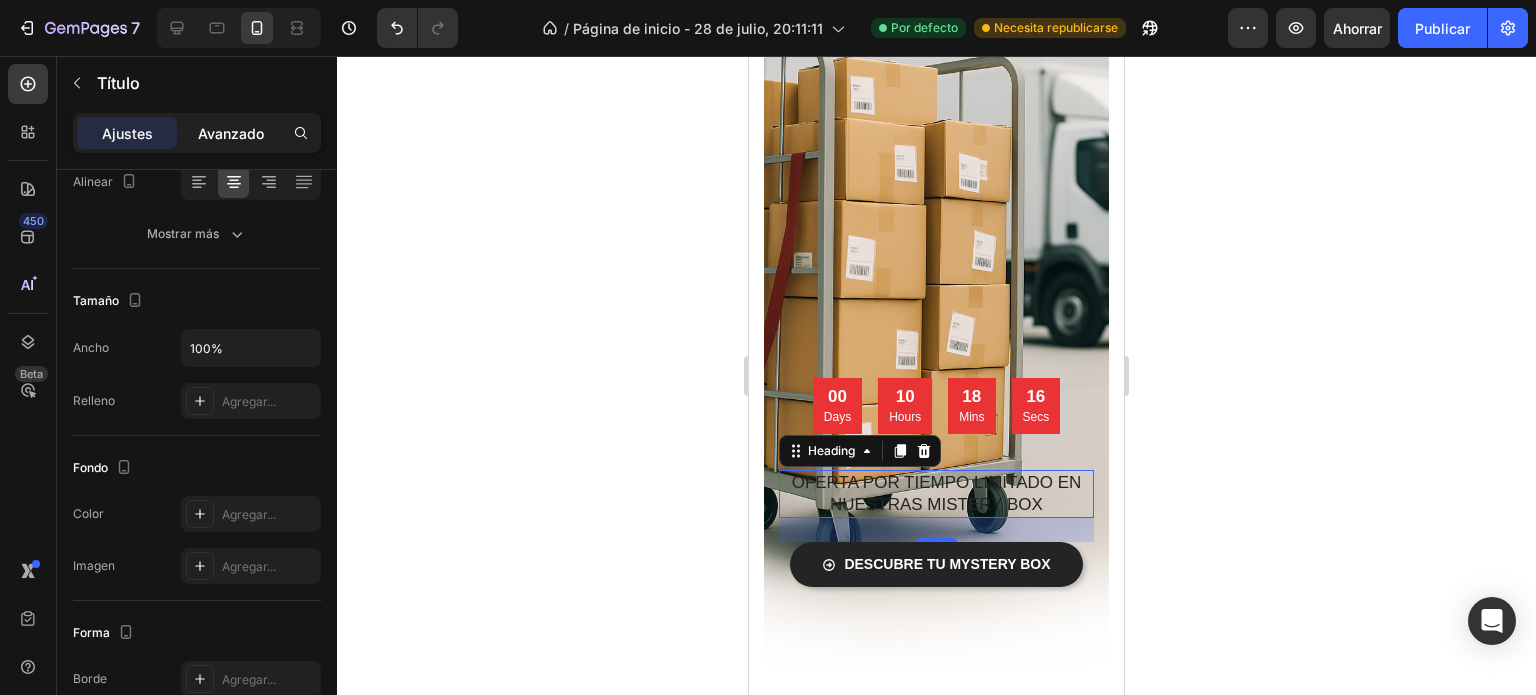click on "Avanzado" at bounding box center (231, 133) 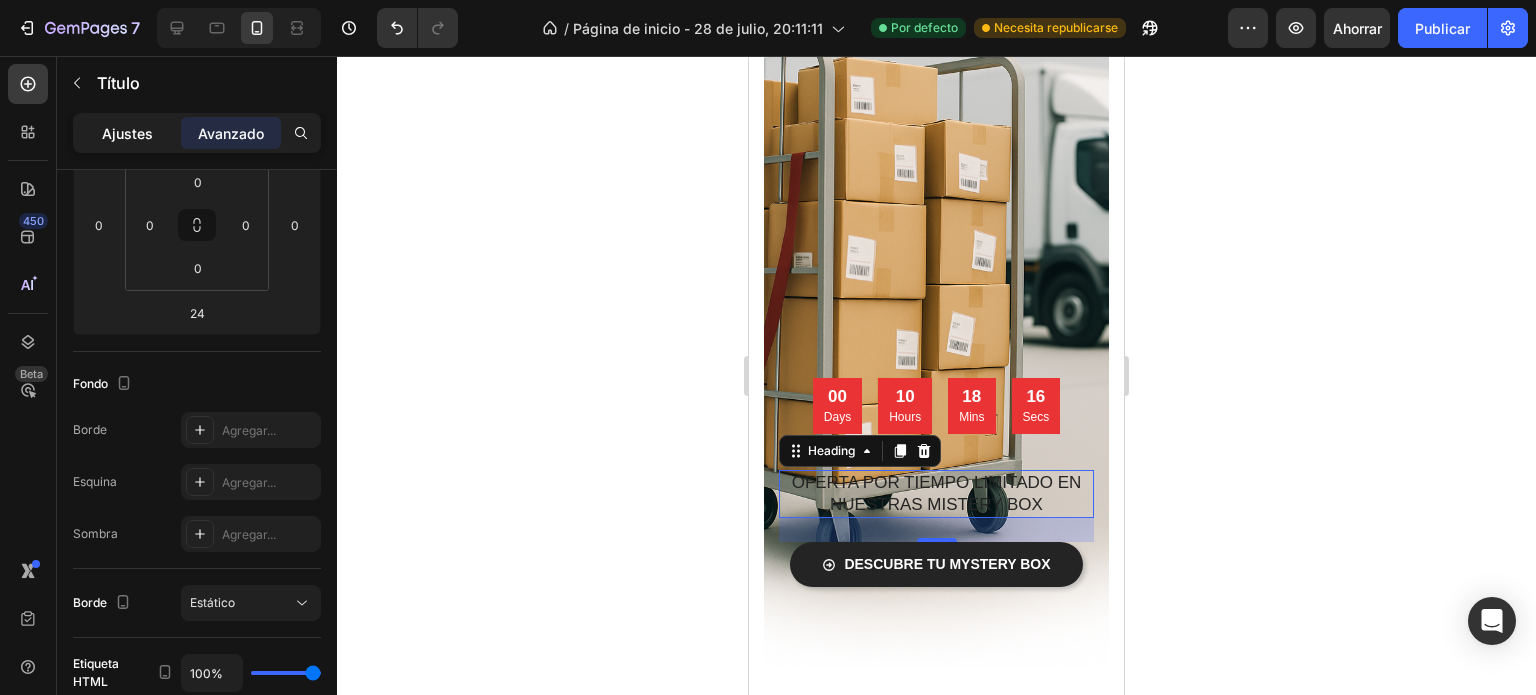 click on "Ajustes" at bounding box center (127, 133) 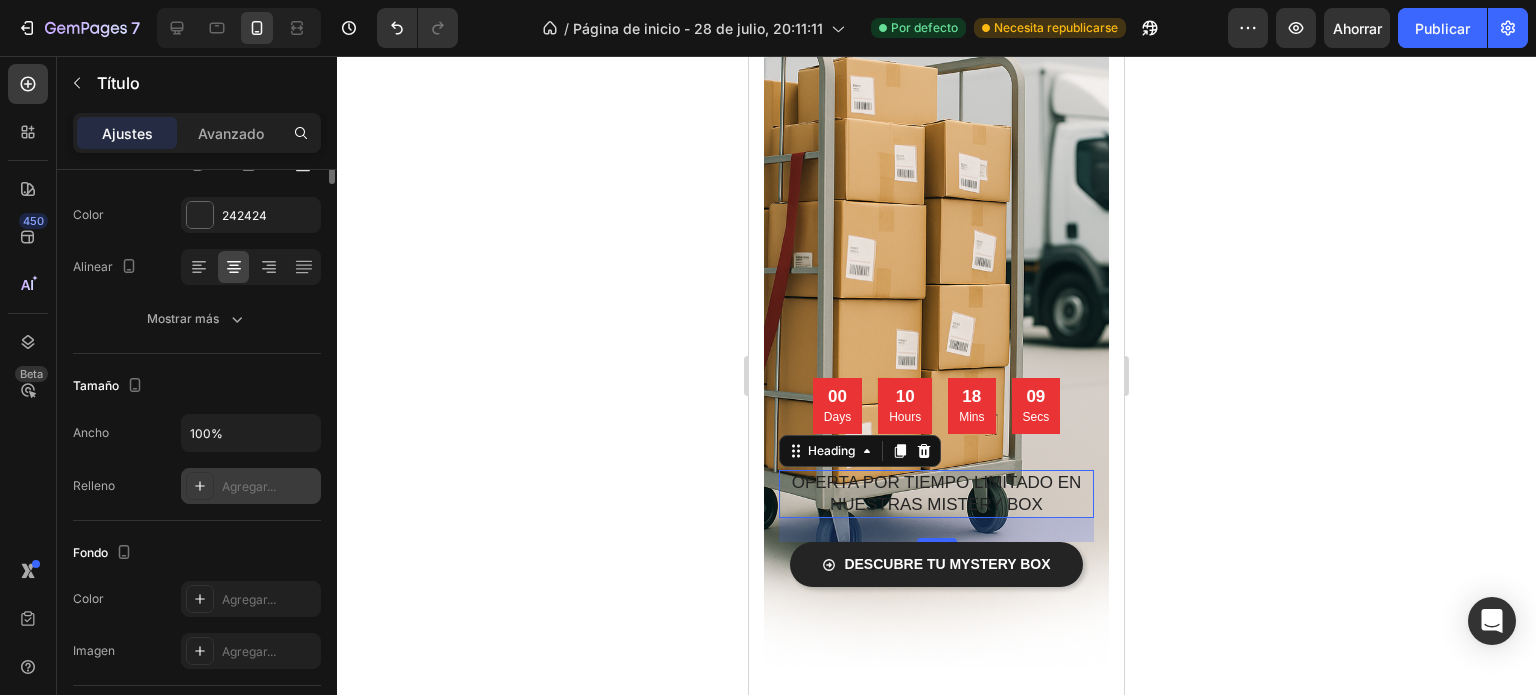 scroll, scrollTop: 0, scrollLeft: 0, axis: both 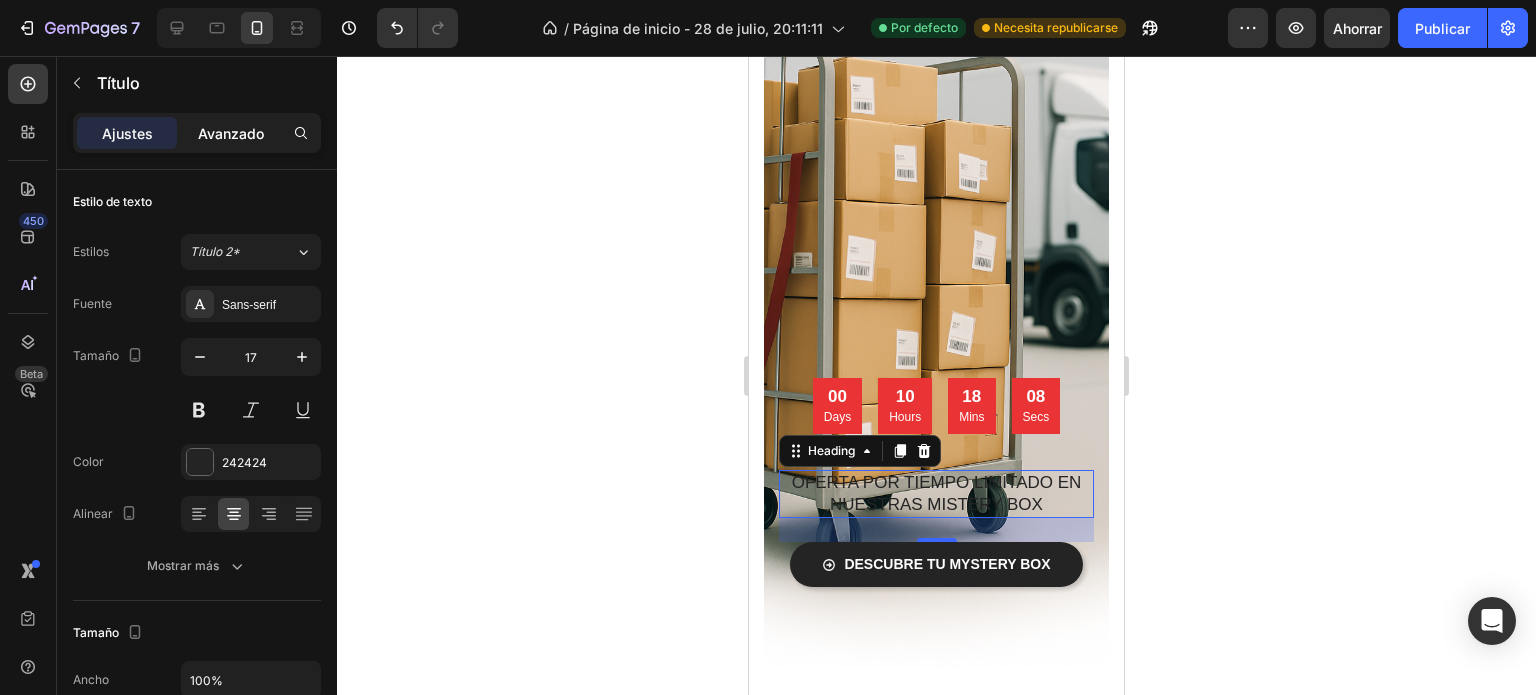 click on "Avanzado" at bounding box center (231, 133) 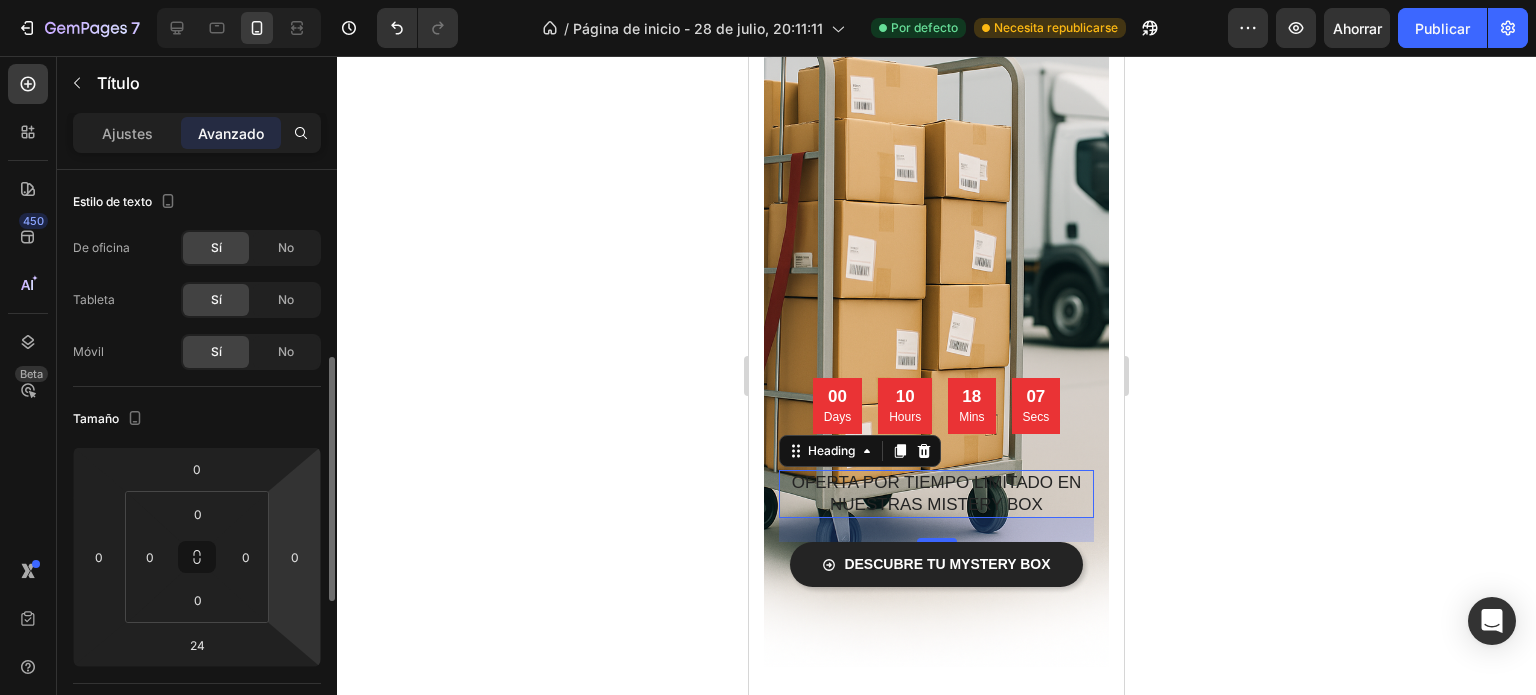 scroll, scrollTop: 132, scrollLeft: 0, axis: vertical 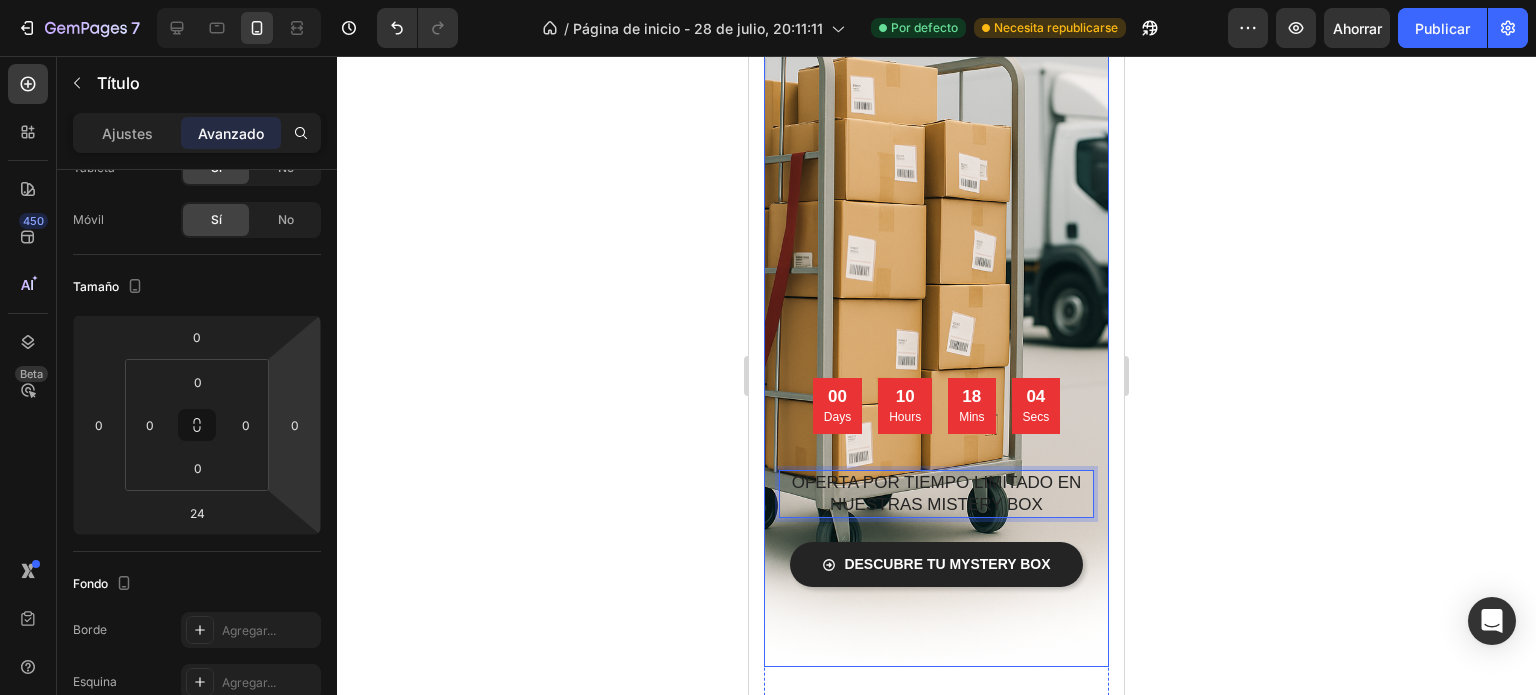 drag, startPoint x: 943, startPoint y: 497, endPoint x: 943, endPoint y: 350, distance: 147 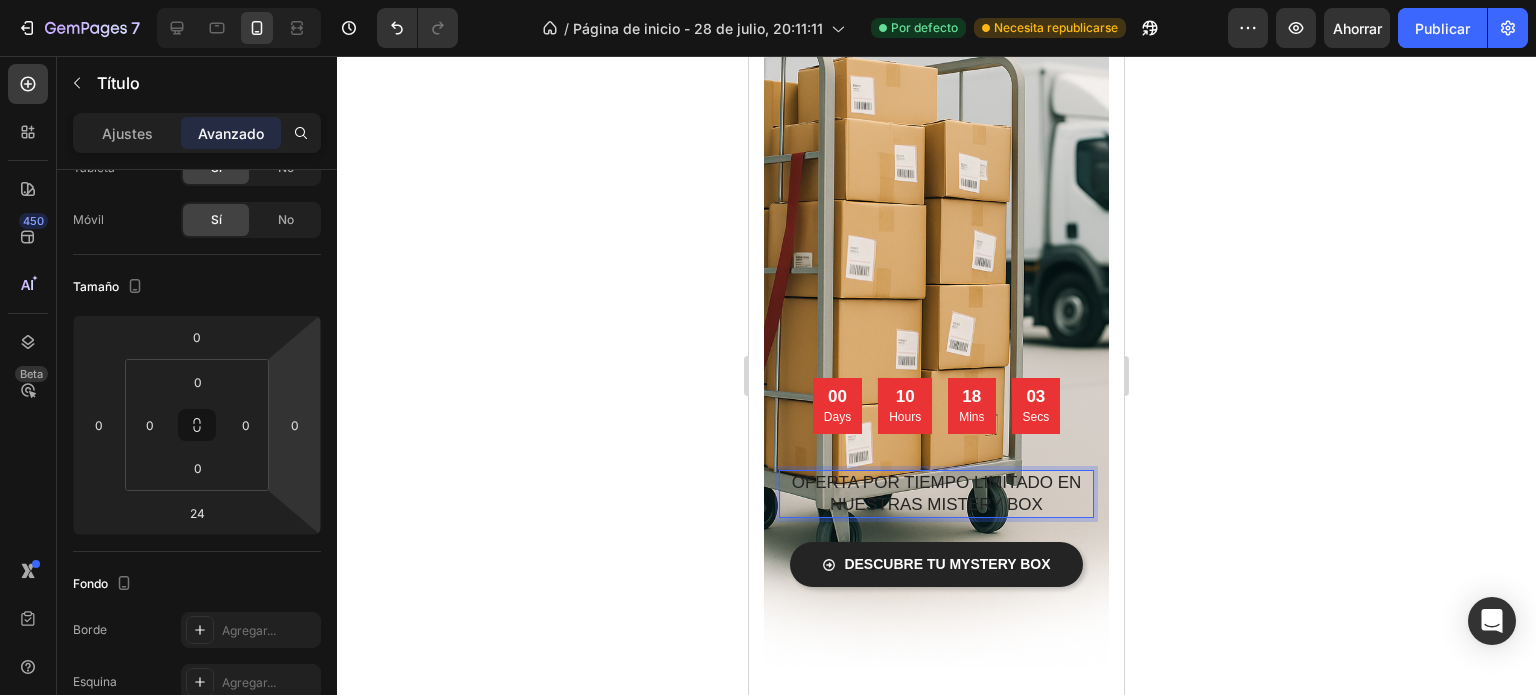 click 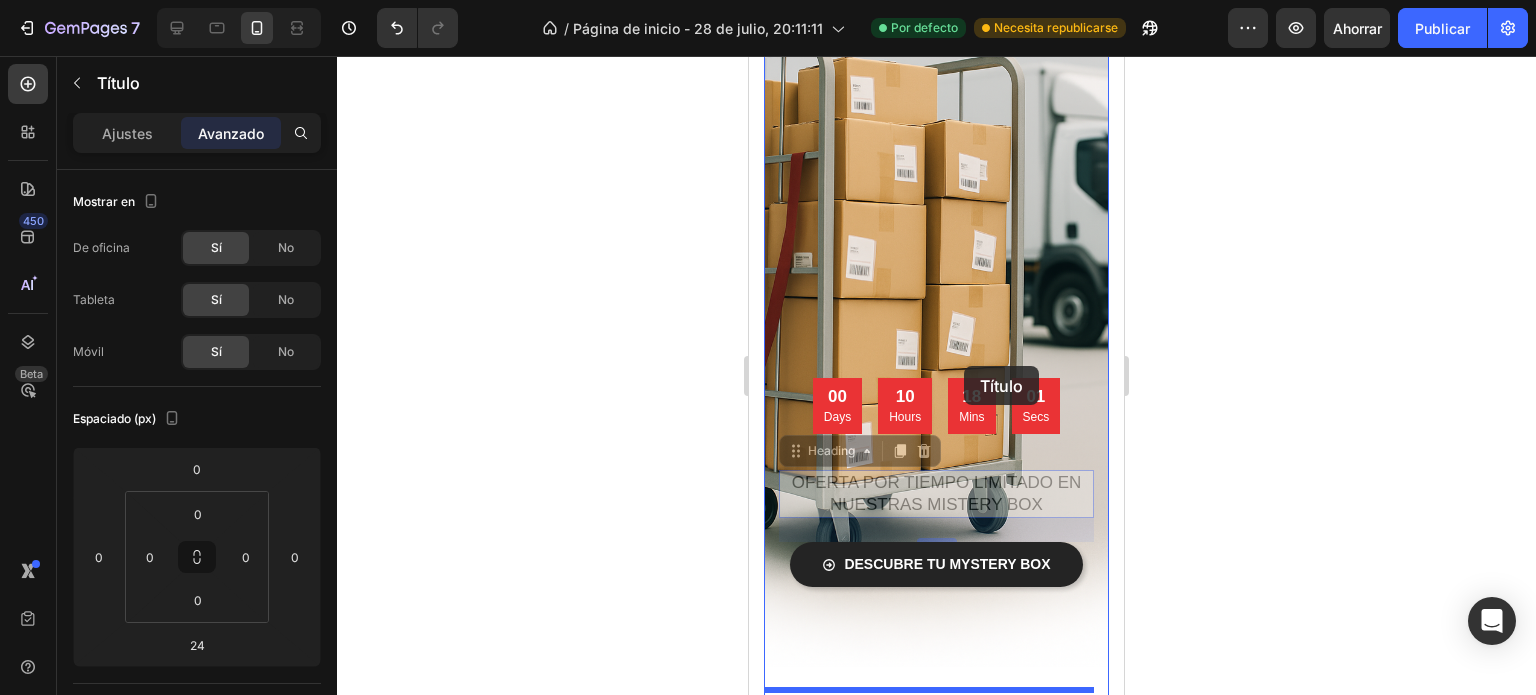drag, startPoint x: 982, startPoint y: 494, endPoint x: 964, endPoint y: 366, distance: 129.25943 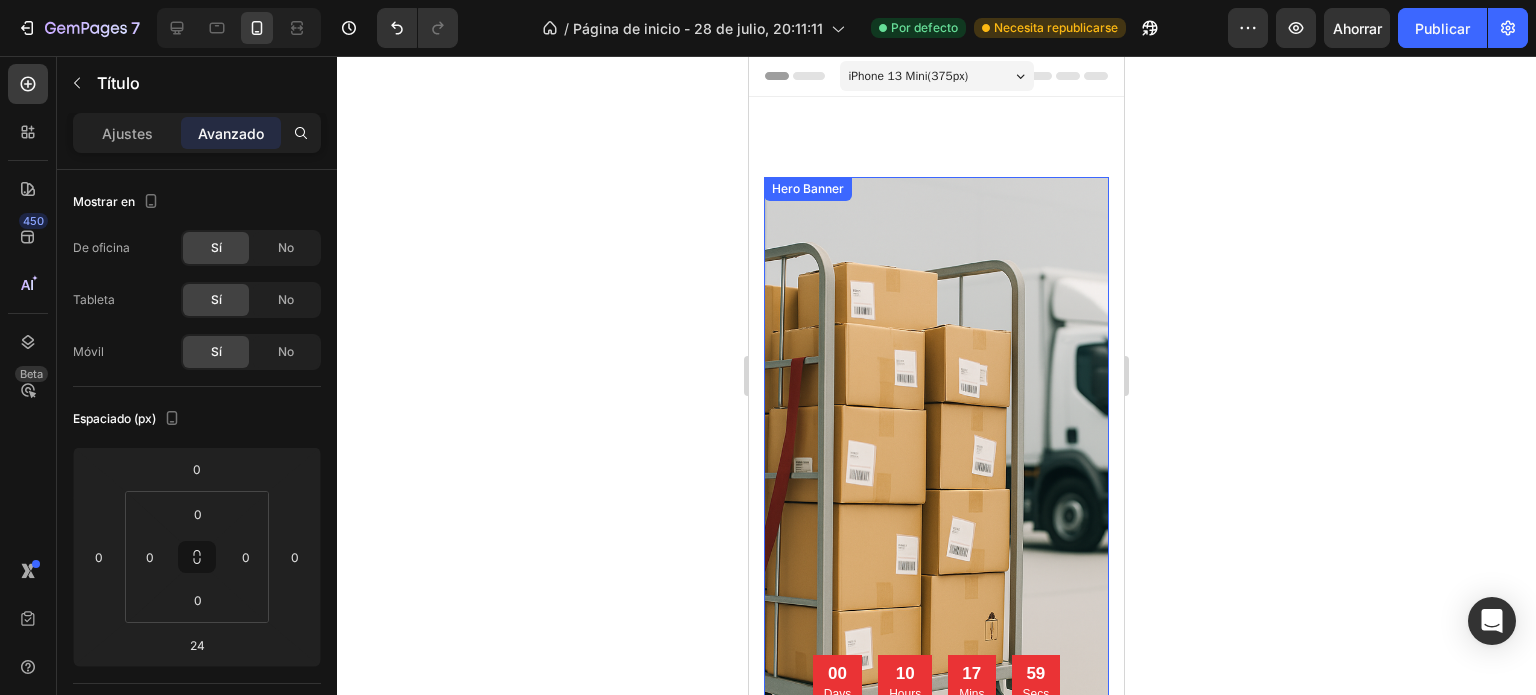 scroll, scrollTop: 0, scrollLeft: 0, axis: both 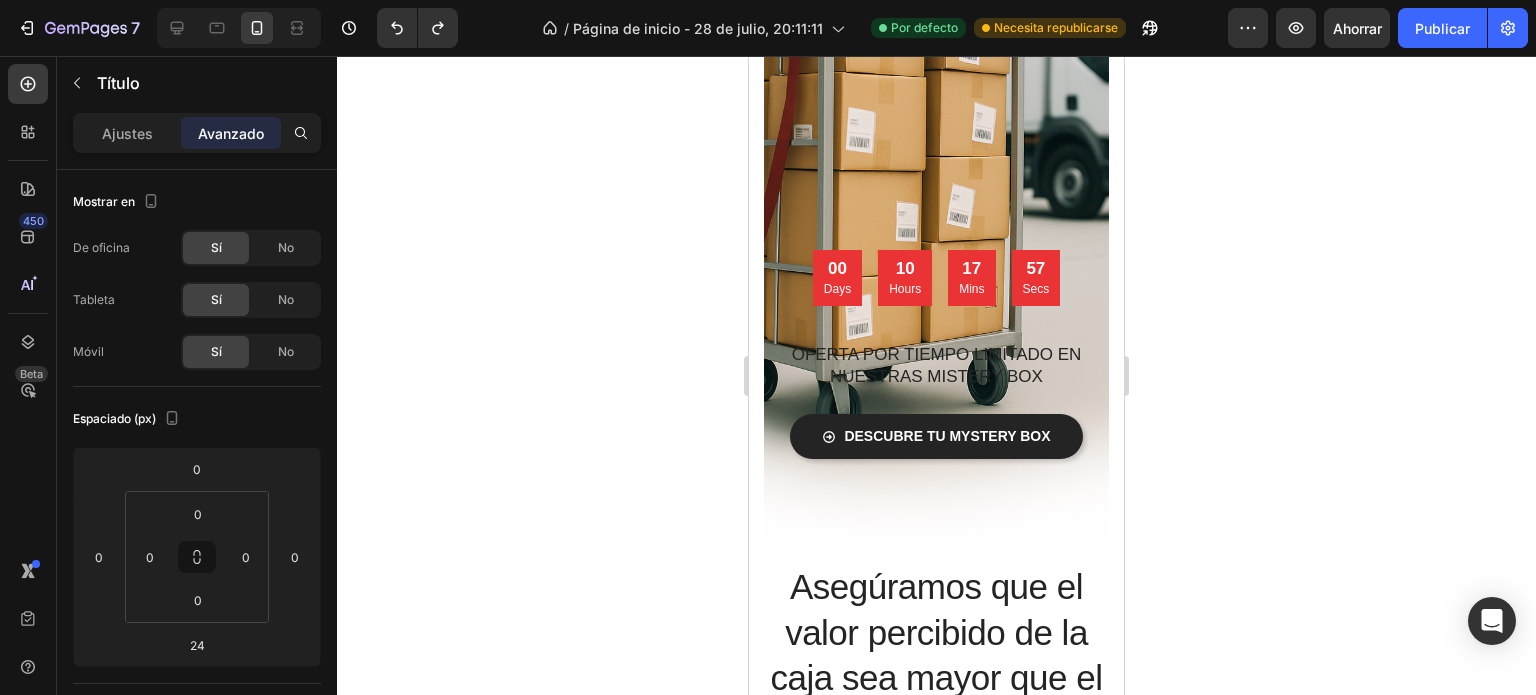 click on "OFERTA POR TIEMPO LIMITADO EN NUESTRAS MISTERY BOX" at bounding box center (936, 366) 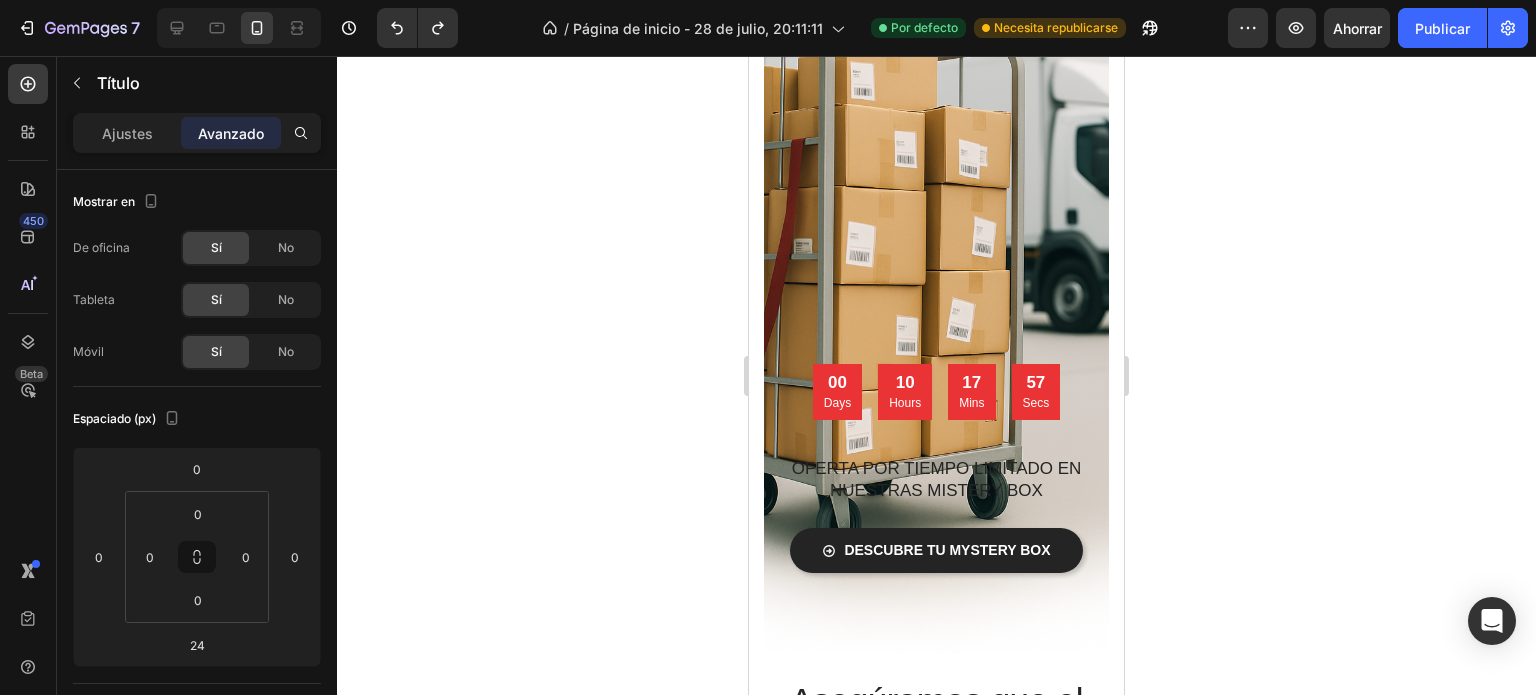 scroll, scrollTop: 200, scrollLeft: 0, axis: vertical 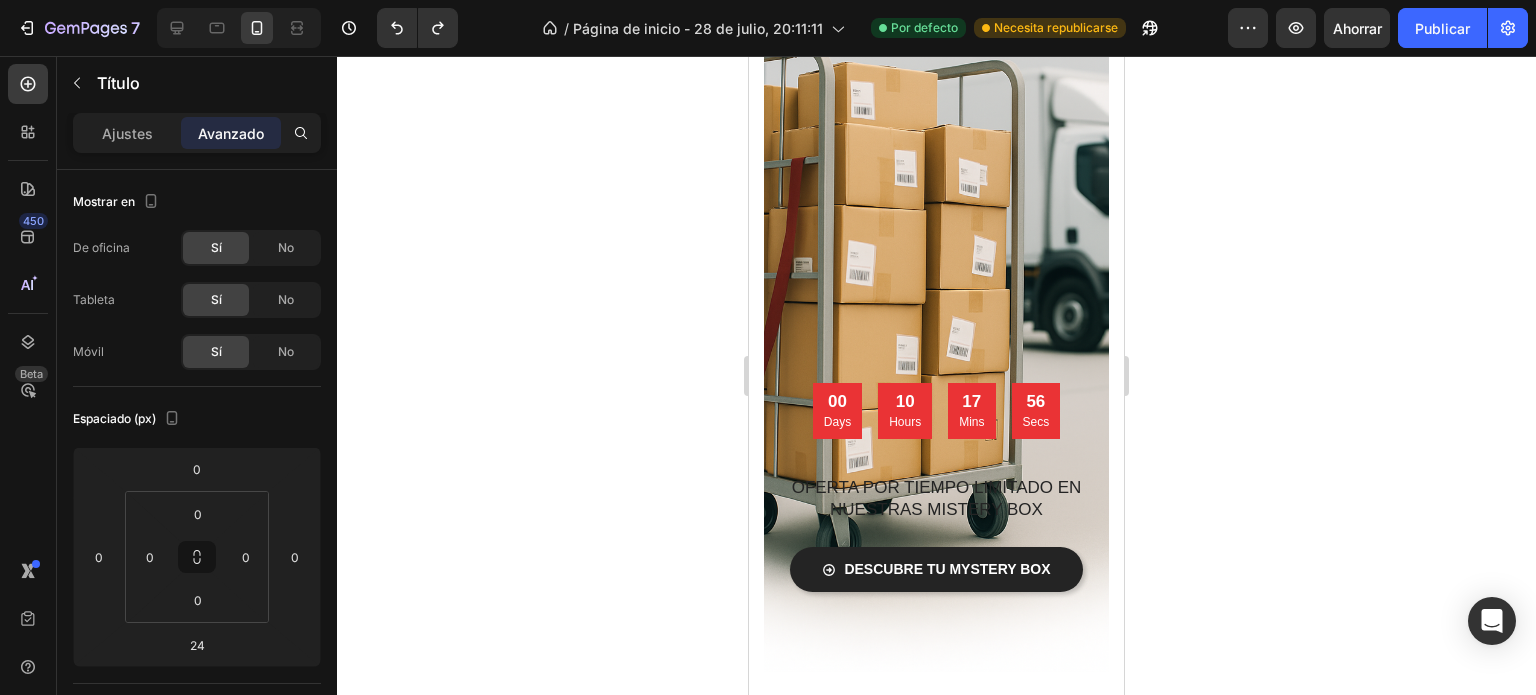 click on "OFERTA POR TIEMPO LIMITADO EN NUESTRAS MISTERY BOX" at bounding box center [936, 499] 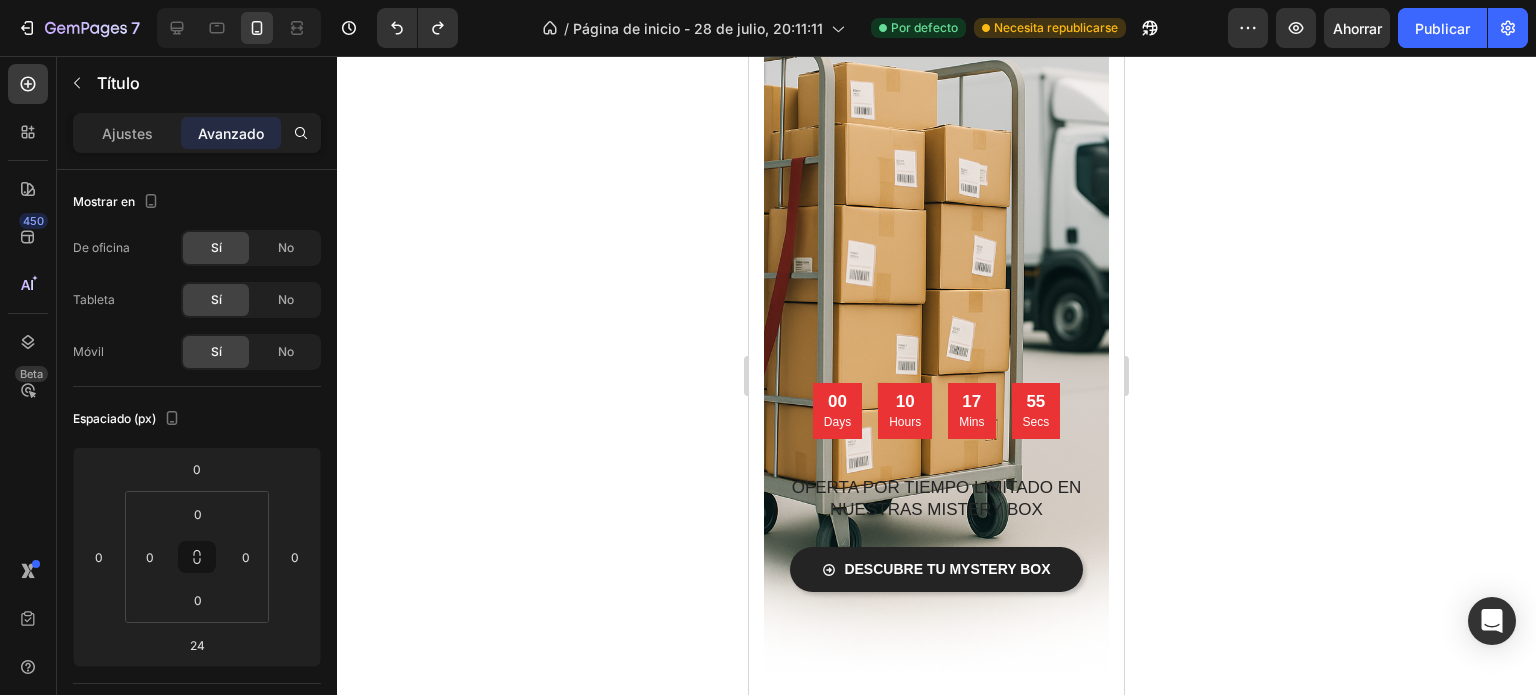 click on "OFERTA POR TIEMPO LIMITADO EN NUESTRAS MISTERY BOX" at bounding box center [936, 499] 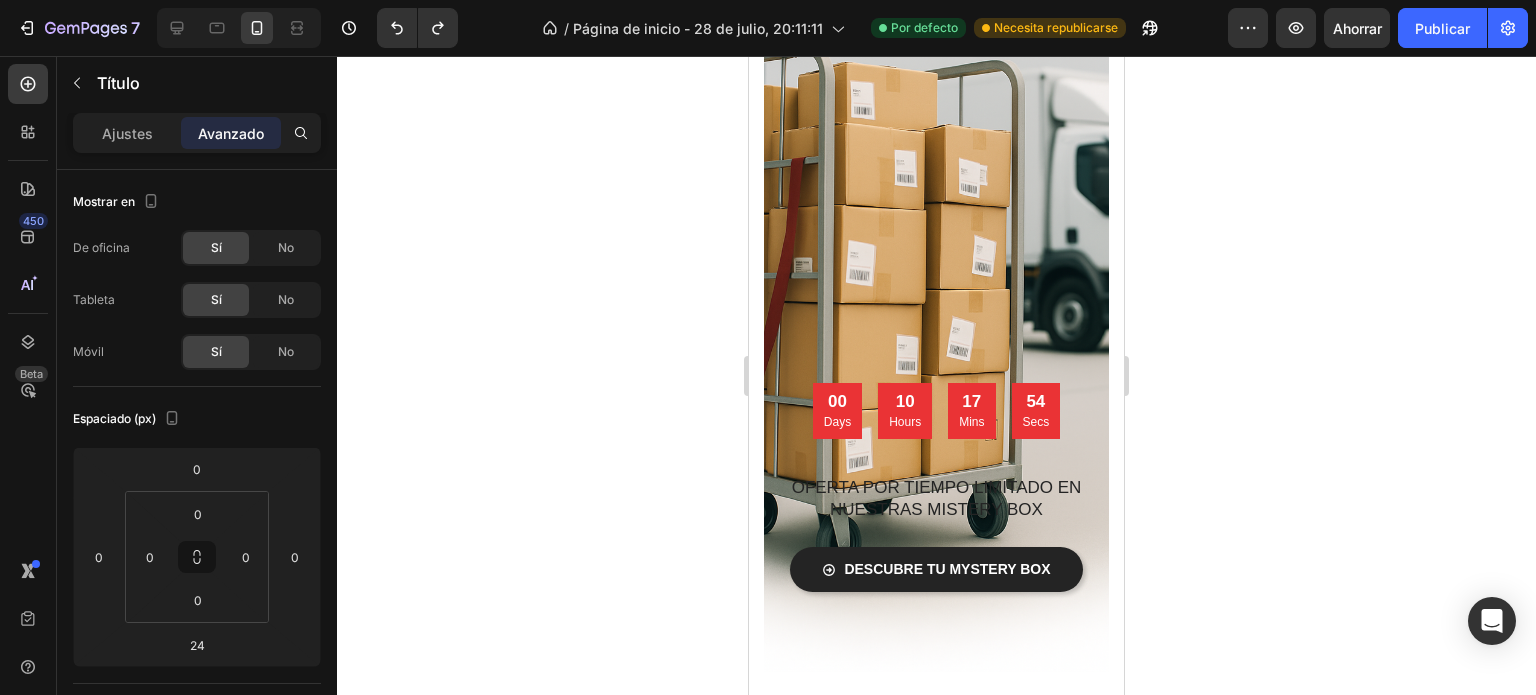 click 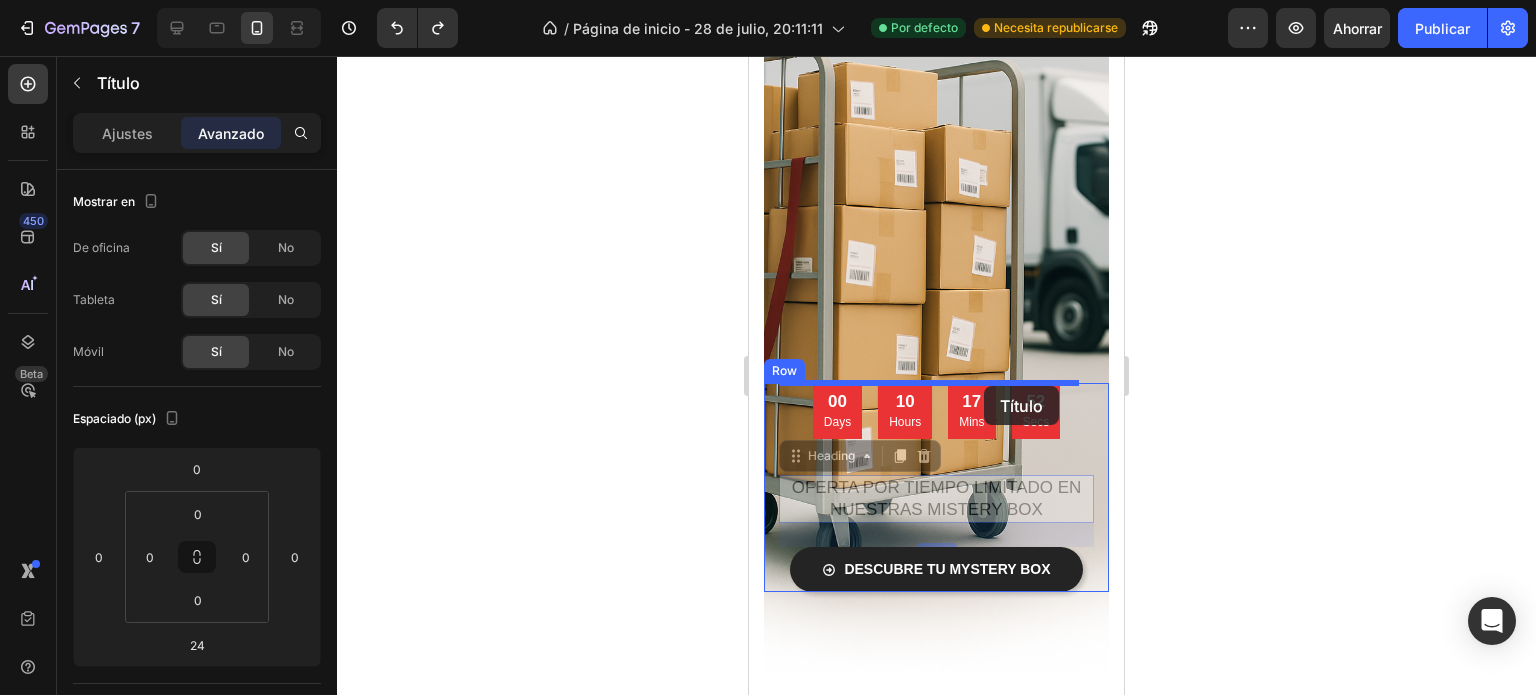 drag, startPoint x: 991, startPoint y: 508, endPoint x: 984, endPoint y: 386, distance: 122.20065 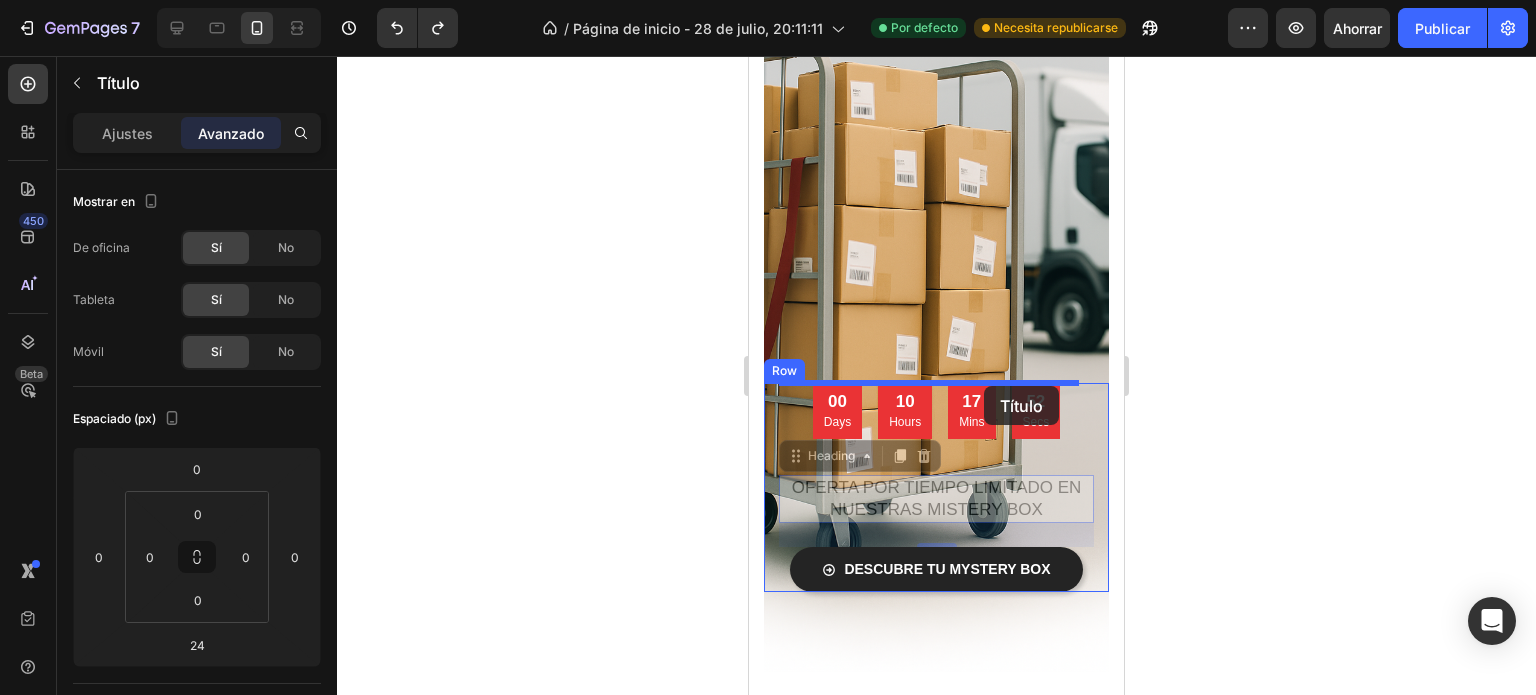 click on "iPhone 13 Mini  ( 375 px) iPhone 13 Mini iPhone 13 Pro iPhone 11 Pro Max iPhone 15 Pro Max Pixel 7 Galaxy S8+ Galaxy S20 Ultra iPad Mini iPad Air iPad Pro Header 00 Days 10 Hours 17 Mins 52 Secs Countdown Timer Heading OFERTA POR TIEMPO LIMITADO EN NUESTRAS MISTERY BOX Heading   24 OFERTA POR TIEMPO LIMITADO EN NUESTRAS MISTERY BOX Heading   24
Descubre tu MYSTERY BOX Button Row Hero Banner Asegúramos que el valor percibido de la caja sea mayor que el precio Heading Llévate más por mucho menos. Text block Row Section 1 Root Start with Sections from sidebar Add sections Add elements Start with Generating from URL or image Add section Choose templates inspired by CRO experts Generate layout from URL or image Add blank section then drag & drop elements Footer" at bounding box center (936, 2263) 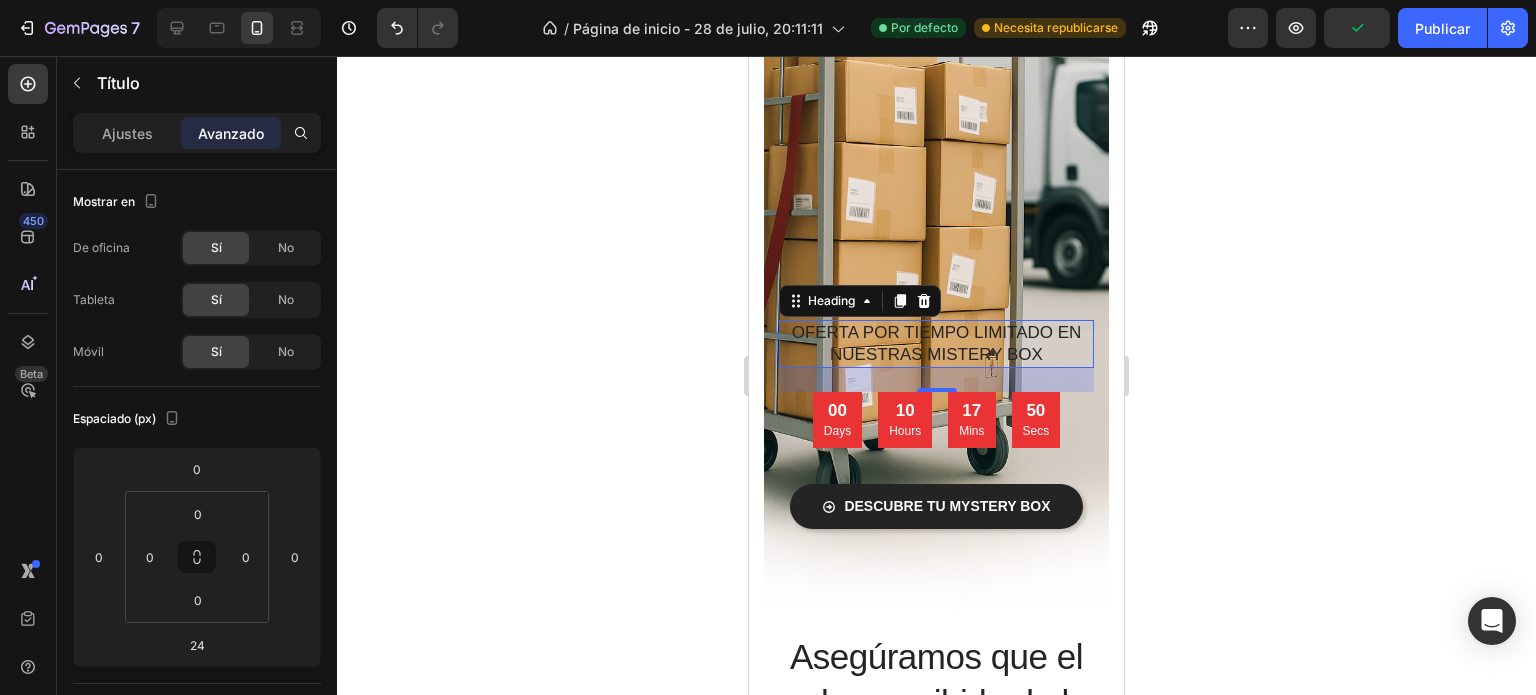 scroll, scrollTop: 266, scrollLeft: 0, axis: vertical 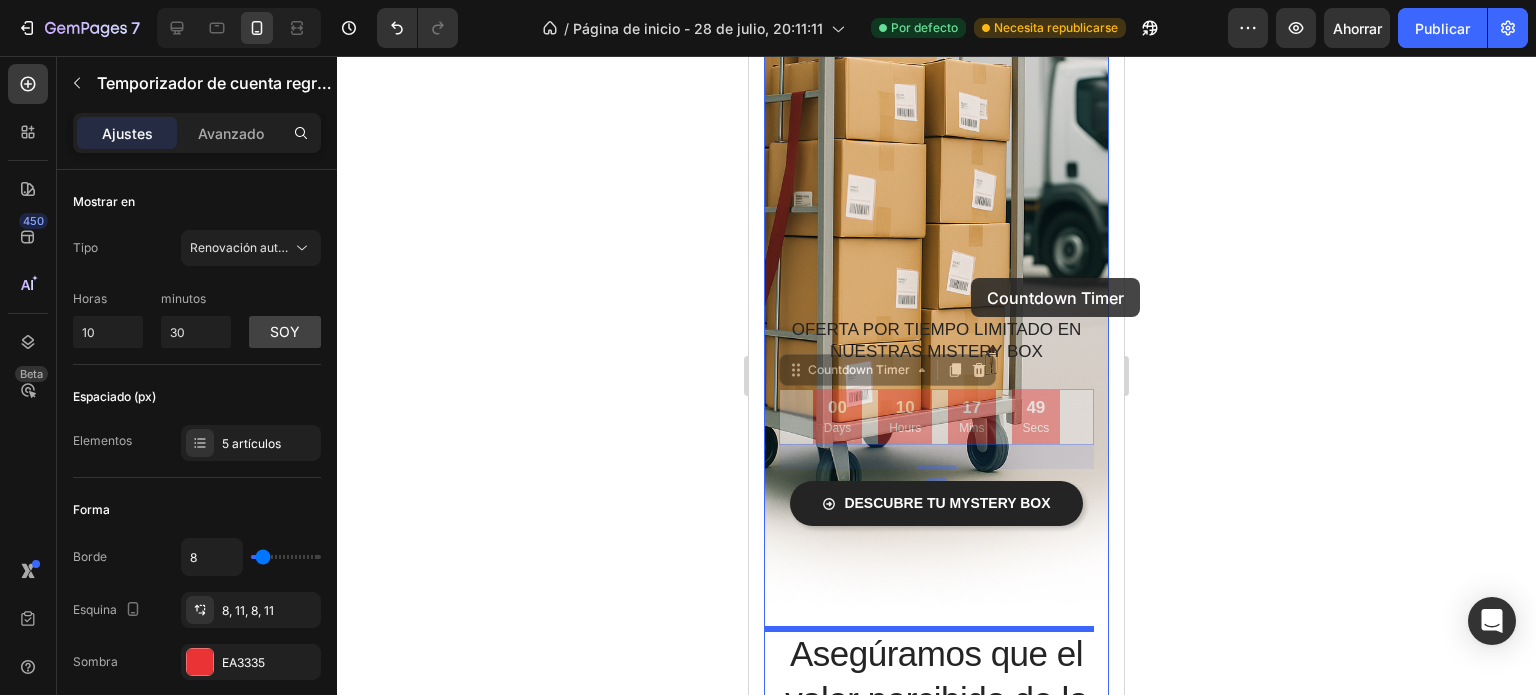 drag, startPoint x: 998, startPoint y: 441, endPoint x: 971, endPoint y: 278, distance: 165.22107 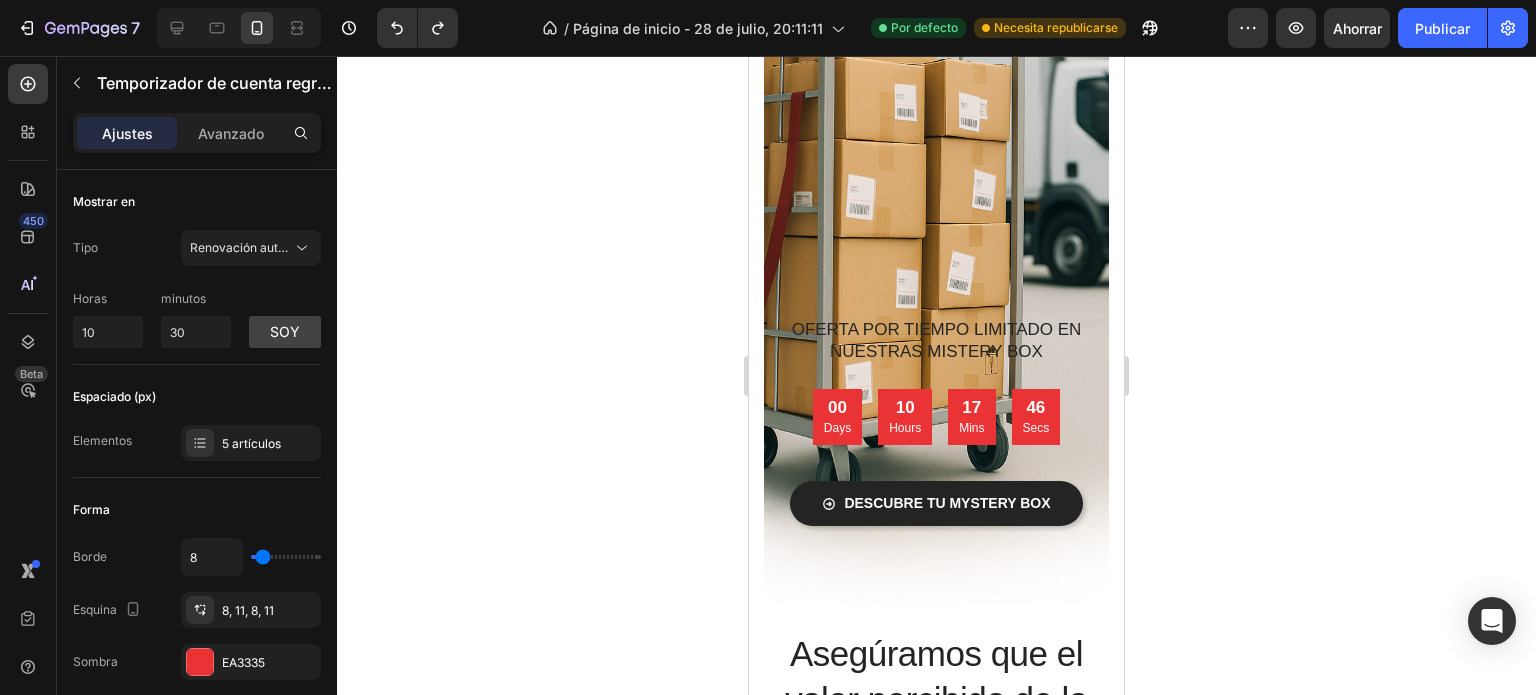 click on "46" at bounding box center (1036, 408) 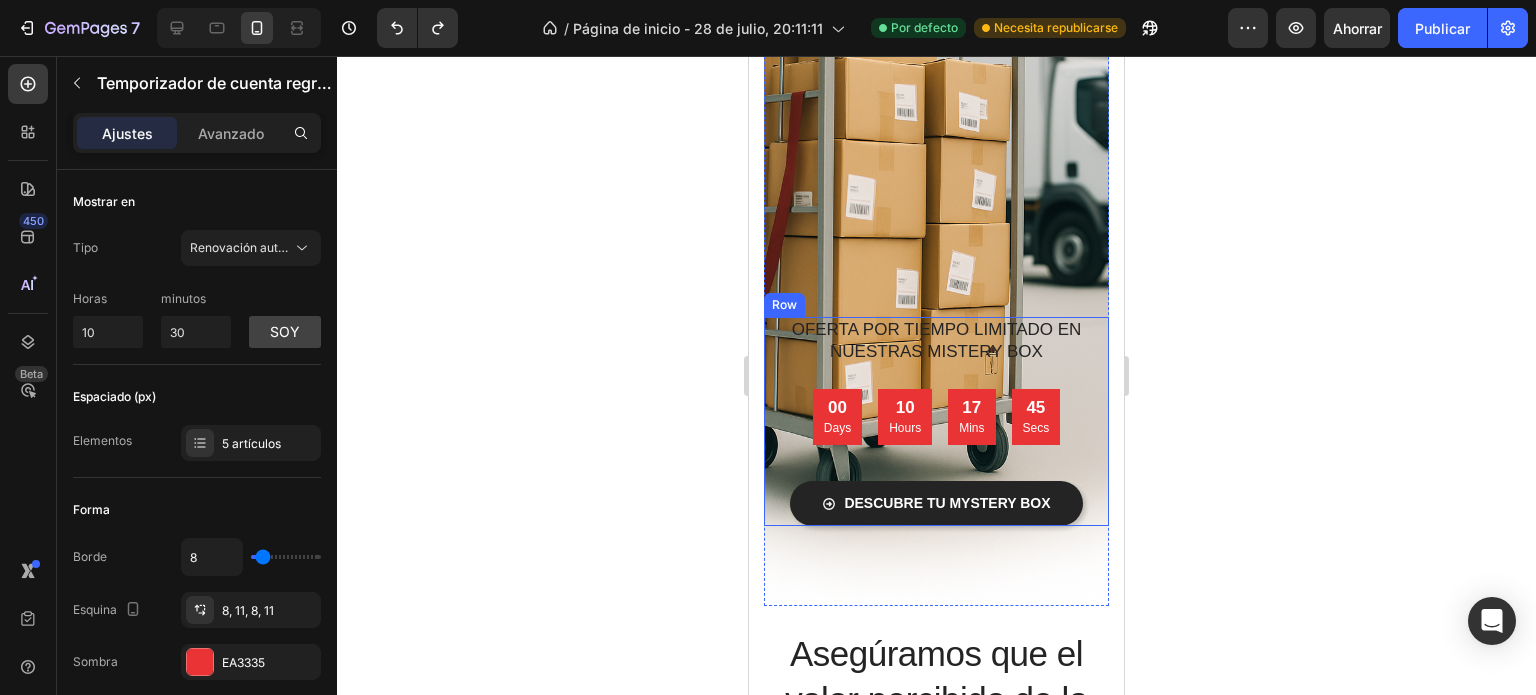 click on "OFERTA POR TIEMPO LIMITADO EN NUESTRAS MISTERY BOX Heading 00 Days 10 Hours 17 Mins 45 Secs Countdown Timer Heading
Descubre tu MYSTERY BOX Button" at bounding box center (936, 421) 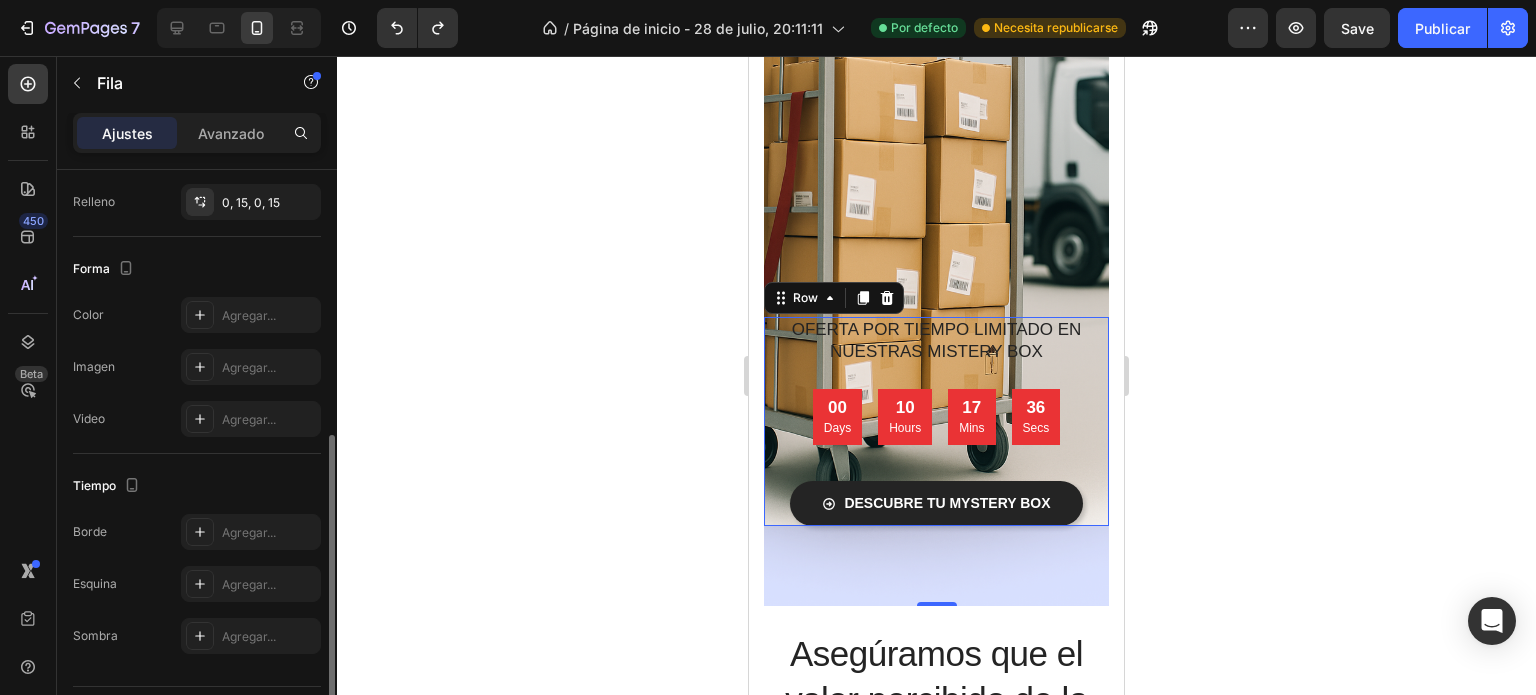 scroll, scrollTop: 584, scrollLeft: 0, axis: vertical 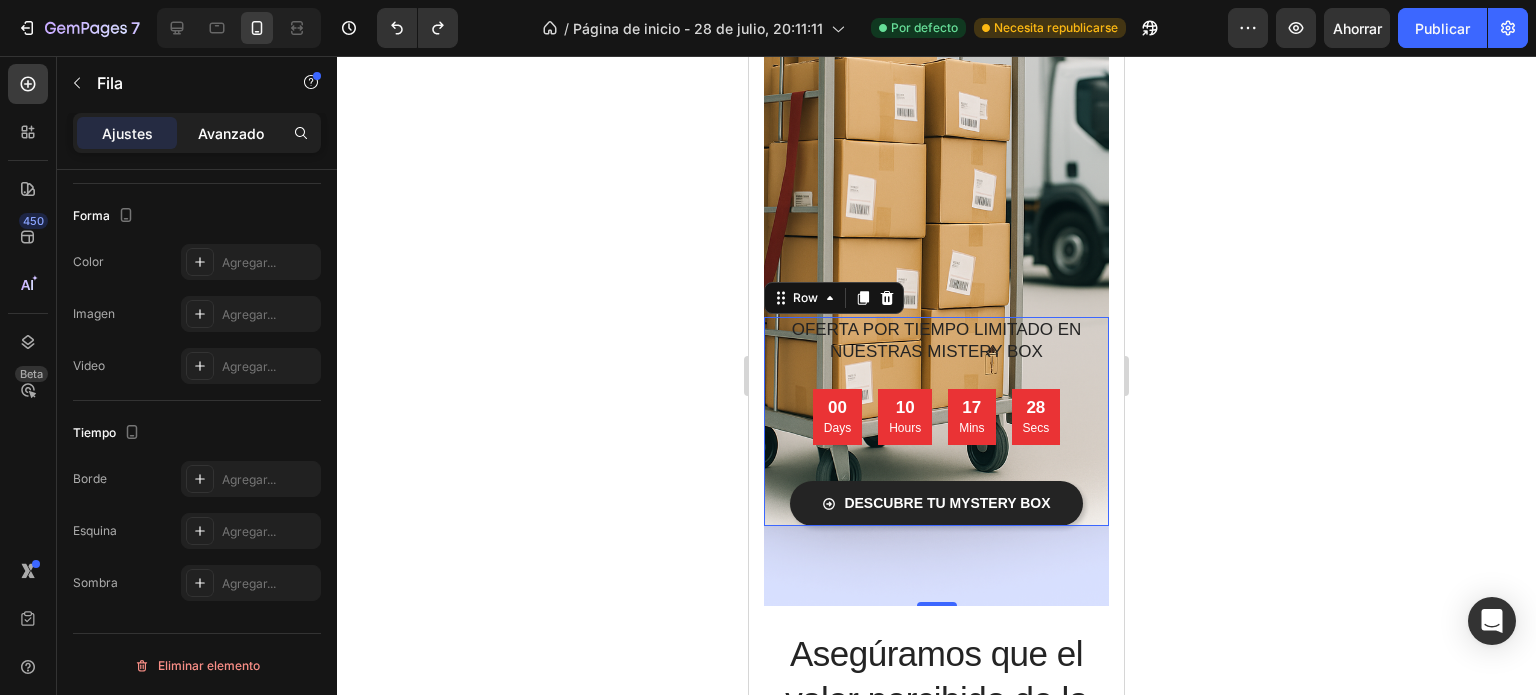 click on "Avanzado" at bounding box center [231, 133] 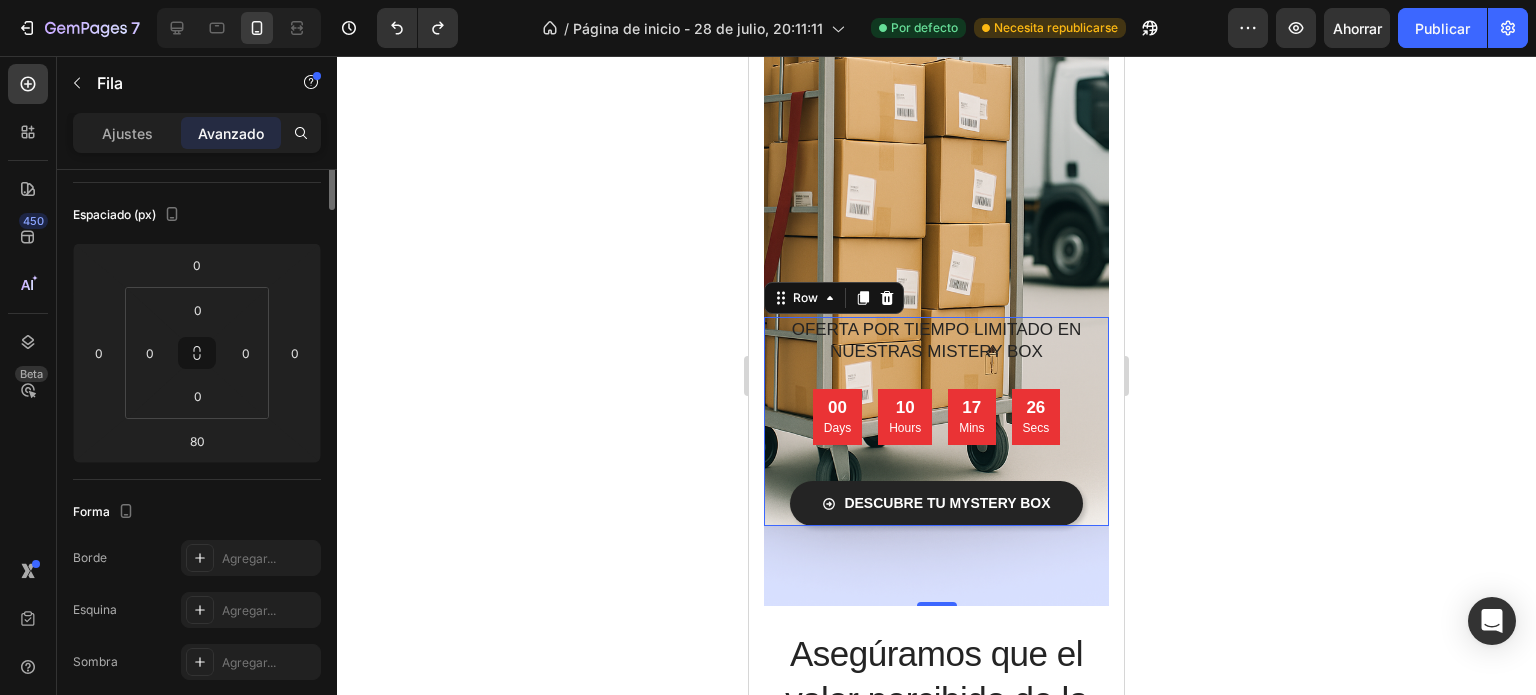 scroll, scrollTop: 0, scrollLeft: 0, axis: both 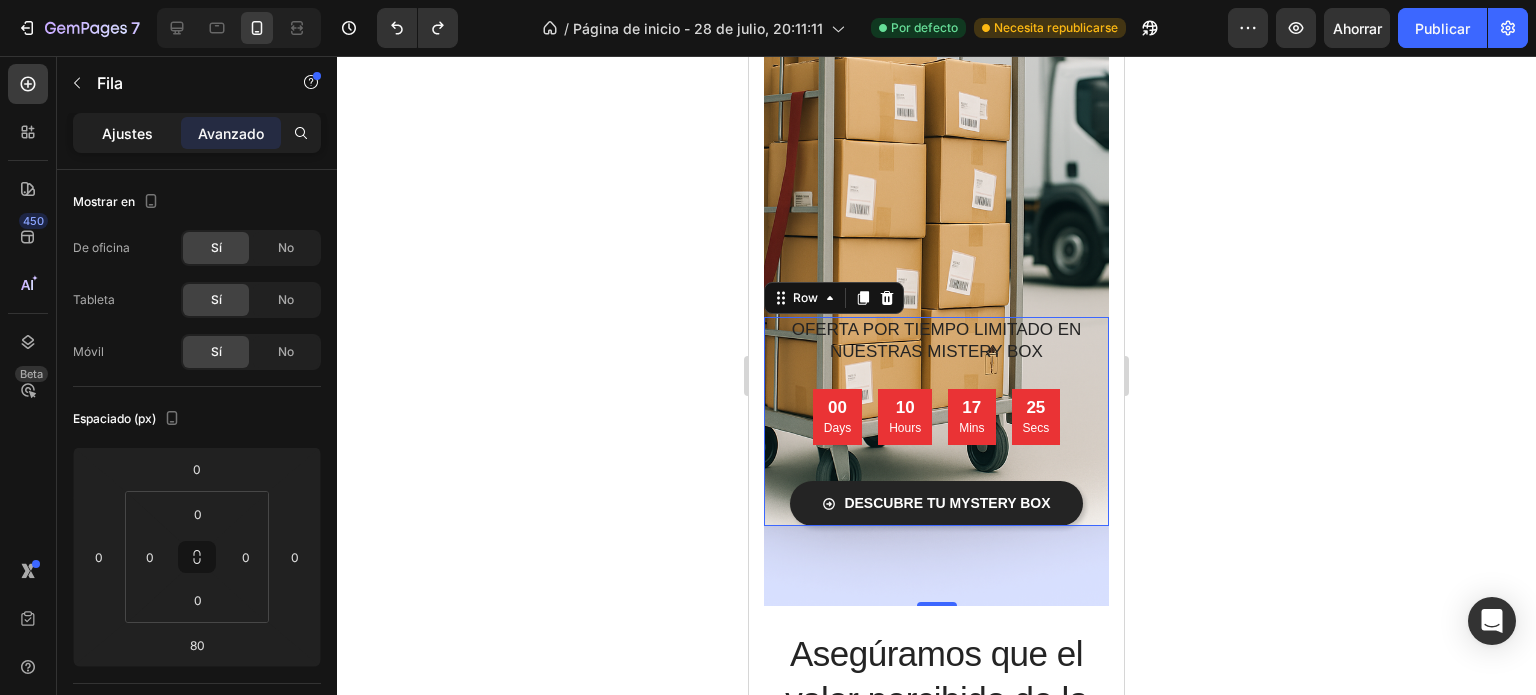 click on "Ajustes" at bounding box center [127, 133] 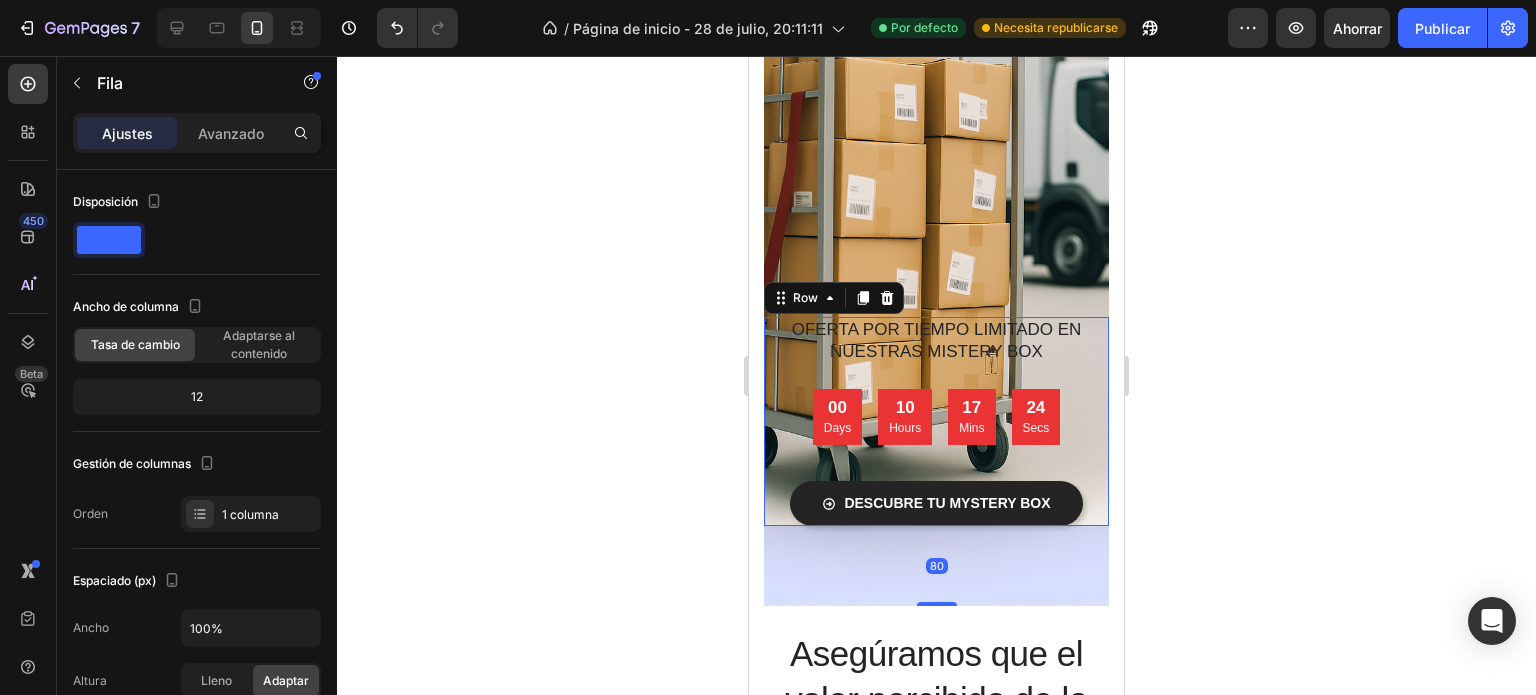 click 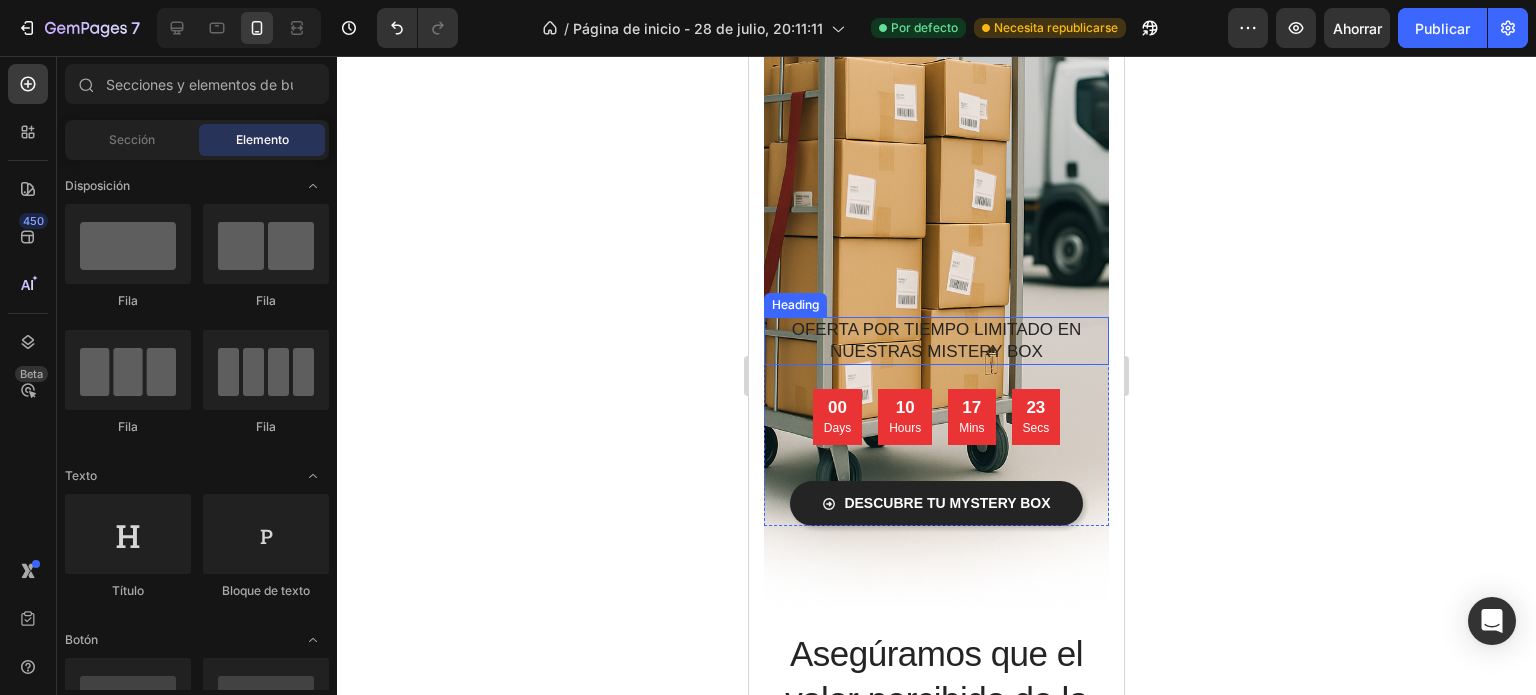 click on "OFERTA POR TIEMPO LIMITADO EN NUESTRAS MISTERY BOX" at bounding box center [936, 341] 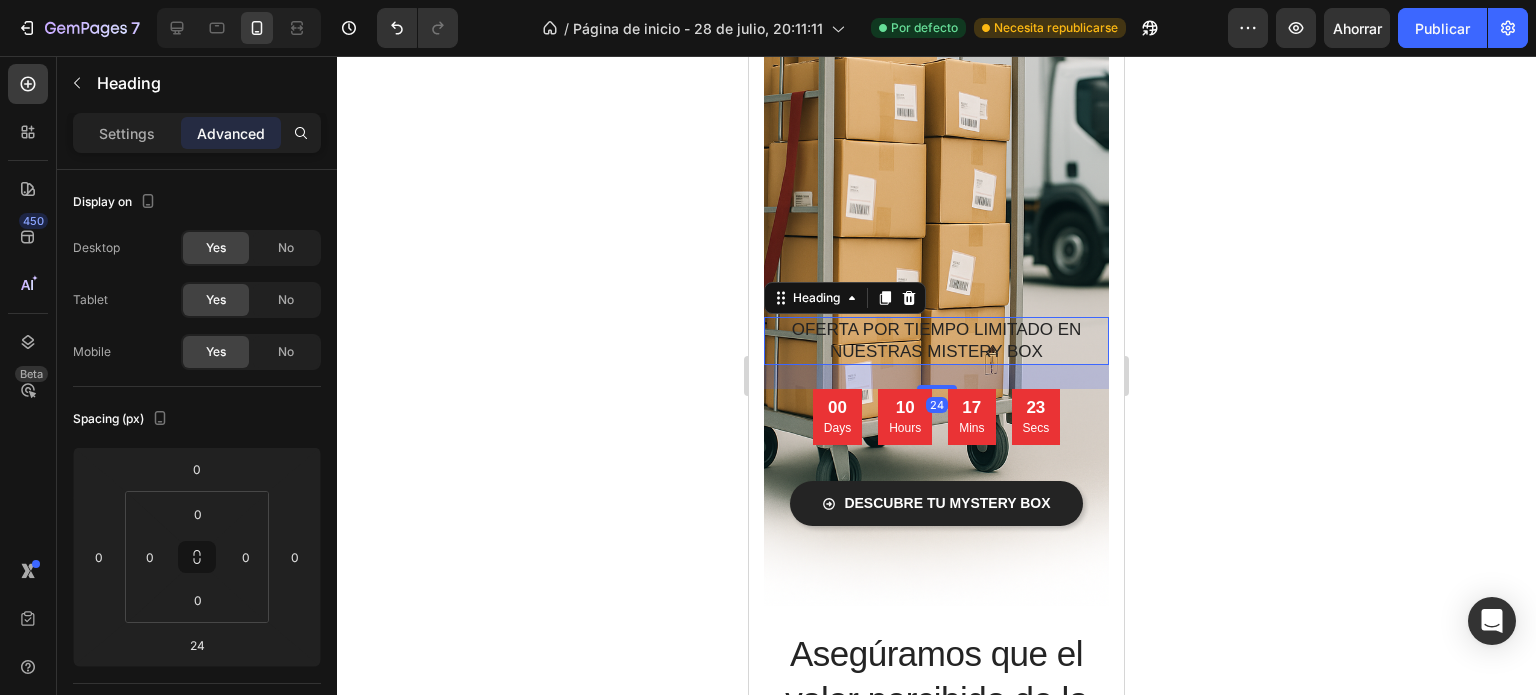 click on "OFERTA POR TIEMPO LIMITADO EN NUESTRAS MISTERY BOX" at bounding box center [936, 341] 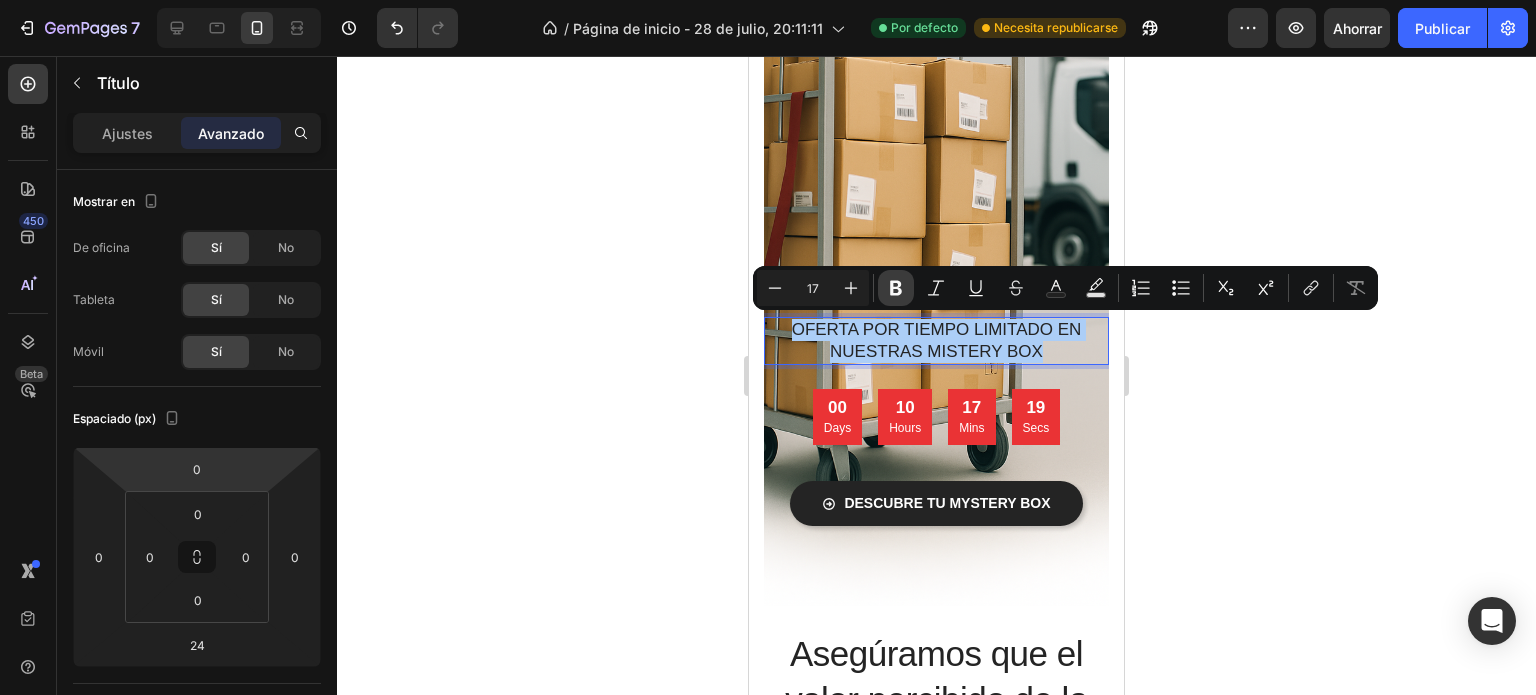 click 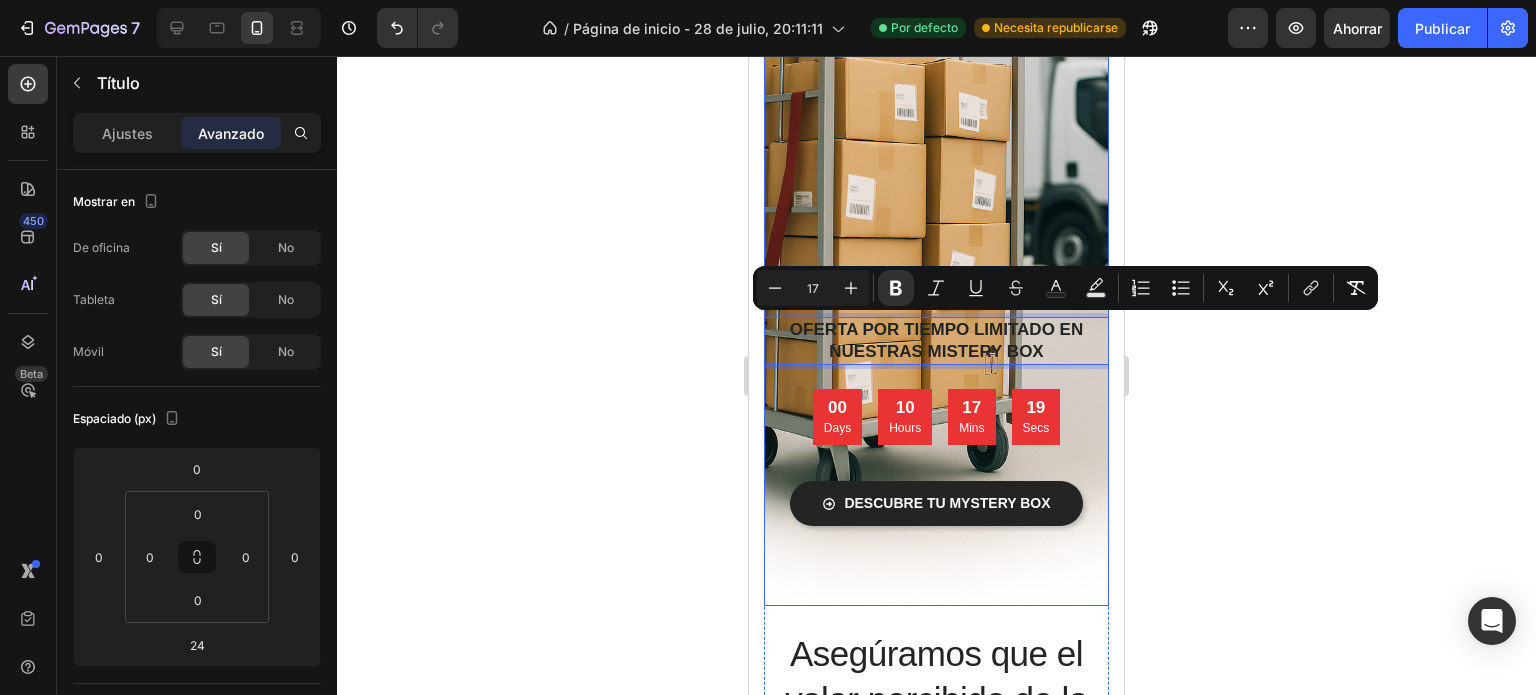 click 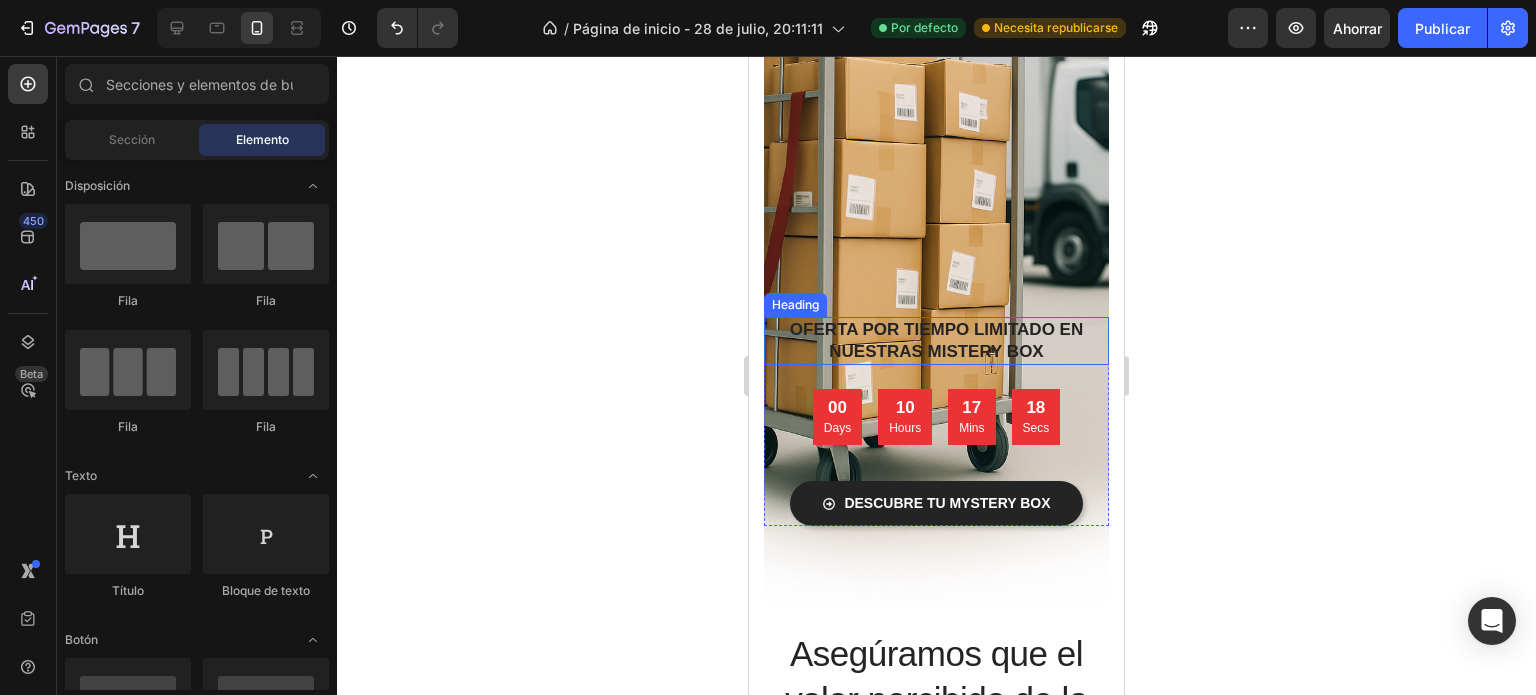 click on "⁠⁠⁠⁠⁠⁠⁠ OFERTA POR TIEMPO LIMITADO EN NUESTRAS MISTERY BOX" at bounding box center (936, 341) 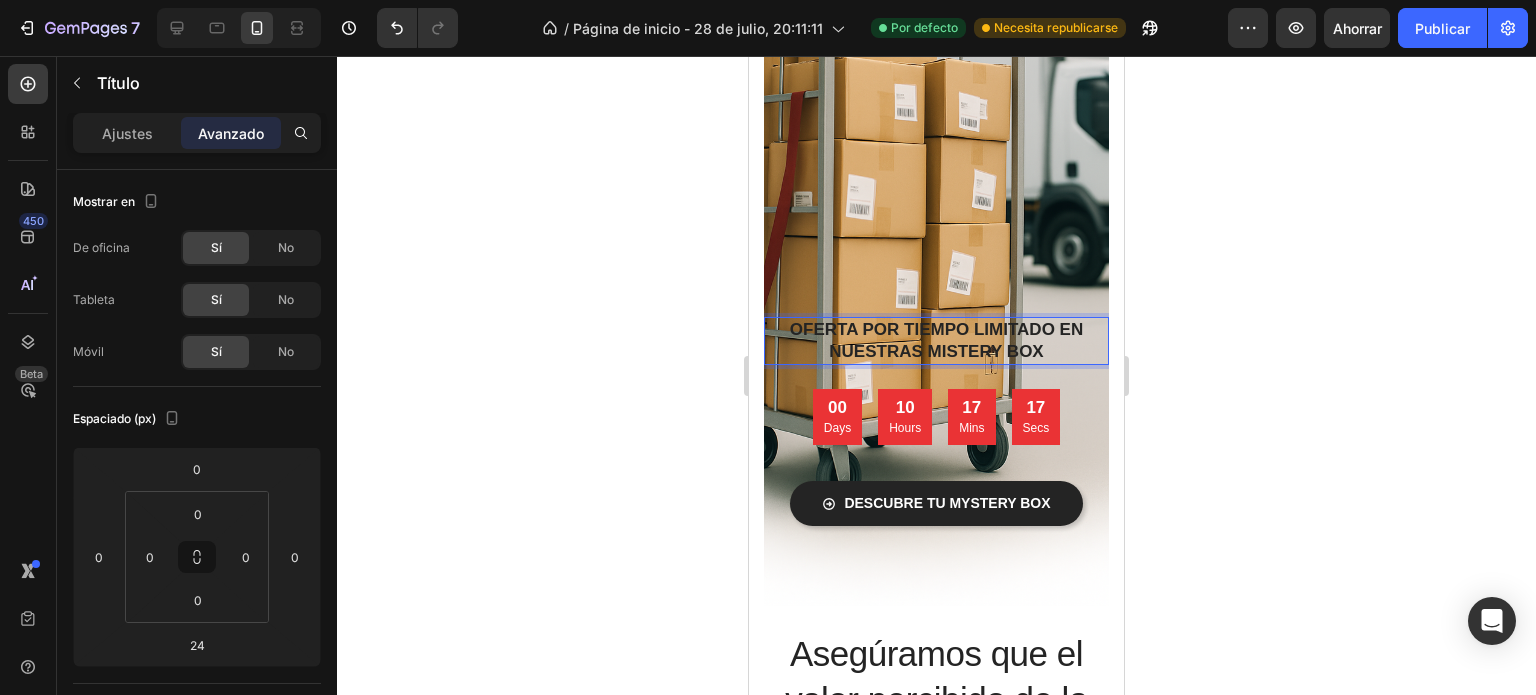 click on "OFERTA POR TIEMPO LIMITADO EN NUESTRAS MISTERY BOX" at bounding box center [936, 340] 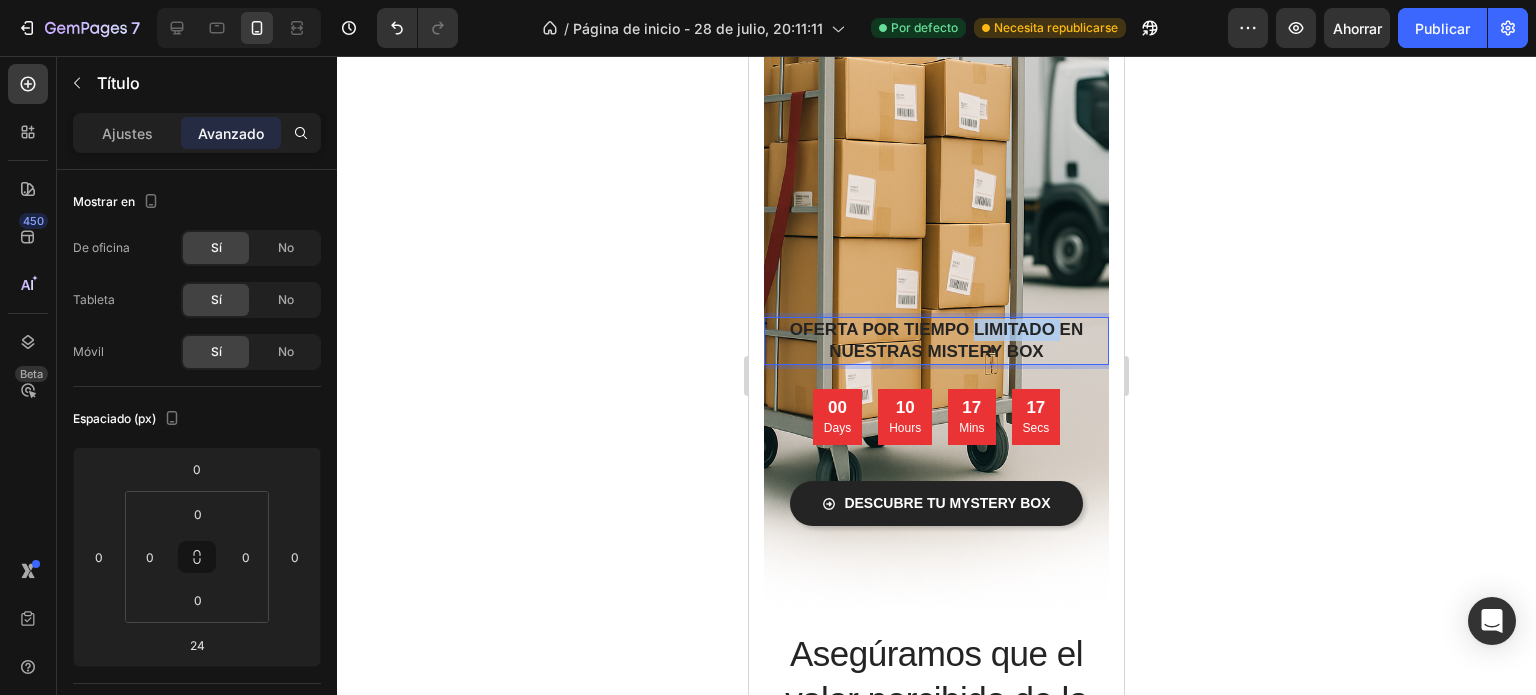 click on "OFERTA POR TIEMPO LIMITADO EN NUESTRAS MISTERY BOX" at bounding box center [936, 340] 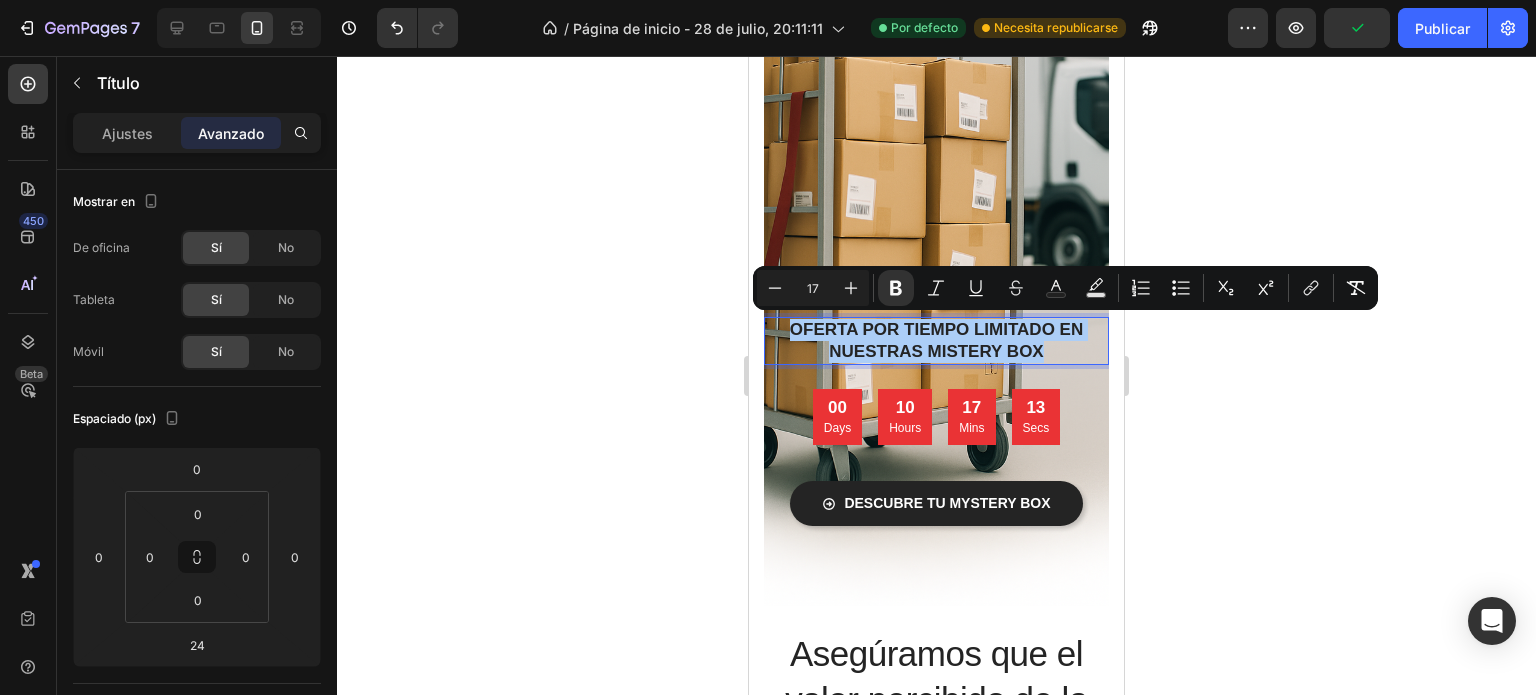 click 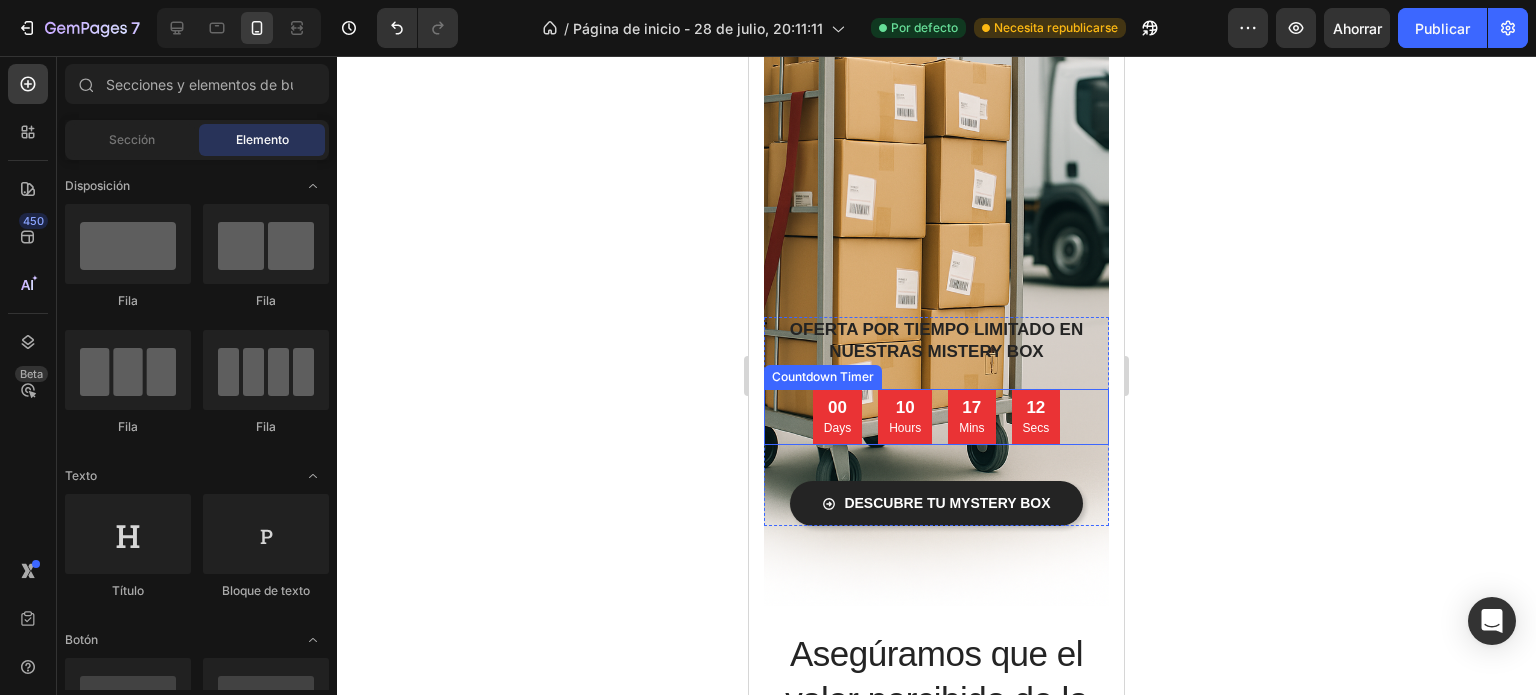 click on "00 Days 10 Hours 17 Mins 12 Secs" at bounding box center (936, 417) 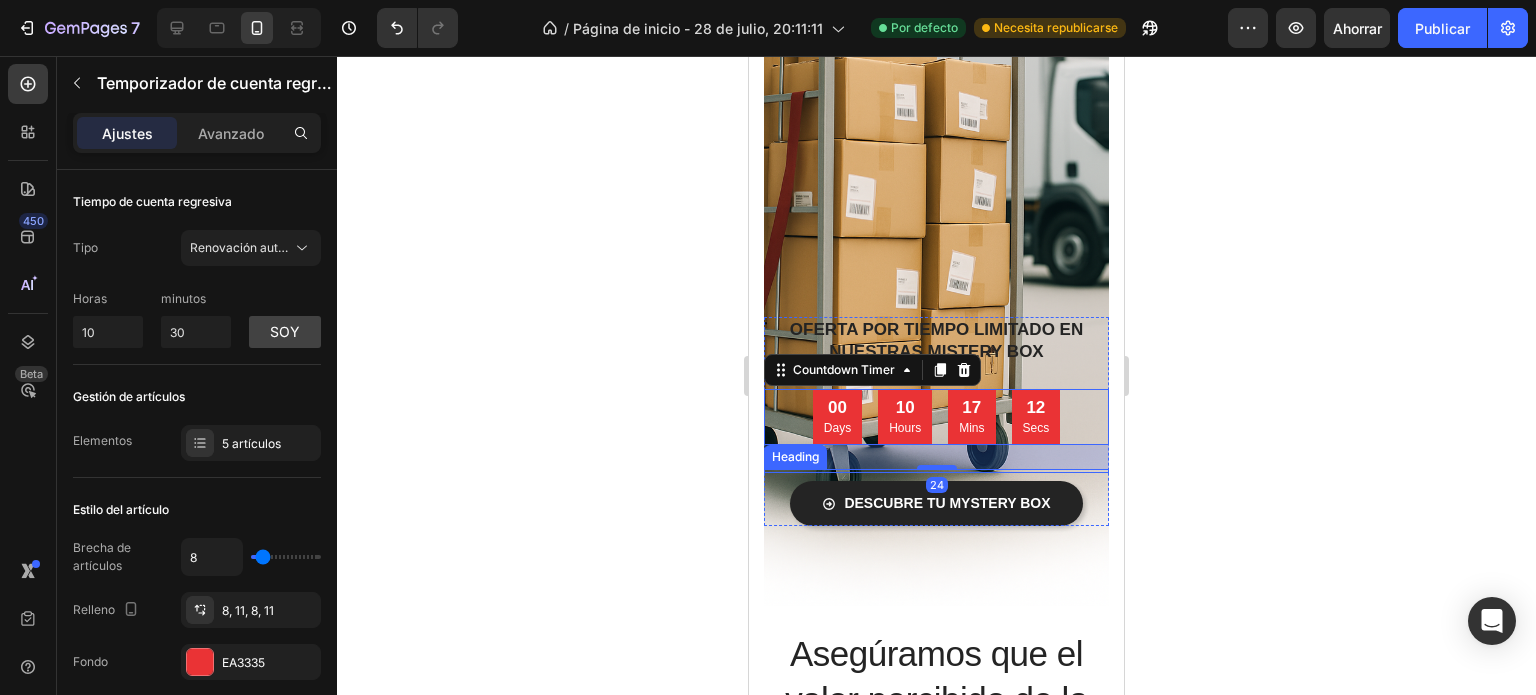 click at bounding box center [936, 471] 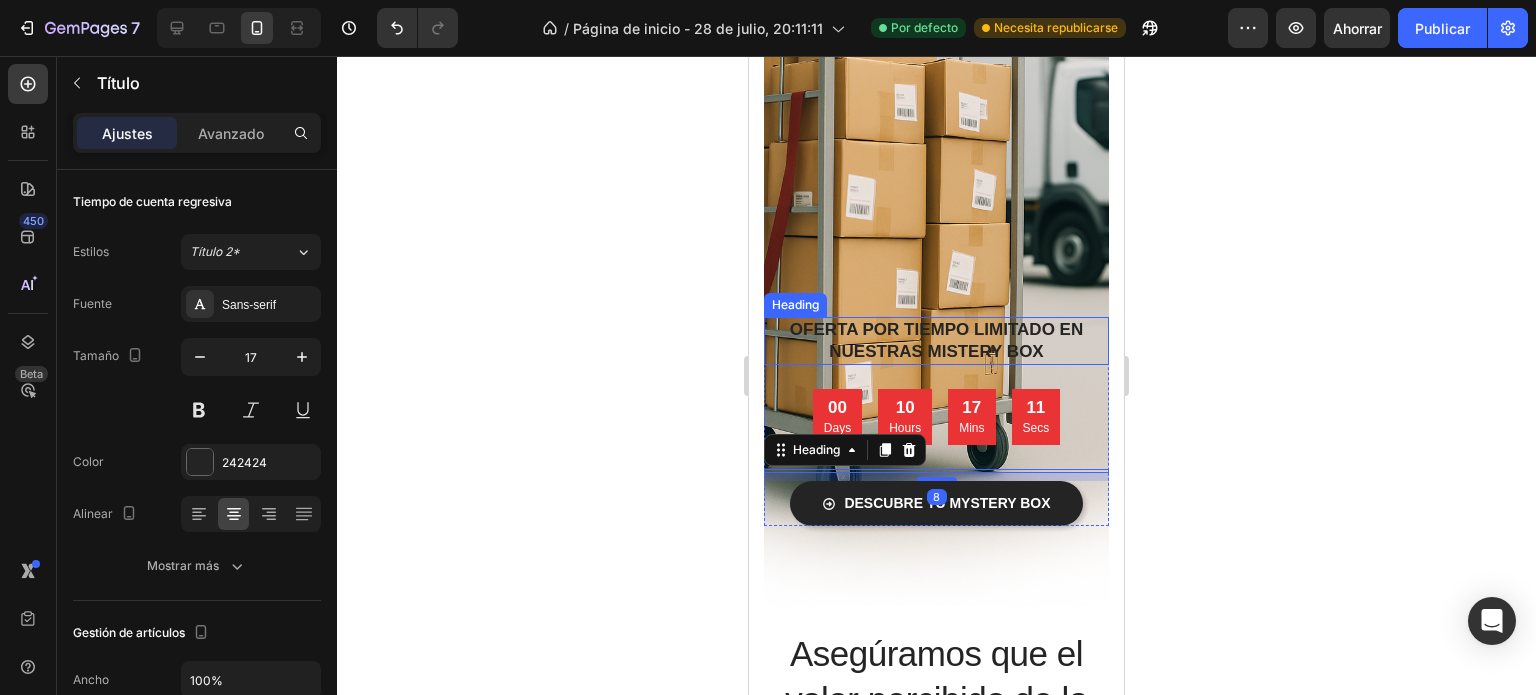 click on "⁠⁠⁠⁠⁠⁠⁠ OFERTA POR TIEMPO LIMITADO EN NUESTRAS MISTERY BOX" at bounding box center (936, 341) 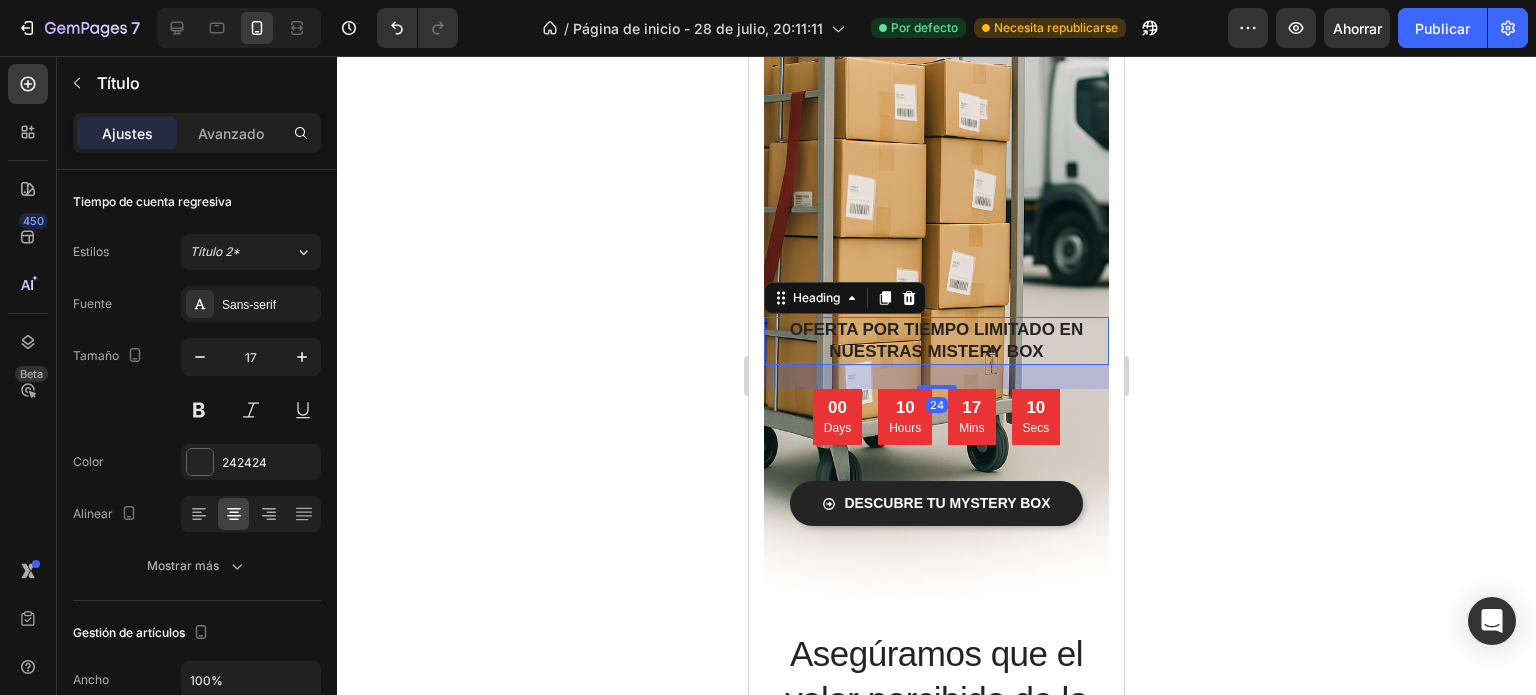 click at bounding box center (936, 258) 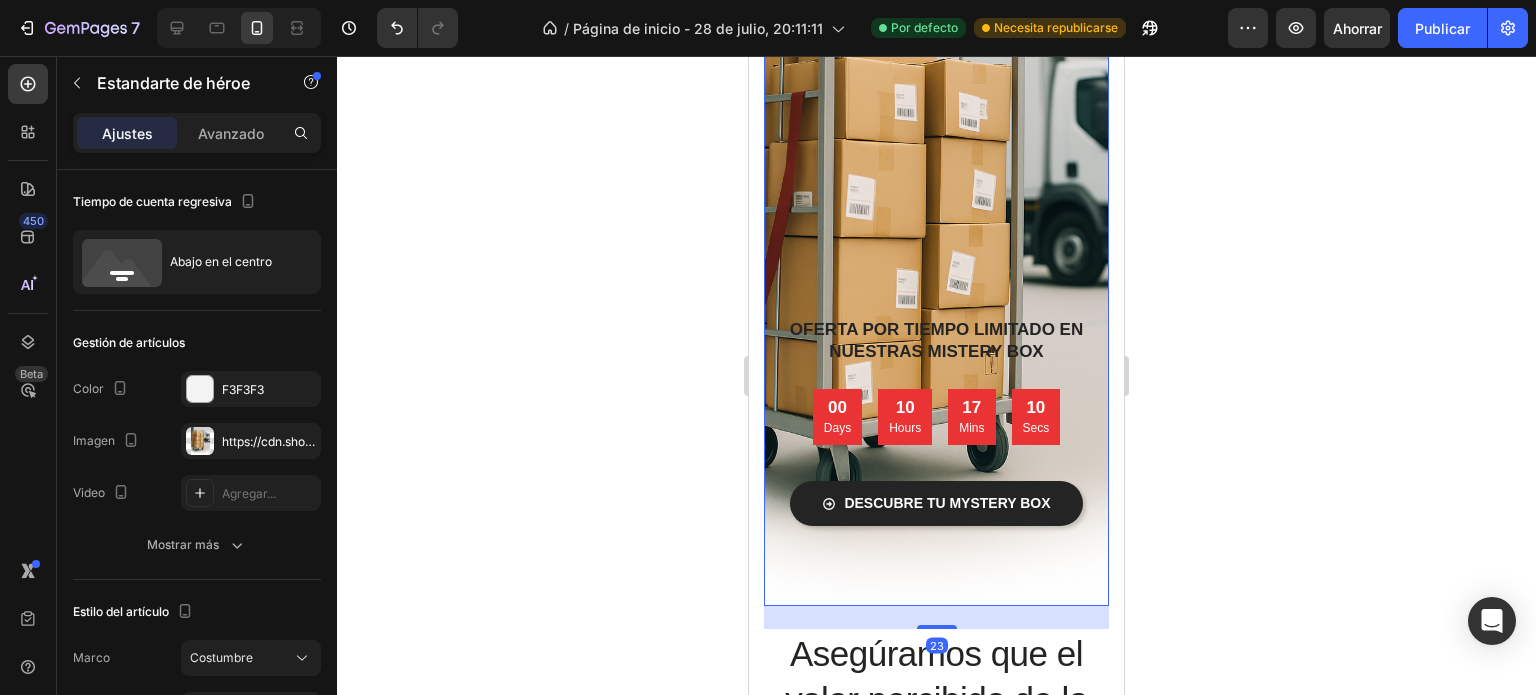 click at bounding box center (936, 258) 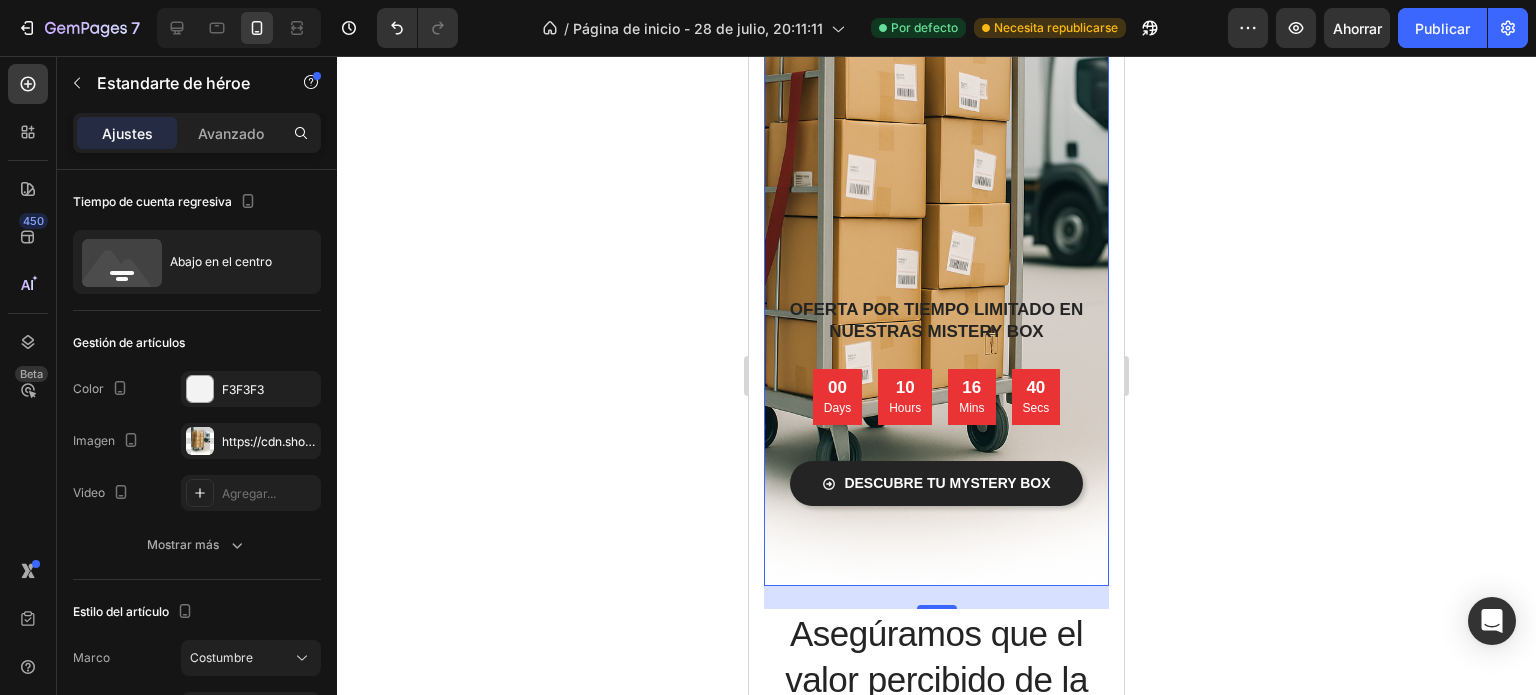 scroll, scrollTop: 266, scrollLeft: 0, axis: vertical 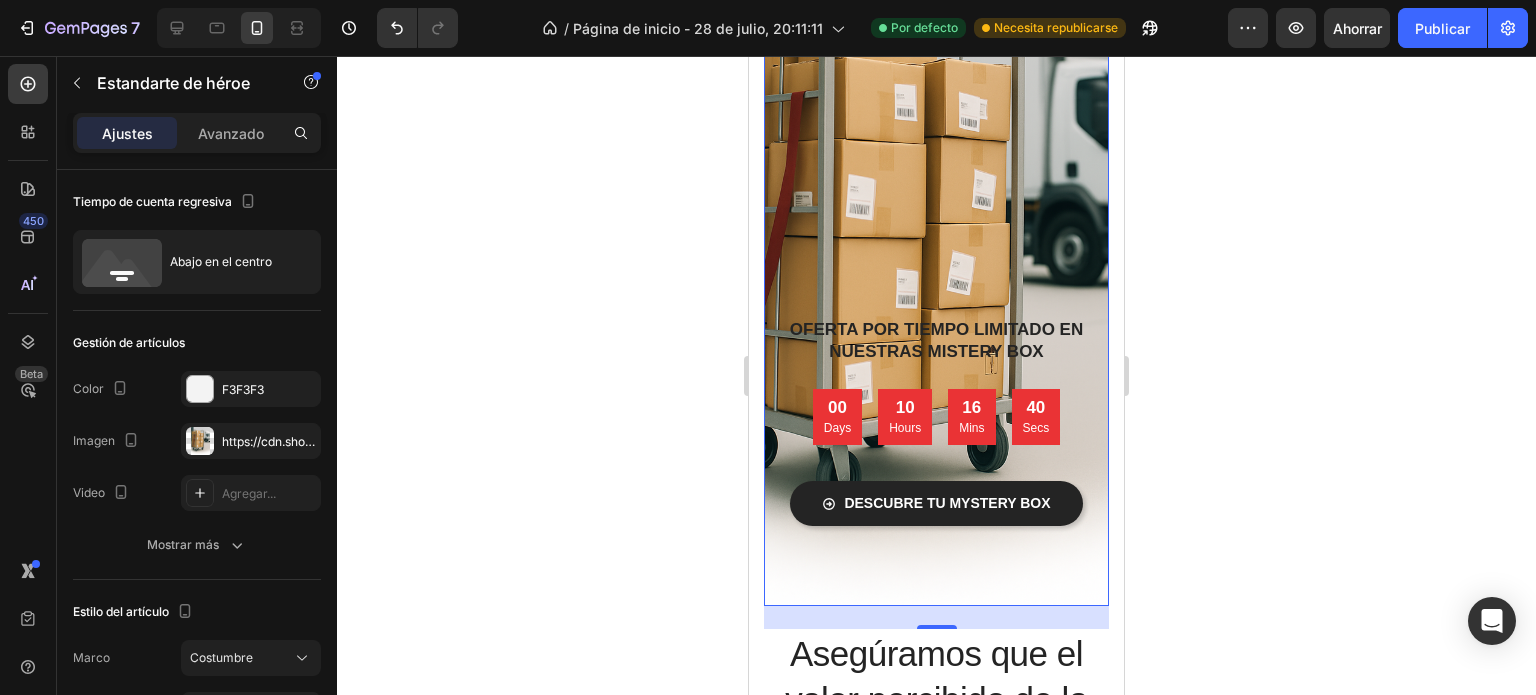 click at bounding box center [936, 258] 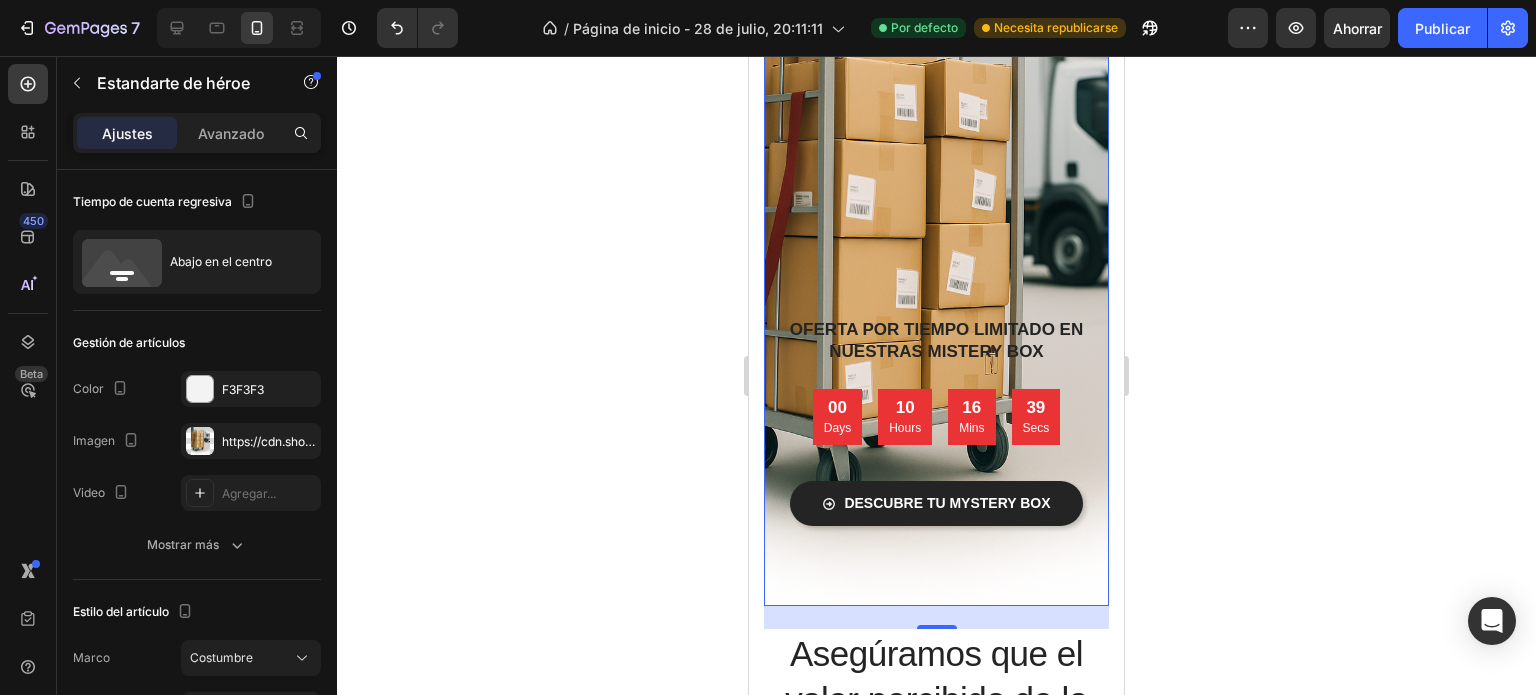 drag, startPoint x: 1344, startPoint y: 401, endPoint x: 1336, endPoint y: 390, distance: 13.601471 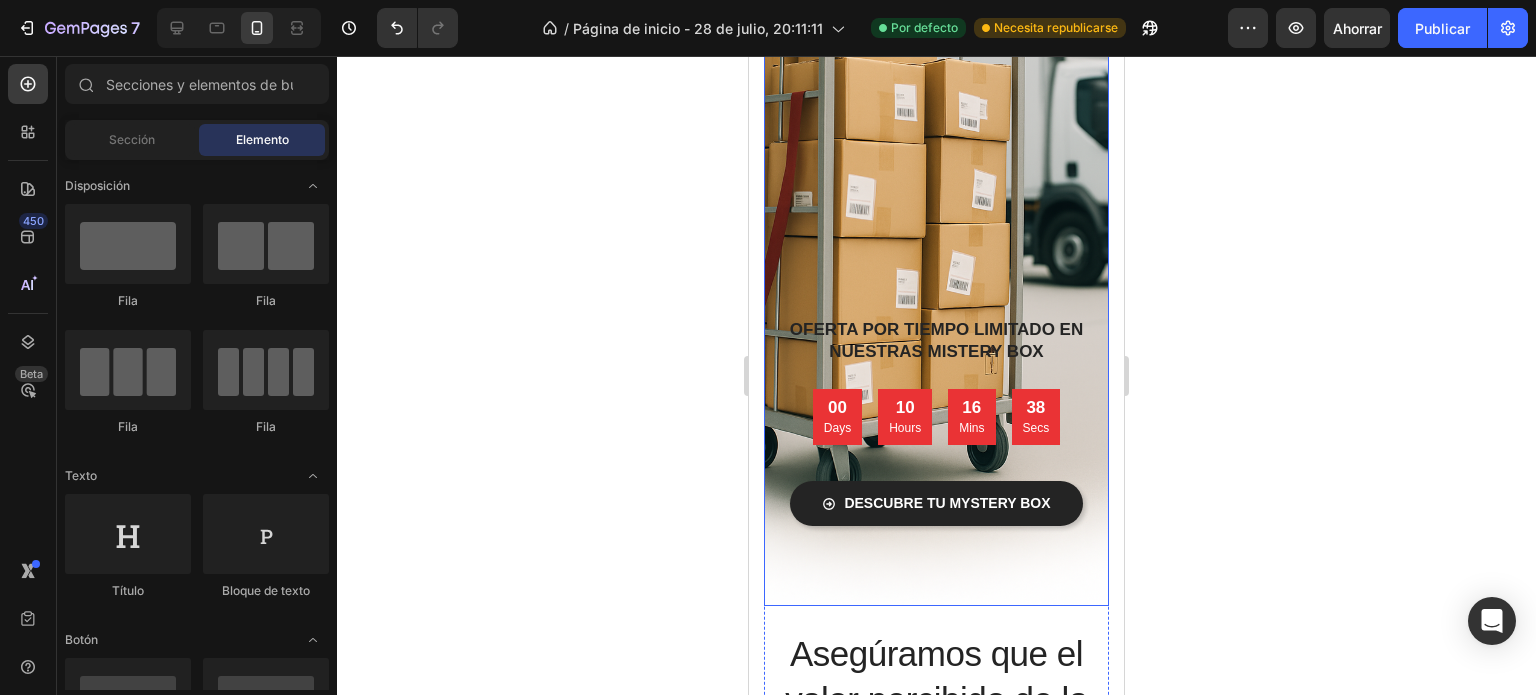 click at bounding box center [936, 258] 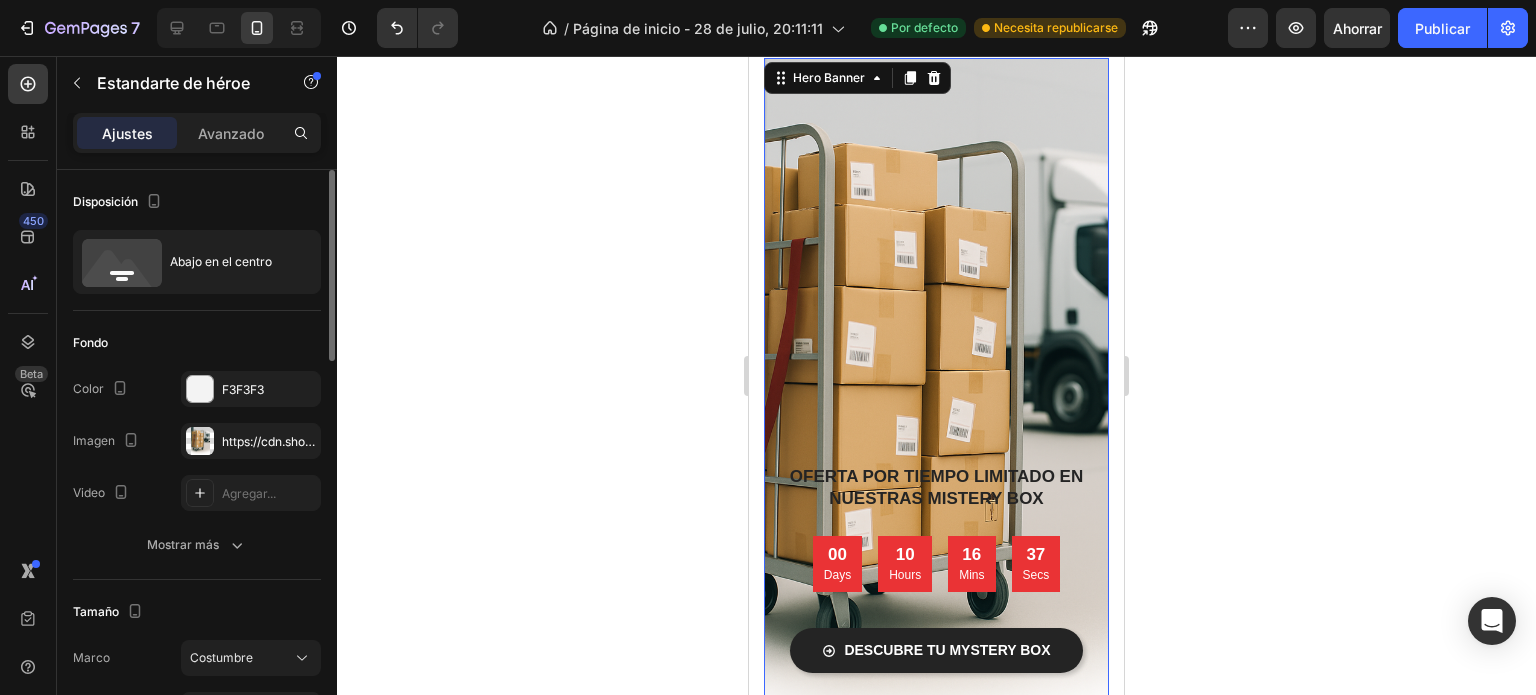 scroll, scrollTop: 66, scrollLeft: 0, axis: vertical 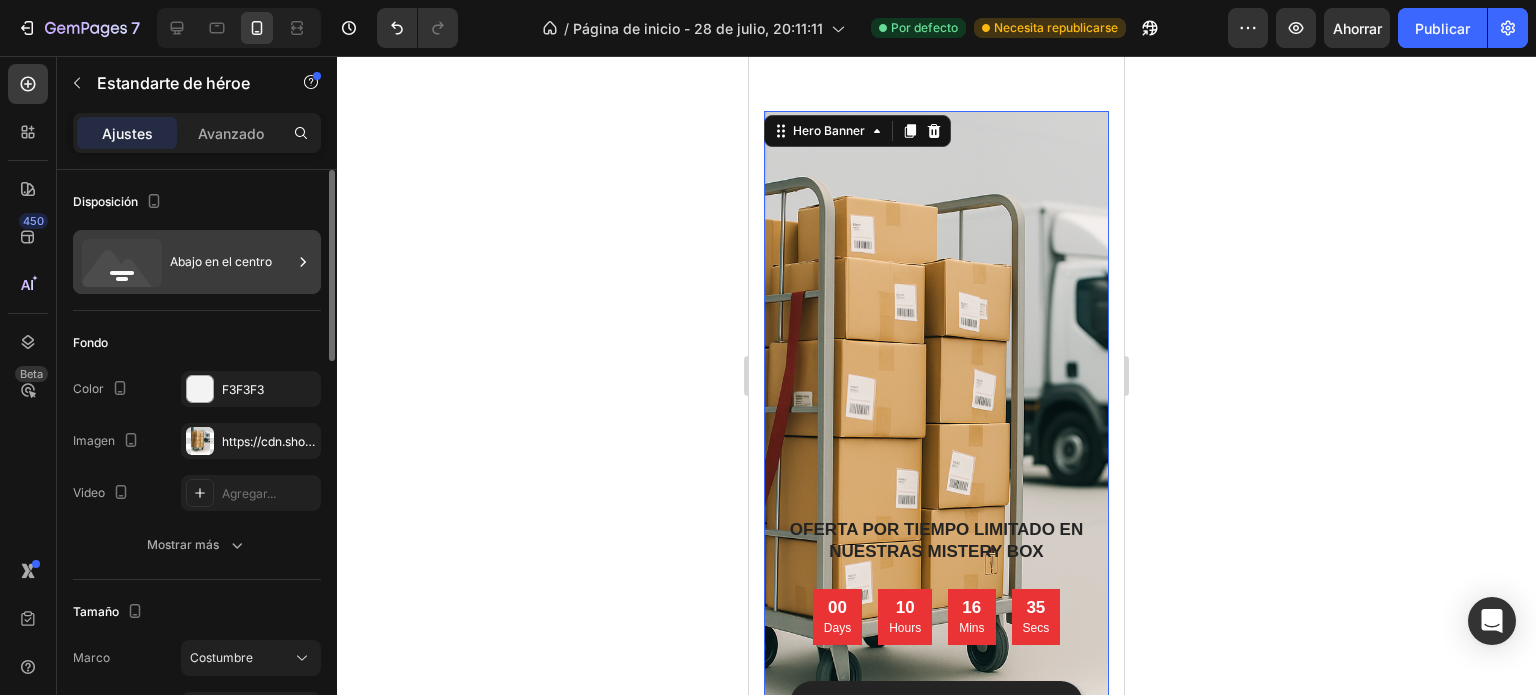 click on "Abajo en el centro" at bounding box center [231, 262] 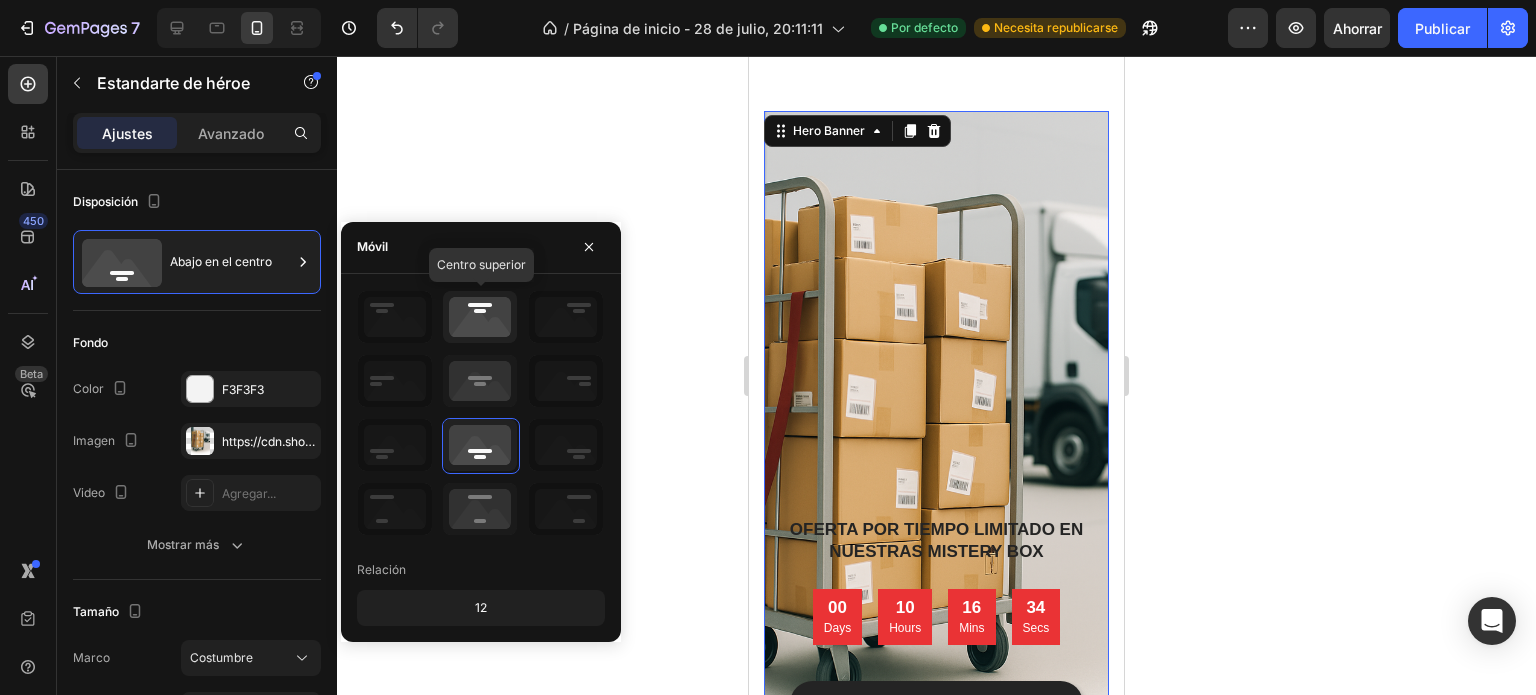 click 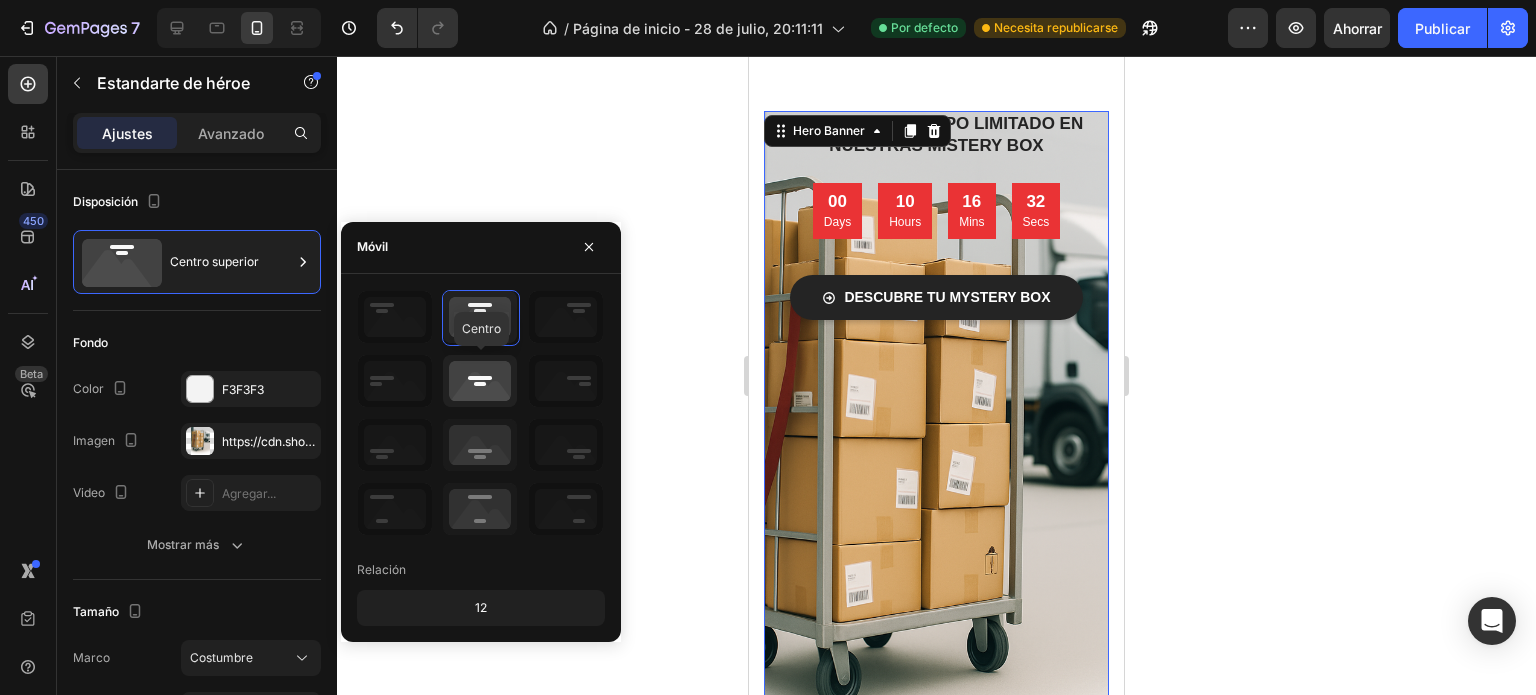 click 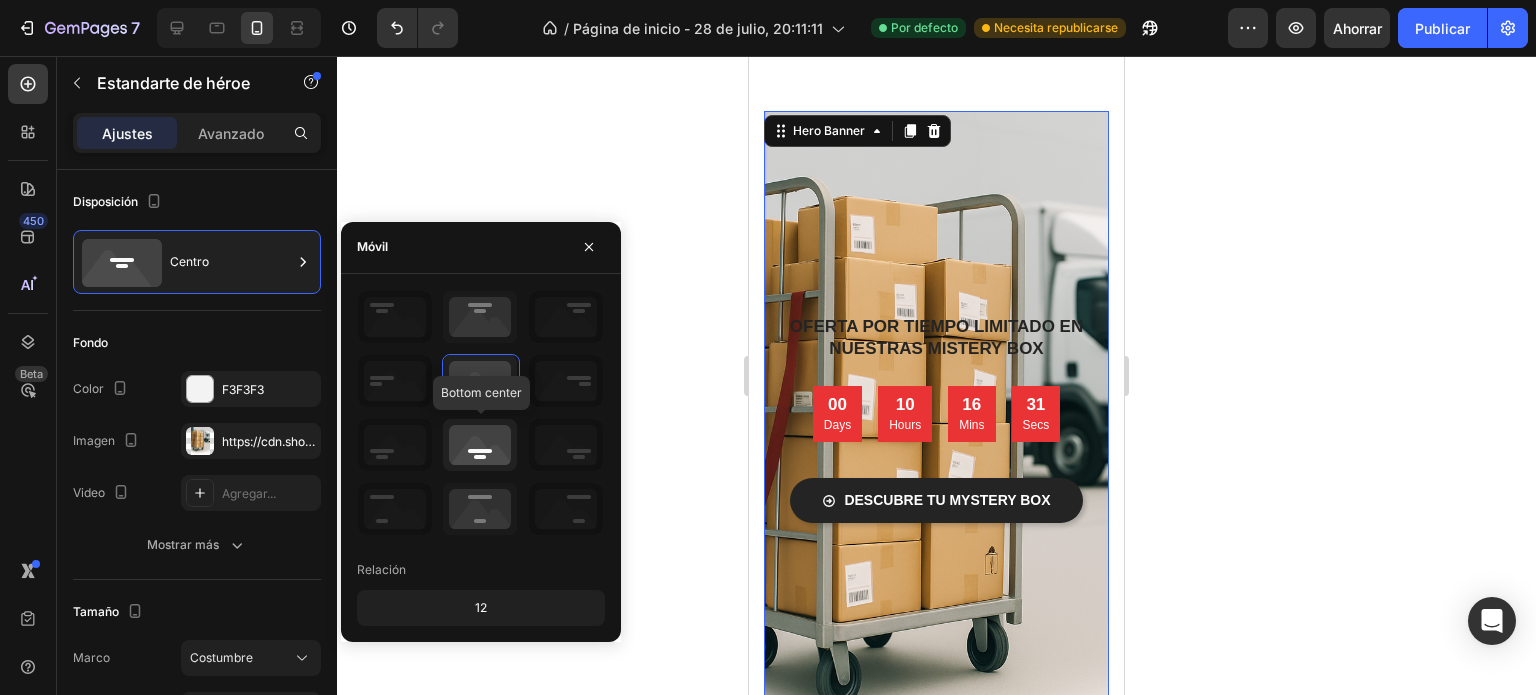click 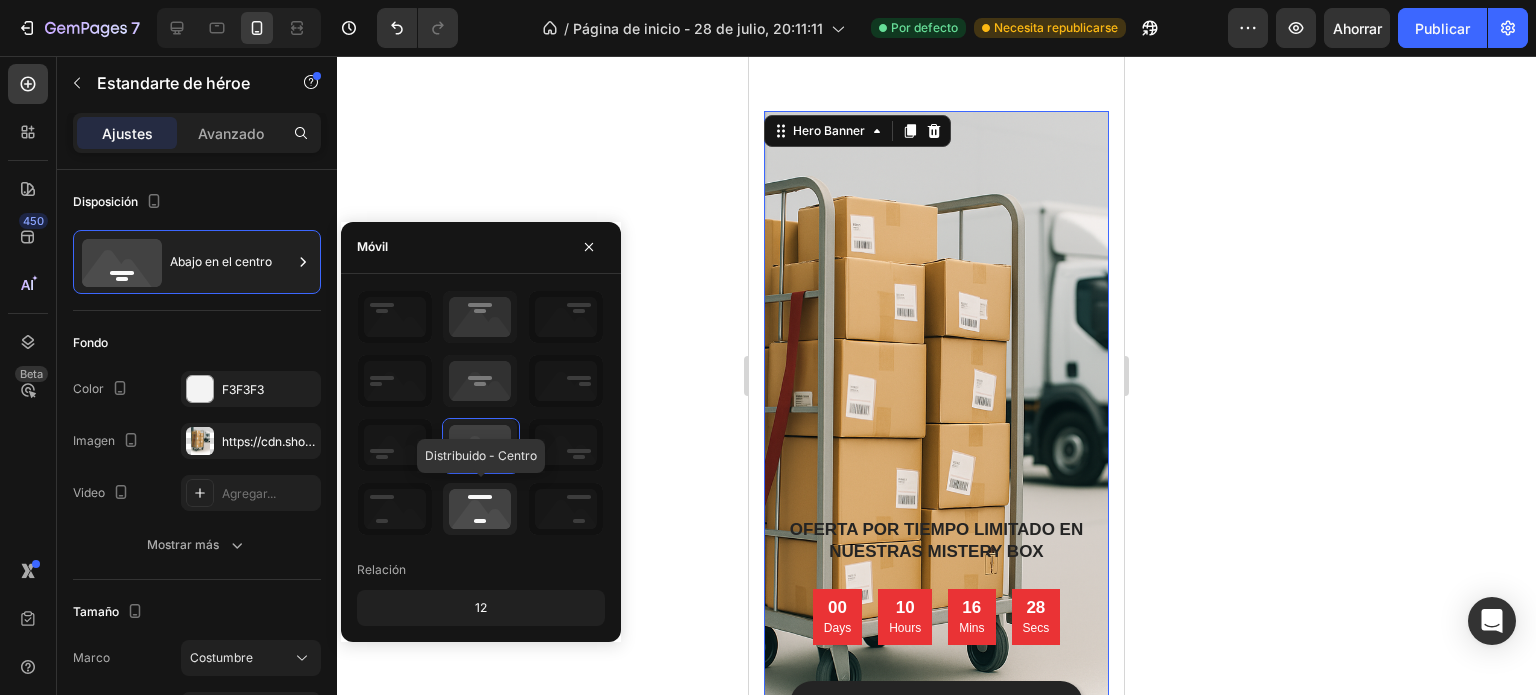 click 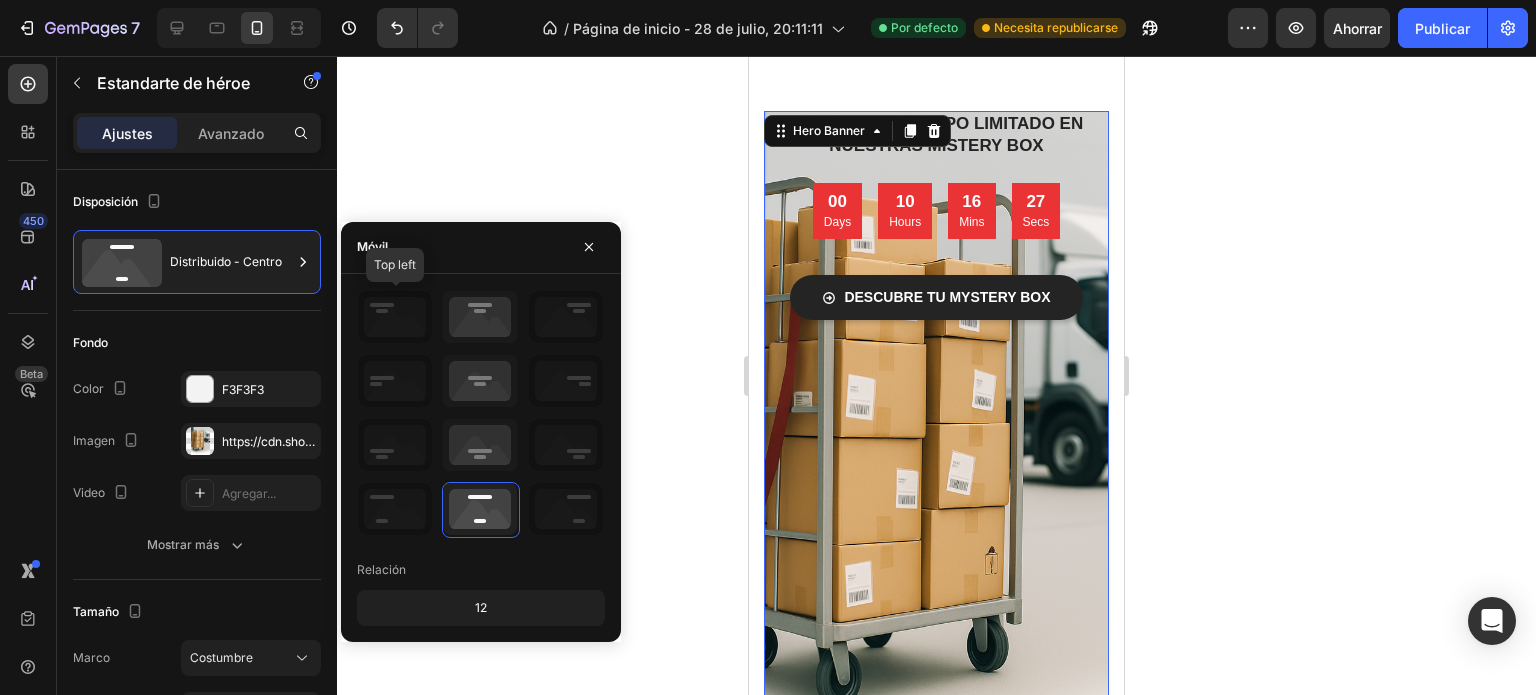 click 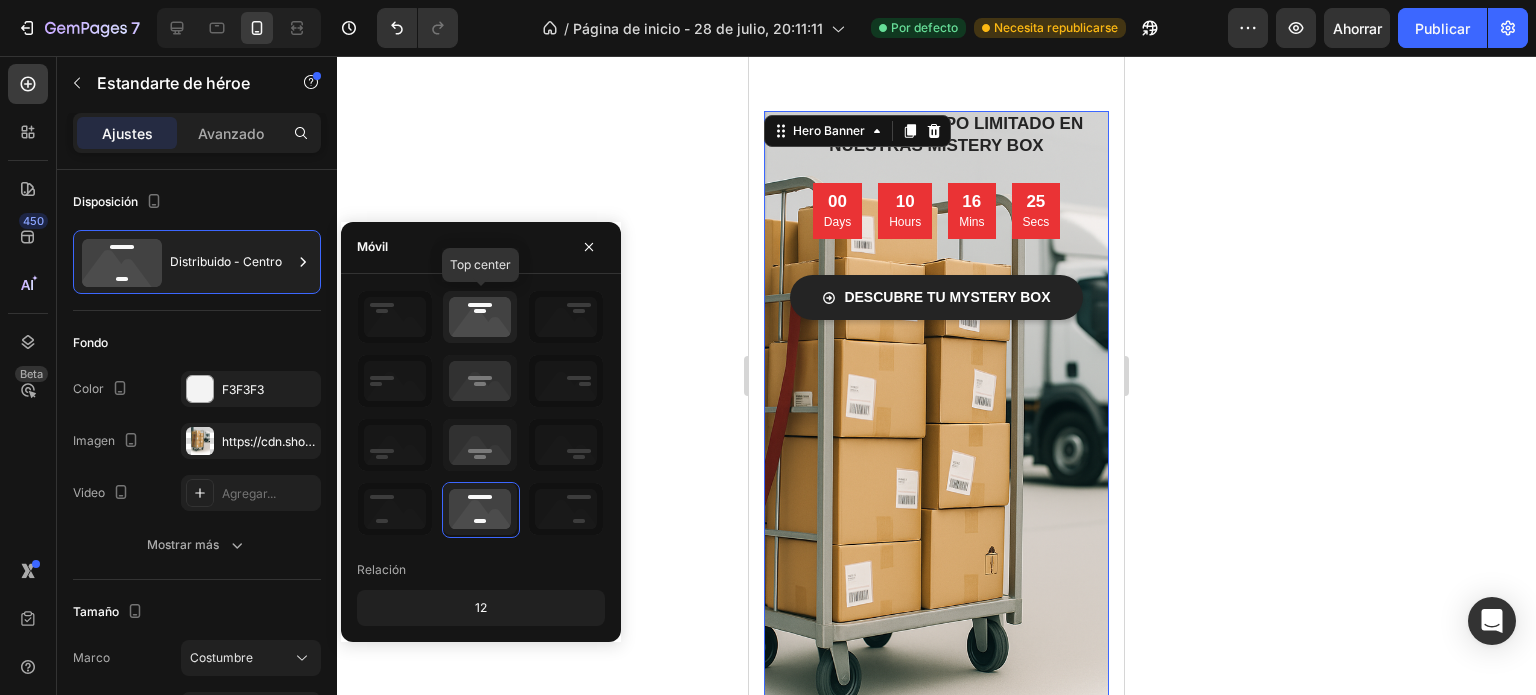 click 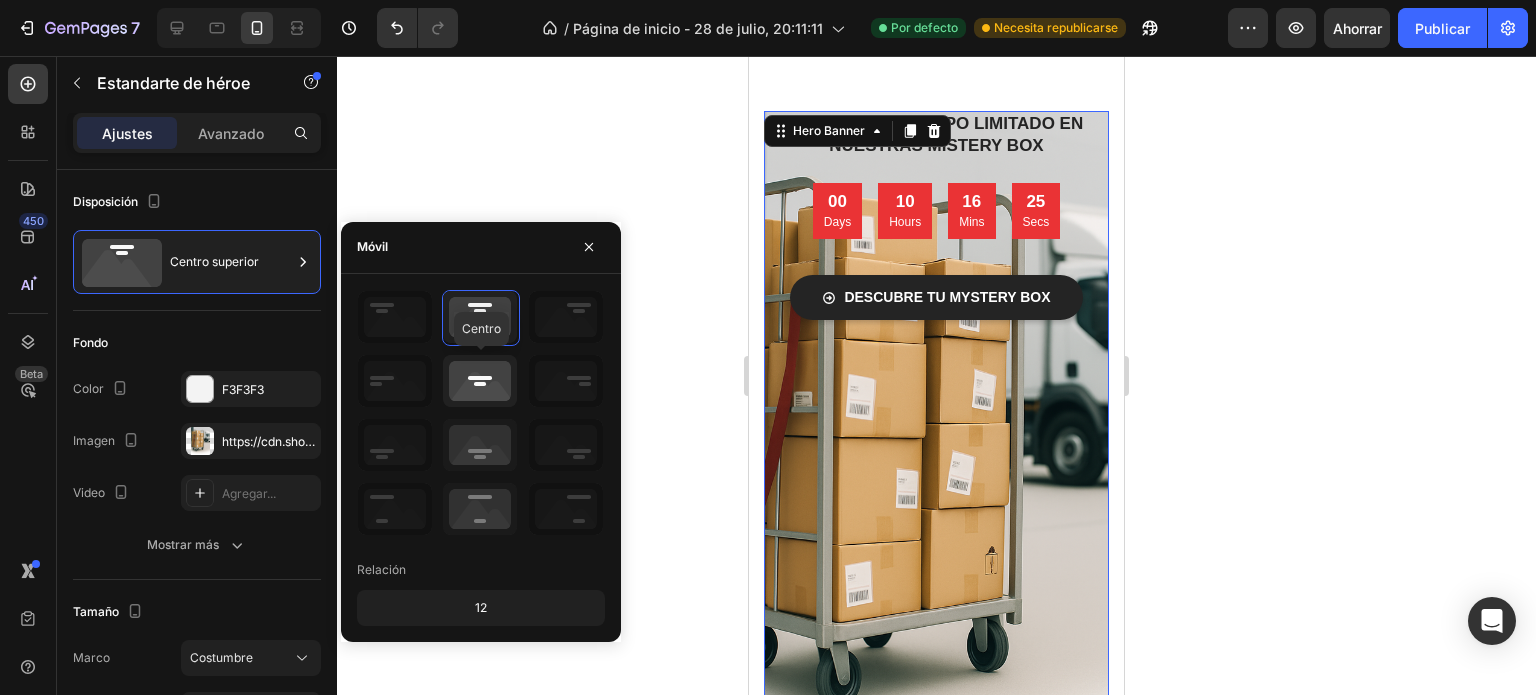 click 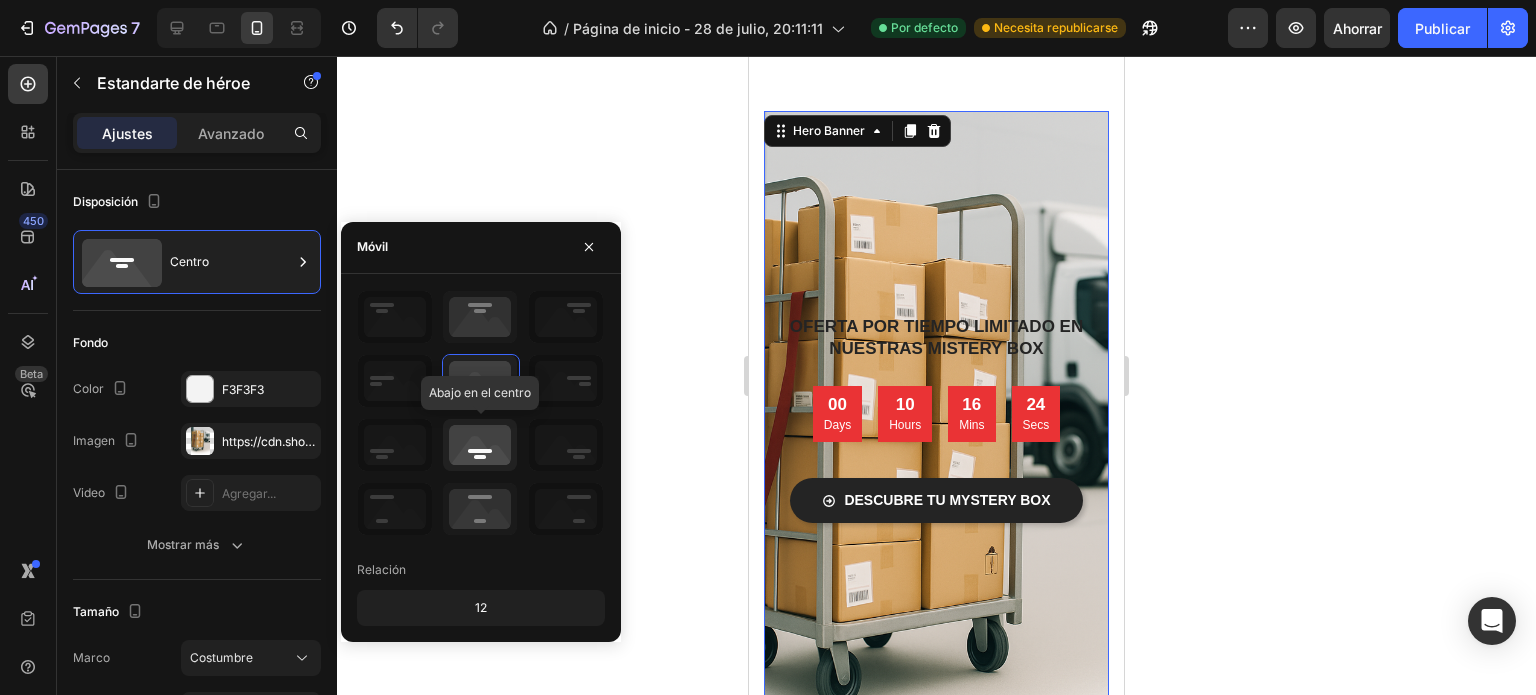 click 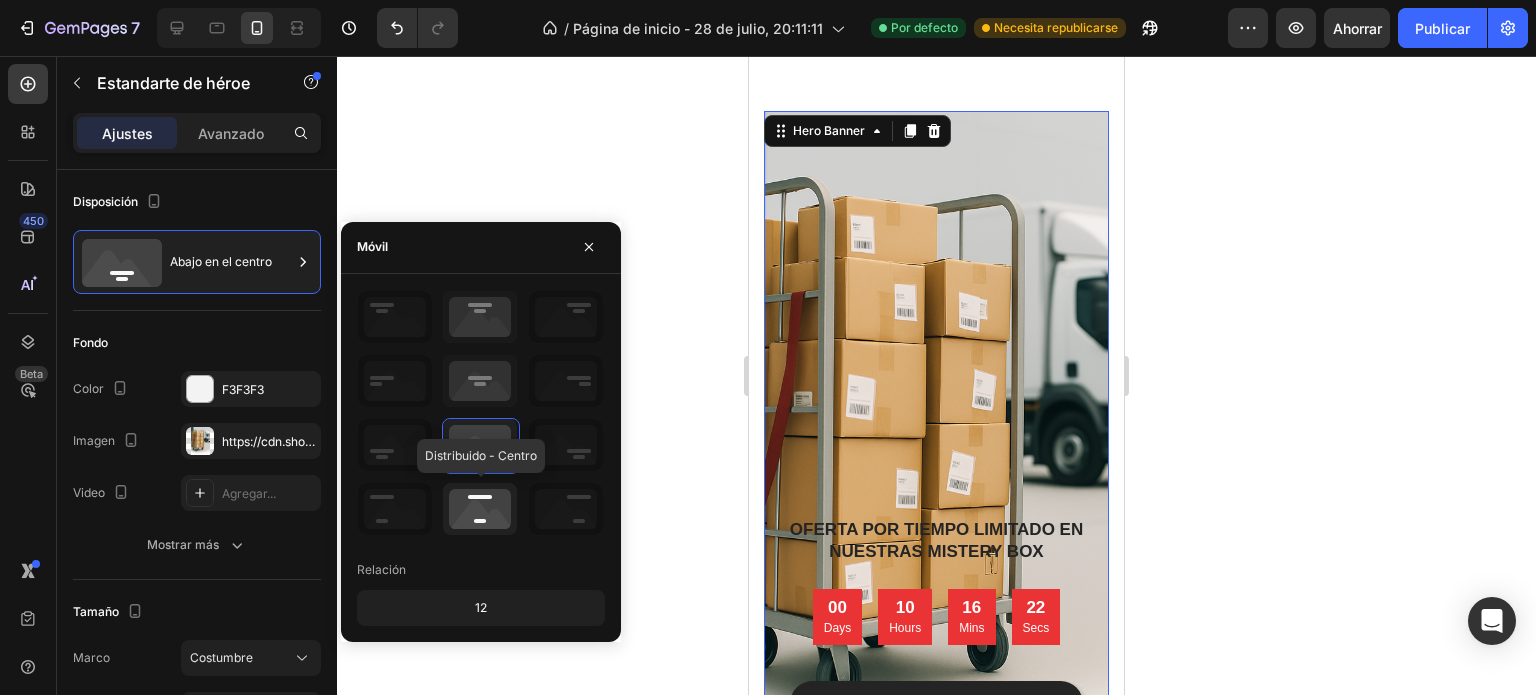click 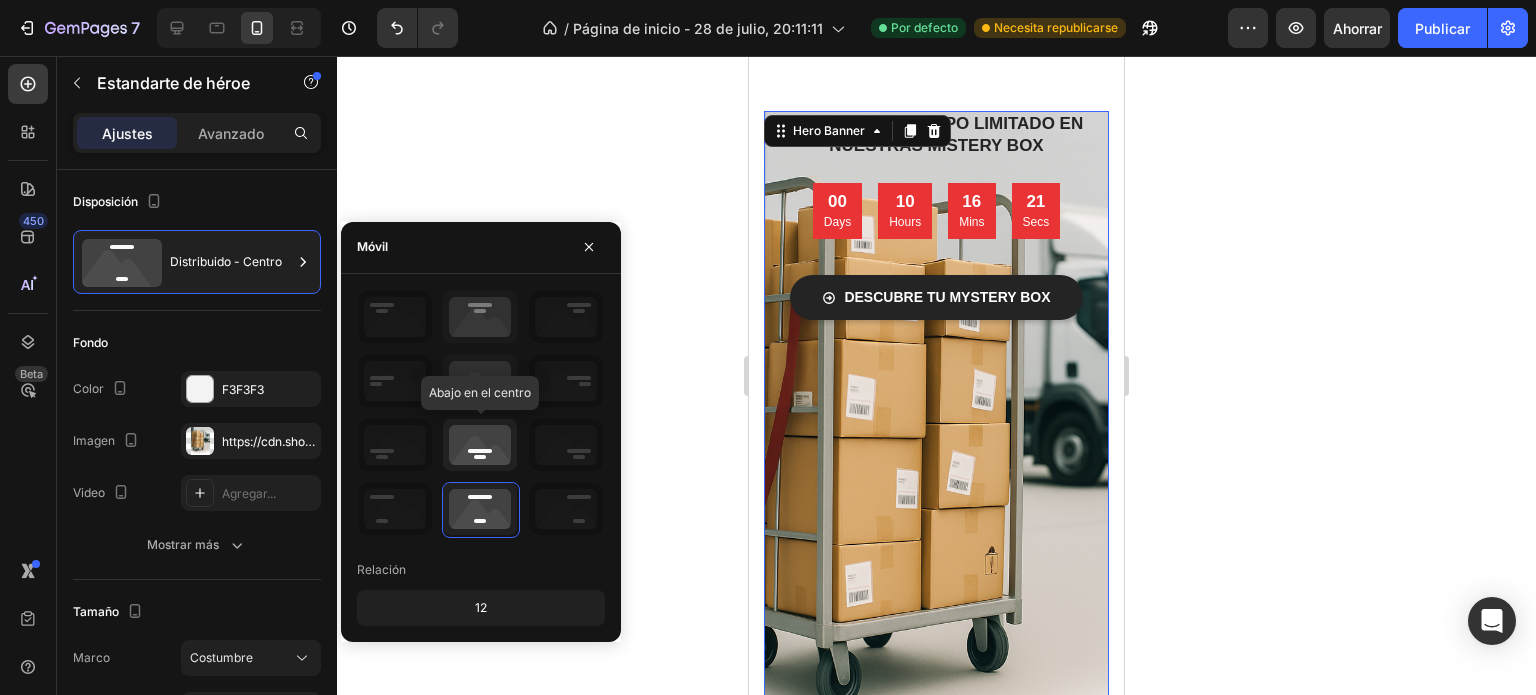 click 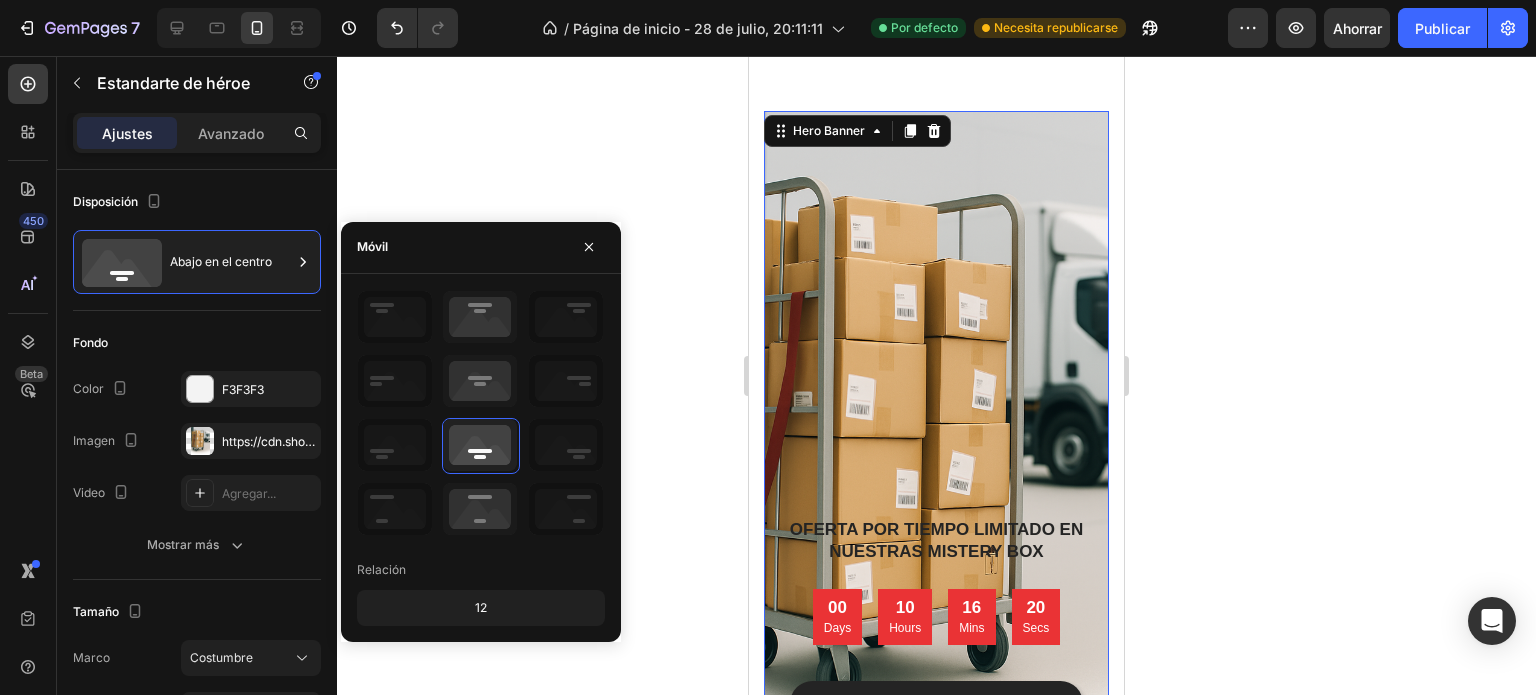 click 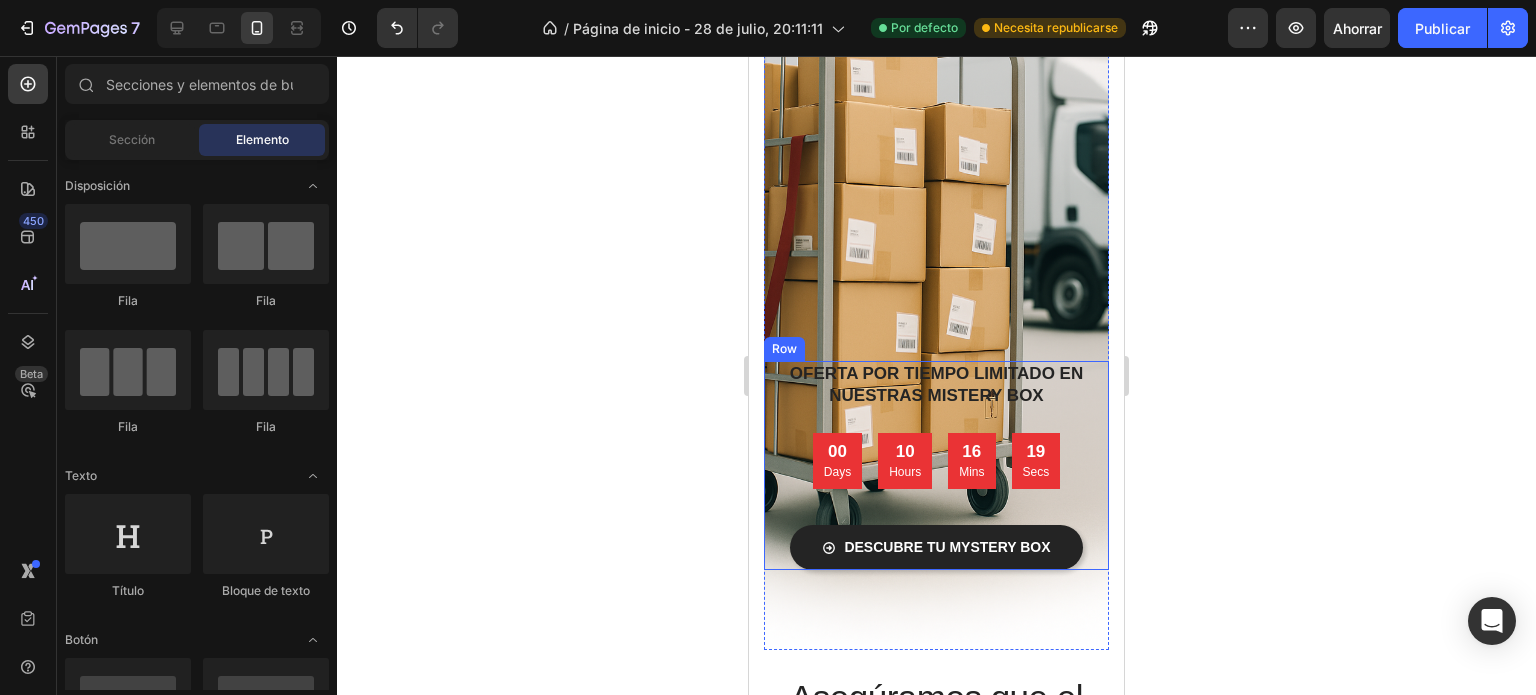 scroll, scrollTop: 266, scrollLeft: 0, axis: vertical 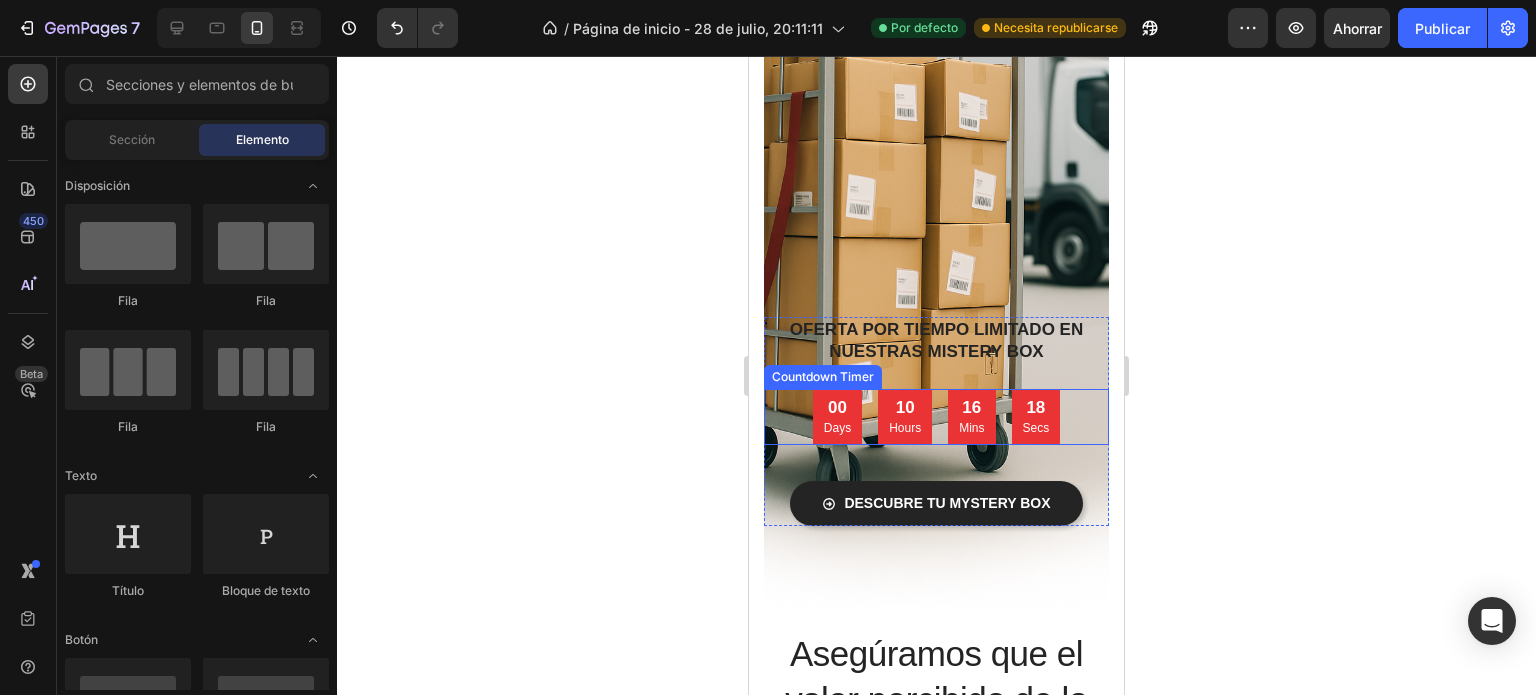 click on "00 Days" at bounding box center (837, 417) 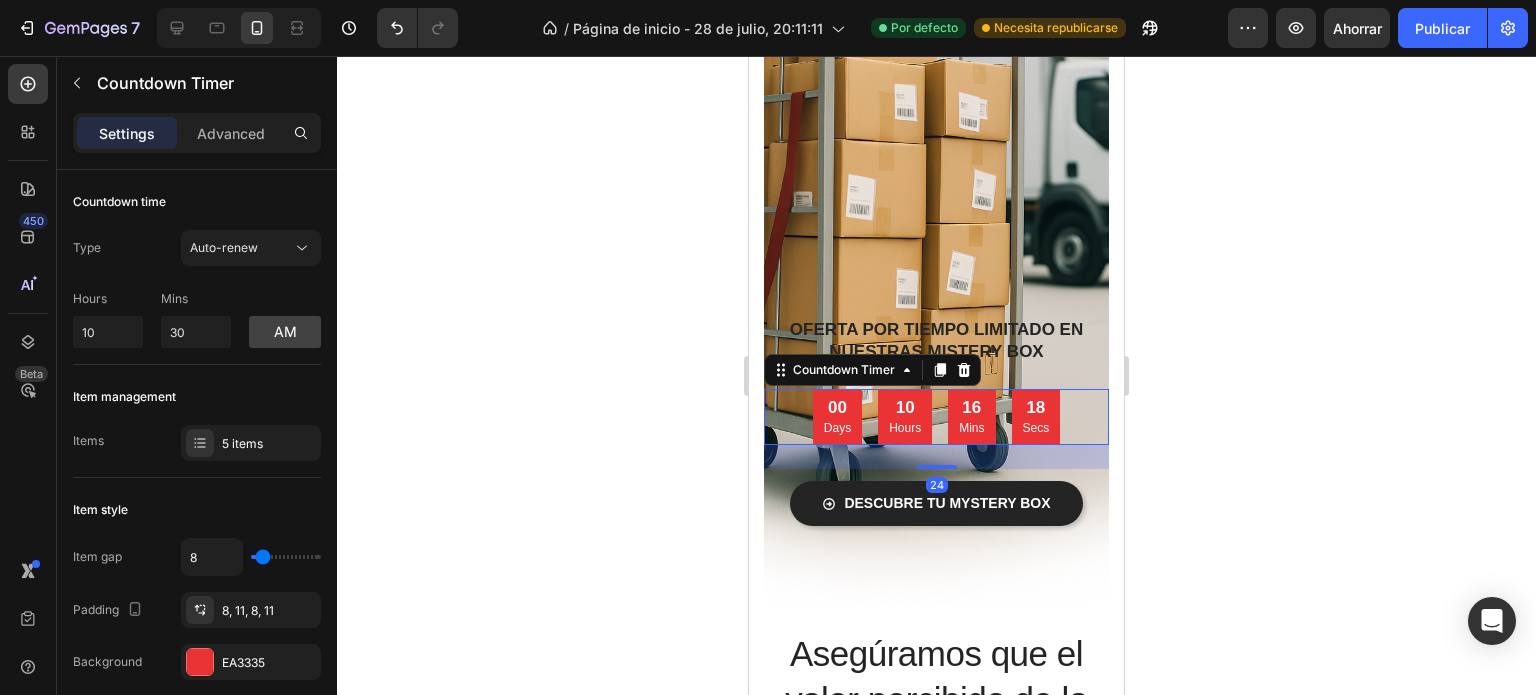 click on "00 Days" at bounding box center [837, 417] 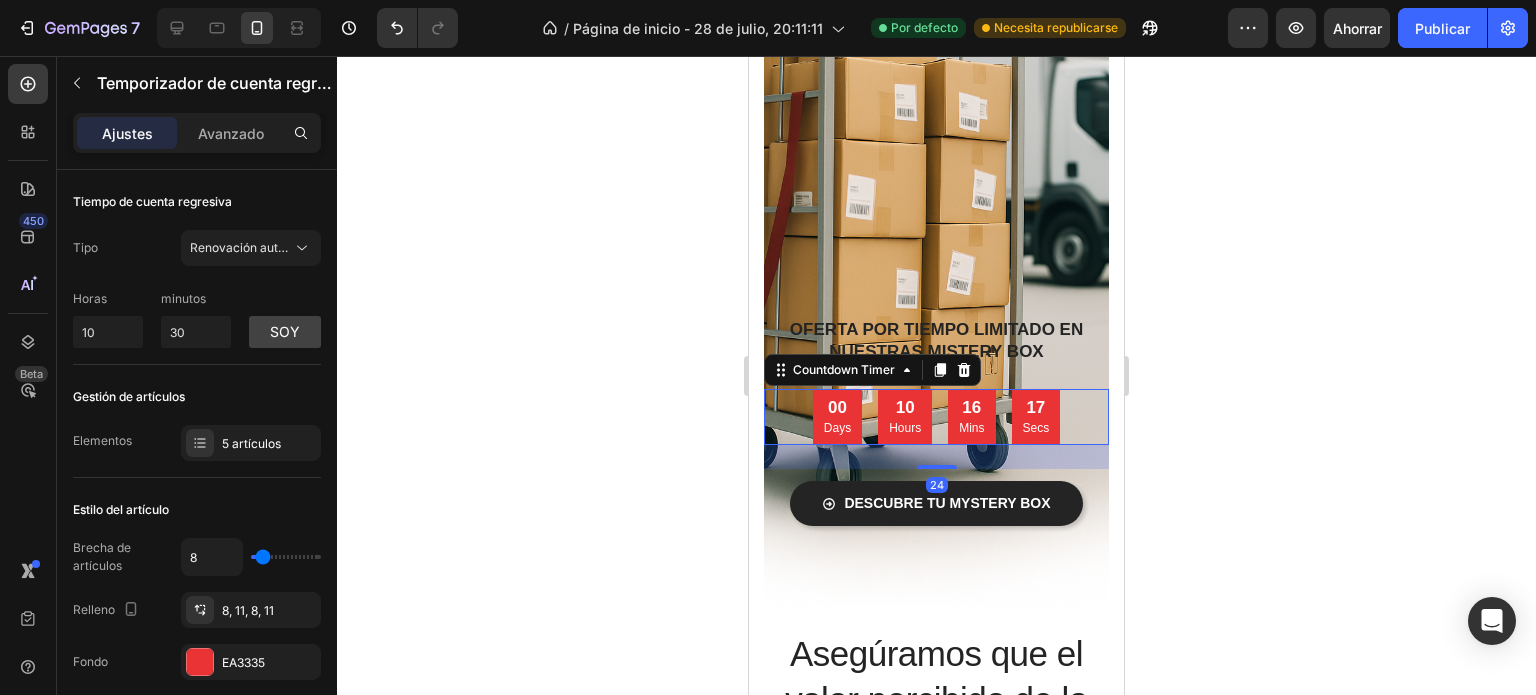 click on "Days" at bounding box center (837, 428) 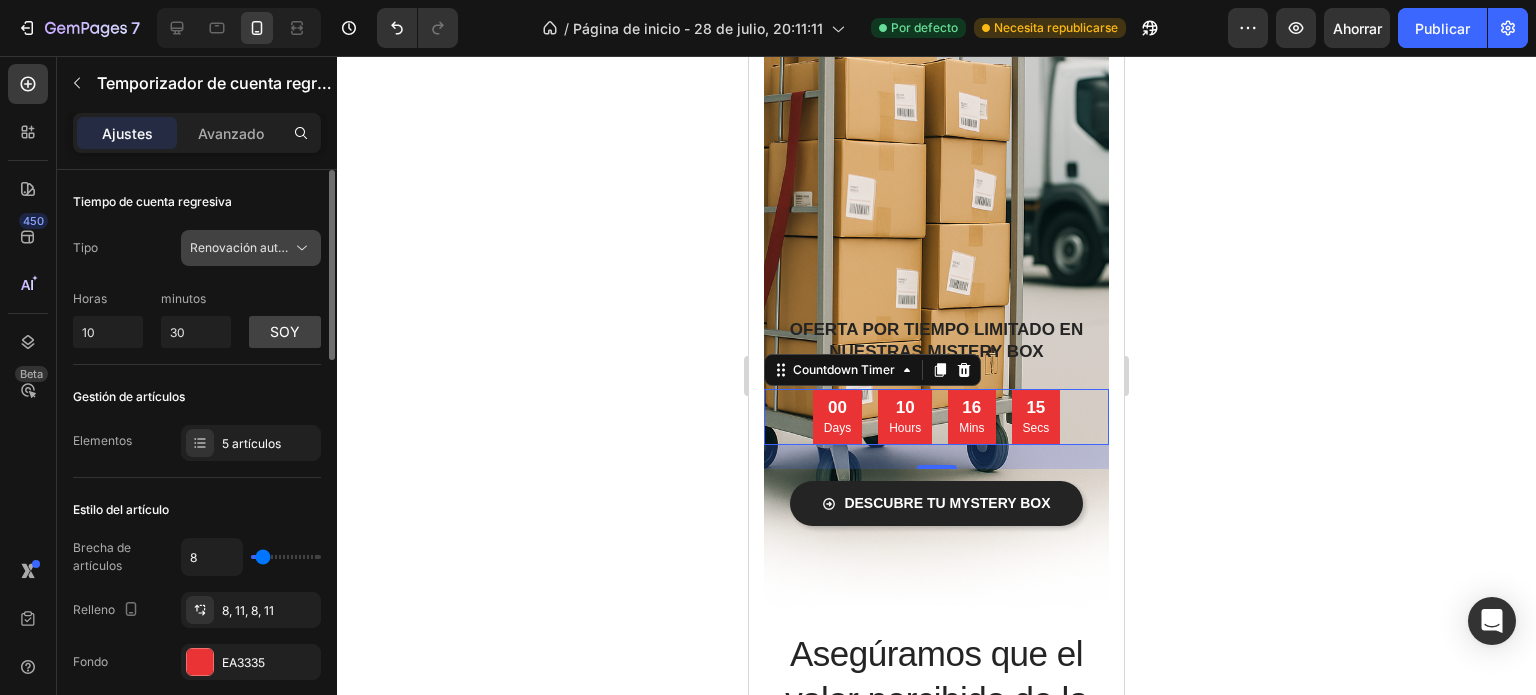 click on "Renovación automática" at bounding box center (257, 247) 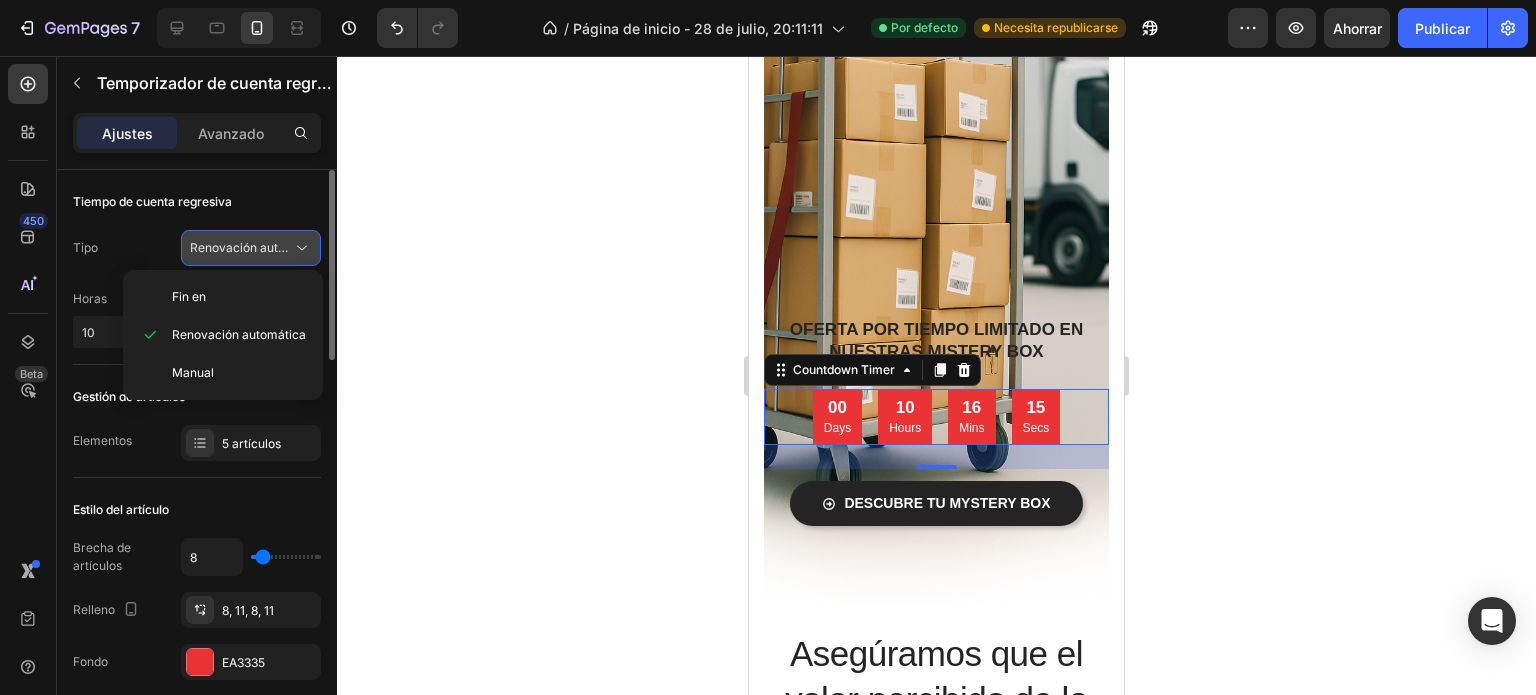 click on "Renovación automática" at bounding box center [257, 247] 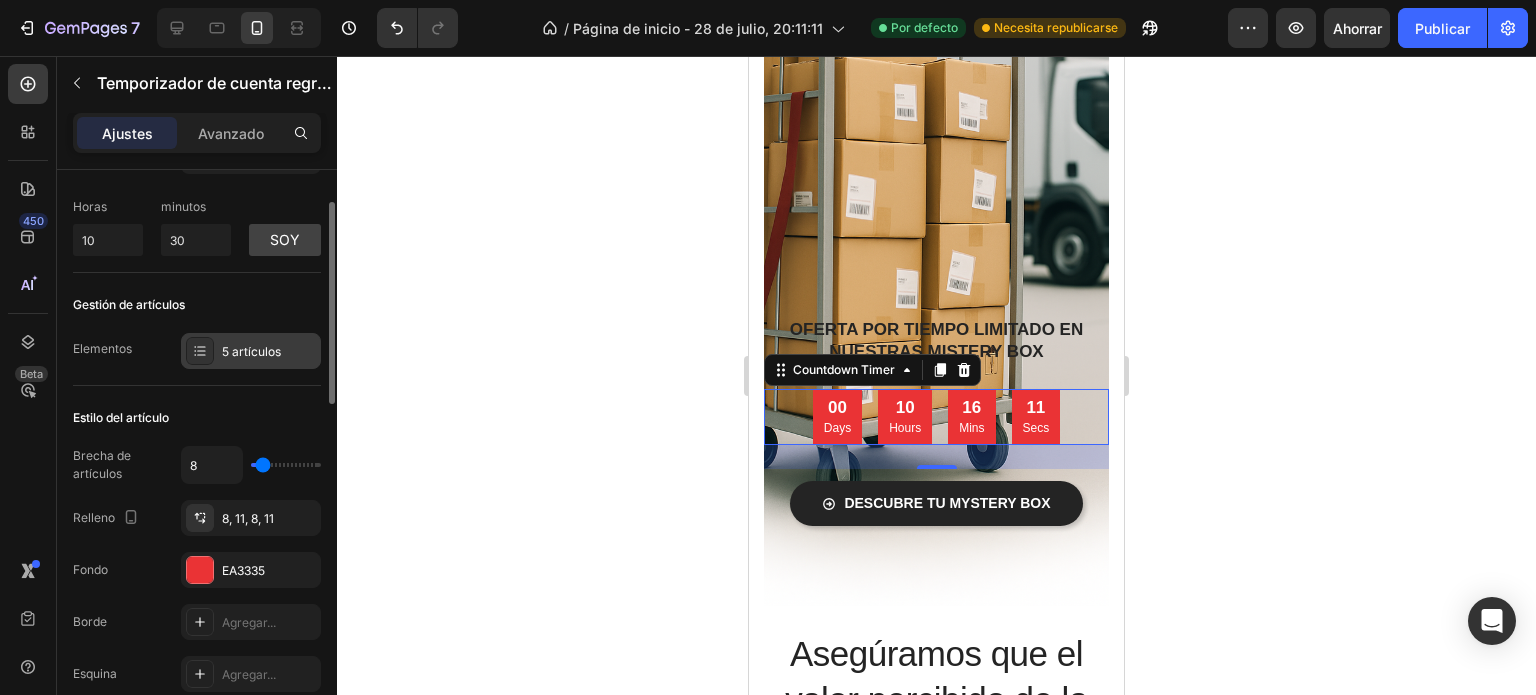 scroll, scrollTop: 0, scrollLeft: 0, axis: both 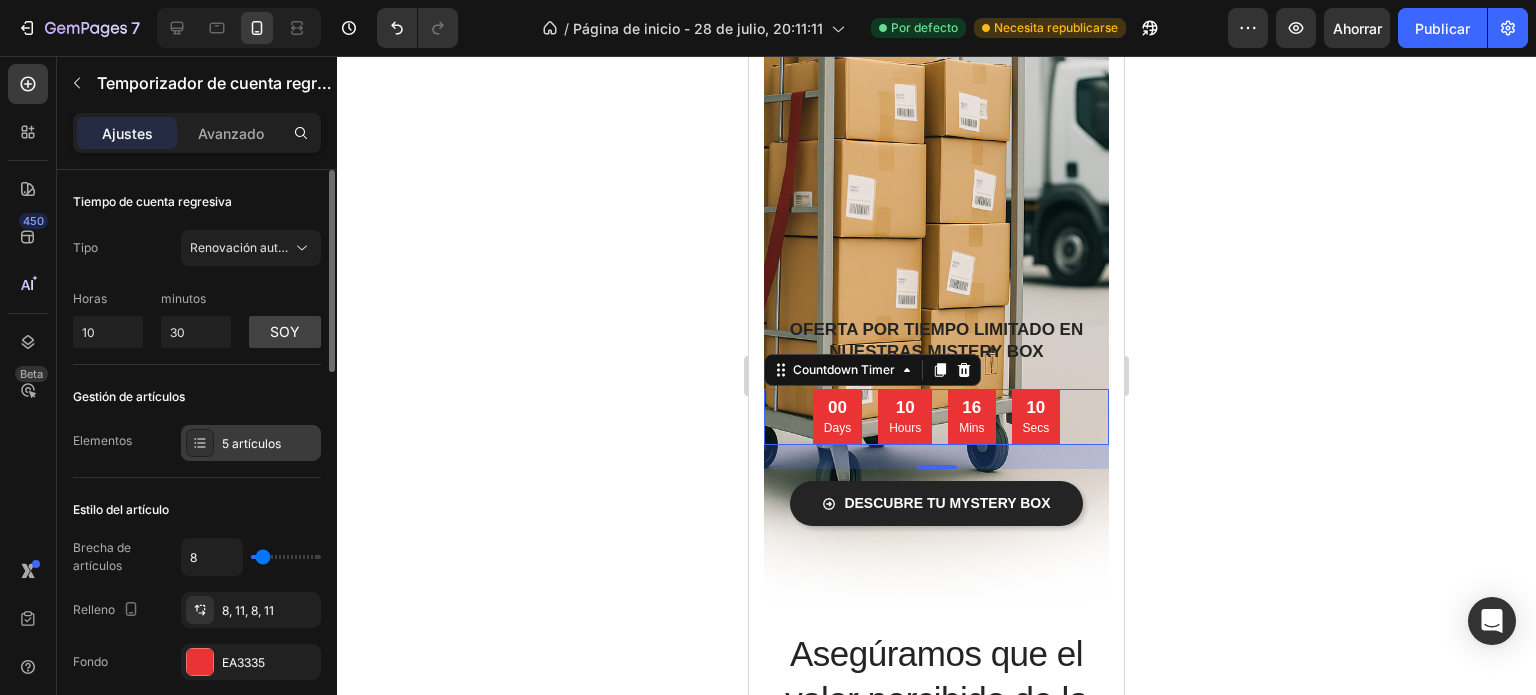 click on "5 artículos" at bounding box center (251, 443) 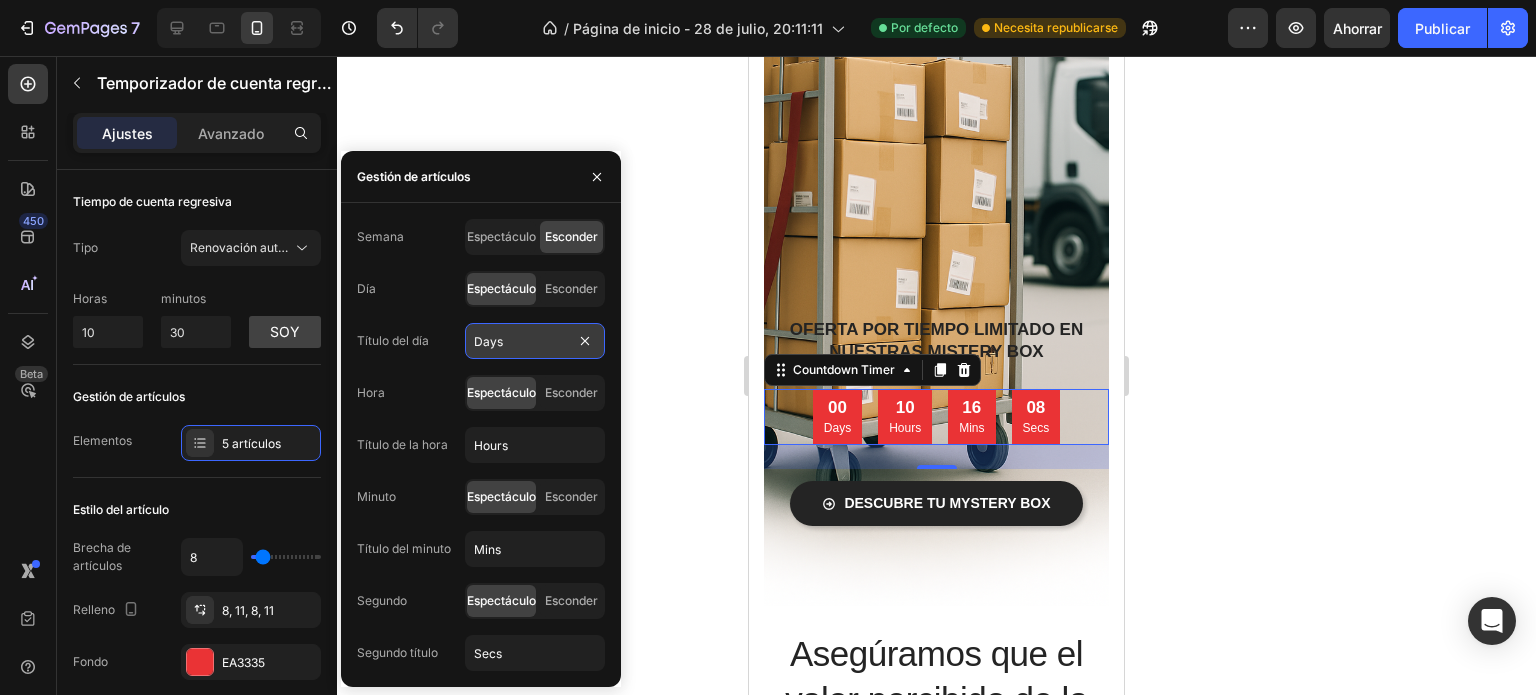 click on "Days" at bounding box center [535, 341] 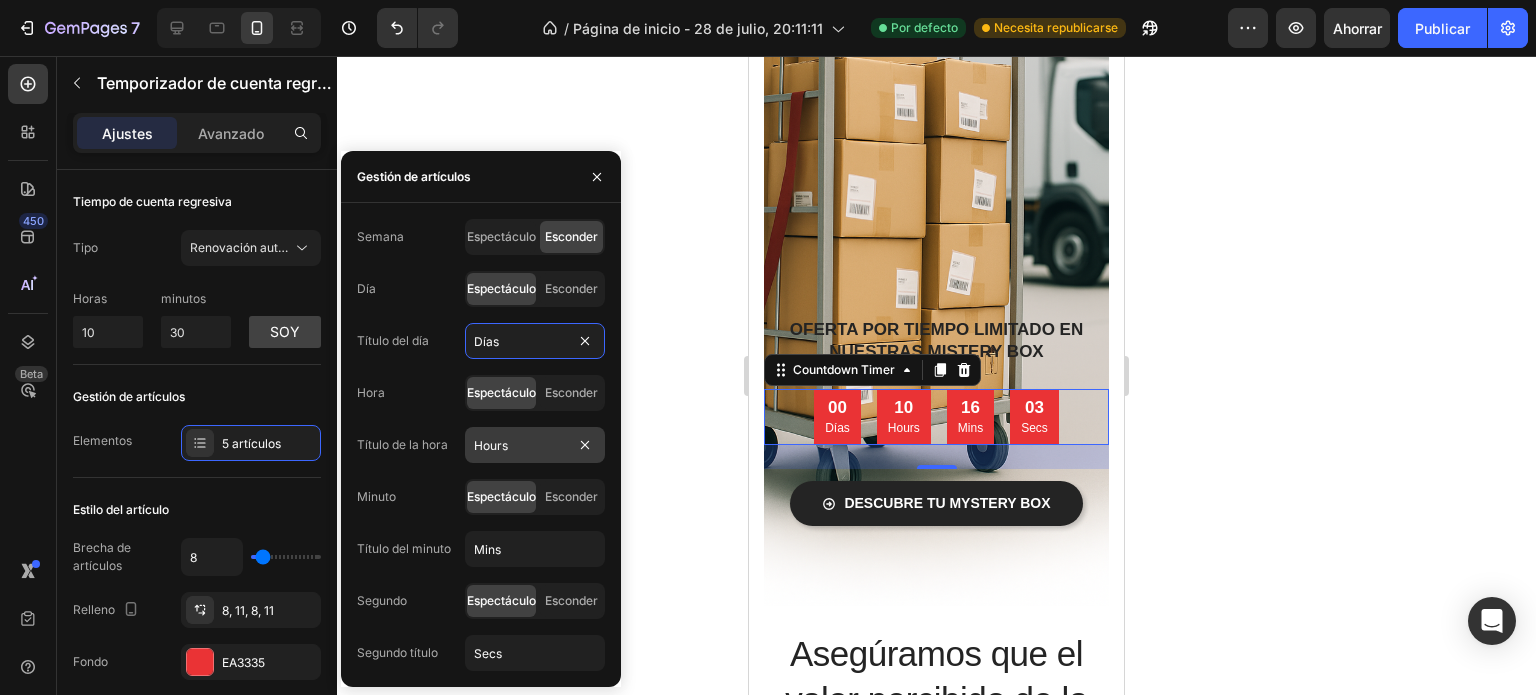 type on "Días" 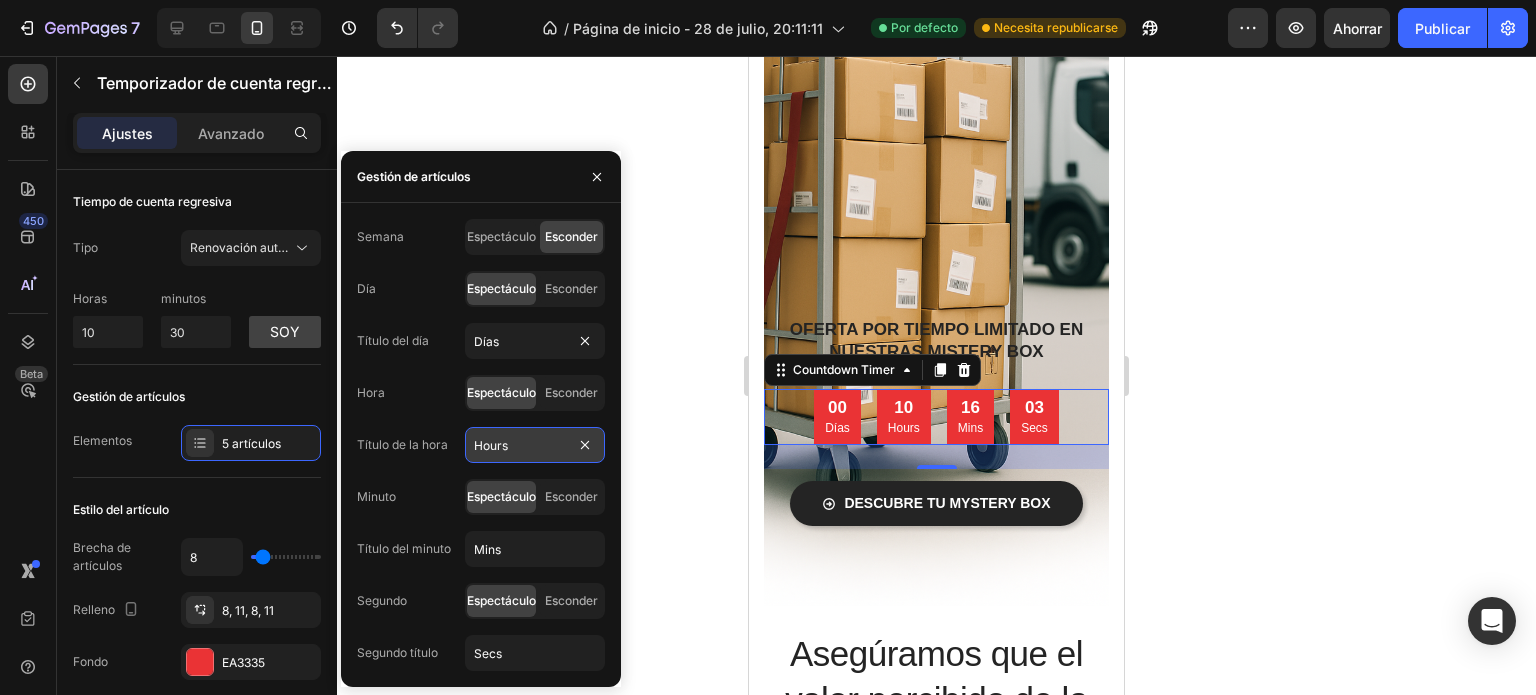 click on "Hours" at bounding box center [535, 445] 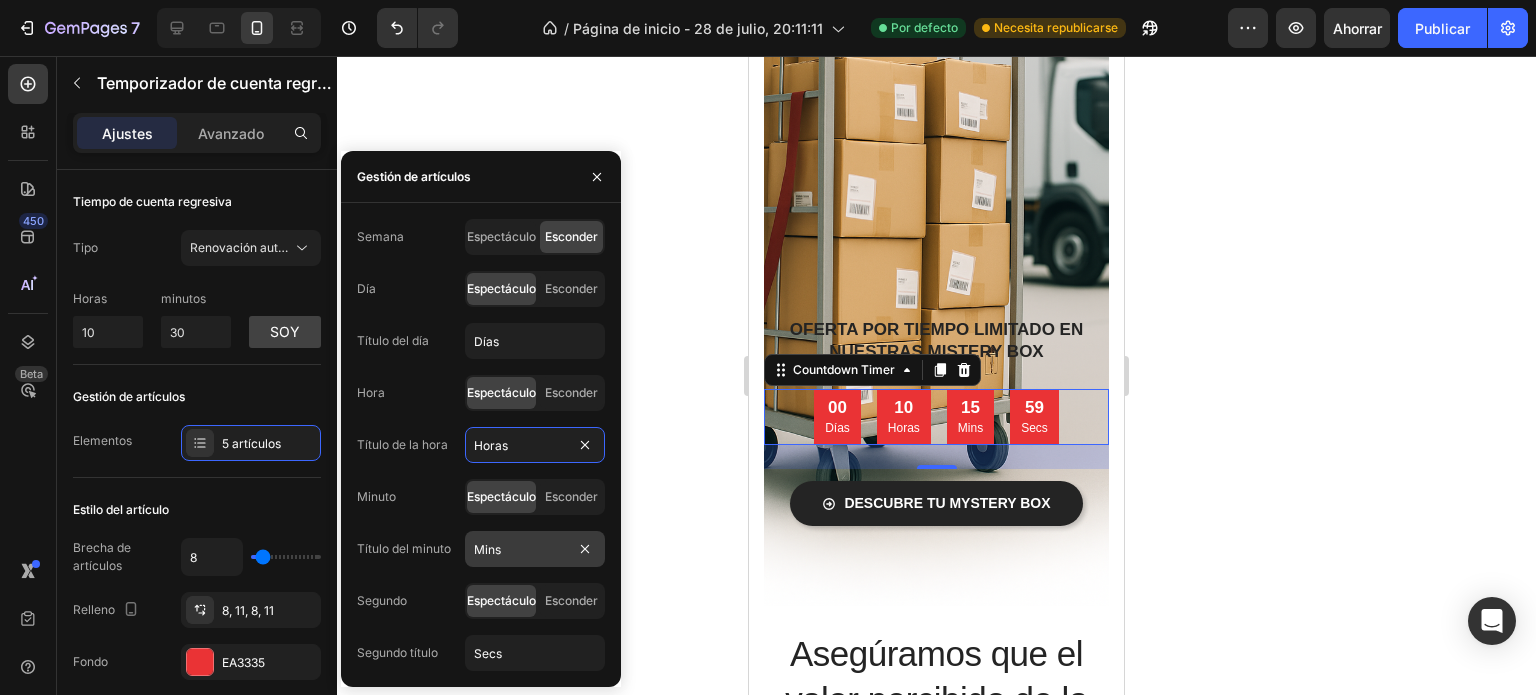type on "Horas" 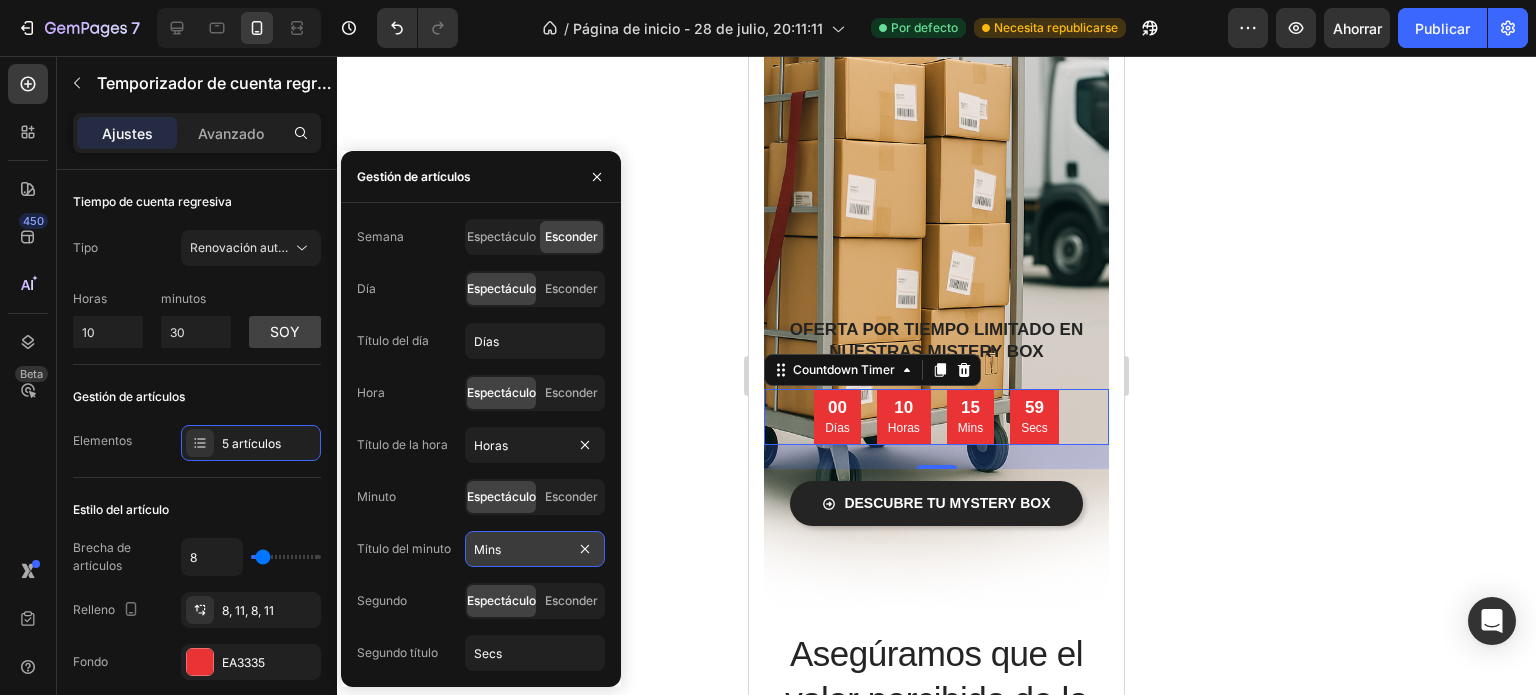 click on "Mins" at bounding box center [535, 549] 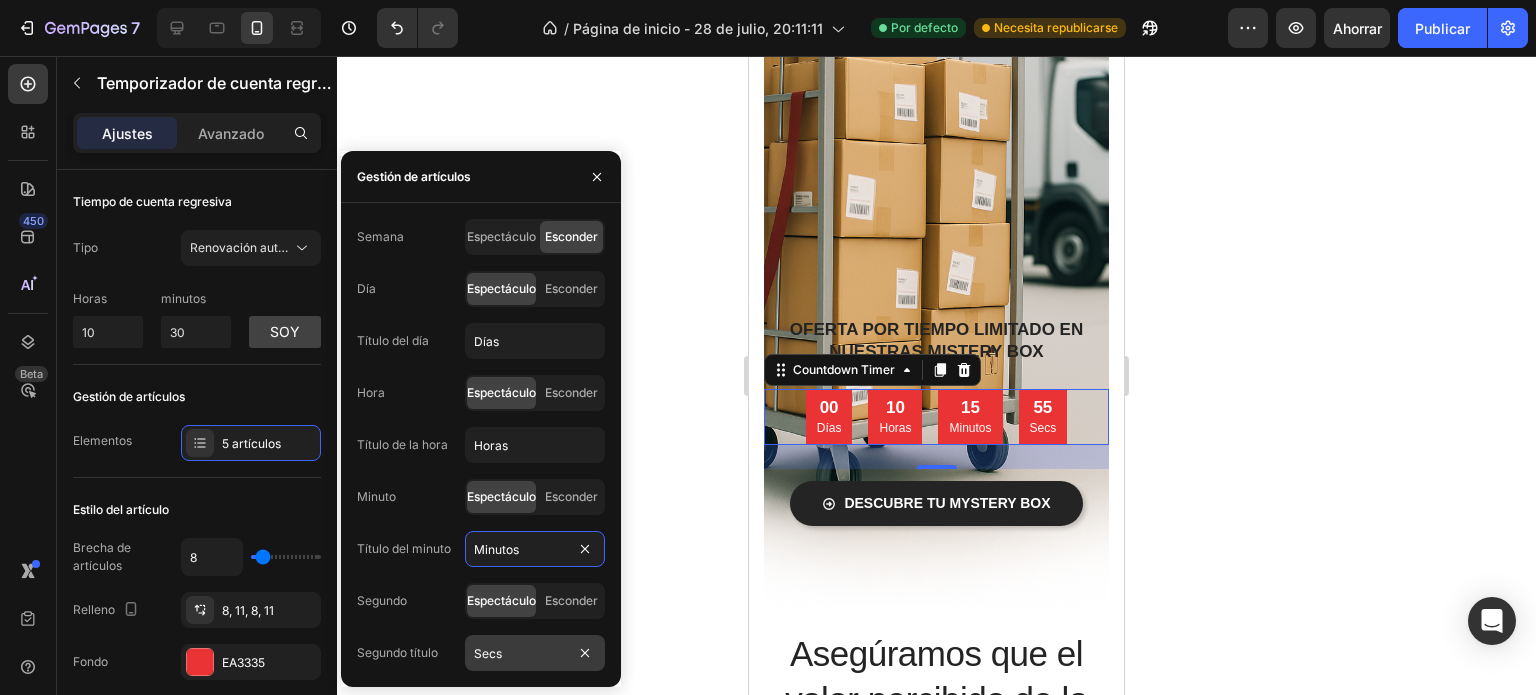 type on "Minutos" 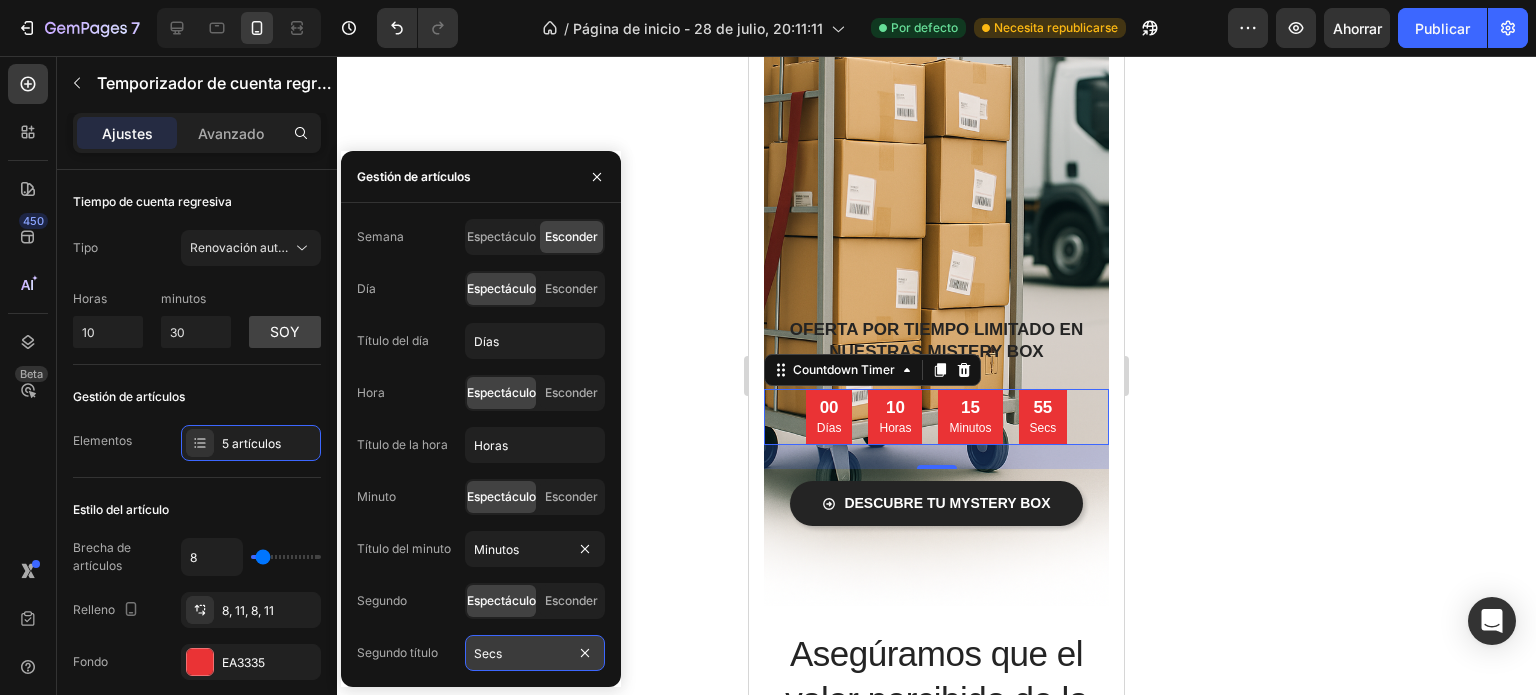click on "Secs" at bounding box center (535, 653) 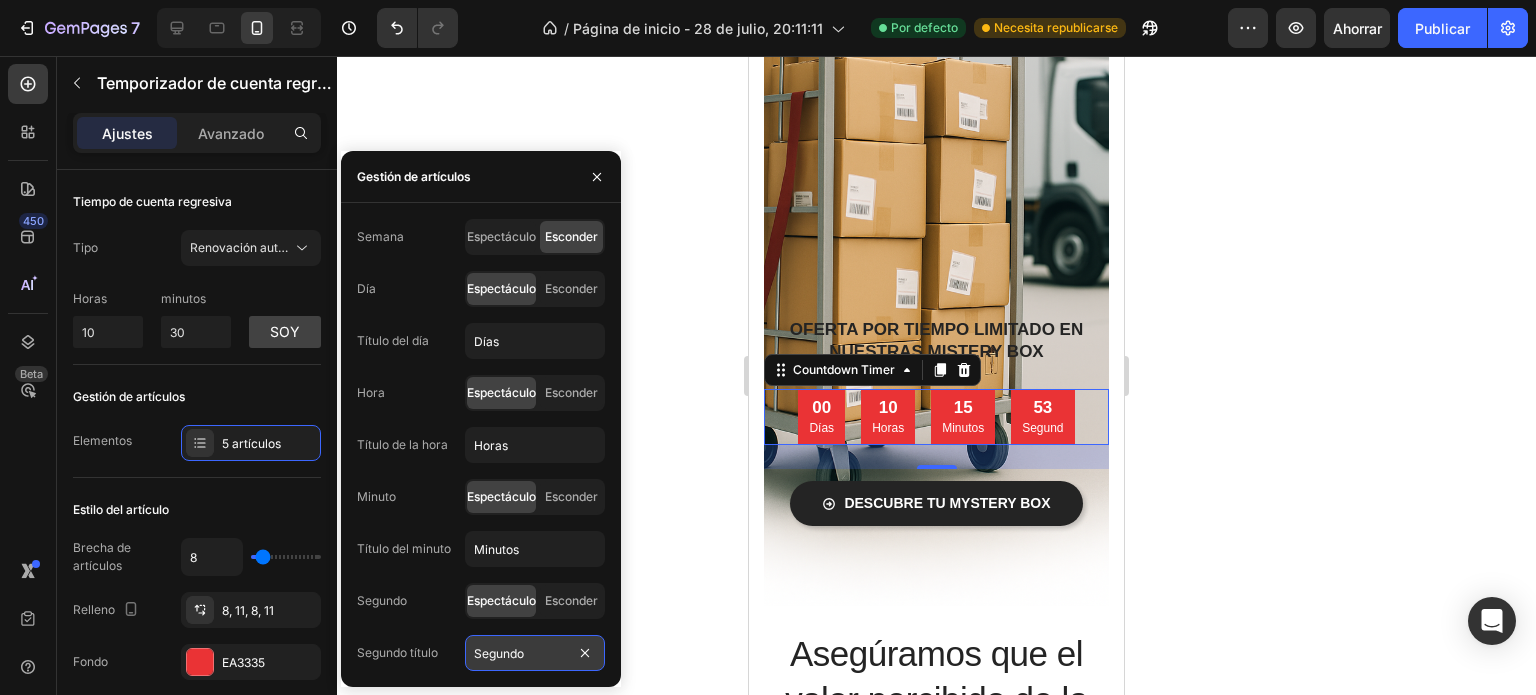 type on "Segundos" 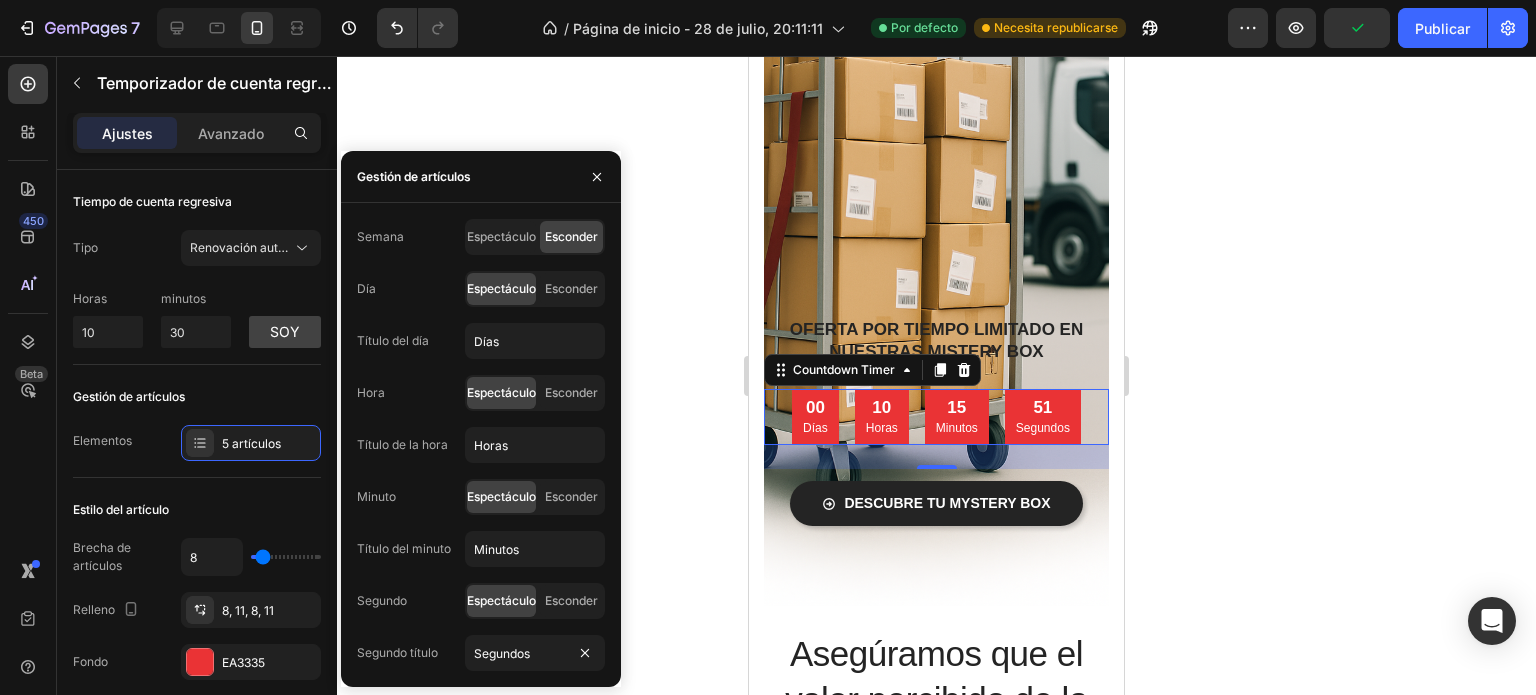 click 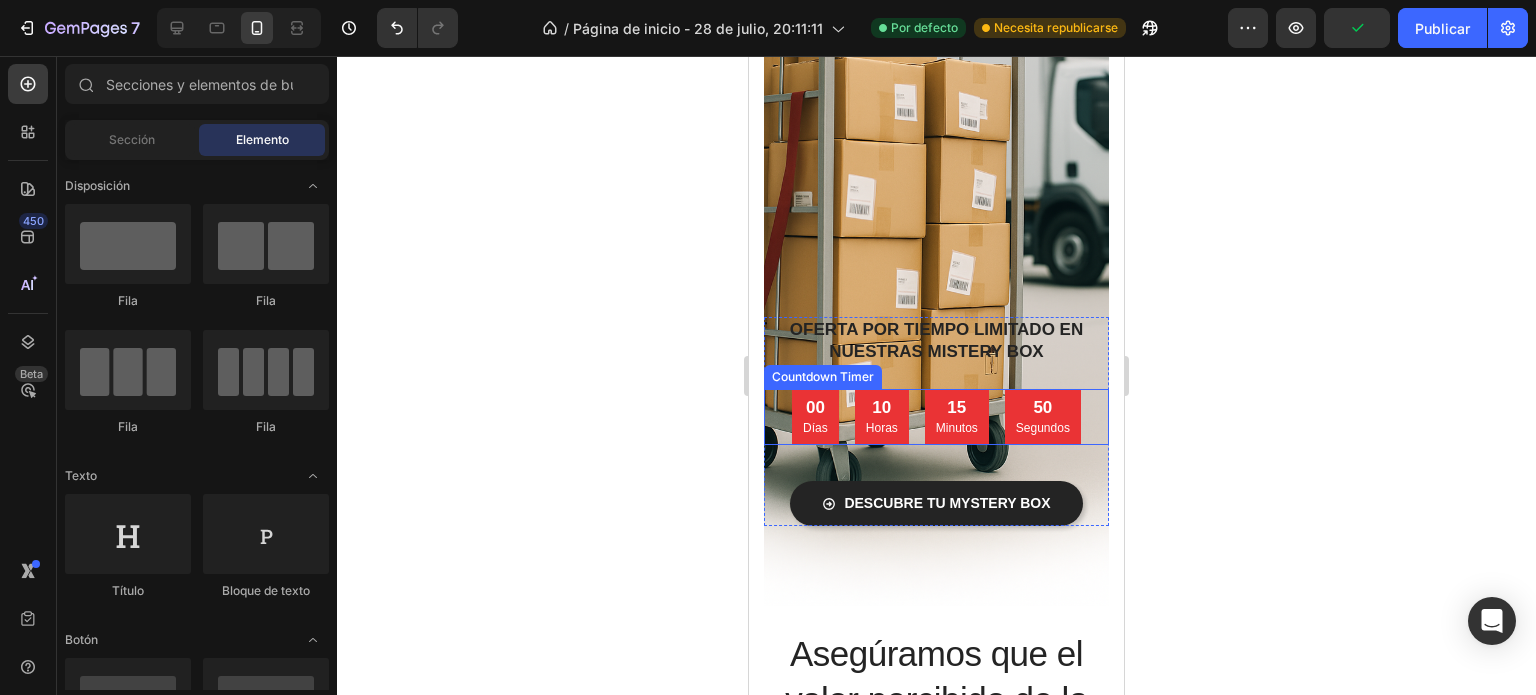 click on "50 Segundos" at bounding box center (1043, 417) 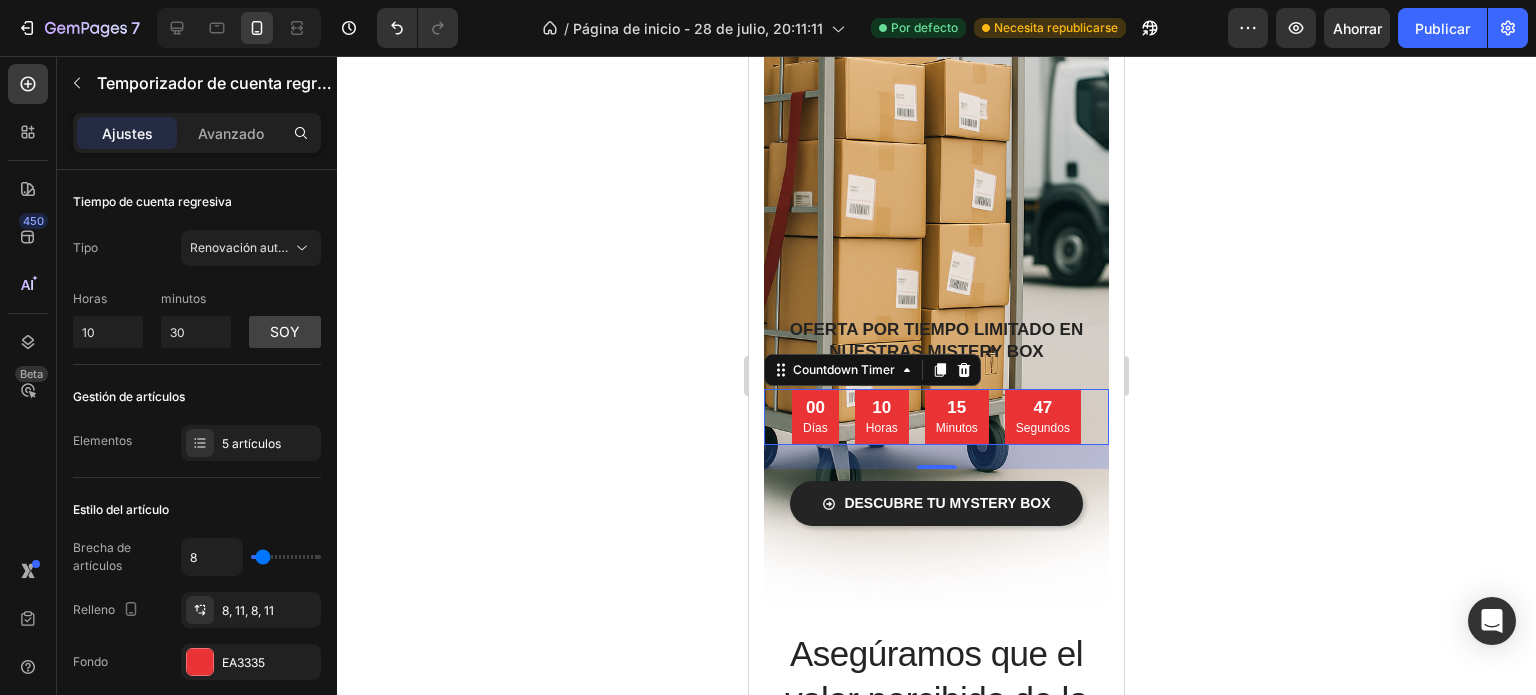 click 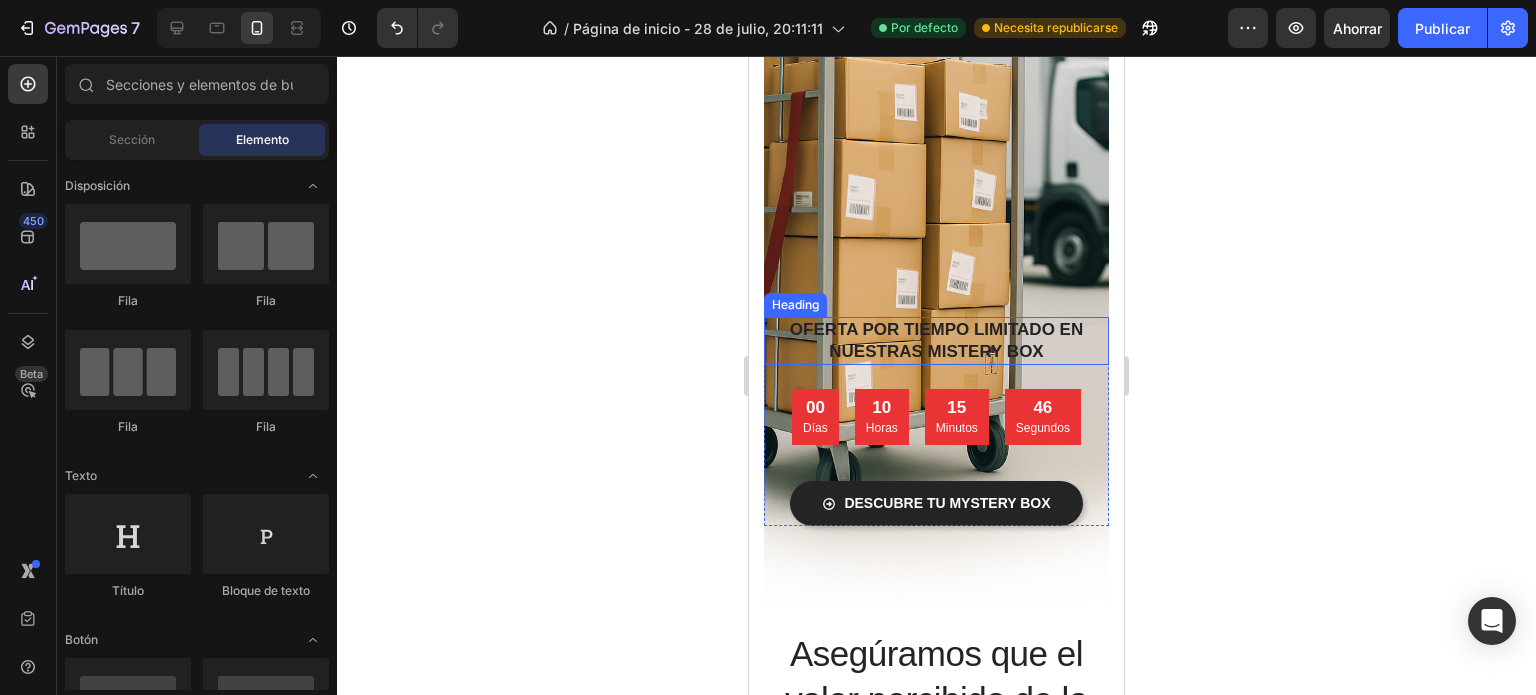 click on "OFERTA POR TIEMPO LIMITADO EN NUESTRAS MISTERY BOX" at bounding box center [936, 340] 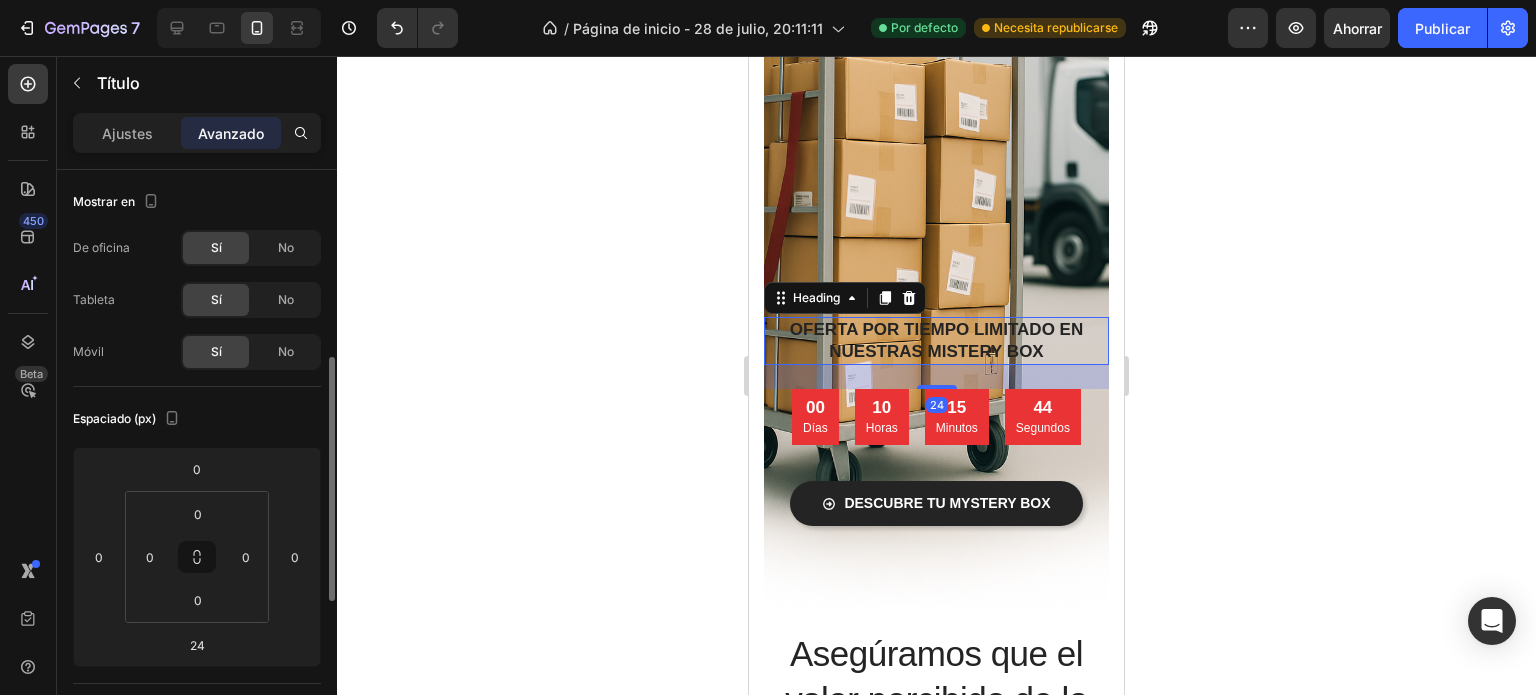 scroll, scrollTop: 132, scrollLeft: 0, axis: vertical 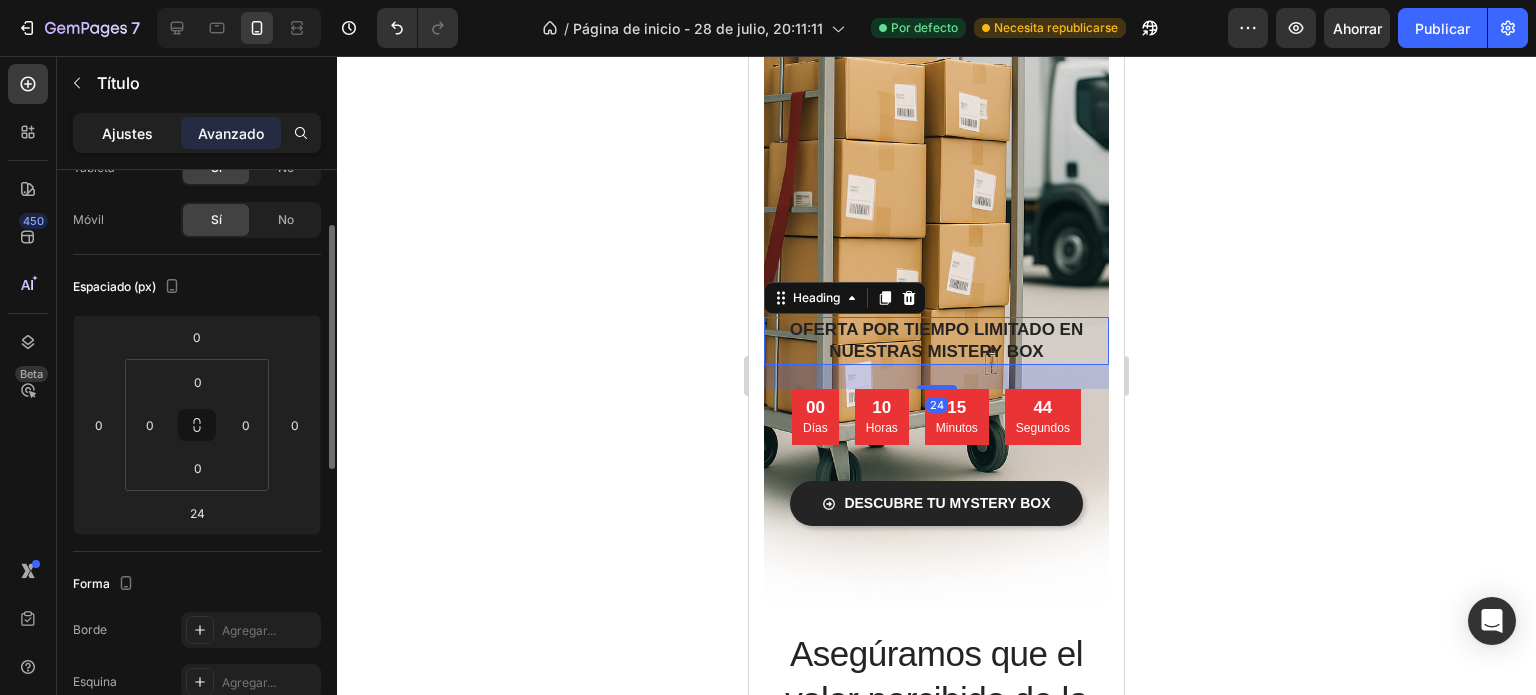 click on "Ajustes" at bounding box center [127, 133] 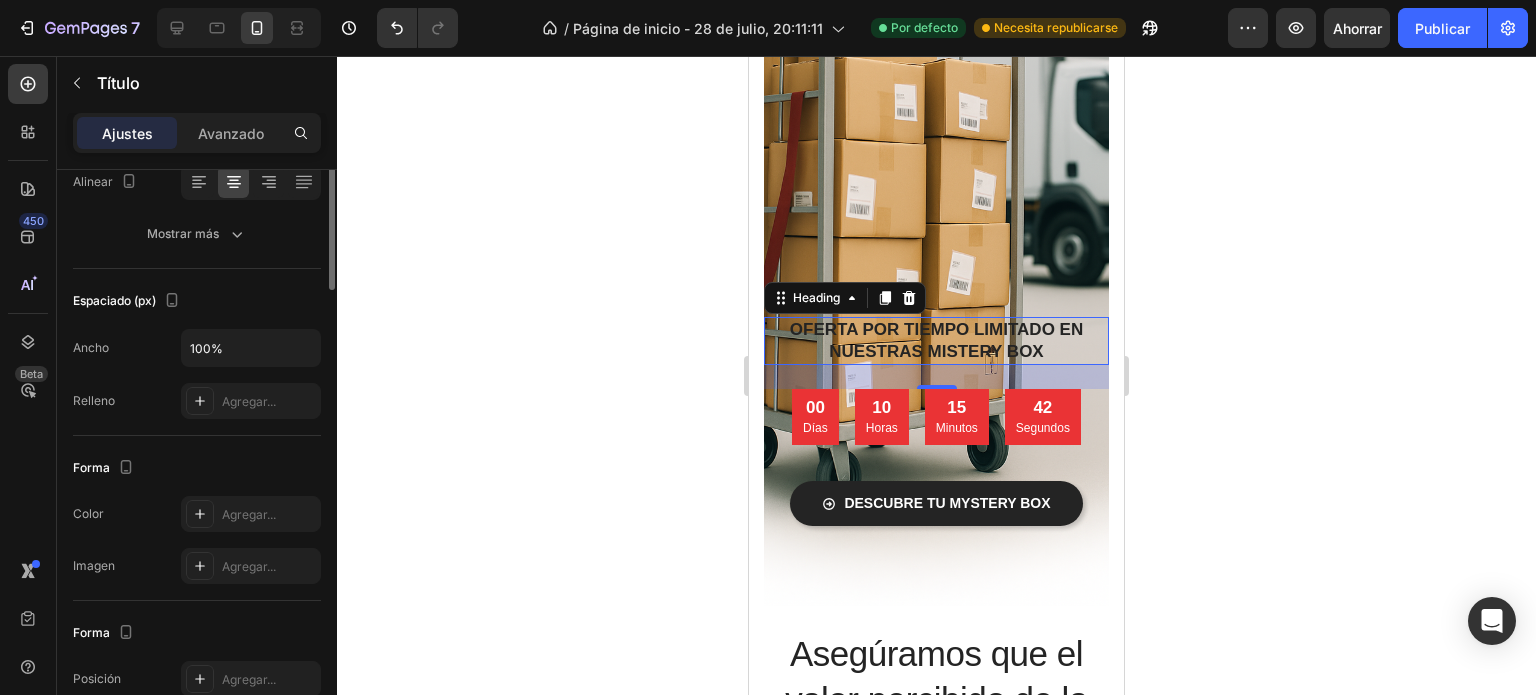 scroll, scrollTop: 66, scrollLeft: 0, axis: vertical 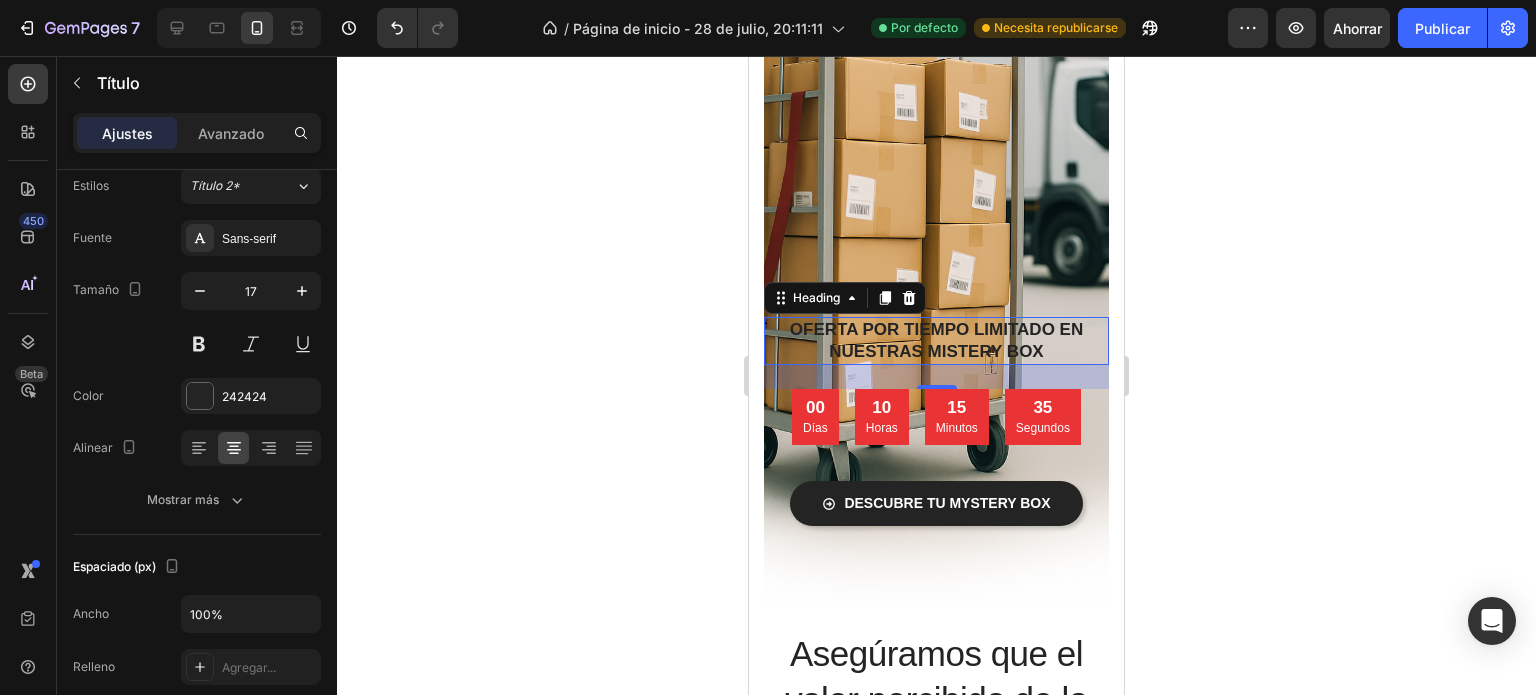 click 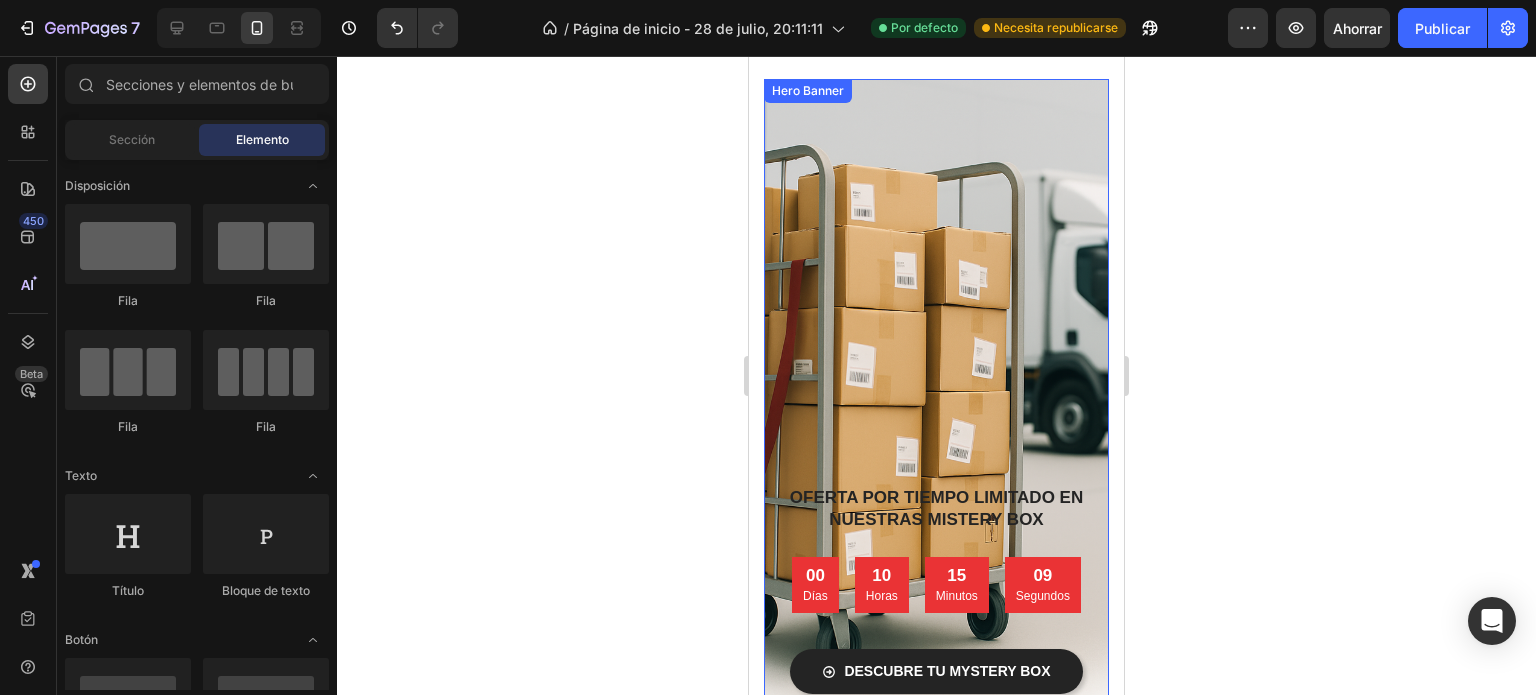 scroll, scrollTop: 0, scrollLeft: 0, axis: both 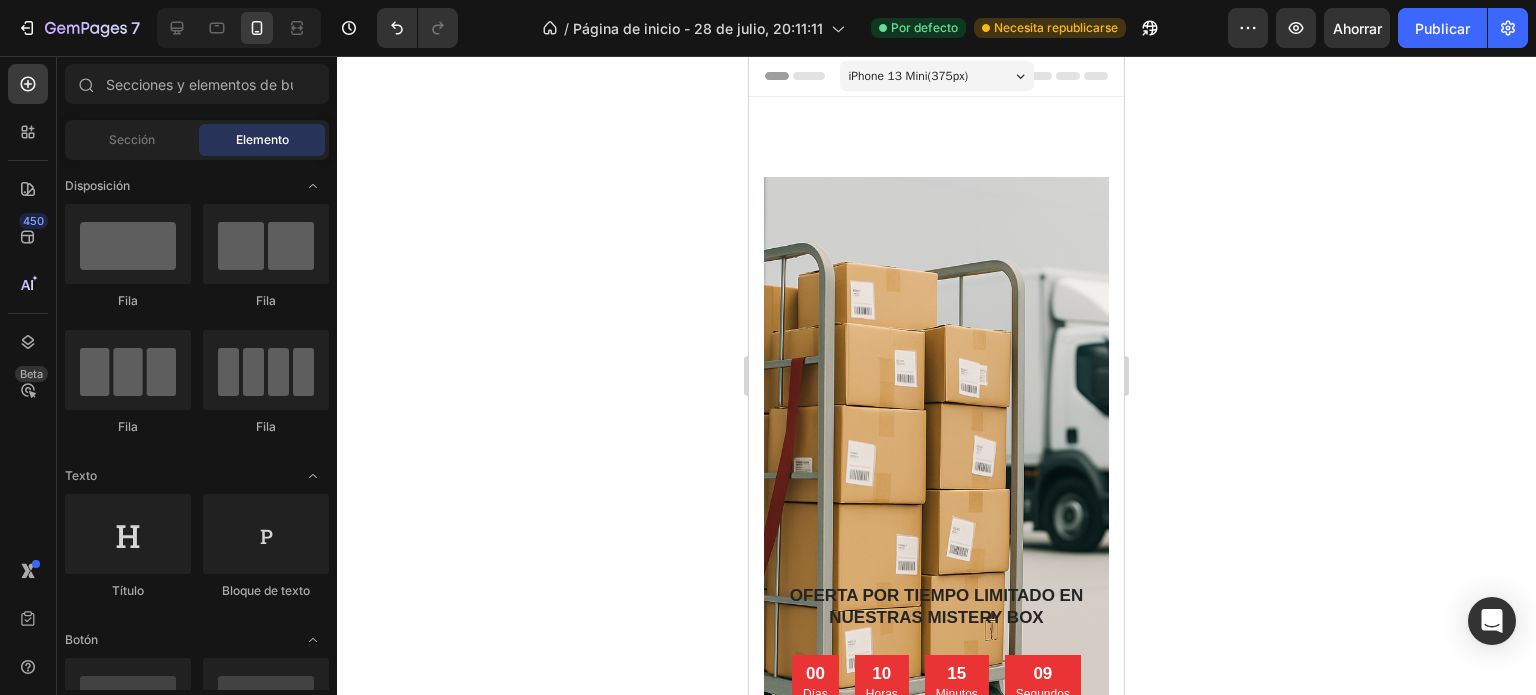 click 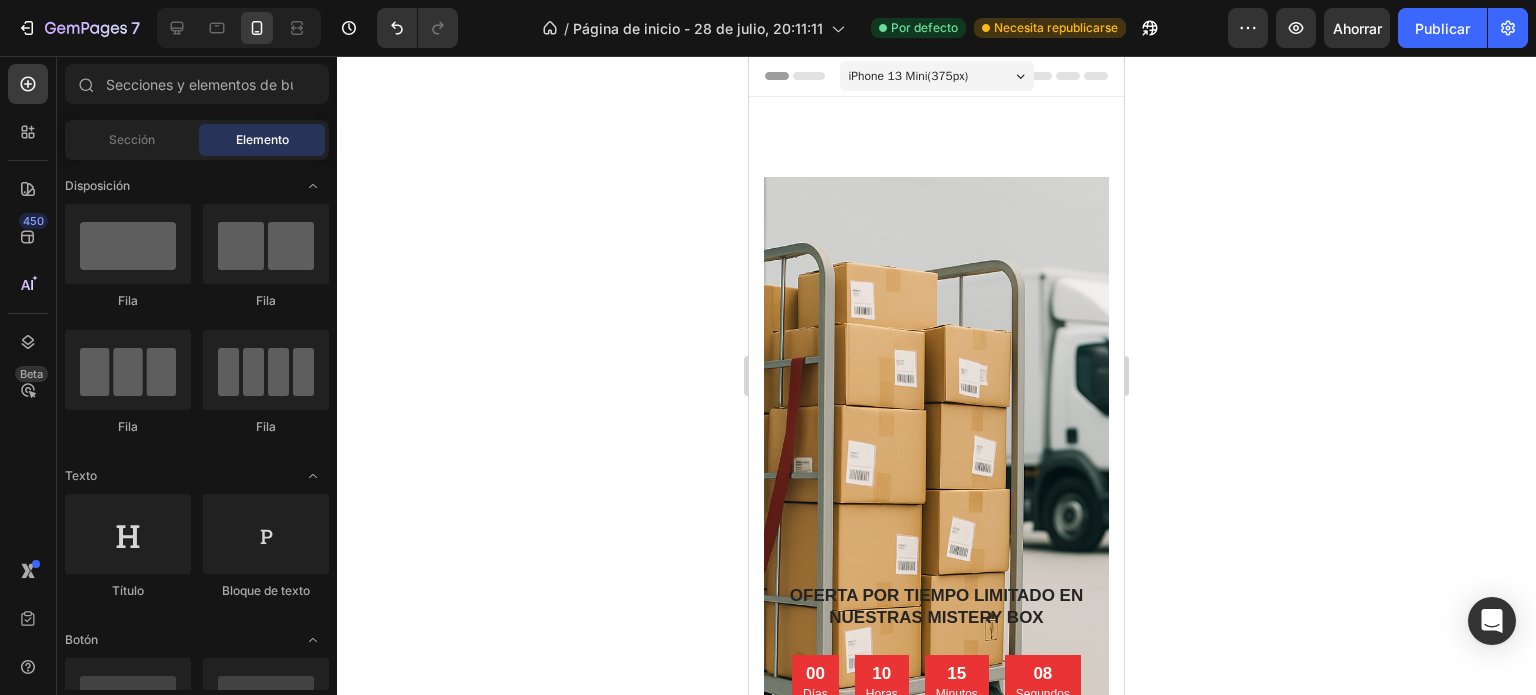 click on "7 / Página de inicio - 28 de julio, 20:11:11 Por defecto Necesita republicarse Avance Ahorrar Publicar" 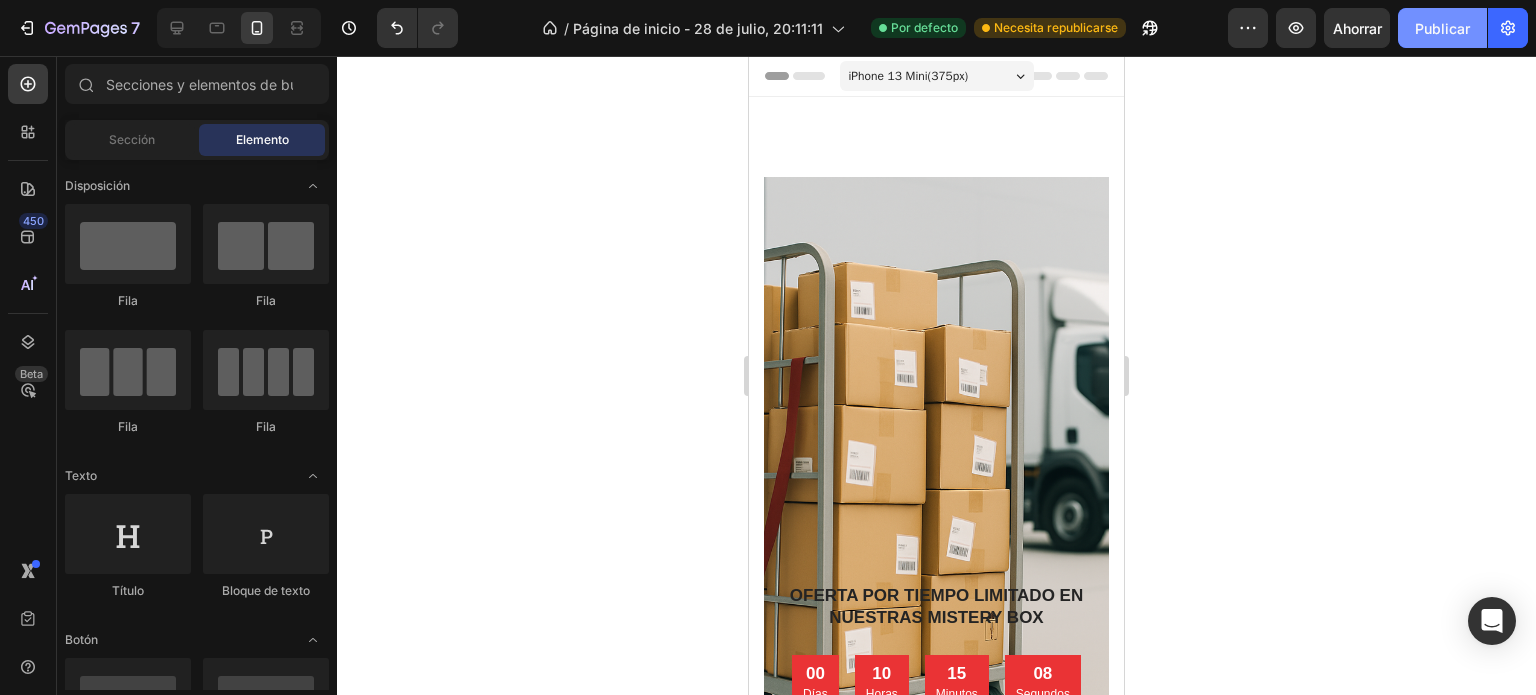 click on "Publicar" at bounding box center (1442, 28) 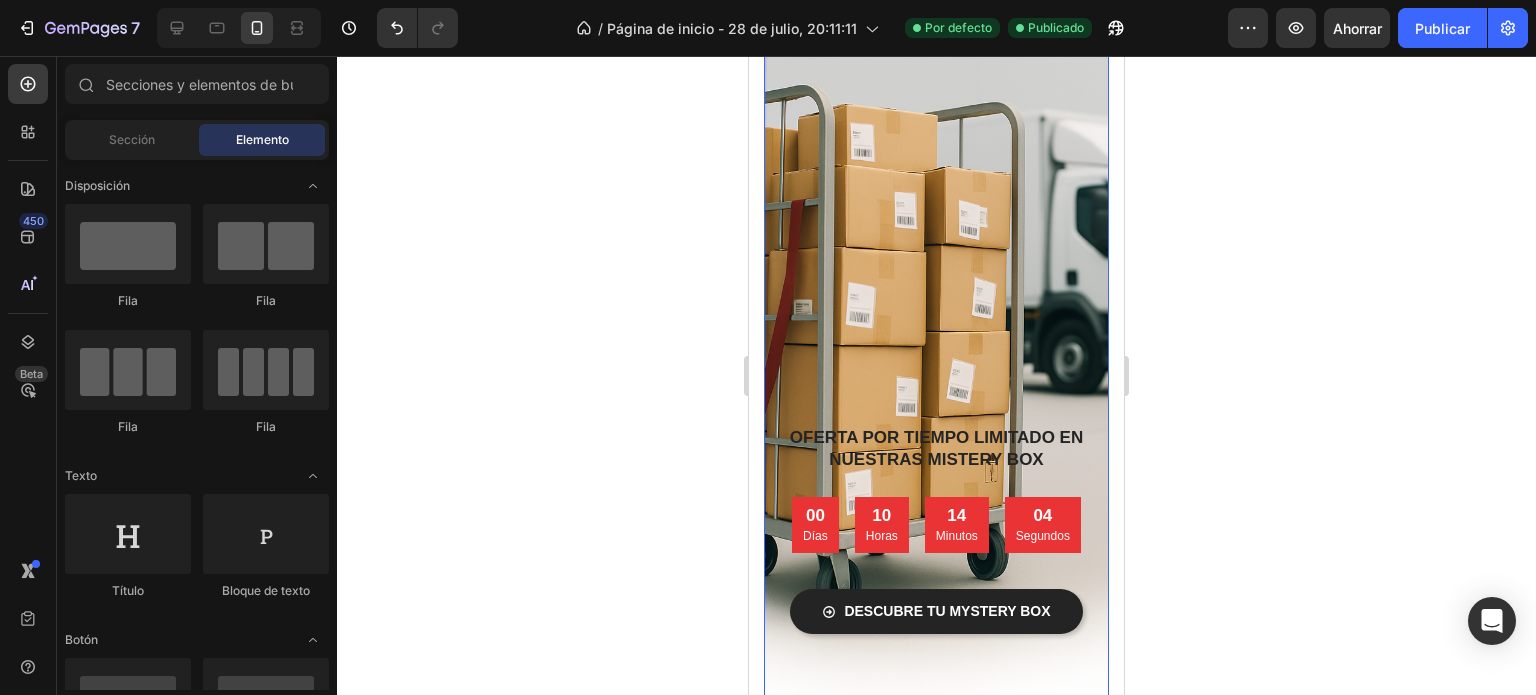scroll, scrollTop: 266, scrollLeft: 0, axis: vertical 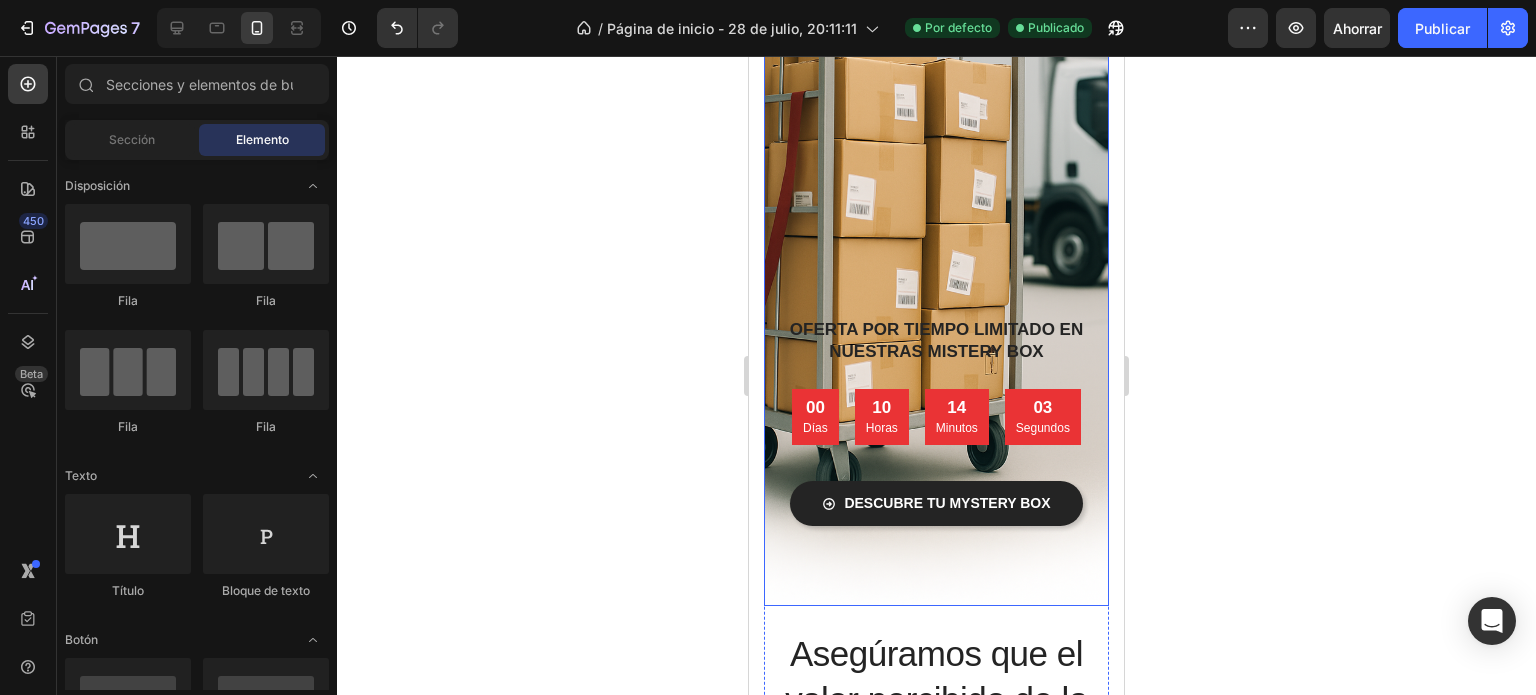 click at bounding box center (936, 258) 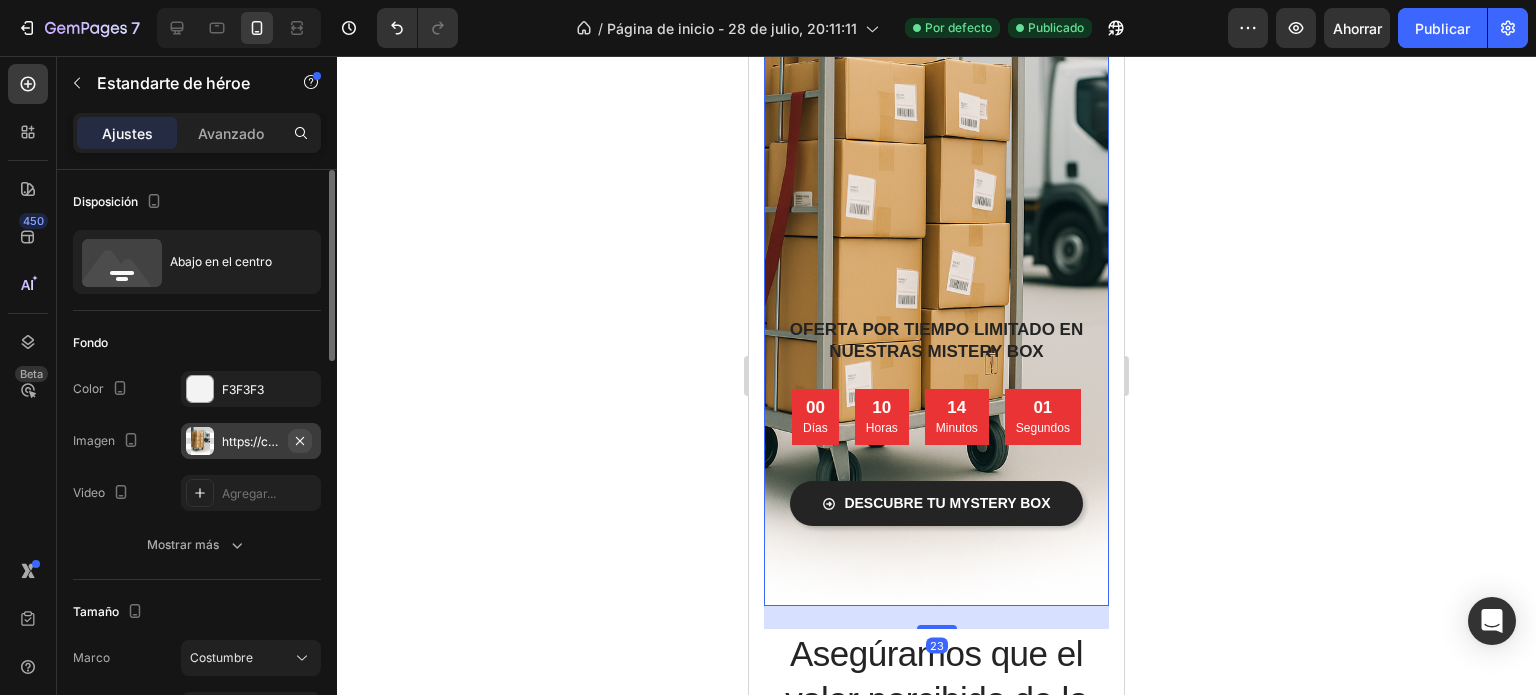 click 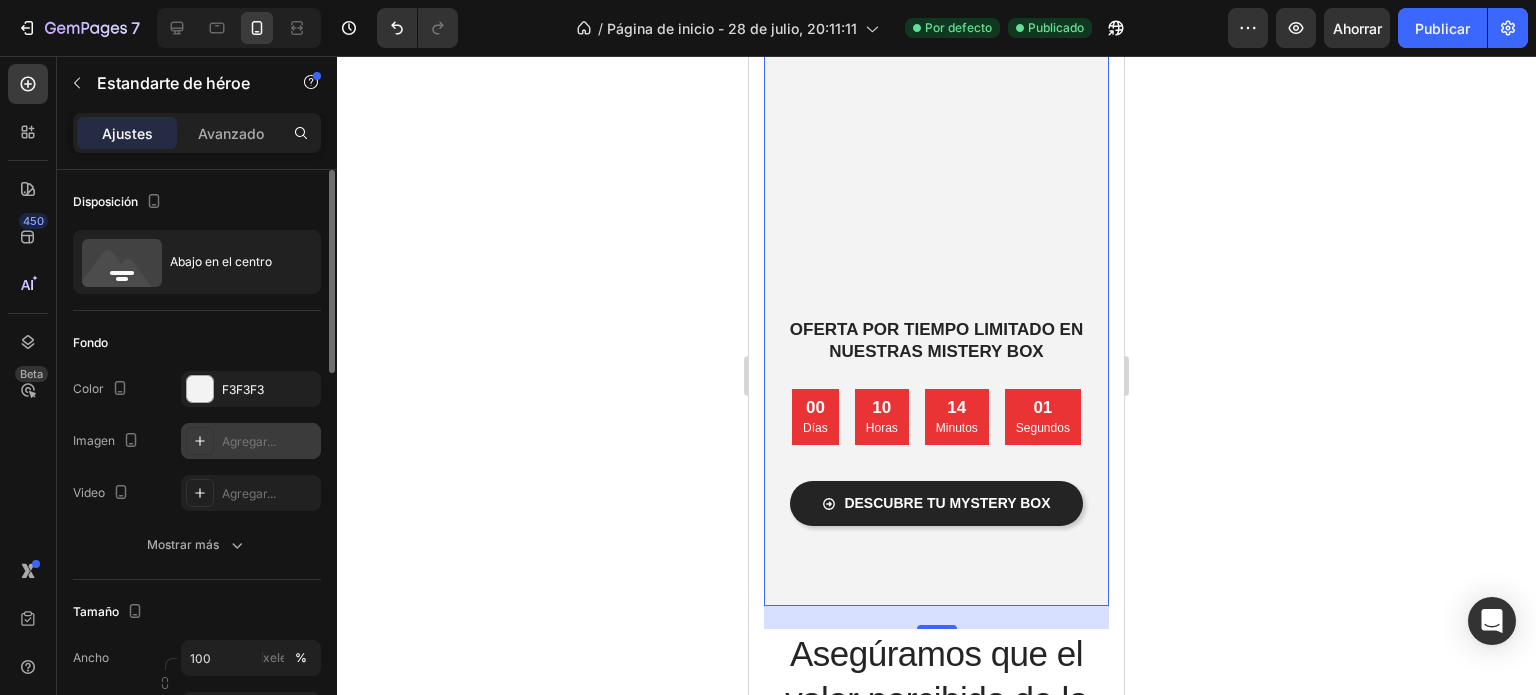 click on "Agregar..." at bounding box center [249, 441] 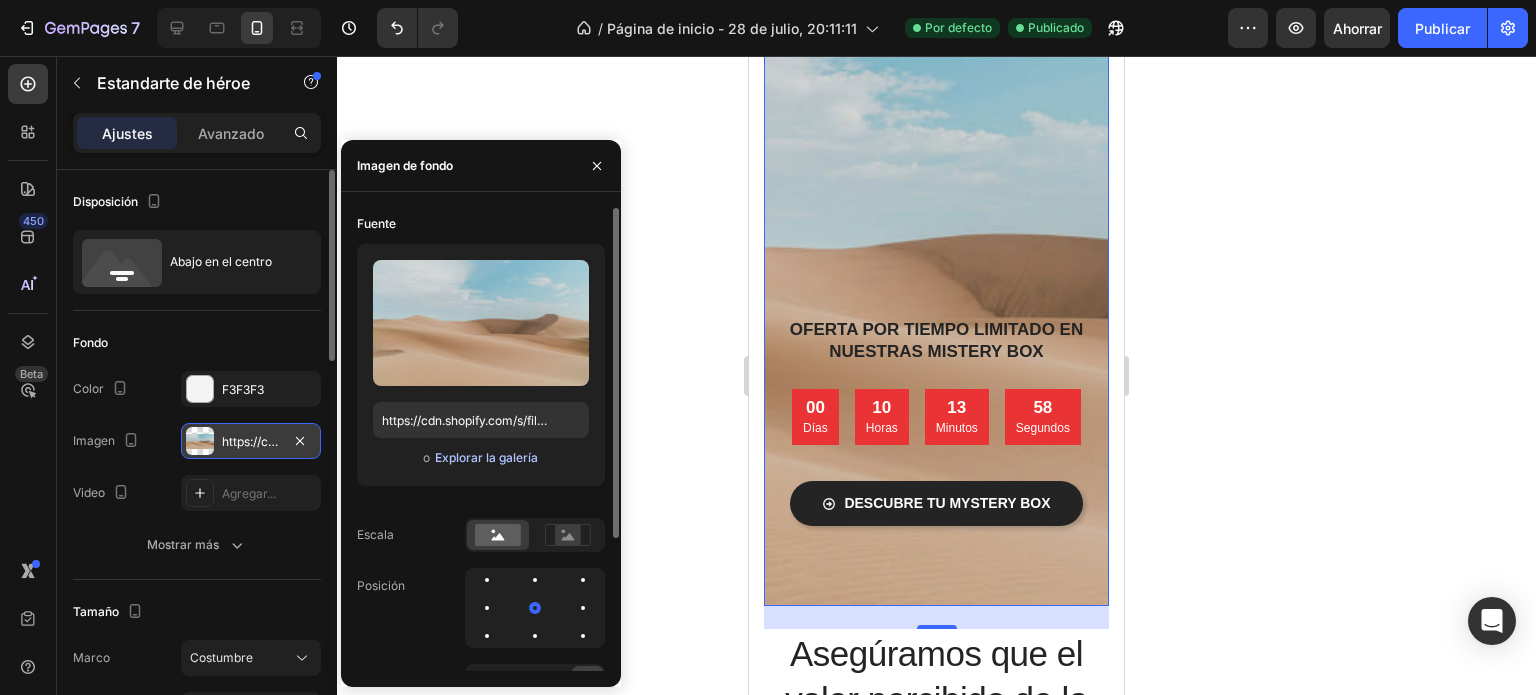 click on "Explorar la galería" at bounding box center [486, 457] 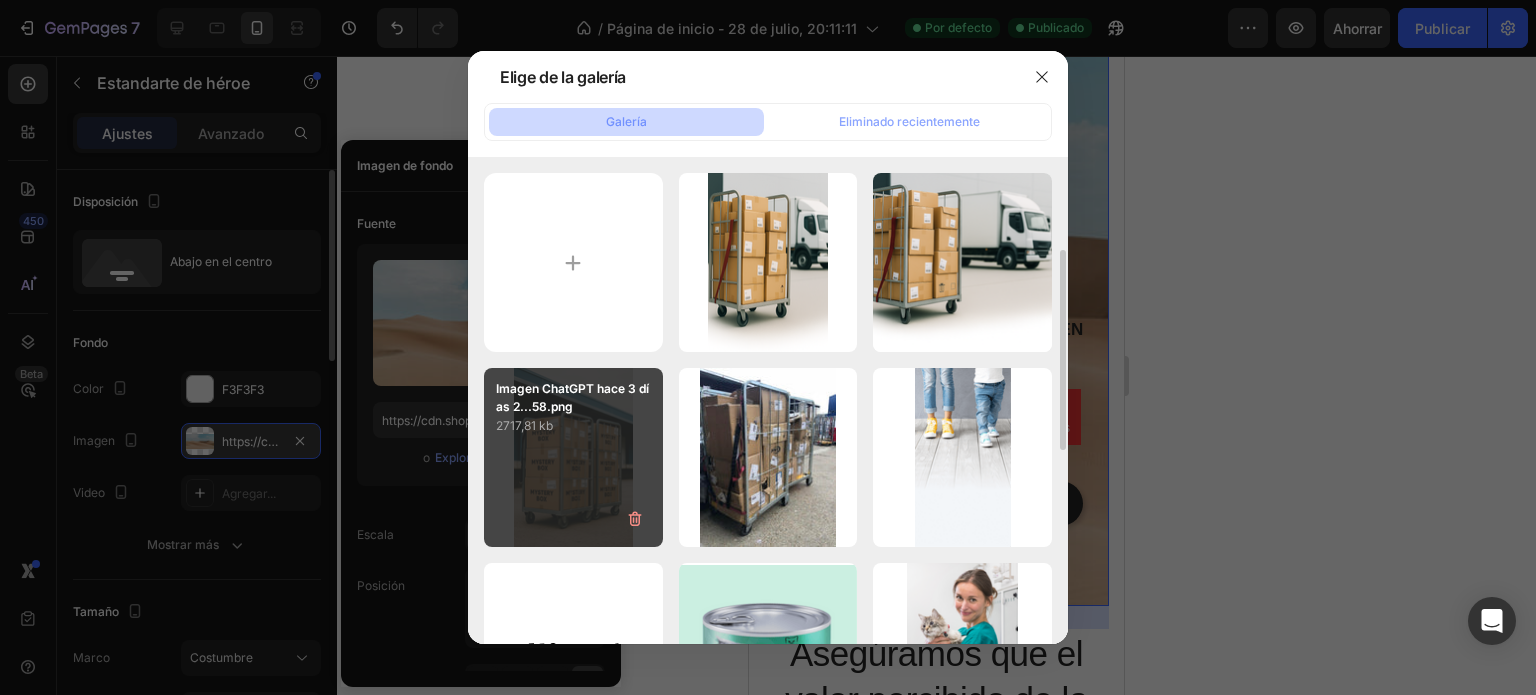 scroll, scrollTop: 66, scrollLeft: 0, axis: vertical 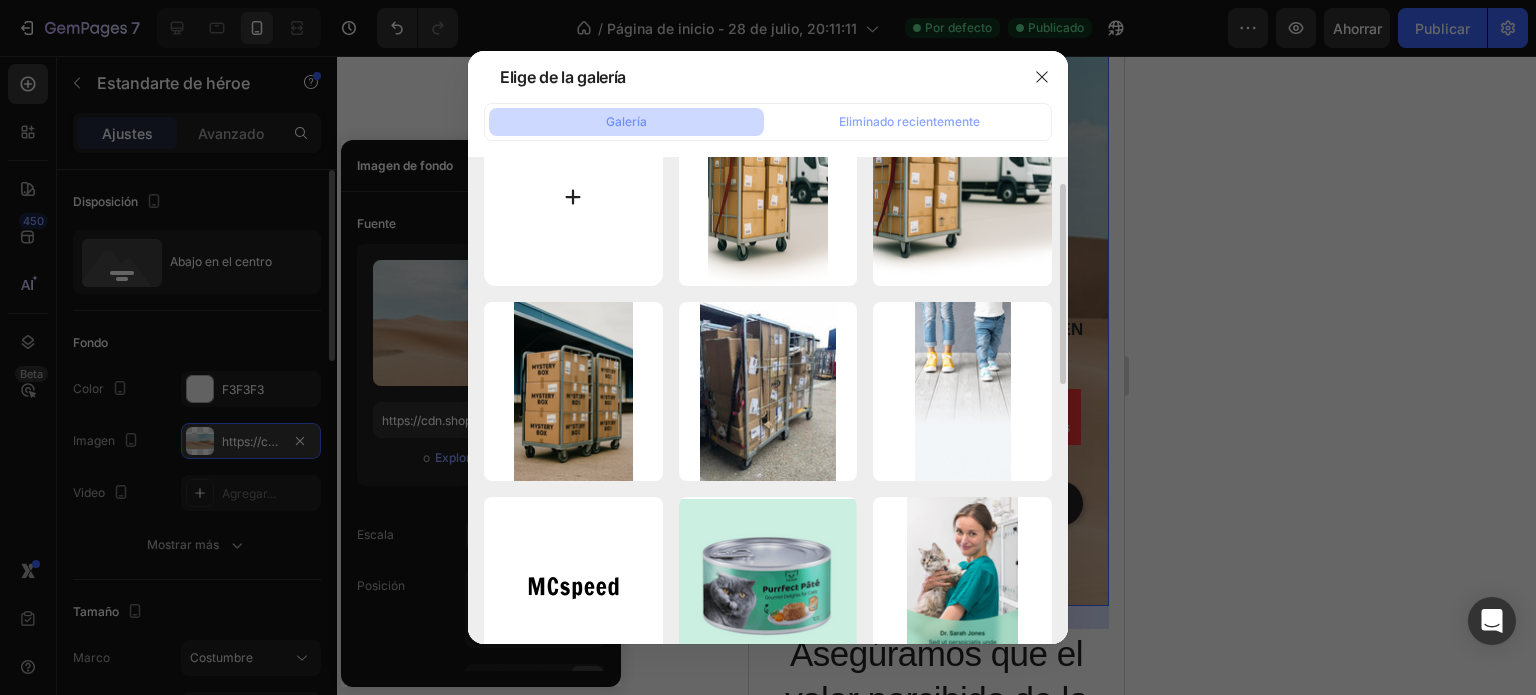 click at bounding box center (573, 196) 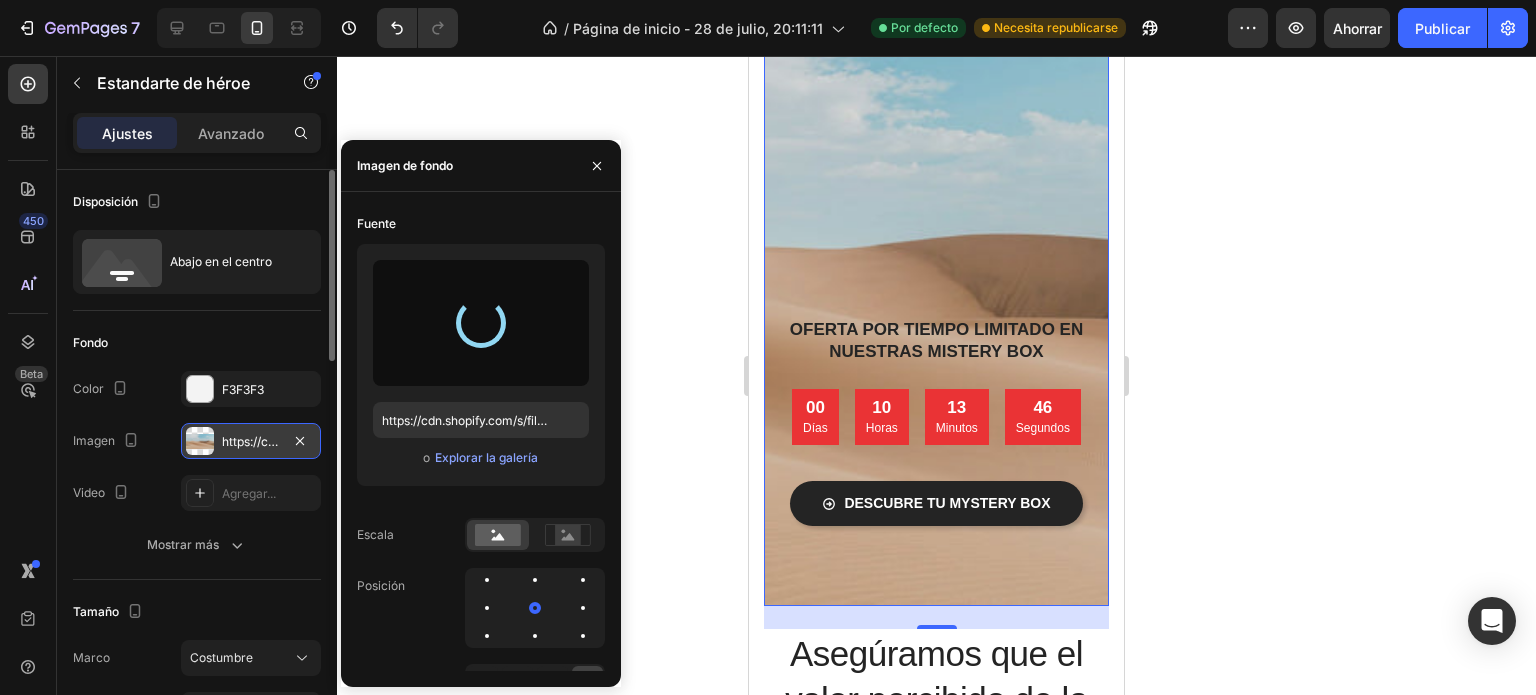 type on "https://cdn.shopify.com/s/files/1/0933/9768/0471/files/gempages_577464796337669011-28ed73b3-3da5-4a4f-b828-3d39000186c3.png" 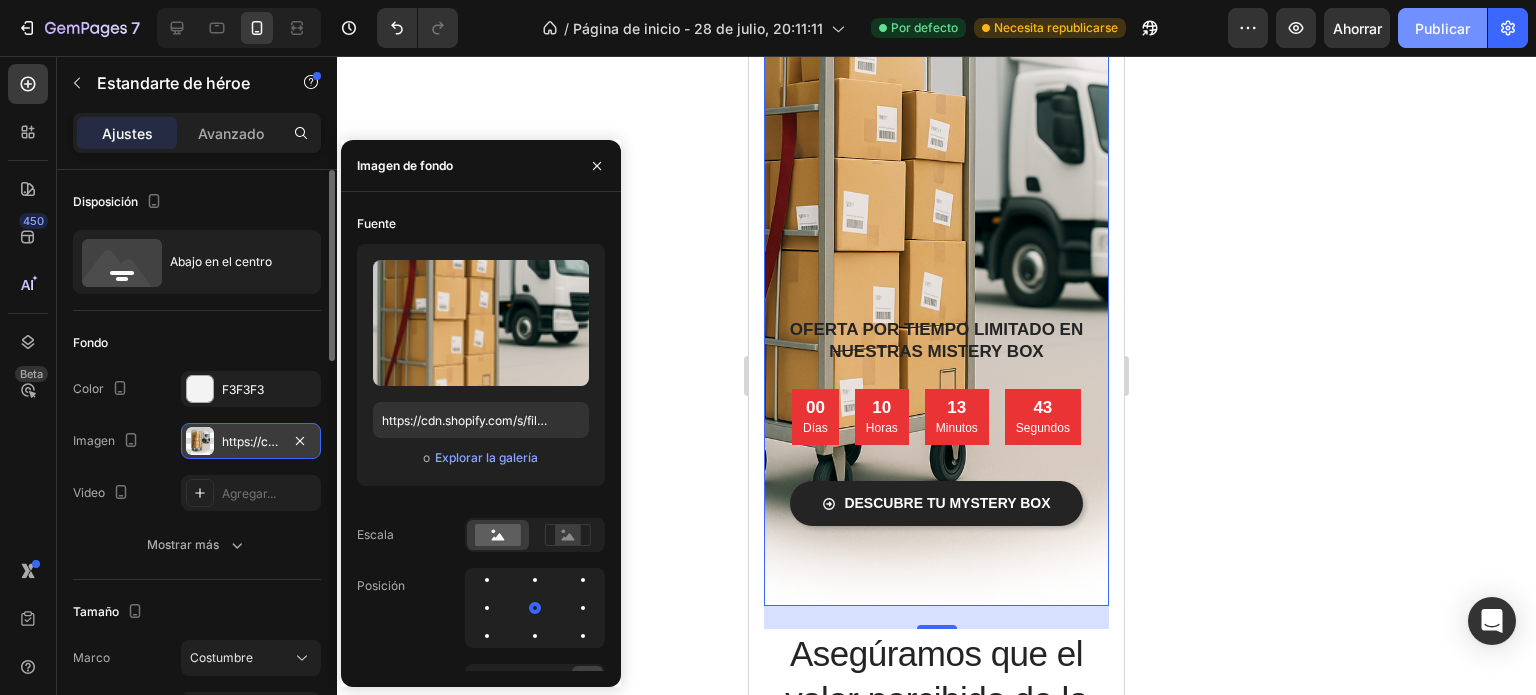 click on "Publicar" at bounding box center [1442, 28] 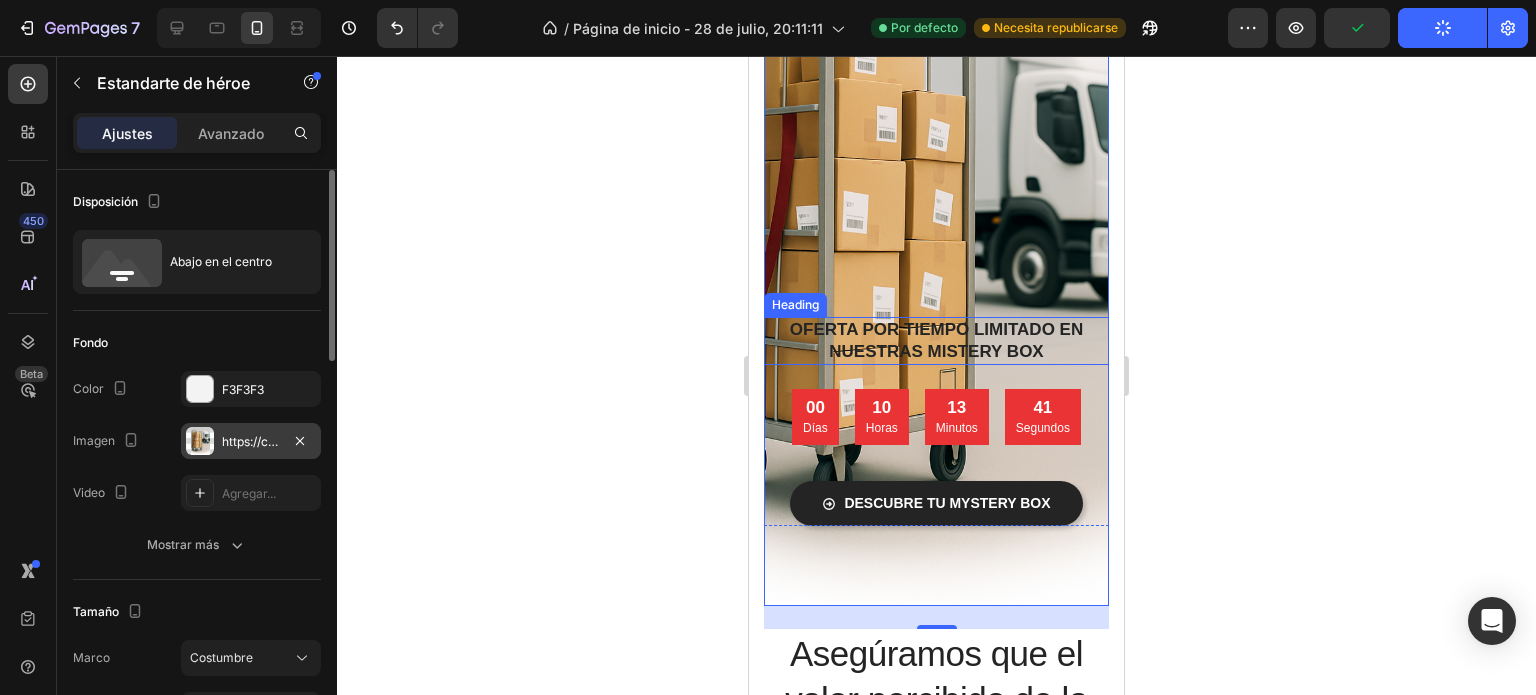 click on "OFERTA POR TIEMPO LIMITADO EN NUESTRAS MISTERY BOX" at bounding box center (936, 340) 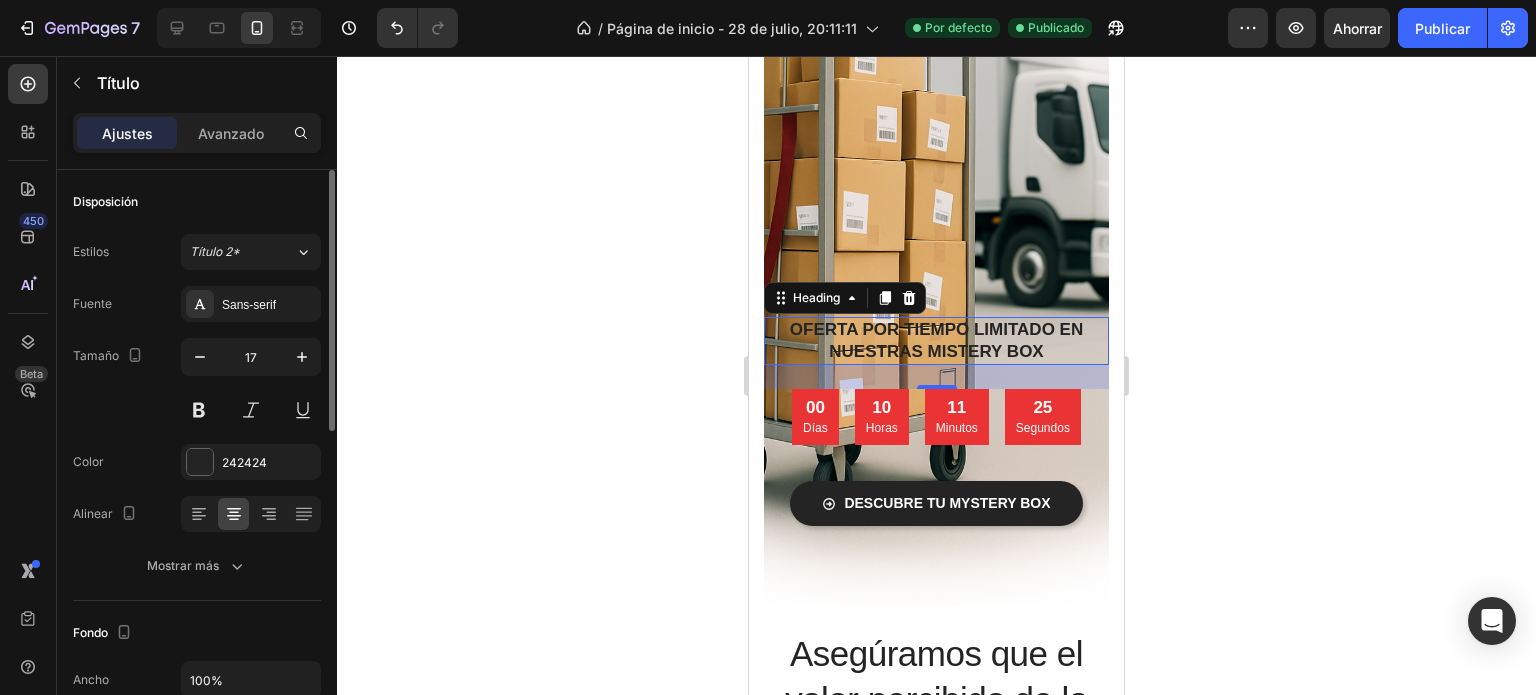 click 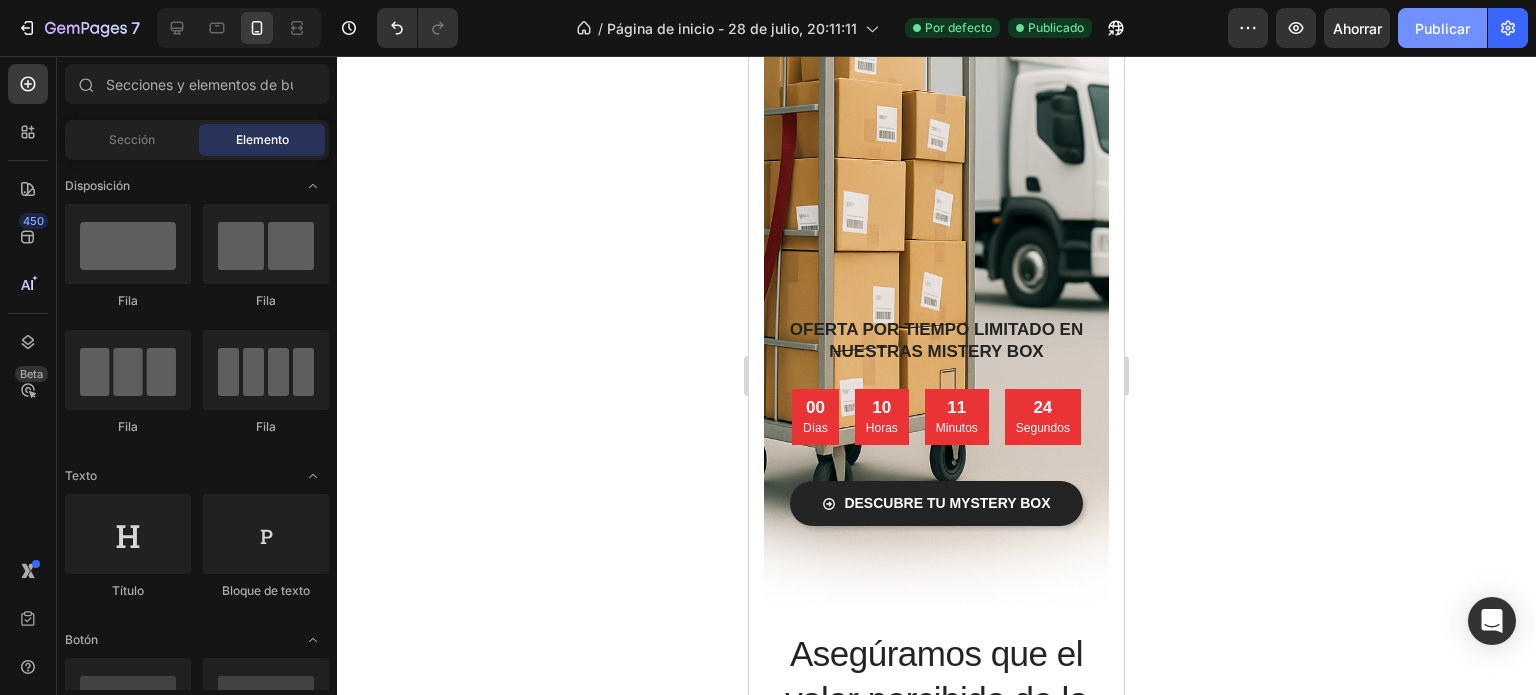 click on "Publicar" at bounding box center [1442, 28] 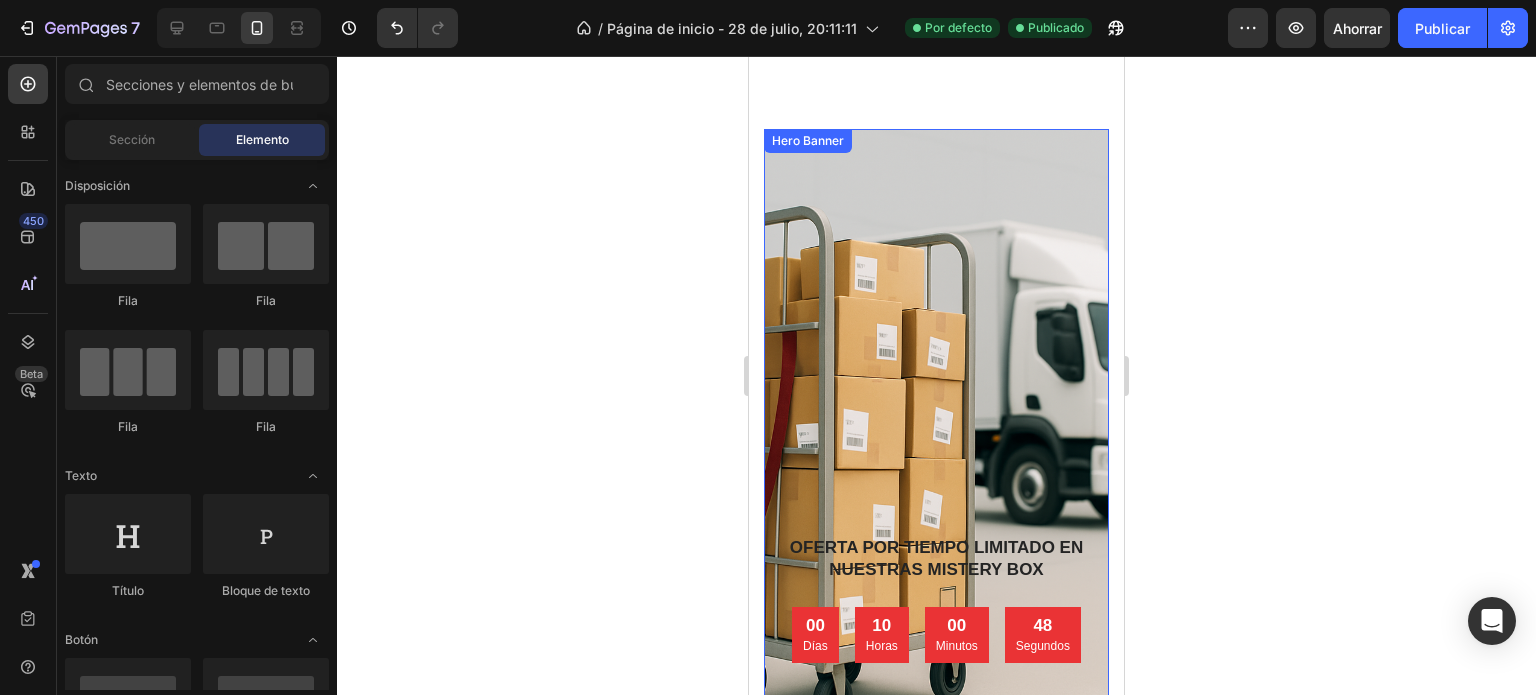 scroll, scrollTop: 0, scrollLeft: 0, axis: both 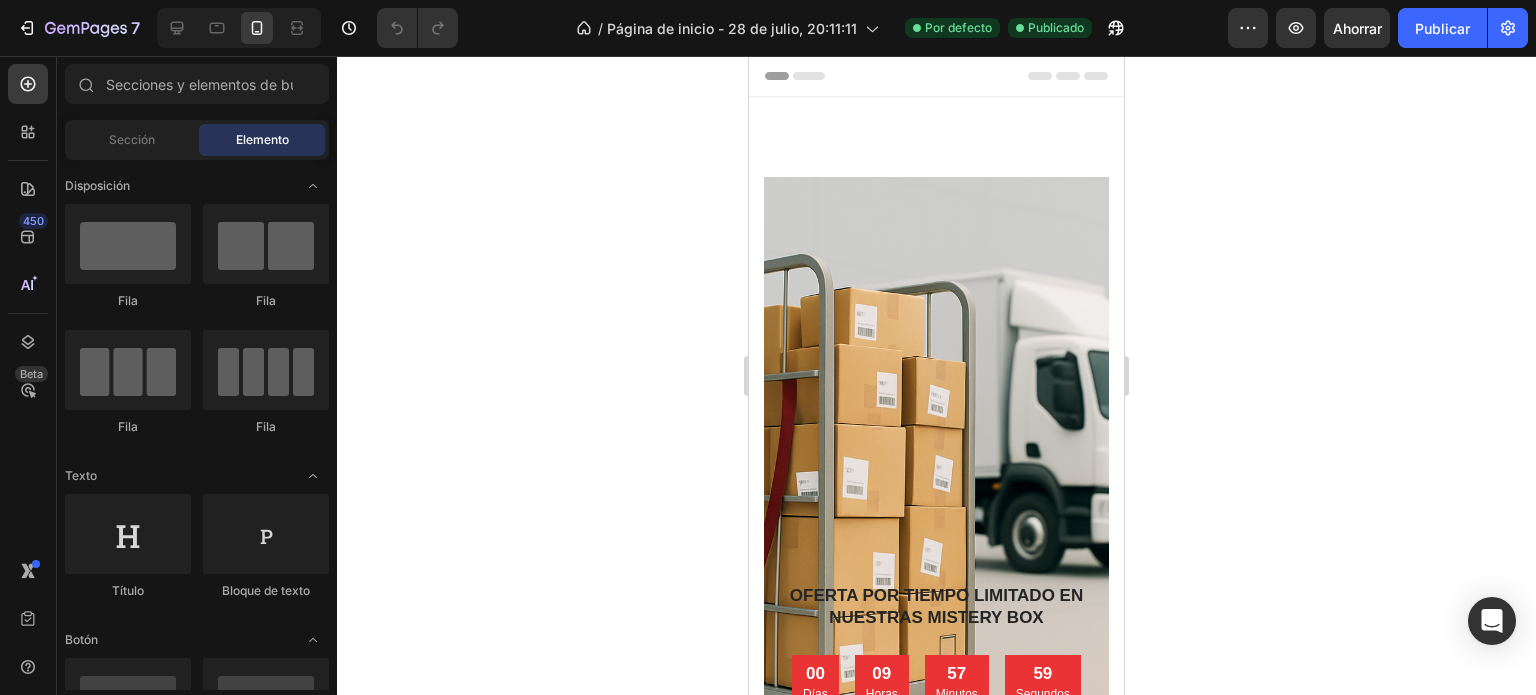 drag, startPoint x: 1118, startPoint y: 173, endPoint x: 1878, endPoint y: 145, distance: 760.5156 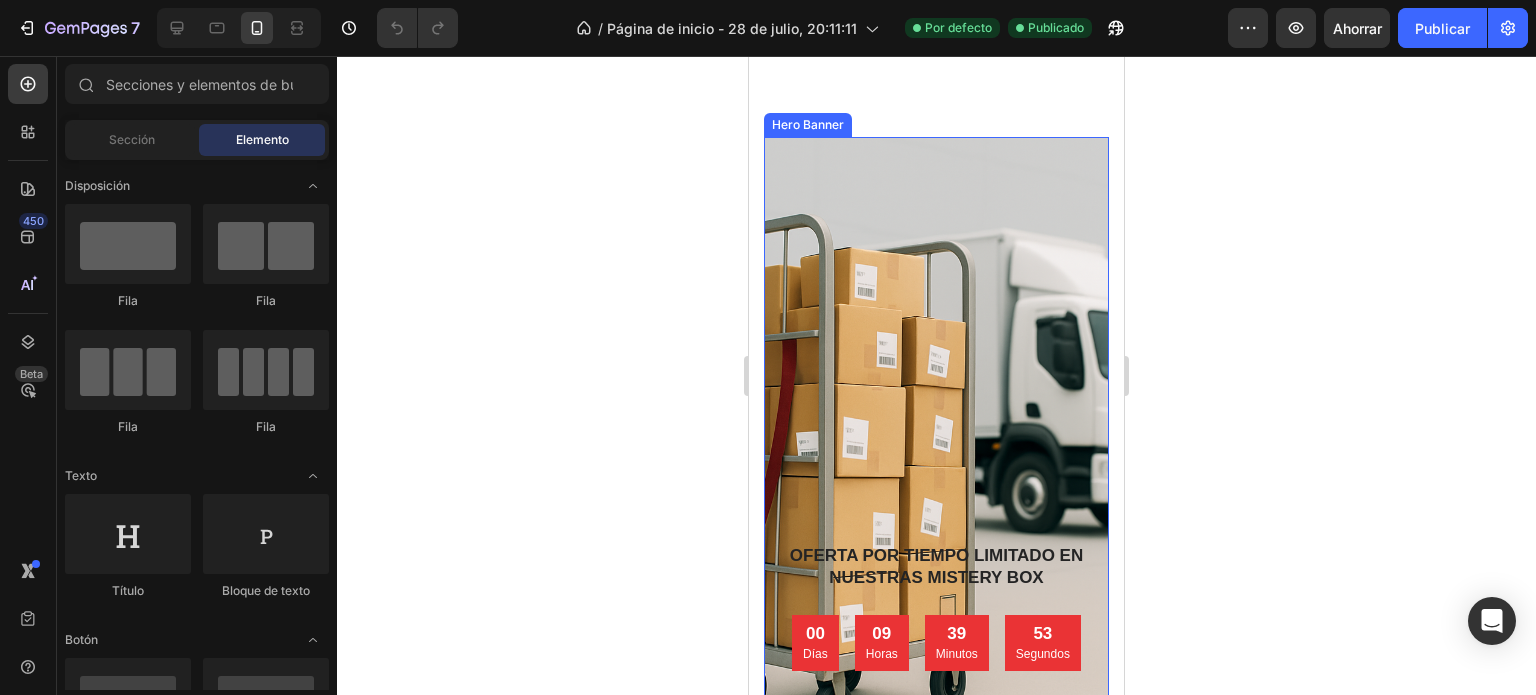 scroll, scrollTop: 266, scrollLeft: 0, axis: vertical 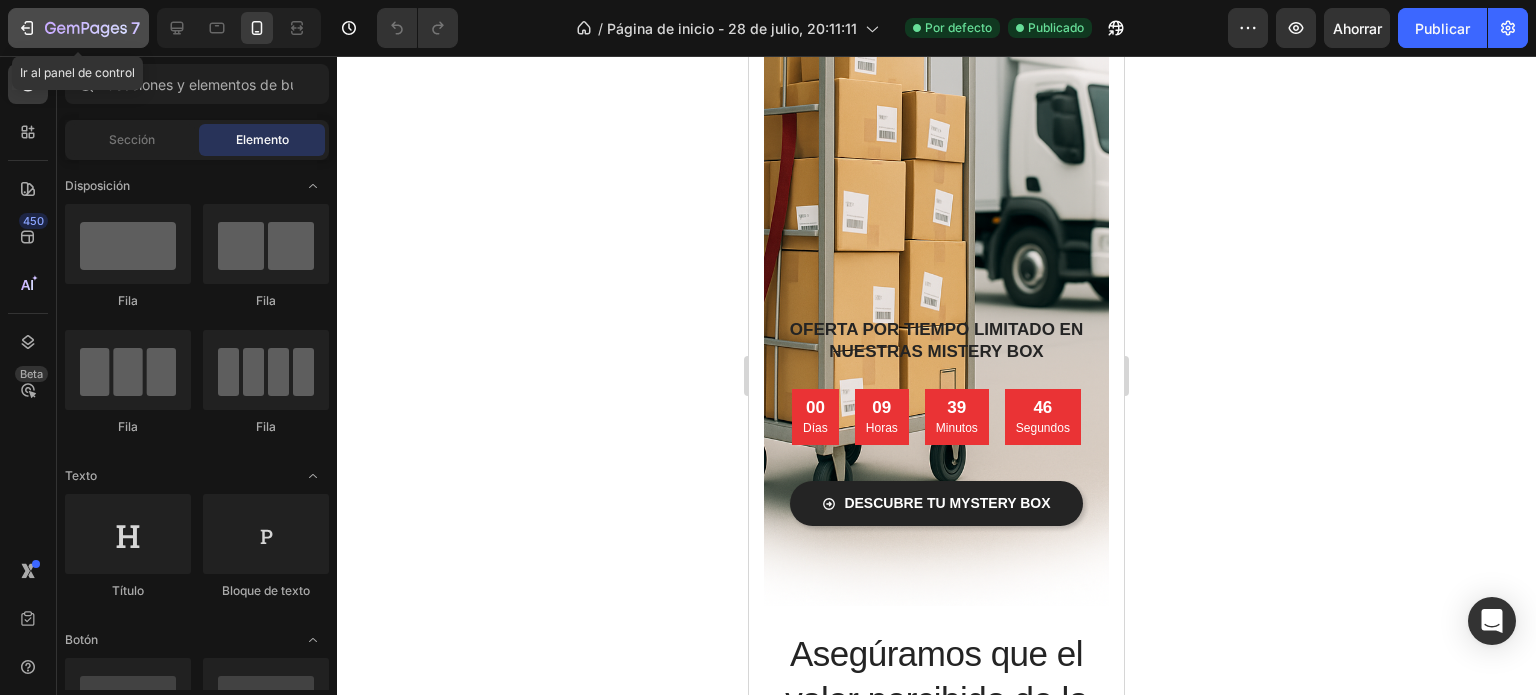 click 